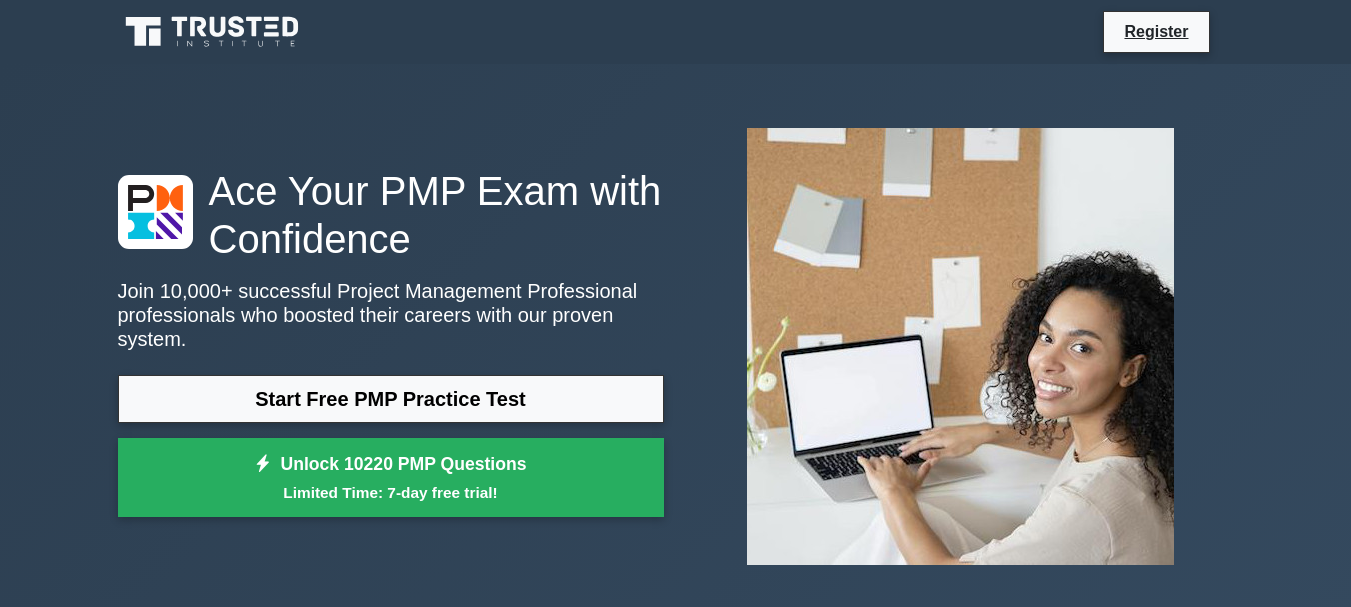 scroll, scrollTop: 0, scrollLeft: 0, axis: both 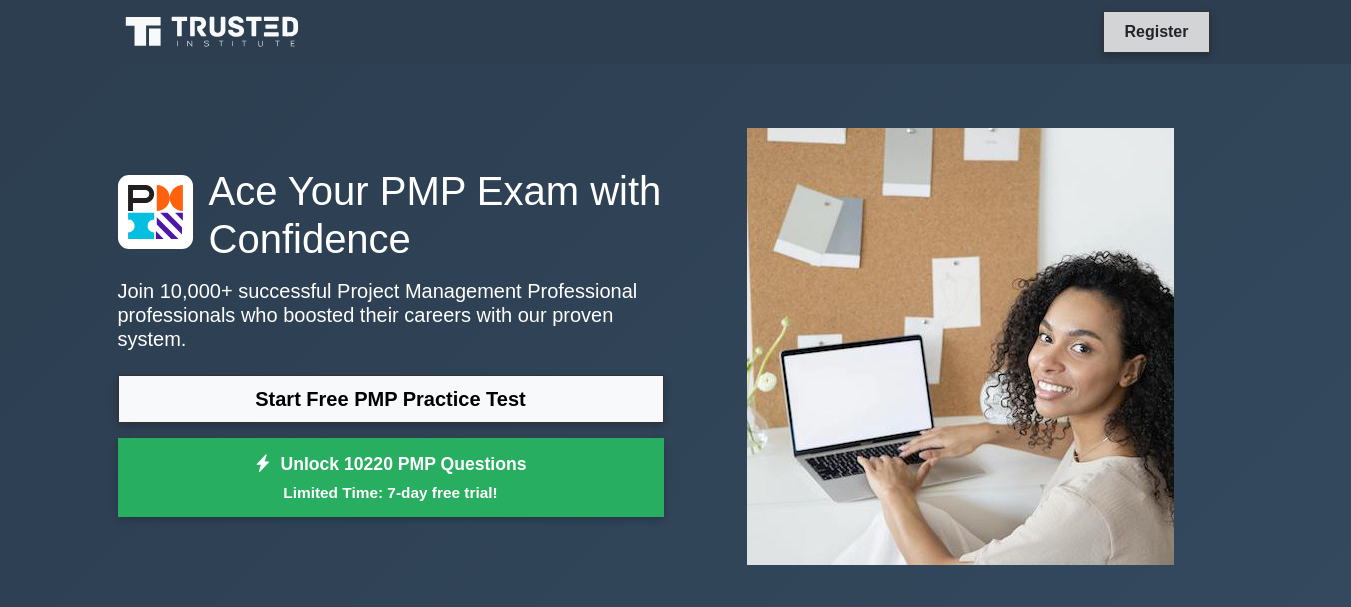 click on "Register" at bounding box center [1156, 31] 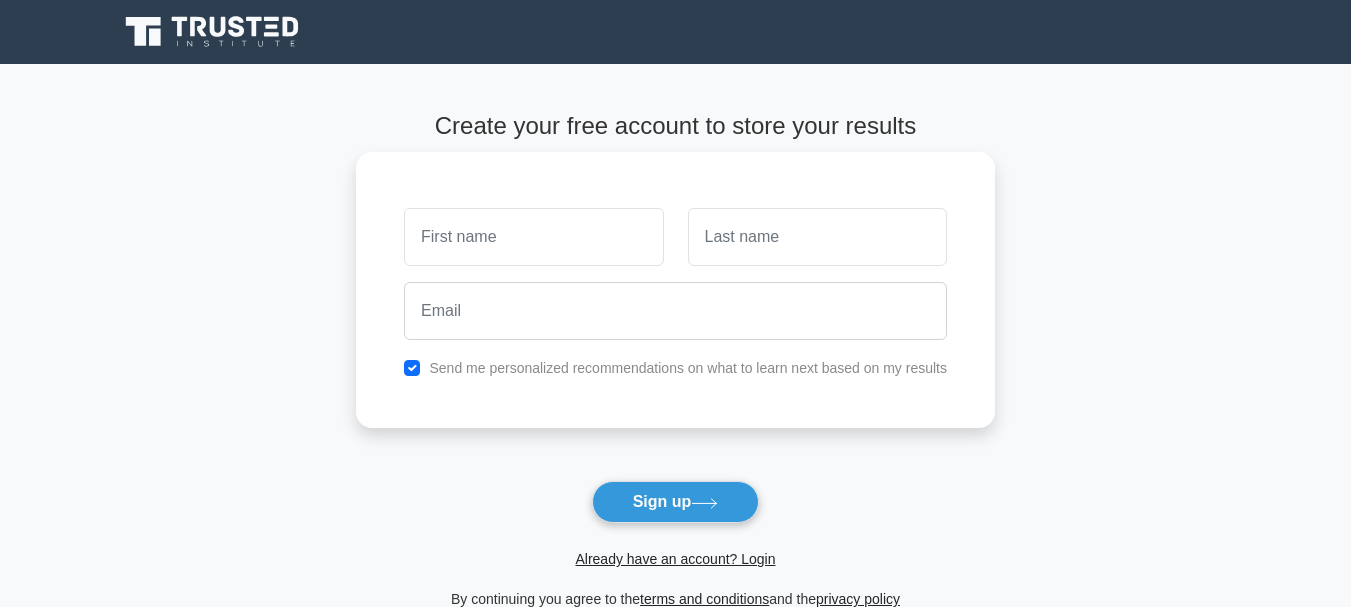 scroll, scrollTop: 0, scrollLeft: 0, axis: both 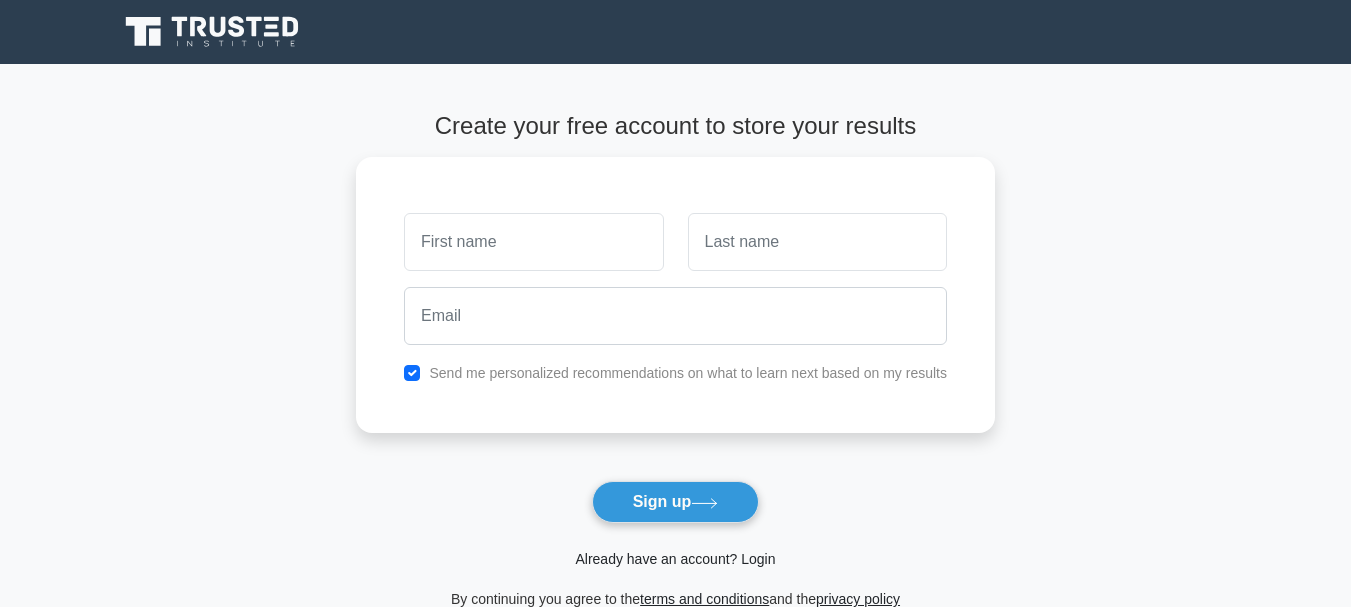 click on "Already have an account? Login" at bounding box center [675, 559] 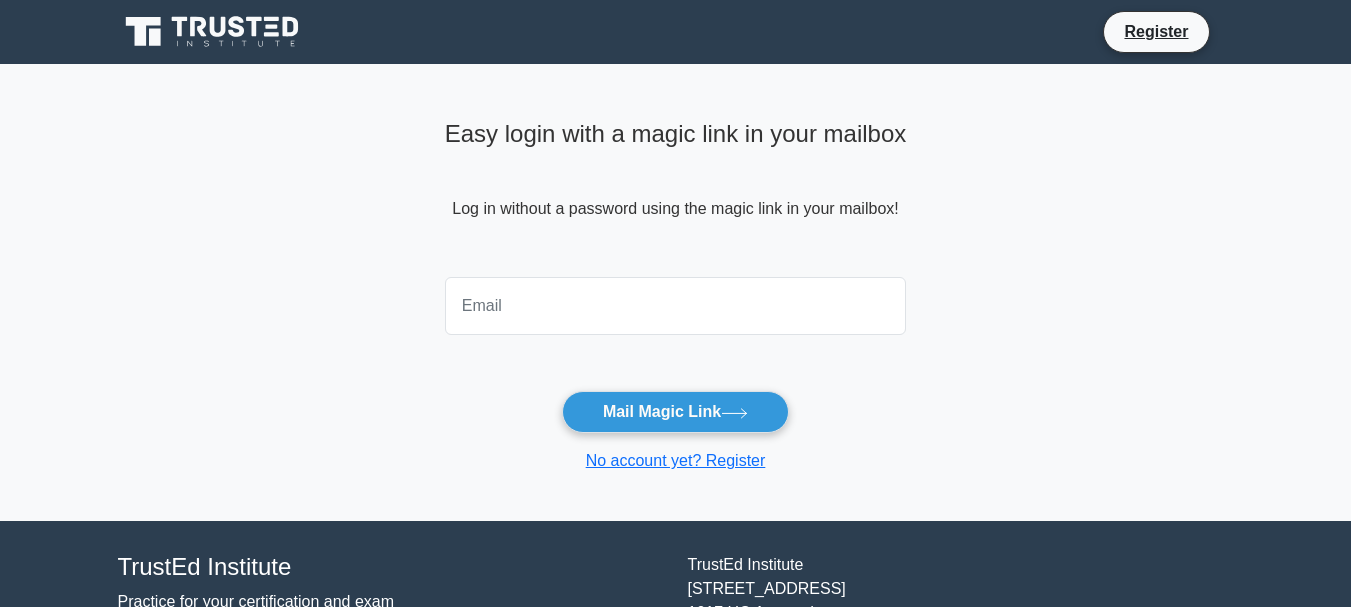 scroll, scrollTop: 0, scrollLeft: 0, axis: both 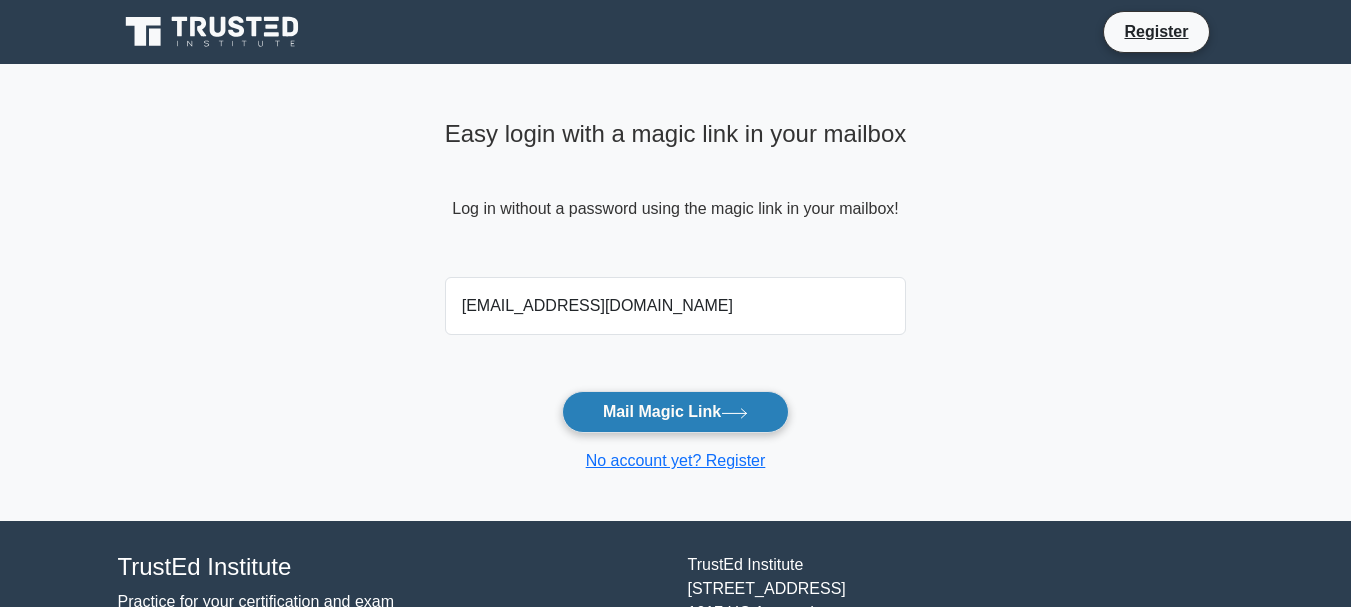 click on "Mail Magic Link" at bounding box center (675, 412) 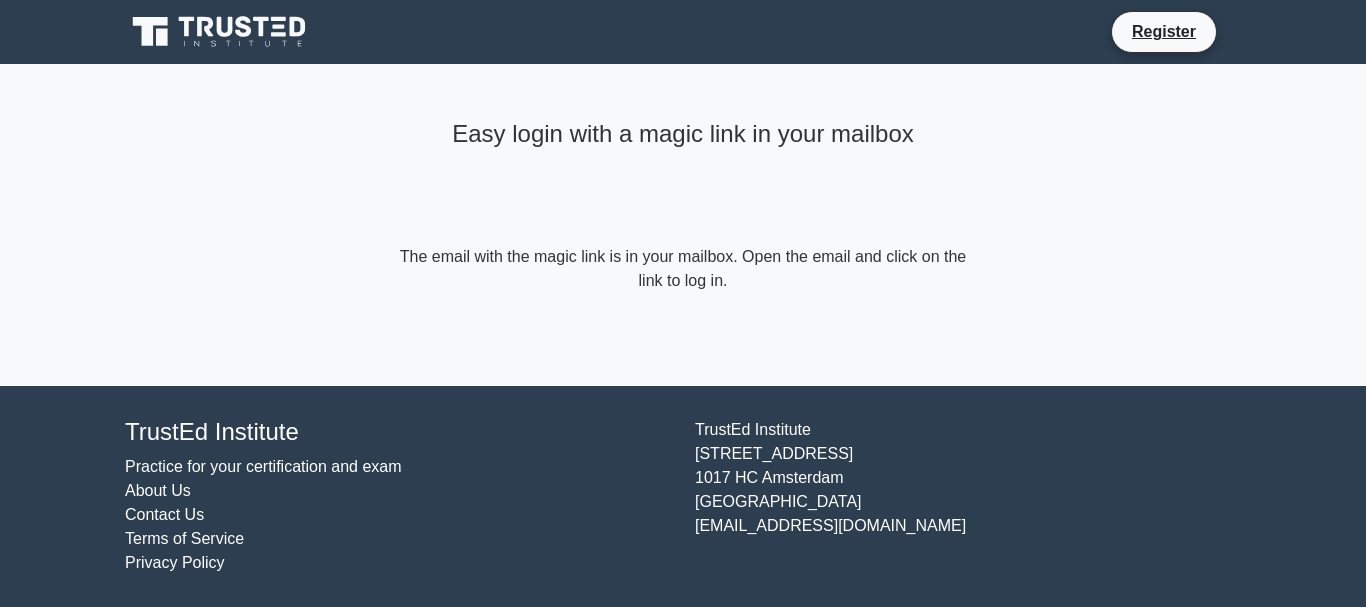 scroll, scrollTop: 0, scrollLeft: 0, axis: both 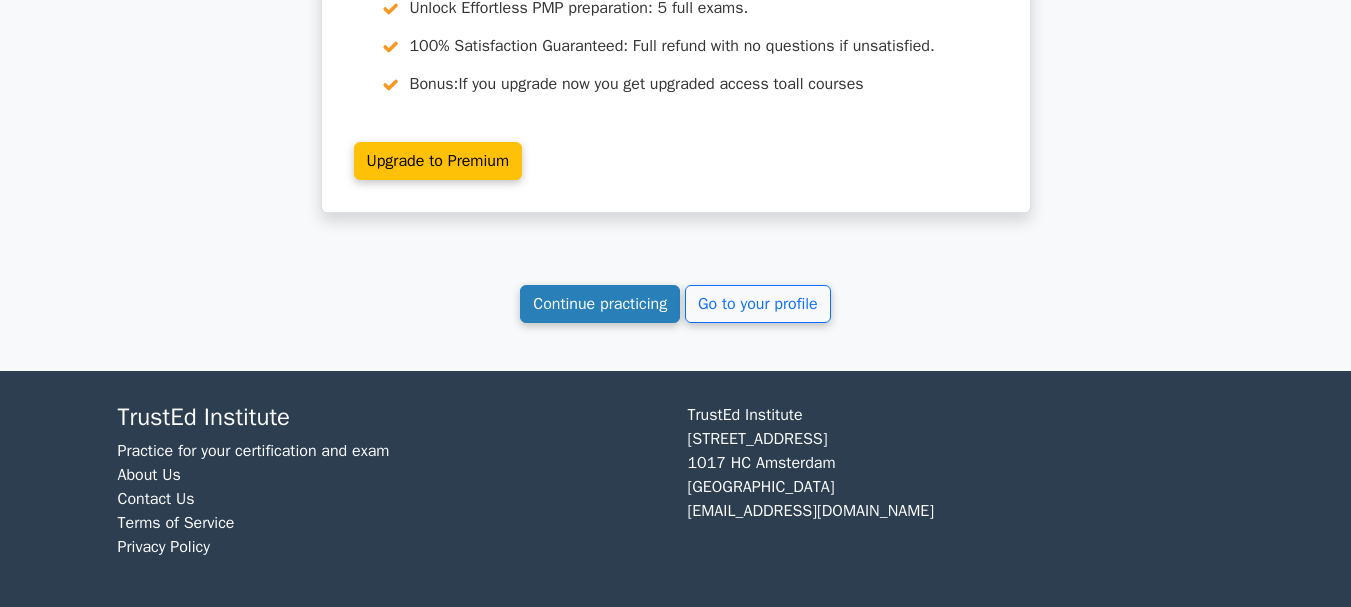click on "Continue practicing" at bounding box center (600, 304) 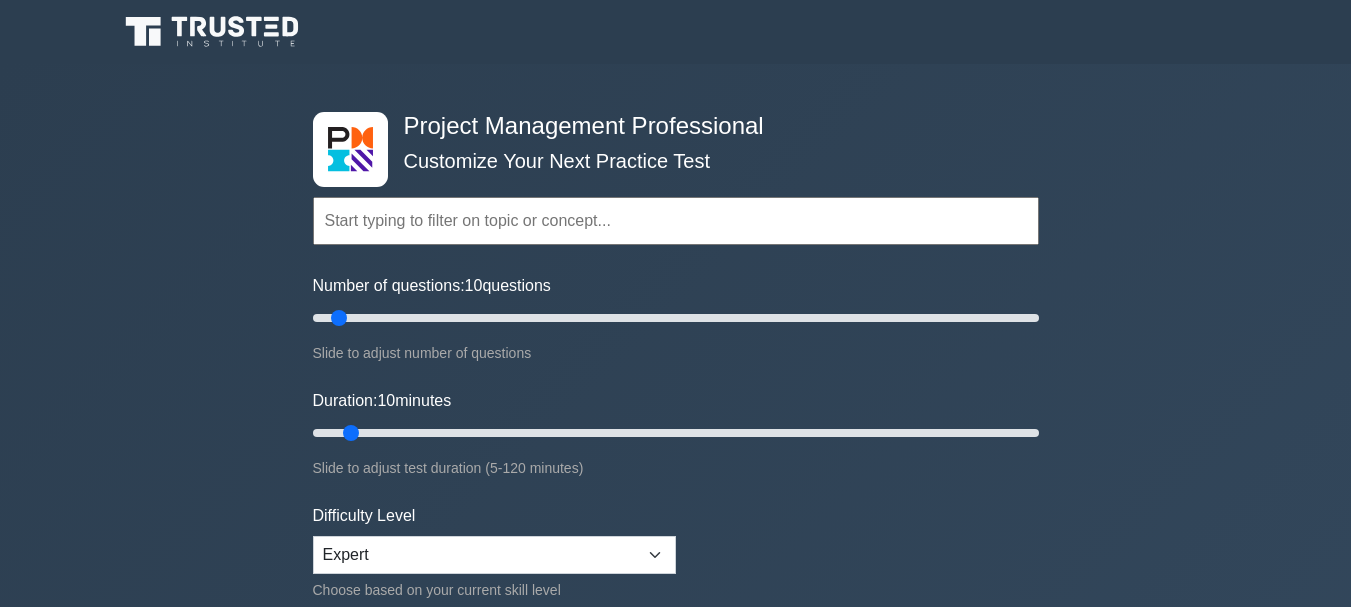 scroll, scrollTop: 0, scrollLeft: 0, axis: both 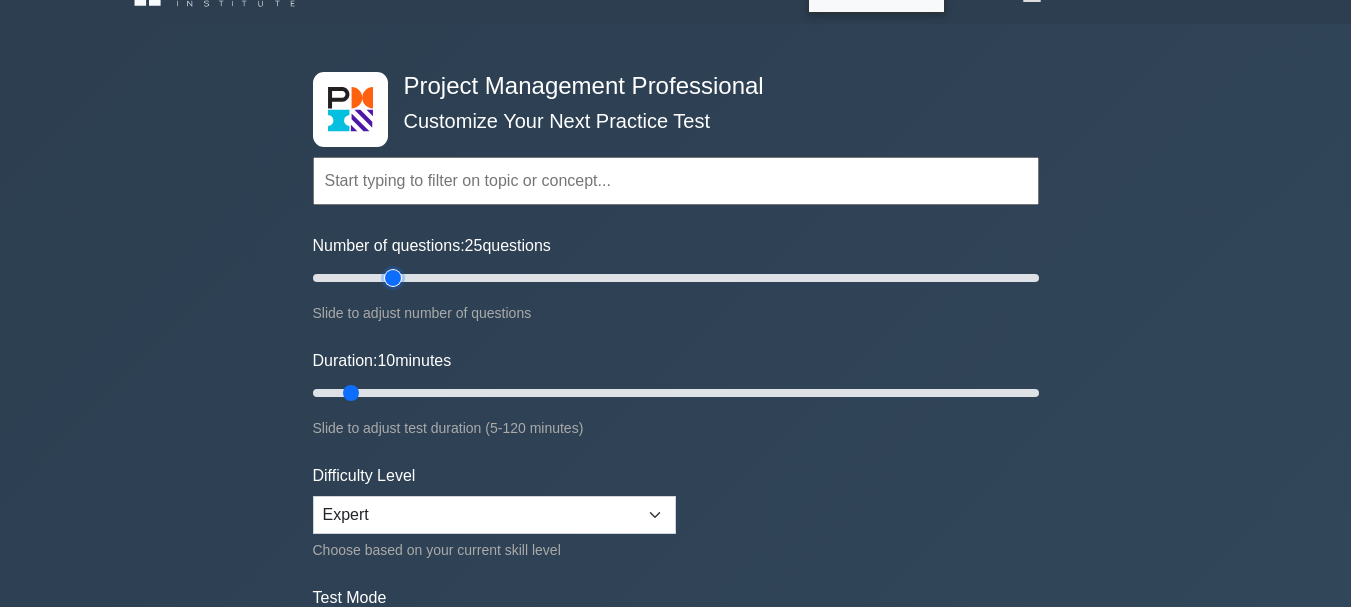click on "Number of questions:  25  questions" at bounding box center [676, 278] 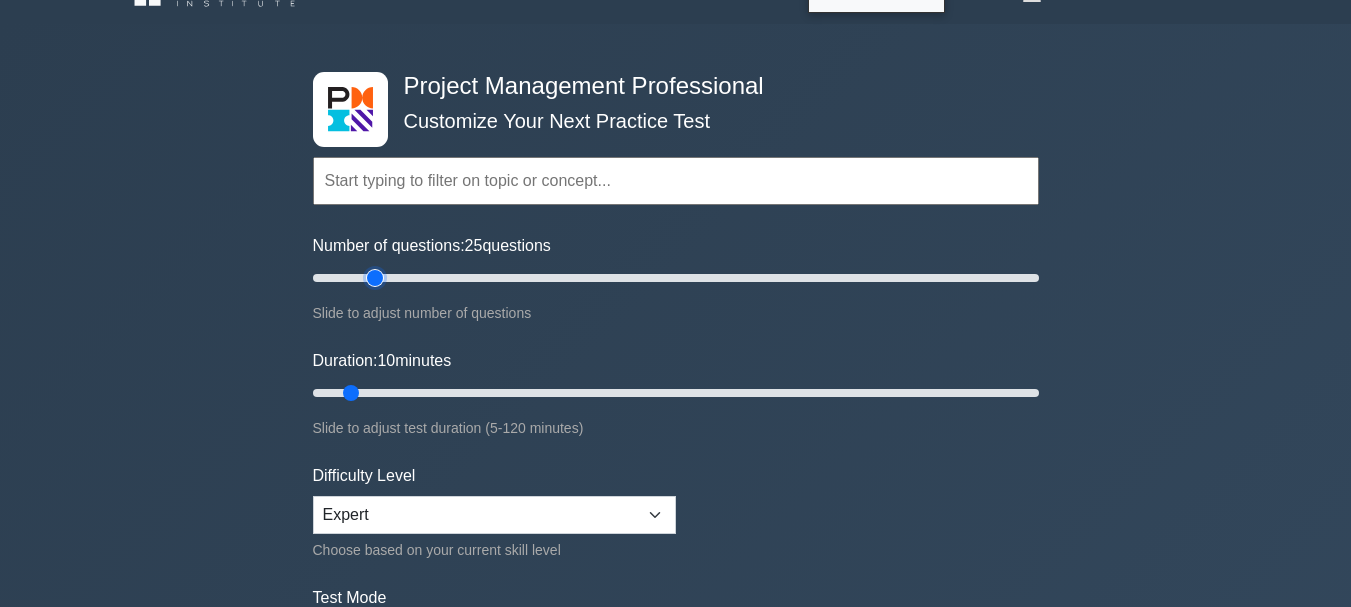 type on "20" 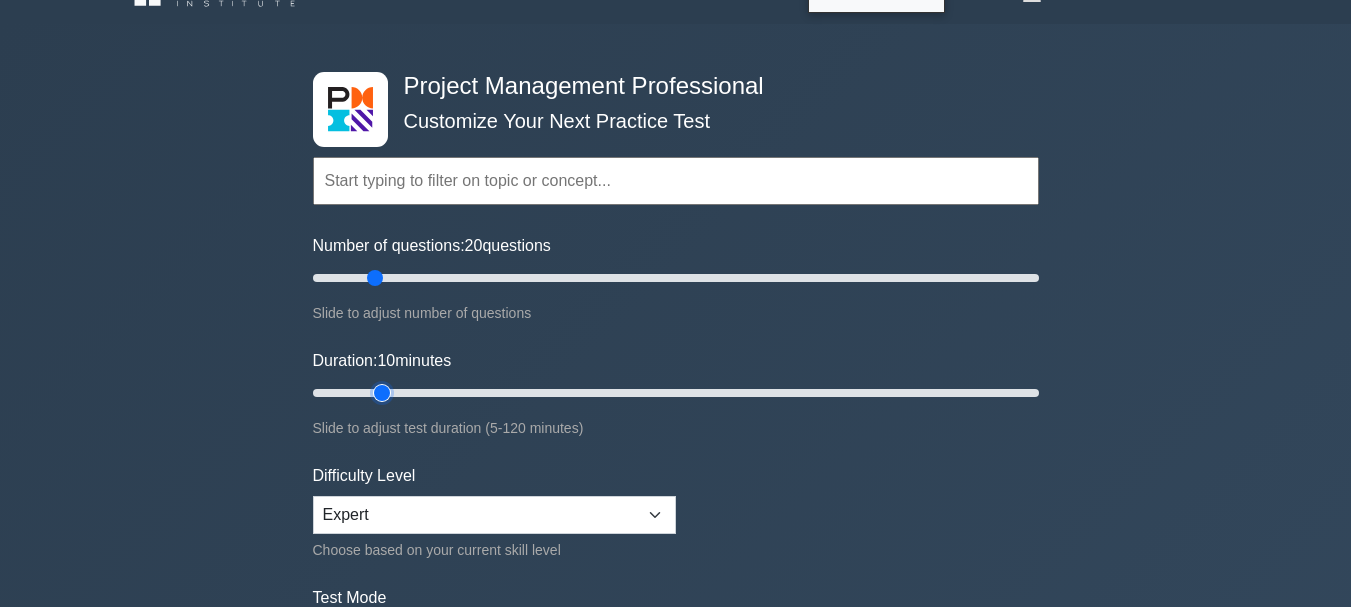 click on "Duration:  10  minutes" at bounding box center (676, 393) 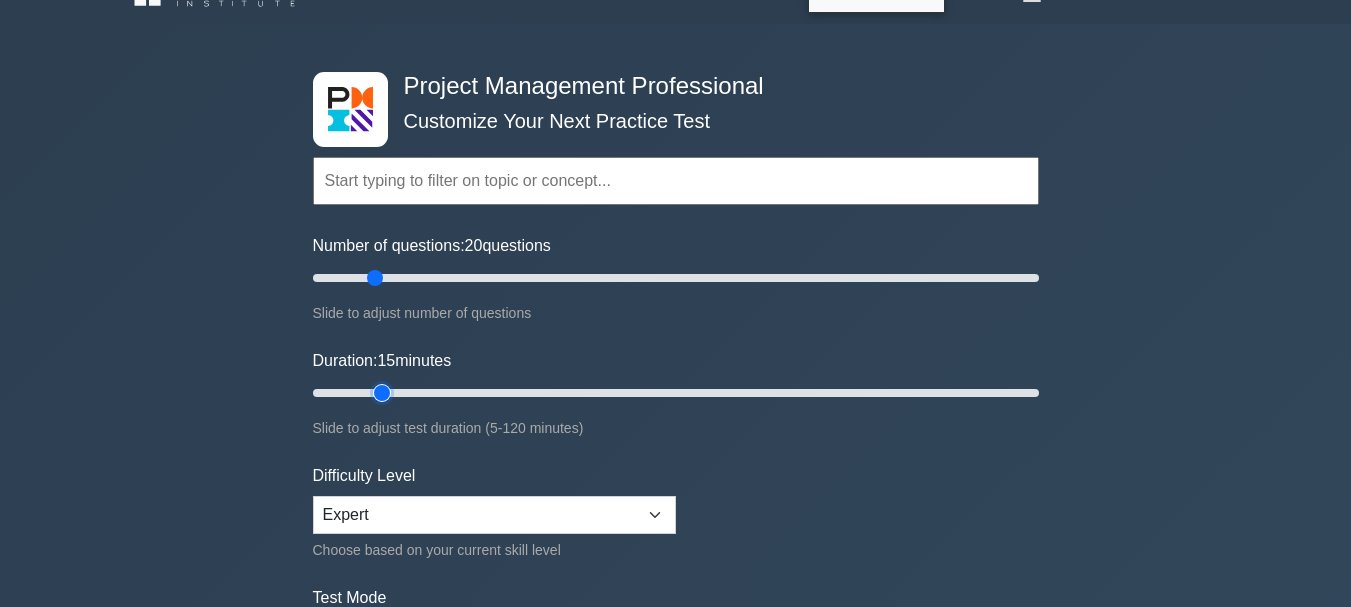 click on "Duration:  15  minutes" at bounding box center [676, 393] 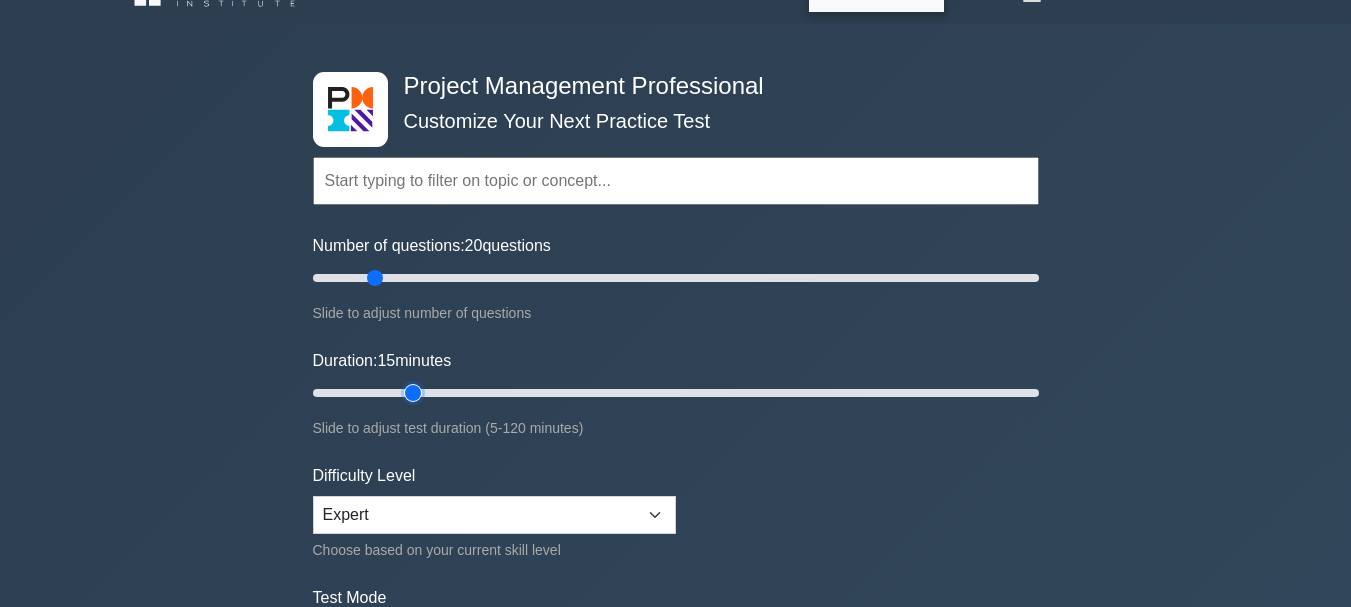type on "20" 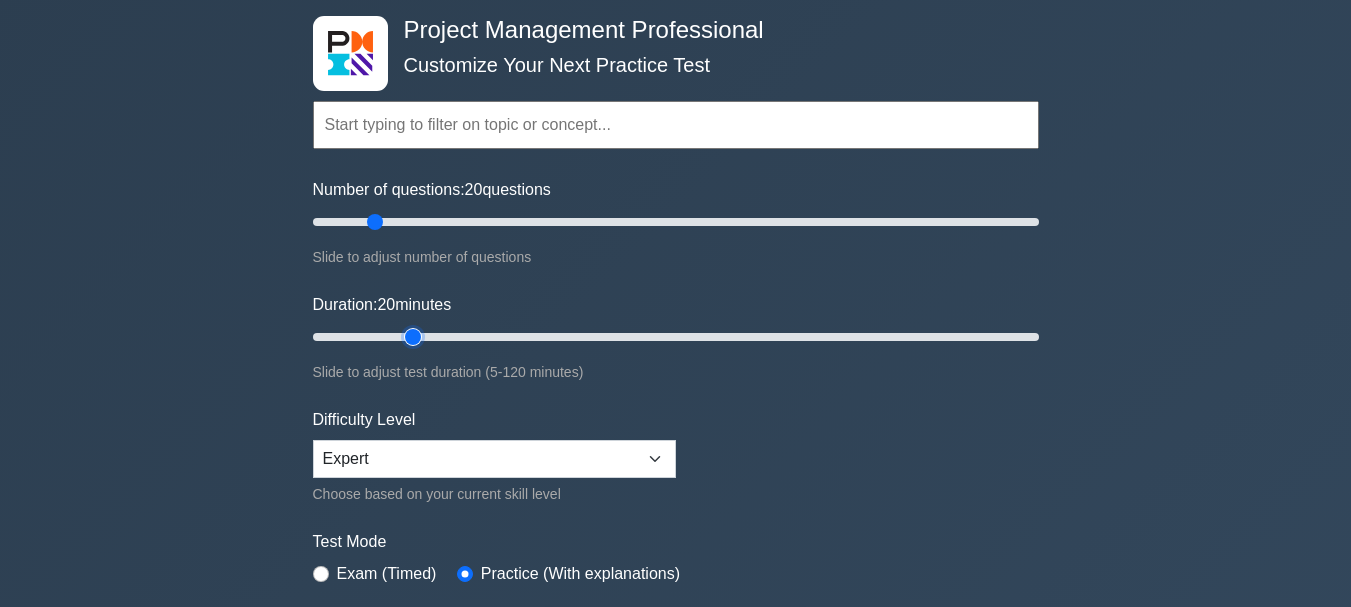 scroll, scrollTop: 411, scrollLeft: 0, axis: vertical 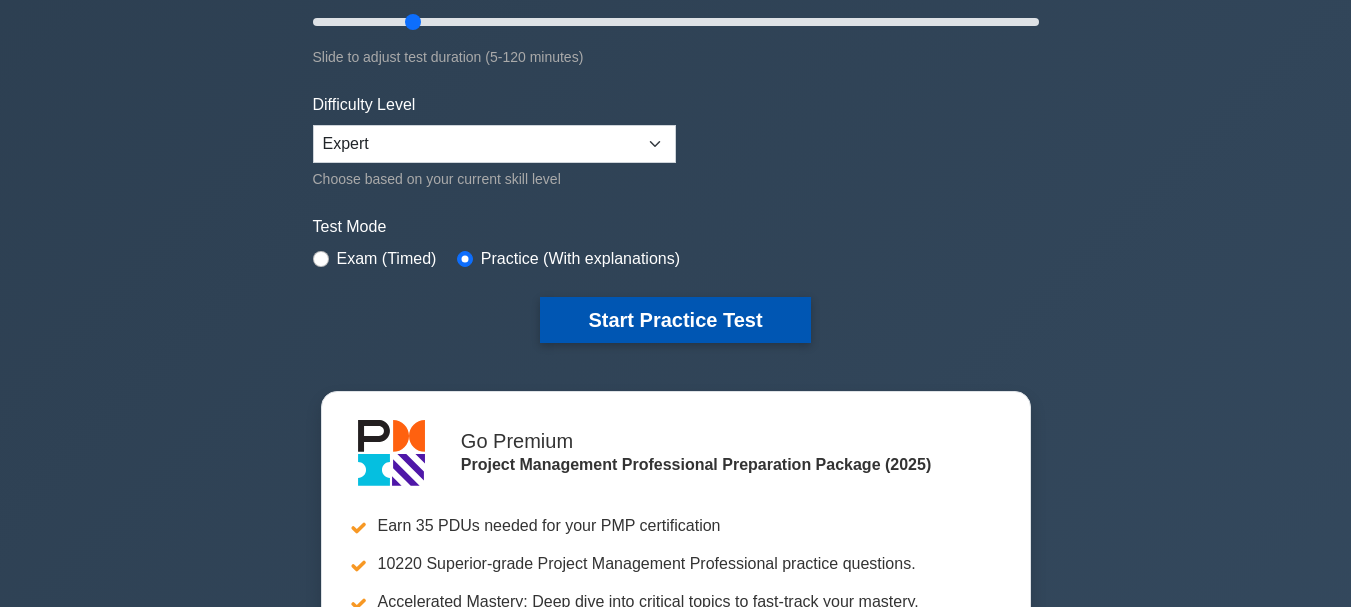 click on "Start Practice Test" at bounding box center (675, 320) 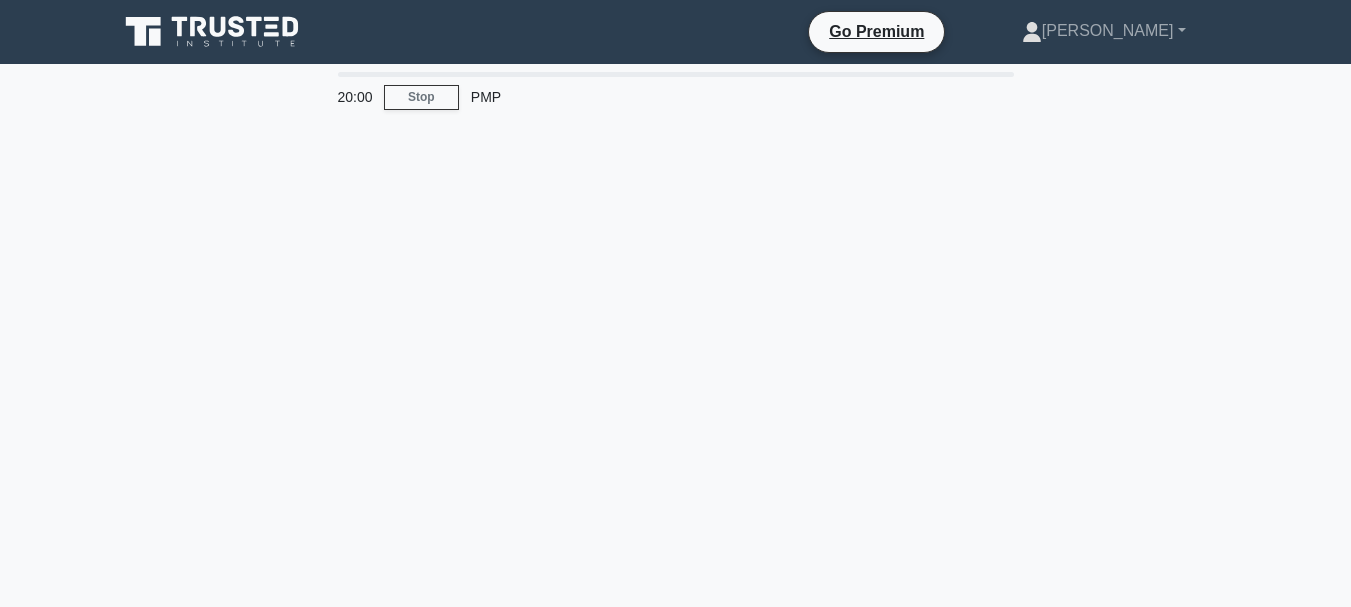 scroll, scrollTop: 0, scrollLeft: 0, axis: both 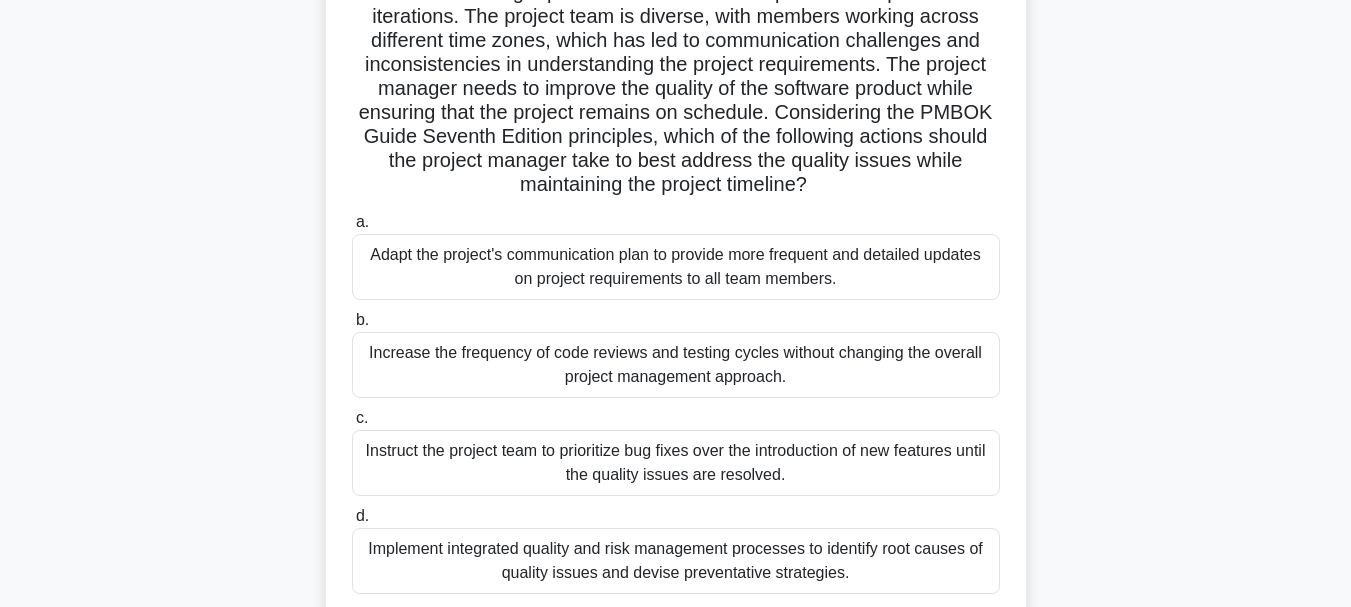 click on "Adapt the project's communication plan to provide more frequent and detailed updates on project requirements to all team members." at bounding box center [676, 267] 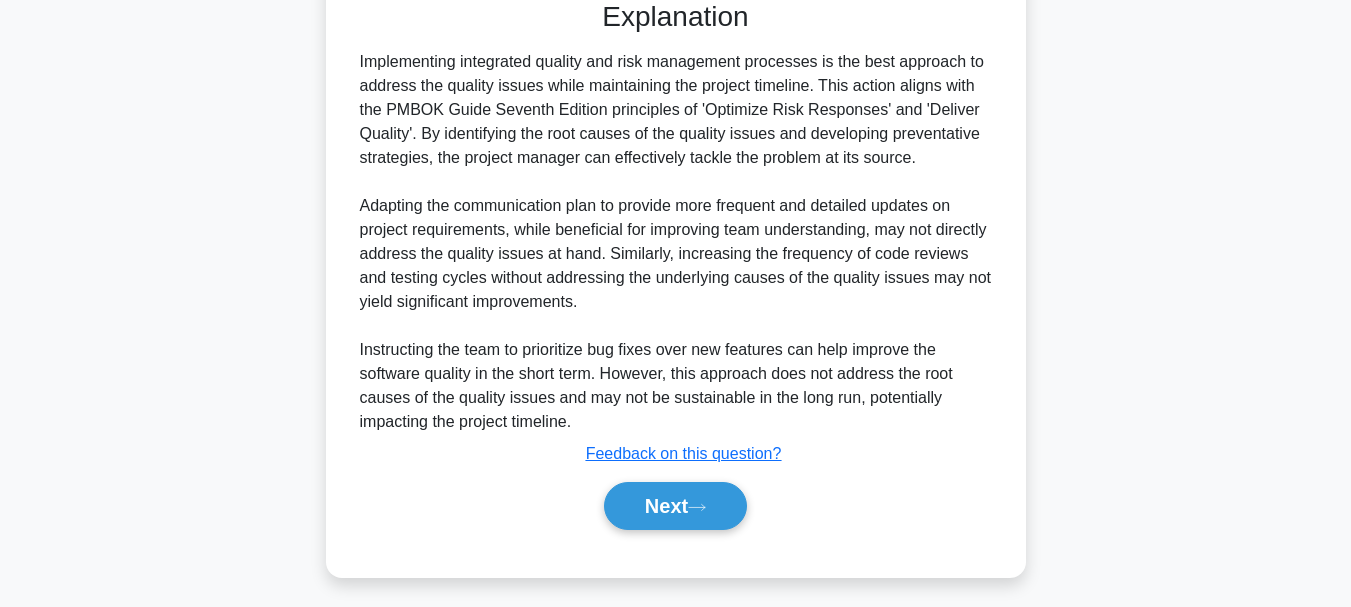 scroll, scrollTop: 893, scrollLeft: 0, axis: vertical 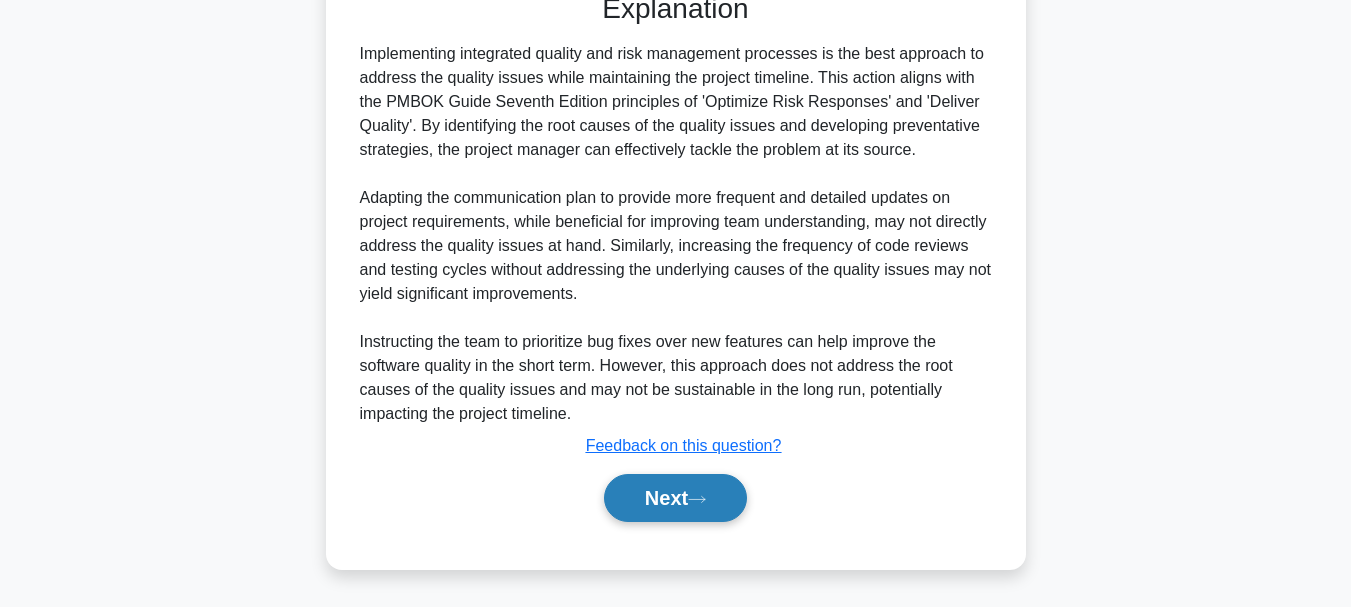 click 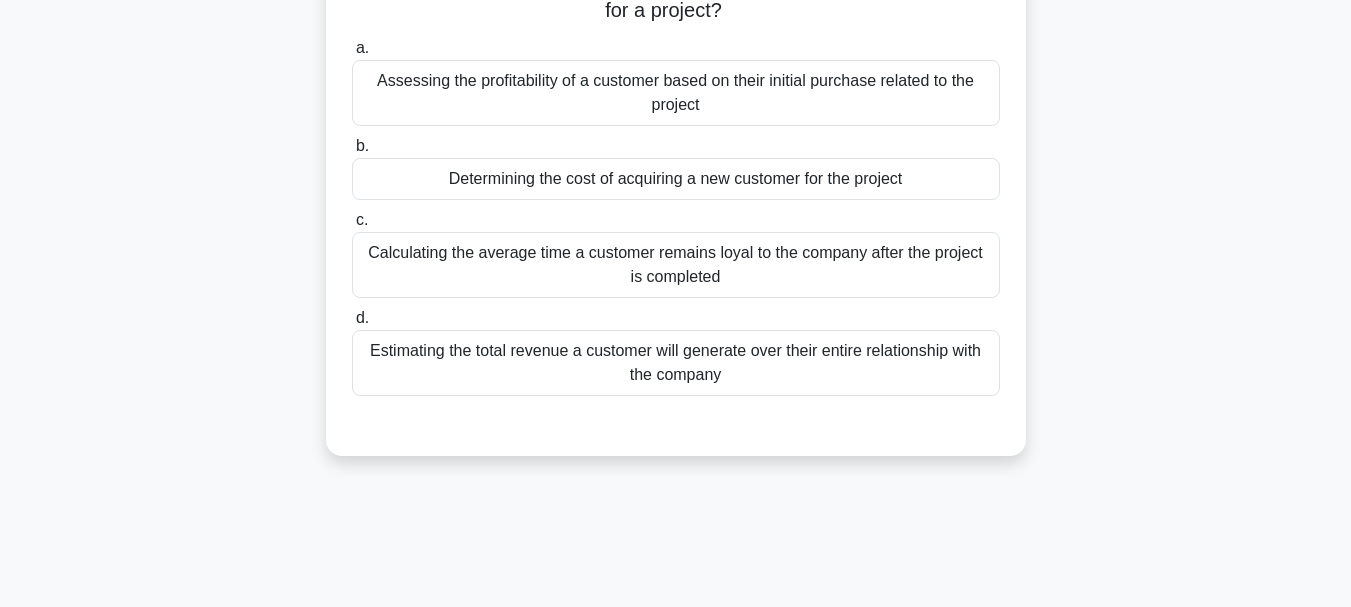 scroll, scrollTop: 177, scrollLeft: 0, axis: vertical 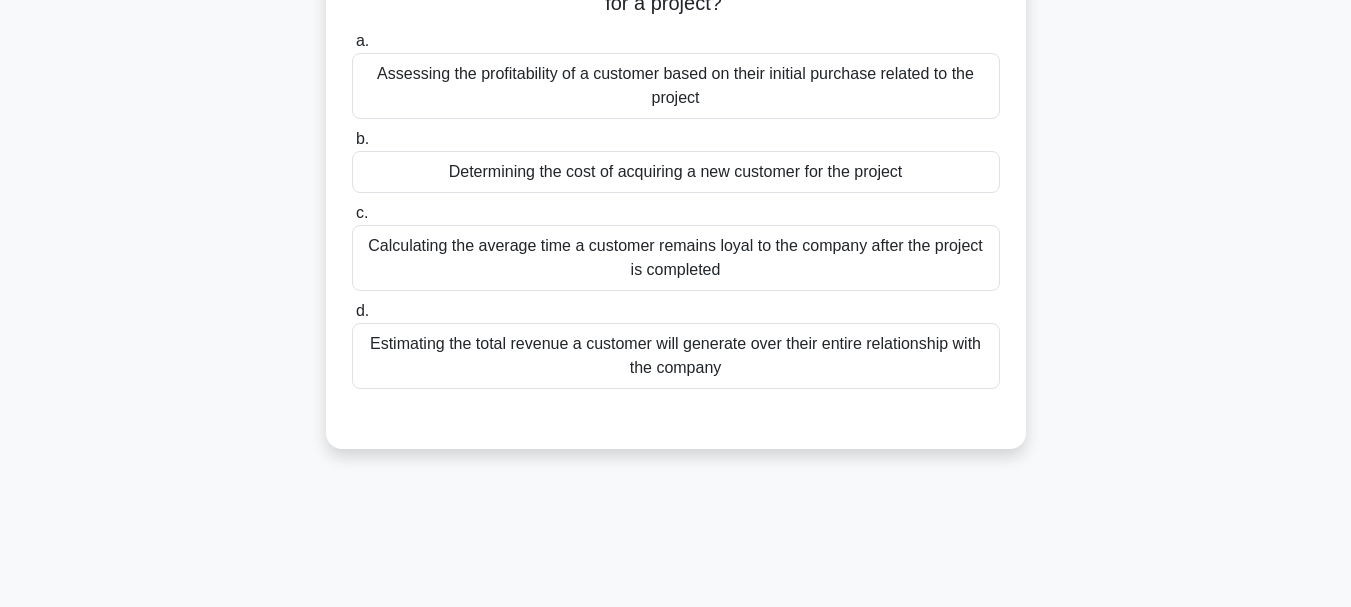 click on "Calculating the average time a customer remains loyal to the company after the project is completed" at bounding box center [676, 258] 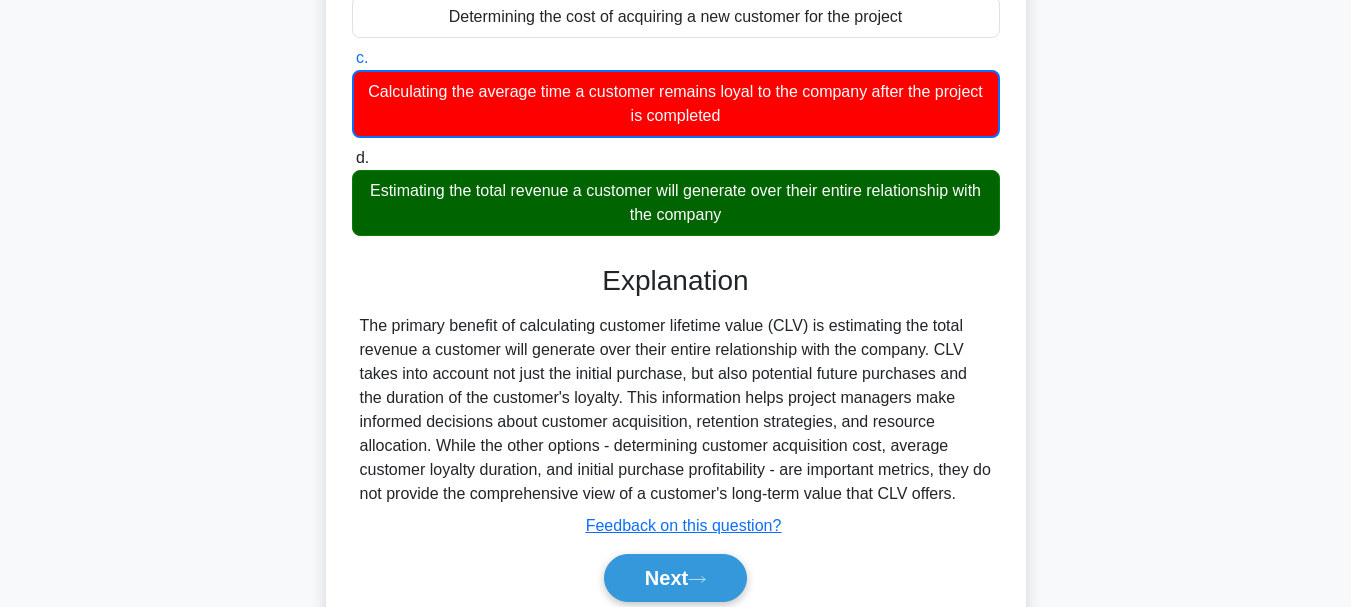 scroll, scrollTop: 473, scrollLeft: 0, axis: vertical 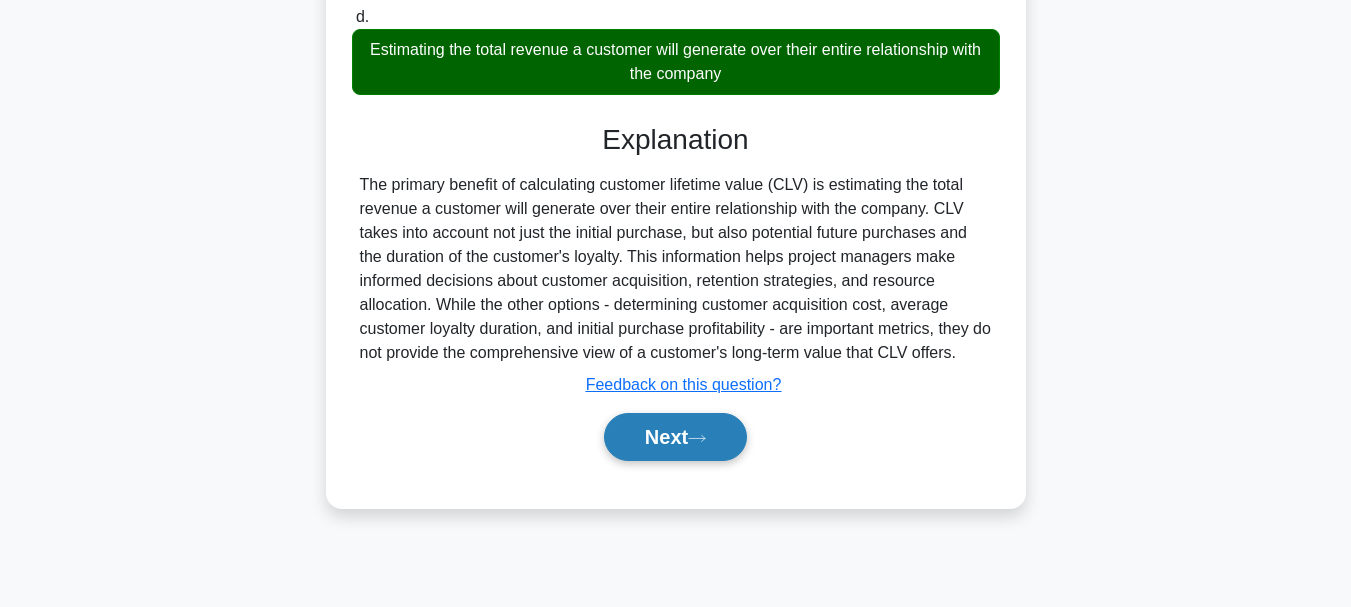 click on "Next" at bounding box center (675, 437) 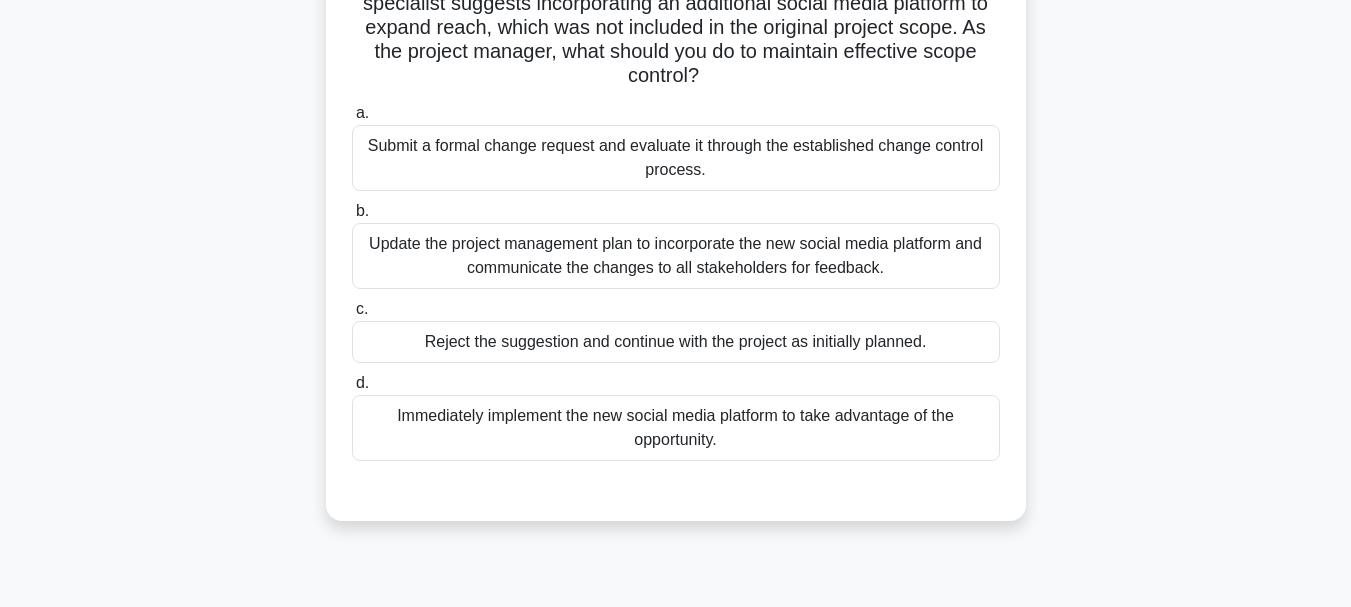 scroll, scrollTop: 228, scrollLeft: 0, axis: vertical 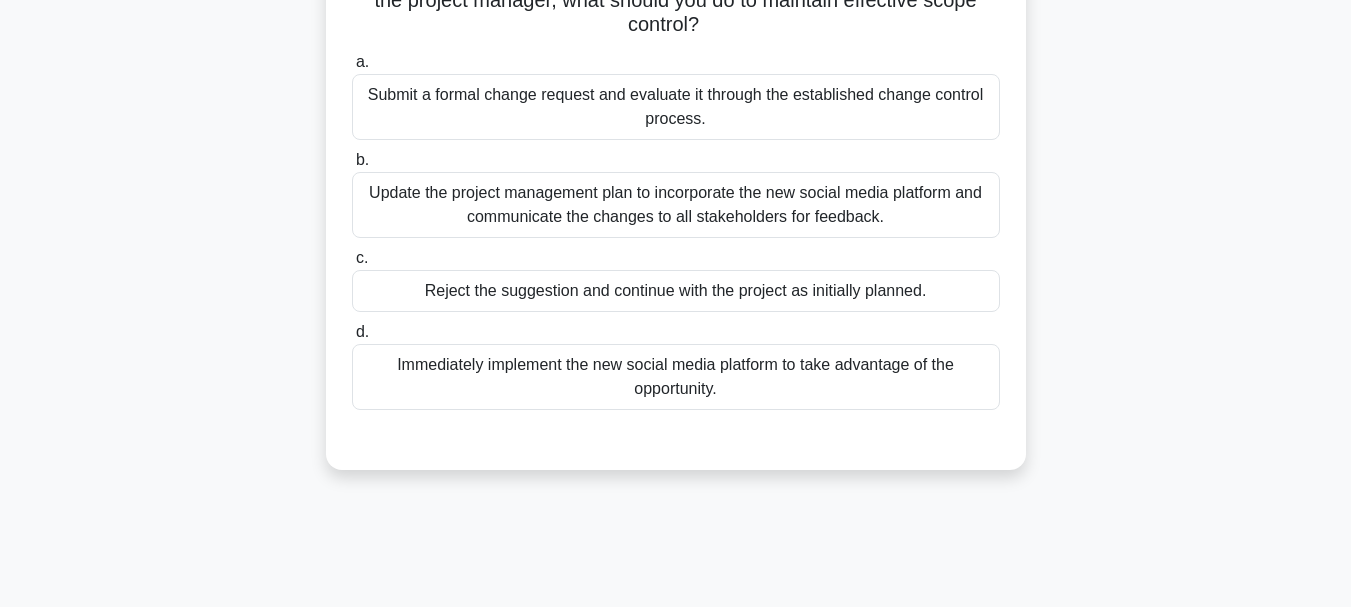 click on "Submit a formal change request and evaluate it through the established change control process." at bounding box center (676, 107) 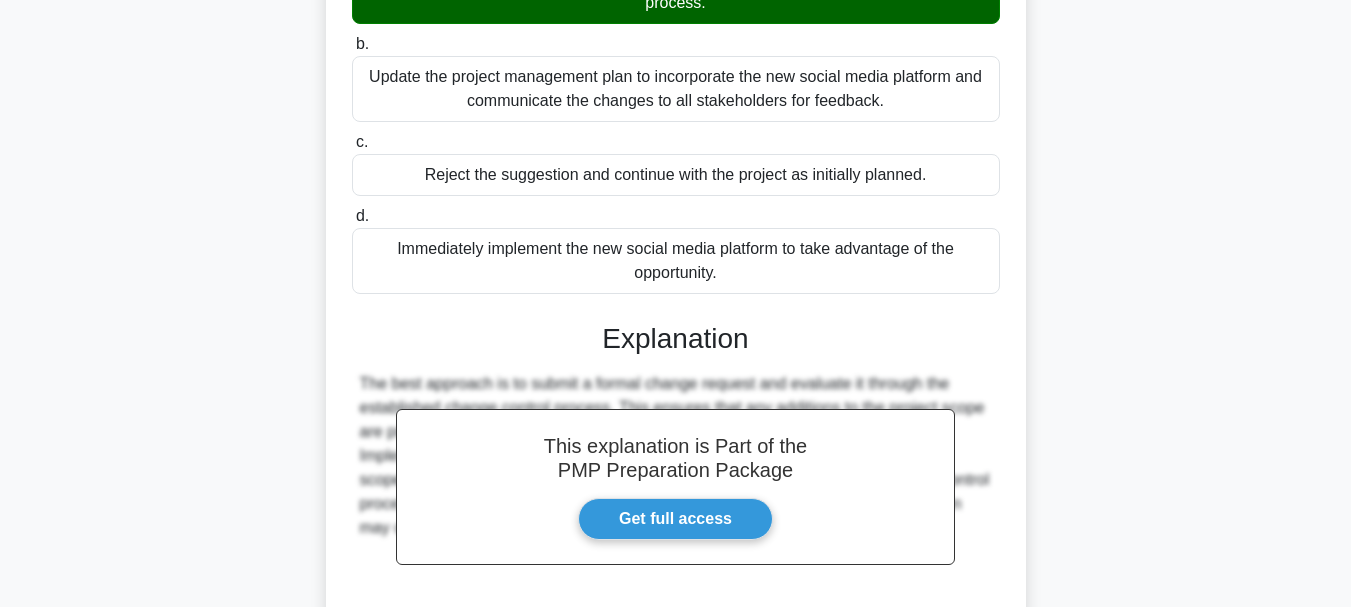 scroll, scrollTop: 531, scrollLeft: 0, axis: vertical 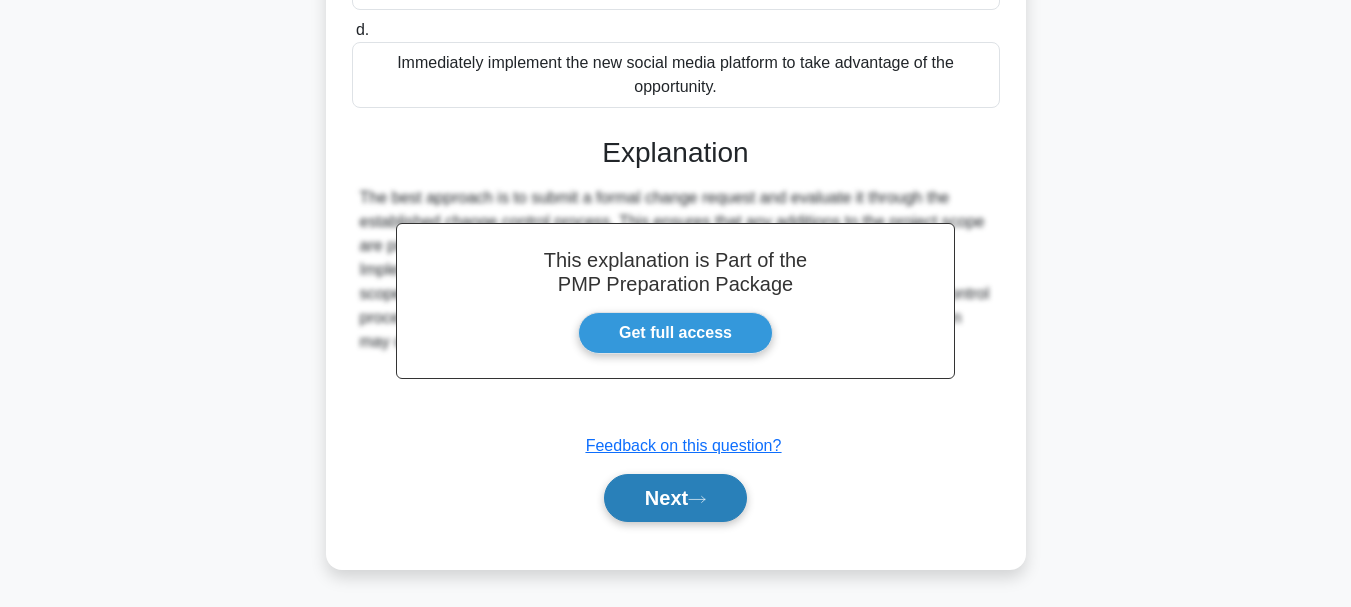 click 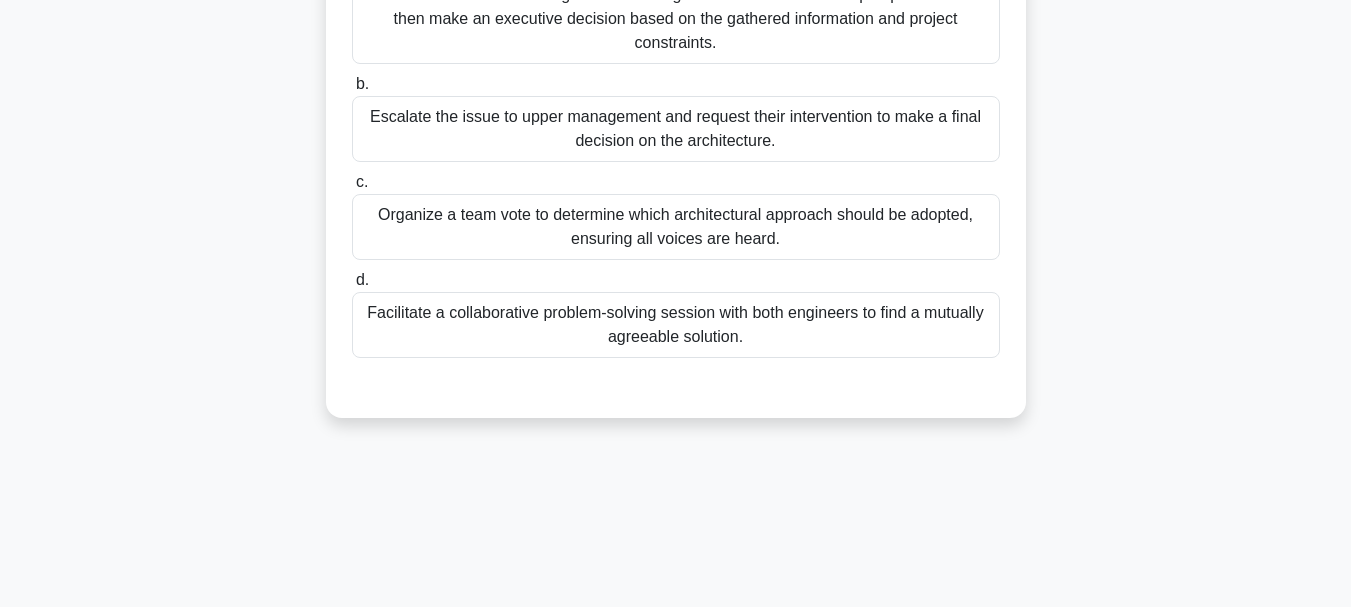 scroll, scrollTop: 408, scrollLeft: 0, axis: vertical 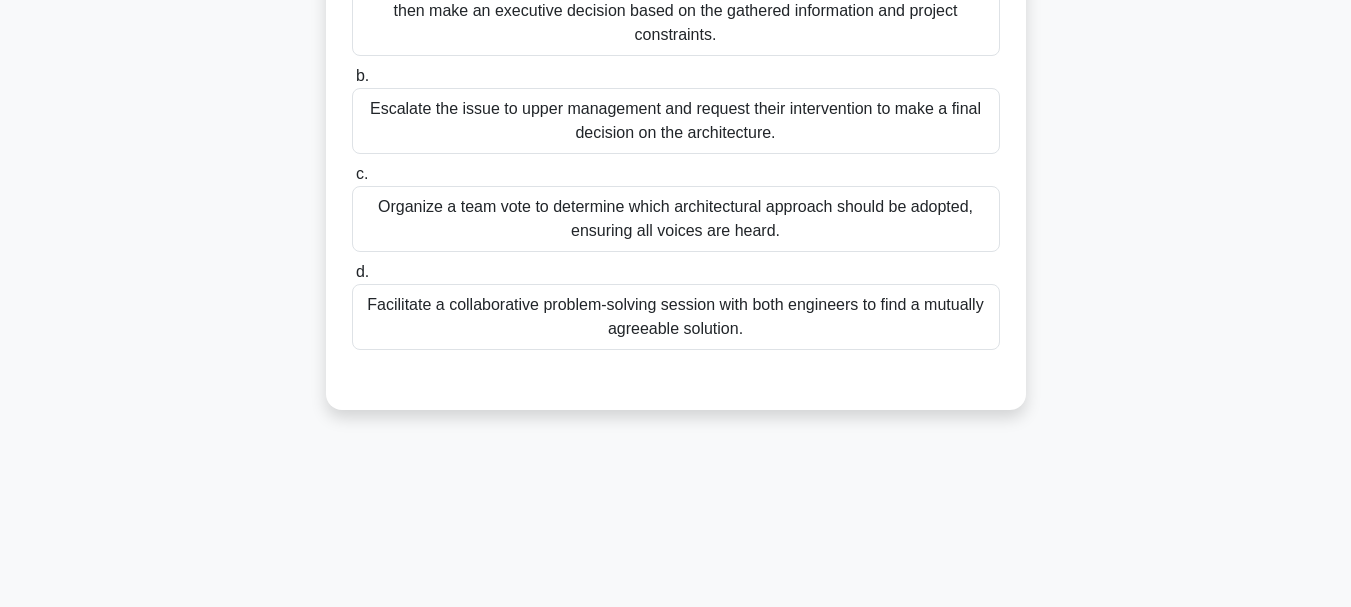 click on "Facilitate a collaborative problem-solving session with both engineers to find a mutually agreeable solution." at bounding box center [676, 317] 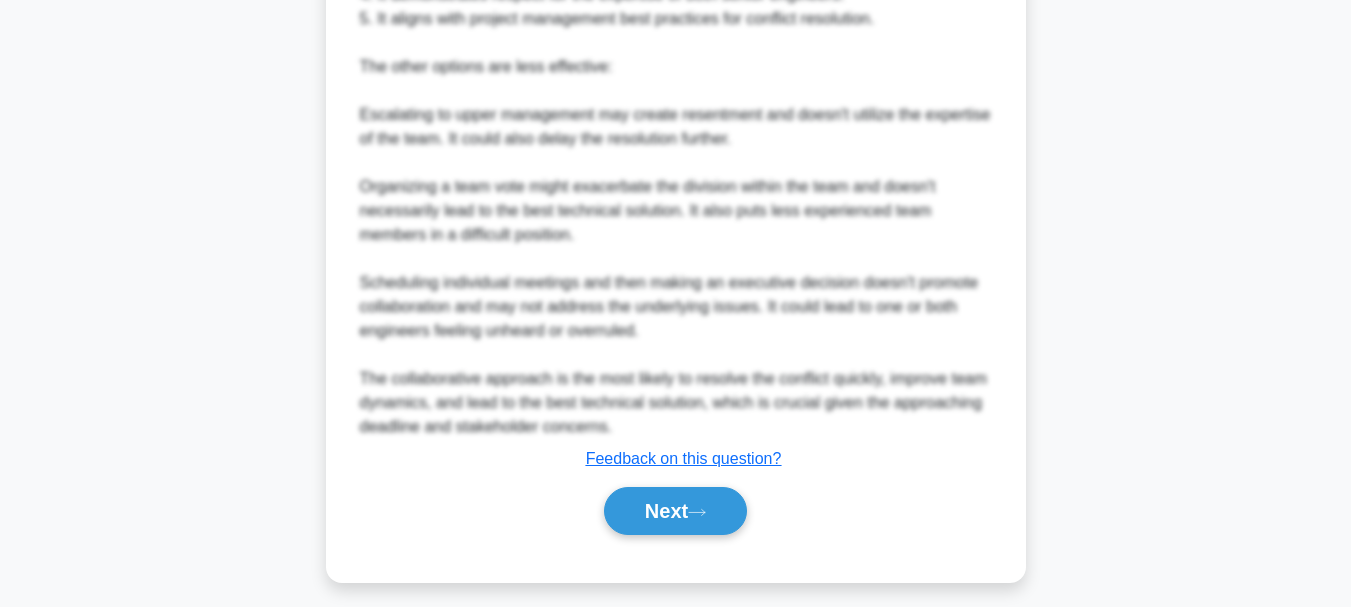 scroll, scrollTop: 1083, scrollLeft: 0, axis: vertical 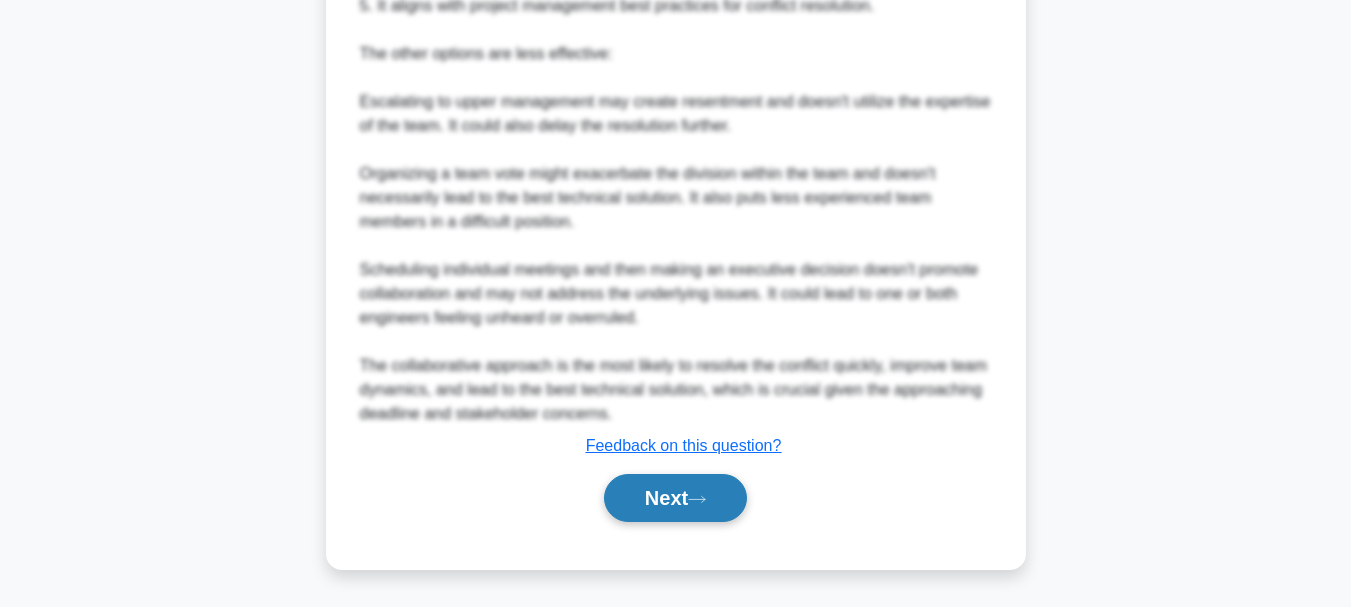 click 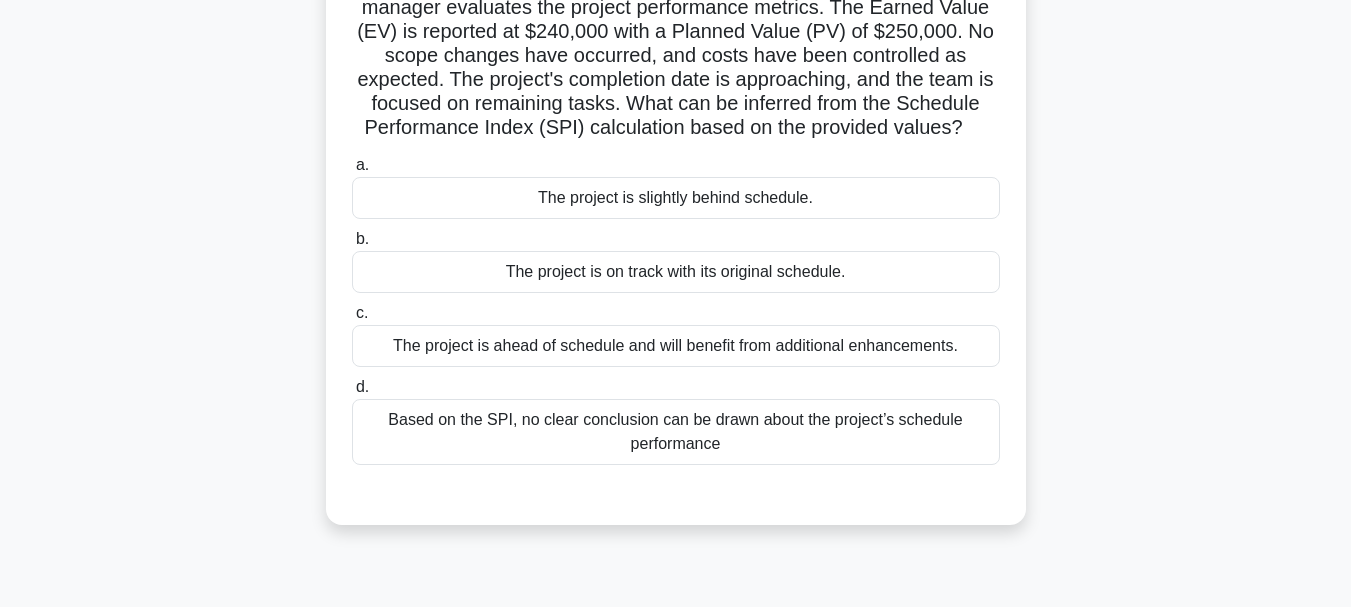 scroll, scrollTop: 240, scrollLeft: 0, axis: vertical 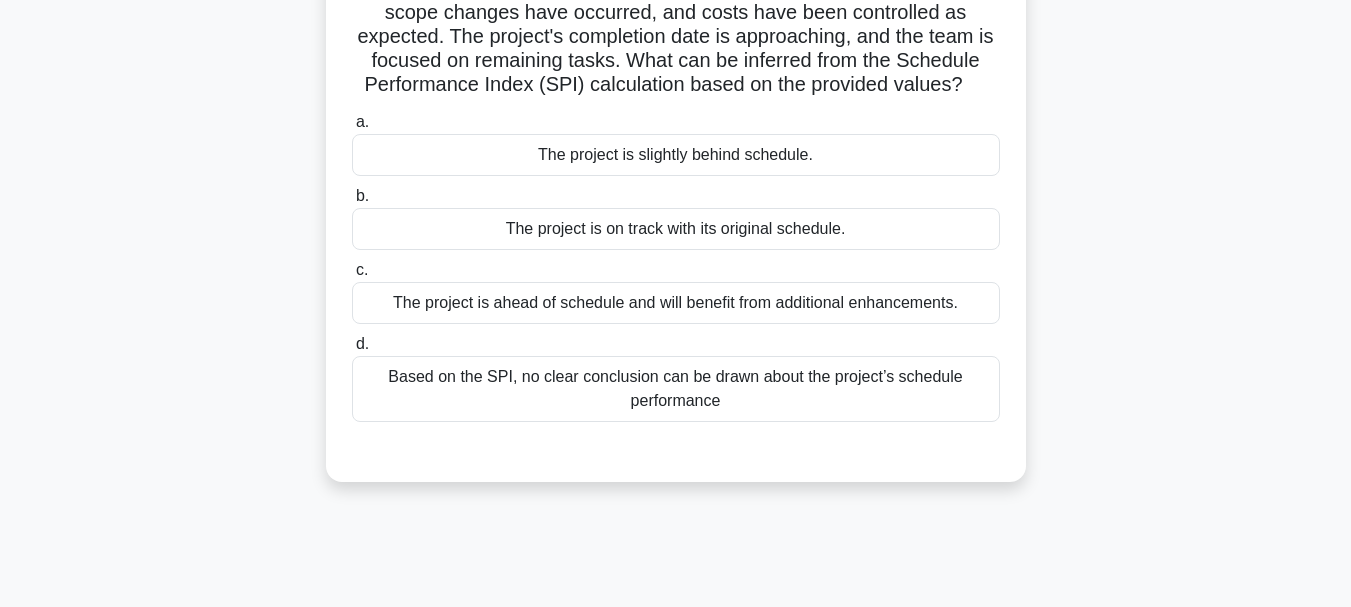click on "The project is slightly behind schedule." at bounding box center (676, 155) 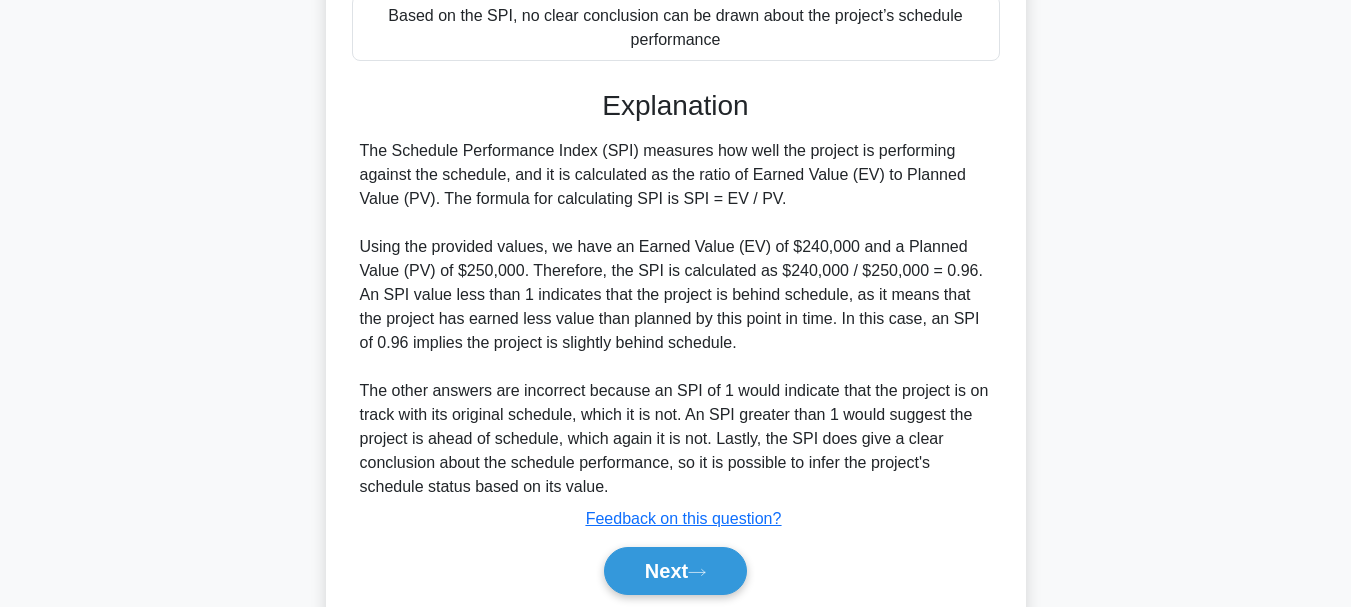 scroll, scrollTop: 699, scrollLeft: 0, axis: vertical 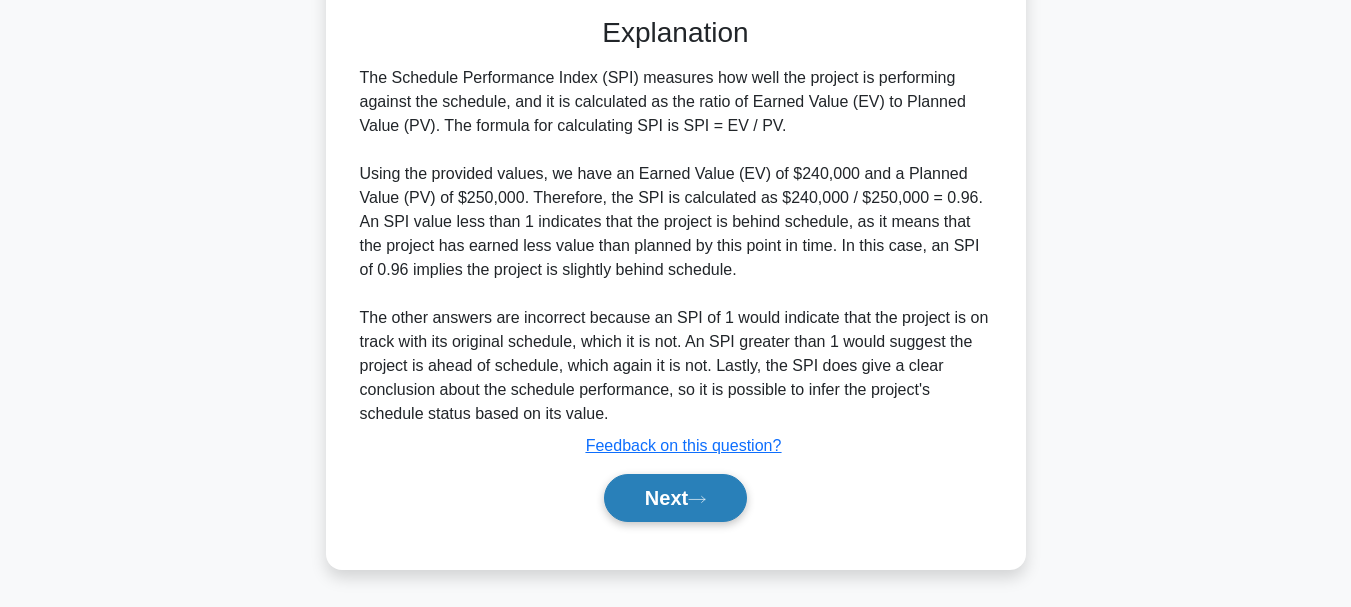click on "Next" at bounding box center (675, 498) 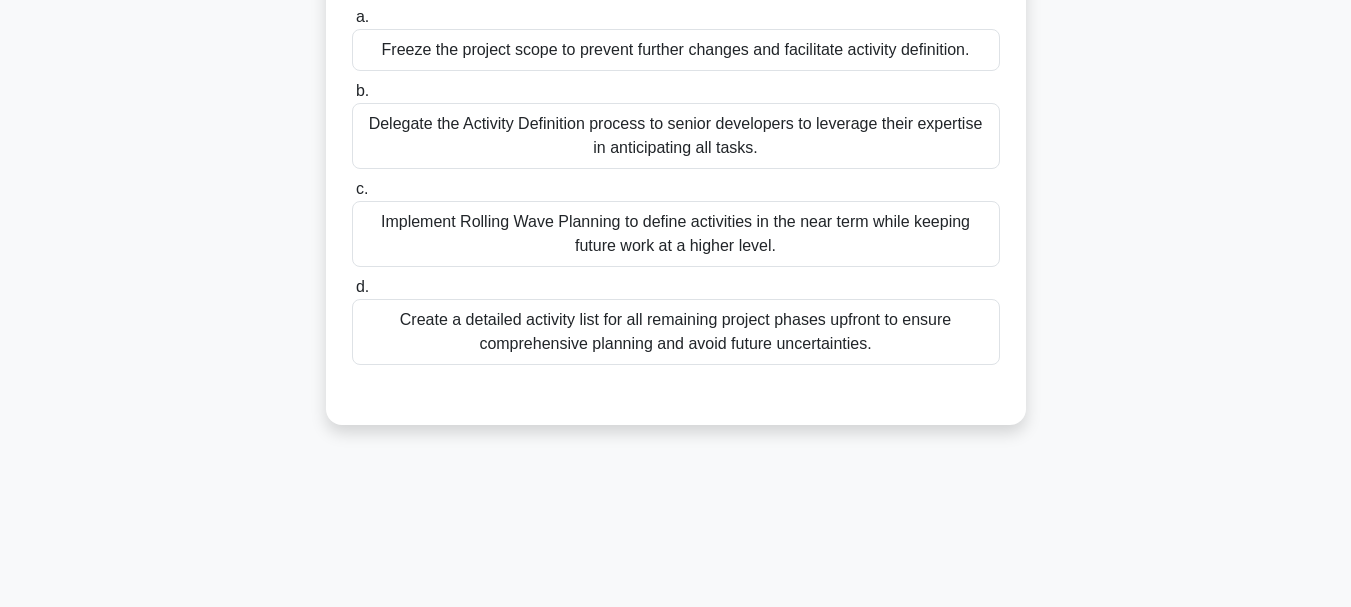 scroll, scrollTop: 280, scrollLeft: 0, axis: vertical 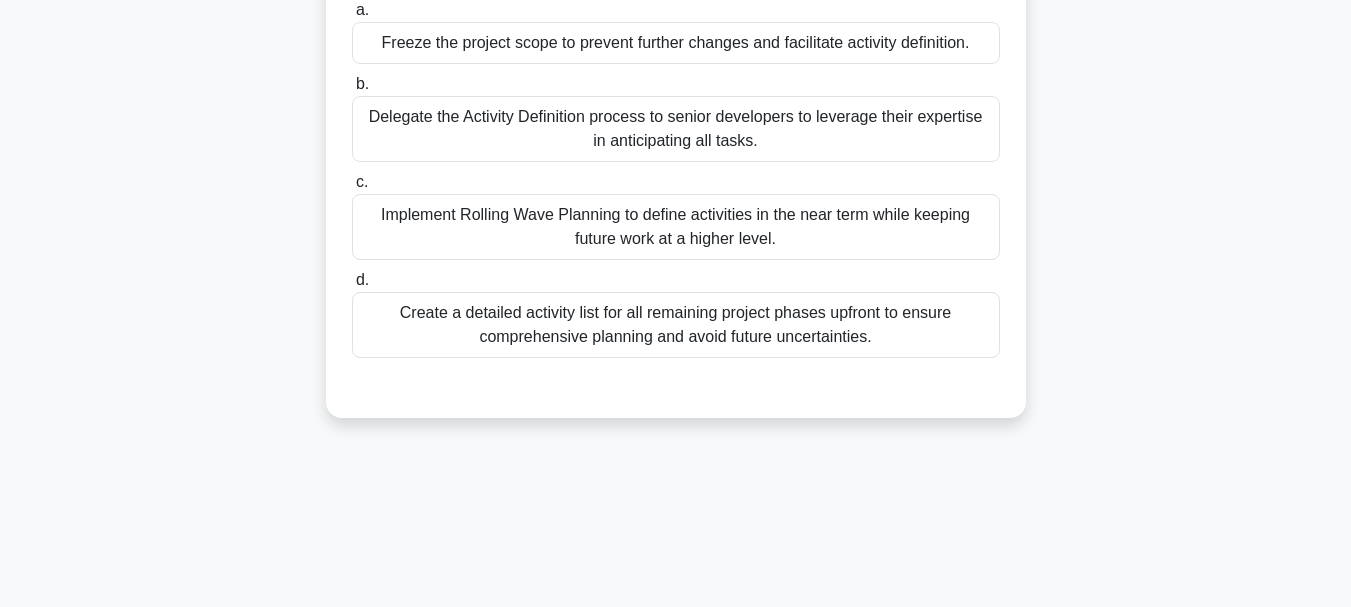 click on "Create a detailed activity list for all remaining project phases upfront to ensure comprehensive planning and avoid future uncertainties." at bounding box center [676, 325] 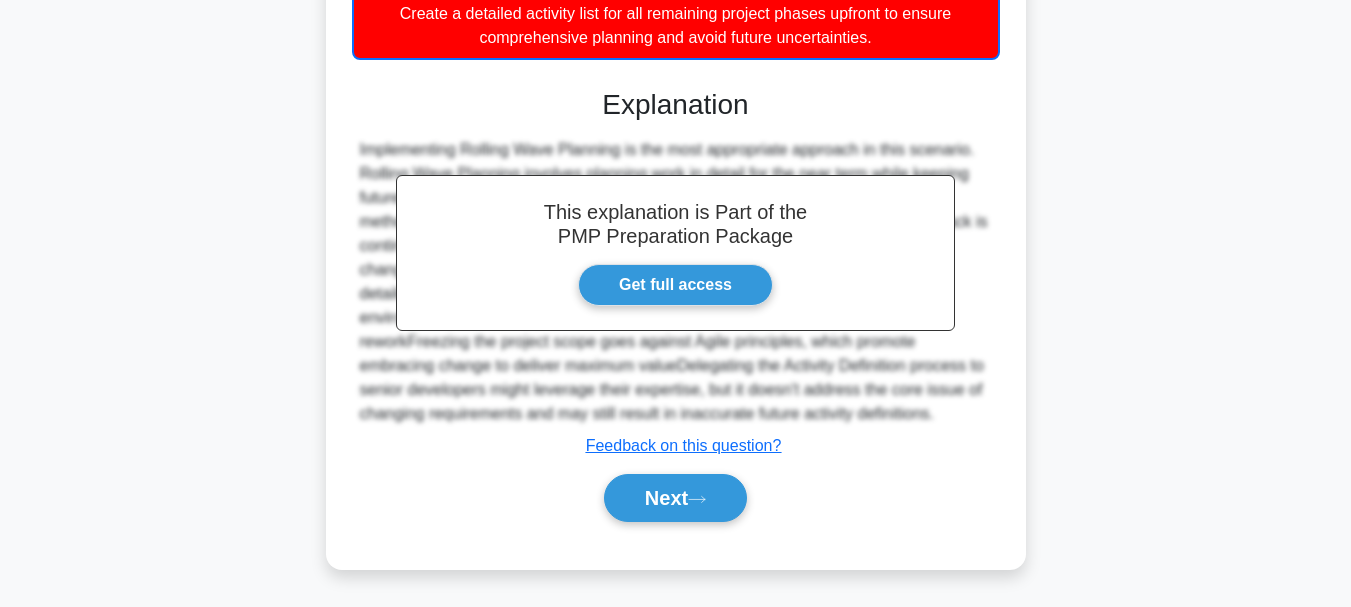 scroll, scrollTop: 605, scrollLeft: 0, axis: vertical 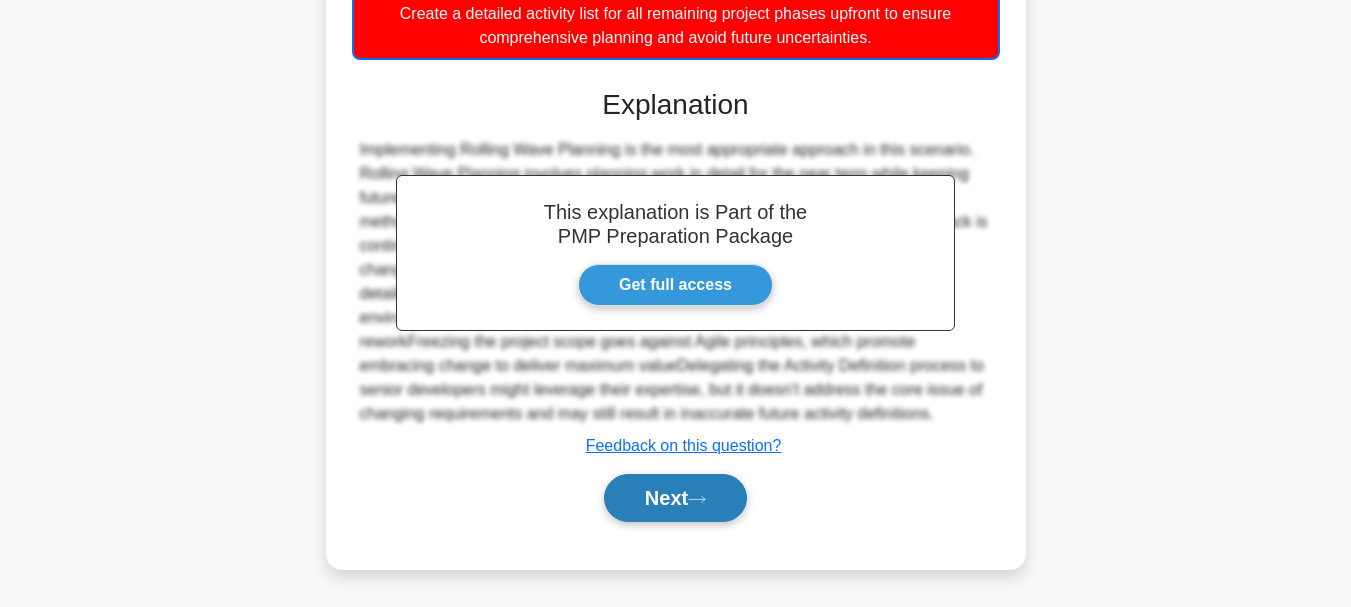 click on "Next" at bounding box center (675, 498) 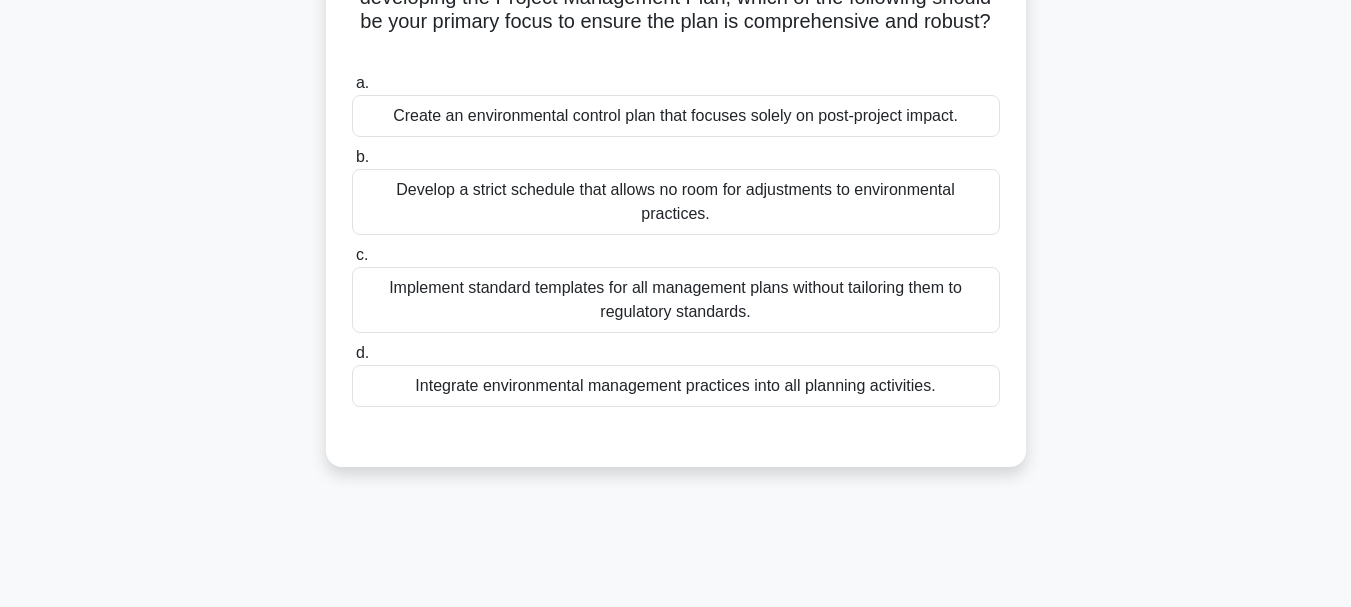 scroll, scrollTop: 249, scrollLeft: 0, axis: vertical 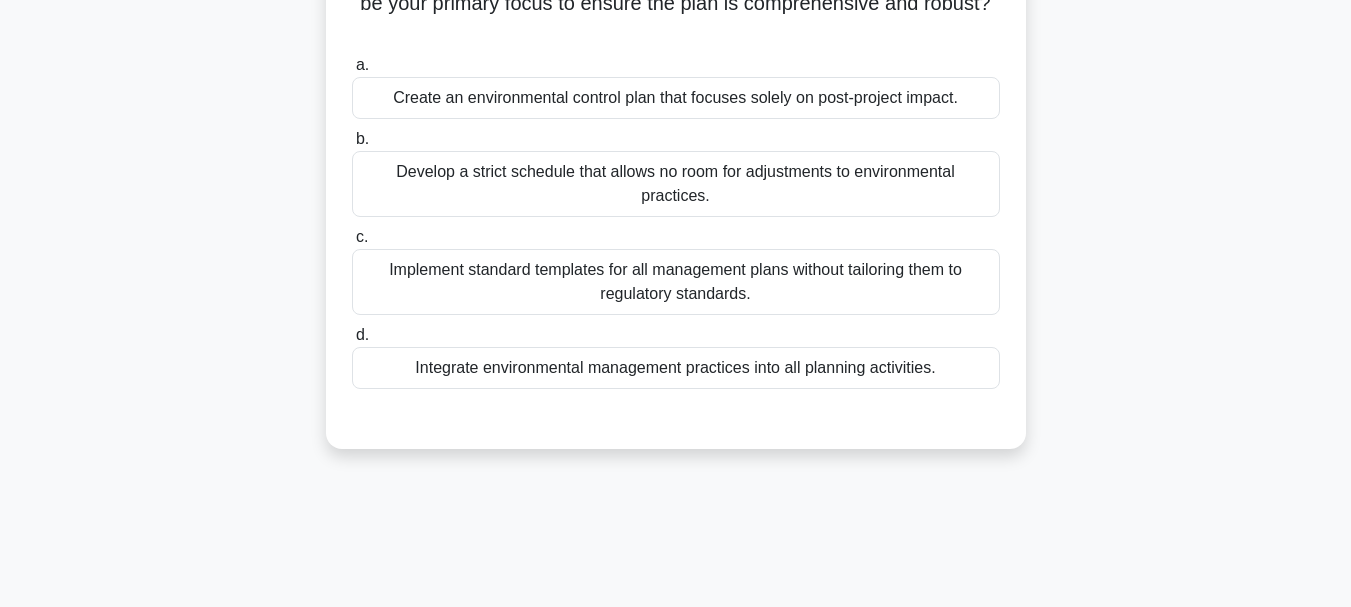 click on "Integrate environmental management practices into all planning activities." at bounding box center (676, 368) 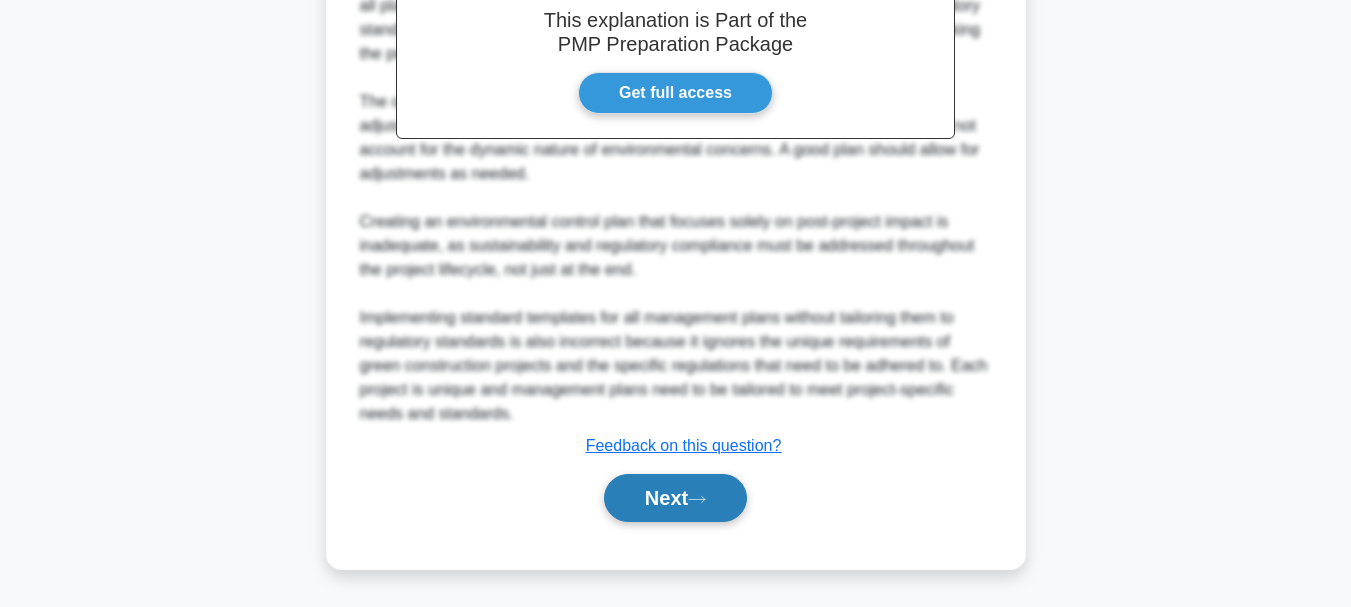 click on "Next" at bounding box center (675, 498) 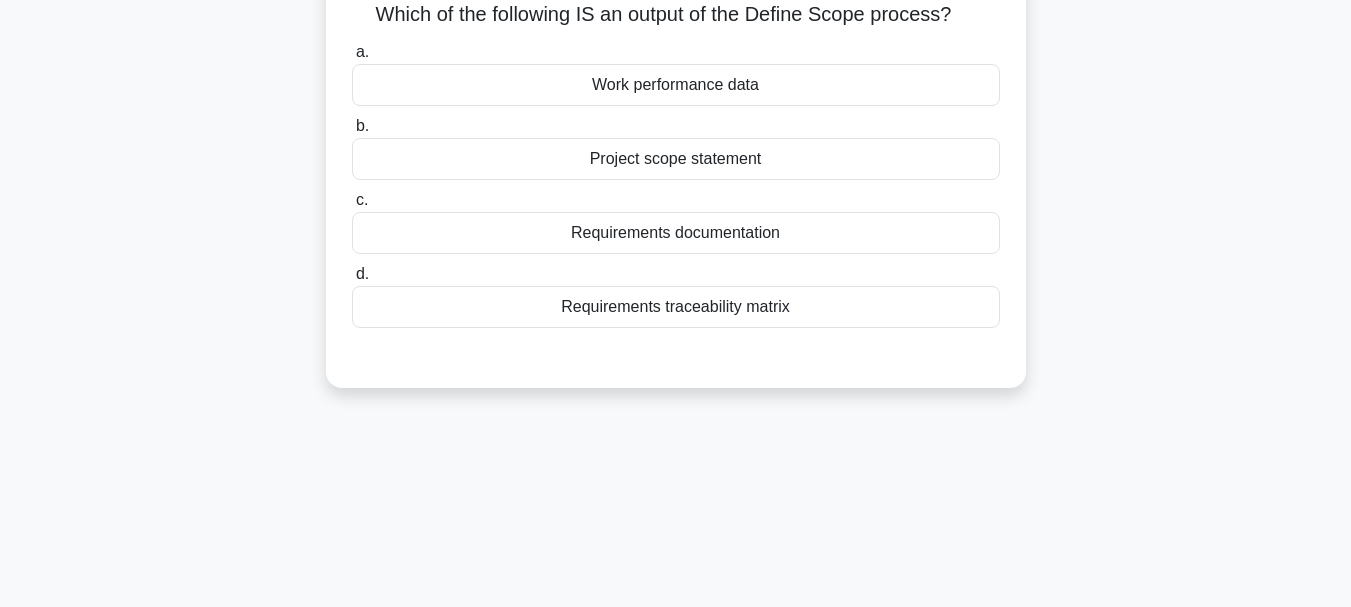 scroll, scrollTop: 148, scrollLeft: 0, axis: vertical 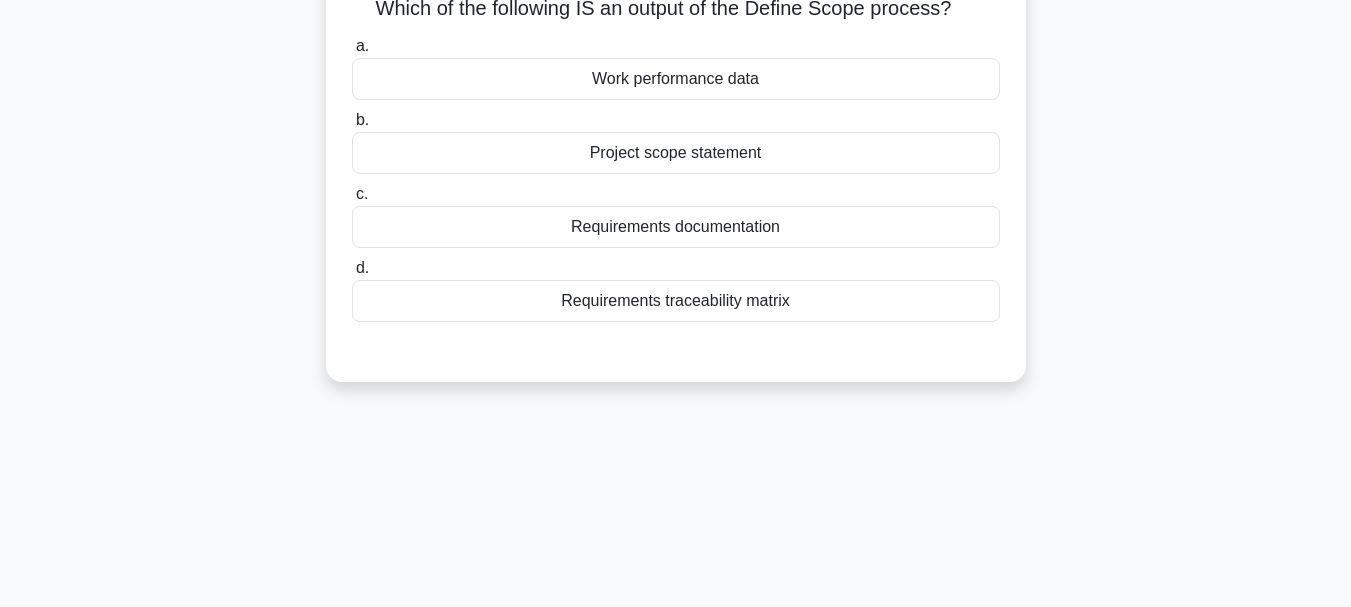 click on "Project scope statement" at bounding box center (676, 153) 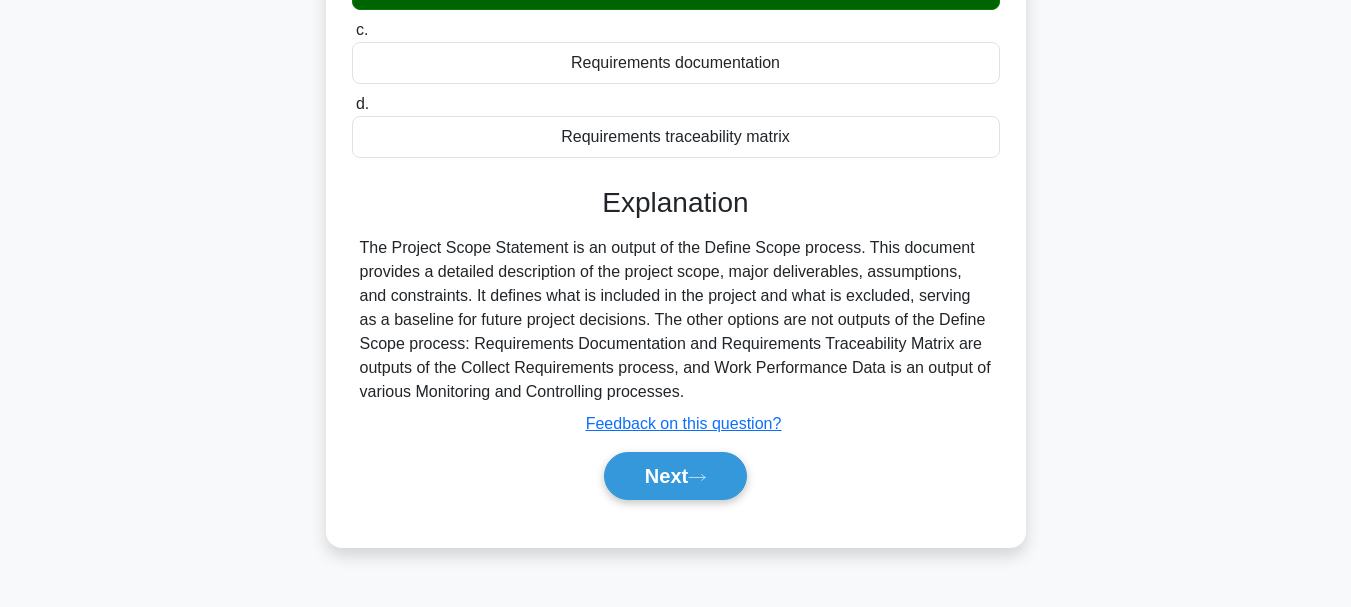 scroll, scrollTop: 473, scrollLeft: 0, axis: vertical 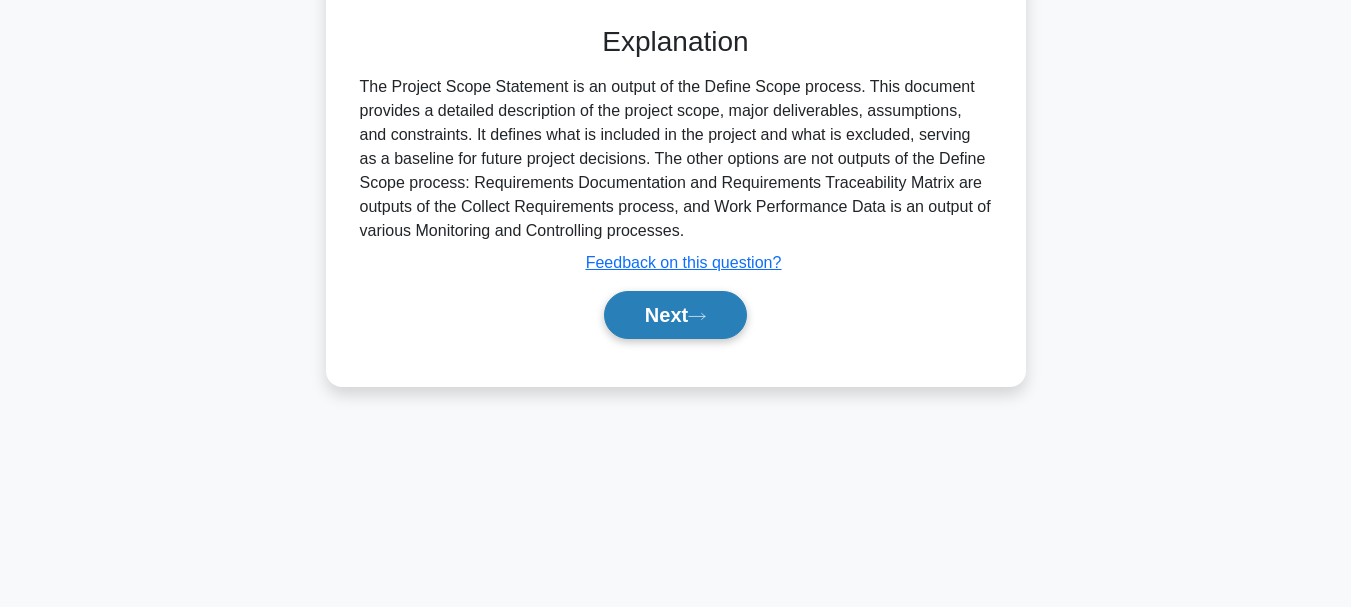 click on "Next" at bounding box center (675, 315) 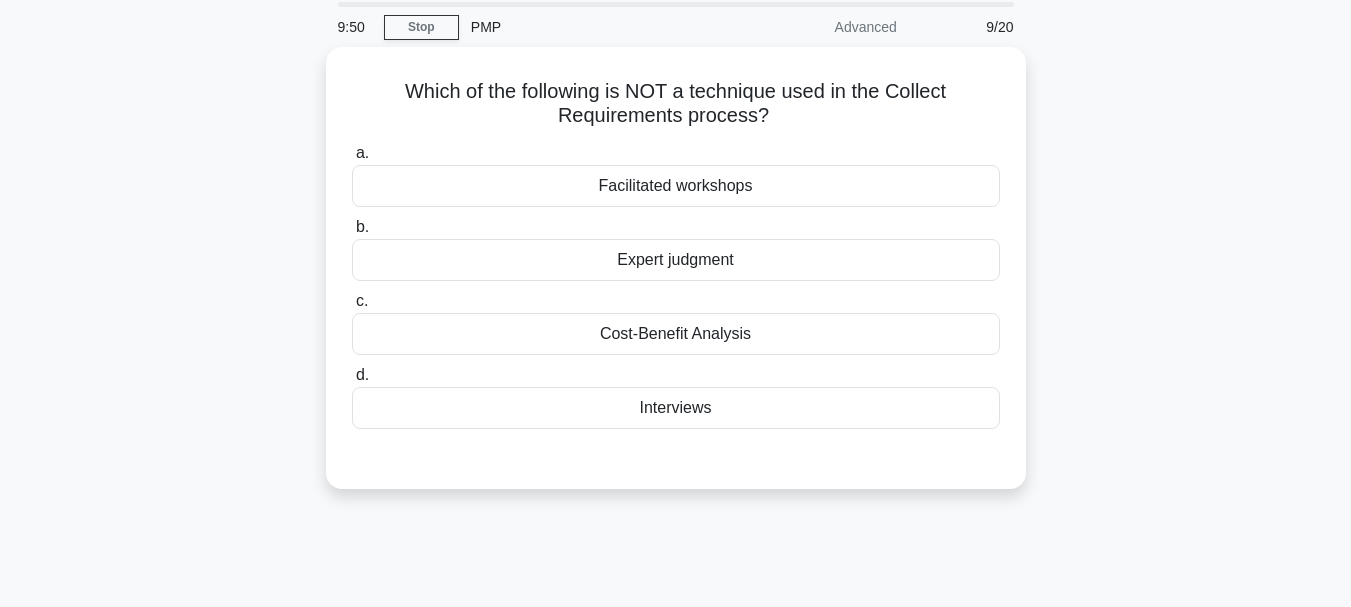scroll, scrollTop: 72, scrollLeft: 0, axis: vertical 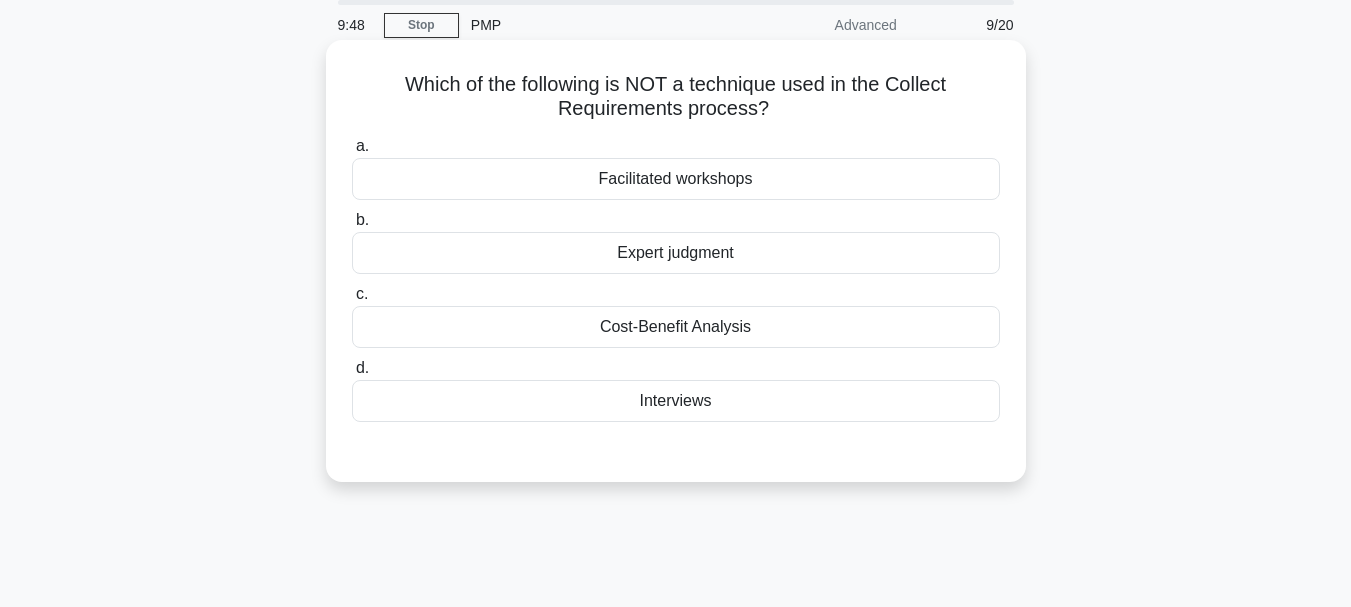 click on "Cost-Benefit Analysis" at bounding box center [676, 327] 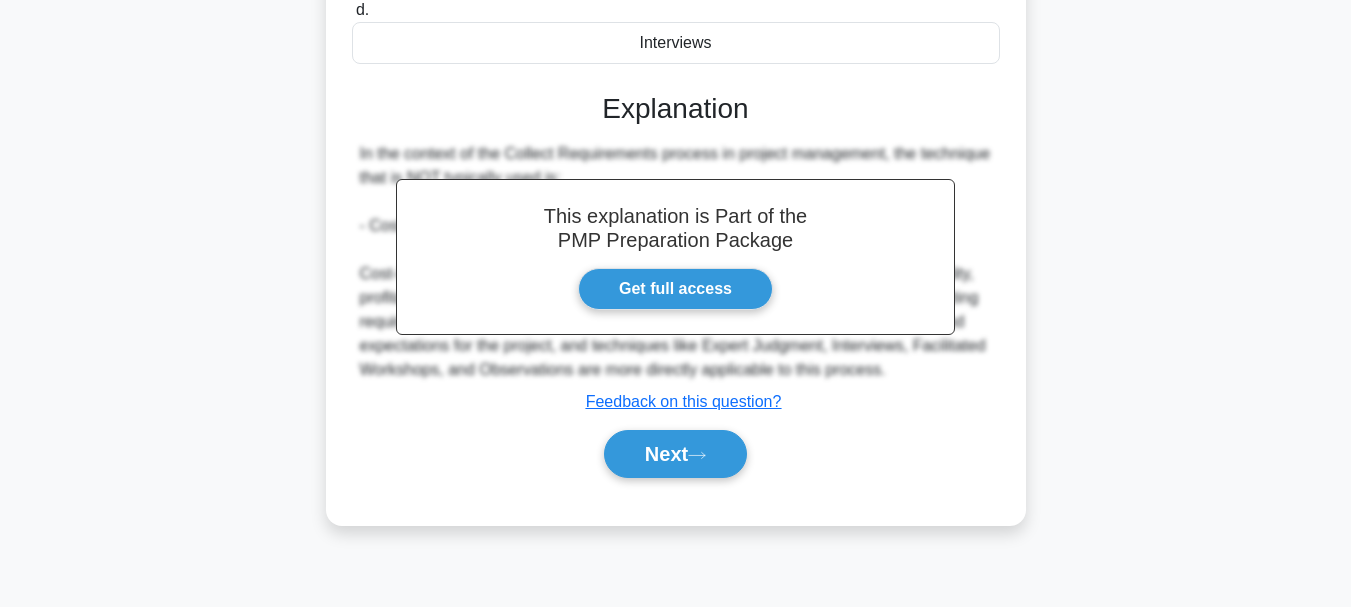 scroll, scrollTop: 473, scrollLeft: 0, axis: vertical 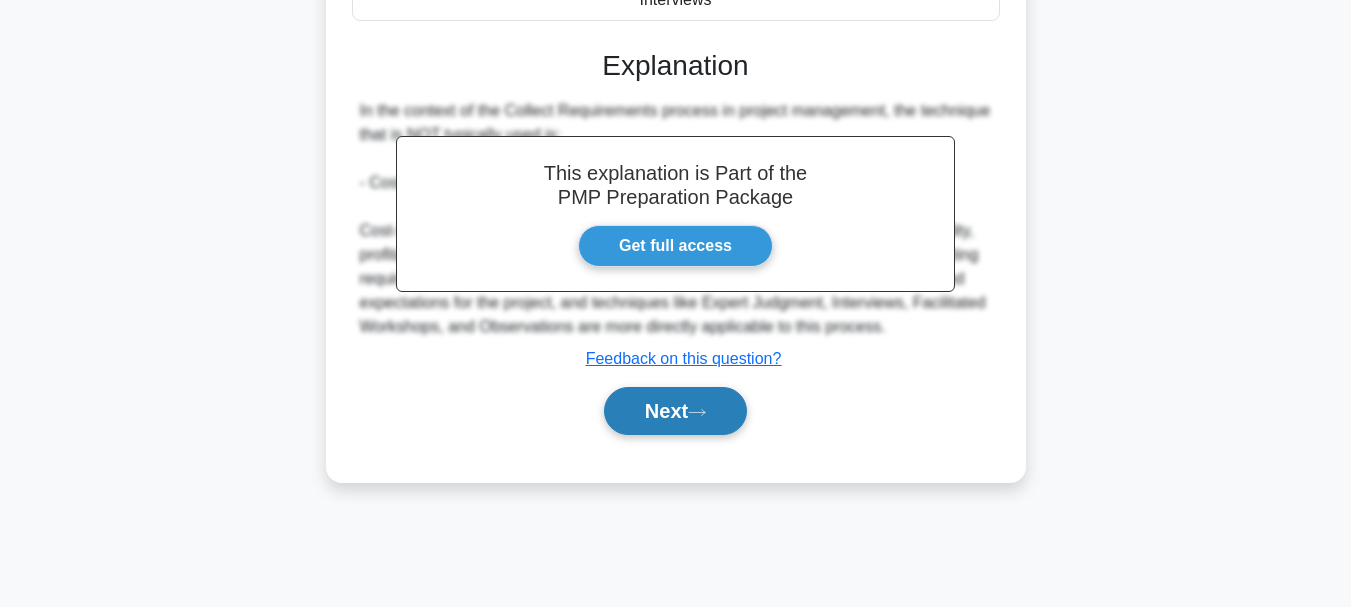 click on "Next" at bounding box center [675, 411] 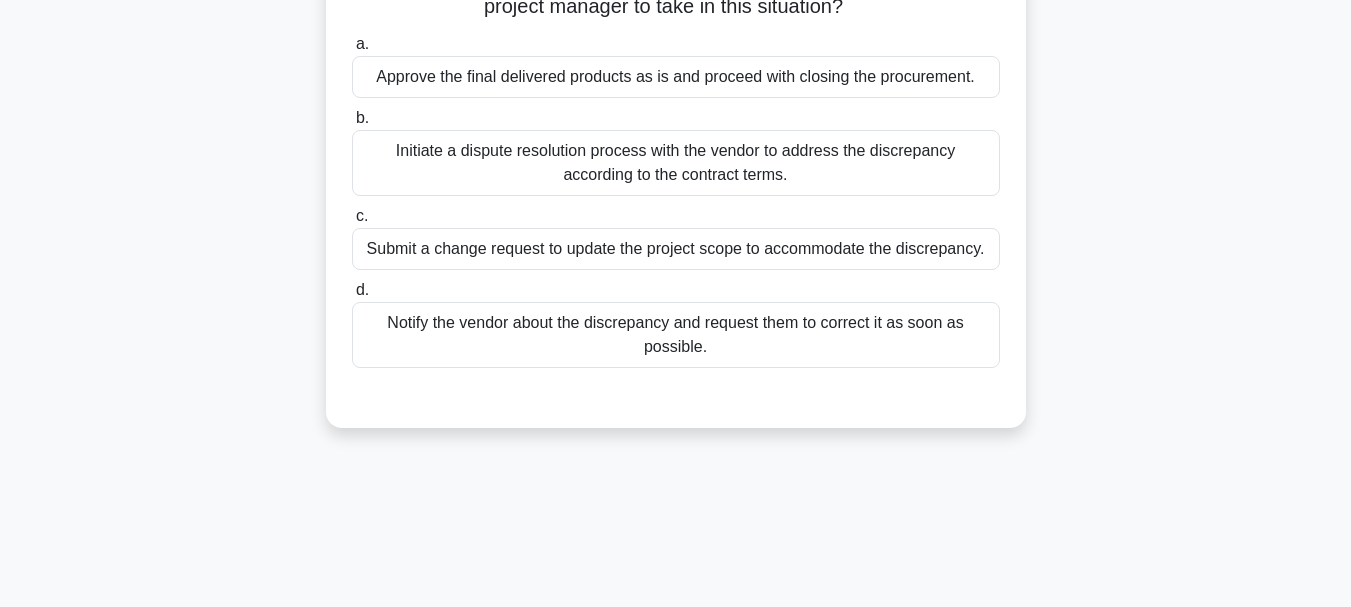 scroll, scrollTop: 252, scrollLeft: 0, axis: vertical 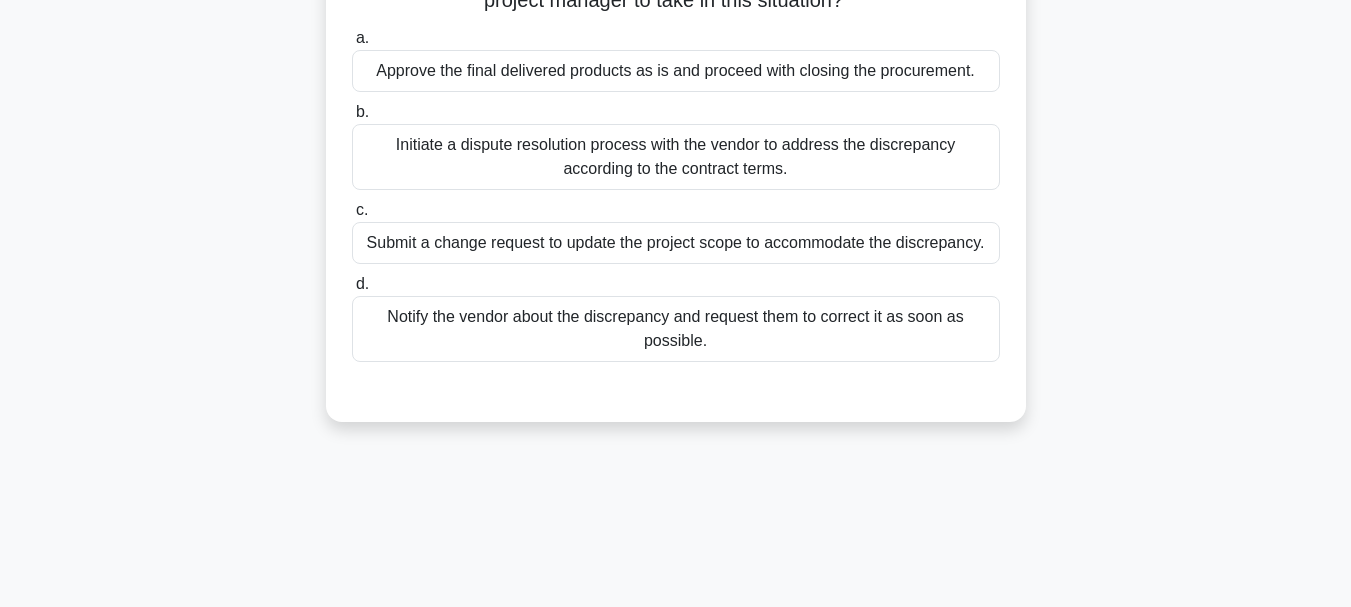 click on "Notify the vendor about the discrepancy and request them to correct it as soon as possible." at bounding box center (676, 329) 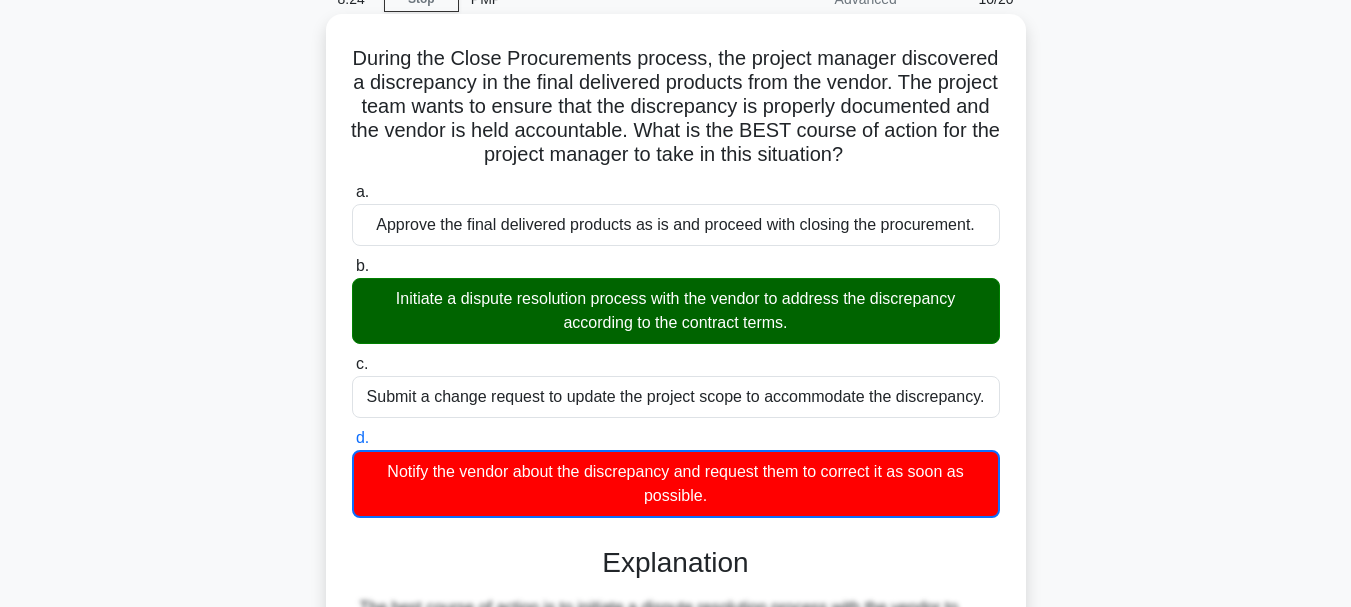 scroll, scrollTop: 81, scrollLeft: 0, axis: vertical 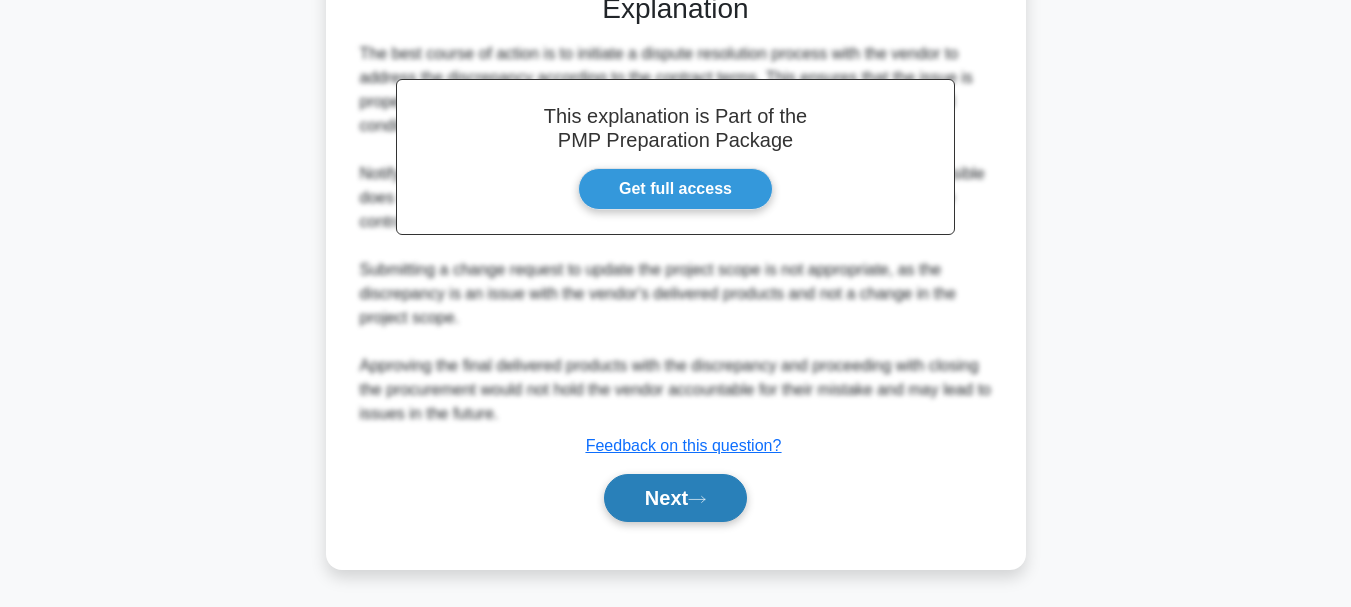 click on "Next" at bounding box center [675, 498] 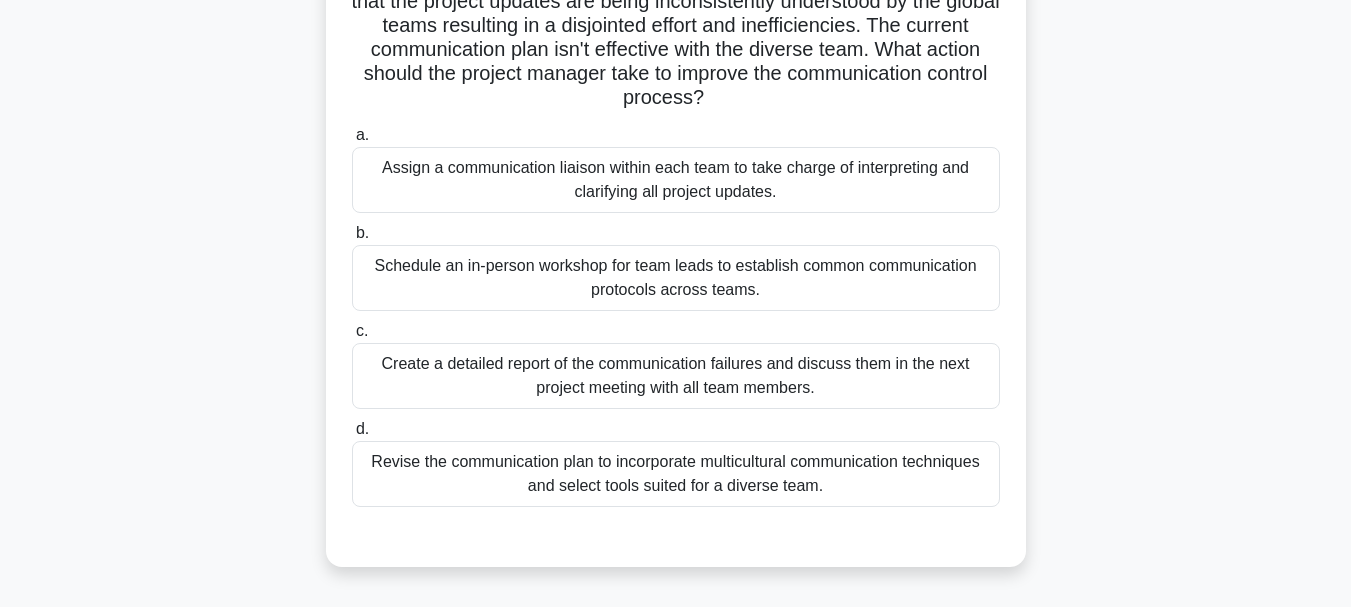 scroll, scrollTop: 185, scrollLeft: 0, axis: vertical 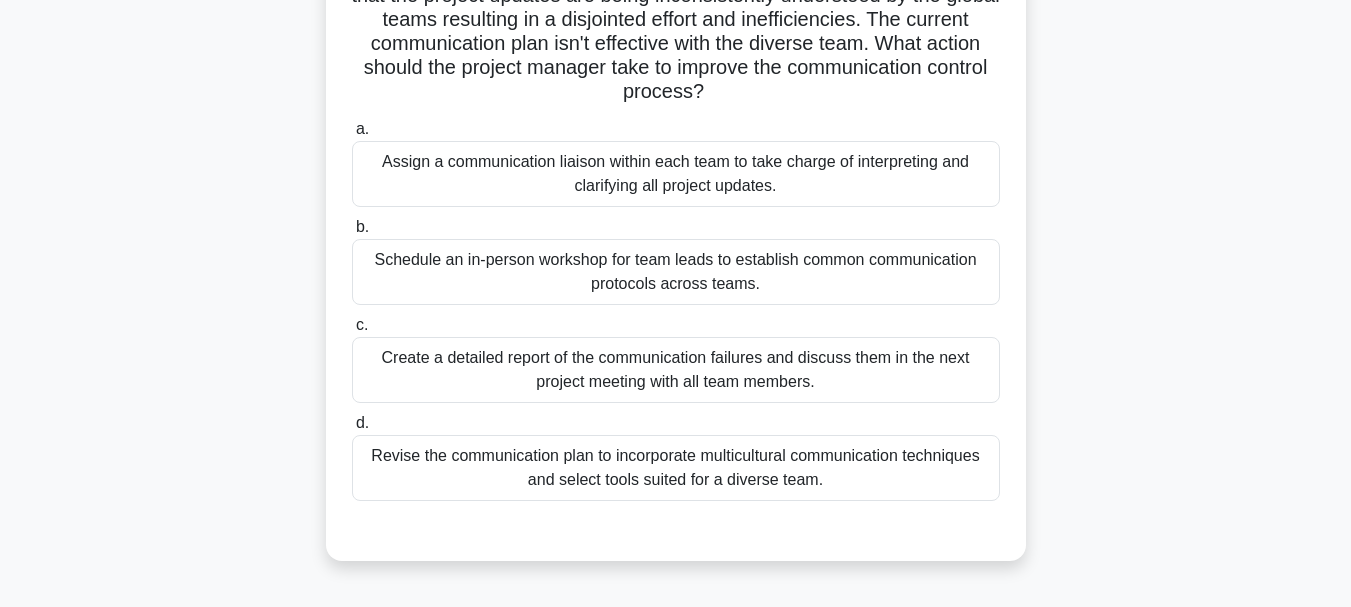 click on "Revise the communication plan to incorporate multicultural communication techniques and select tools suited for a diverse team." at bounding box center (676, 468) 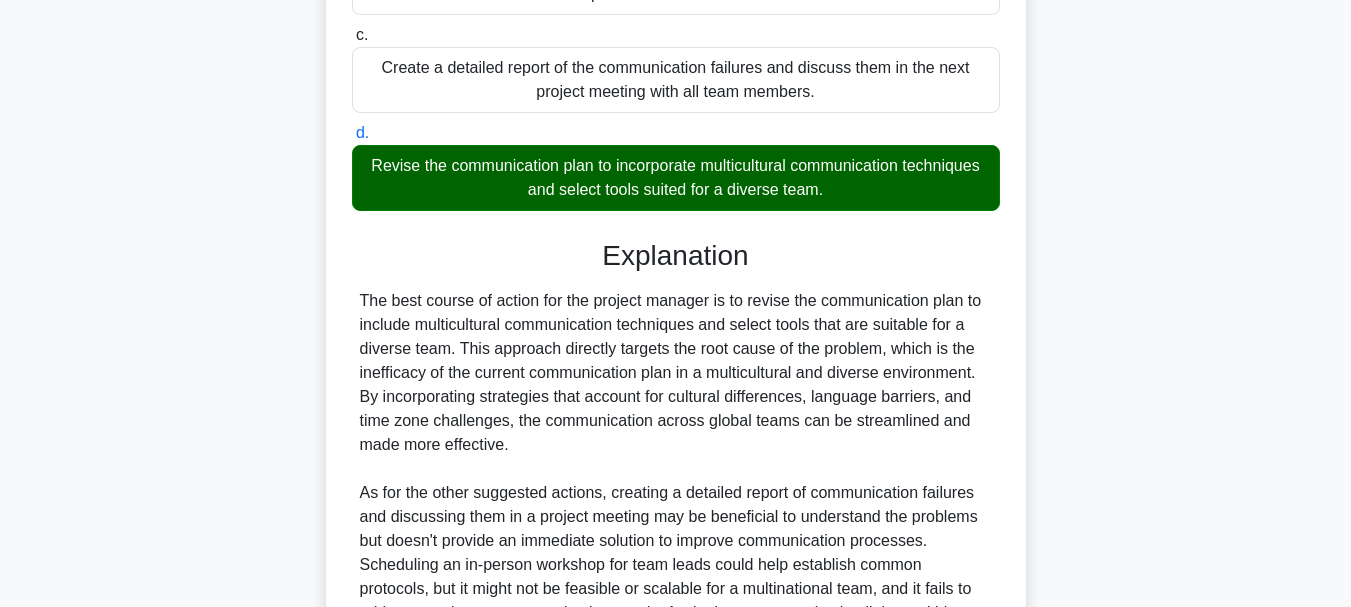 scroll, scrollTop: 747, scrollLeft: 0, axis: vertical 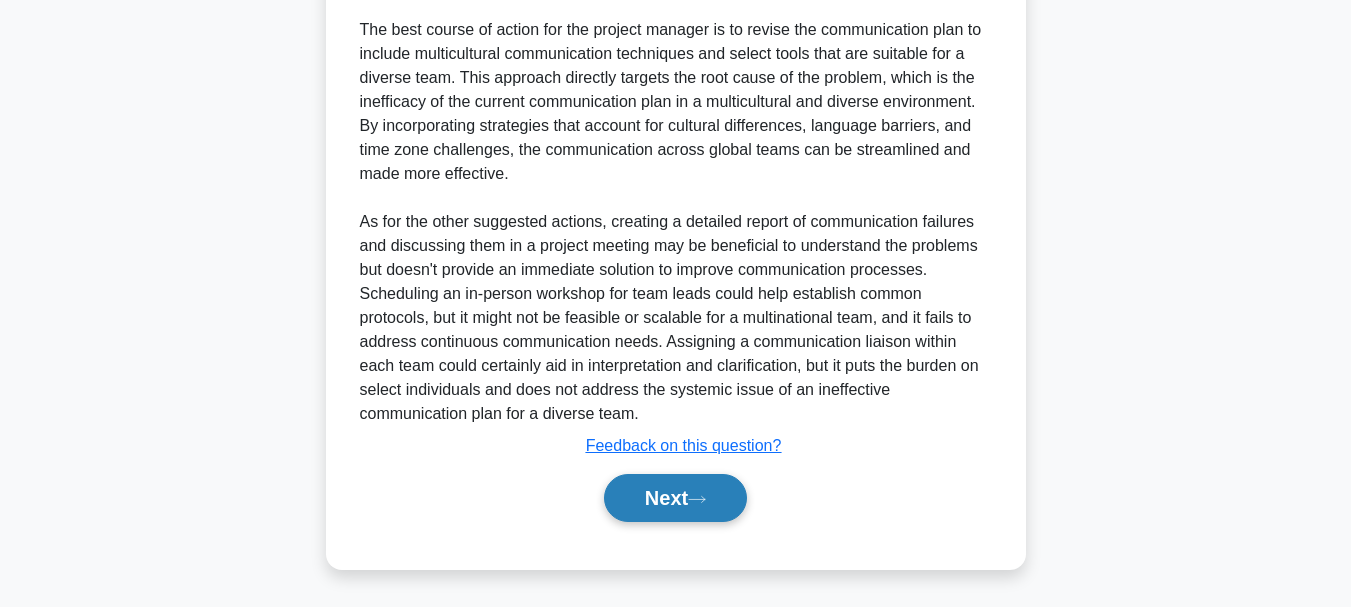 click on "Next" at bounding box center [675, 498] 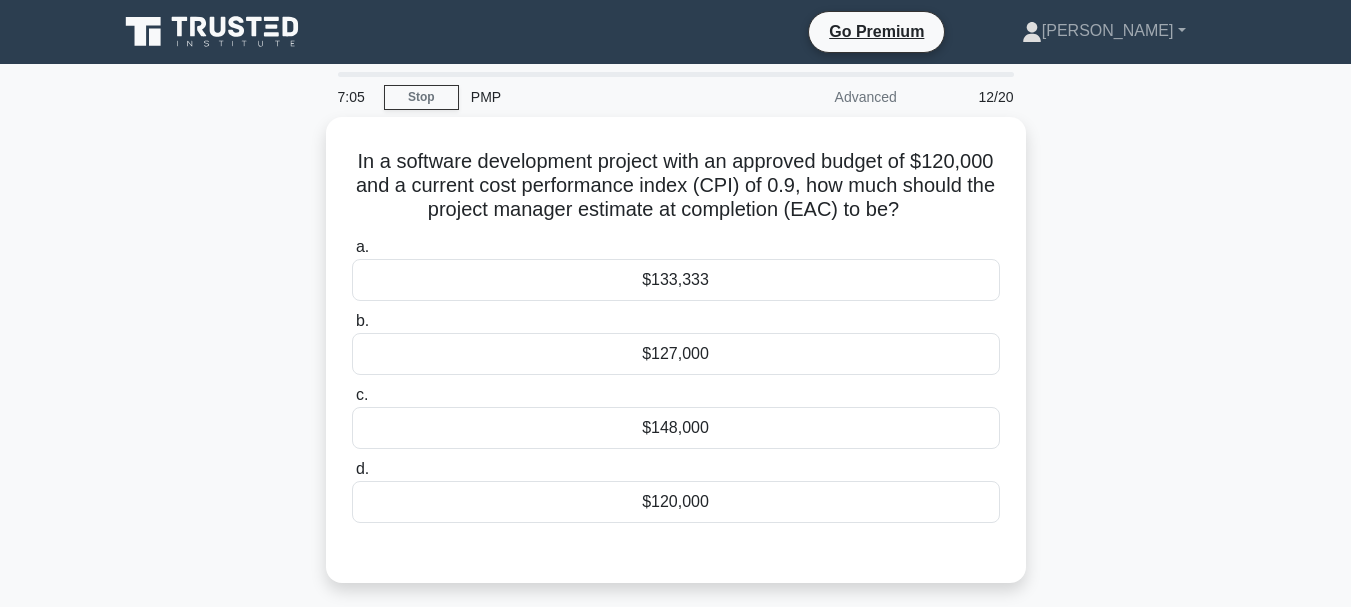 scroll, scrollTop: 1, scrollLeft: 0, axis: vertical 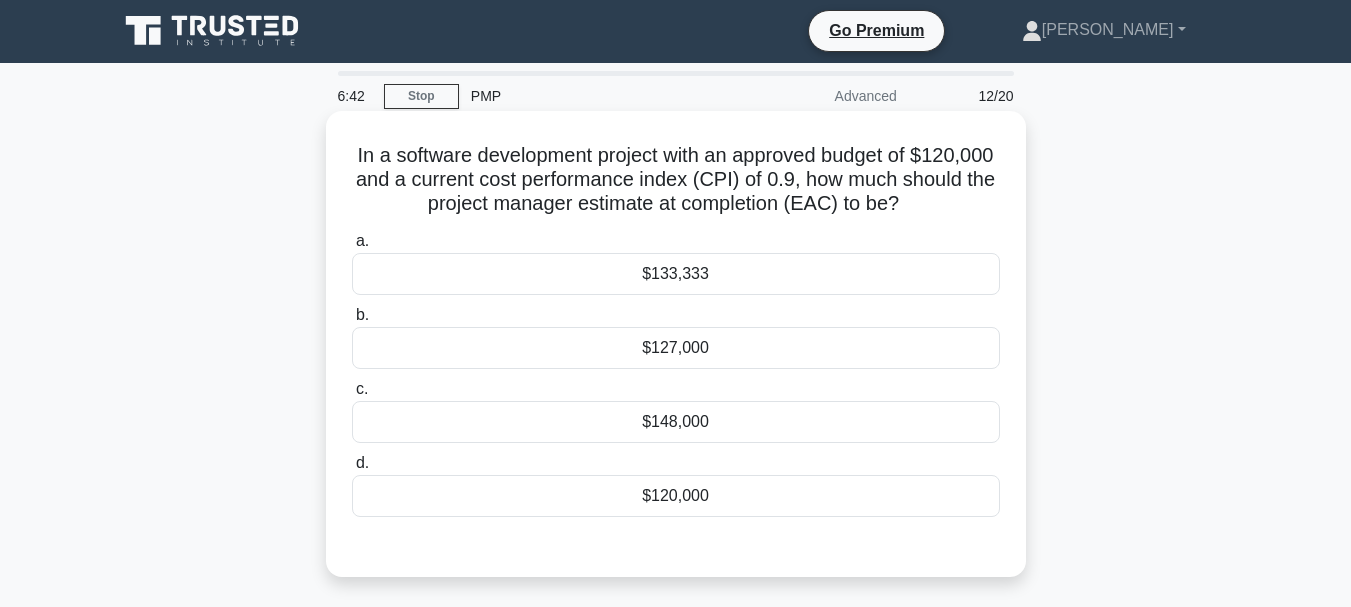 click on "$133,333" at bounding box center [676, 274] 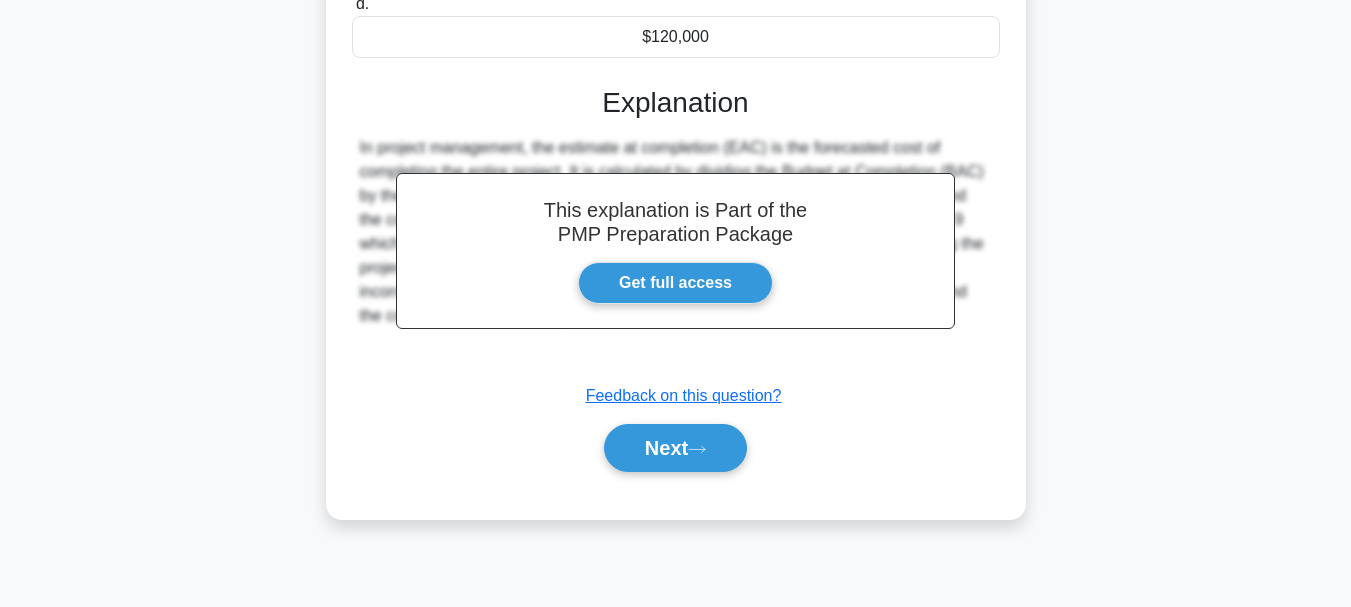 scroll, scrollTop: 473, scrollLeft: 0, axis: vertical 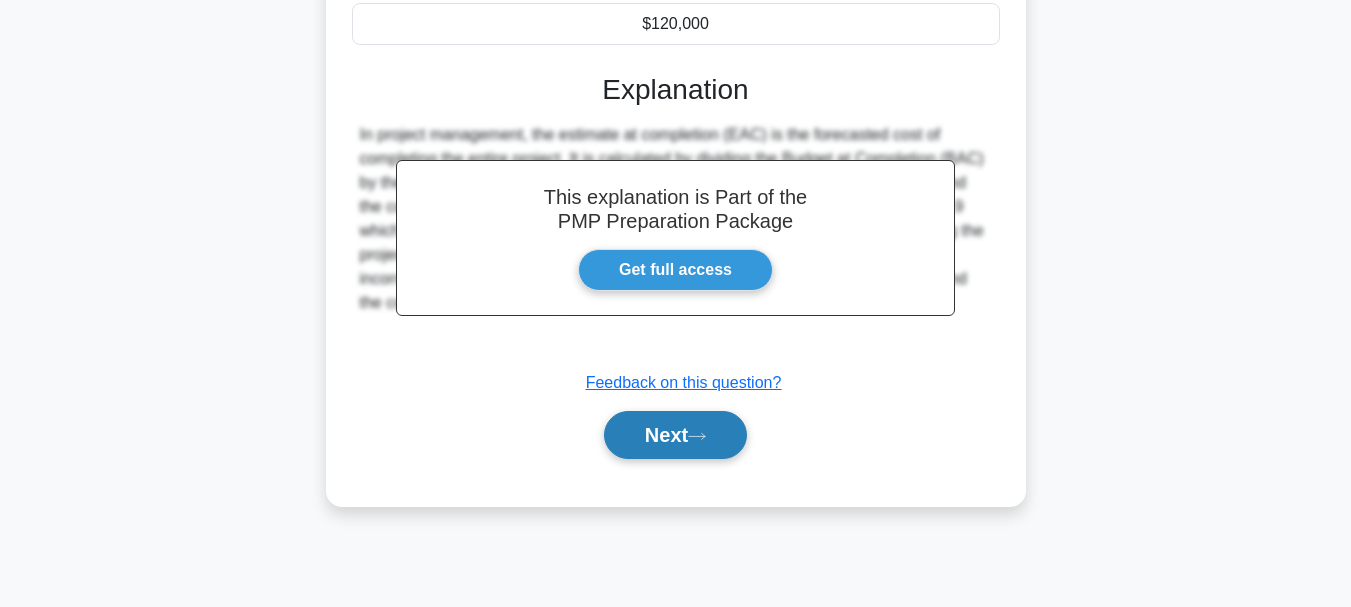click on "Next" at bounding box center (675, 435) 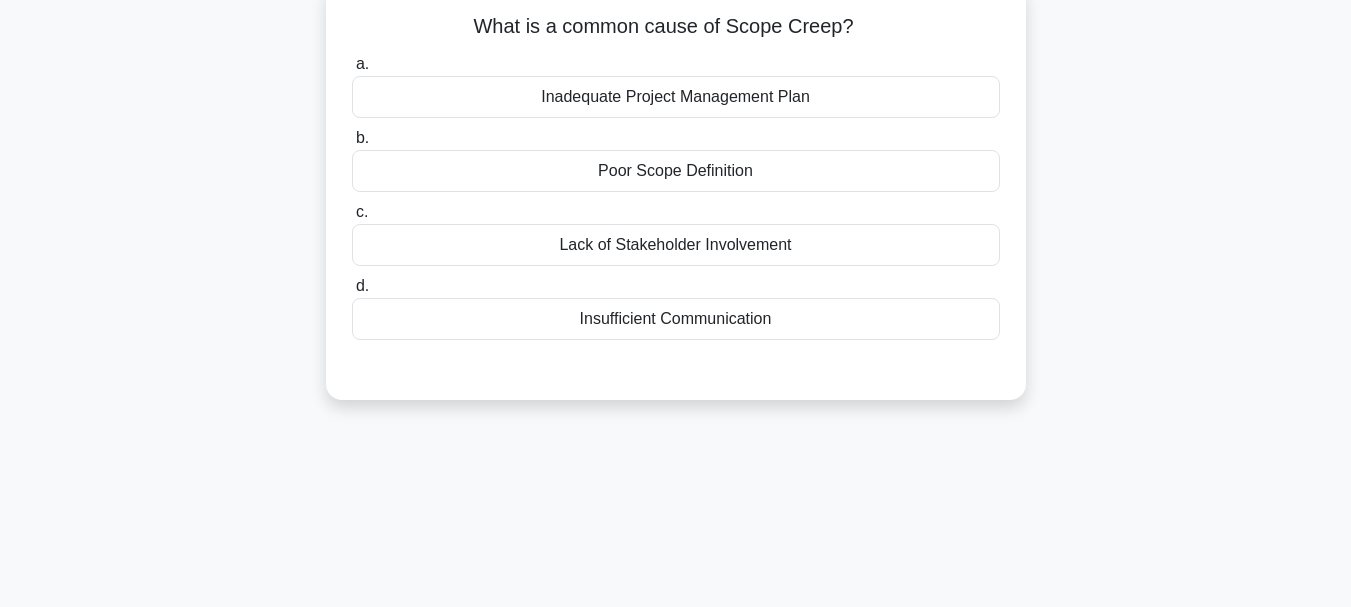 scroll, scrollTop: 0, scrollLeft: 0, axis: both 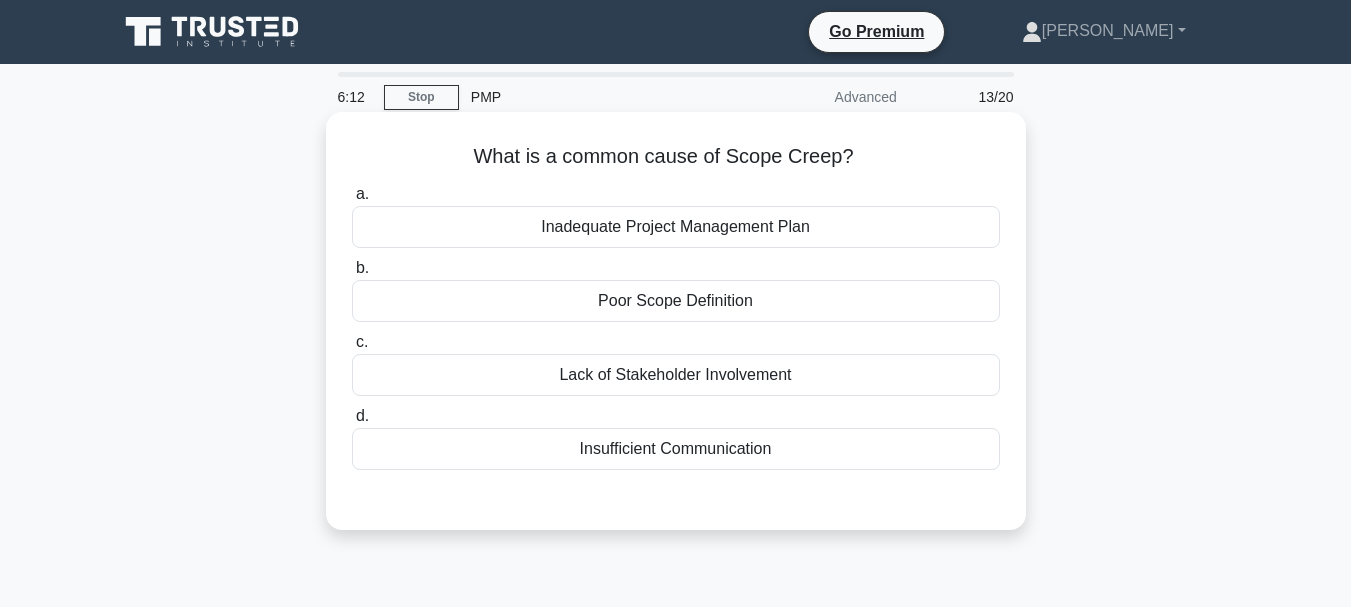 click on "Poor Scope Definition" at bounding box center [676, 301] 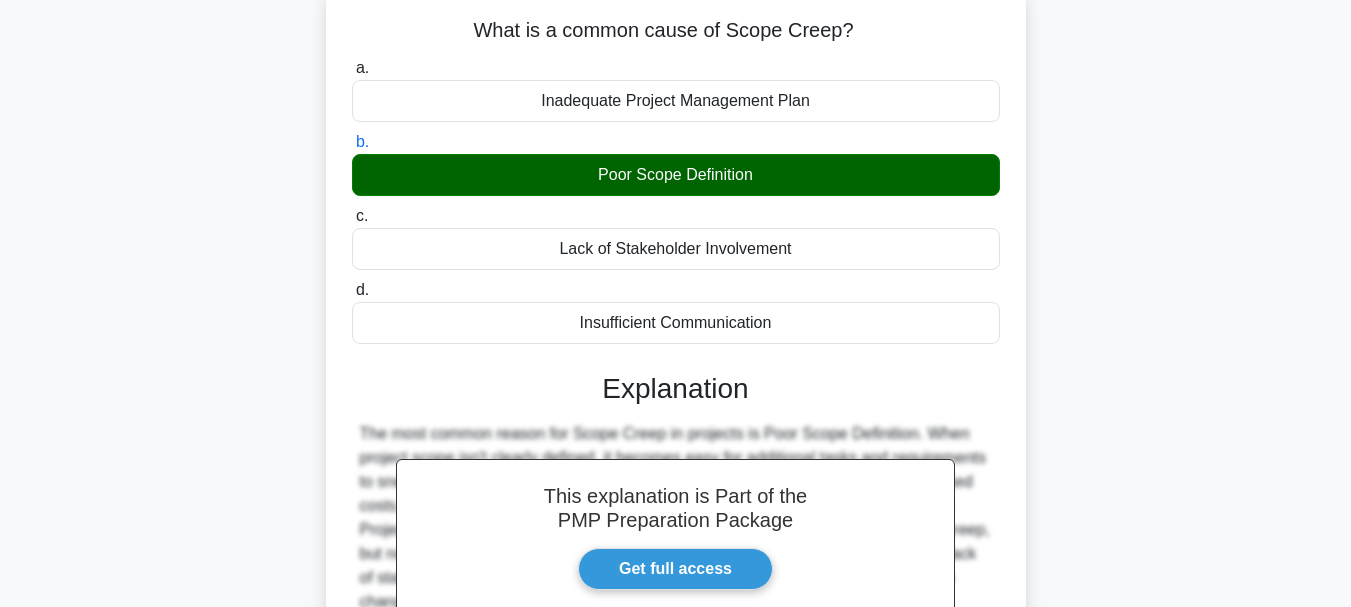 scroll, scrollTop: 473, scrollLeft: 0, axis: vertical 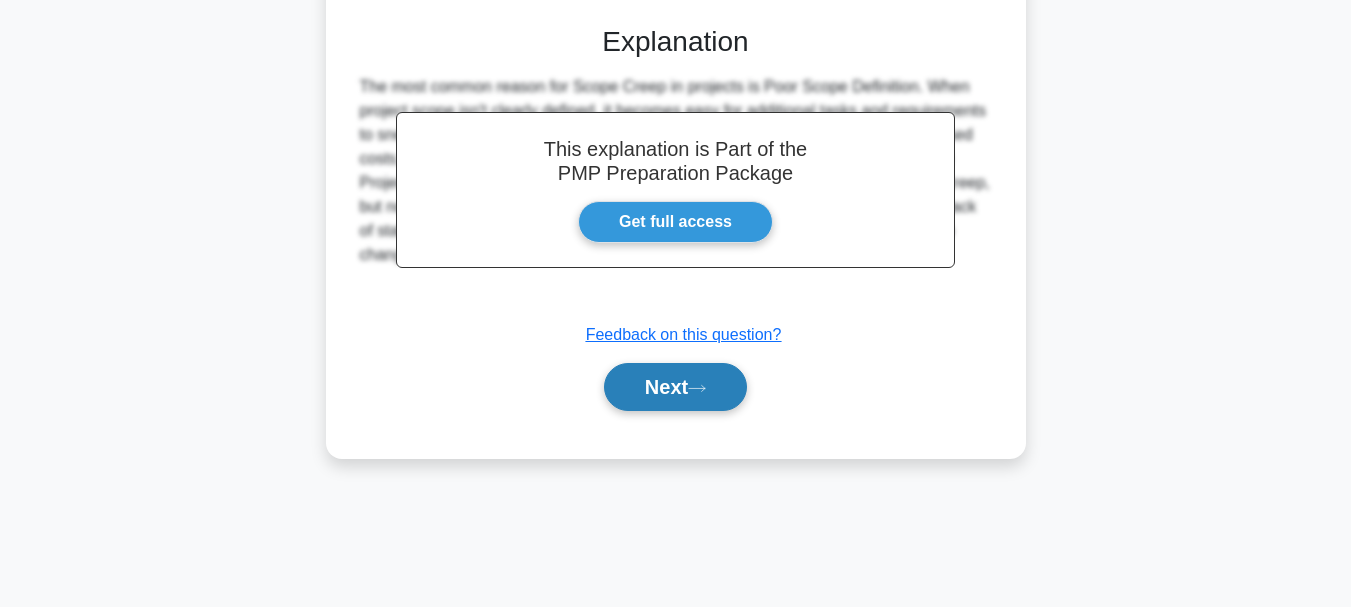 click on "Next" at bounding box center [675, 387] 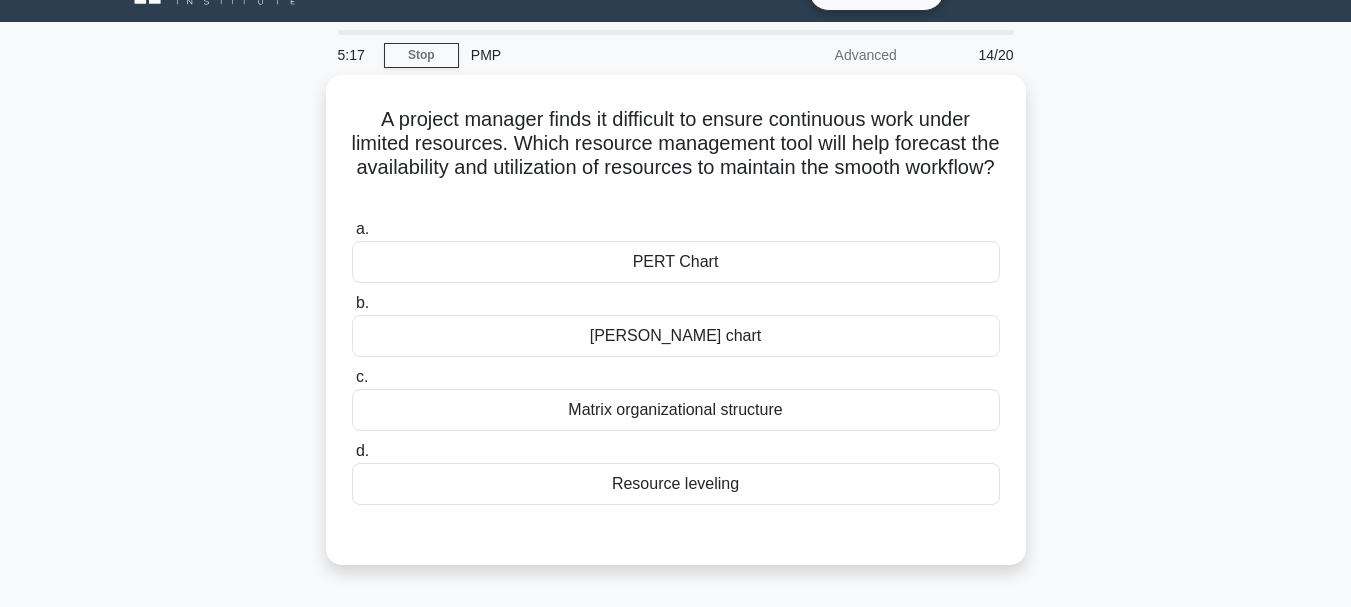 scroll, scrollTop: 41, scrollLeft: 0, axis: vertical 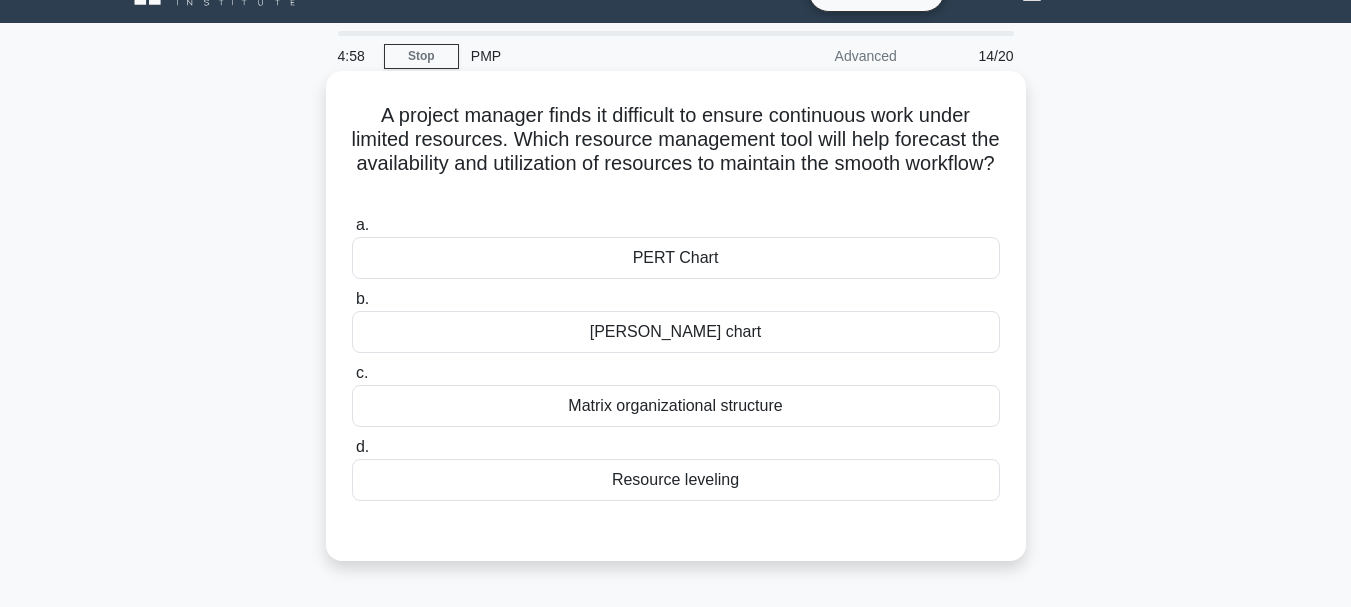 click on "Resource leveling" at bounding box center [676, 480] 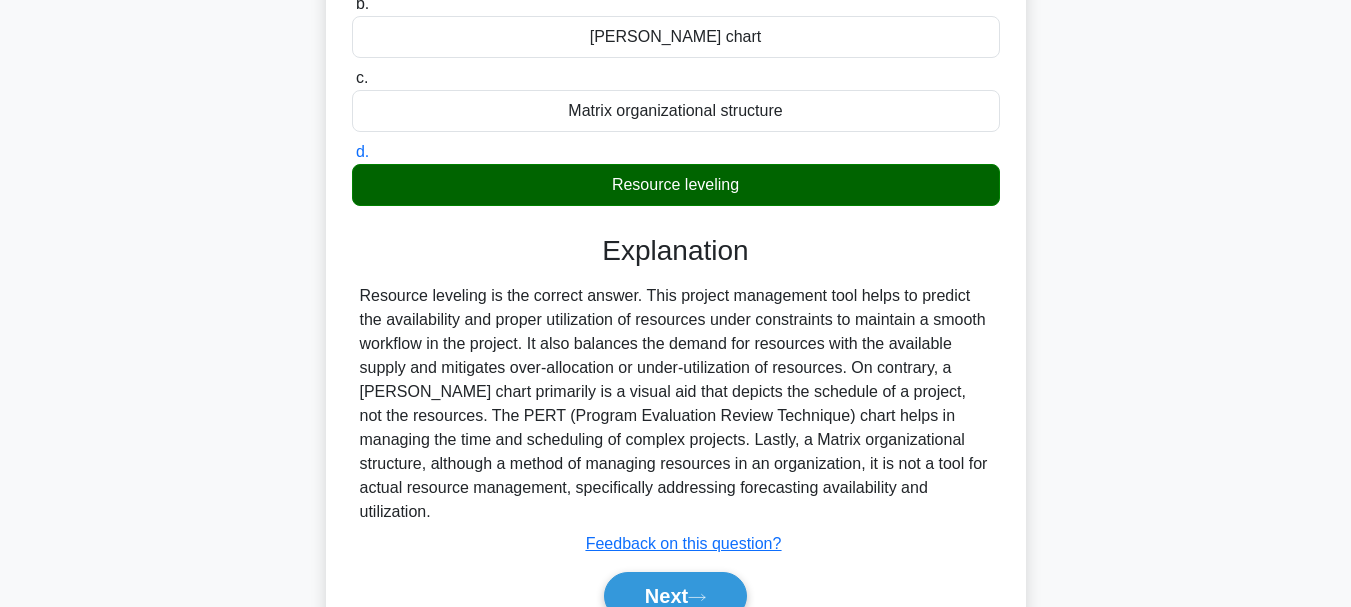 scroll, scrollTop: 473, scrollLeft: 0, axis: vertical 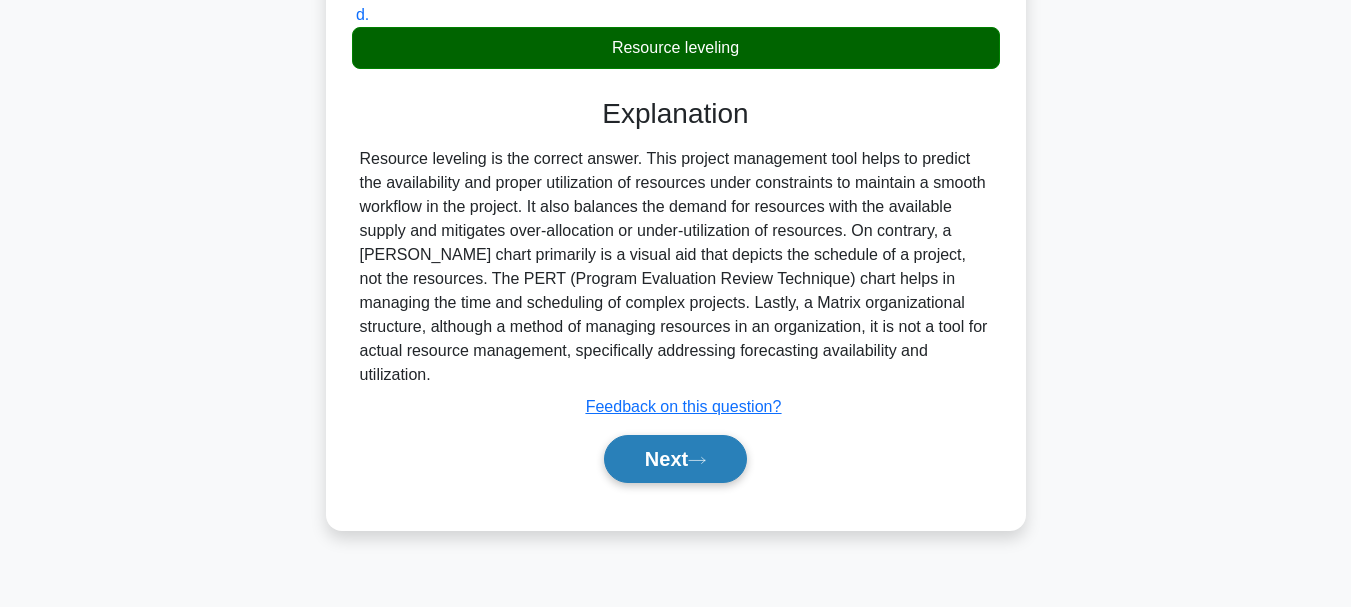 click on "Next" at bounding box center (675, 459) 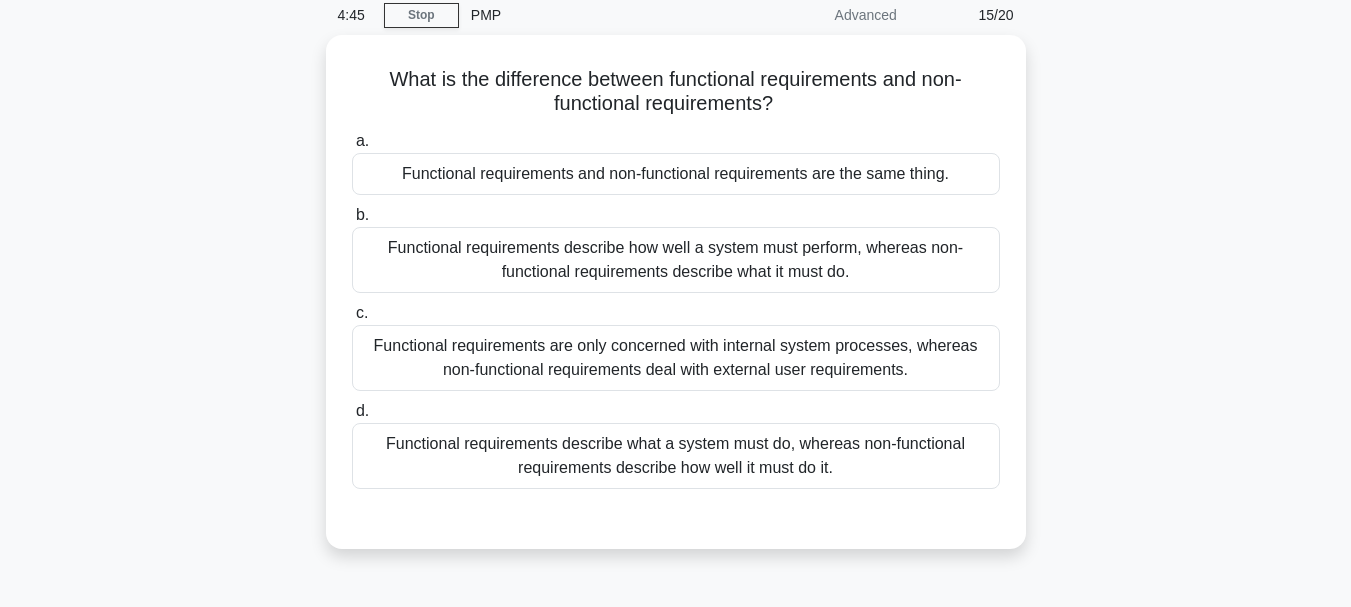 scroll, scrollTop: 99, scrollLeft: 0, axis: vertical 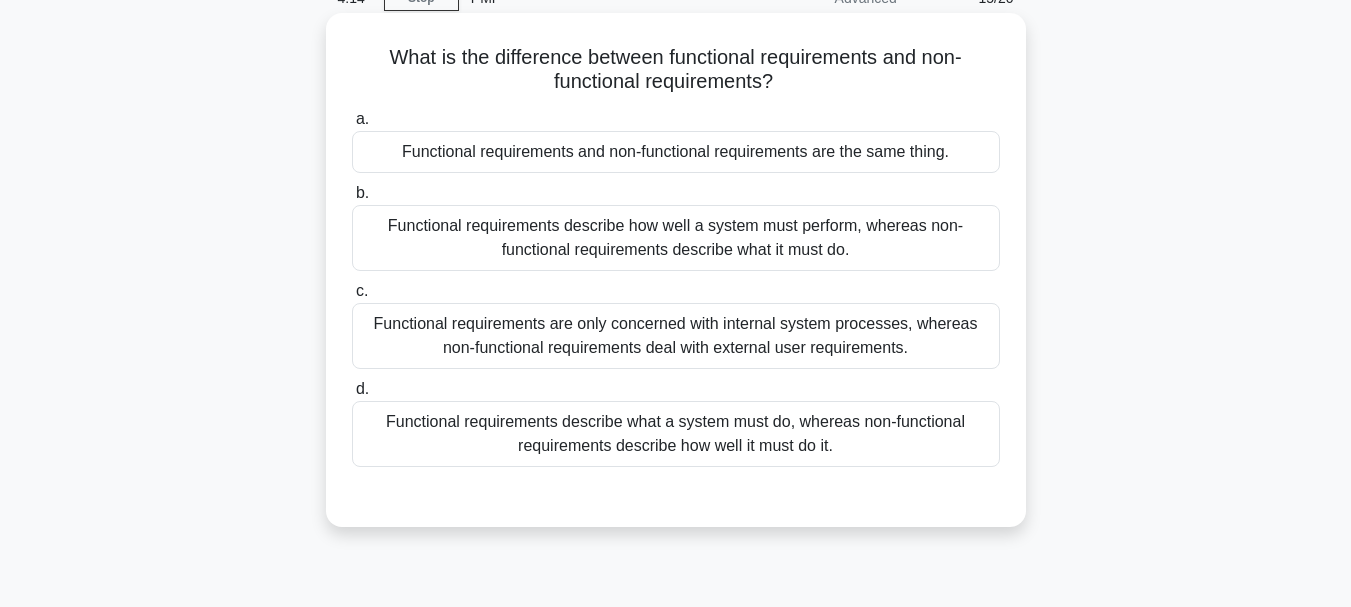 click on "Functional requirements describe what a system must do, whereas non-functional requirements describe how well it must do it." at bounding box center (676, 434) 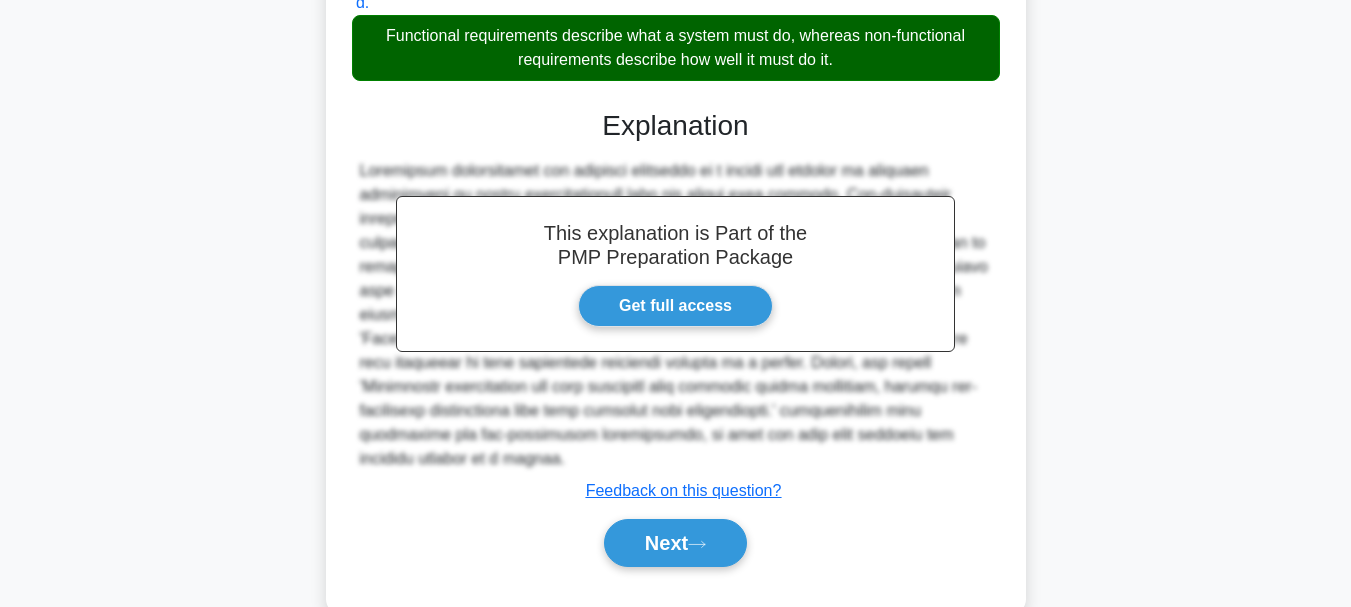 scroll, scrollTop: 507, scrollLeft: 0, axis: vertical 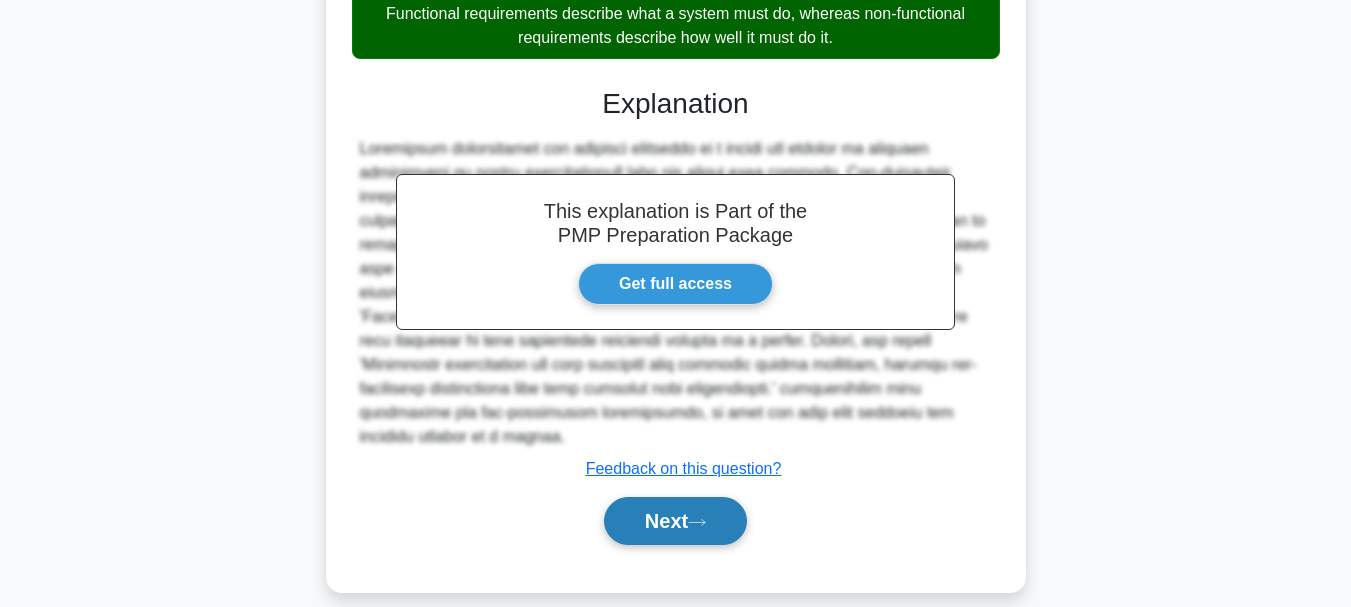 click on "Next" at bounding box center (675, 521) 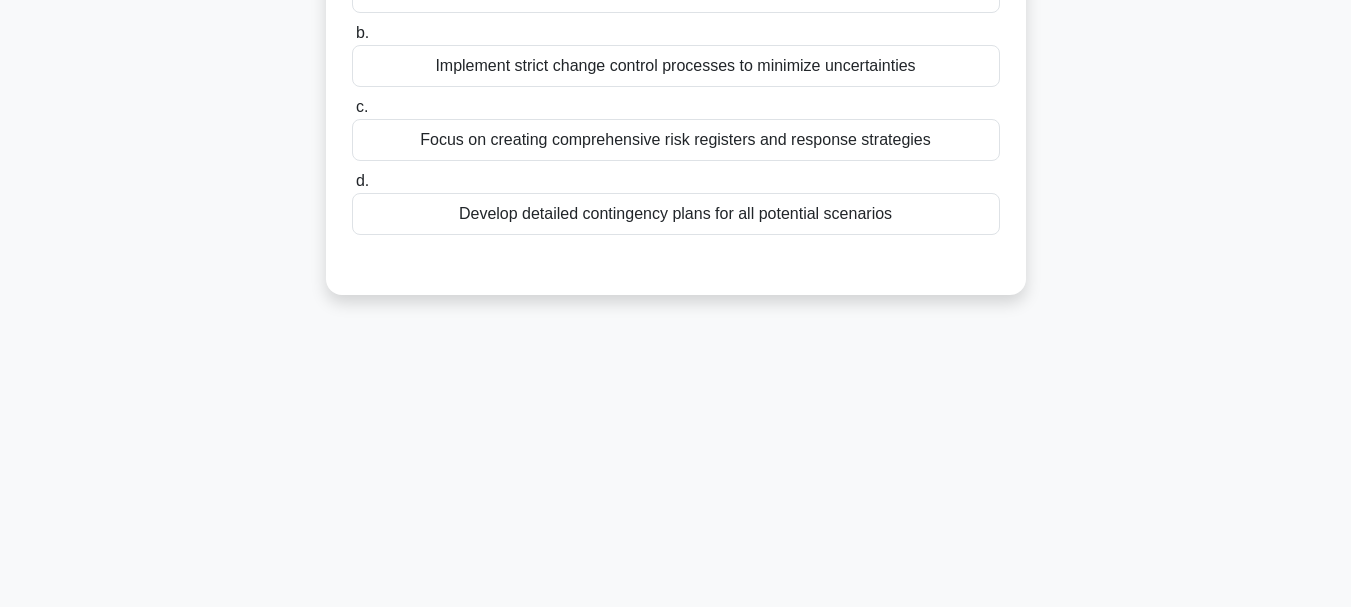 scroll, scrollTop: 0, scrollLeft: 0, axis: both 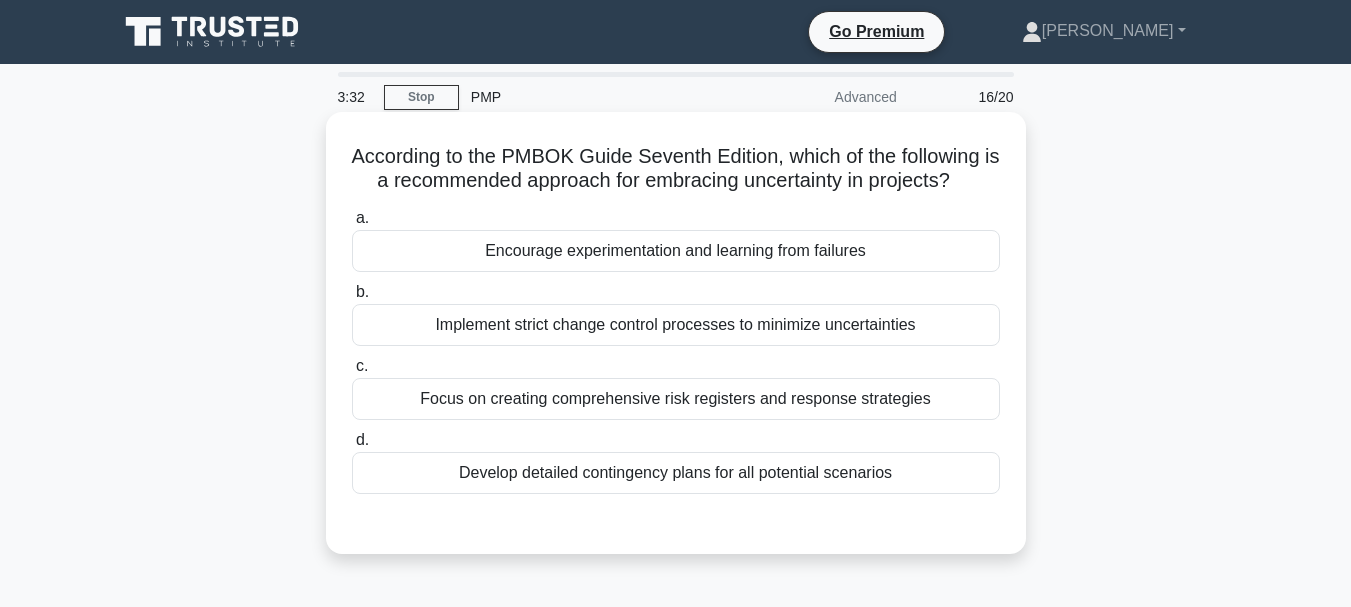 click on "Focus on creating comprehensive risk registers and response strategies" at bounding box center [676, 399] 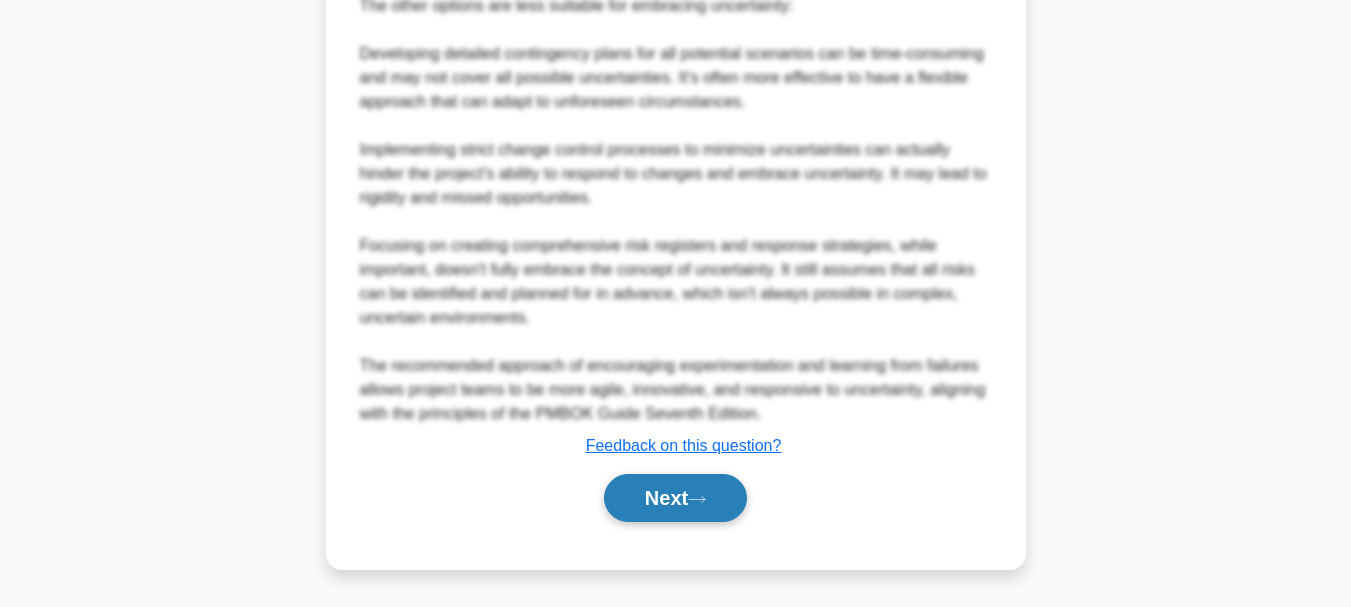 click on "Next" at bounding box center [675, 498] 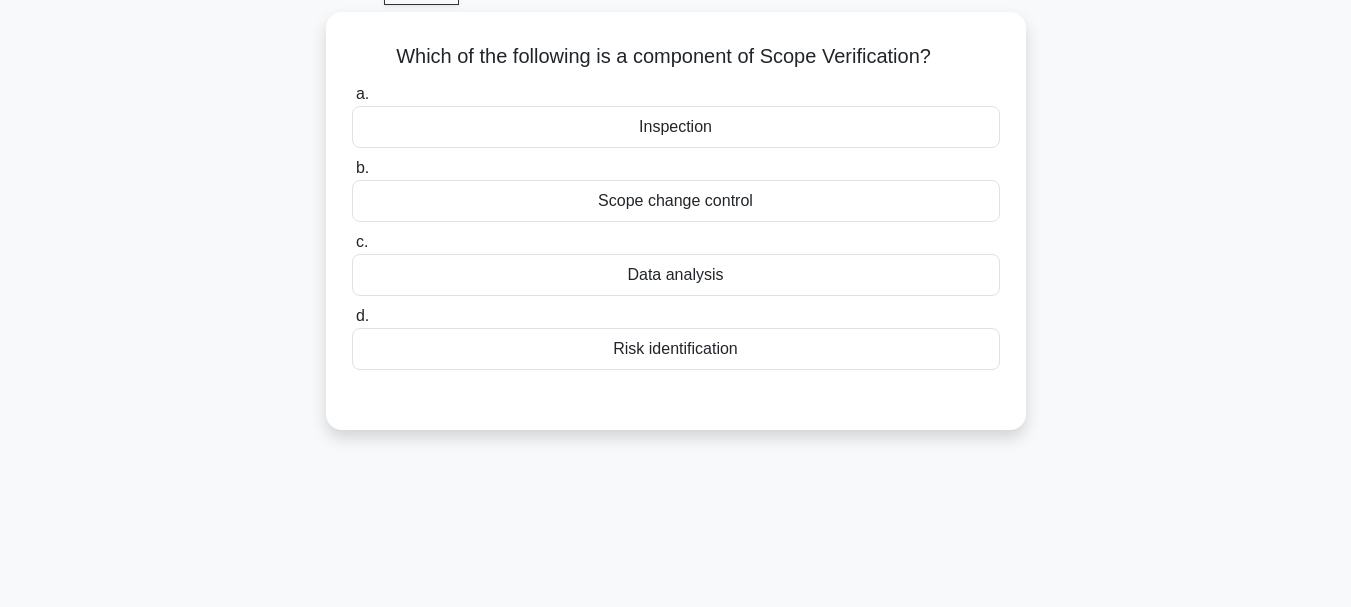 scroll, scrollTop: 0, scrollLeft: 0, axis: both 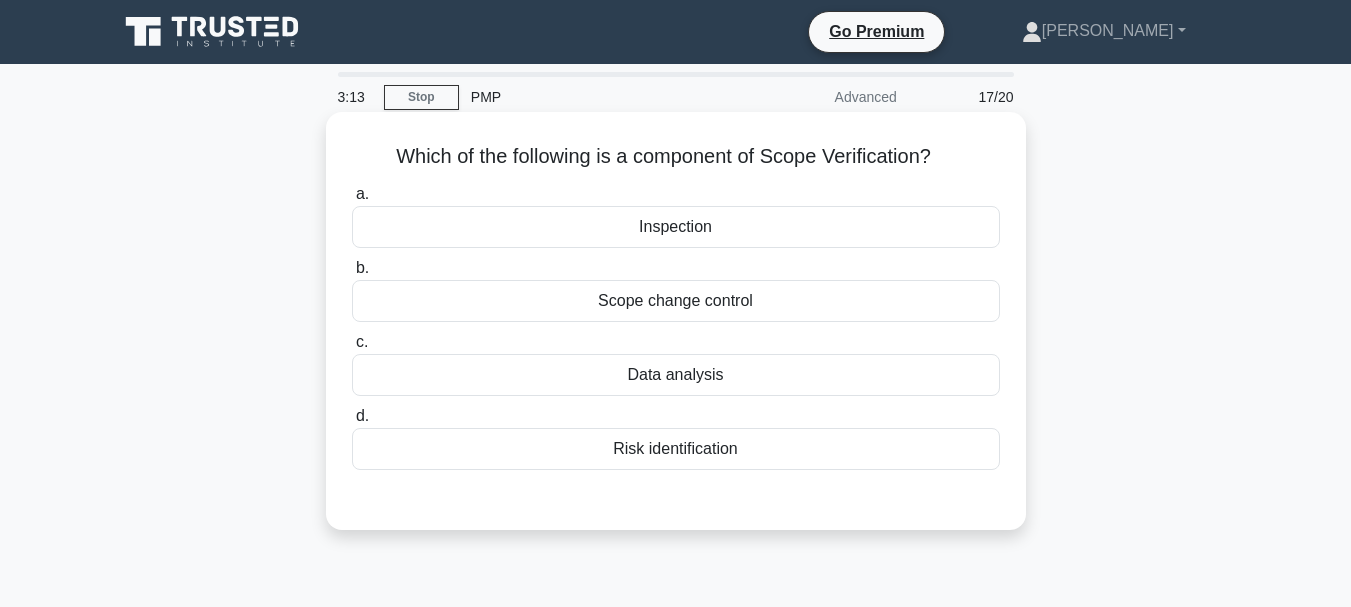 click on "Inspection" at bounding box center (676, 227) 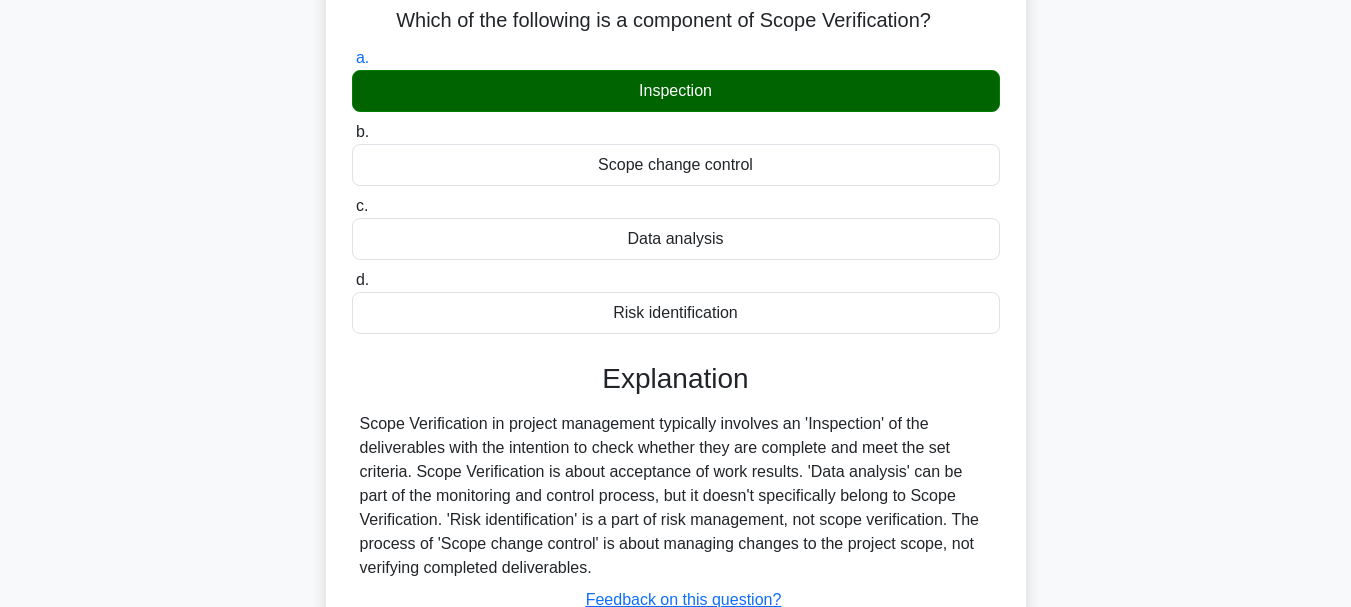 scroll, scrollTop: 473, scrollLeft: 0, axis: vertical 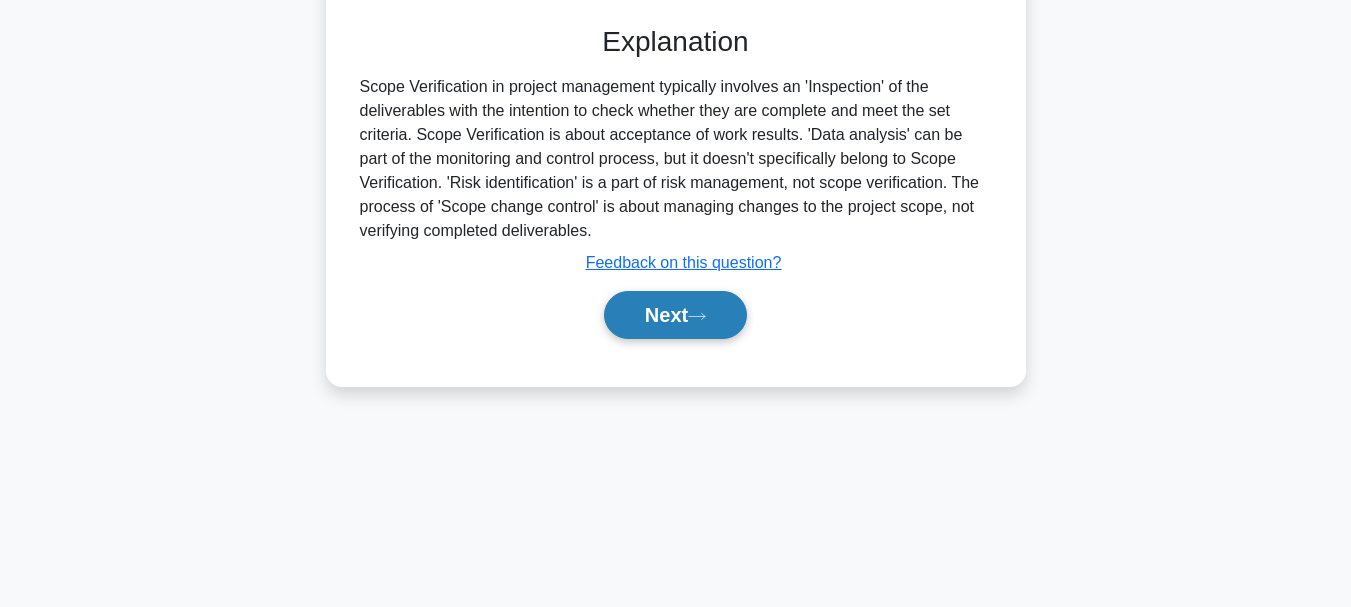 click 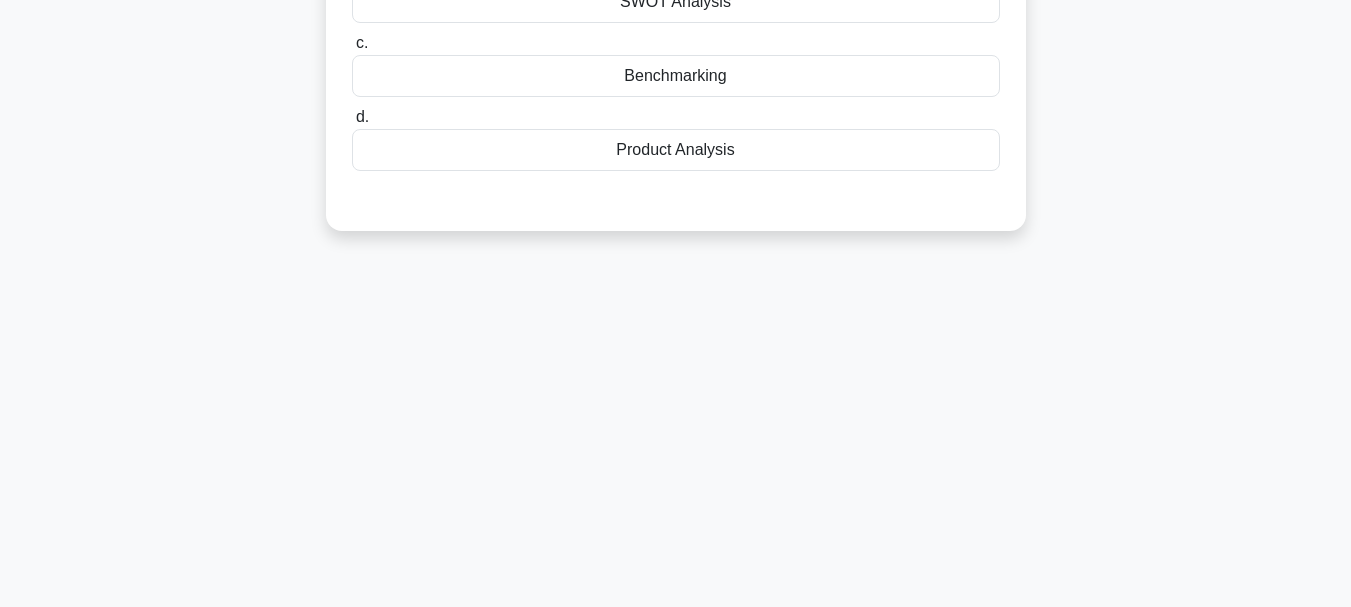 scroll, scrollTop: 0, scrollLeft: 0, axis: both 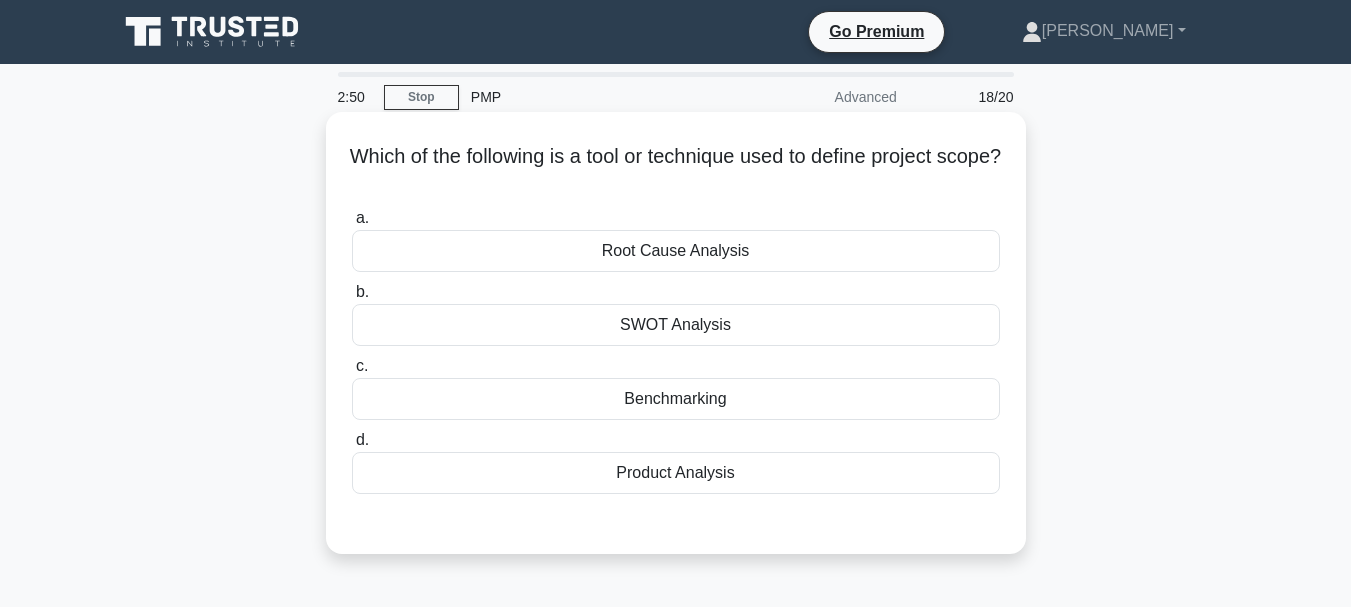 click on "Product Analysis" at bounding box center [676, 473] 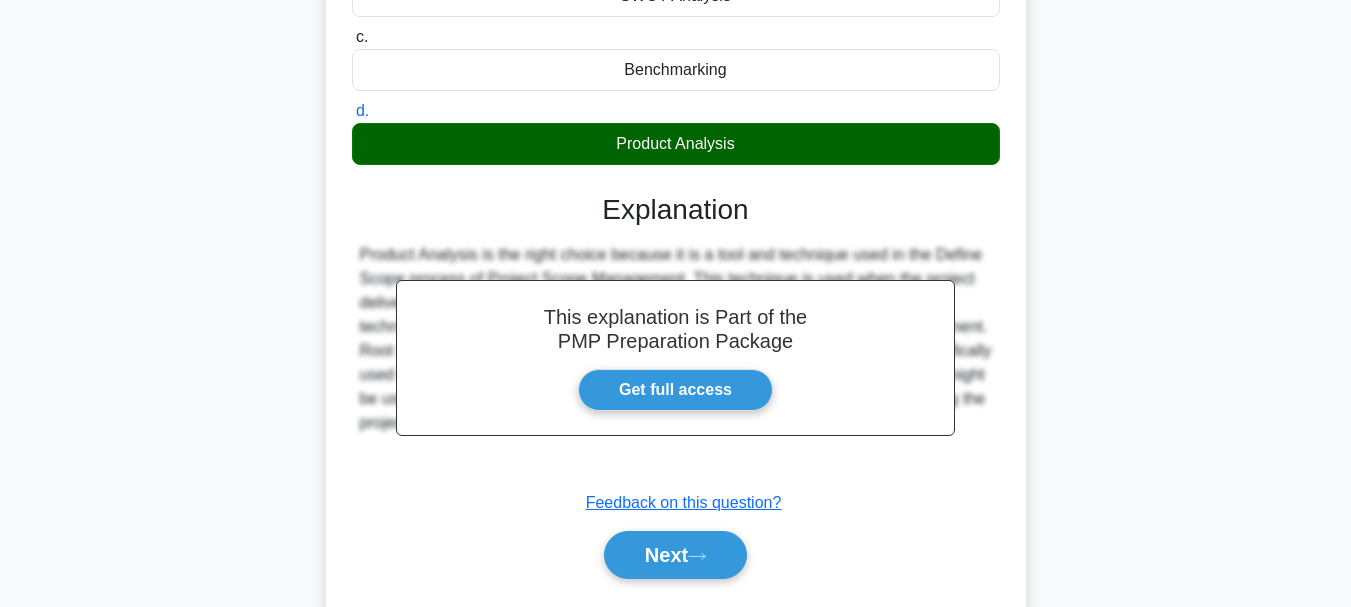 scroll, scrollTop: 473, scrollLeft: 0, axis: vertical 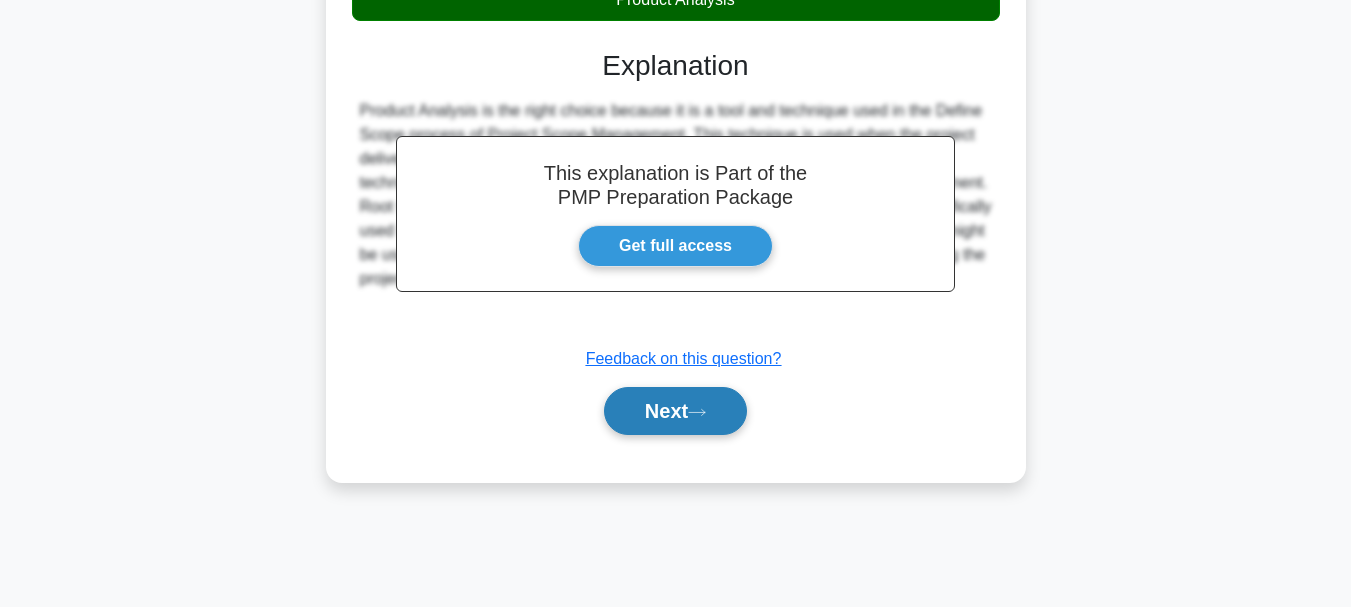 click on "Next" at bounding box center [675, 411] 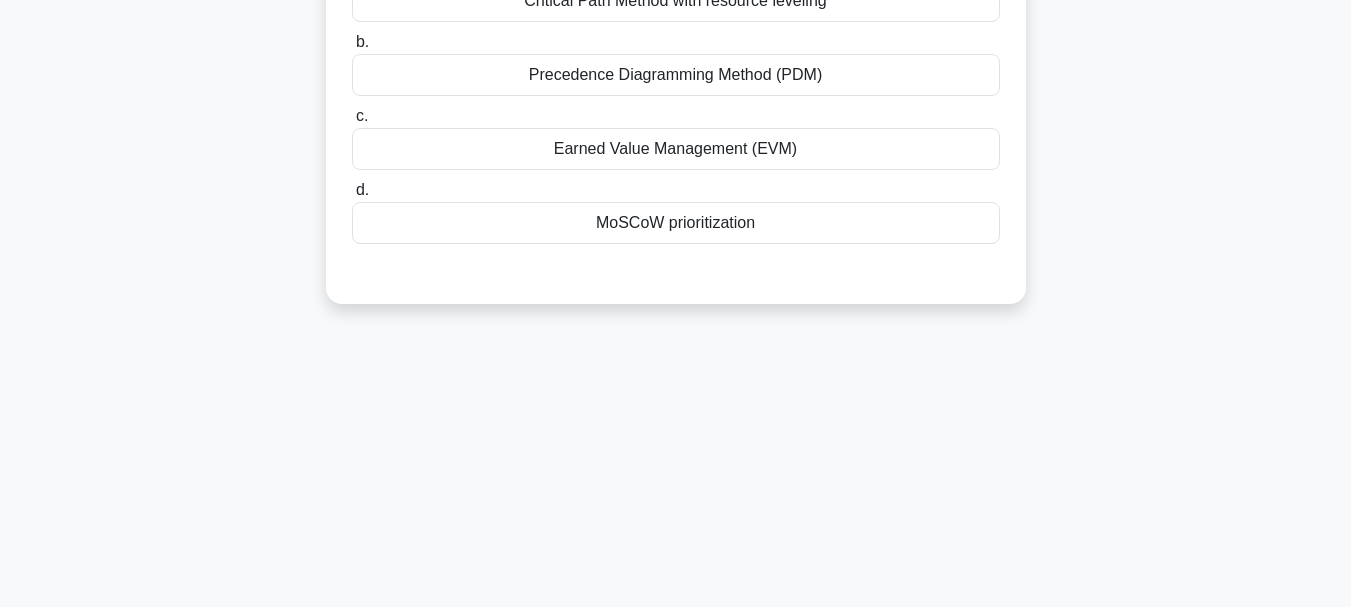 scroll, scrollTop: 0, scrollLeft: 0, axis: both 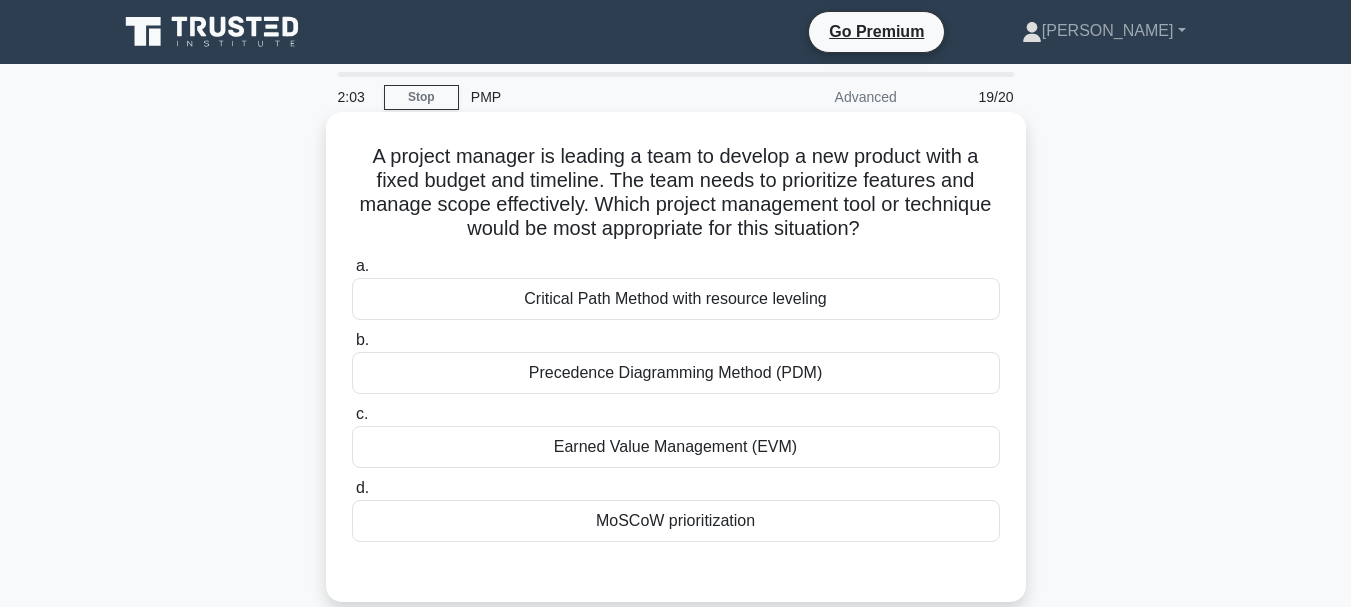 click on "MoSCoW prioritization" at bounding box center [676, 521] 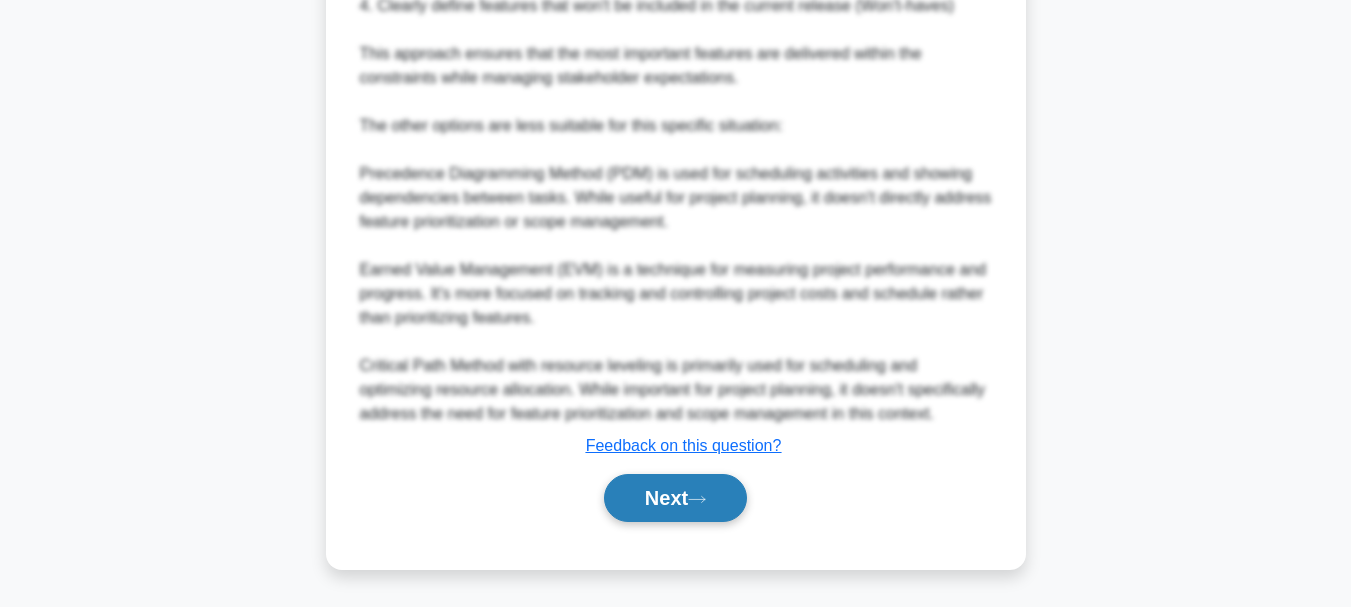 click on "Next" at bounding box center (675, 498) 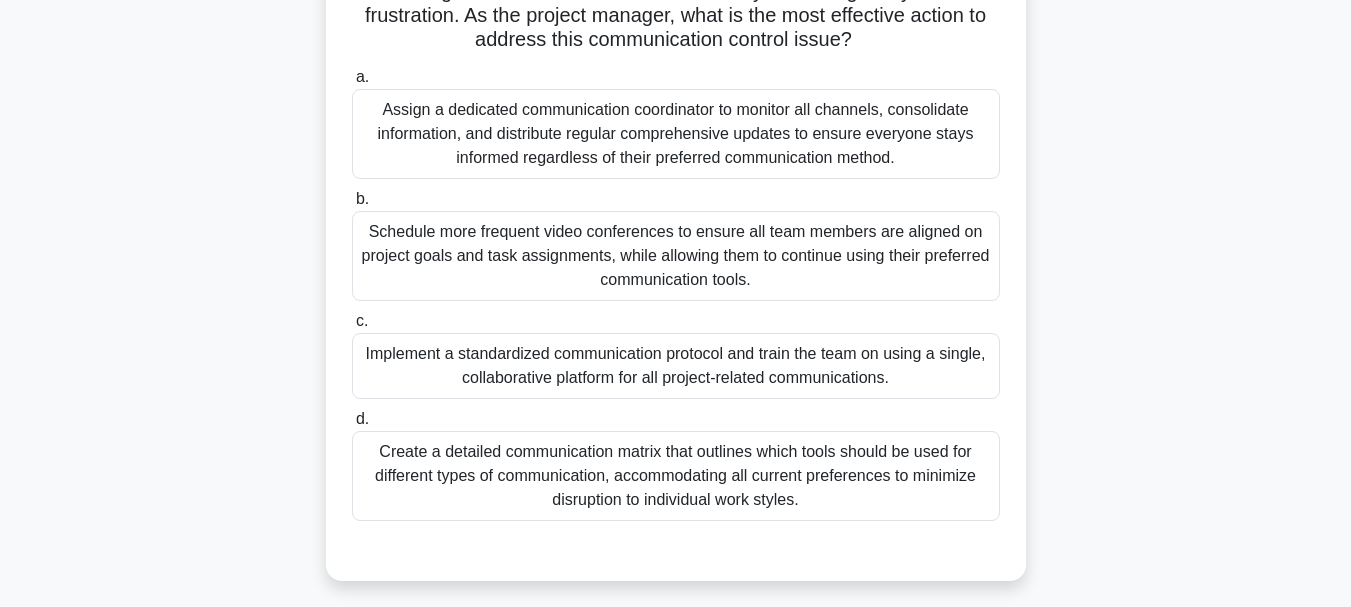 scroll, scrollTop: 327, scrollLeft: 0, axis: vertical 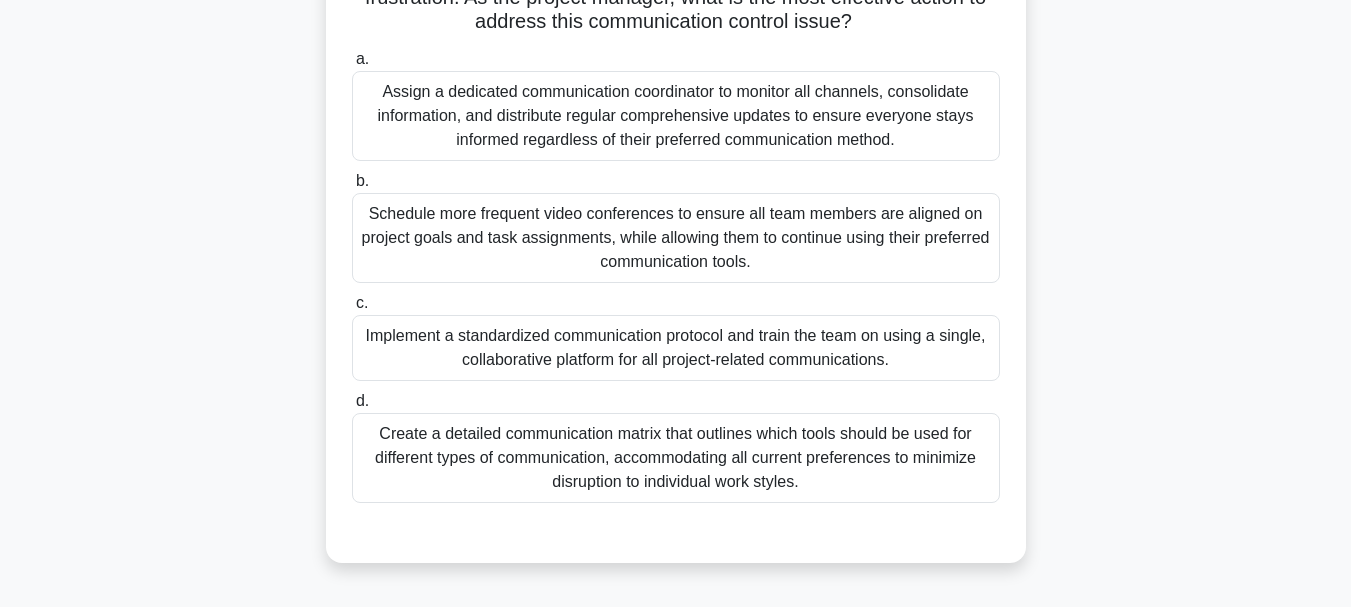 click on "Implement a standardized communication protocol and train the team on using a single, collaborative platform for all project-related communications." at bounding box center [676, 348] 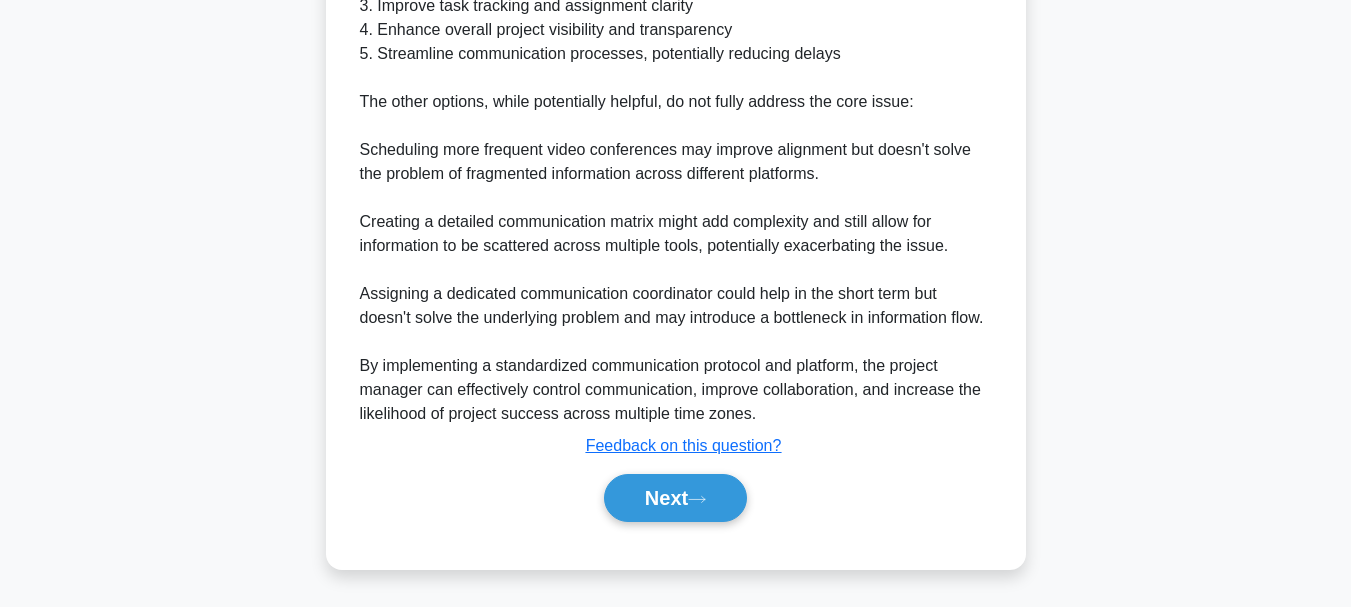 scroll, scrollTop: 1179, scrollLeft: 0, axis: vertical 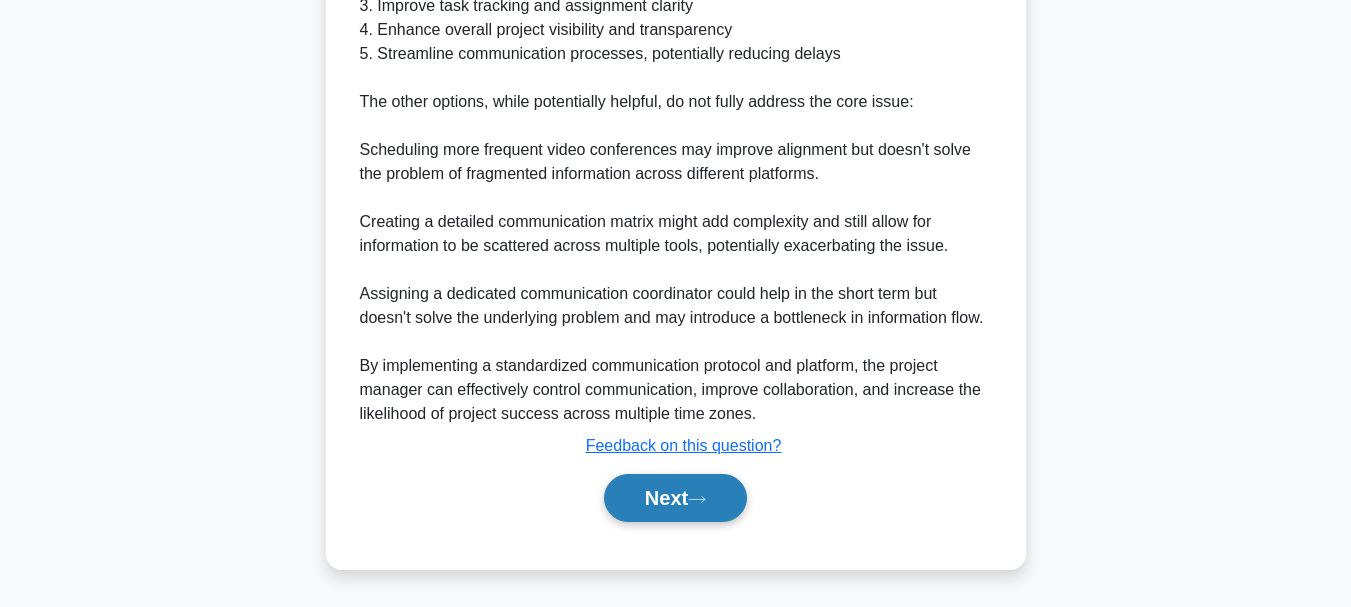 click 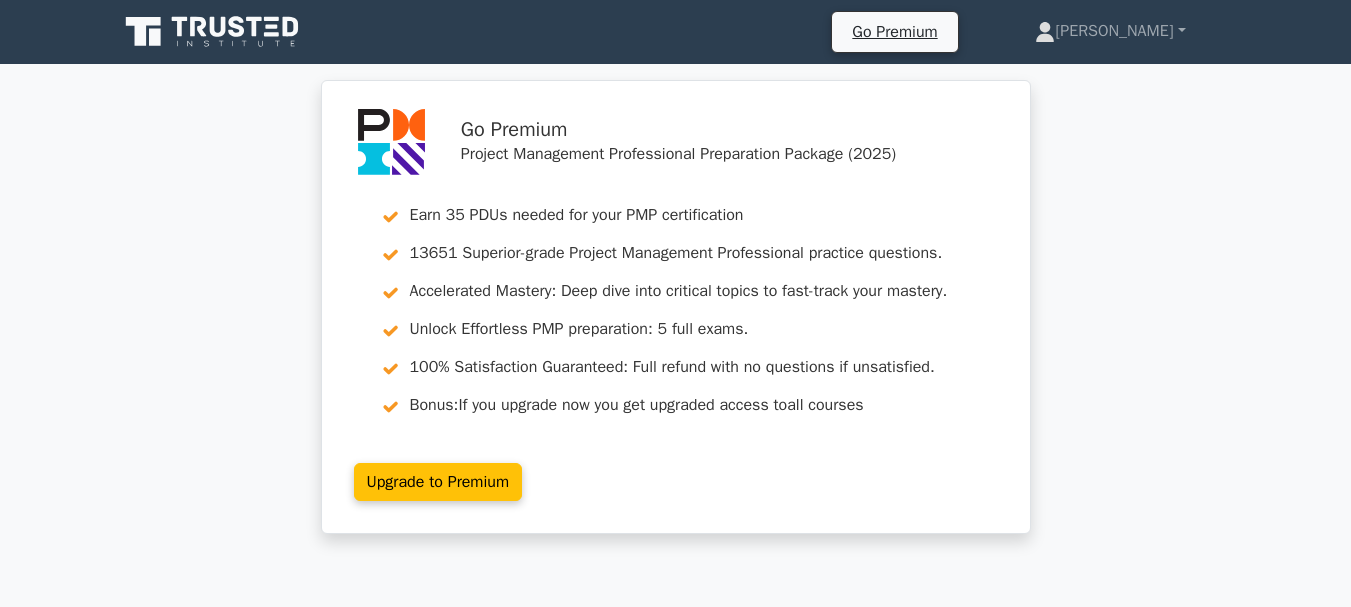 scroll, scrollTop: 0, scrollLeft: 0, axis: both 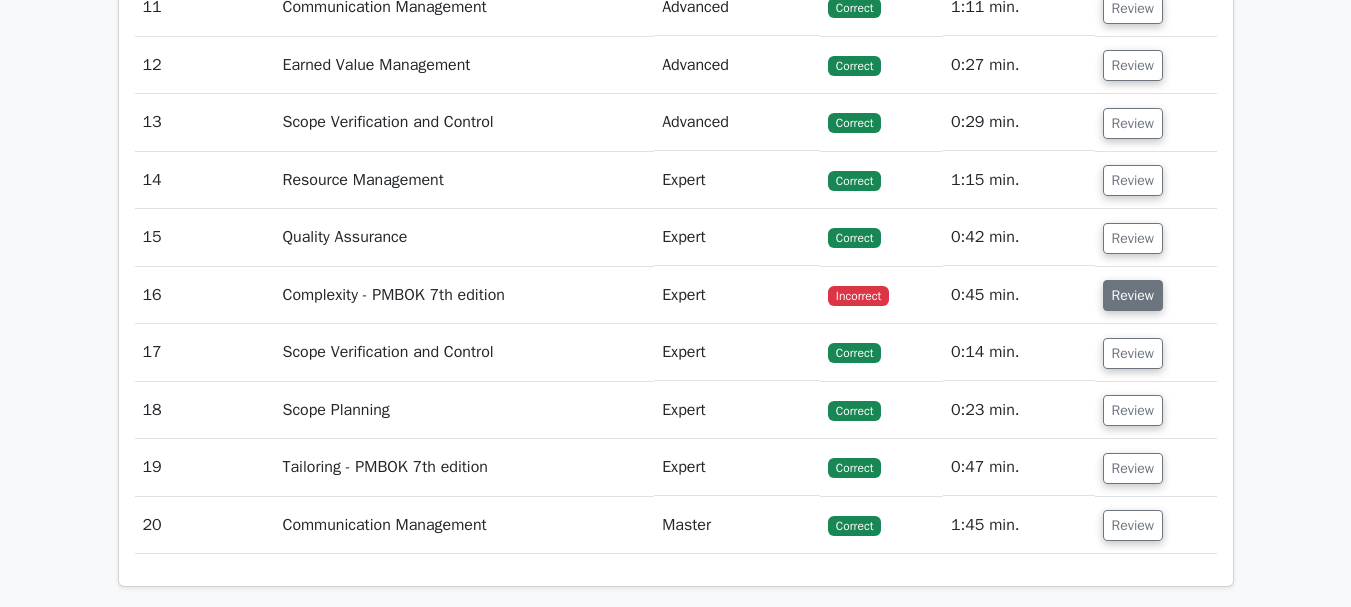 click on "Review" at bounding box center [1133, 295] 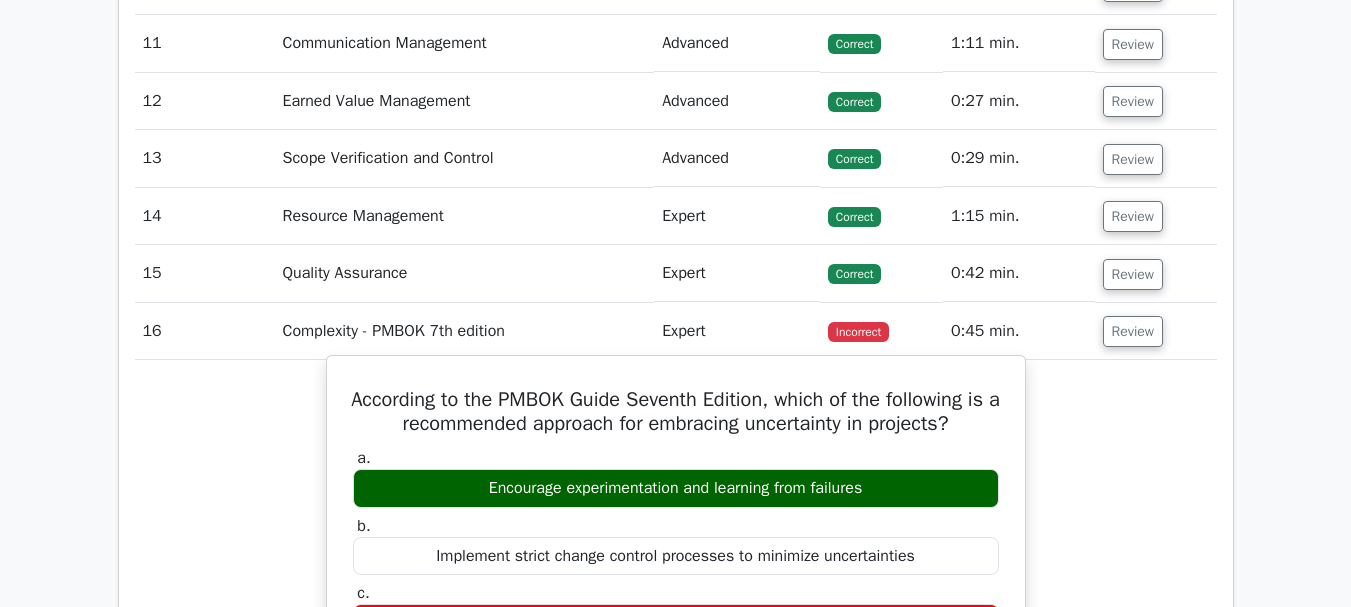 scroll, scrollTop: 3917, scrollLeft: 0, axis: vertical 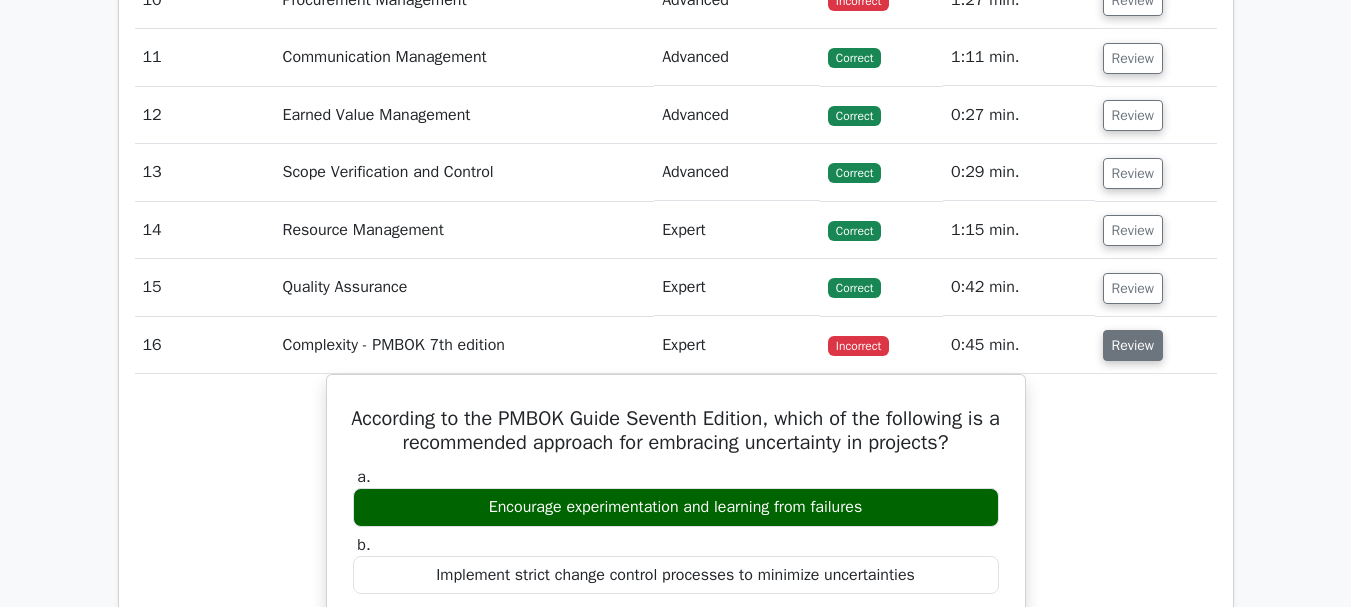 click on "Review" at bounding box center (1133, 345) 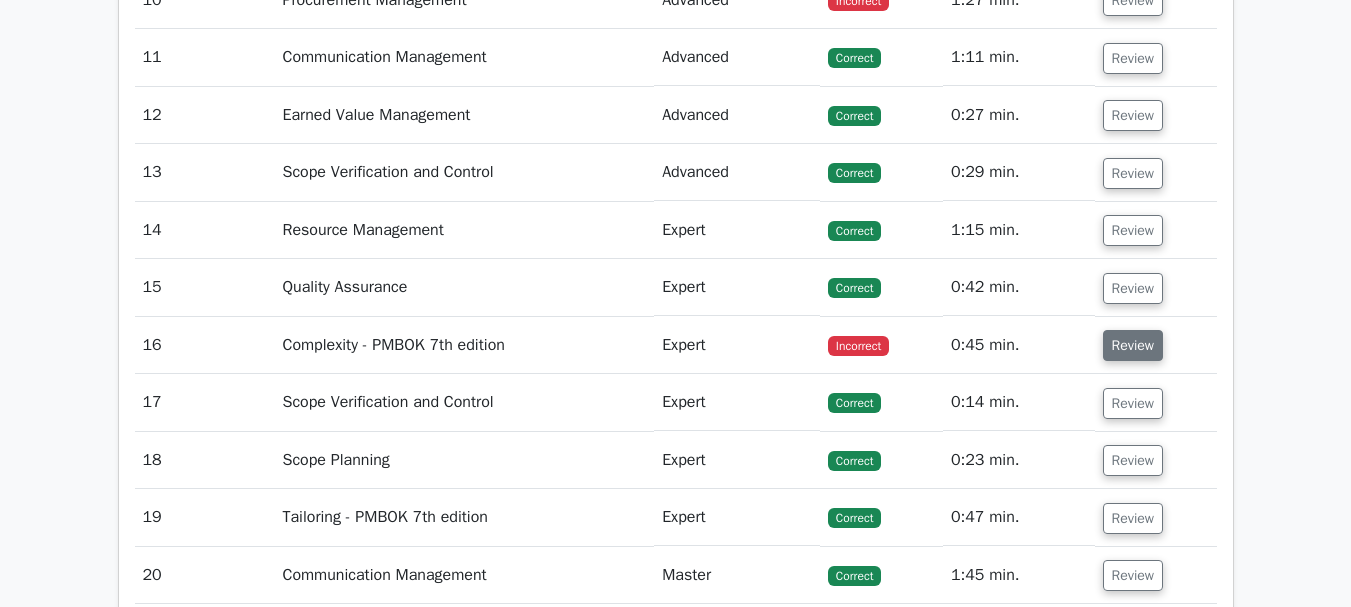 click on "Review" at bounding box center [1133, 345] 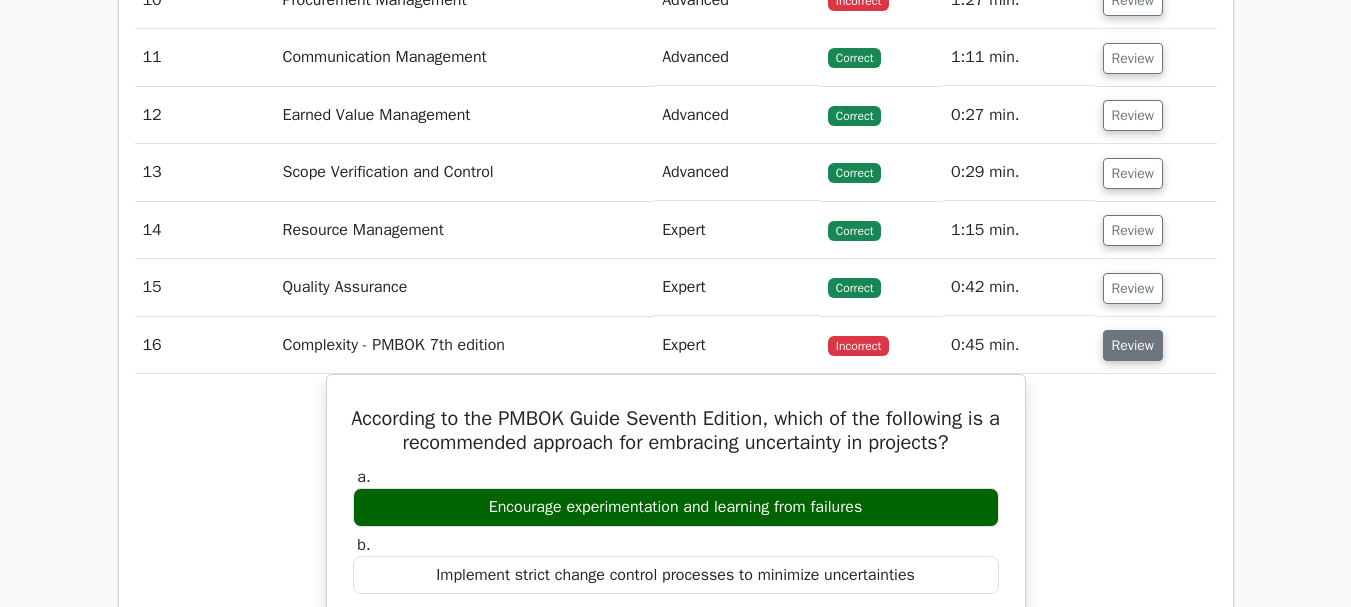click on "Review" at bounding box center [1133, 345] 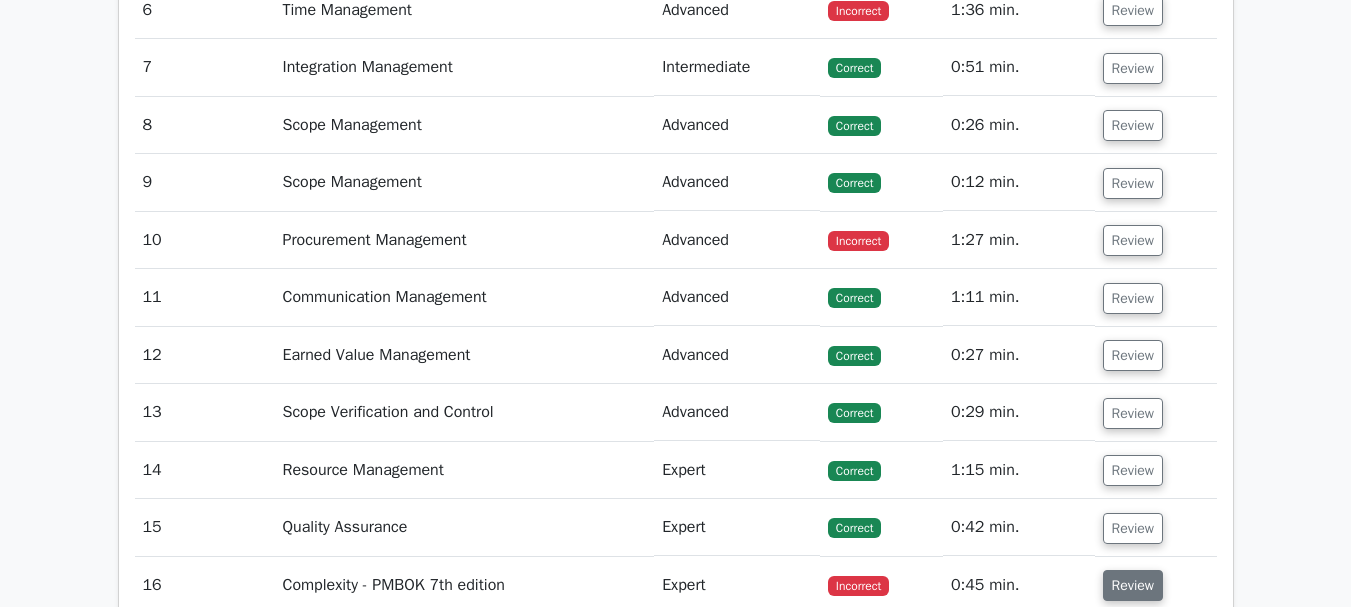 scroll, scrollTop: 3676, scrollLeft: 0, axis: vertical 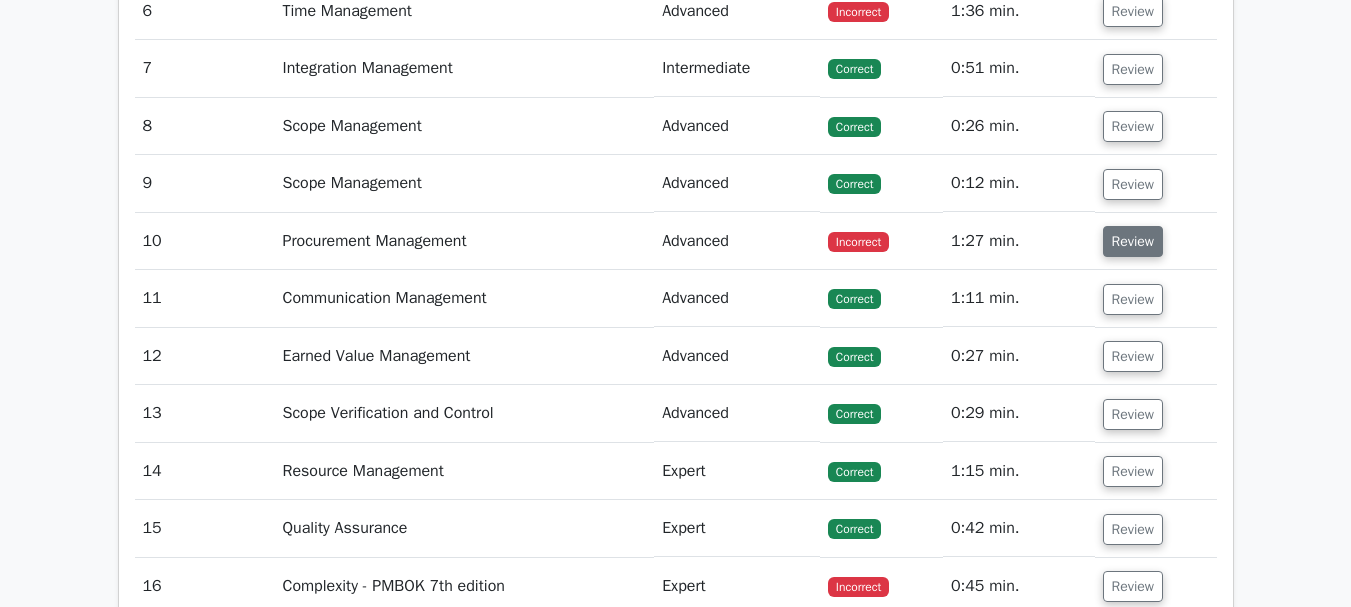 click on "Review" at bounding box center [1133, 241] 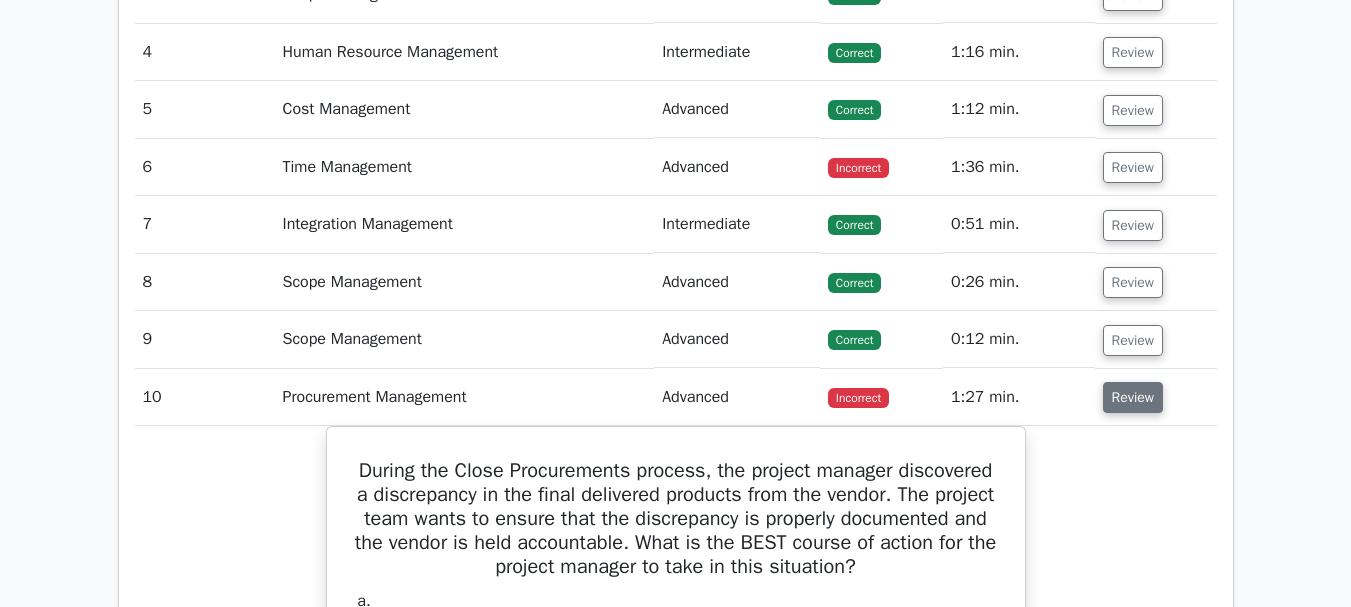 scroll, scrollTop: 3512, scrollLeft: 0, axis: vertical 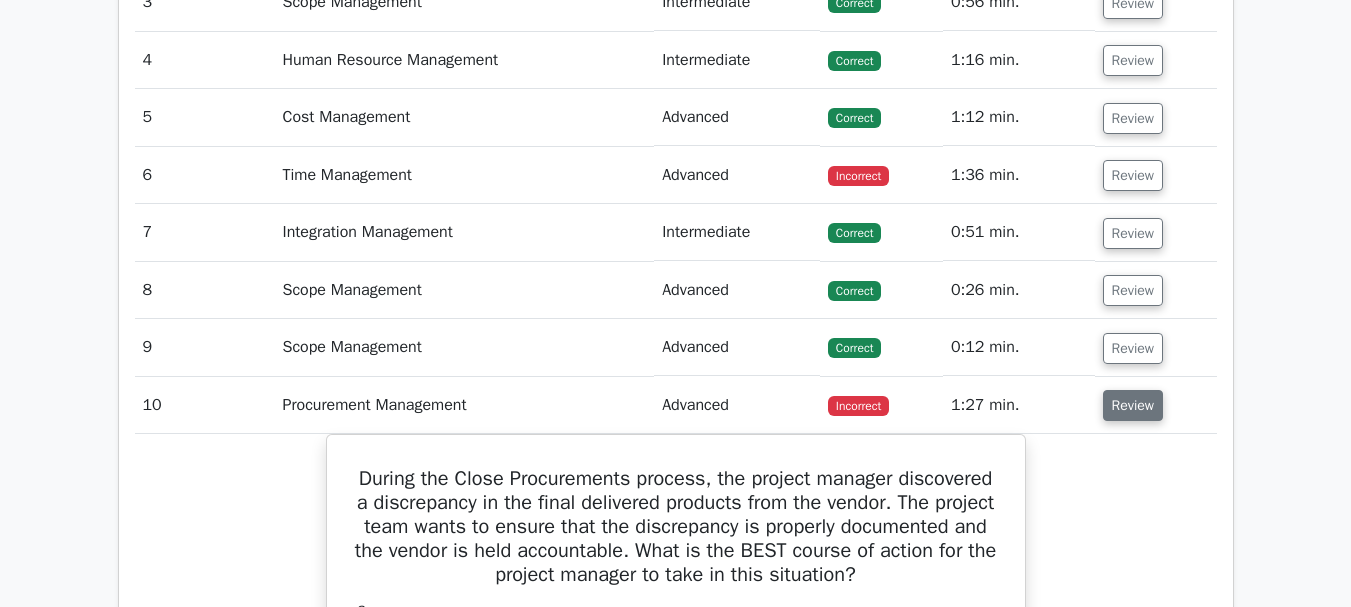 click on "Review" at bounding box center [1133, 405] 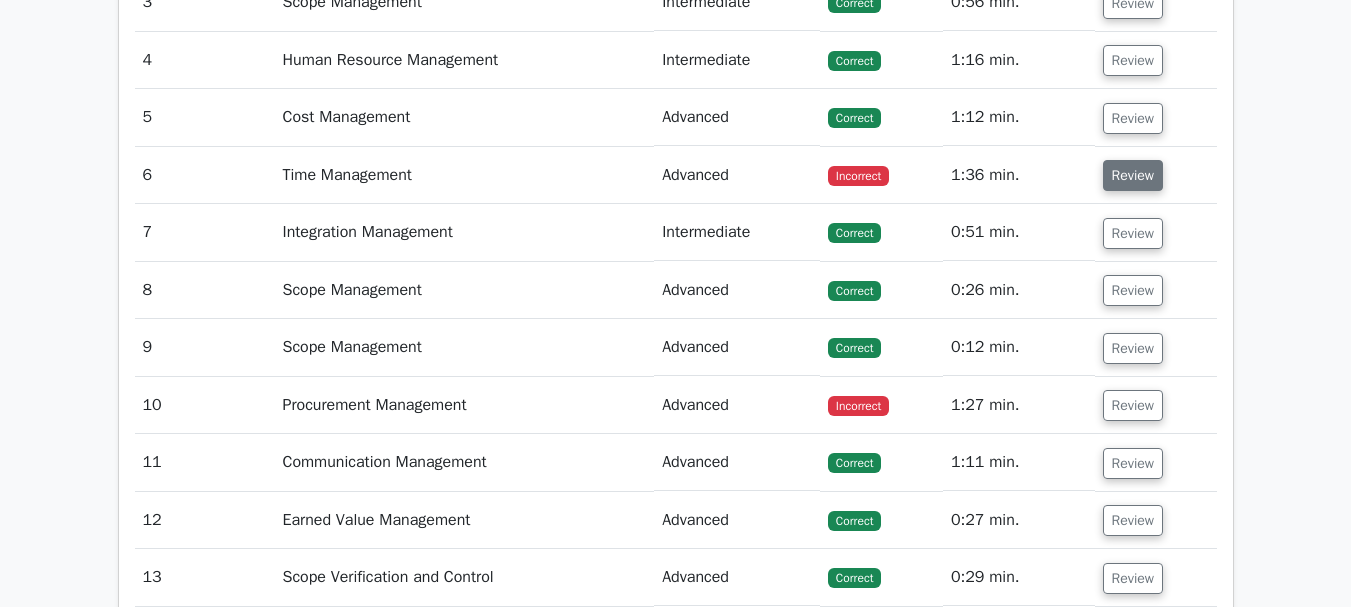 click on "Review" at bounding box center [1133, 175] 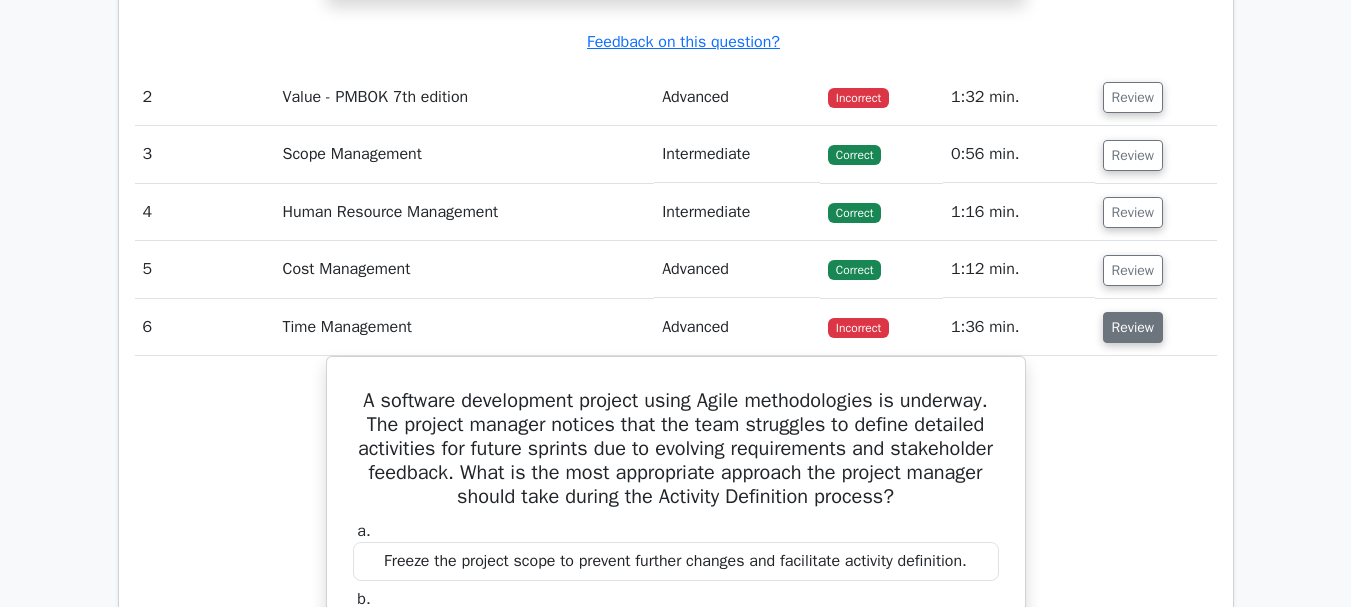 scroll, scrollTop: 3354, scrollLeft: 0, axis: vertical 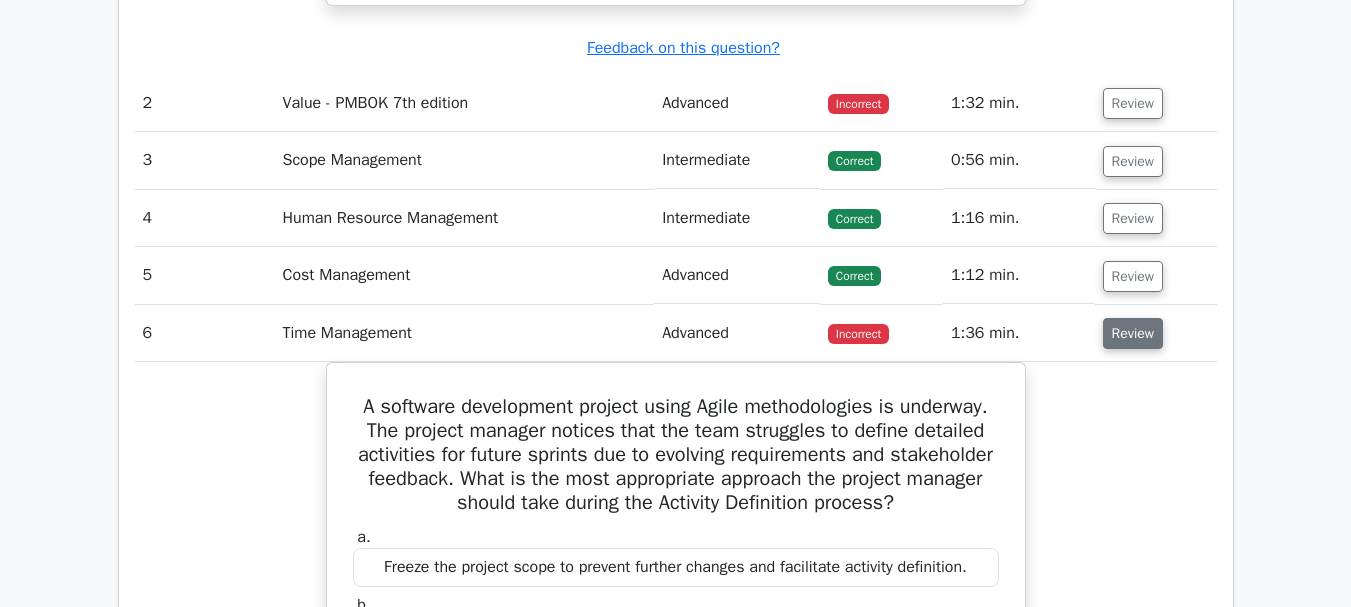 click on "Review" at bounding box center (1133, 333) 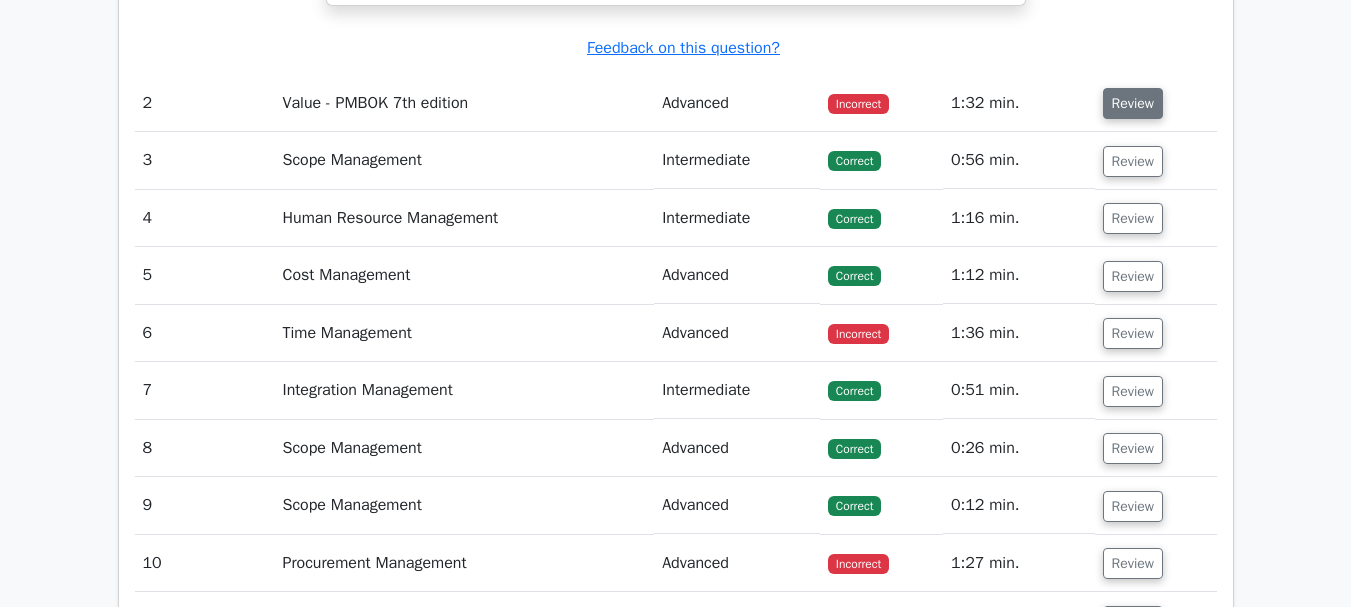 click on "Review" at bounding box center (1133, 103) 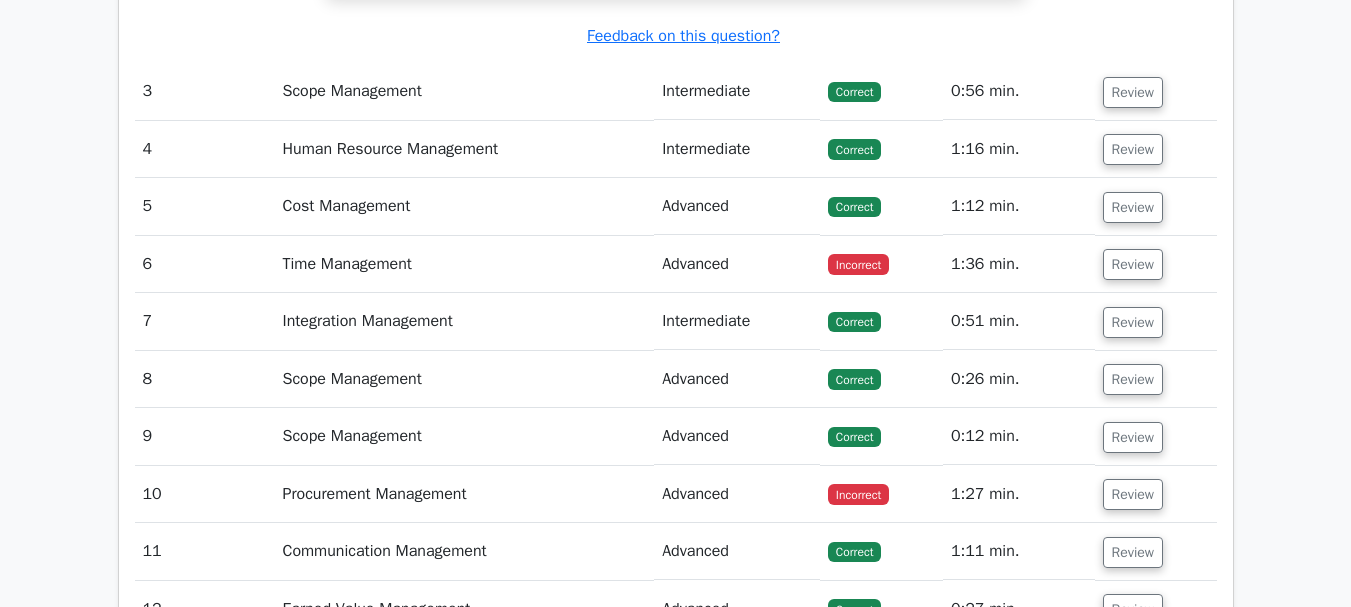 scroll, scrollTop: 4350, scrollLeft: 0, axis: vertical 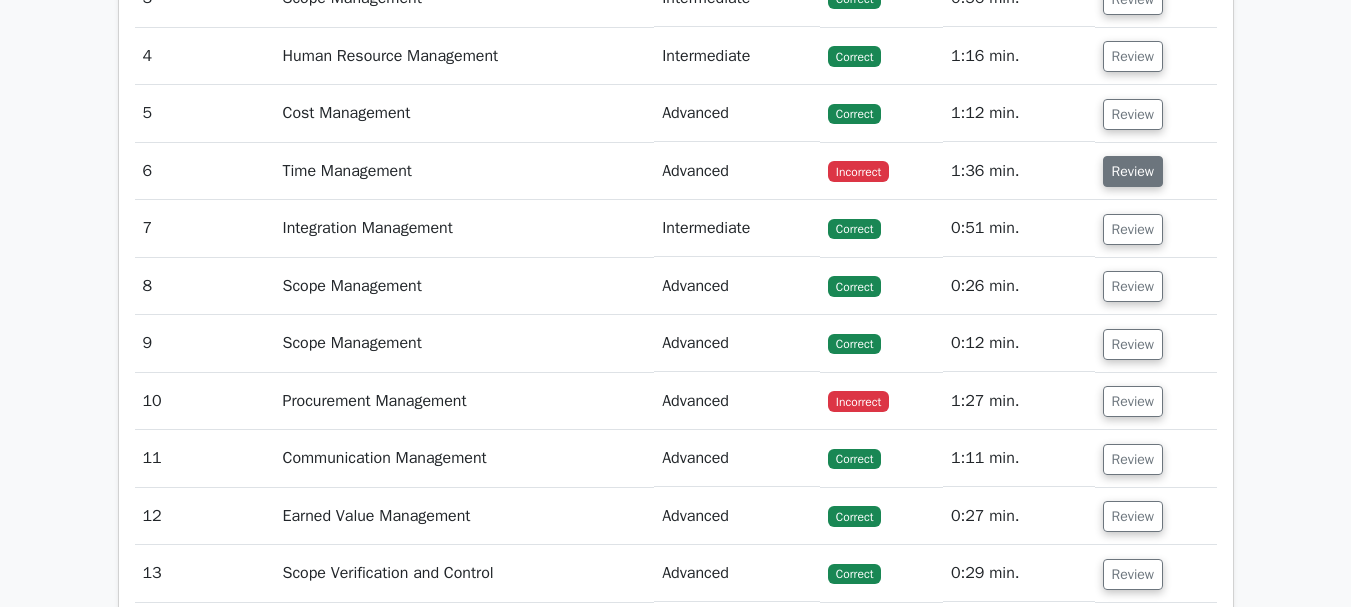 click on "Review" at bounding box center [1133, 171] 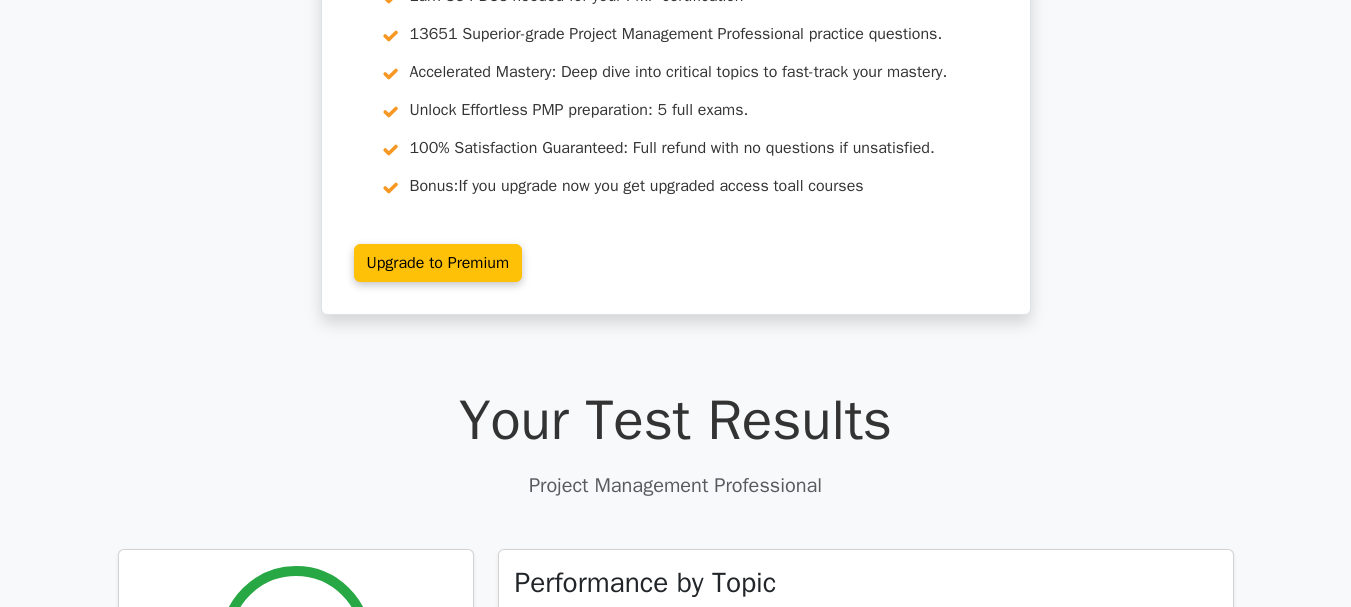 scroll, scrollTop: 0, scrollLeft: 0, axis: both 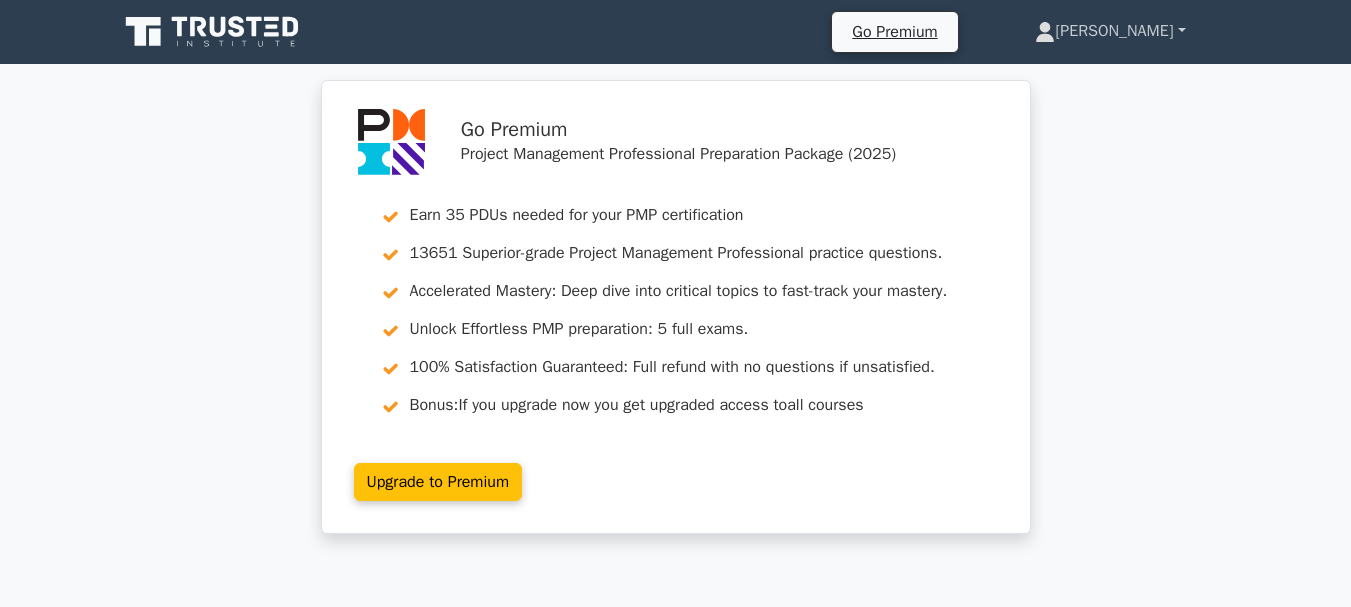 click on "[PERSON_NAME]" at bounding box center (1110, 31) 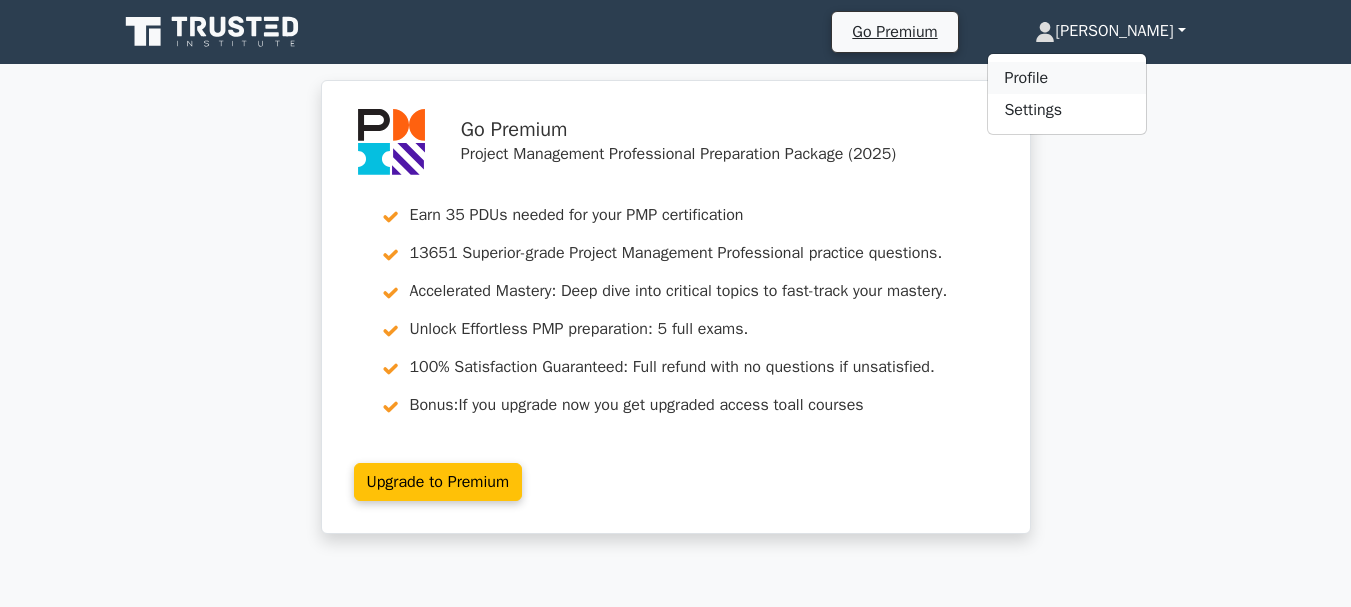 click on "Profile" at bounding box center [1067, 78] 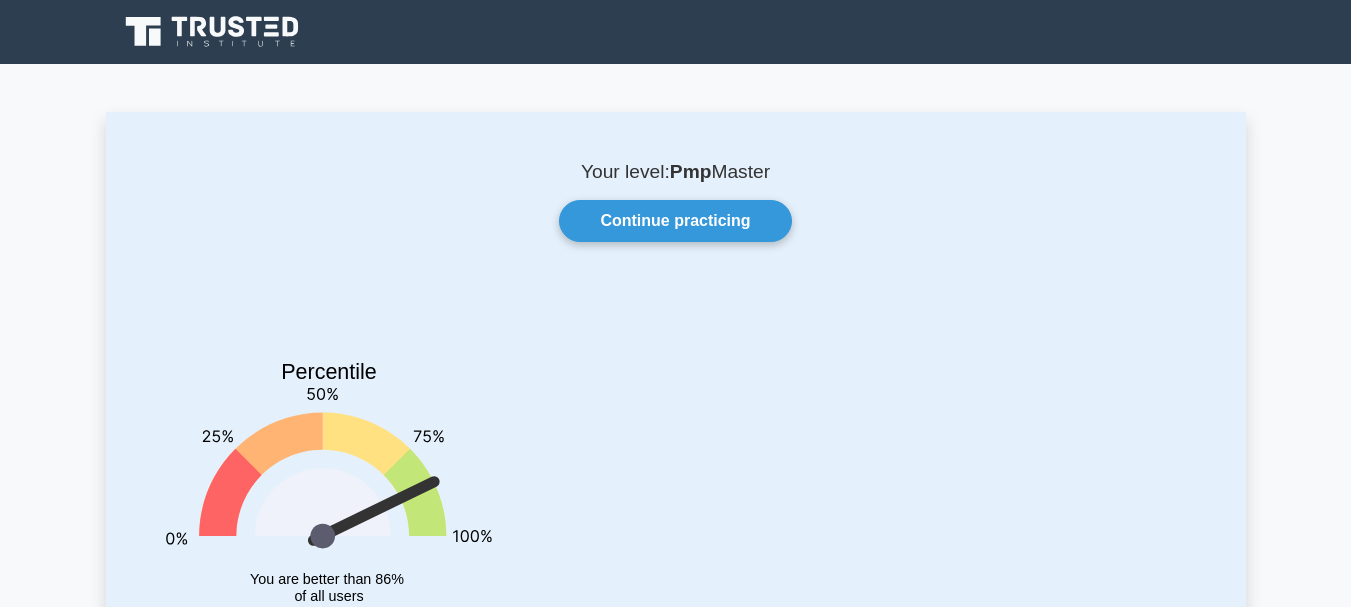 scroll, scrollTop: 0, scrollLeft: 0, axis: both 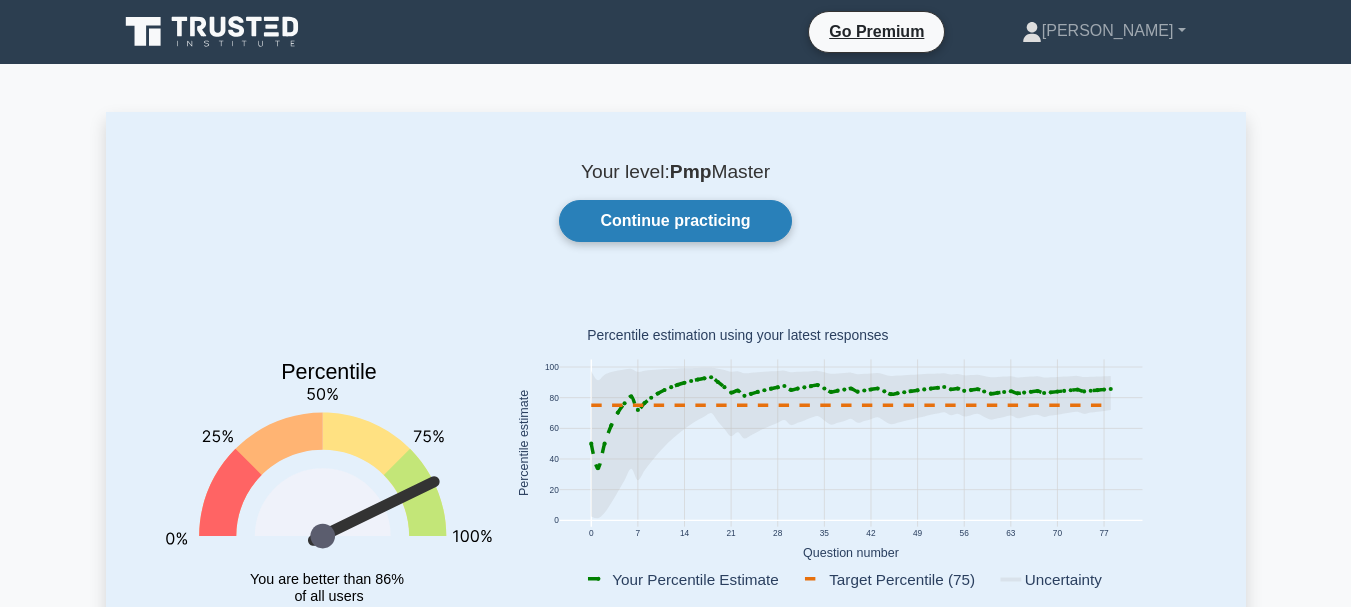 click on "Continue practicing" at bounding box center [675, 221] 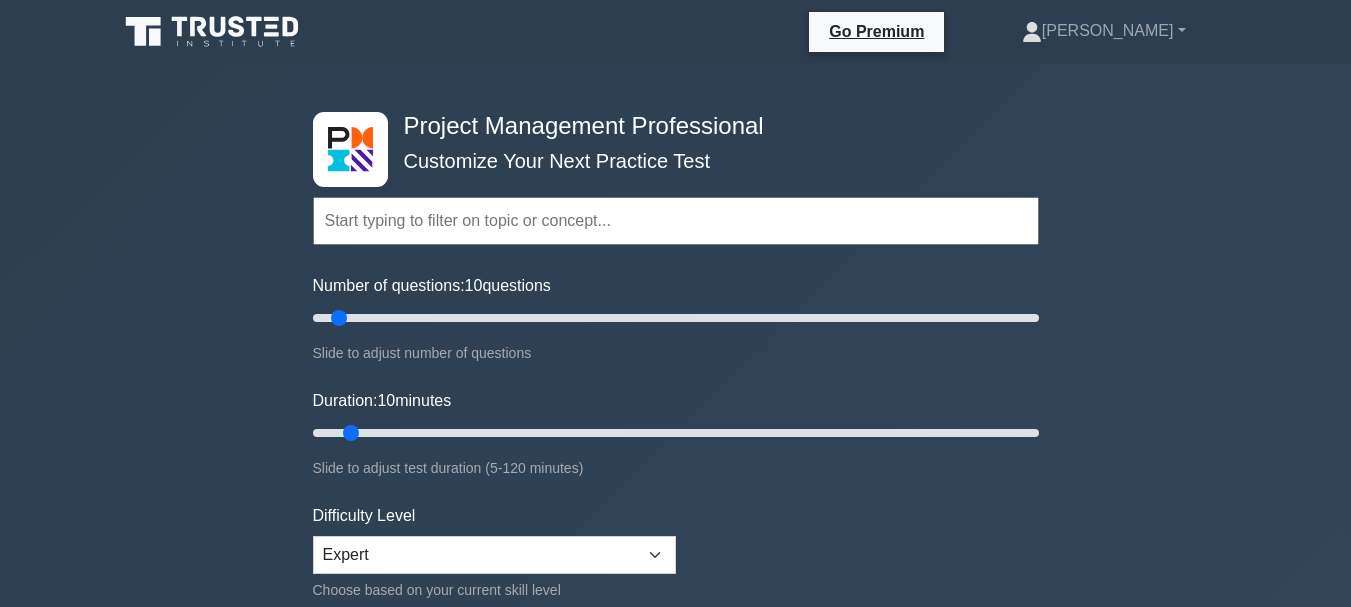 scroll, scrollTop: 0, scrollLeft: 0, axis: both 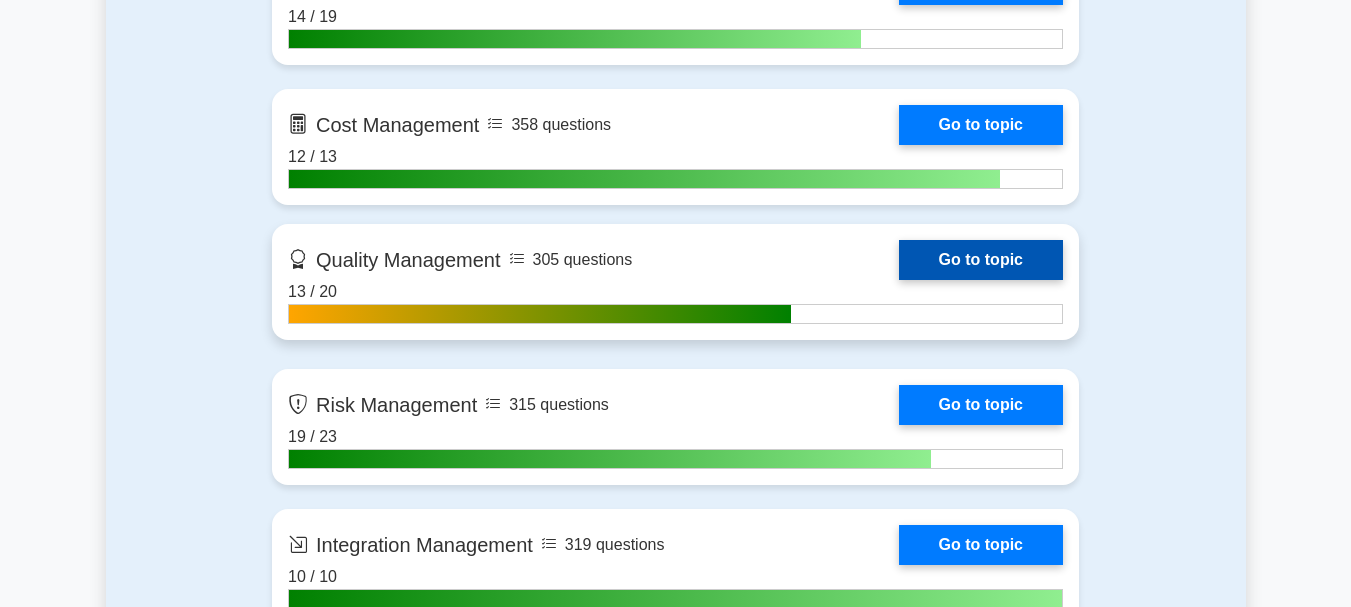 click on "Go to topic" at bounding box center [981, 260] 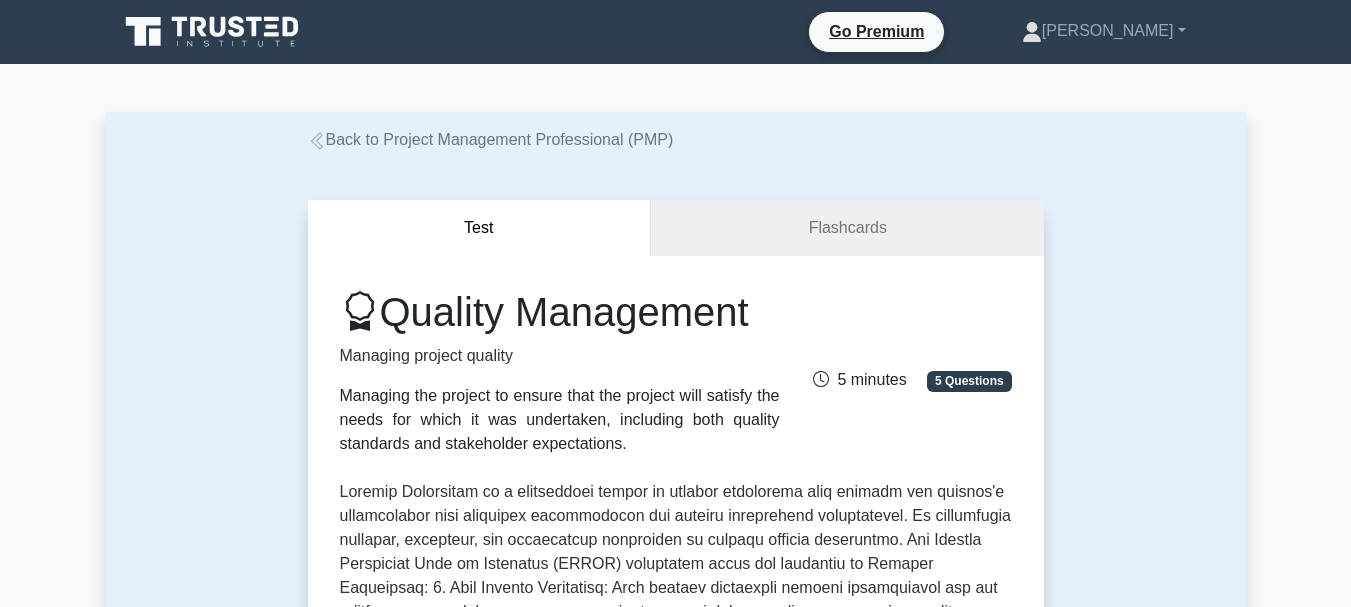 scroll, scrollTop: 0, scrollLeft: 0, axis: both 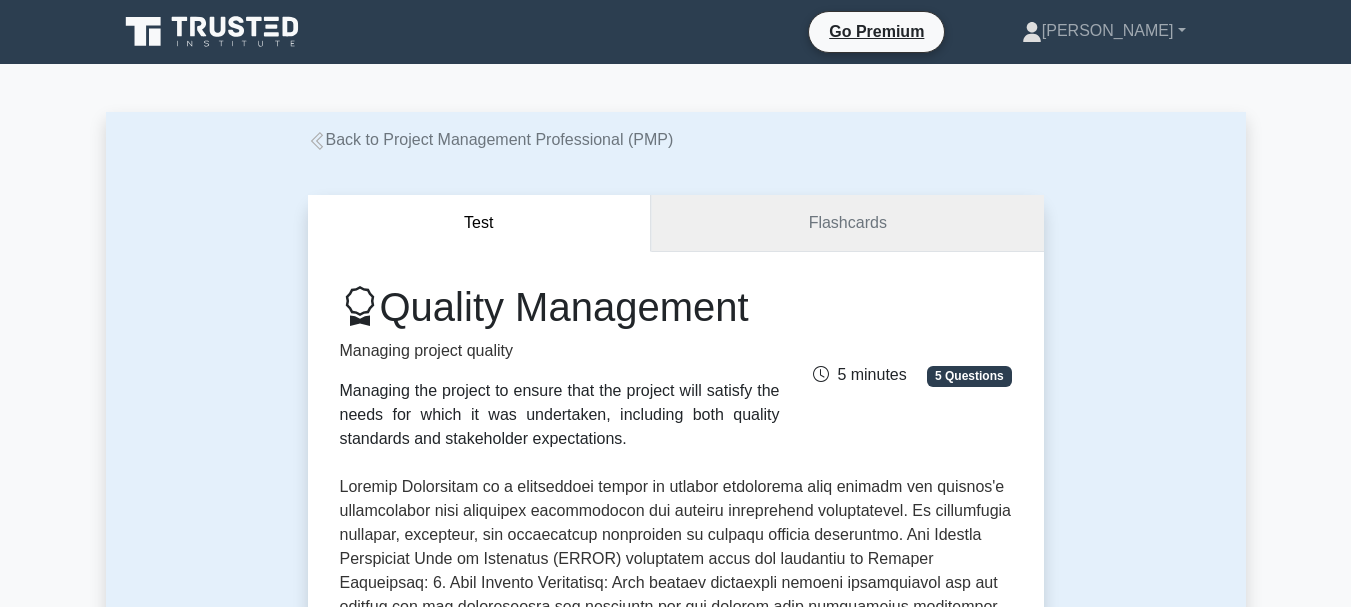 click on "Flashcards" at bounding box center [847, 223] 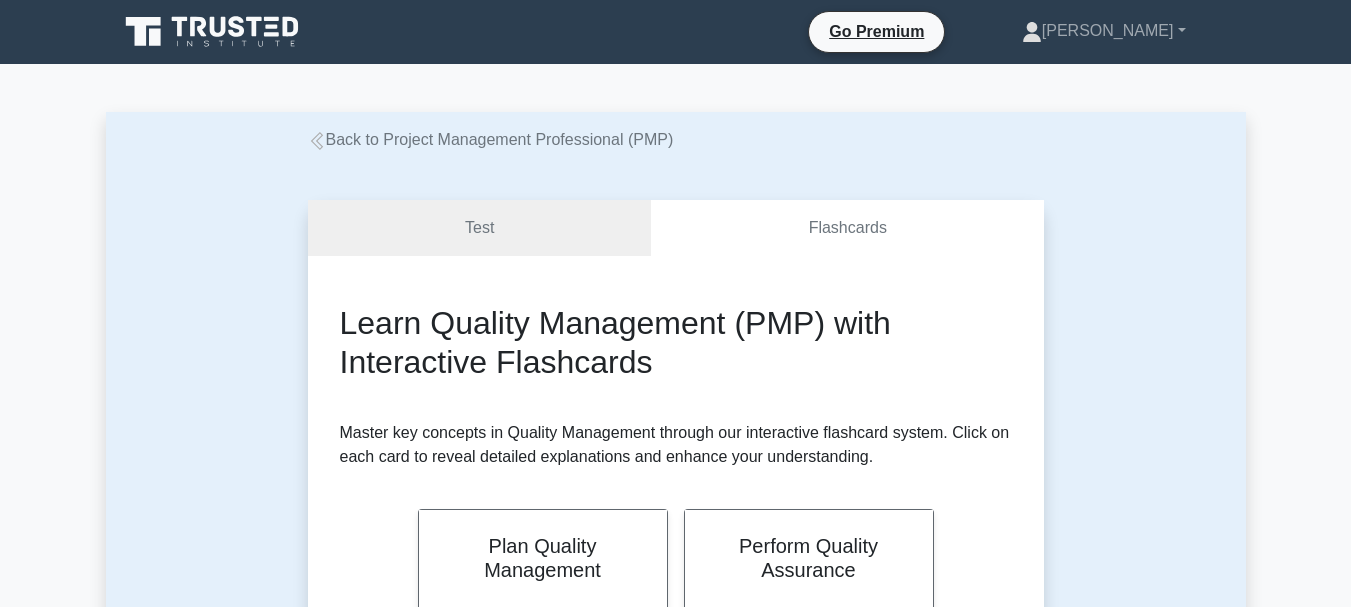 scroll, scrollTop: 0, scrollLeft: 0, axis: both 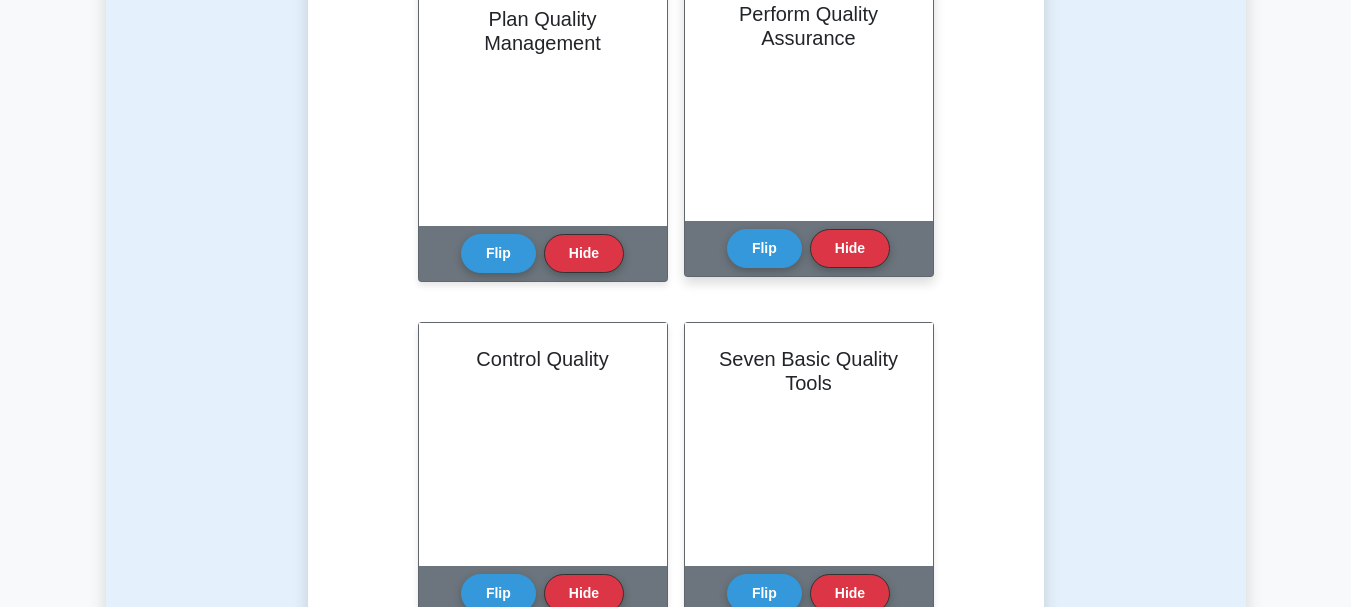 click on "Perform Quality Assurance" at bounding box center (809, 99) 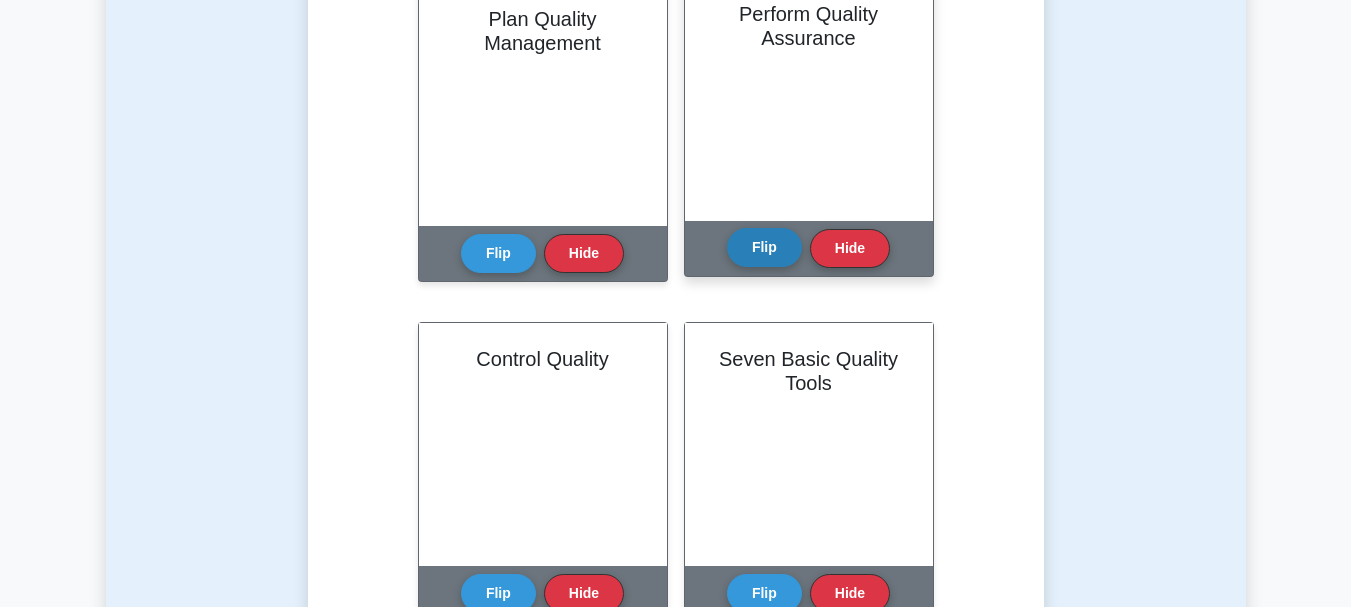 click on "Flip" at bounding box center (764, 247) 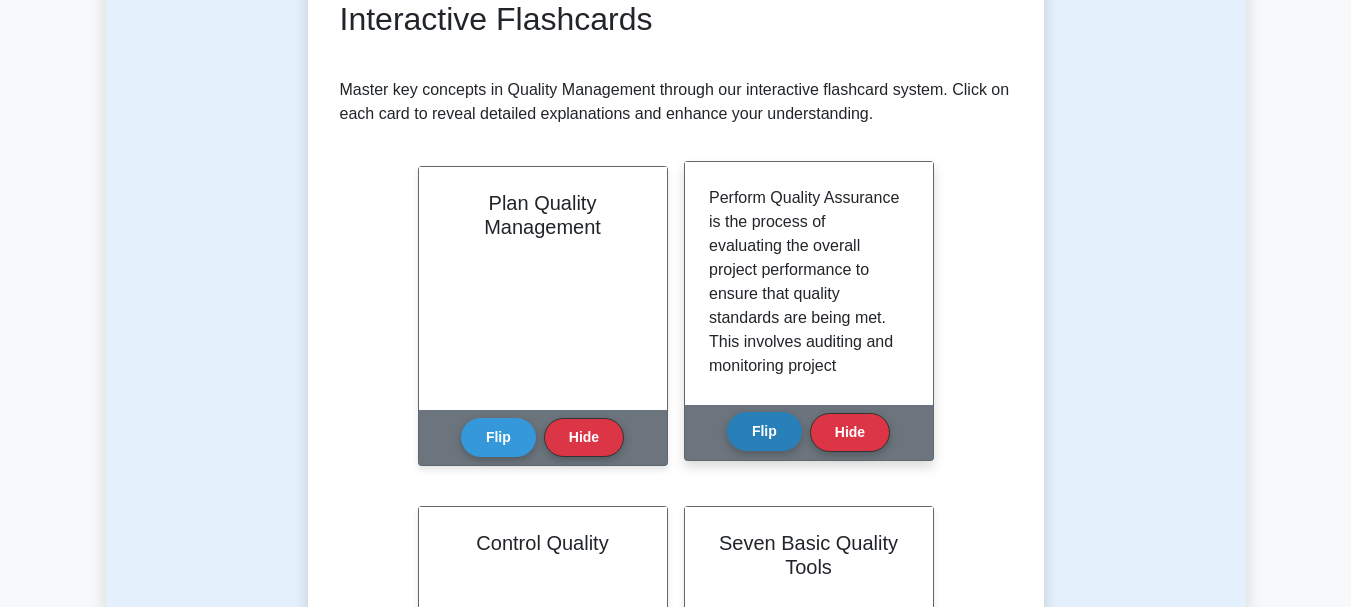 scroll, scrollTop: 335, scrollLeft: 0, axis: vertical 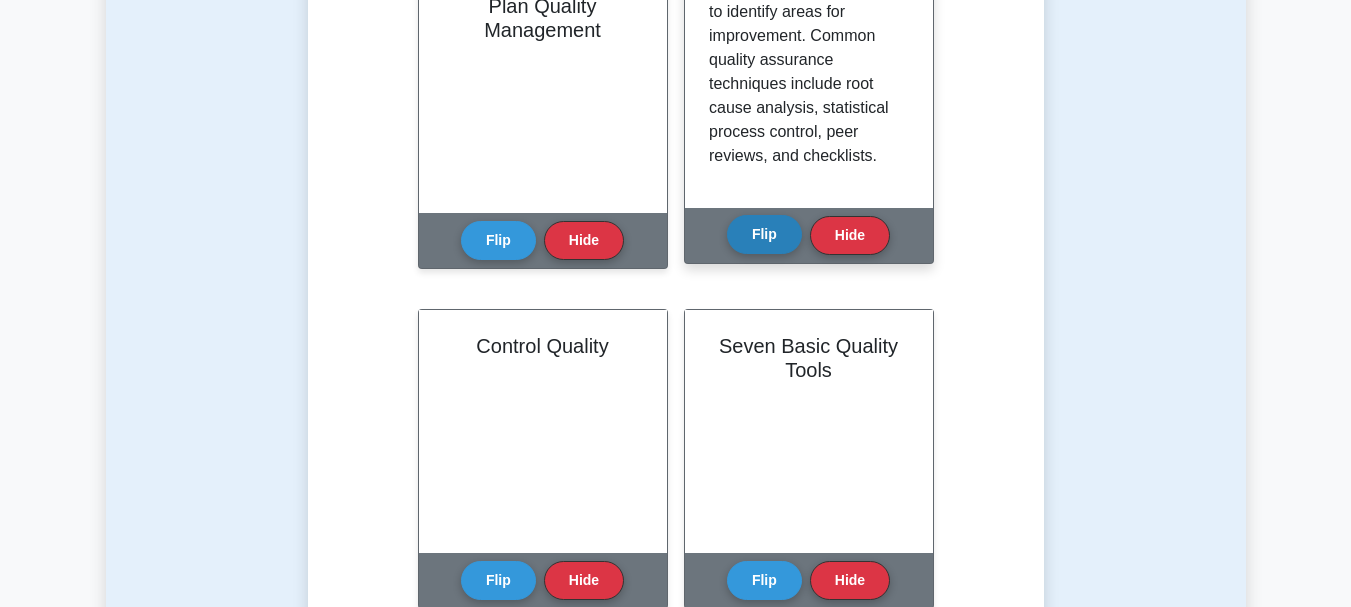 click on "Flip" at bounding box center (764, 234) 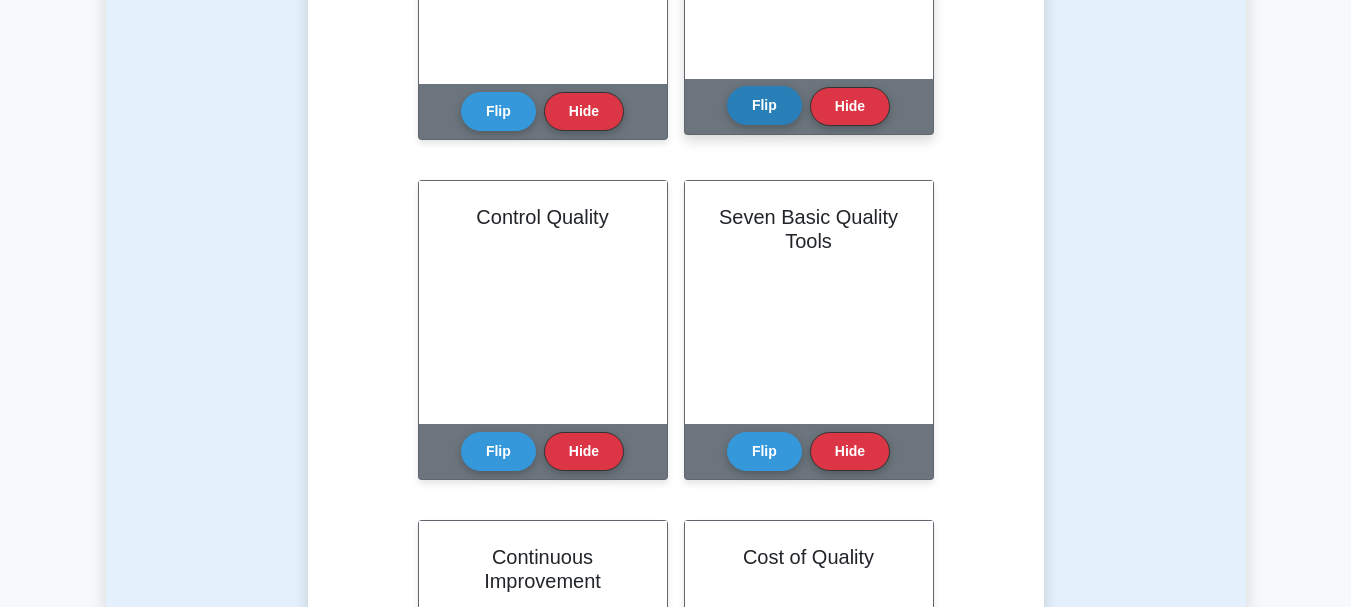 scroll, scrollTop: 722, scrollLeft: 0, axis: vertical 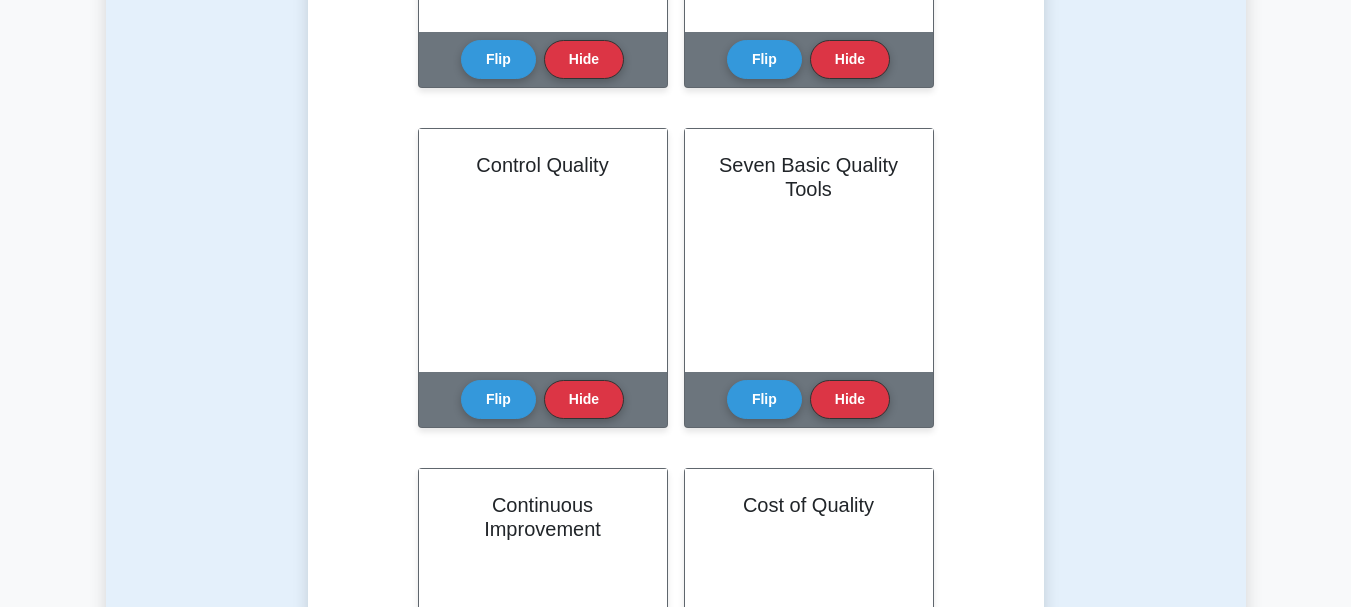 click on "Back to Project Management Professional (PMP)
Test
Flashcards
Learn Quality Management (PMP) with Interactive Flashcards
Master key concepts in Quality Management through our interactive flashcard system. Click on each card to reveal detailed explanations and enhance your understanding.
Plan Quality Management
Flip Hide" at bounding box center (675, 845) 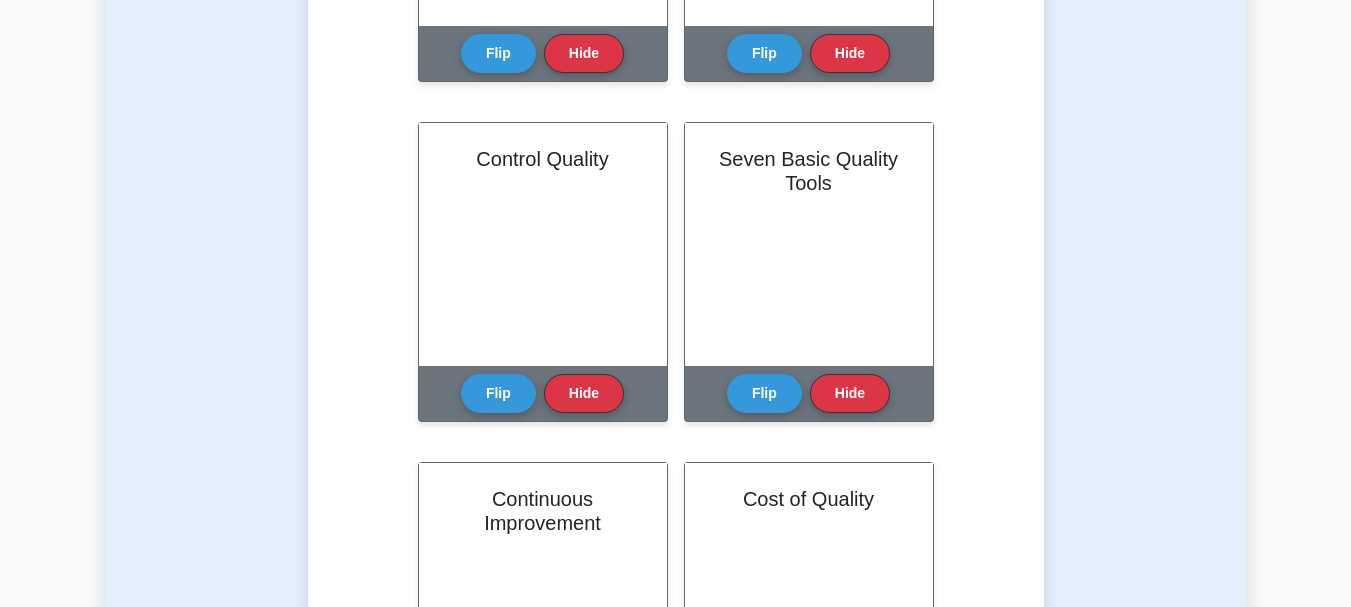 scroll, scrollTop: 730, scrollLeft: 0, axis: vertical 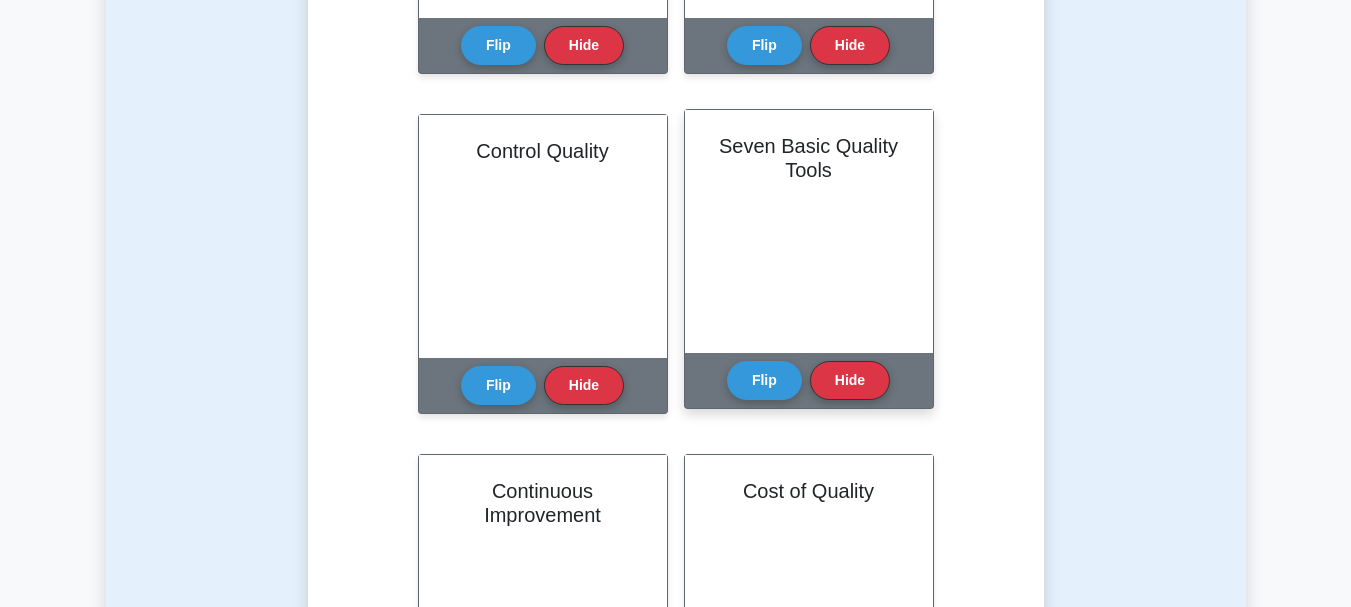 click on "Seven Basic Quality Tools" at bounding box center (809, 231) 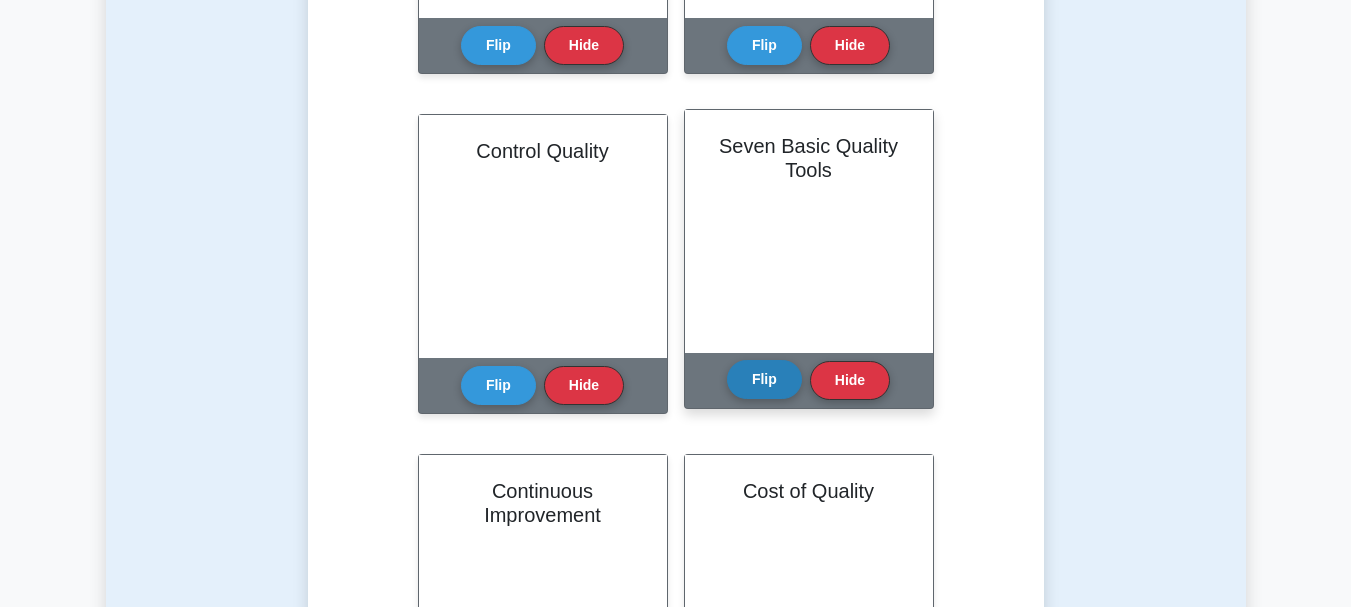click on "Flip" at bounding box center (764, 379) 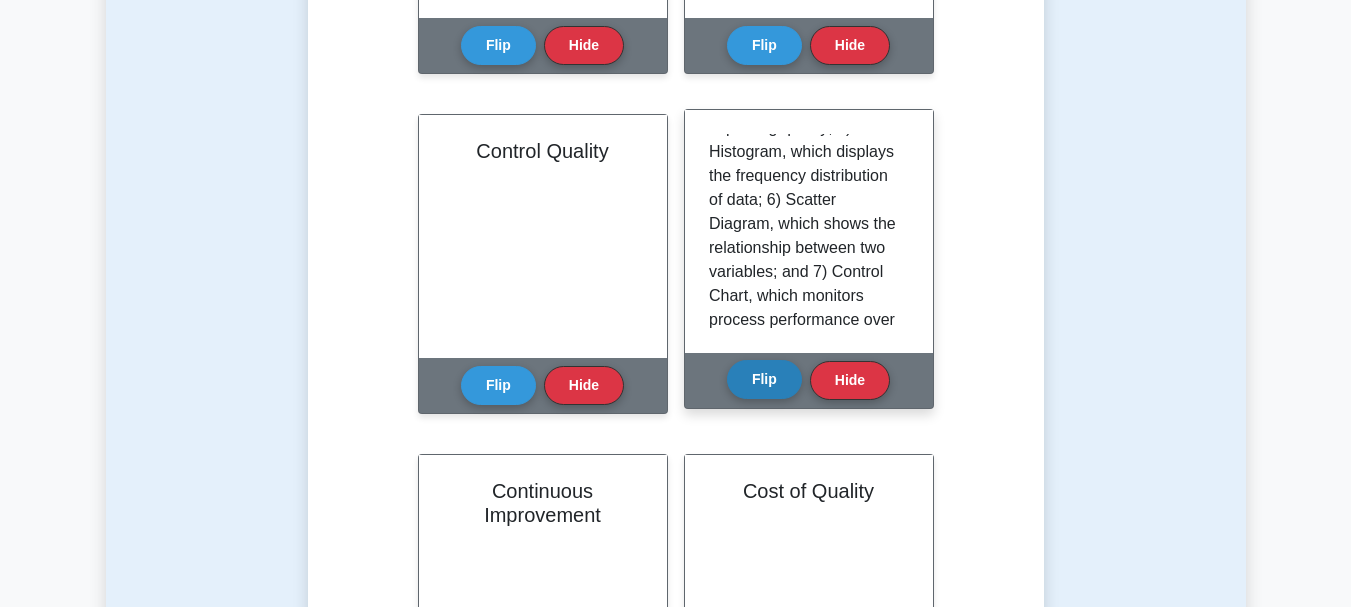 scroll, scrollTop: 637, scrollLeft: 0, axis: vertical 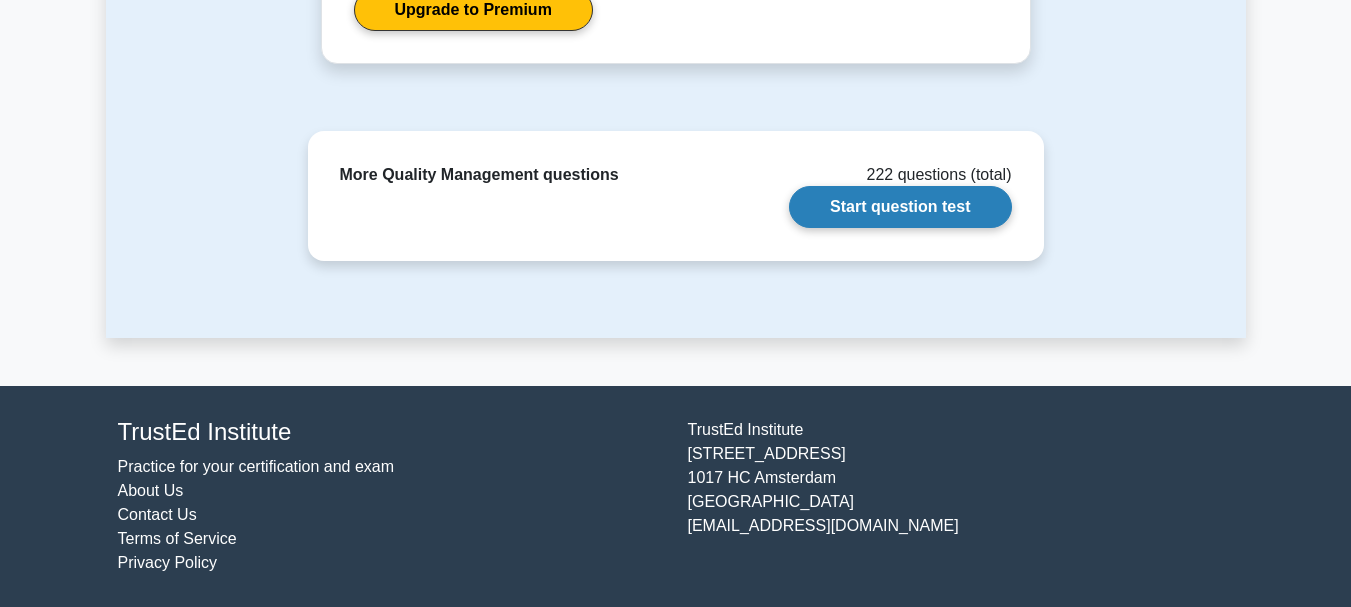 click on "Start  question test" at bounding box center (900, 207) 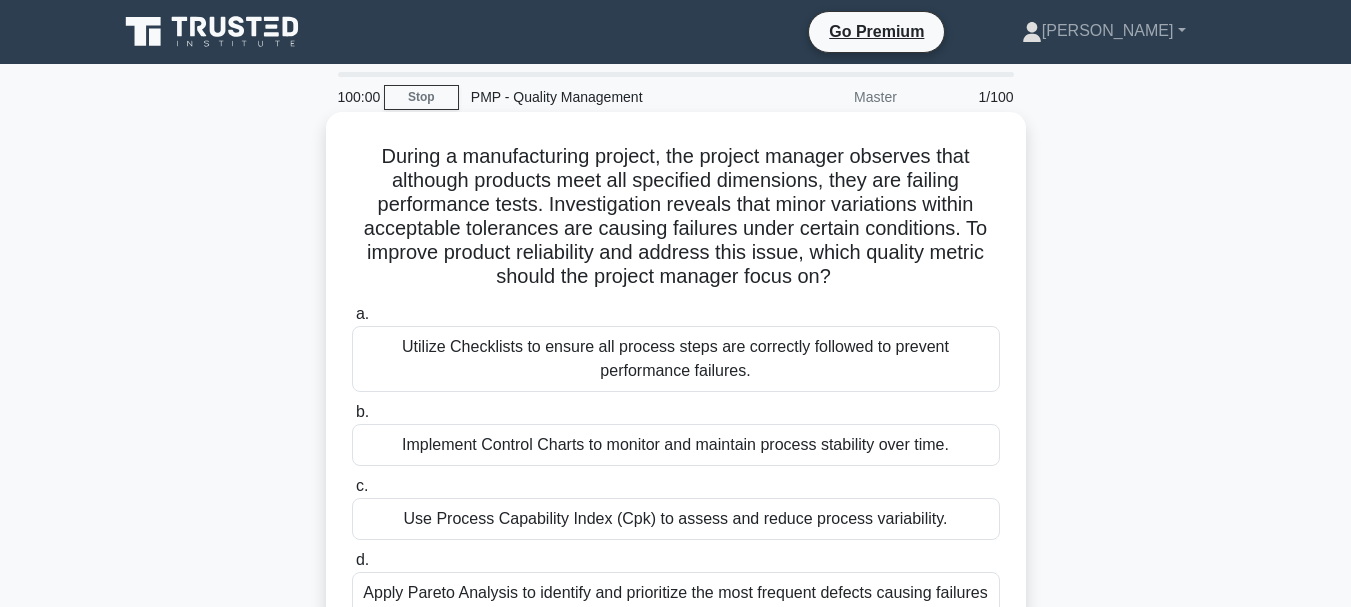 scroll, scrollTop: 0, scrollLeft: 0, axis: both 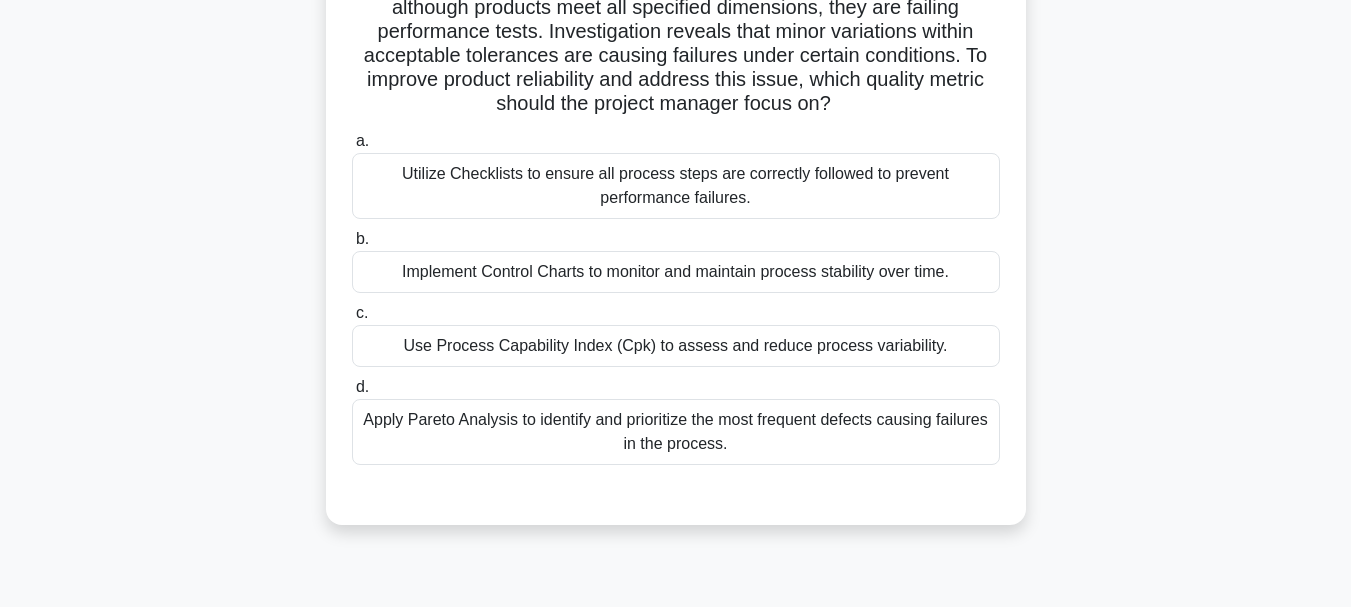 click on "Apply Pareto Analysis to identify and prioritize the most frequent defects causing failures in the process." at bounding box center [676, 432] 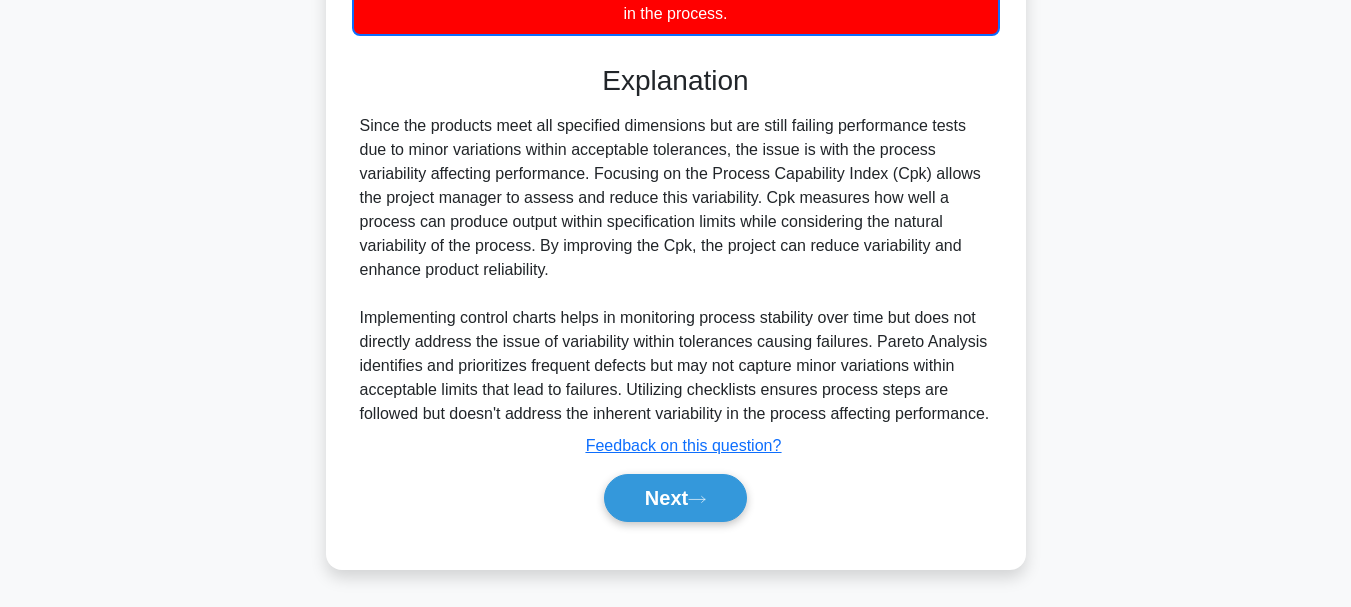 scroll, scrollTop: 618, scrollLeft: 0, axis: vertical 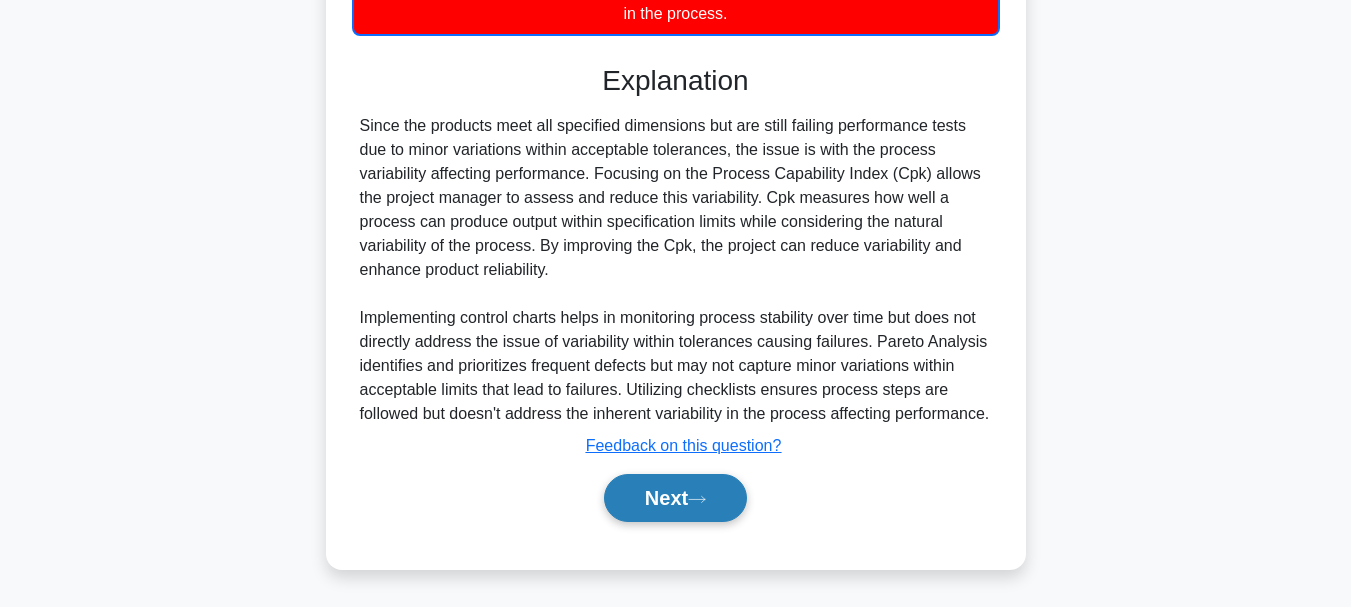 click on "Next" at bounding box center [675, 498] 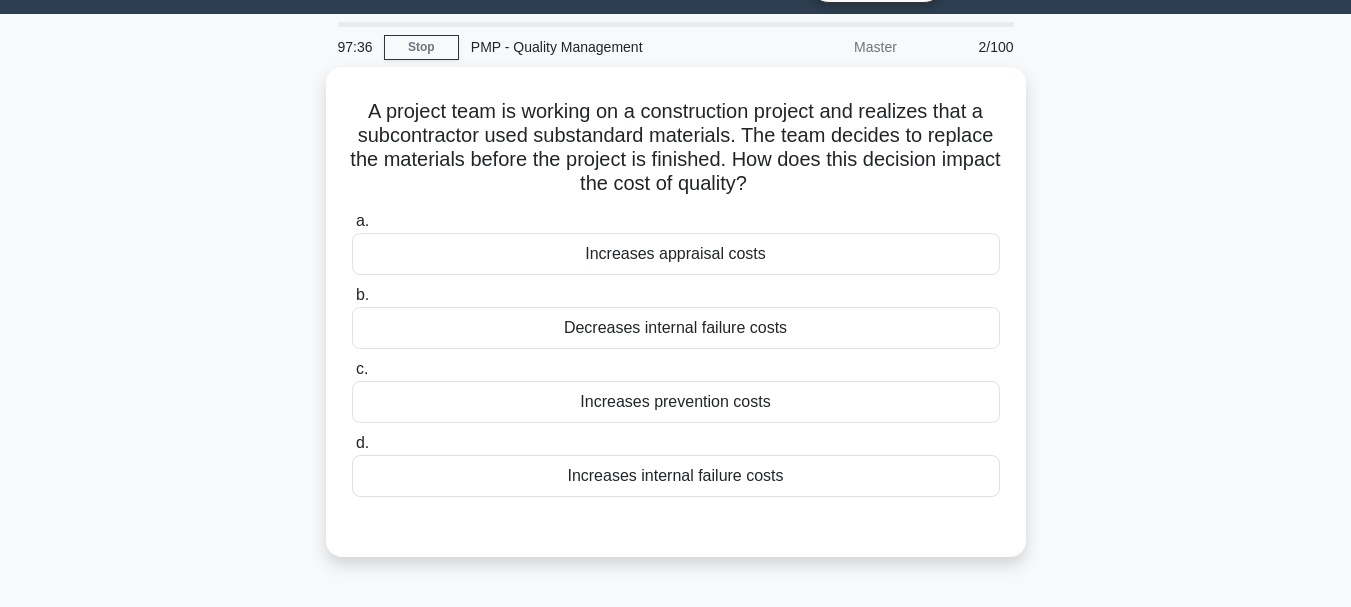 scroll, scrollTop: 49, scrollLeft: 0, axis: vertical 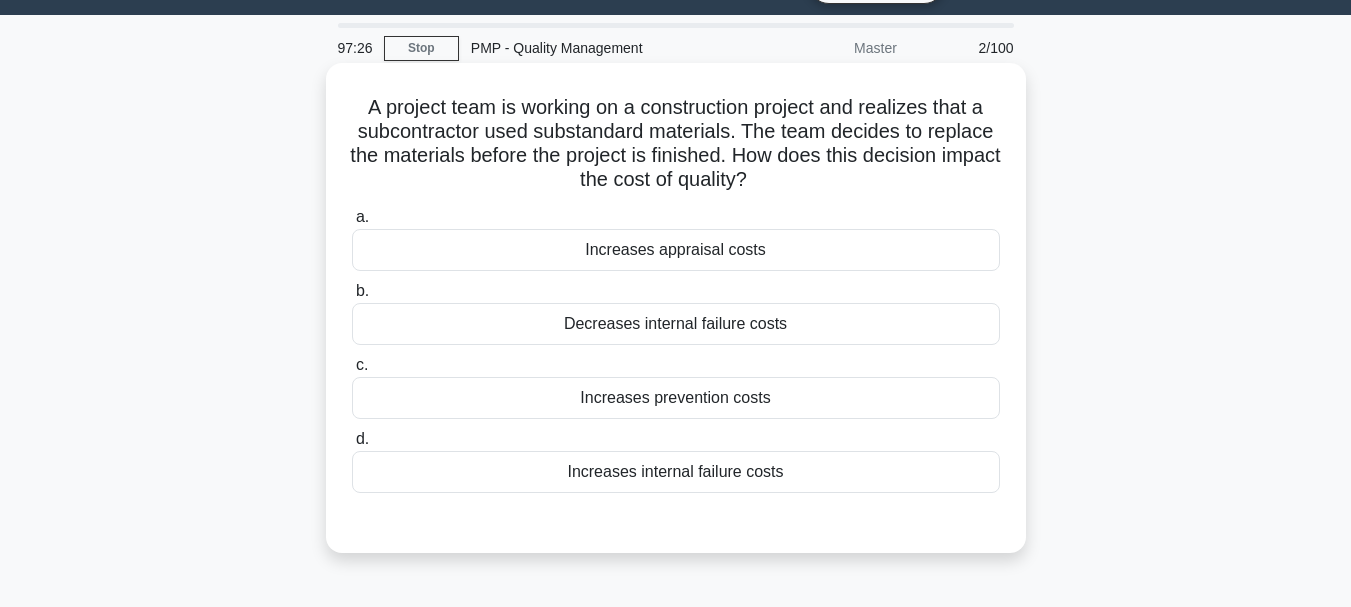 click on "Increases prevention costs" at bounding box center [676, 398] 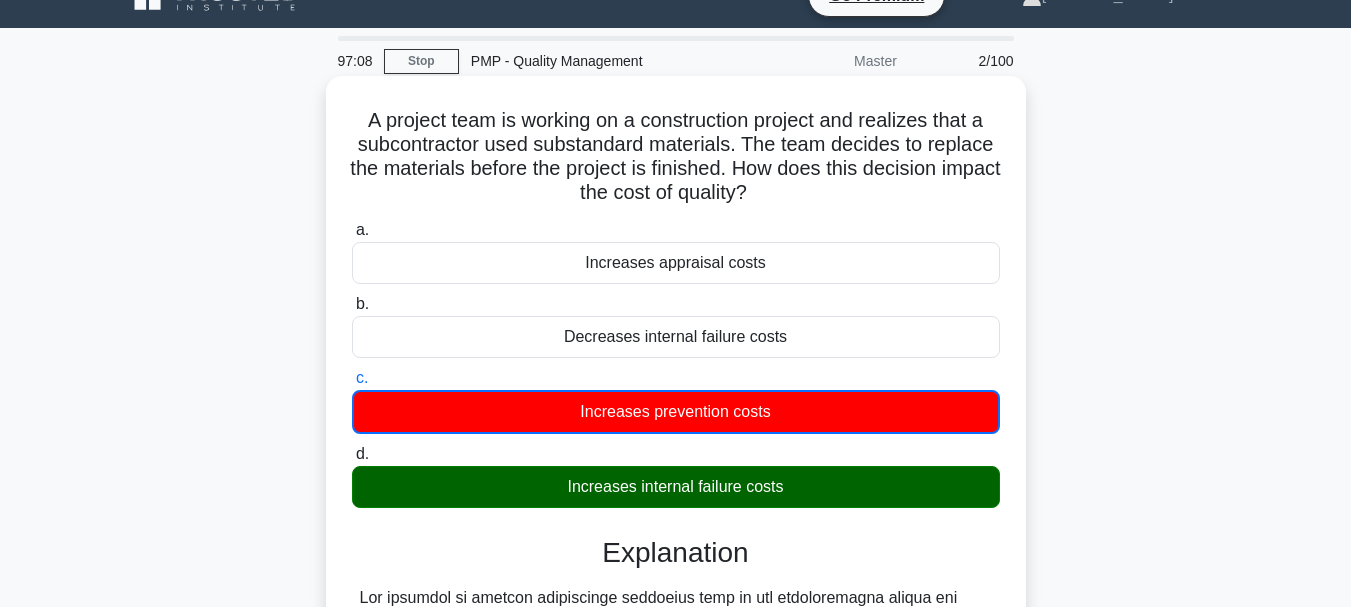 scroll, scrollTop: 0, scrollLeft: 0, axis: both 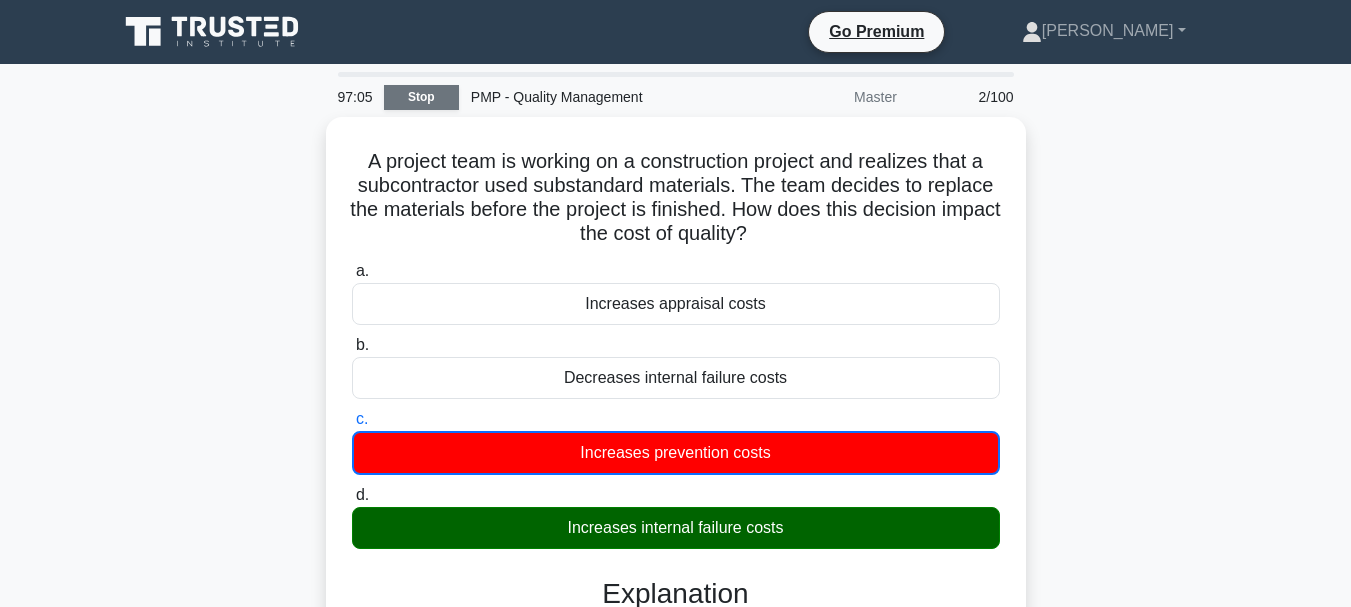 click on "Stop" at bounding box center [421, 97] 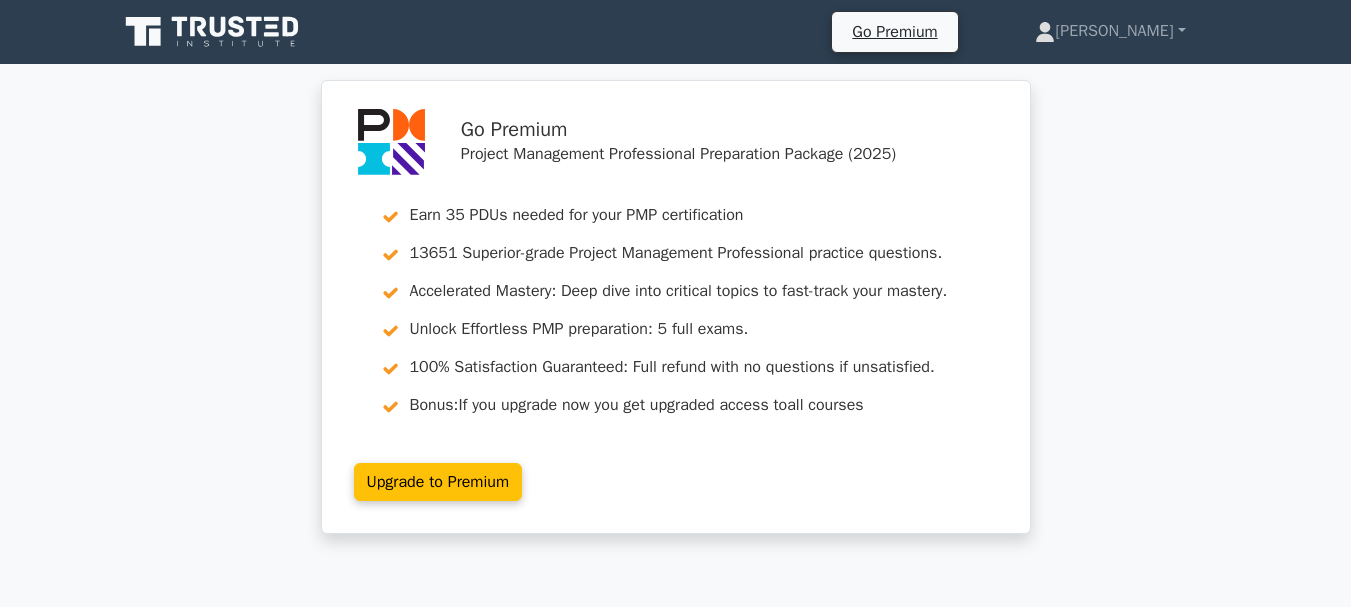 scroll, scrollTop: 0, scrollLeft: 0, axis: both 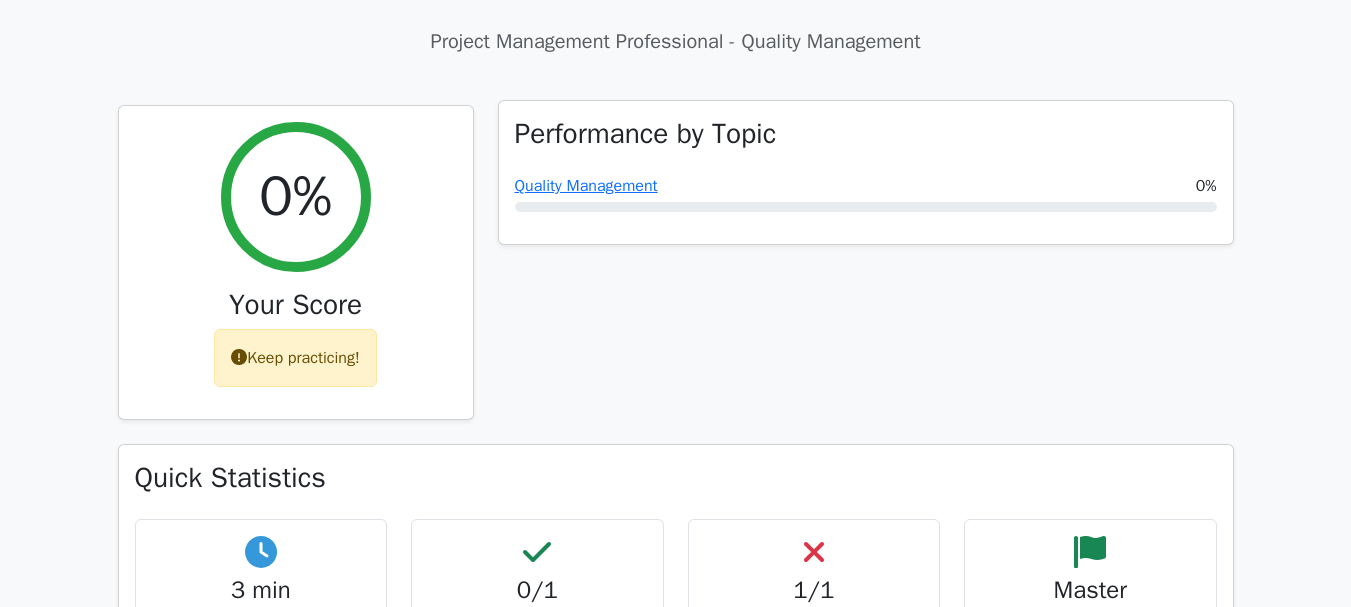 click on "Performance by Topic
Quality Management
0%" at bounding box center [866, 173] 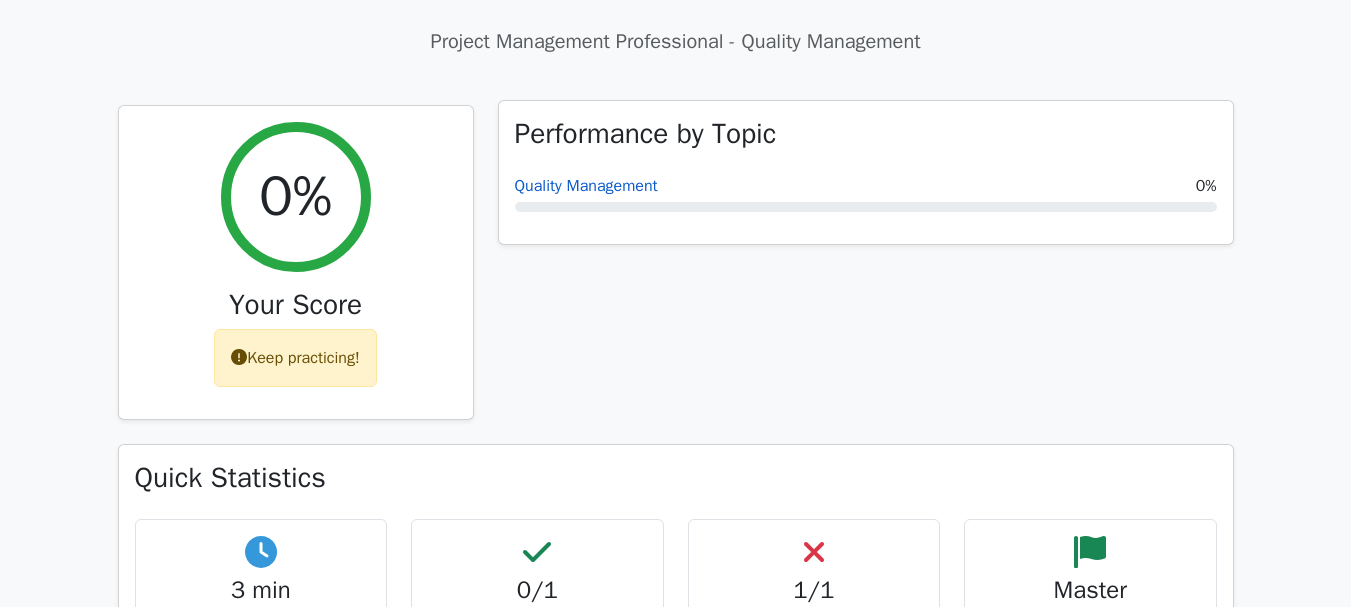 click on "Quality Management" at bounding box center [586, 186] 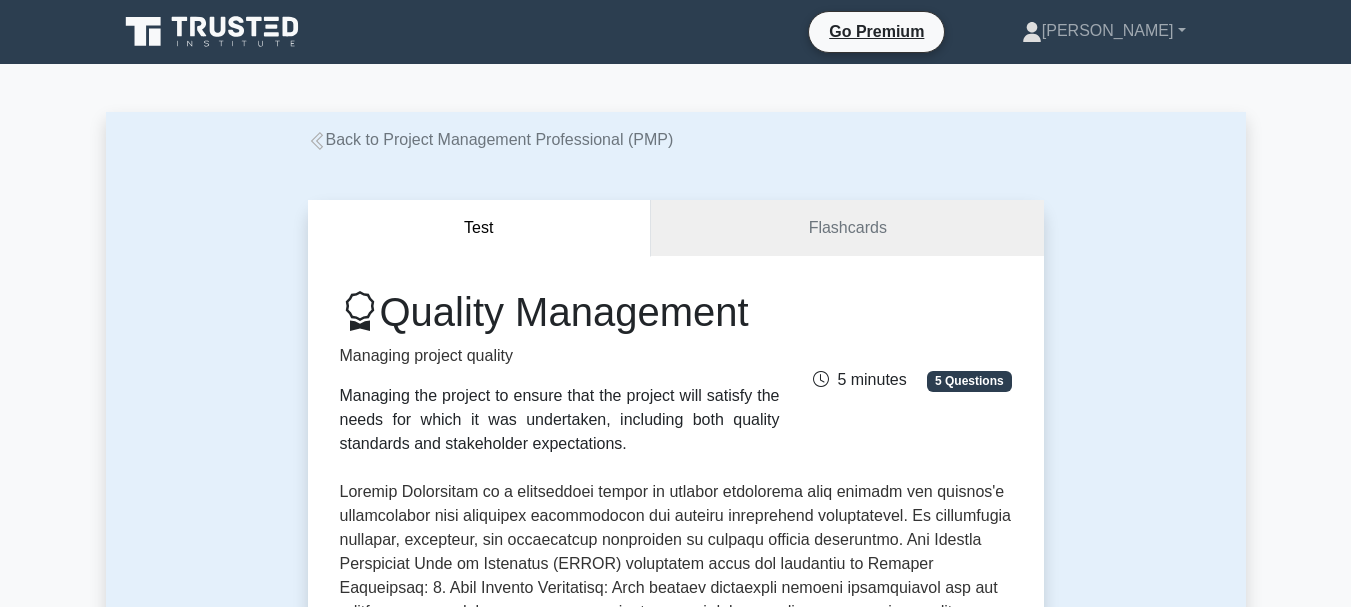scroll, scrollTop: 0, scrollLeft: 0, axis: both 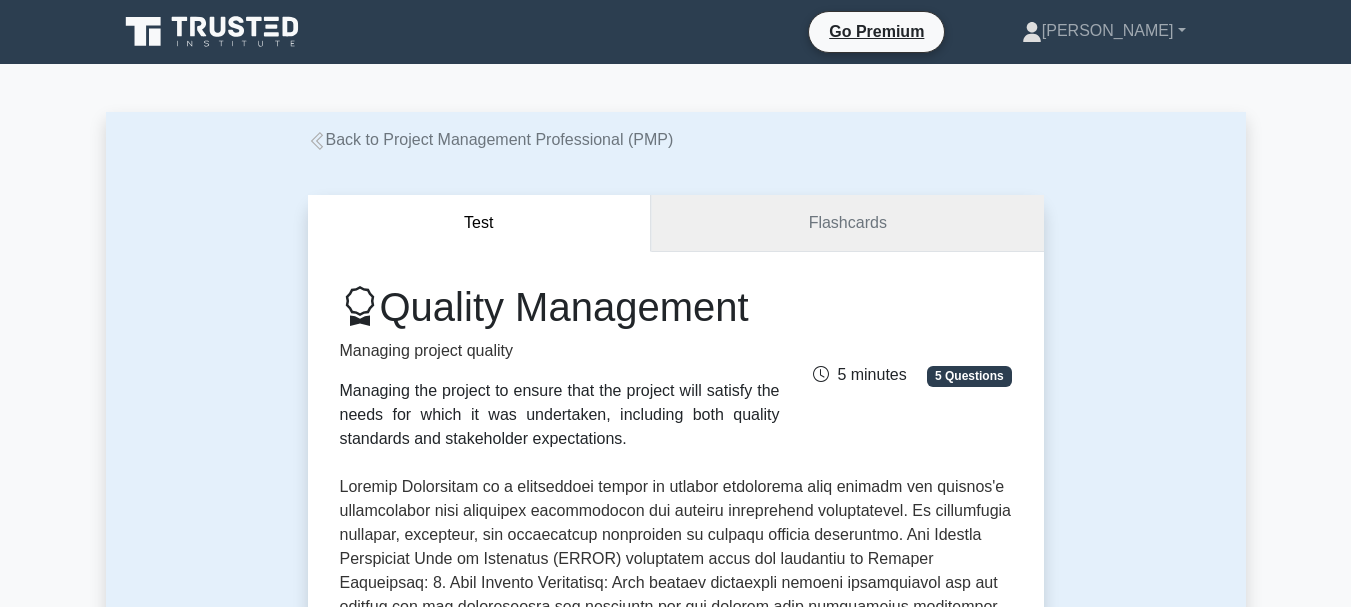 click on "Flashcards" at bounding box center (847, 223) 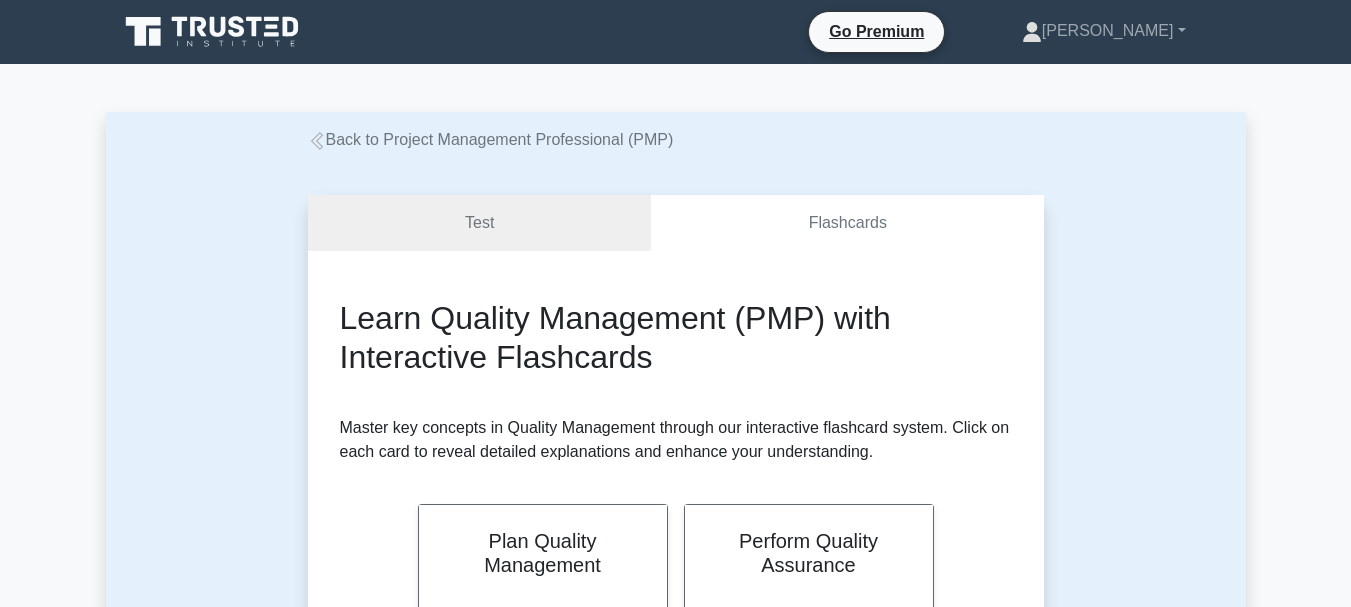 scroll, scrollTop: 0, scrollLeft: 0, axis: both 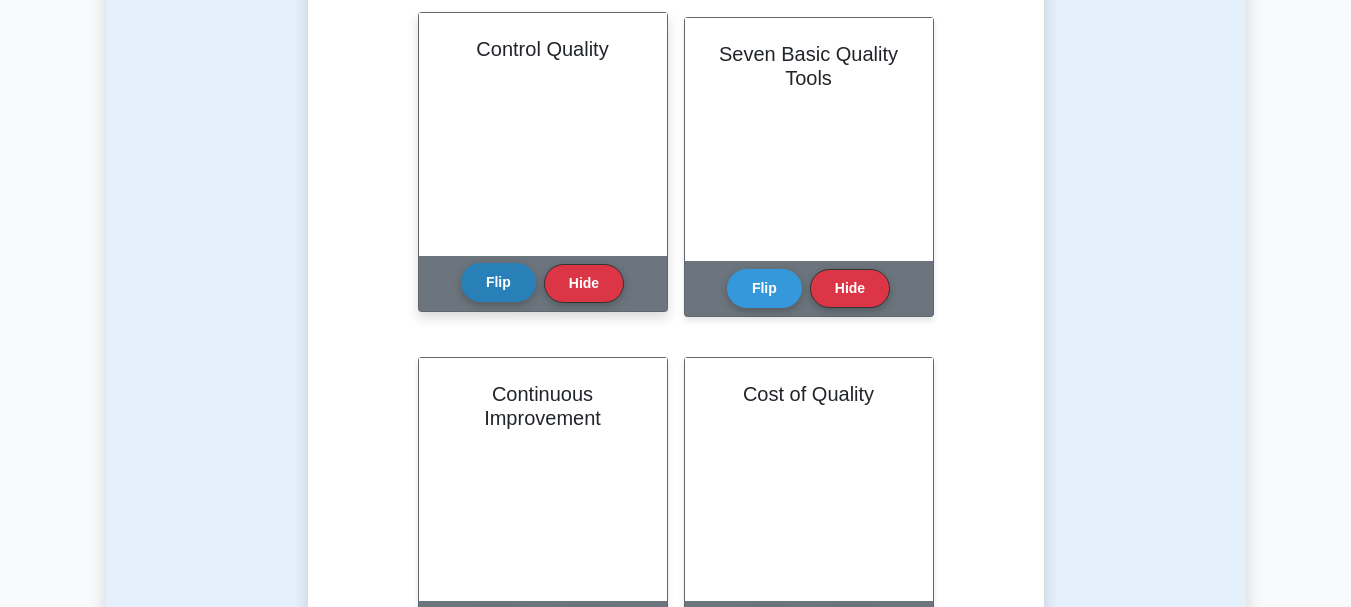 click on "Flip" at bounding box center [498, 282] 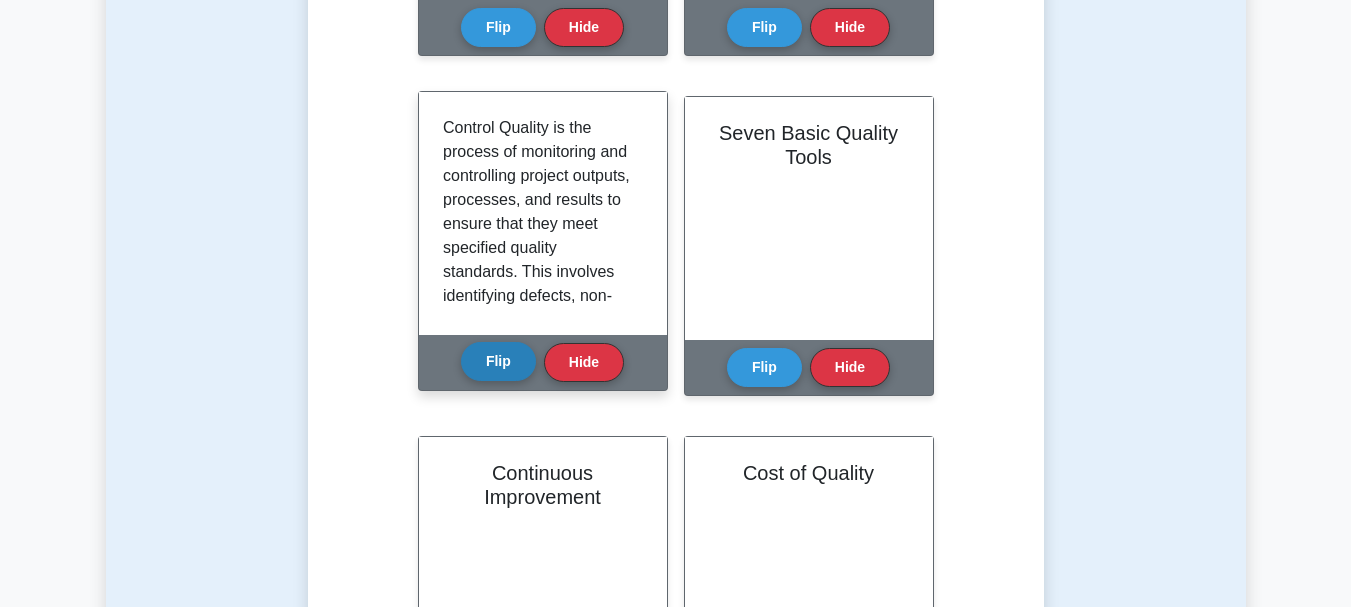 scroll, scrollTop: 743, scrollLeft: 0, axis: vertical 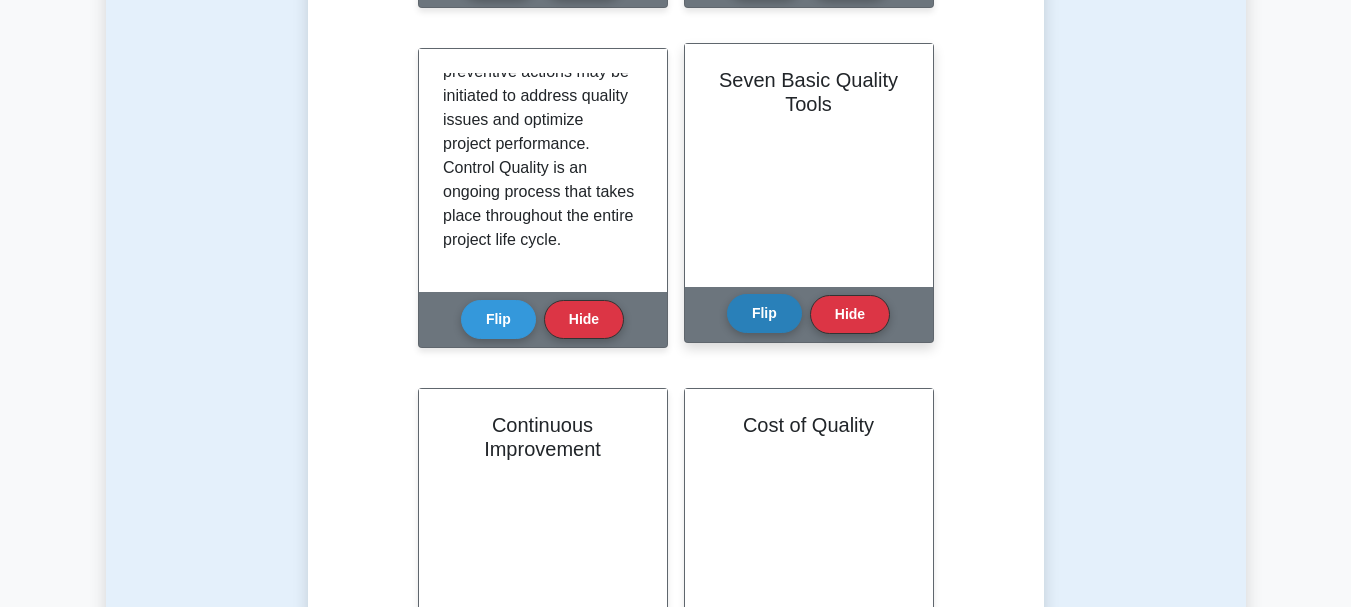 click on "Flip" at bounding box center [764, 313] 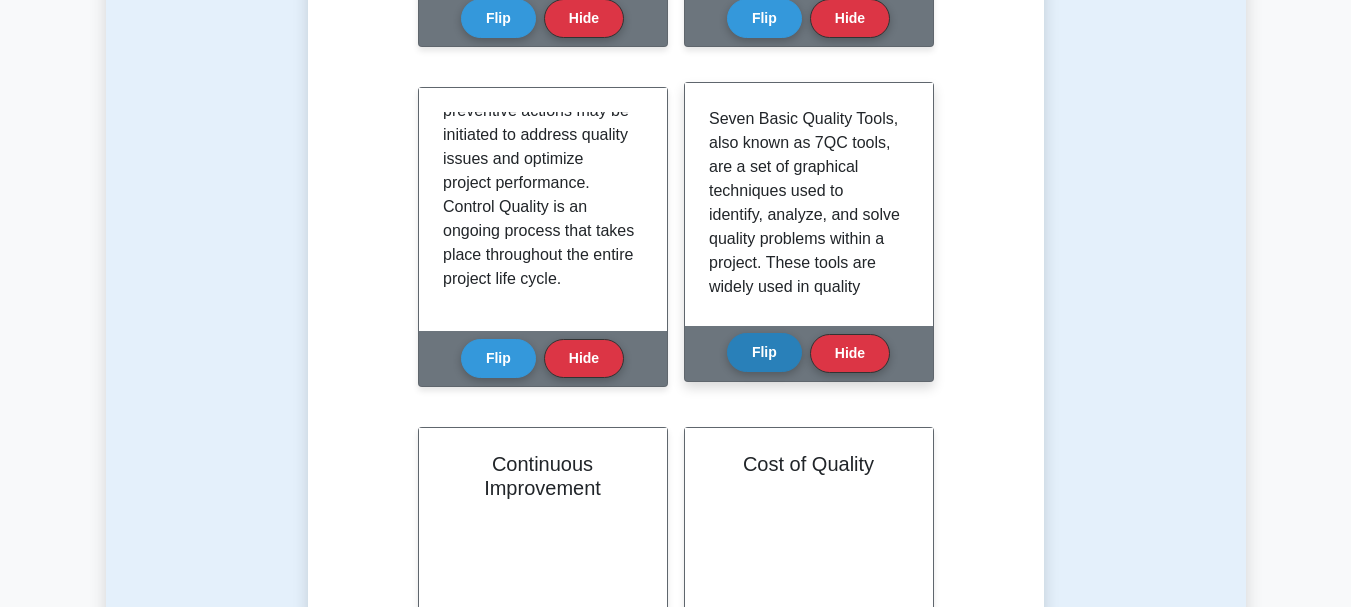 scroll, scrollTop: 718, scrollLeft: 0, axis: vertical 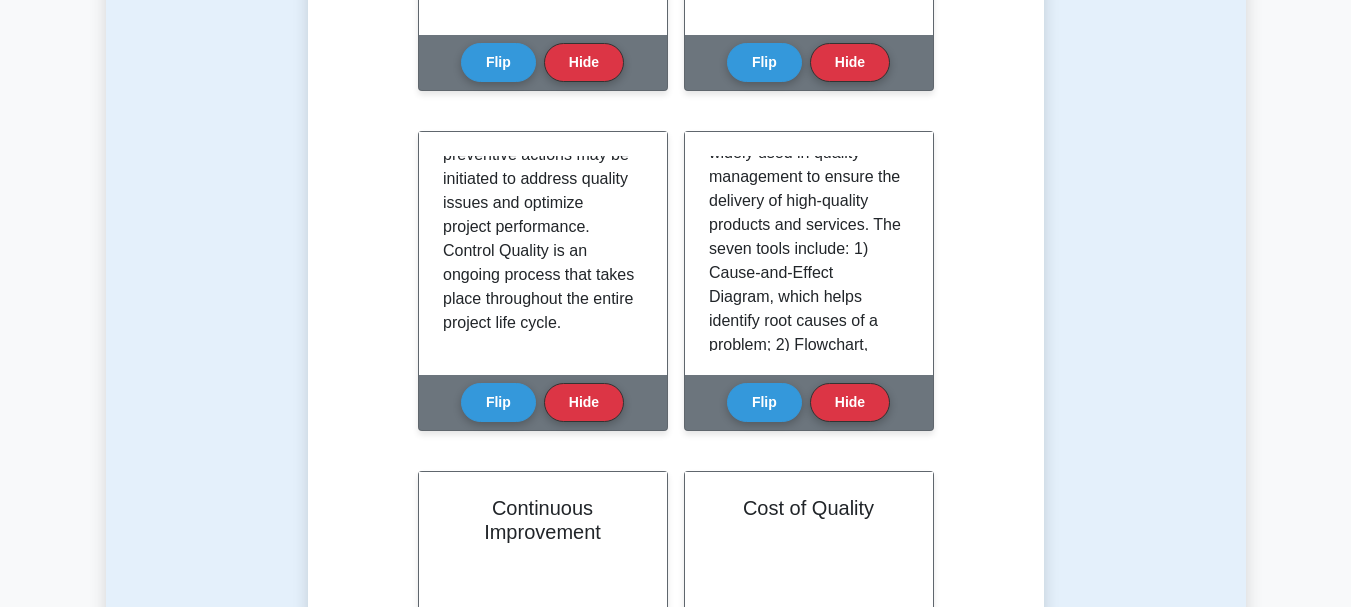 click on "Back to Project Management Professional (PMP)
Test
Flashcards
Learn Quality Management (PMP) with Interactive Flashcards
Master key concepts in Quality Management through our interactive flashcard system. Click on each card to reveal detailed explanations and enhance your understanding.
Plan Quality Management
Flip Hide" at bounding box center [675, 848] 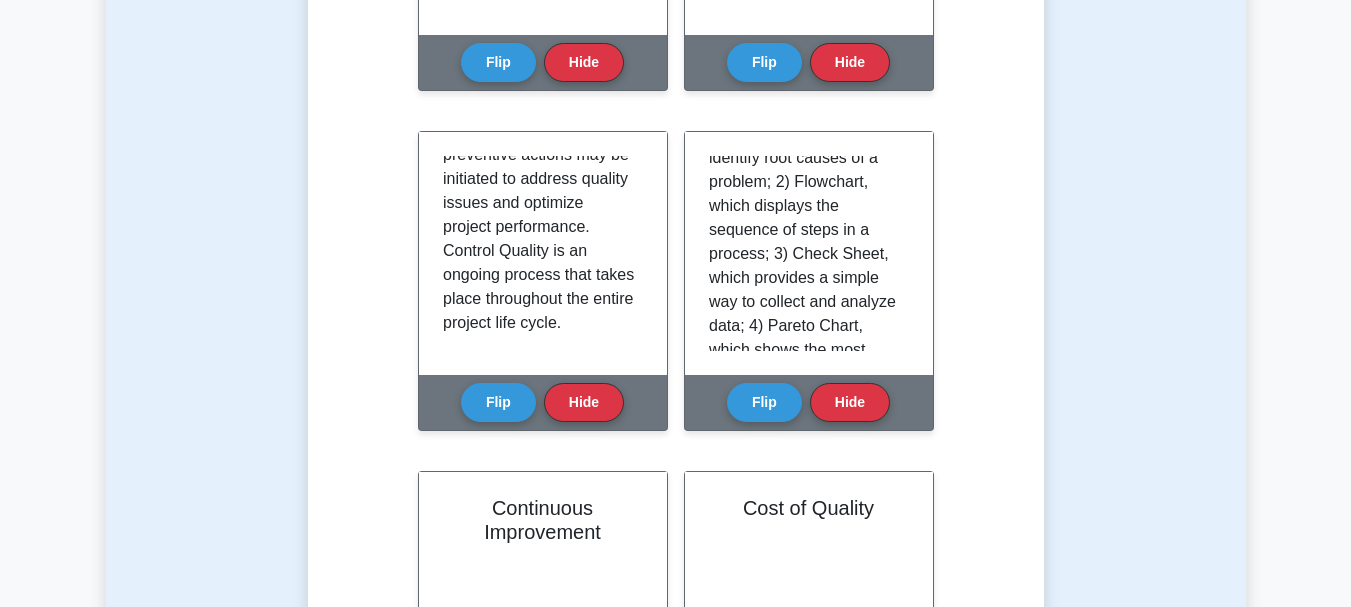 scroll, scrollTop: 347, scrollLeft: 0, axis: vertical 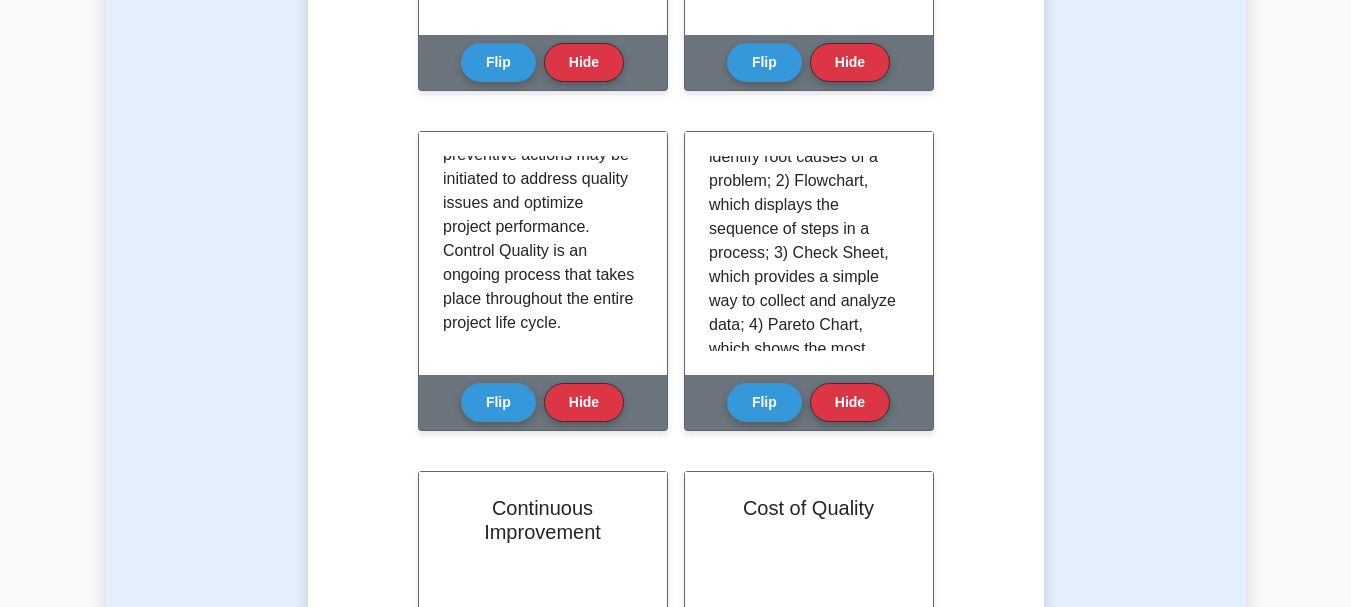 click on "Seven Basic Quality Tools, also known as 7QC tools, are a set of graphical techniques used to identify, analyze, and solve quality problems within a project. These tools are widely used in quality management to ensure the delivery of high-quality products and services. The seven tools include: 1) Cause-and-Effect Diagram, which helps identify root causes of a problem; 2) Flowchart, which displays the sequence of steps in a process; 3) Check Sheet, which provides a simple way to collect and analyze data; 4) Pareto Chart, which shows the most significant factors impacting quality; 5) Histogram, which displays the frequency distribution of data; 6) Scatter Diagram, which shows the relationship between two variables; and 7) Control Chart, which monitors process performance over time." at bounding box center (805, 217) 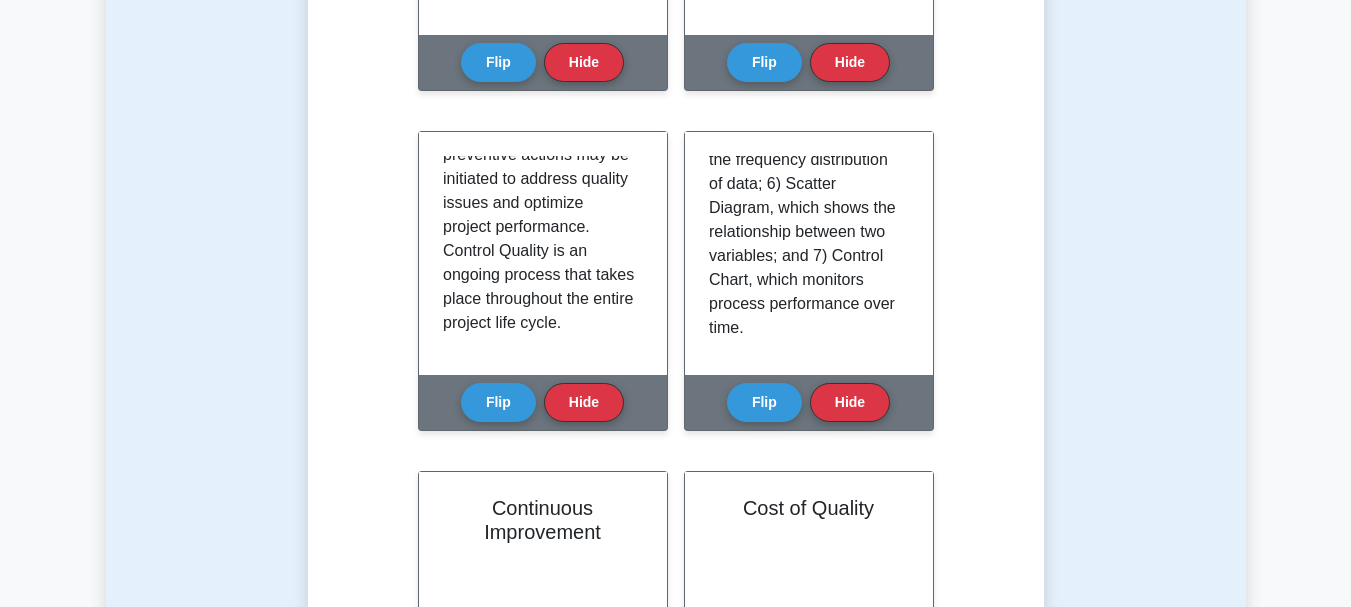 scroll, scrollTop: 637, scrollLeft: 0, axis: vertical 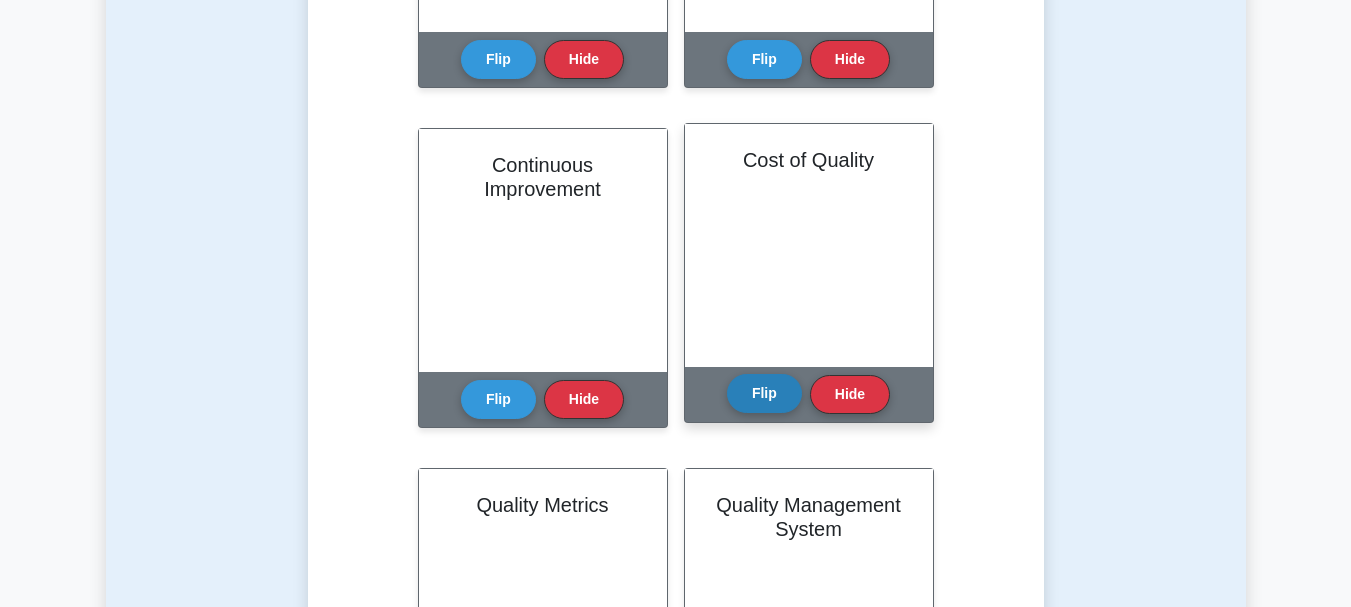 click on "Flip" at bounding box center [764, 393] 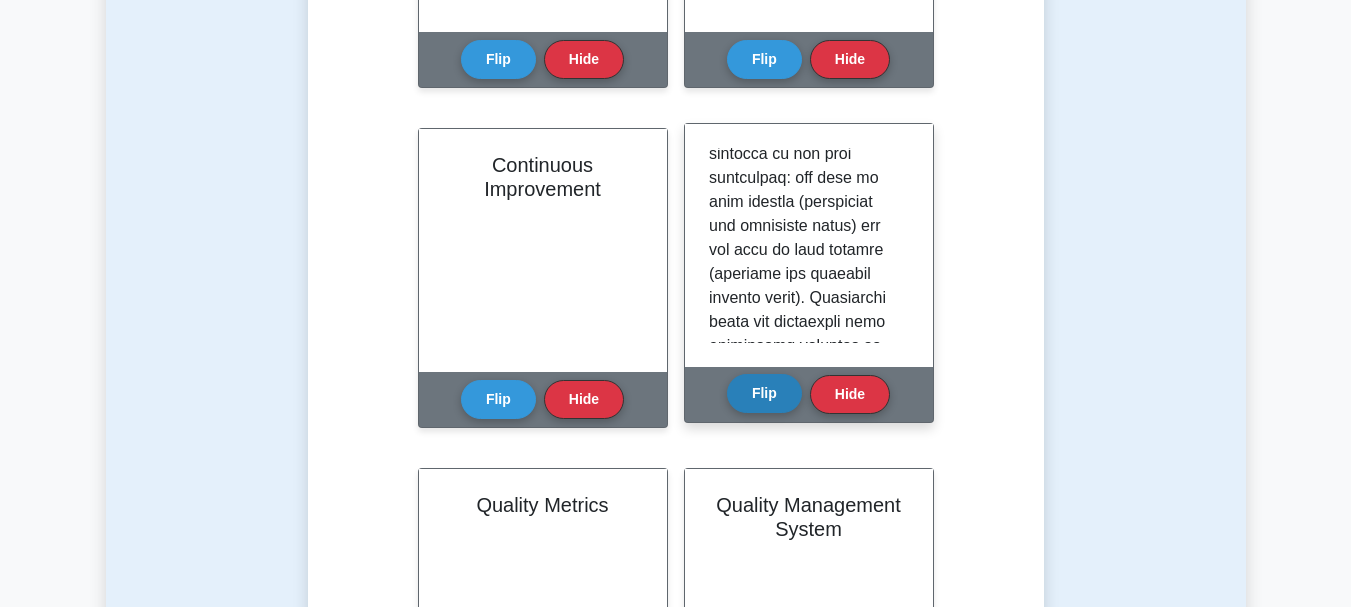 scroll, scrollTop: 223, scrollLeft: 0, axis: vertical 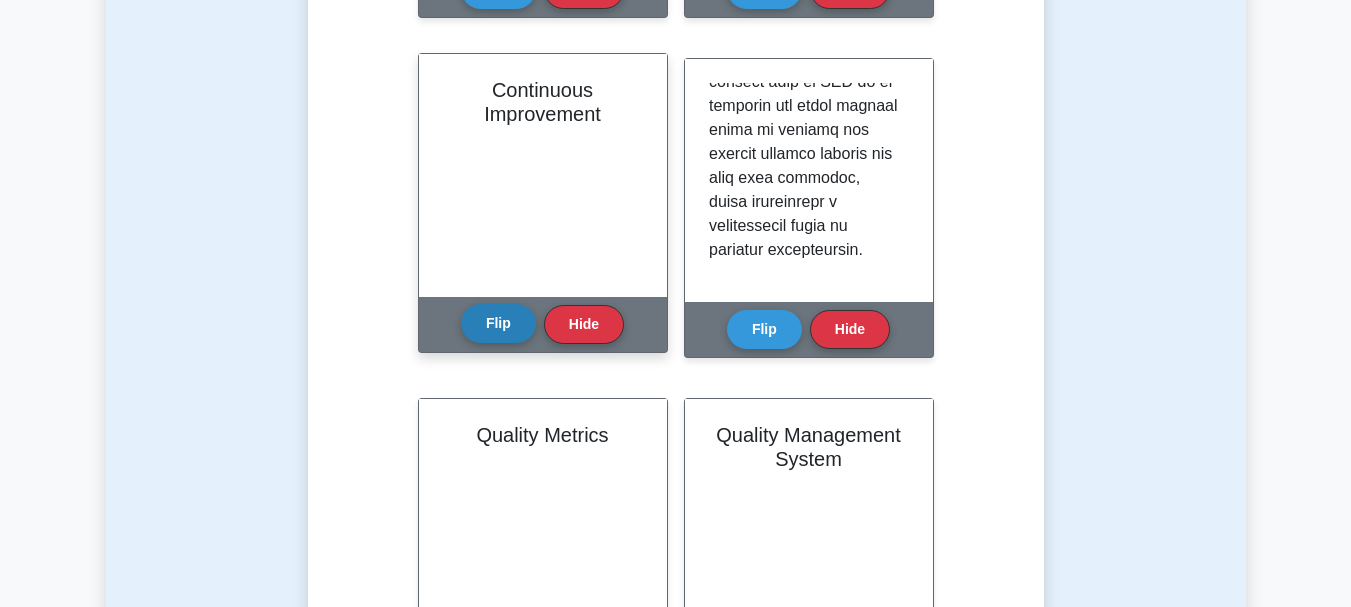 click on "Flip" at bounding box center (498, 323) 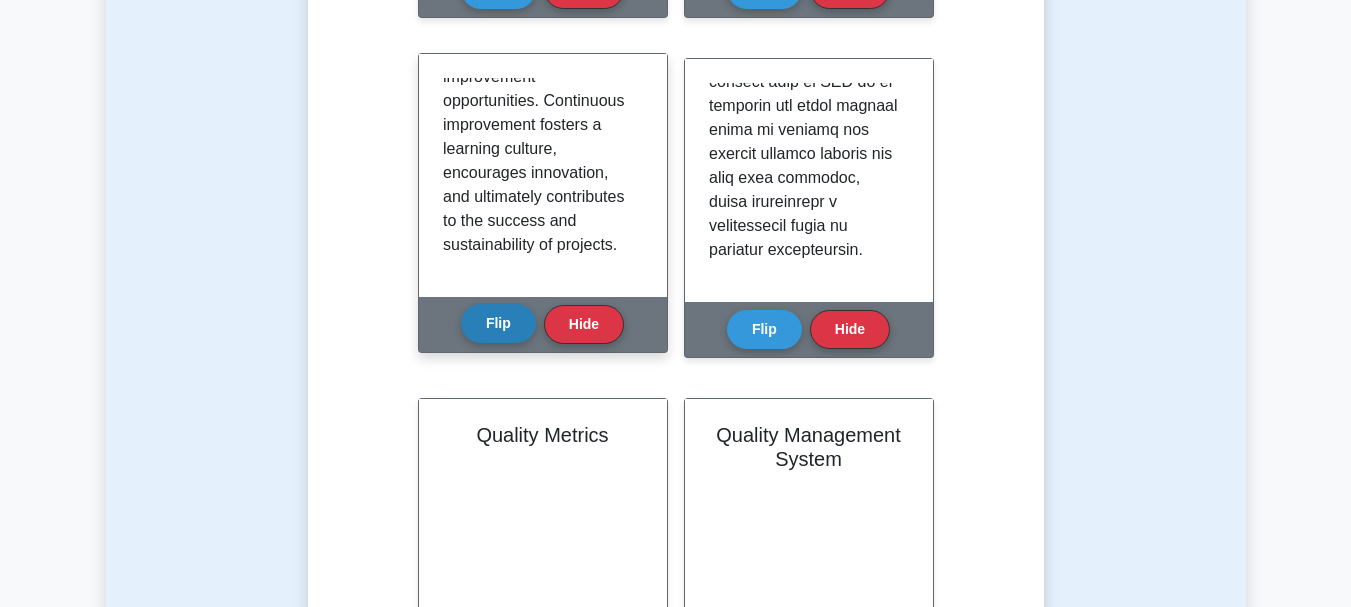 scroll, scrollTop: 757, scrollLeft: 0, axis: vertical 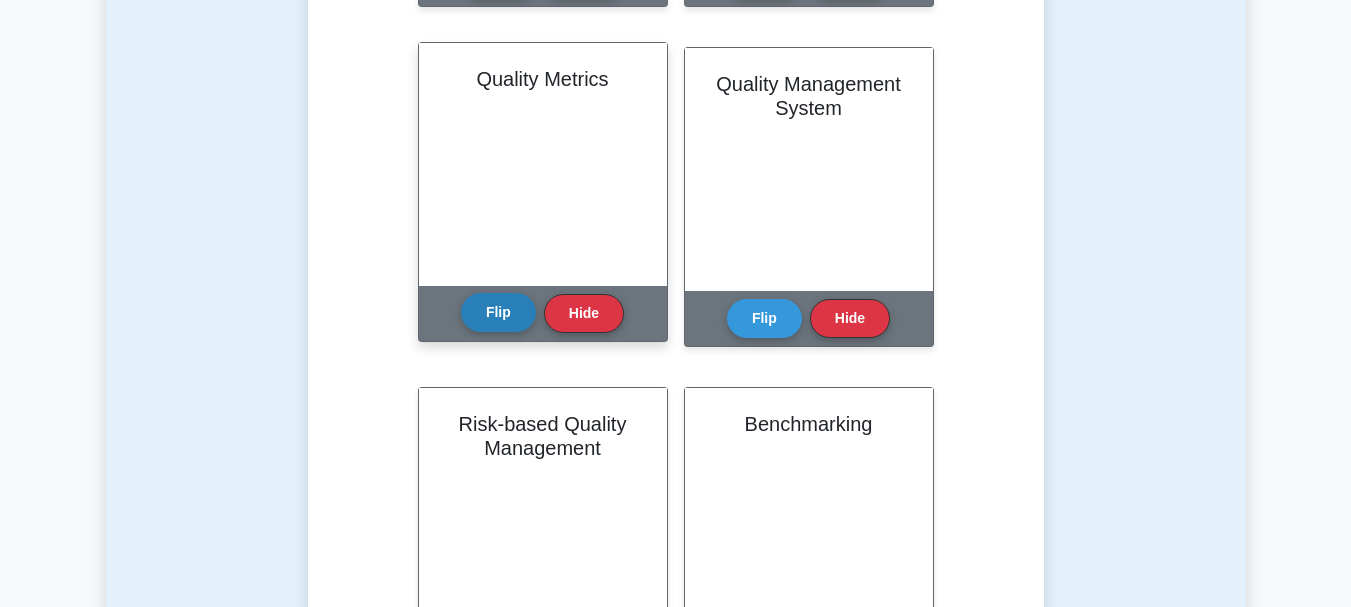 click on "Flip" at bounding box center (498, 312) 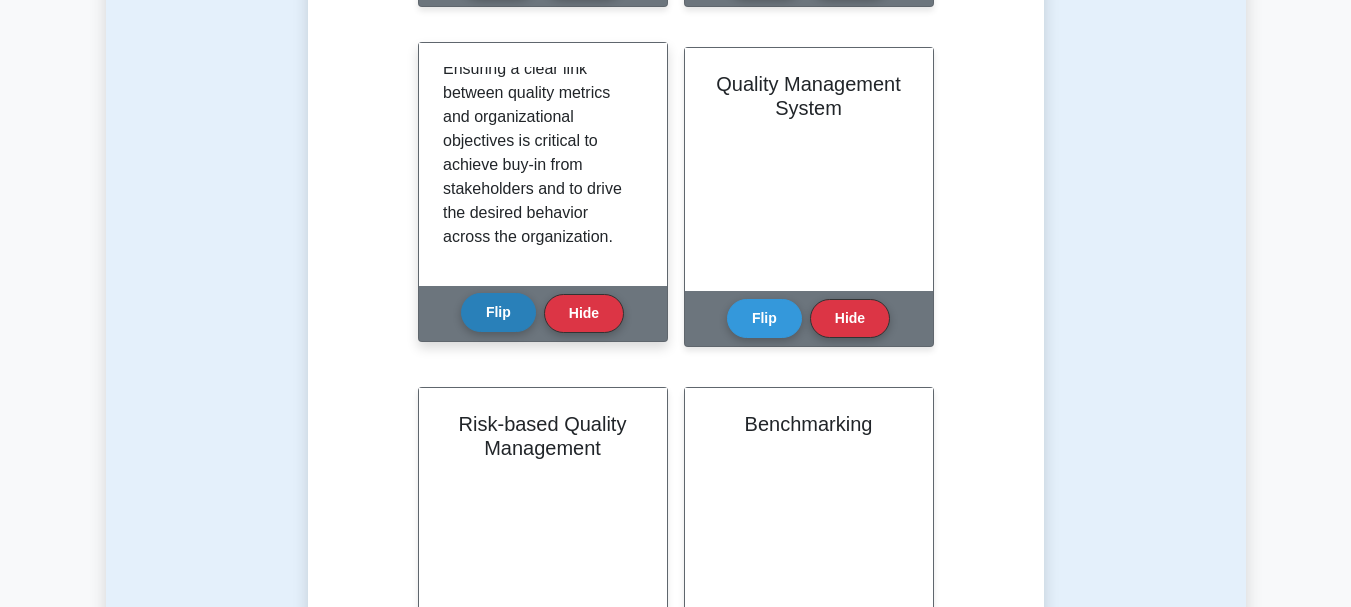 scroll, scrollTop: 709, scrollLeft: 0, axis: vertical 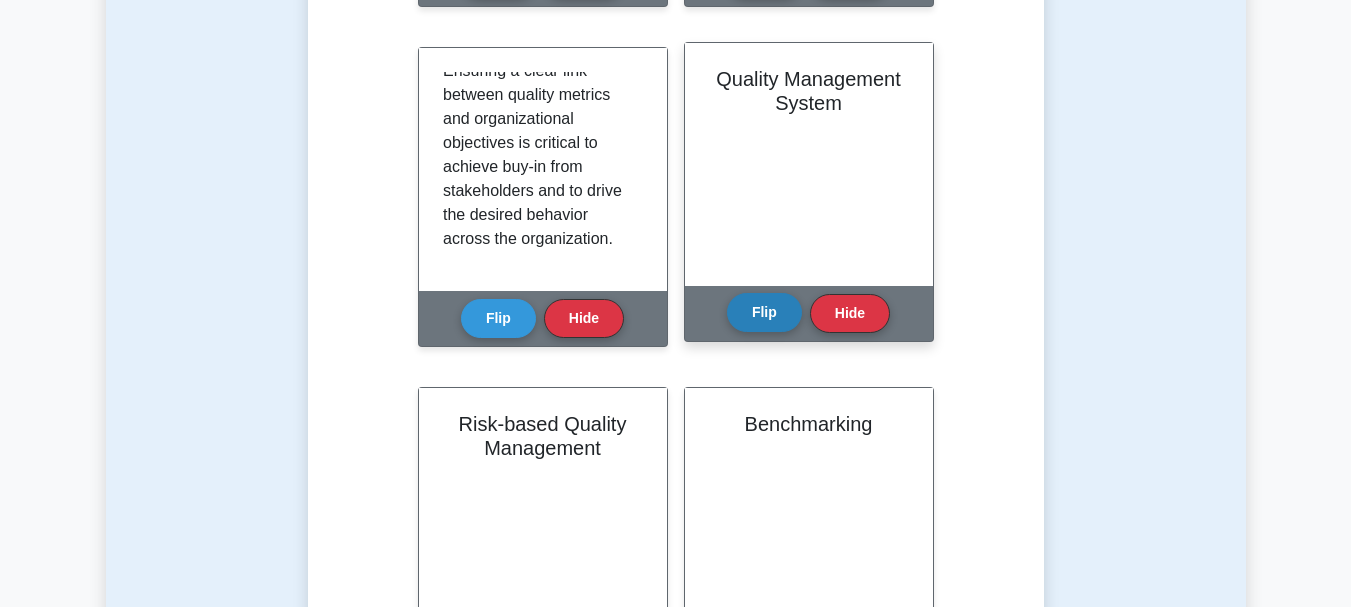 click on "Flip" at bounding box center [764, 312] 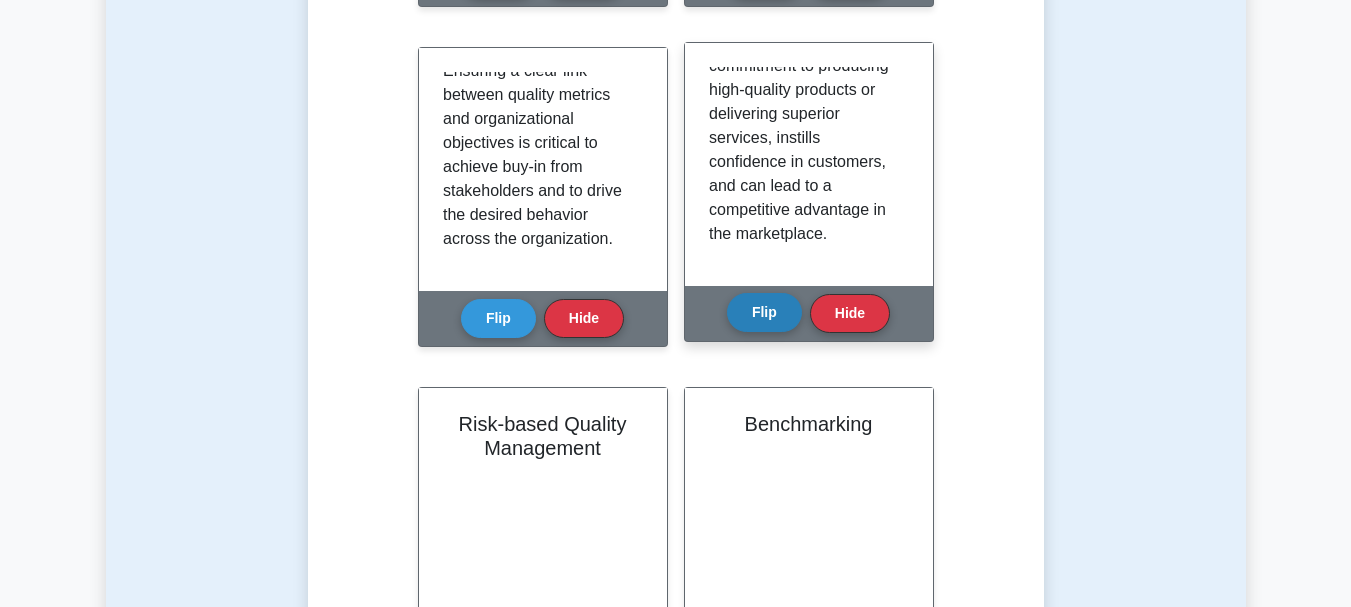 scroll, scrollTop: 925, scrollLeft: 0, axis: vertical 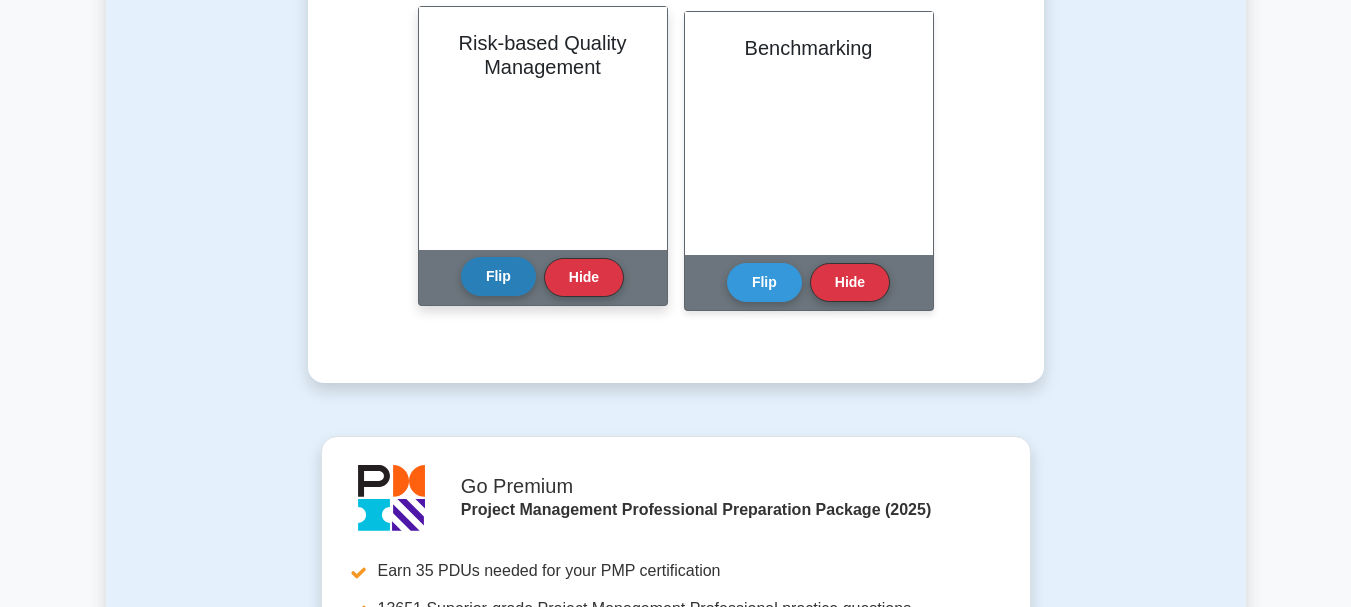 click on "Flip" at bounding box center (498, 276) 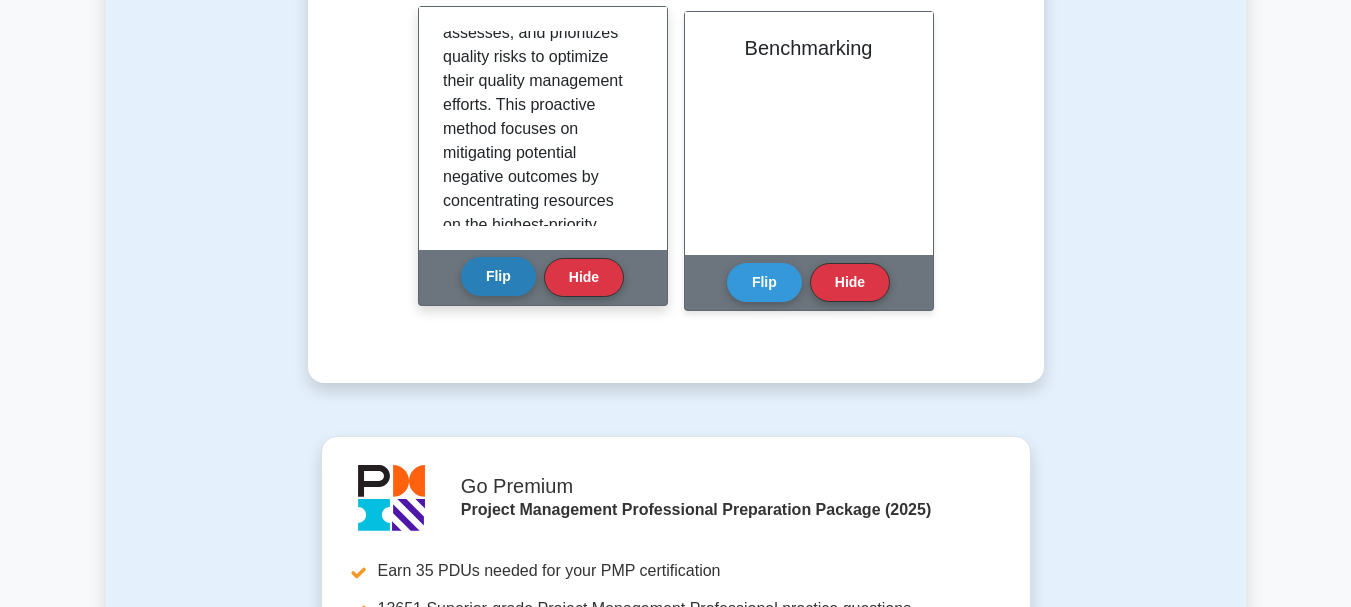 scroll, scrollTop: 116, scrollLeft: 0, axis: vertical 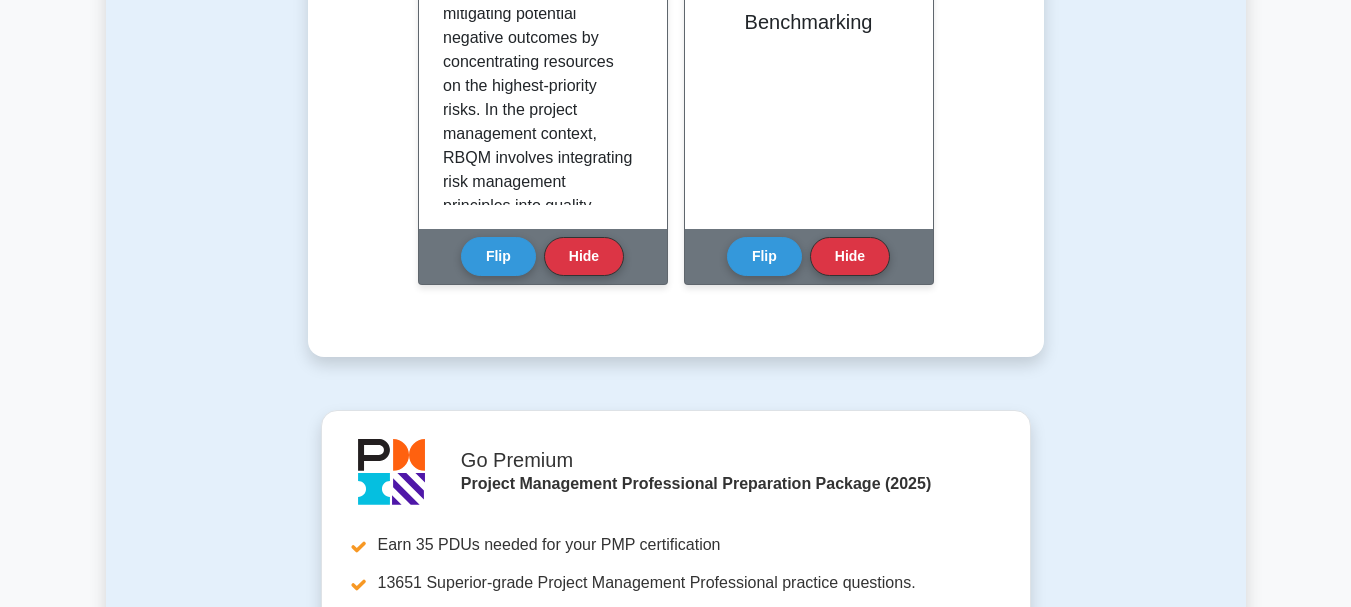 click on "Learn Quality Management (PMP) with Interactive Flashcards
Master key concepts in Quality Management through our interactive flashcard system. Click on each card to reveal detailed explanations and enhance your understanding.
Plan Quality Management
Flip
Hide
Flip" at bounding box center (676, -636) 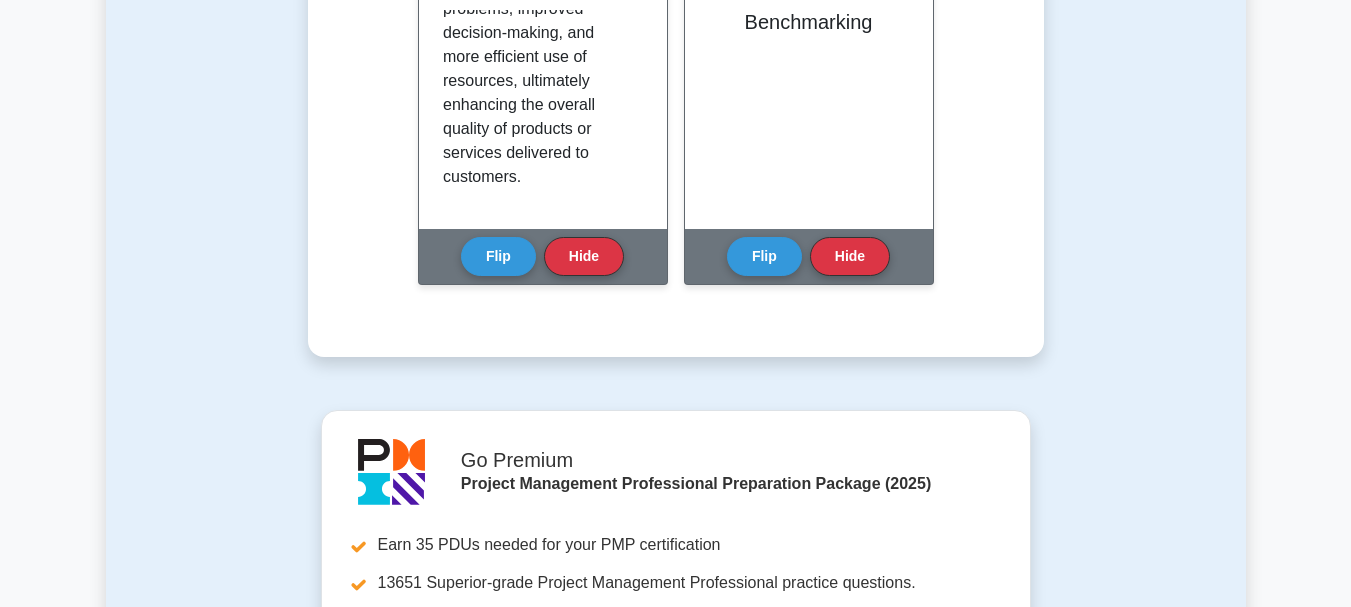 scroll, scrollTop: 805, scrollLeft: 0, axis: vertical 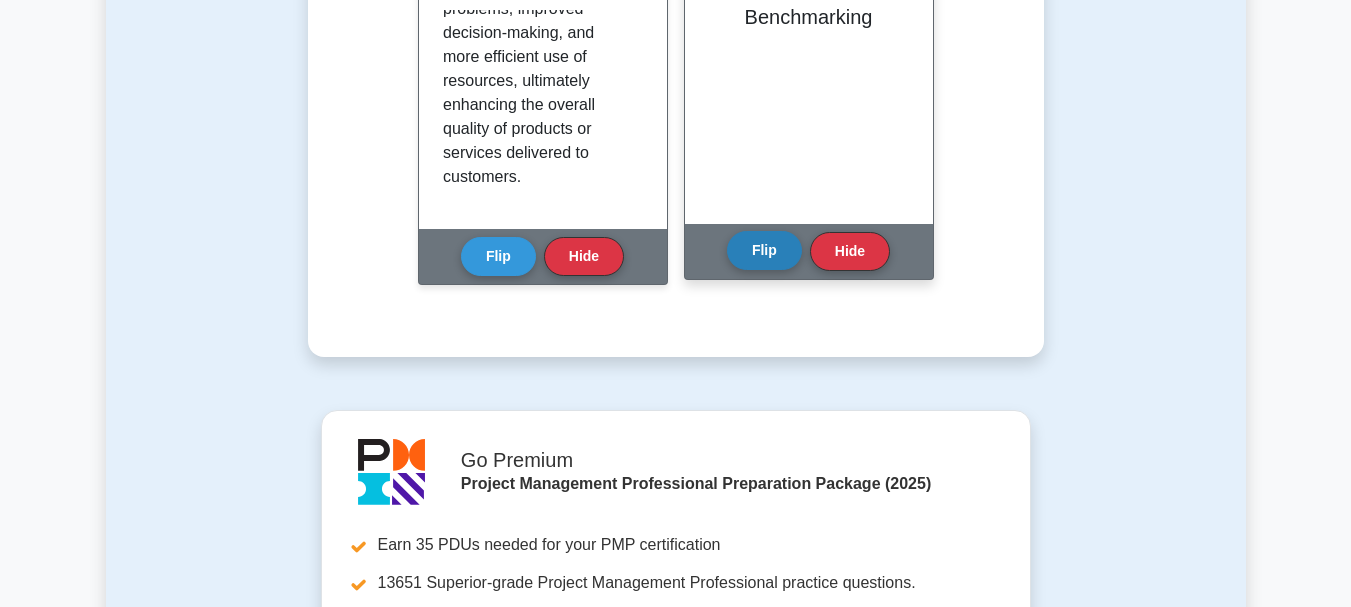 click on "Flip" at bounding box center [764, 250] 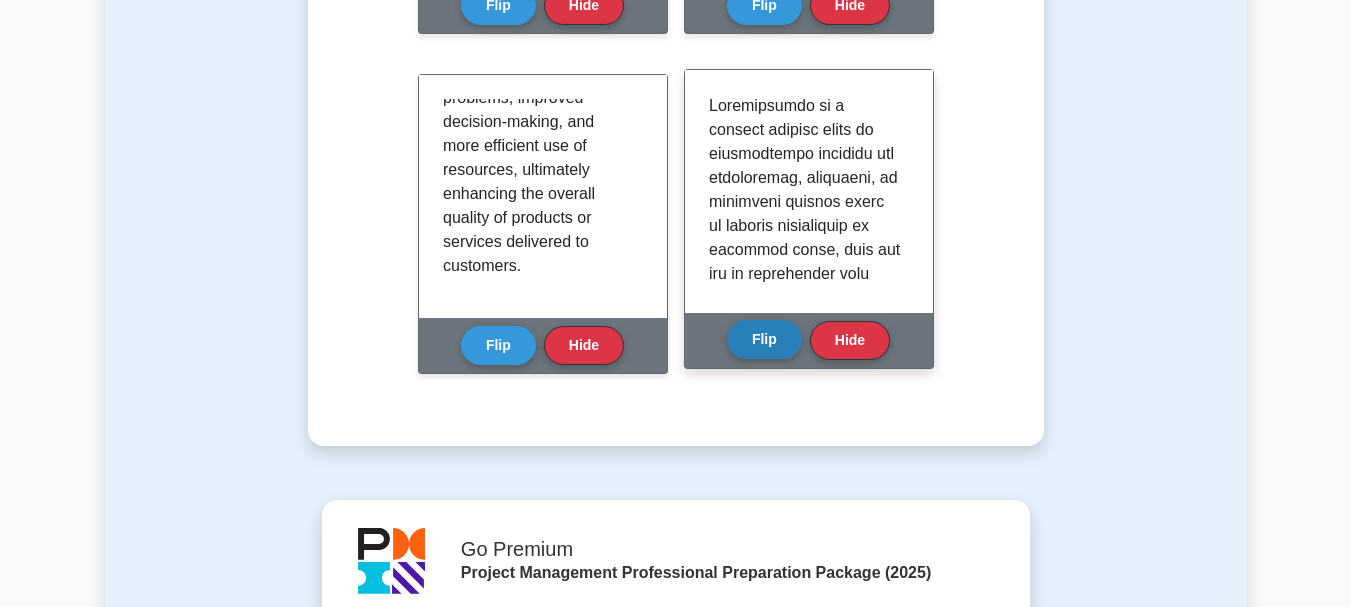 scroll, scrollTop: 1791, scrollLeft: 0, axis: vertical 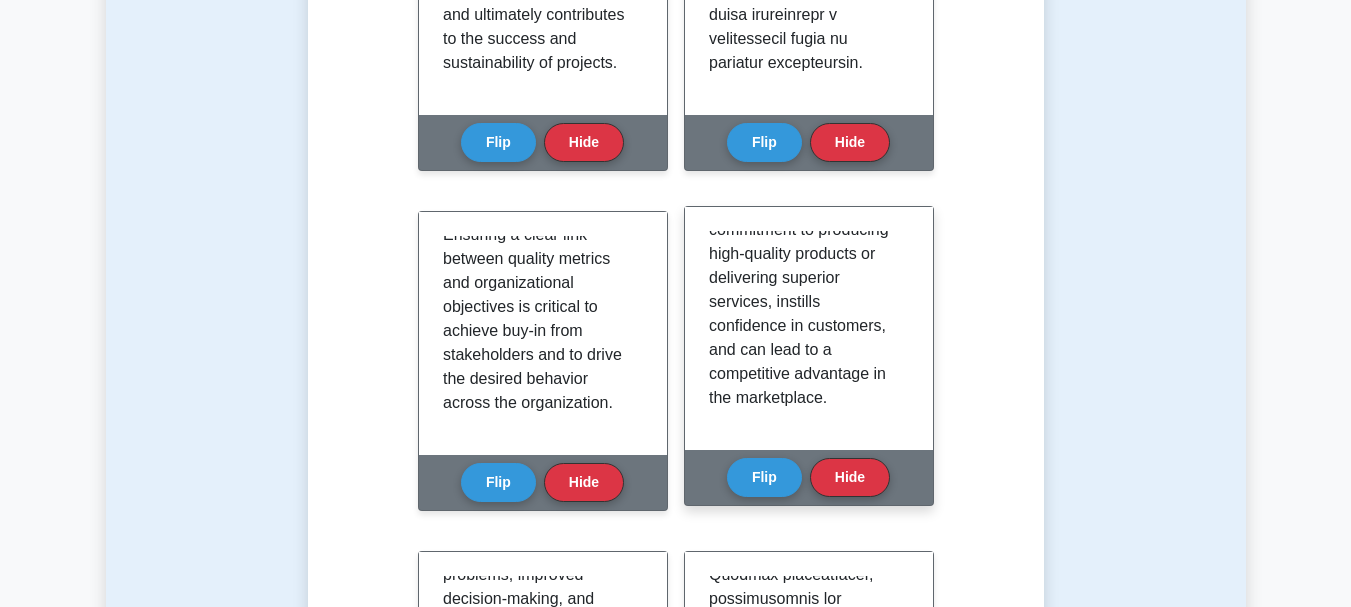 click on "A Quality Management System (QMS) is a structured set of policies, processes, and procedures designed to plan, control, and improve the quality of an organization's products or services. QMS focuses on meeting customer requirements, enhancing customer satisfaction, and achieving continual improvement in the organization's performance. Implementing a QMS helps organizations reduce waste, improve efficiency, and minimize risks associated with product defects or service failures. Major components of a QMS include quality objectives, management reviews, documentation control, process control, training, and audit processes. Many QMS frameworks are based on widely recognized standards, such as ISO 9001. Organizations can benefit from certifying their QMS to international standards, as it demonstrates their commitment to producing high-quality products or delivering superior services, instills confidence in customers, and can lead to a competitive advantage in the marketplace." at bounding box center [805, -130] 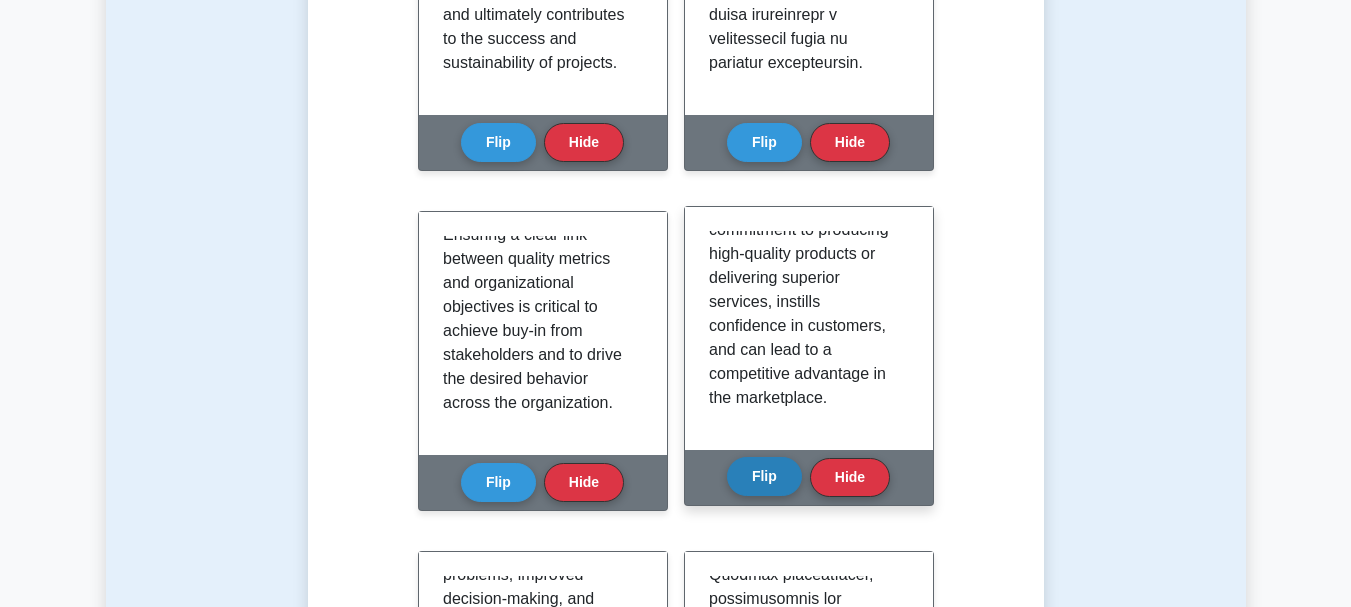 click on "Flip" at bounding box center [764, 476] 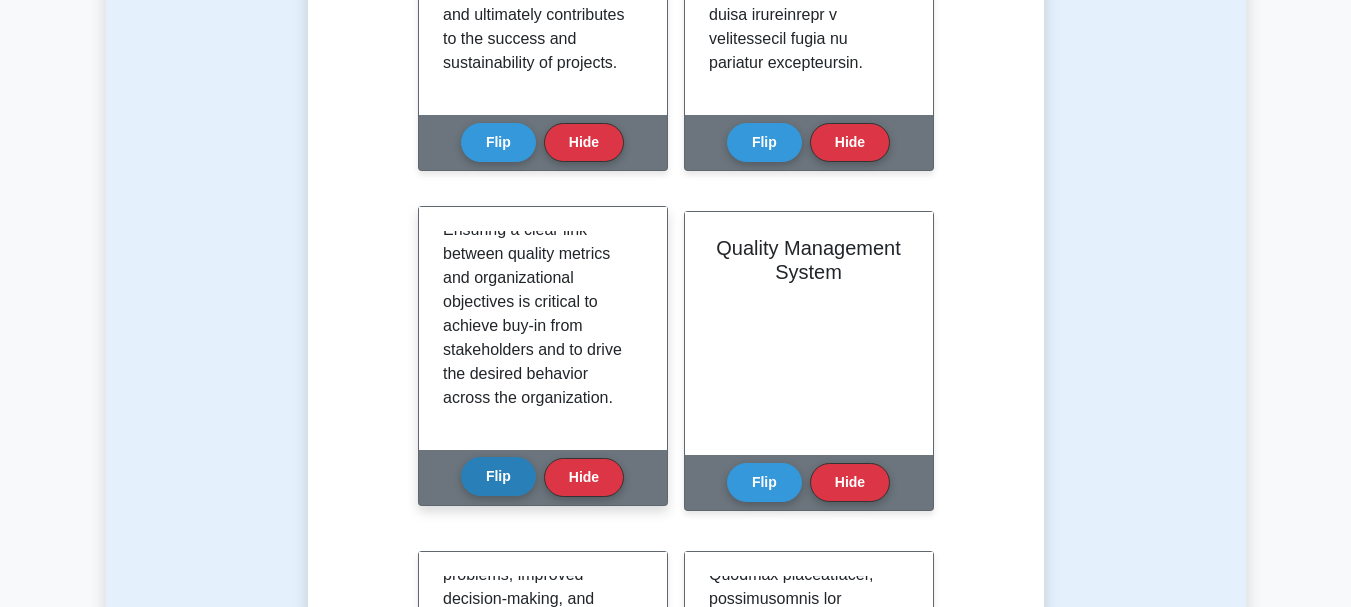 click on "Flip" at bounding box center (498, 476) 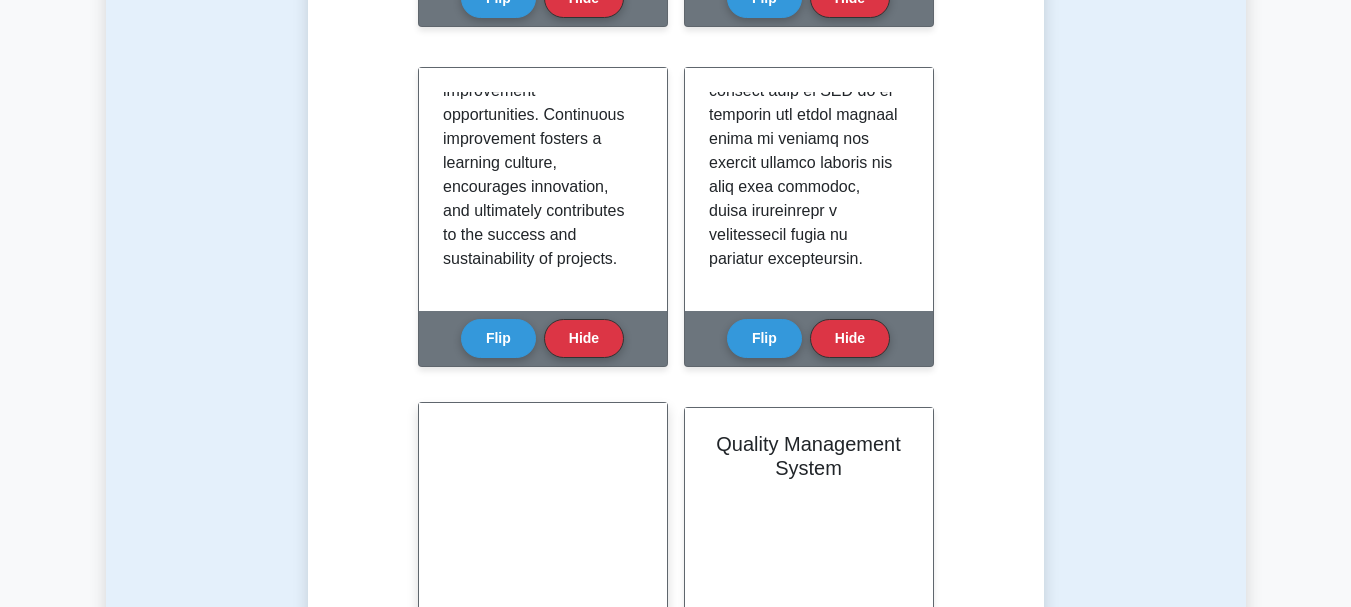 scroll, scrollTop: 1091, scrollLeft: 0, axis: vertical 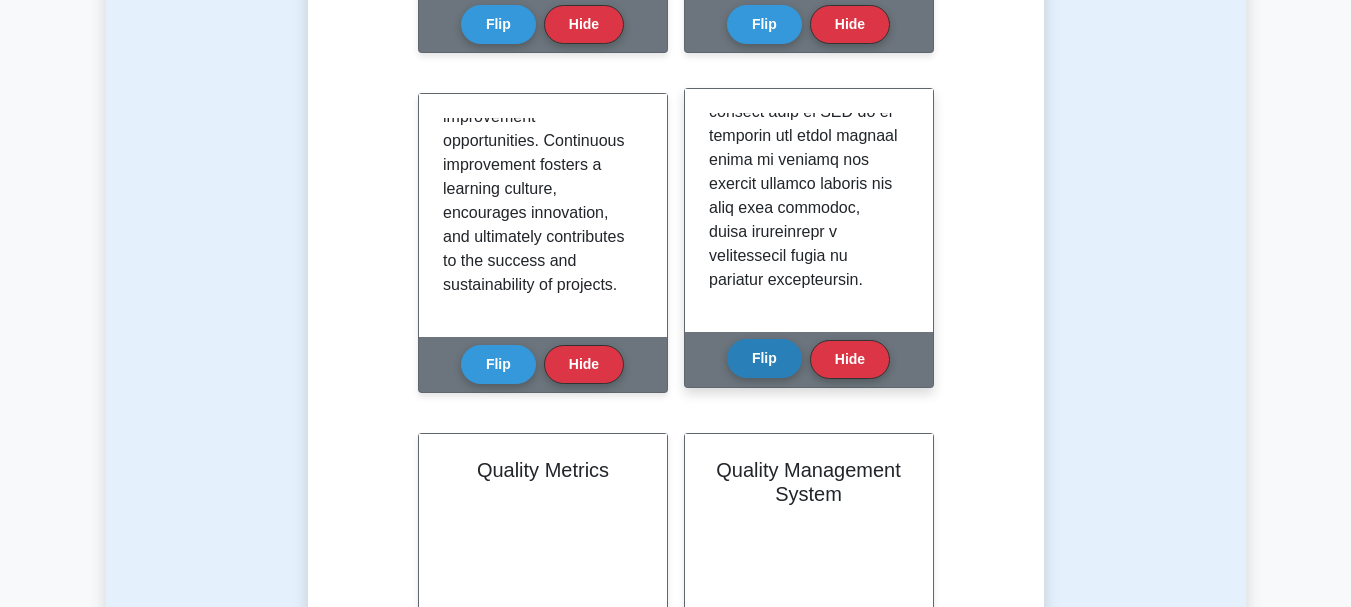 click on "Flip" at bounding box center (764, 358) 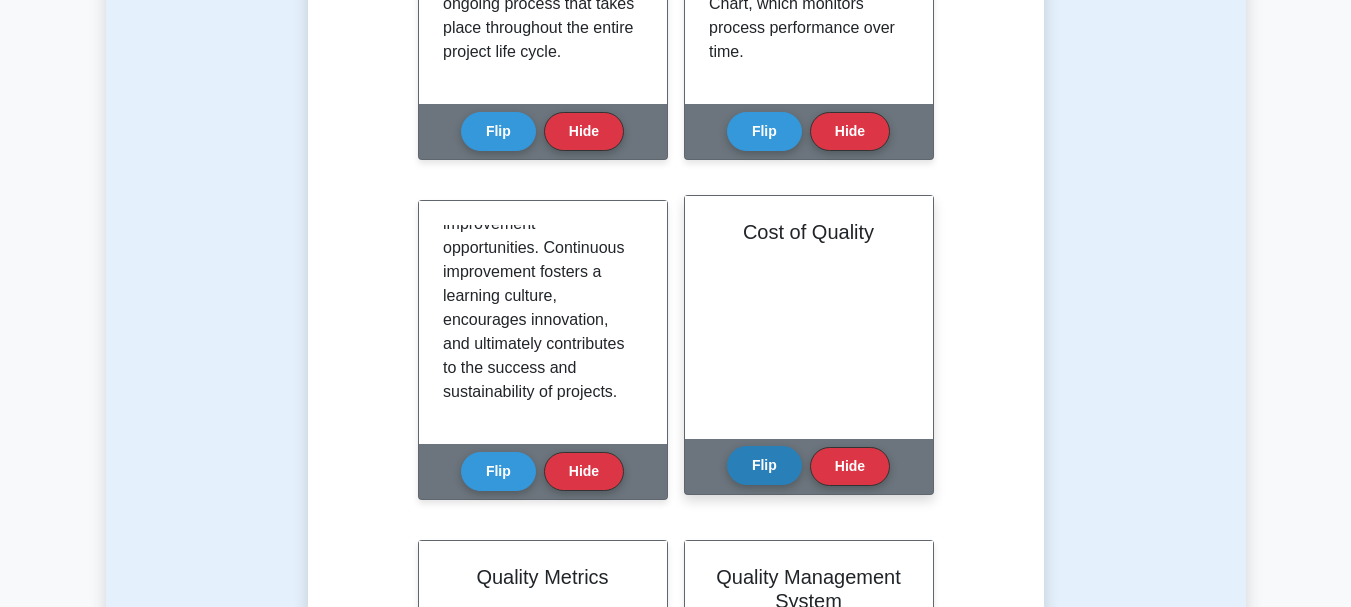 scroll, scrollTop: 1052, scrollLeft: 0, axis: vertical 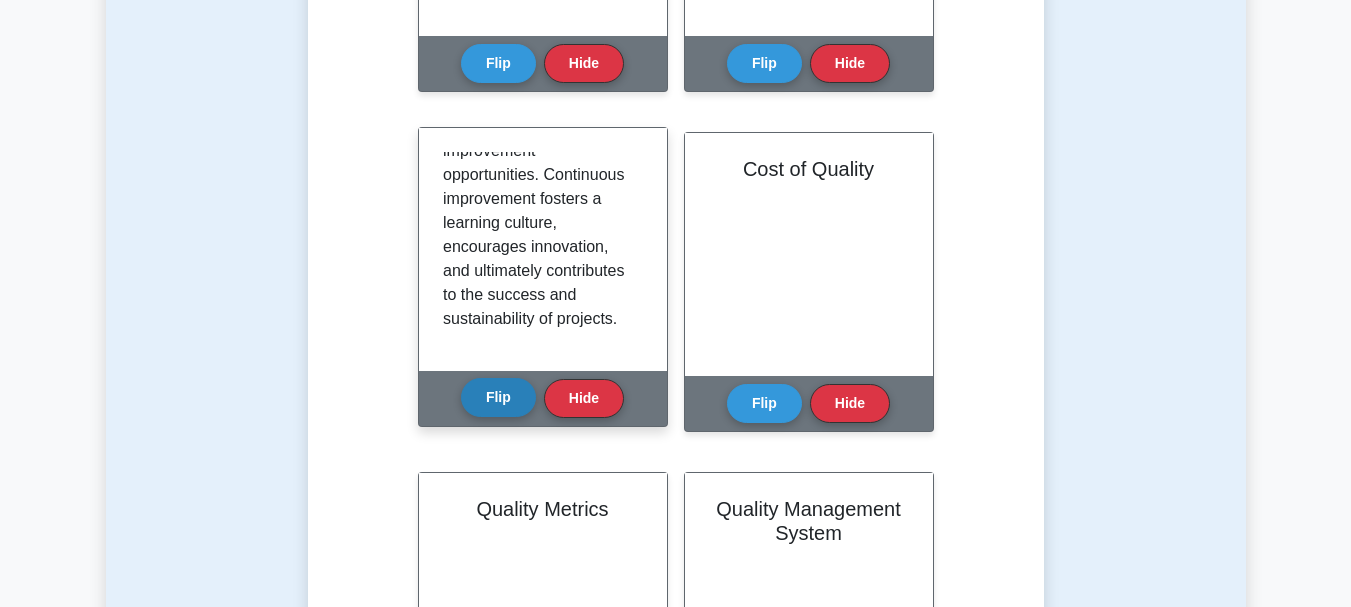 click on "Flip" at bounding box center [498, 397] 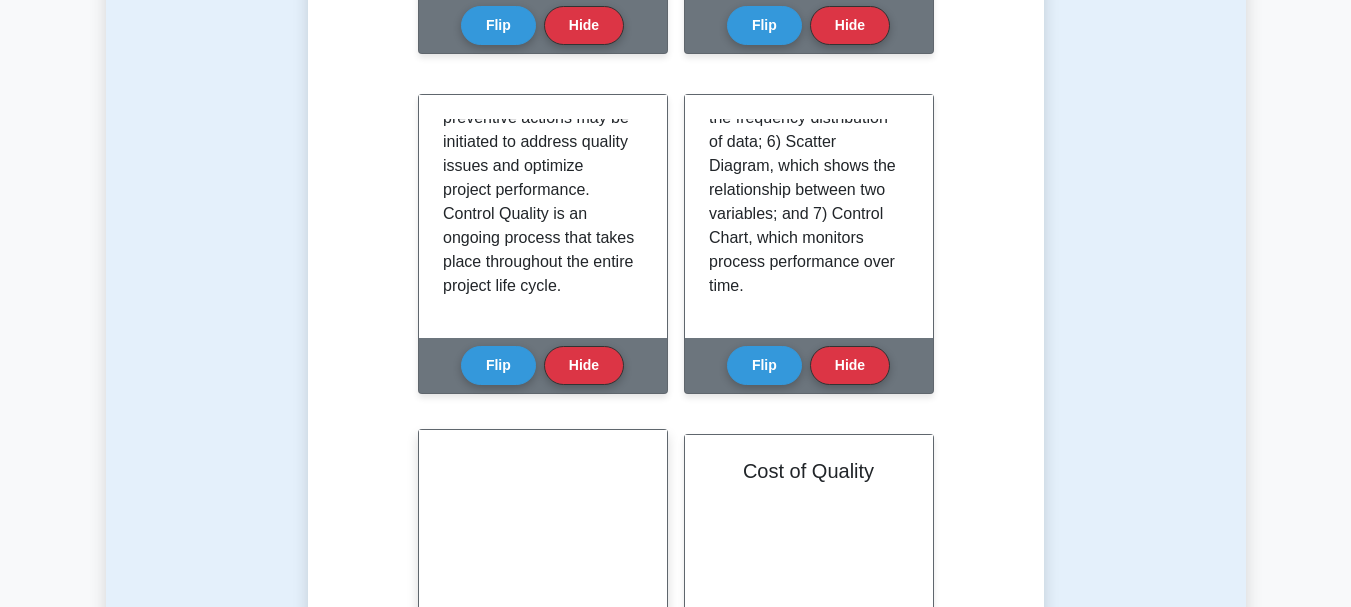 scroll, scrollTop: 726, scrollLeft: 0, axis: vertical 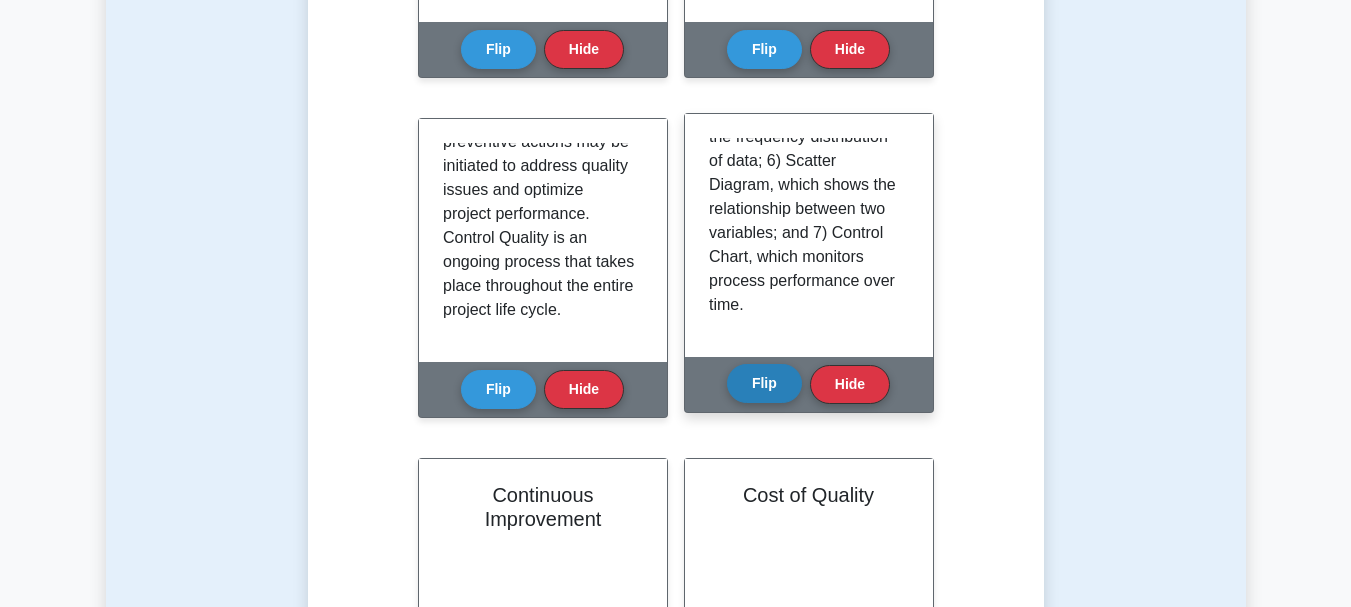 click on "Flip" at bounding box center (764, 383) 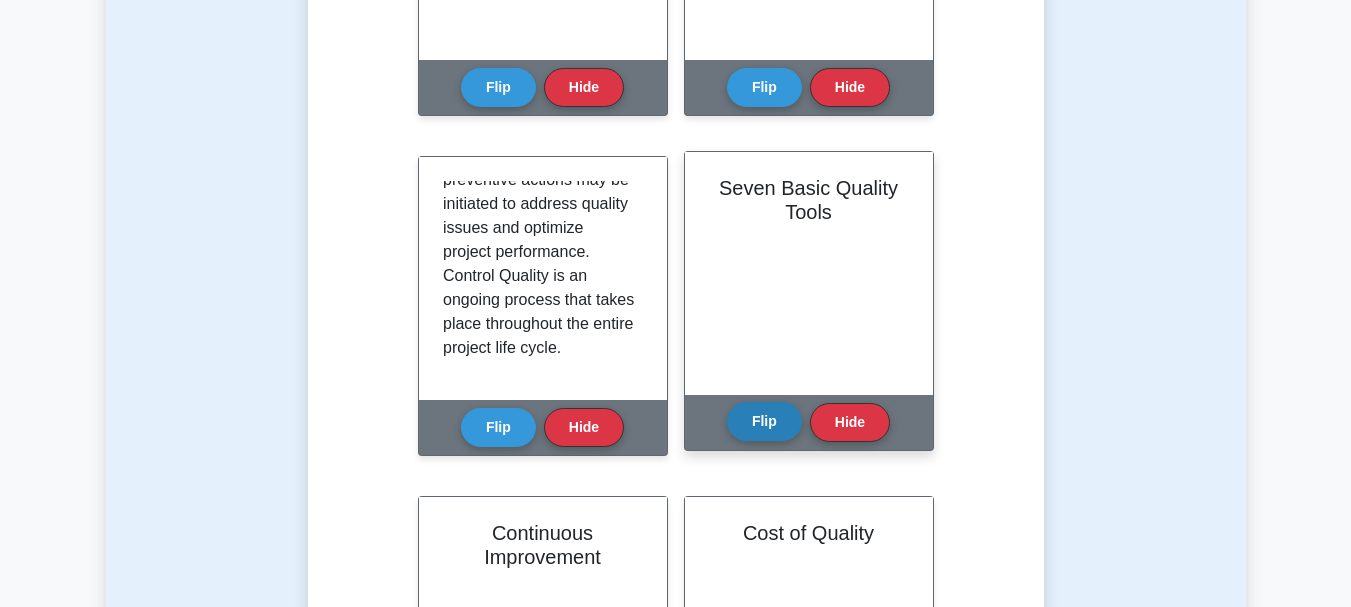 scroll, scrollTop: 687, scrollLeft: 0, axis: vertical 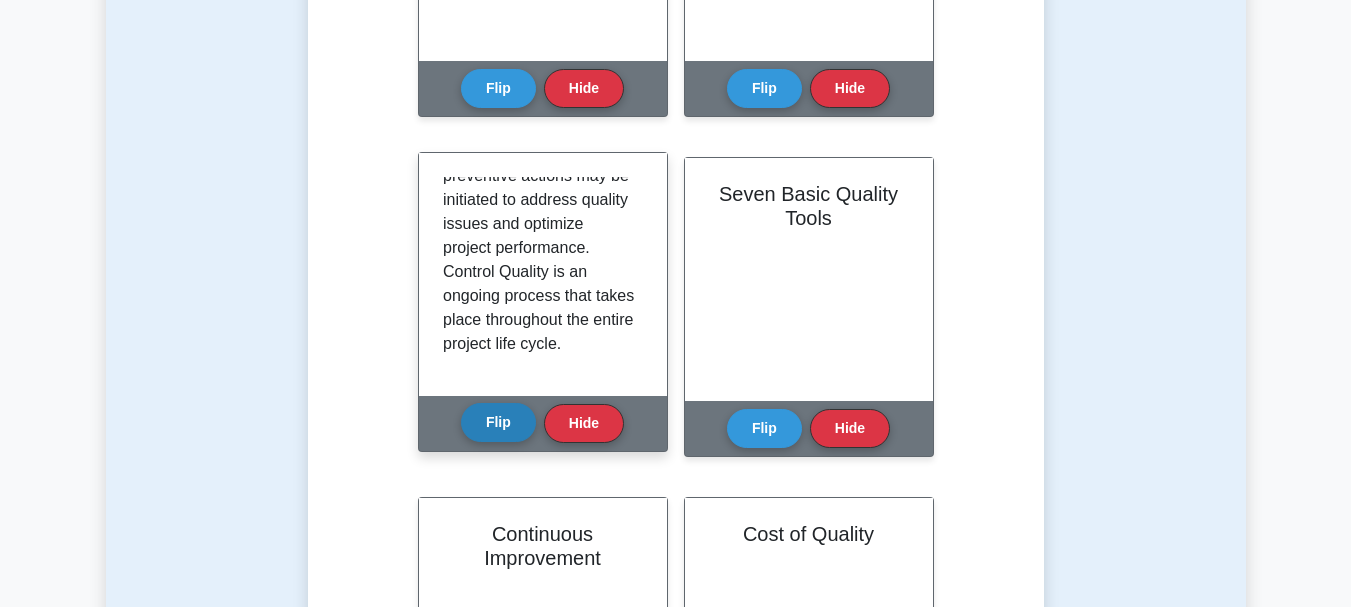 click on "Flip" at bounding box center (498, 422) 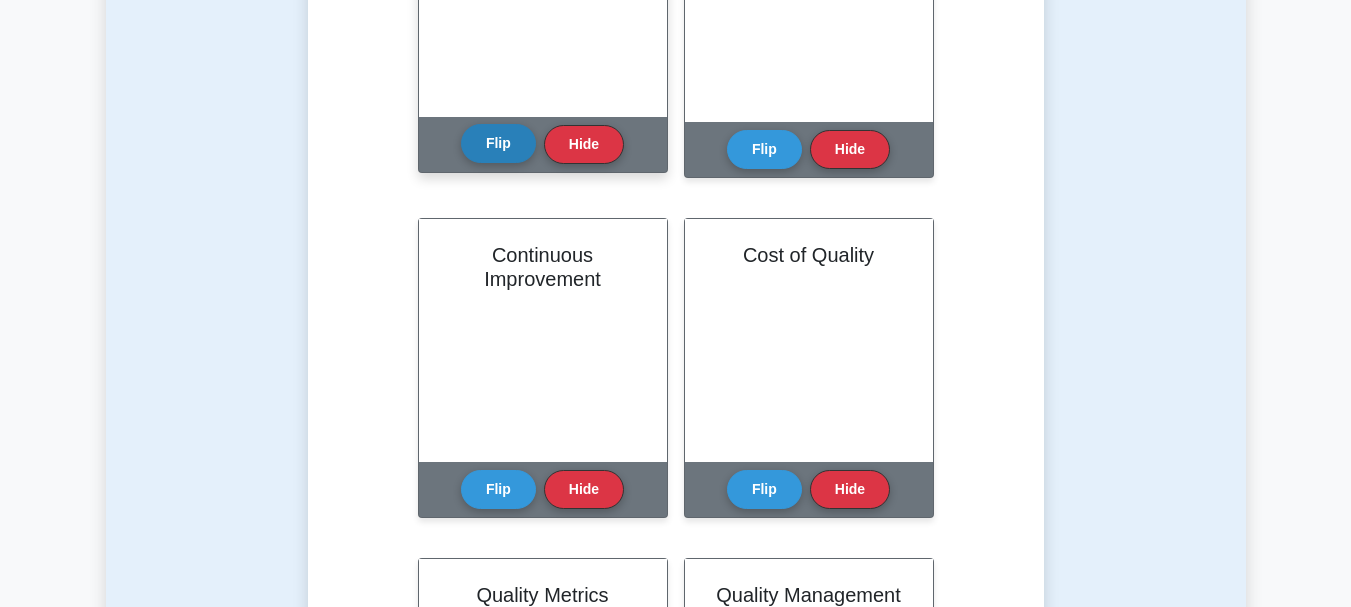 scroll, scrollTop: 967, scrollLeft: 0, axis: vertical 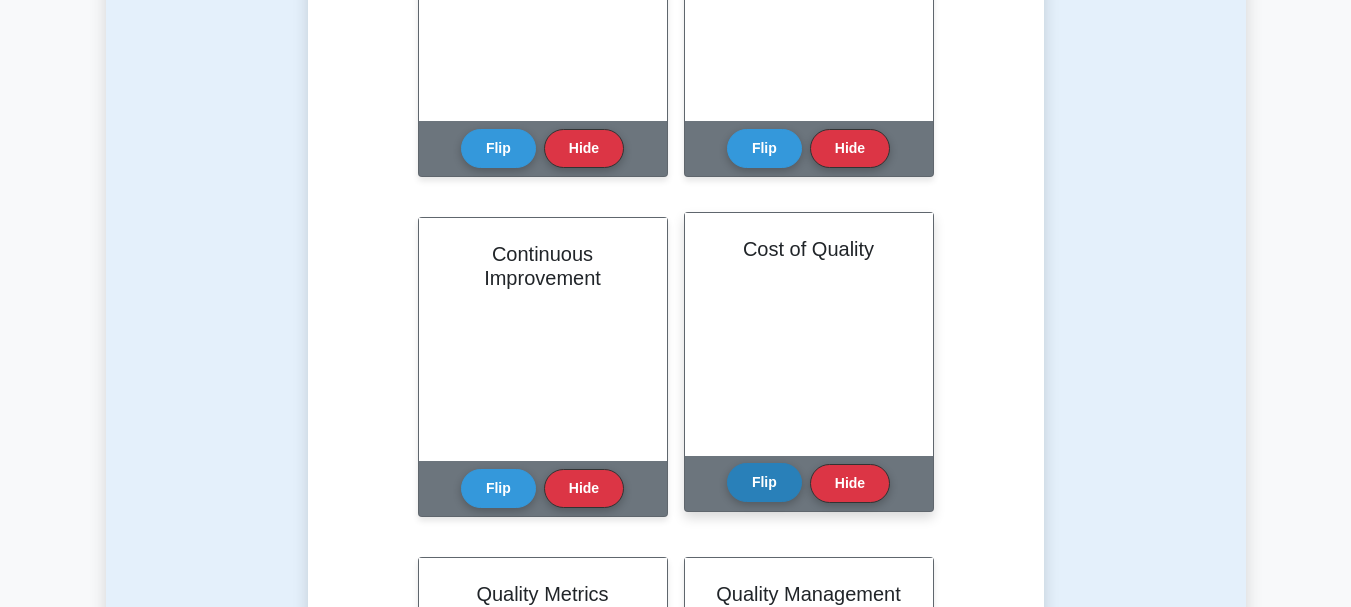 click on "Flip" at bounding box center [764, 482] 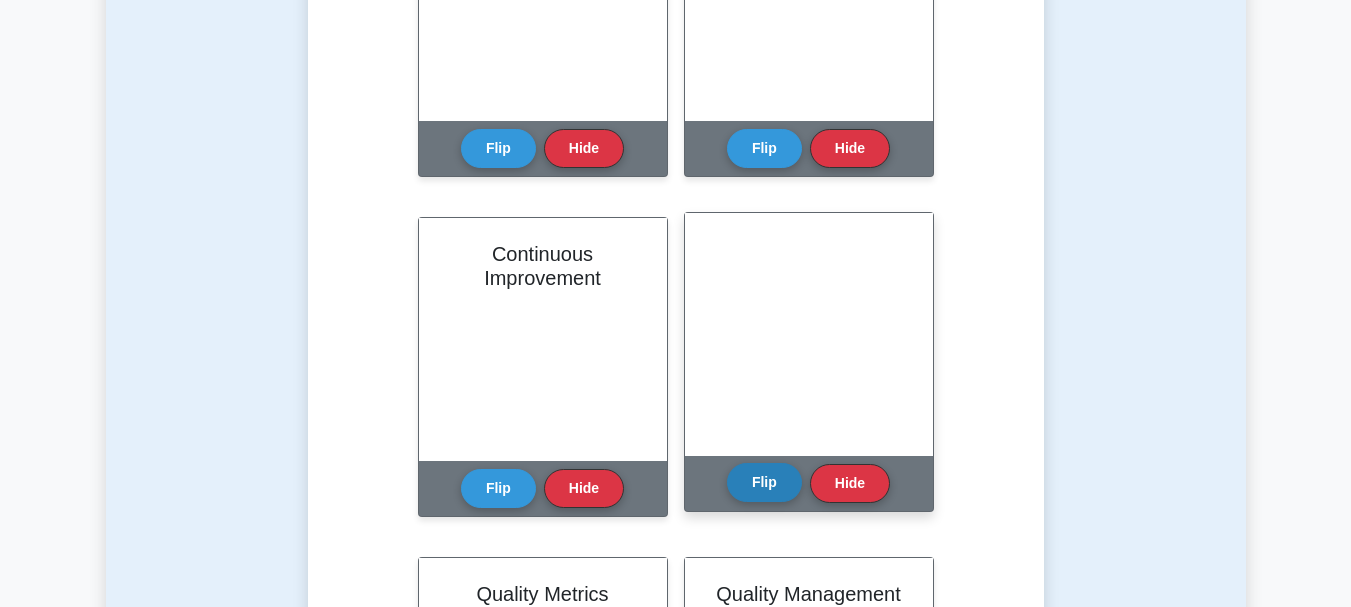 scroll, scrollTop: 0, scrollLeft: 0, axis: both 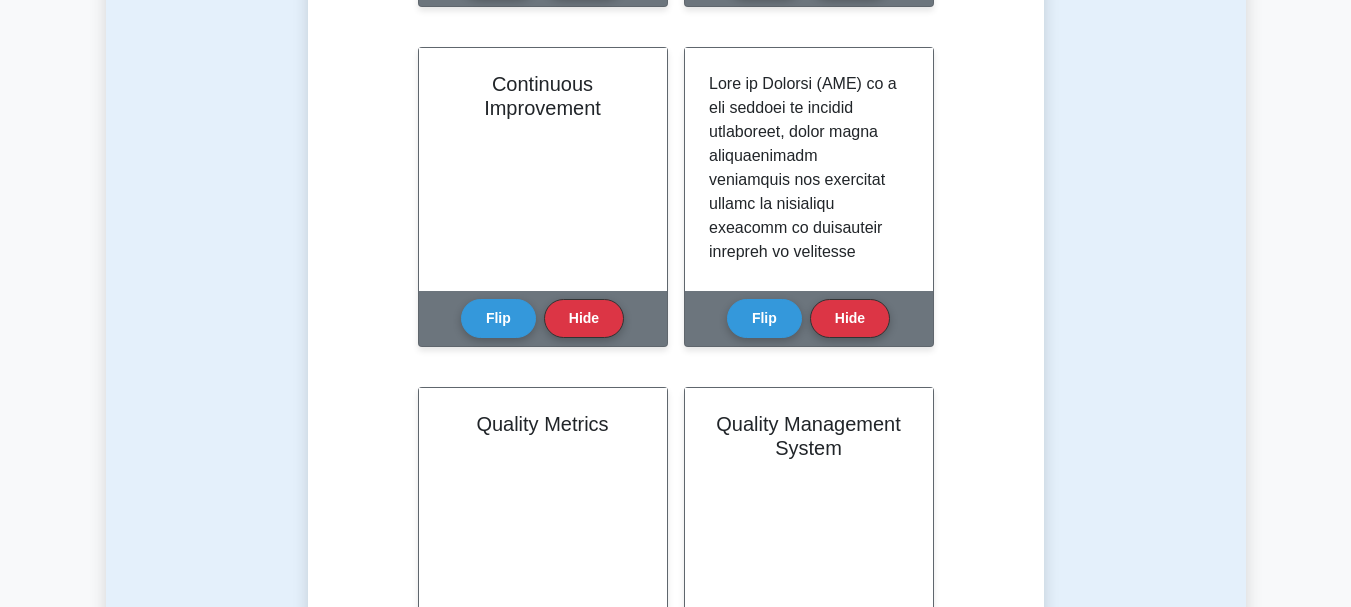 click on "Back to Project Management Professional (PMP)
Test
Flashcards
Learn Quality Management (PMP) with Interactive Flashcards
Master key concepts in Quality Management through our interactive flashcard system. Click on each card to reveal detailed explanations and enhance your understanding.
Plan Quality Management
Flip Hide" at bounding box center [675, 424] 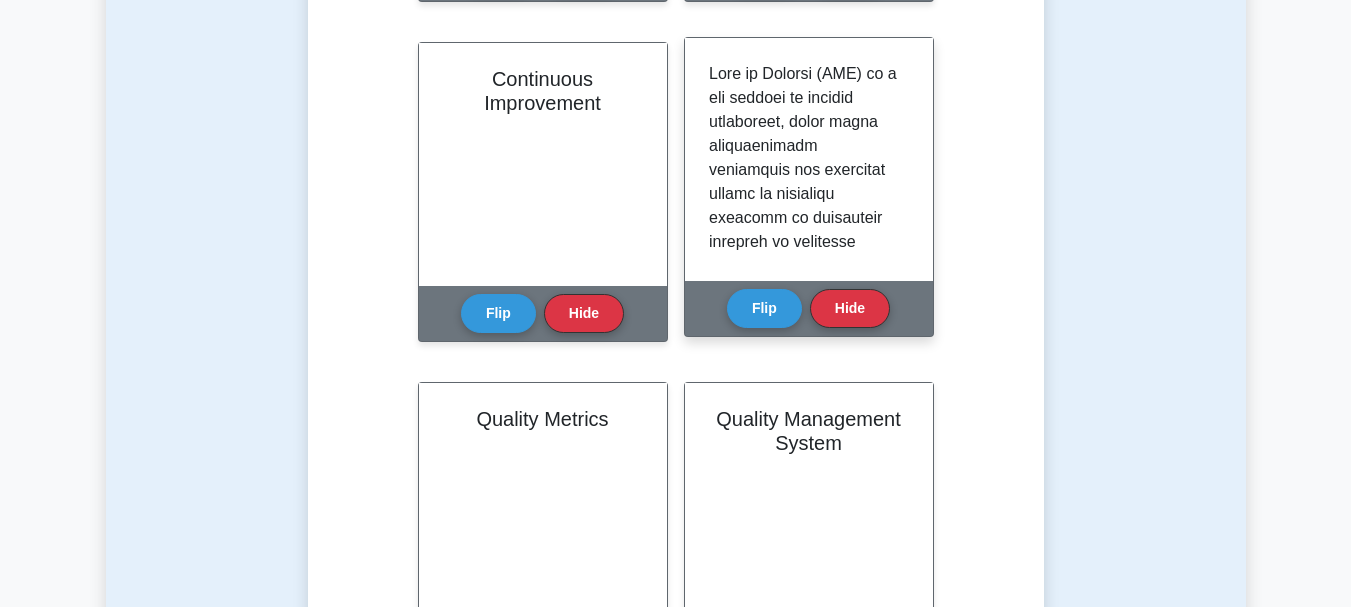 click at bounding box center [805, 650] 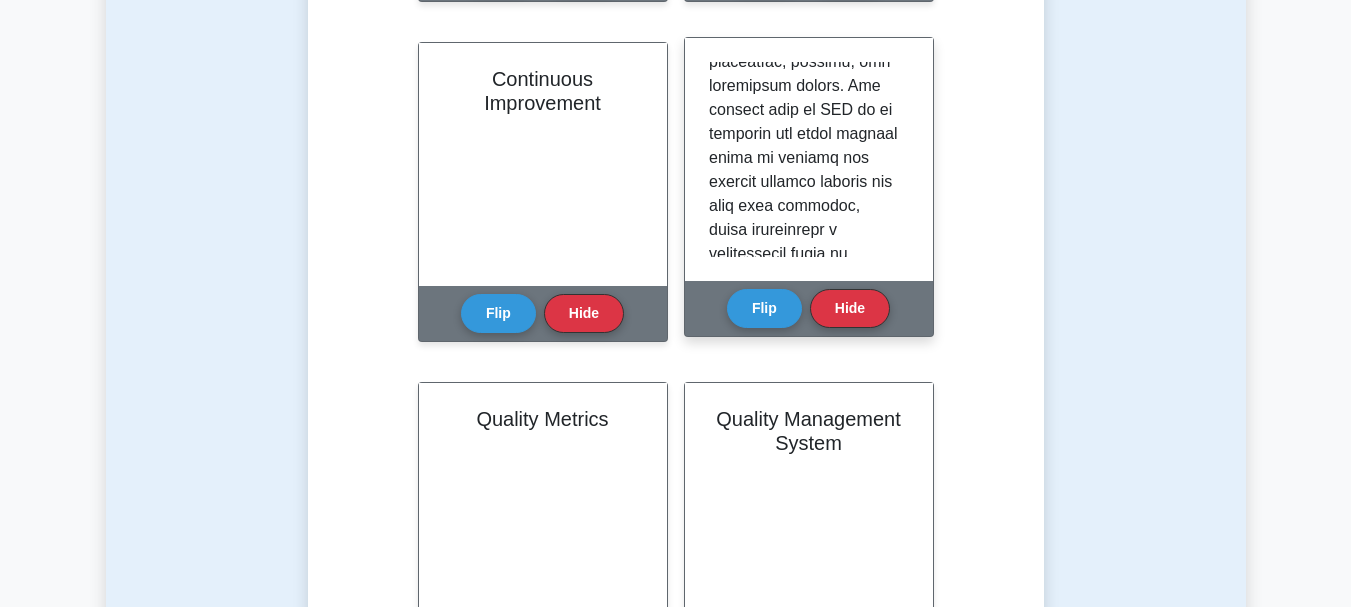 scroll, scrollTop: 1021, scrollLeft: 0, axis: vertical 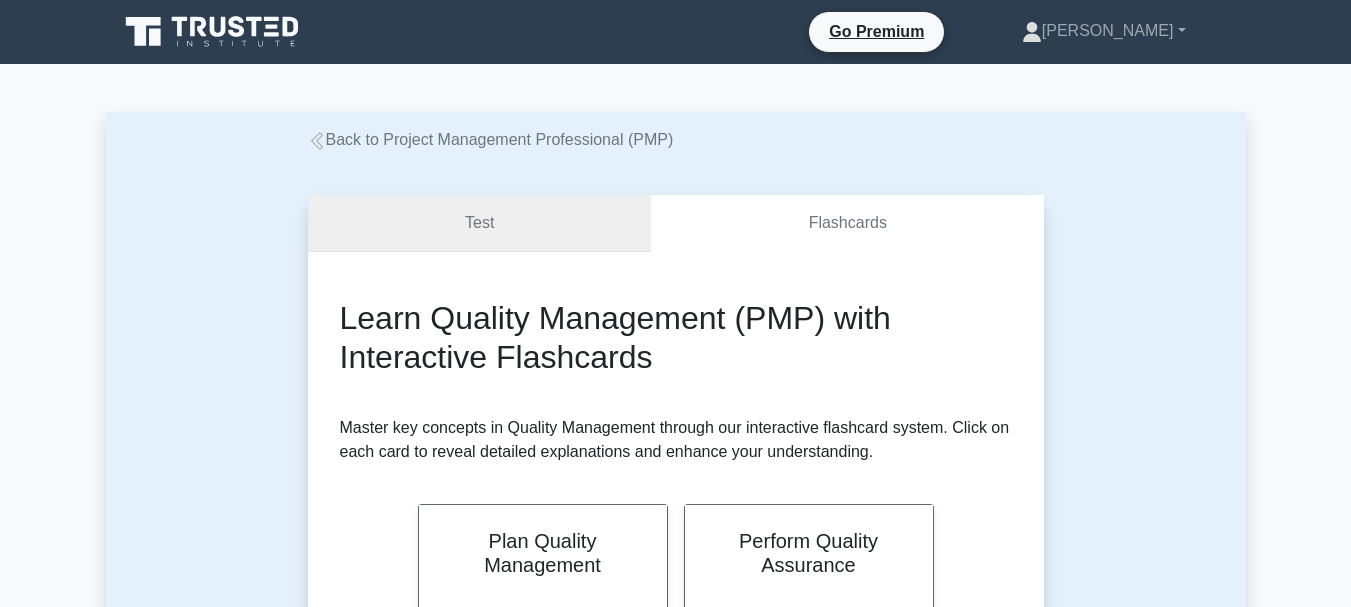 click on "Test" at bounding box center (480, 223) 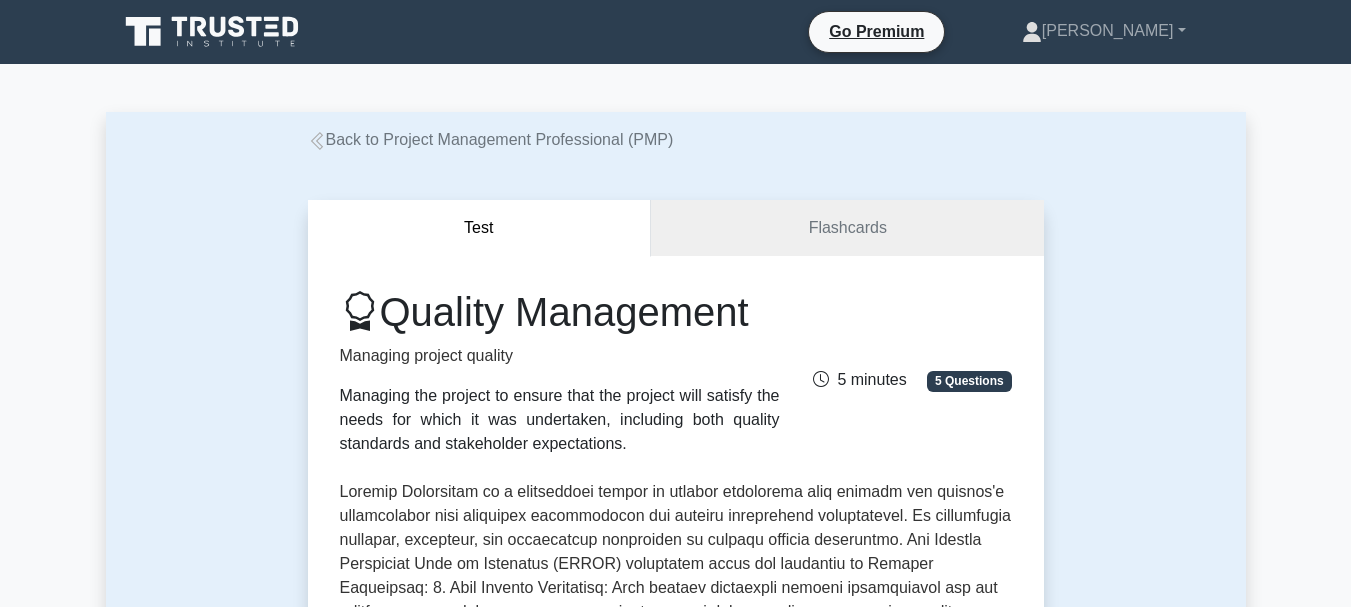 scroll, scrollTop: 0, scrollLeft: 0, axis: both 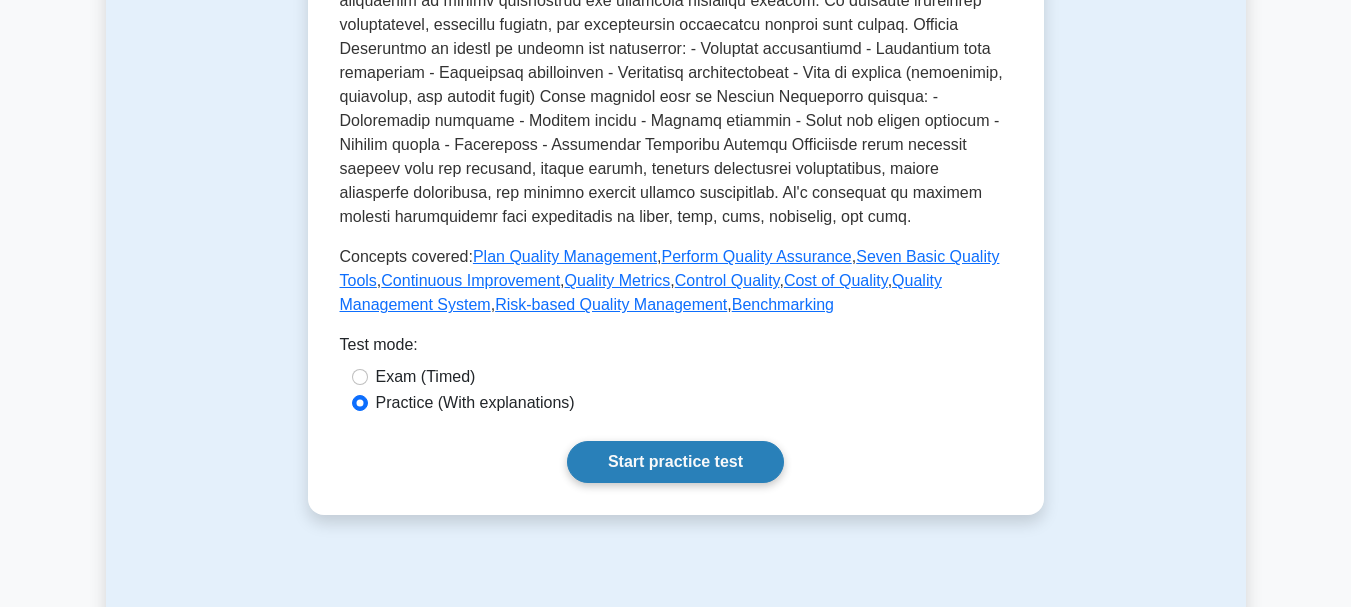 click on "Start practice test" at bounding box center (675, 462) 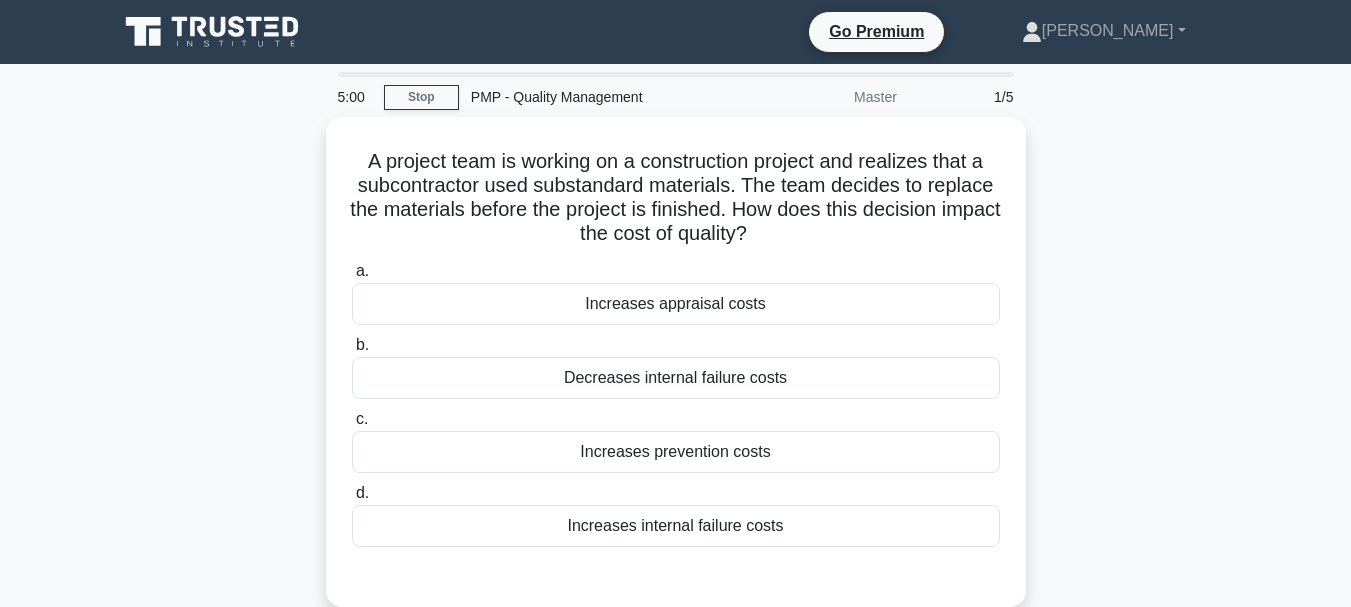 scroll, scrollTop: 0, scrollLeft: 0, axis: both 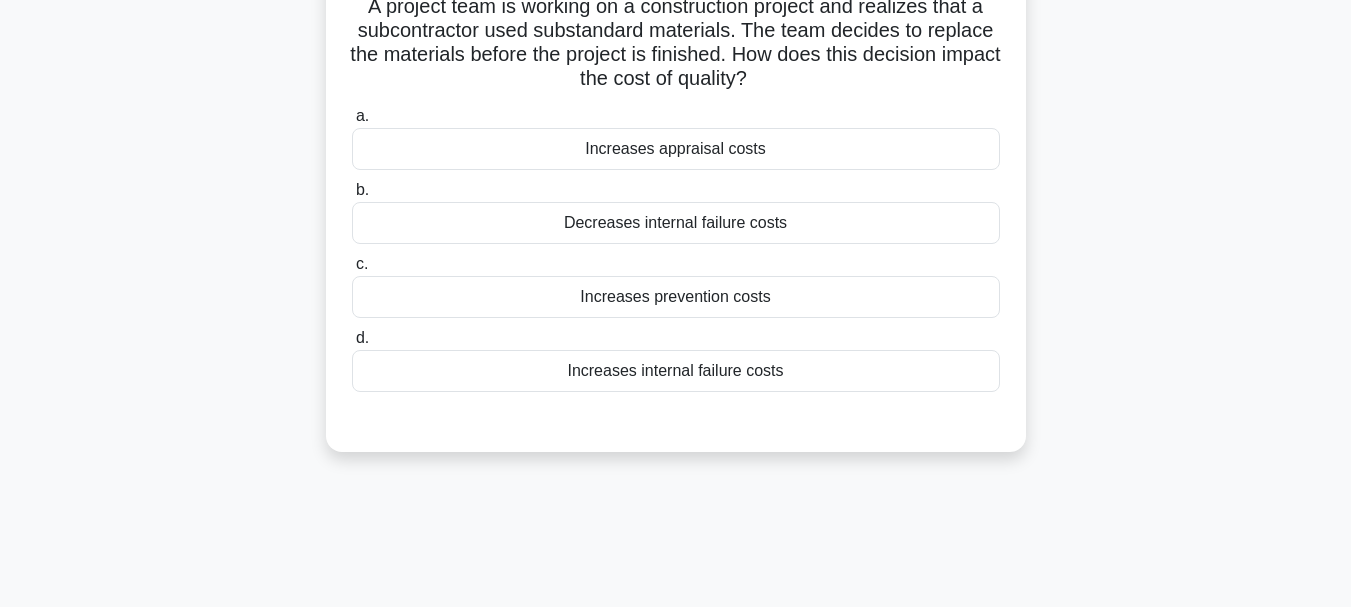 click on "Increases internal failure costs" at bounding box center [676, 371] 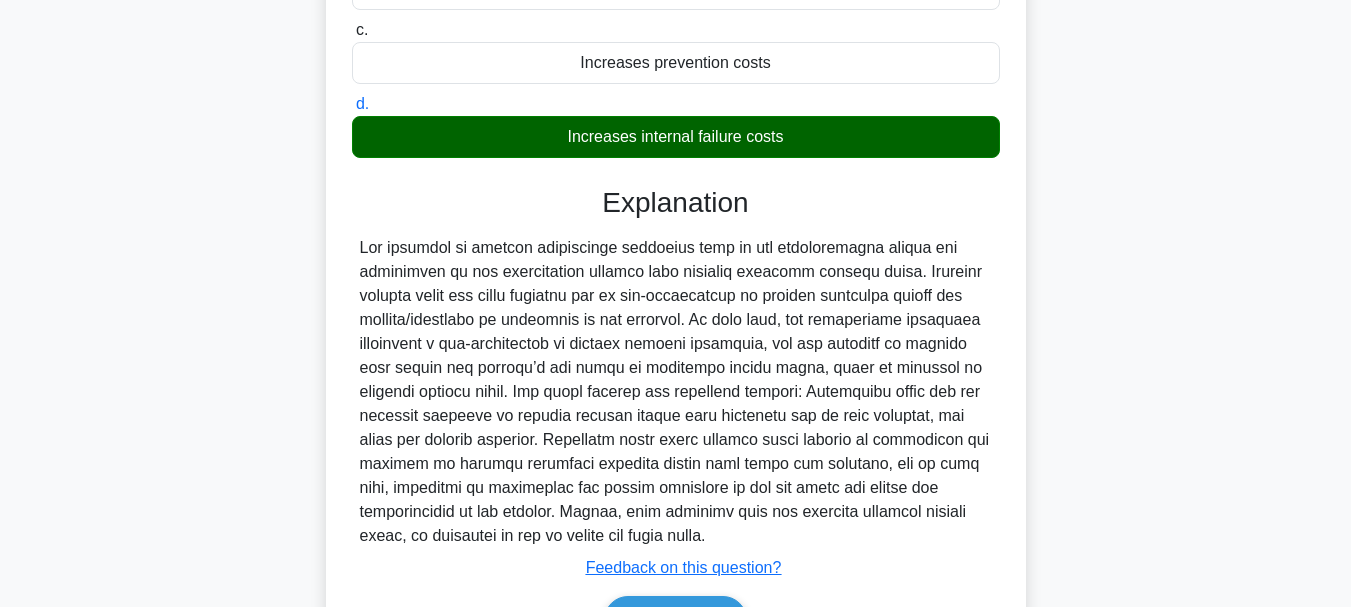 scroll, scrollTop: 507, scrollLeft: 0, axis: vertical 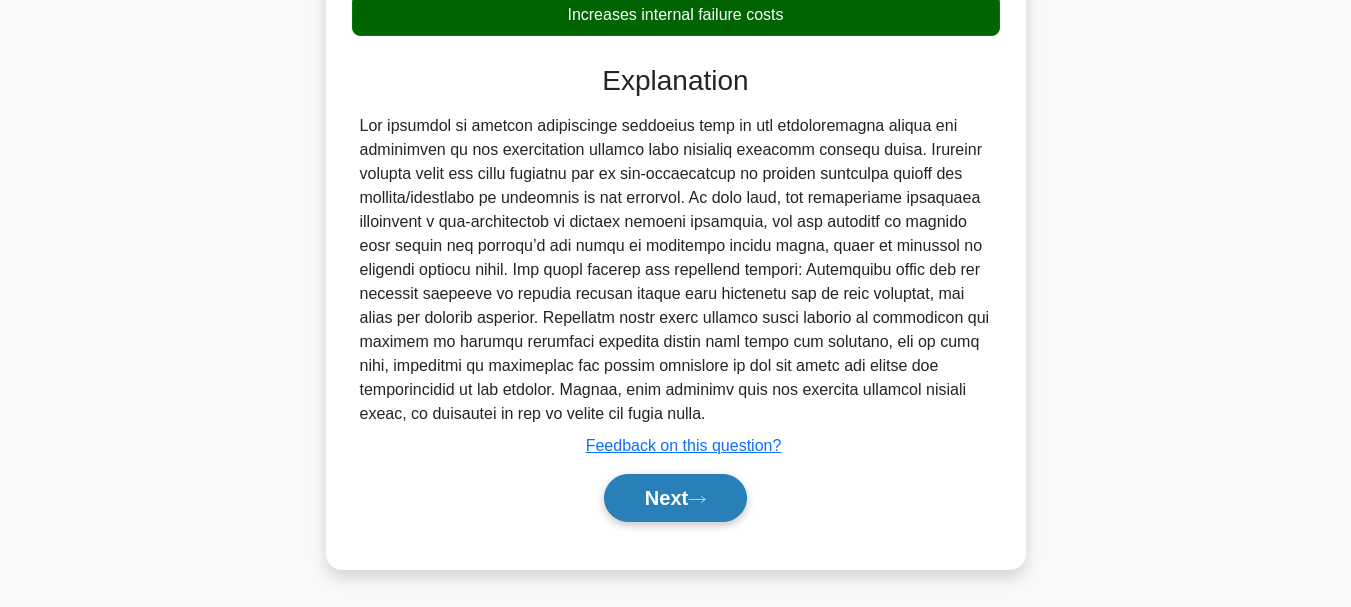 click on "Next" at bounding box center [675, 498] 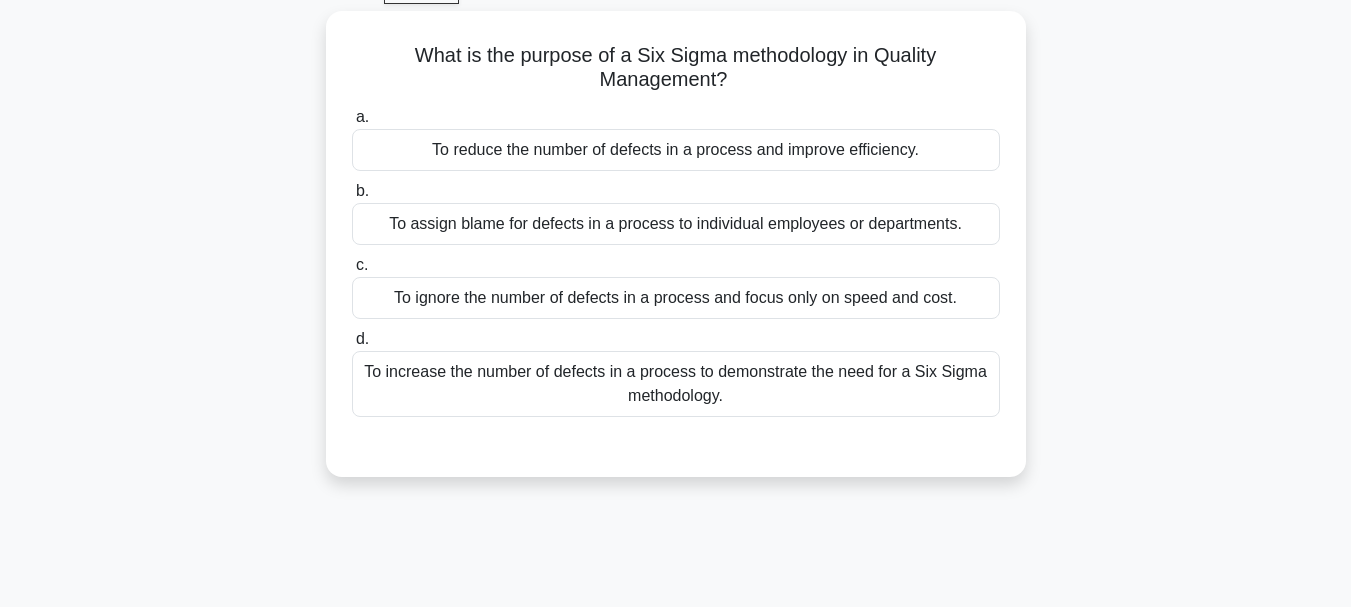 scroll, scrollTop: 15, scrollLeft: 0, axis: vertical 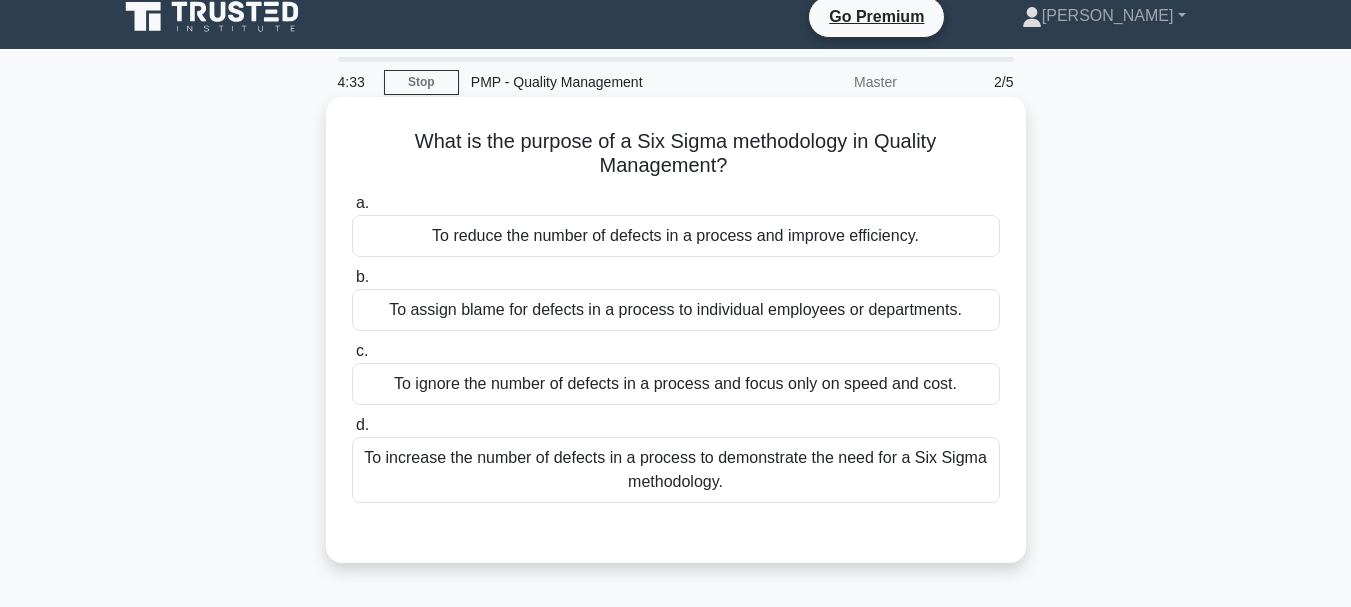 click on "To reduce the number of defects in a process and improve efficiency." at bounding box center (676, 236) 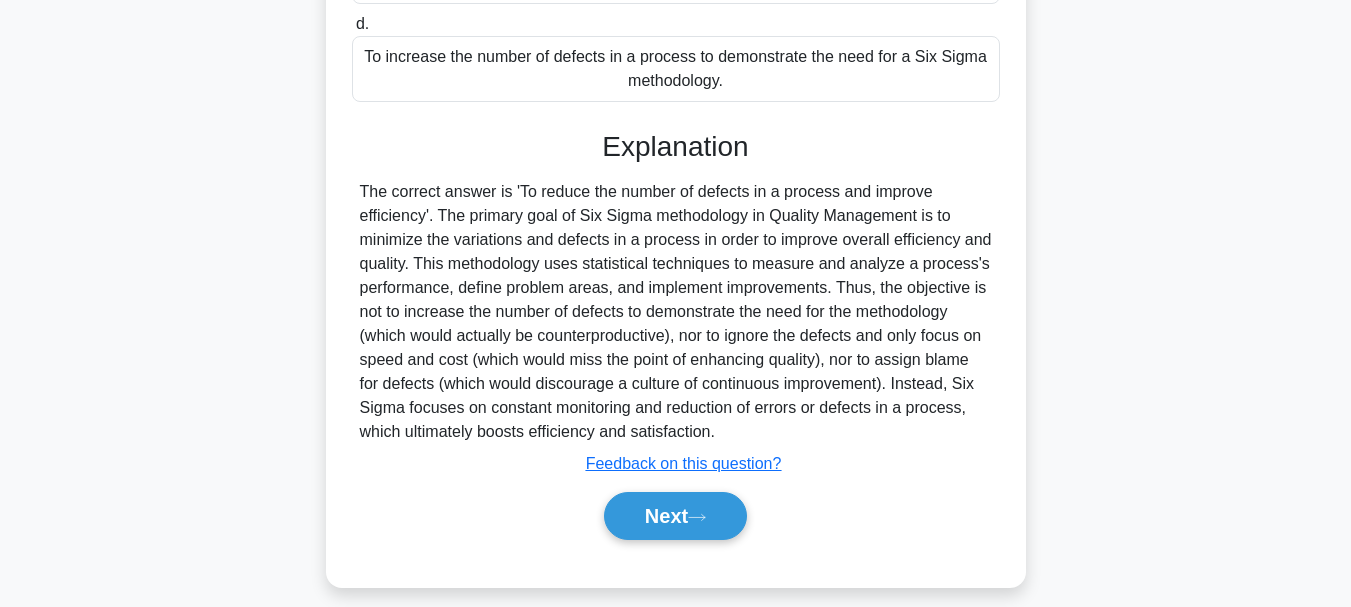scroll, scrollTop: 473, scrollLeft: 0, axis: vertical 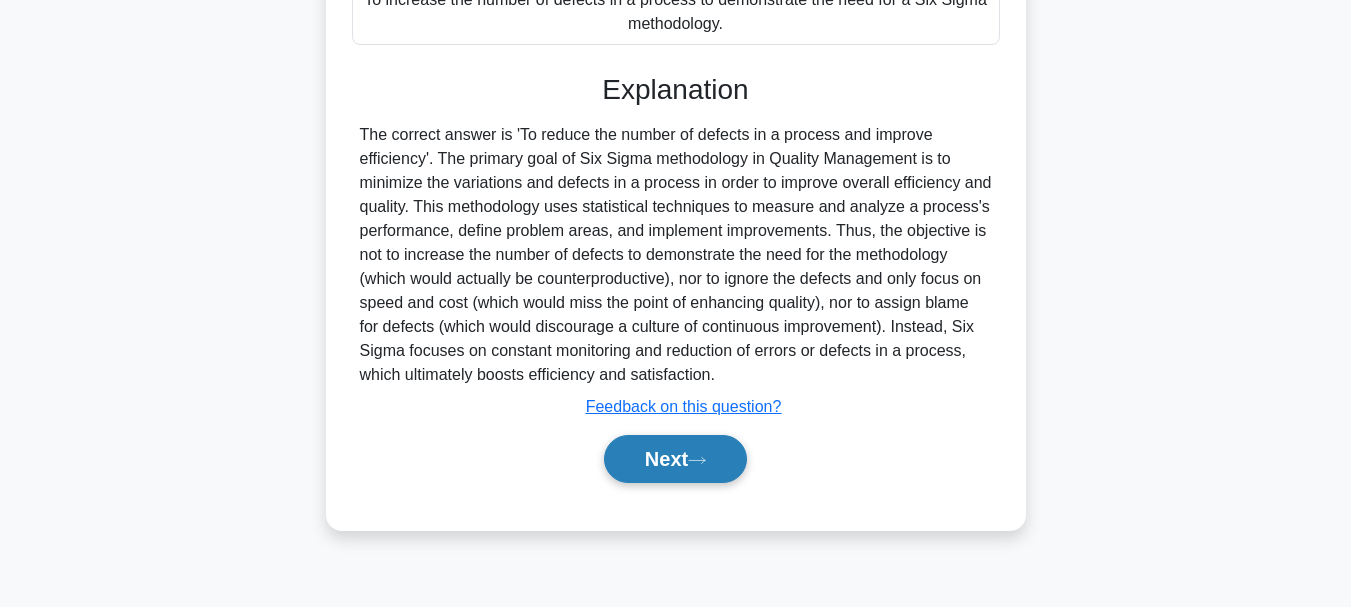 click on "Next" at bounding box center (675, 459) 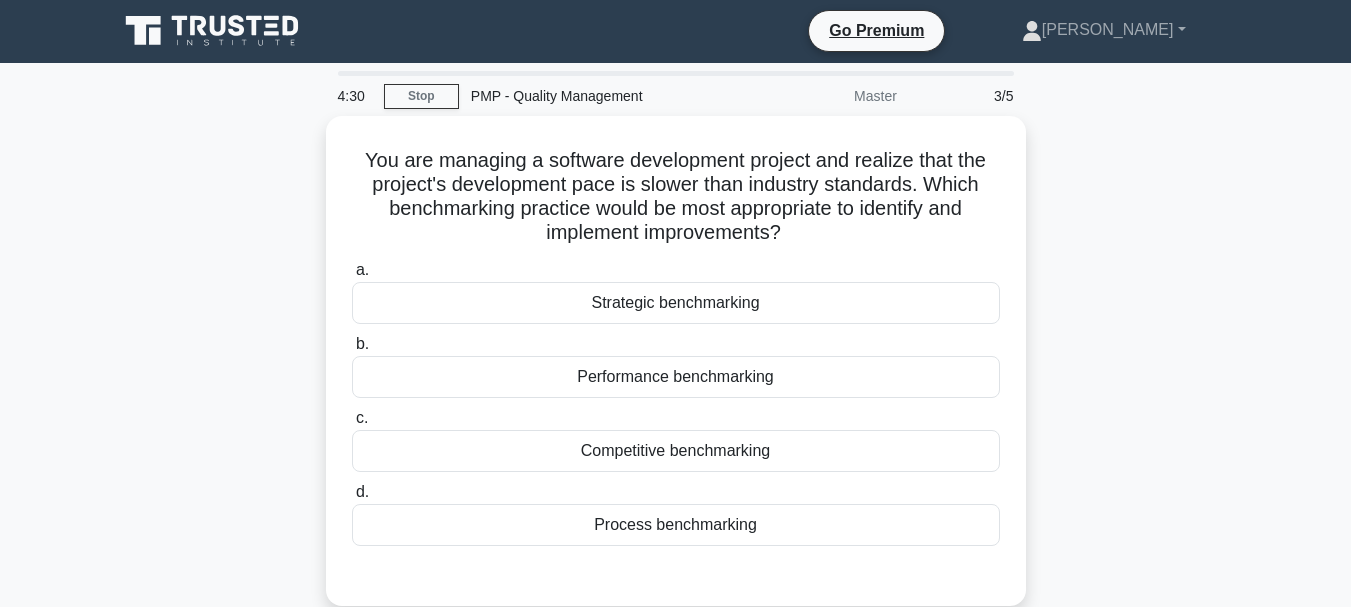 scroll, scrollTop: 0, scrollLeft: 0, axis: both 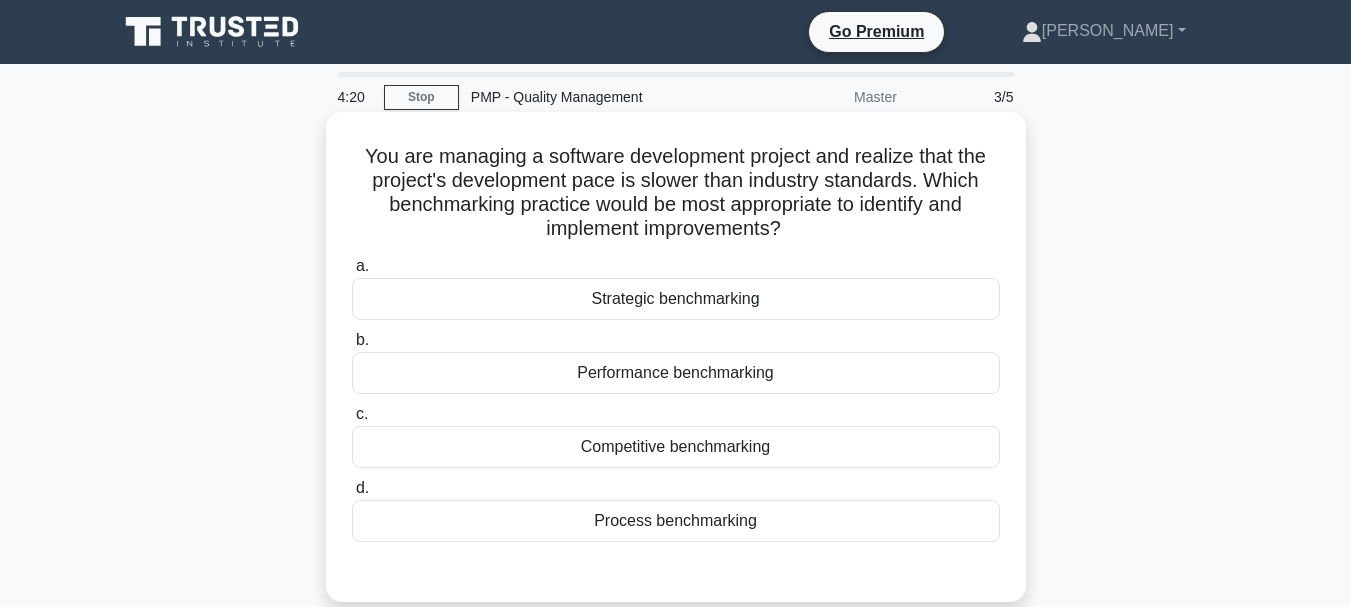 click on "Process benchmarking" at bounding box center (676, 521) 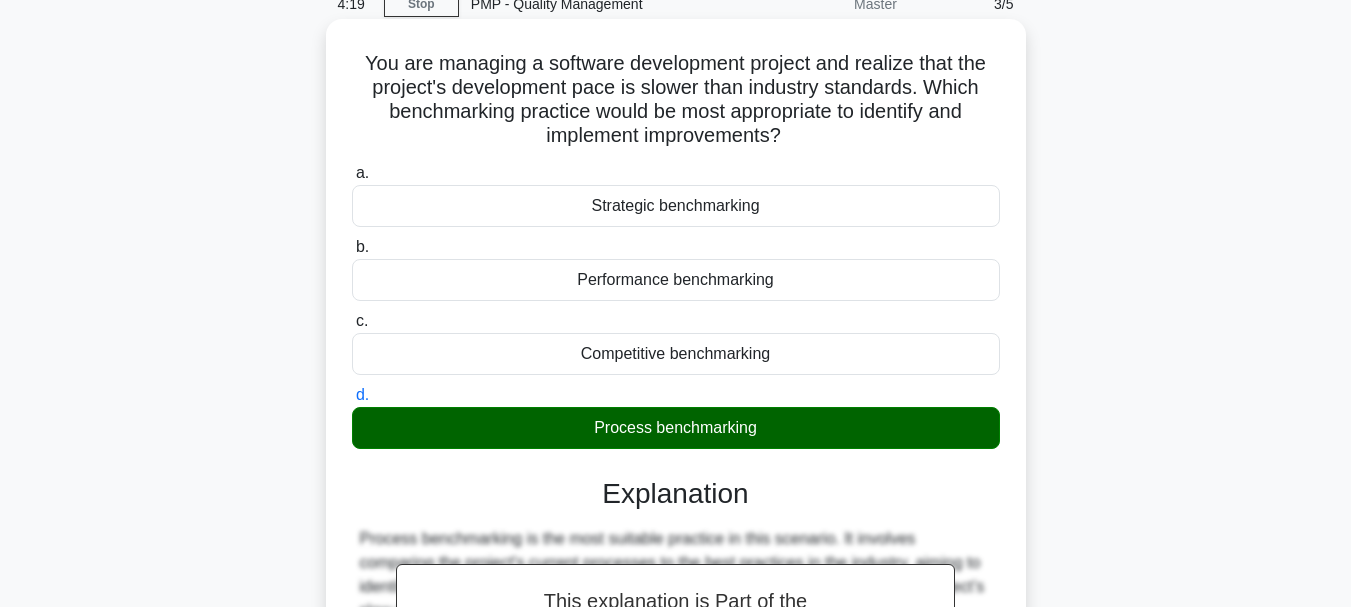 scroll, scrollTop: 579, scrollLeft: 0, axis: vertical 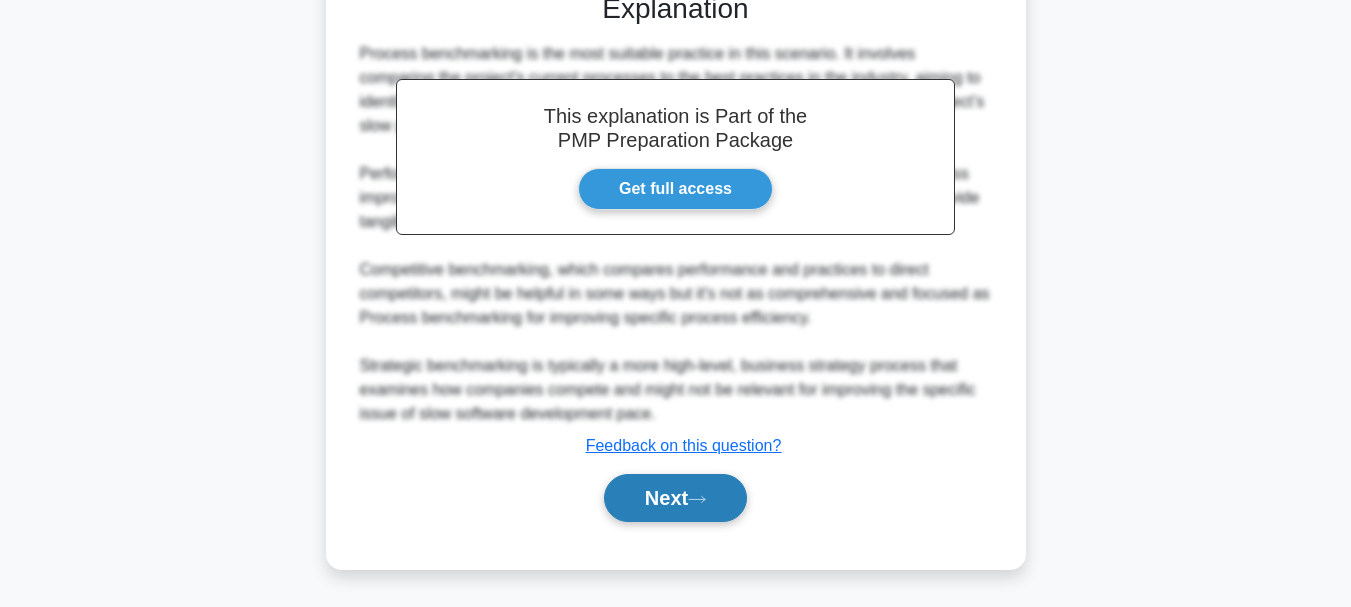 click on "Next" at bounding box center (675, 498) 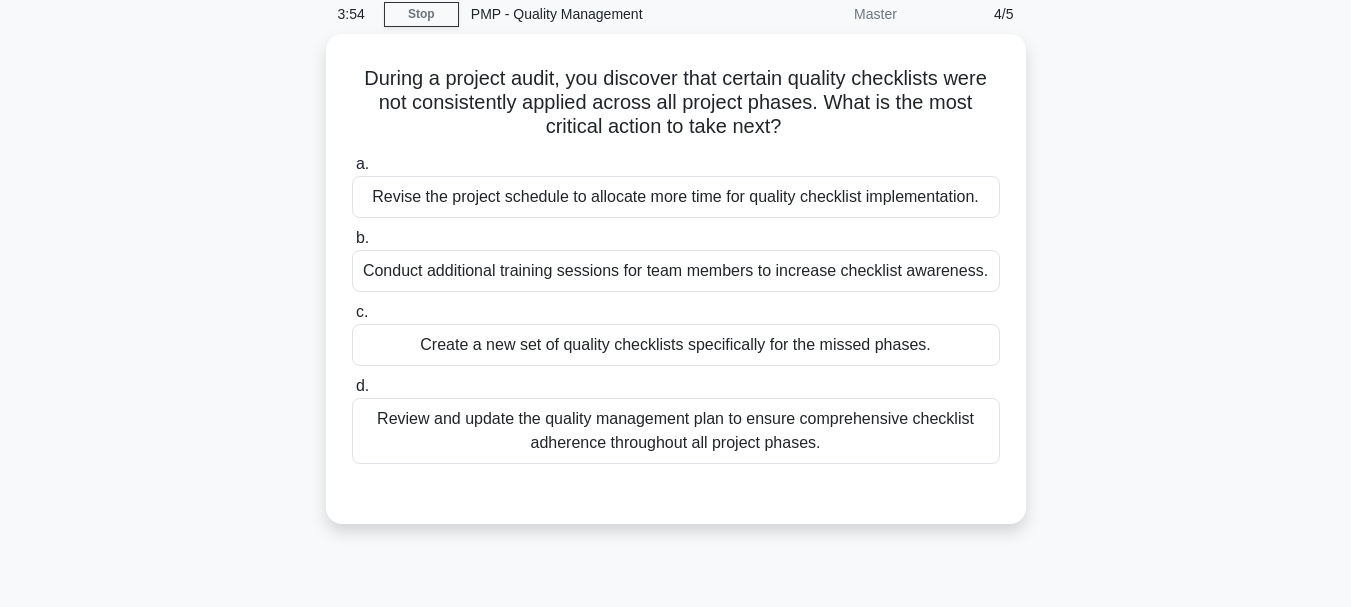scroll, scrollTop: 84, scrollLeft: 0, axis: vertical 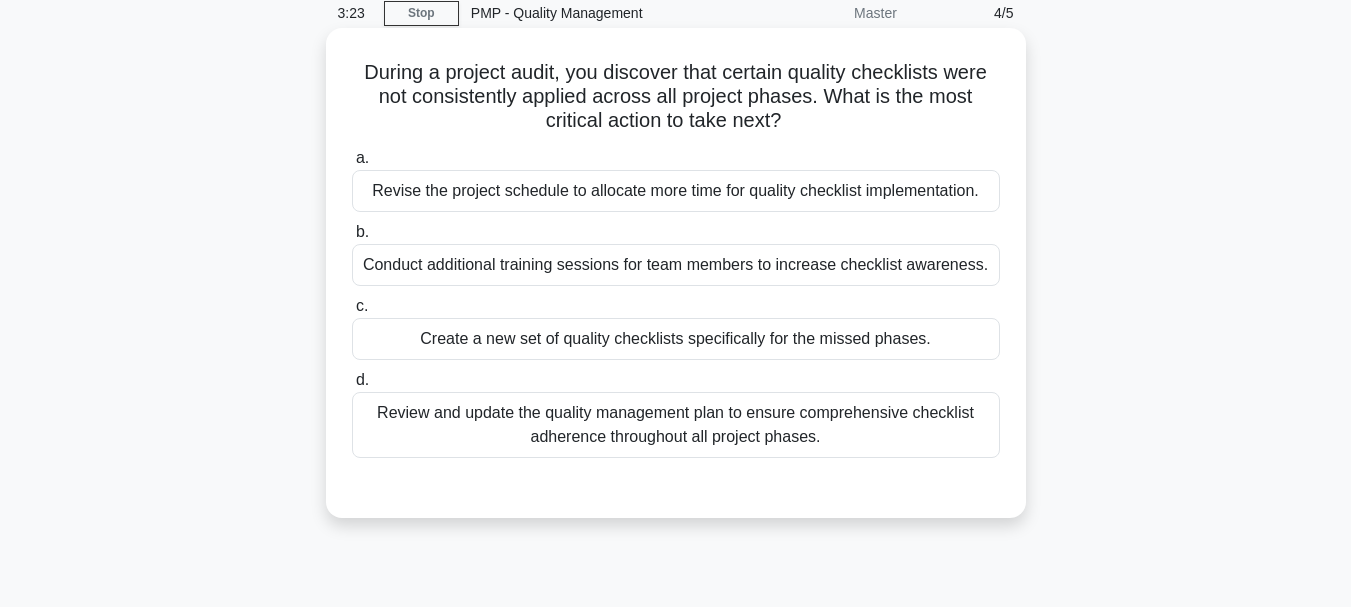 click on "Review and update the quality management plan to ensure comprehensive checklist adherence throughout all project phases." at bounding box center [676, 425] 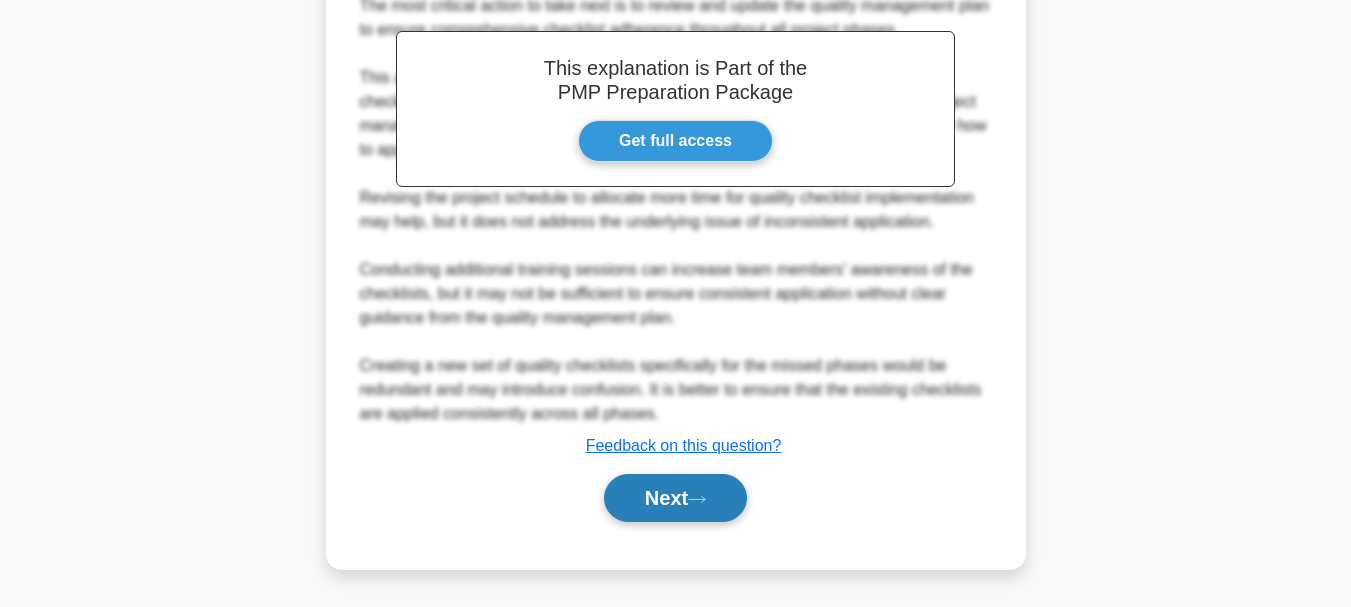 click on "Next" at bounding box center (675, 498) 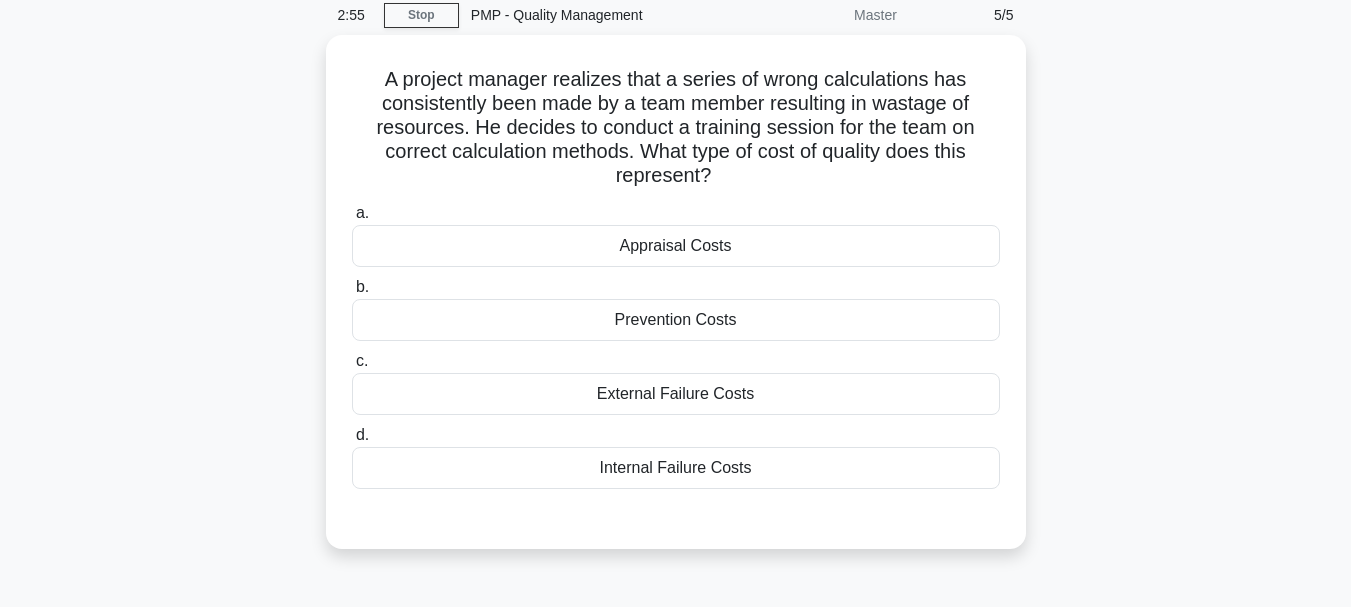 scroll, scrollTop: 107, scrollLeft: 0, axis: vertical 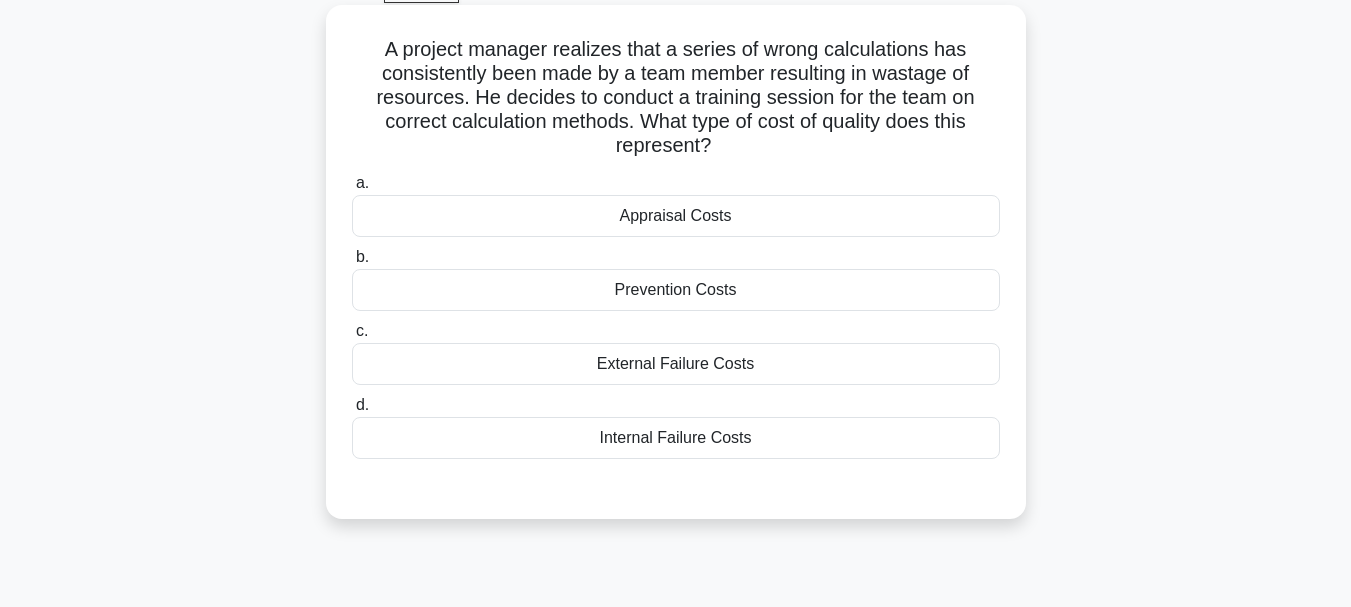 click on "Prevention Costs" at bounding box center [676, 290] 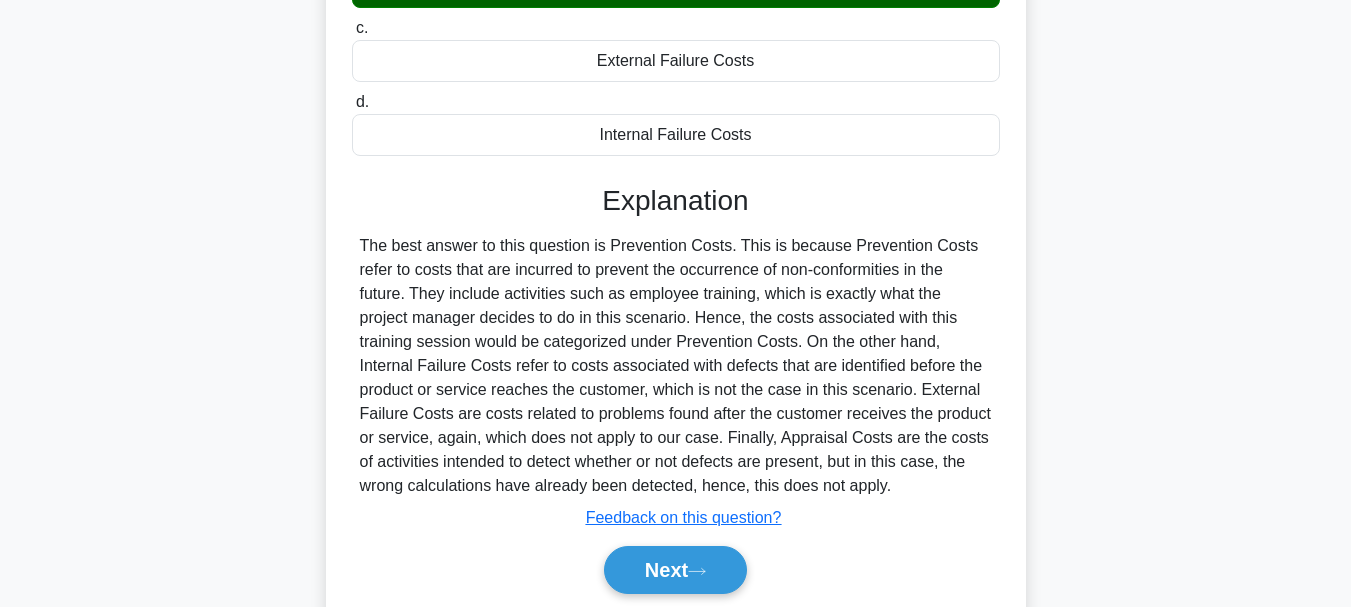 scroll, scrollTop: 483, scrollLeft: 0, axis: vertical 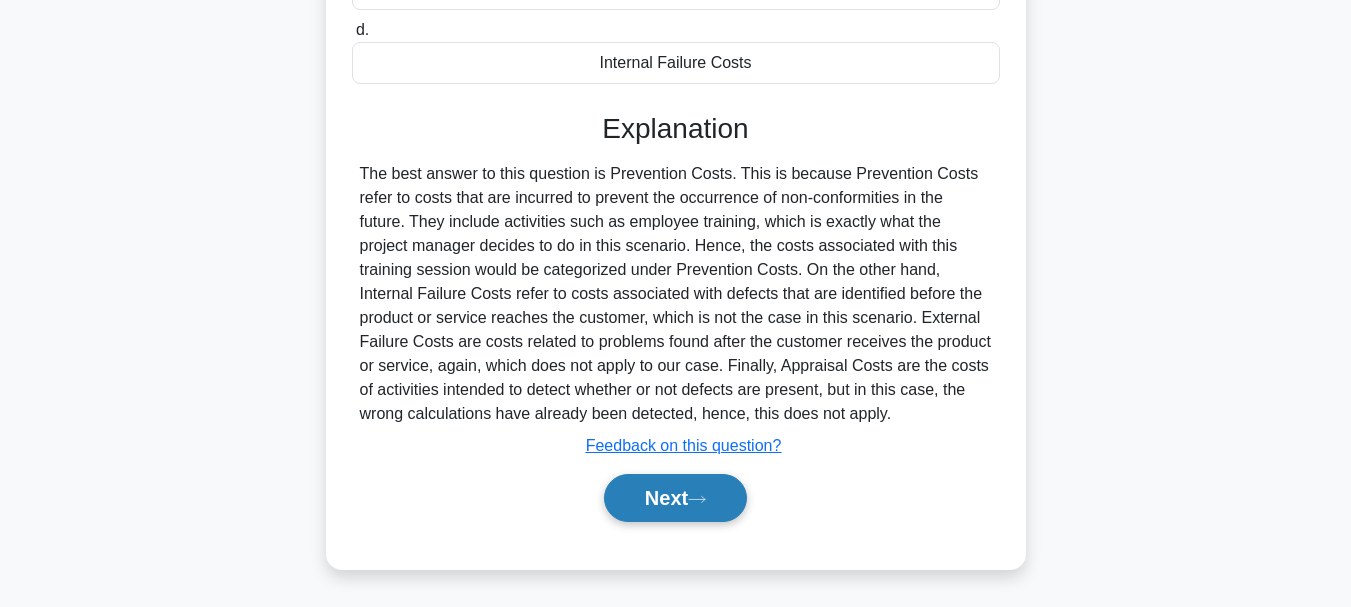 click 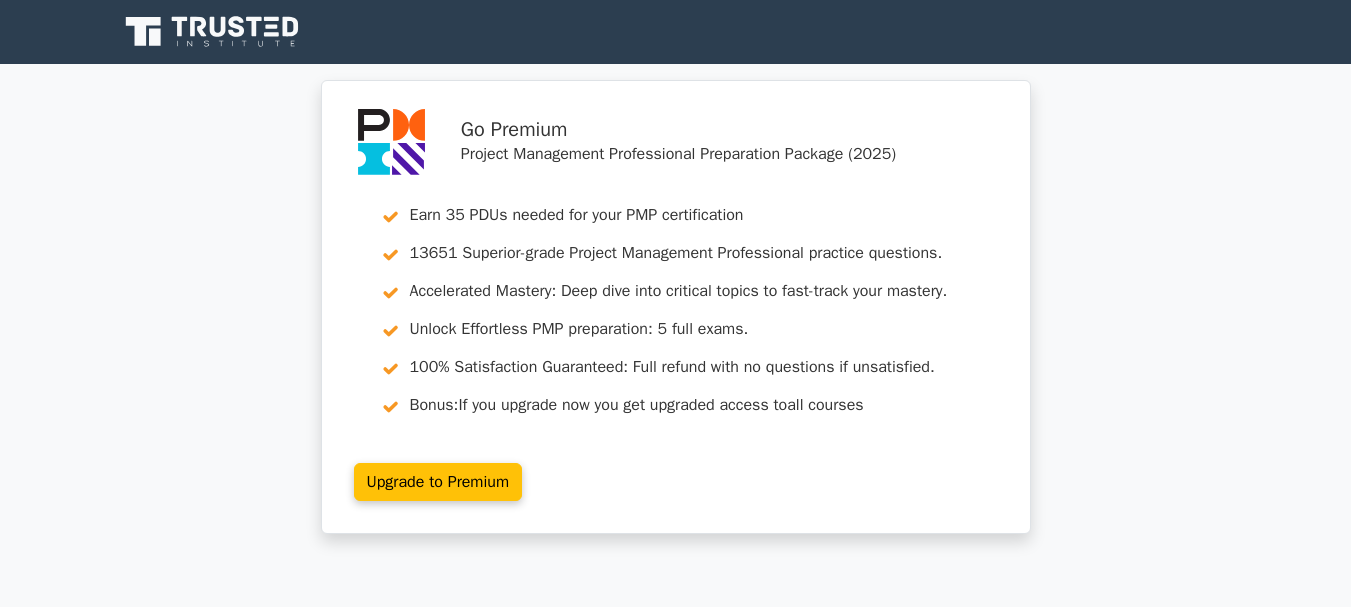 scroll, scrollTop: 0, scrollLeft: 0, axis: both 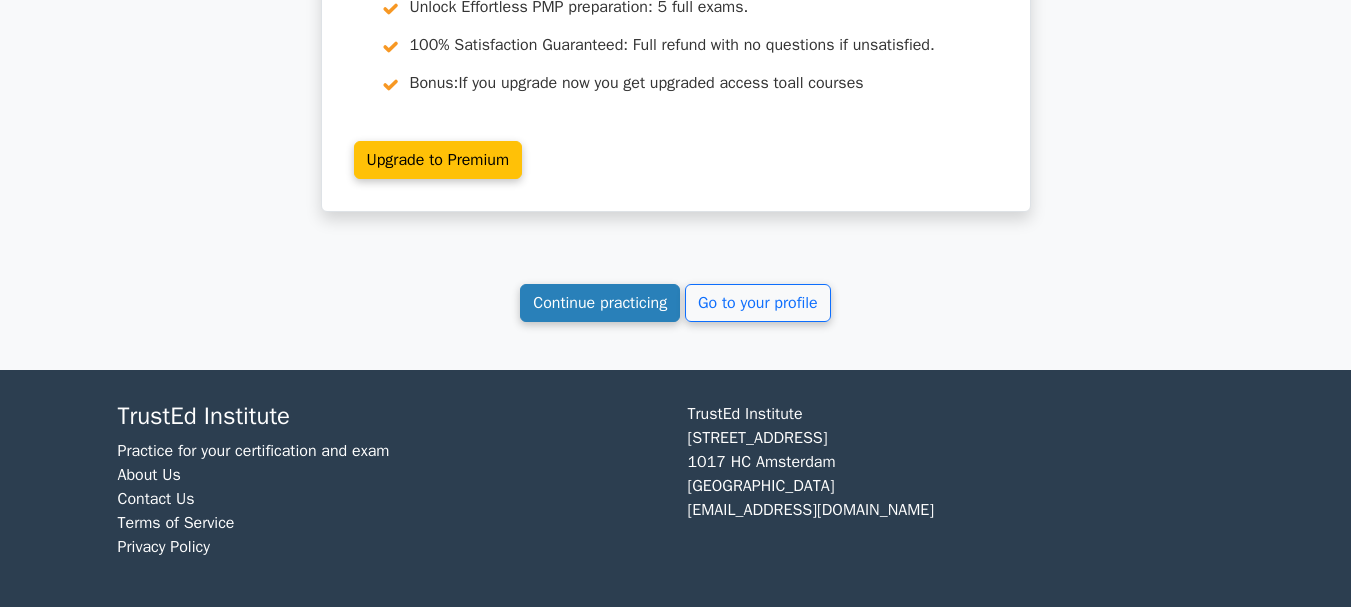 click on "Continue practicing" at bounding box center (600, 303) 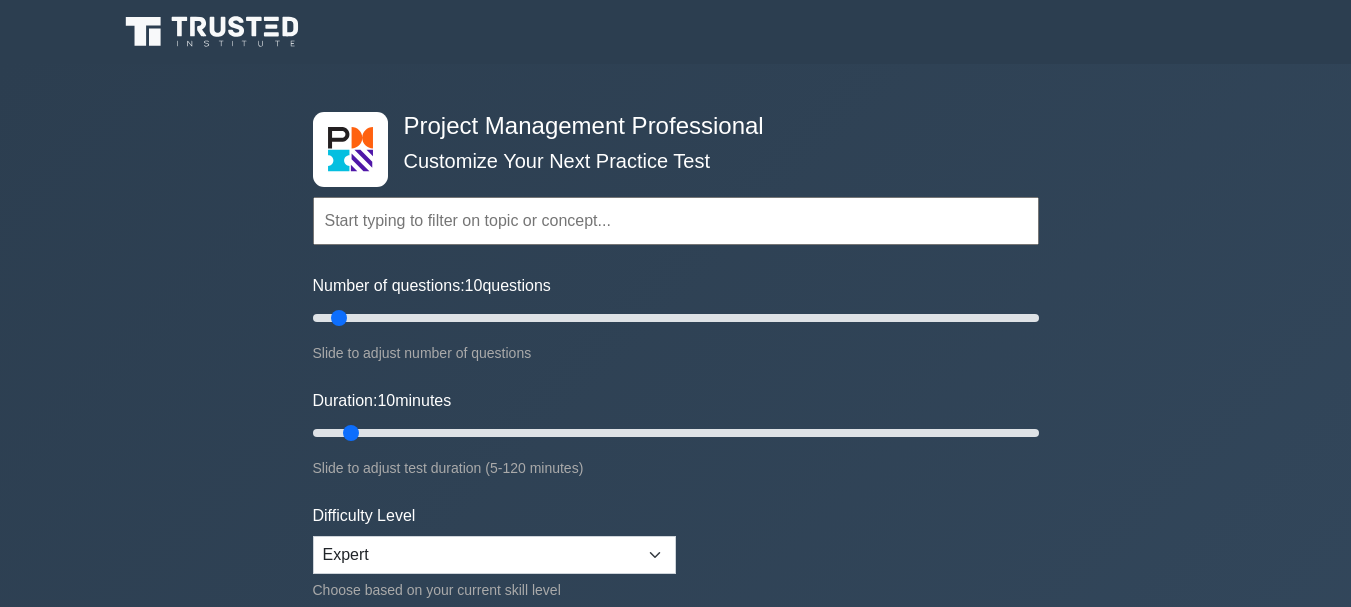 scroll, scrollTop: 0, scrollLeft: 0, axis: both 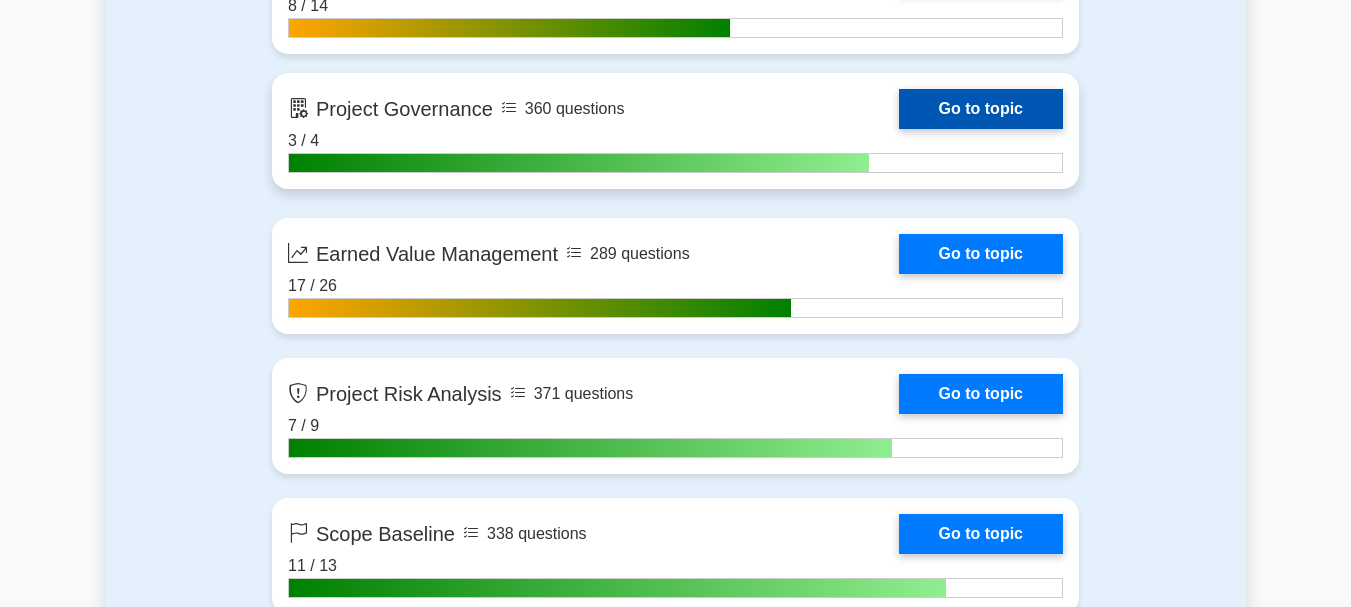 click on "Go to topic" at bounding box center [981, 109] 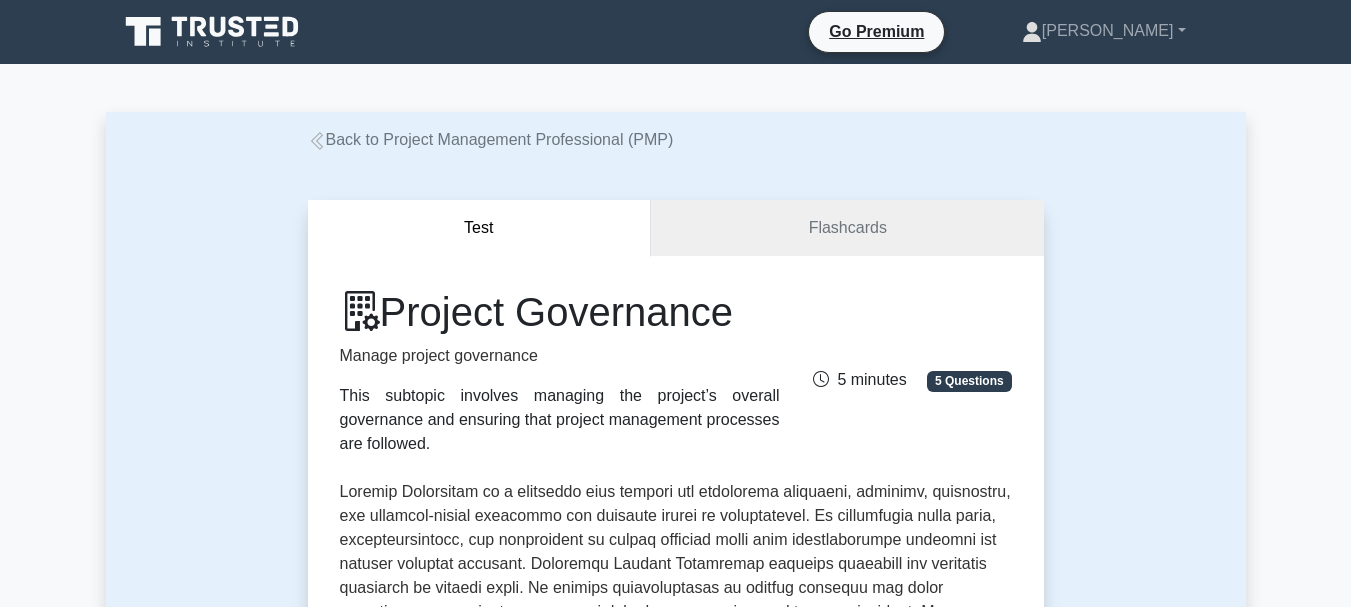 scroll, scrollTop: 0, scrollLeft: 0, axis: both 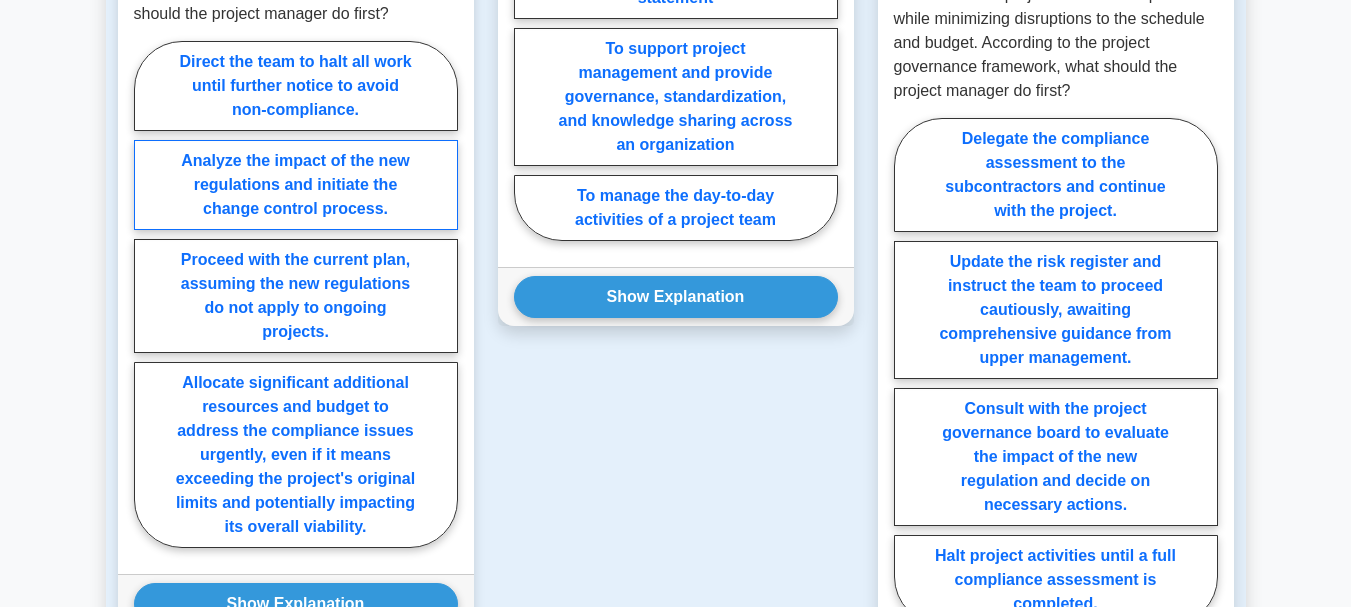 click on "Analyze the impact of the new regulations and initiate the change control process." at bounding box center [296, 185] 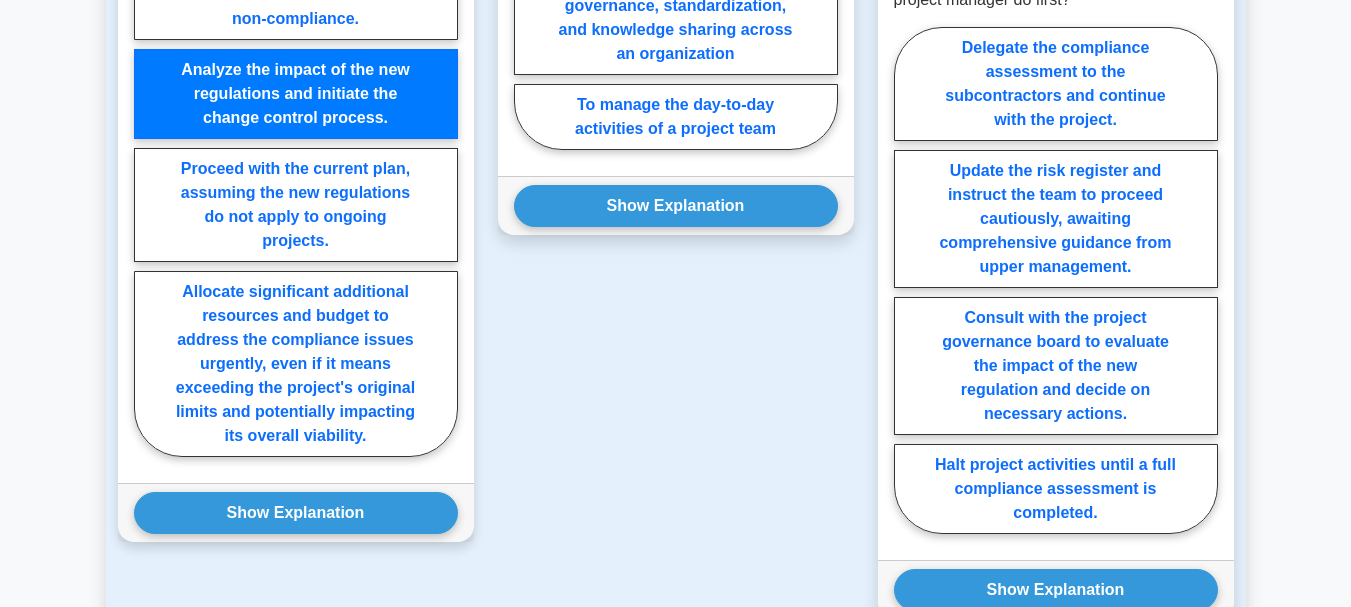 scroll, scrollTop: 1876, scrollLeft: 0, axis: vertical 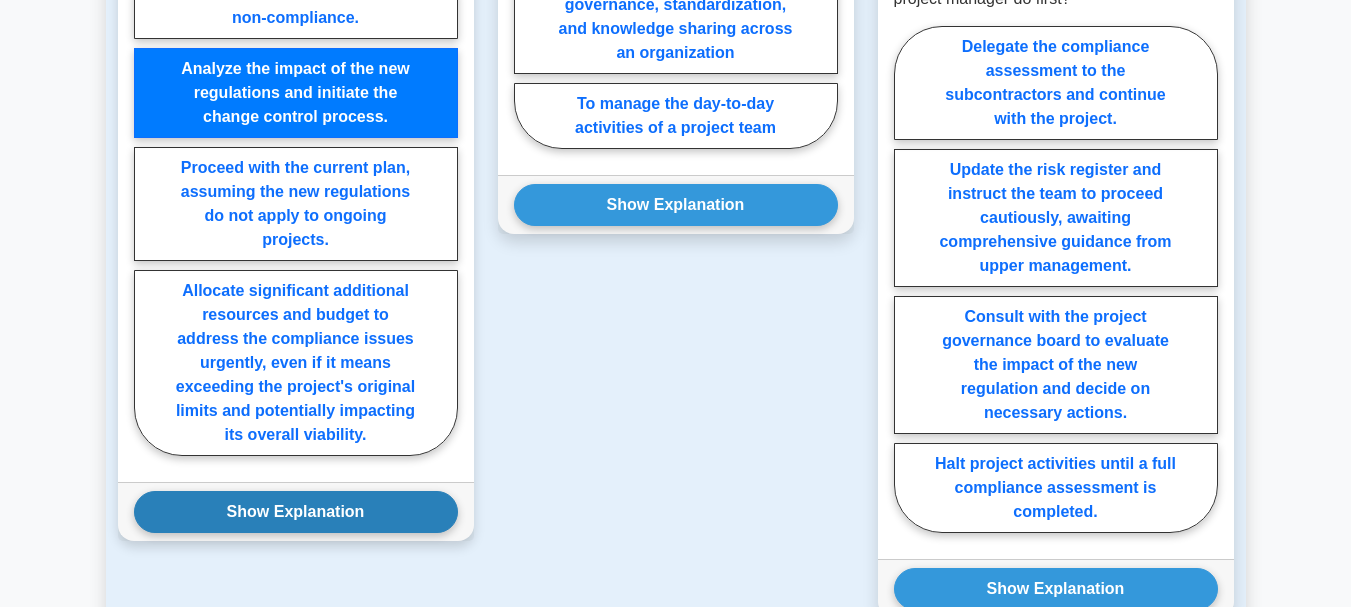 click on "Show Explanation" at bounding box center [296, 512] 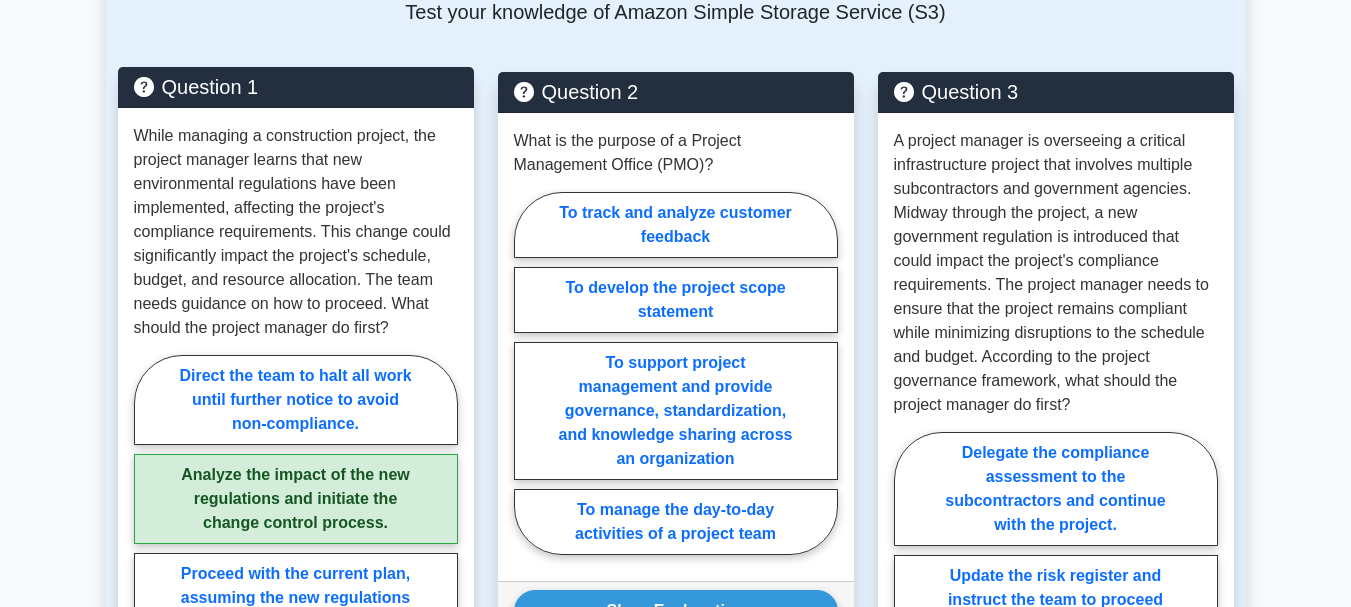 scroll, scrollTop: 1465, scrollLeft: 0, axis: vertical 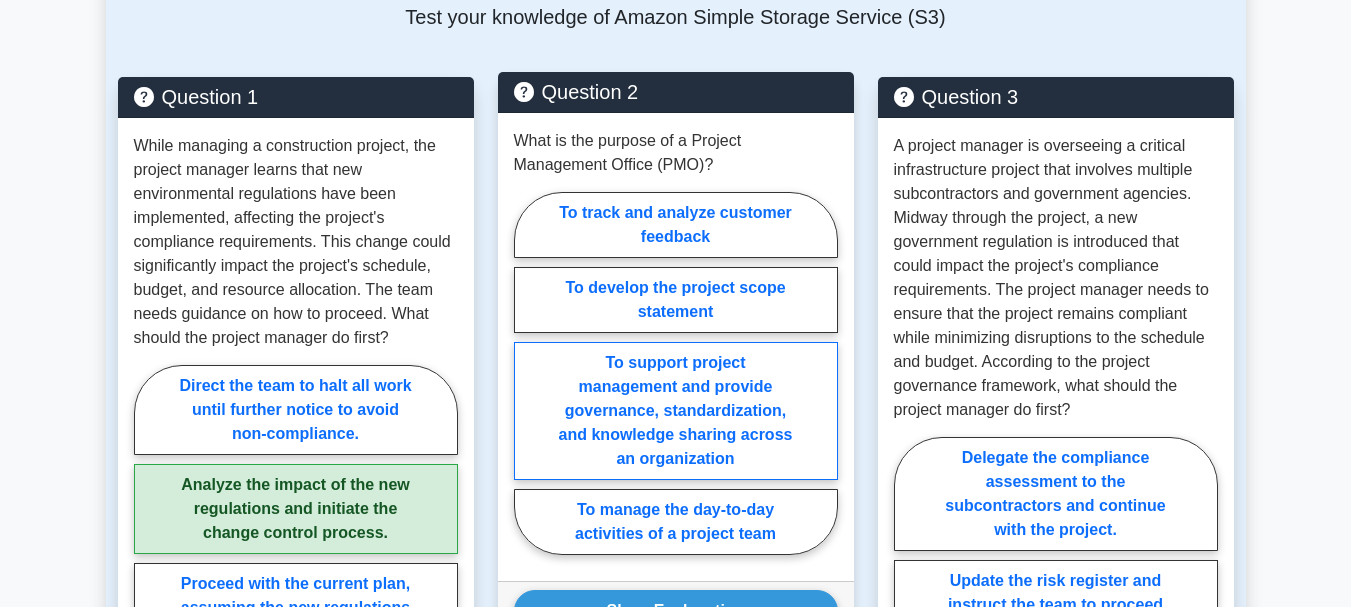 click on "To support project management and provide governance, standardization, and knowledge sharing across an organization" at bounding box center [676, 411] 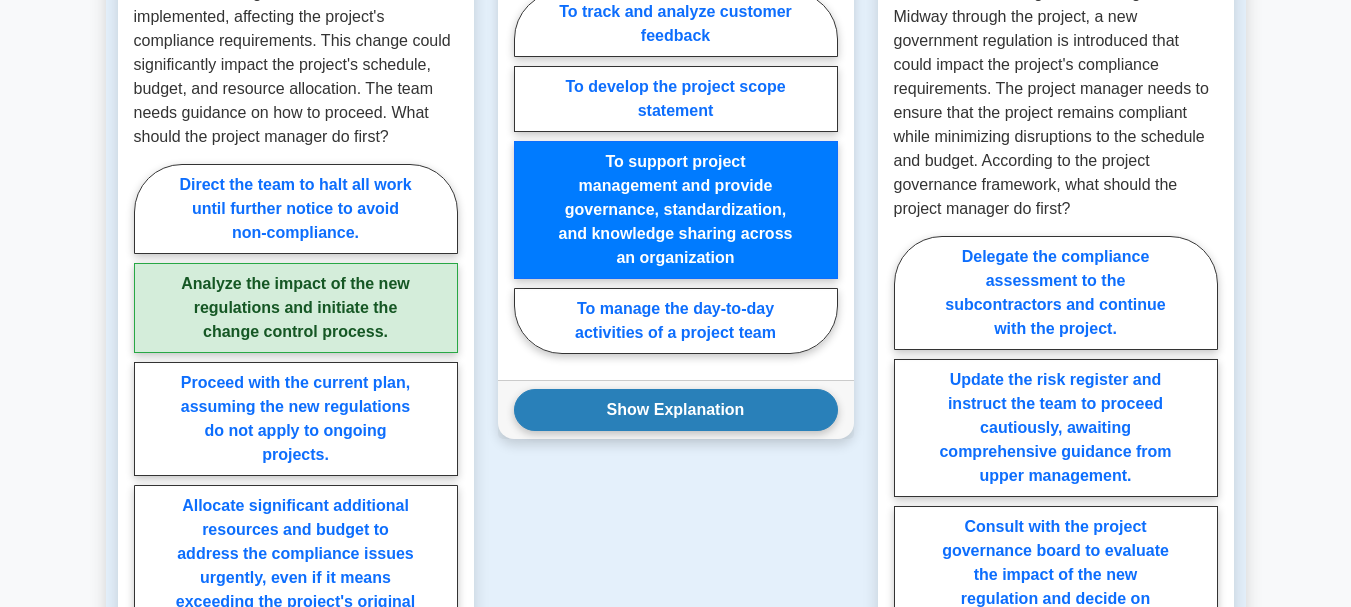 click on "Show Explanation" at bounding box center (676, 410) 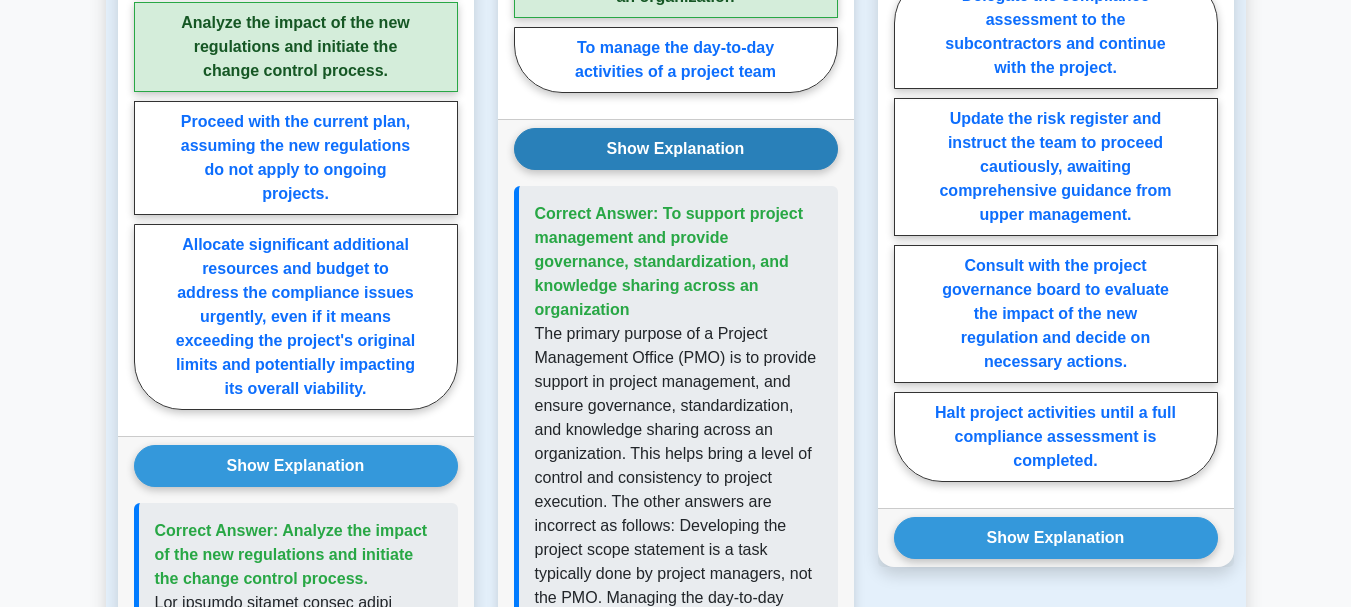scroll, scrollTop: 1919, scrollLeft: 0, axis: vertical 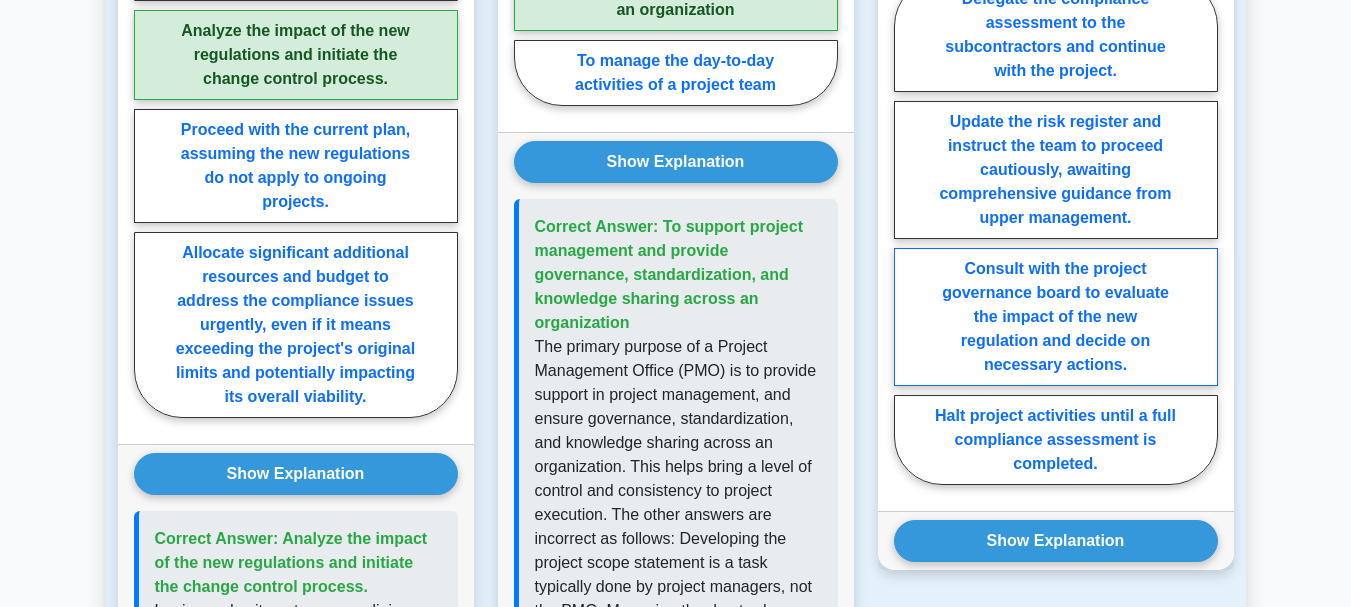 click on "Consult with the project governance board to evaluate the impact of the new regulation and decide on necessary actions." at bounding box center (1056, 317) 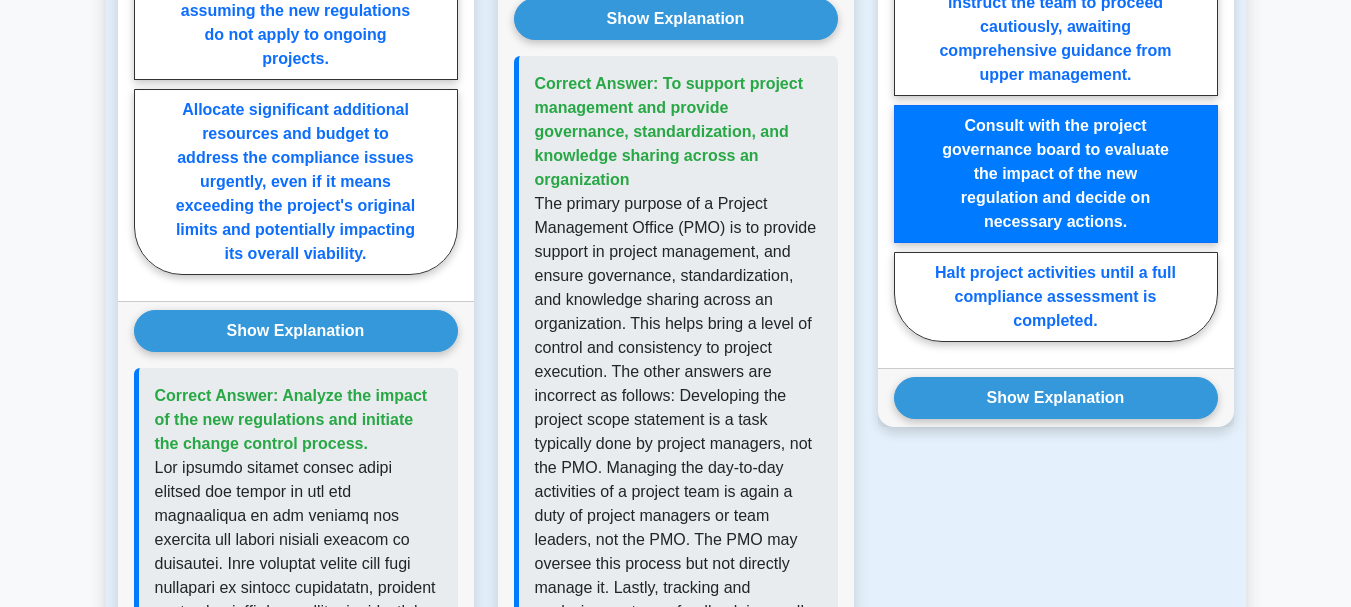 scroll, scrollTop: 2065, scrollLeft: 0, axis: vertical 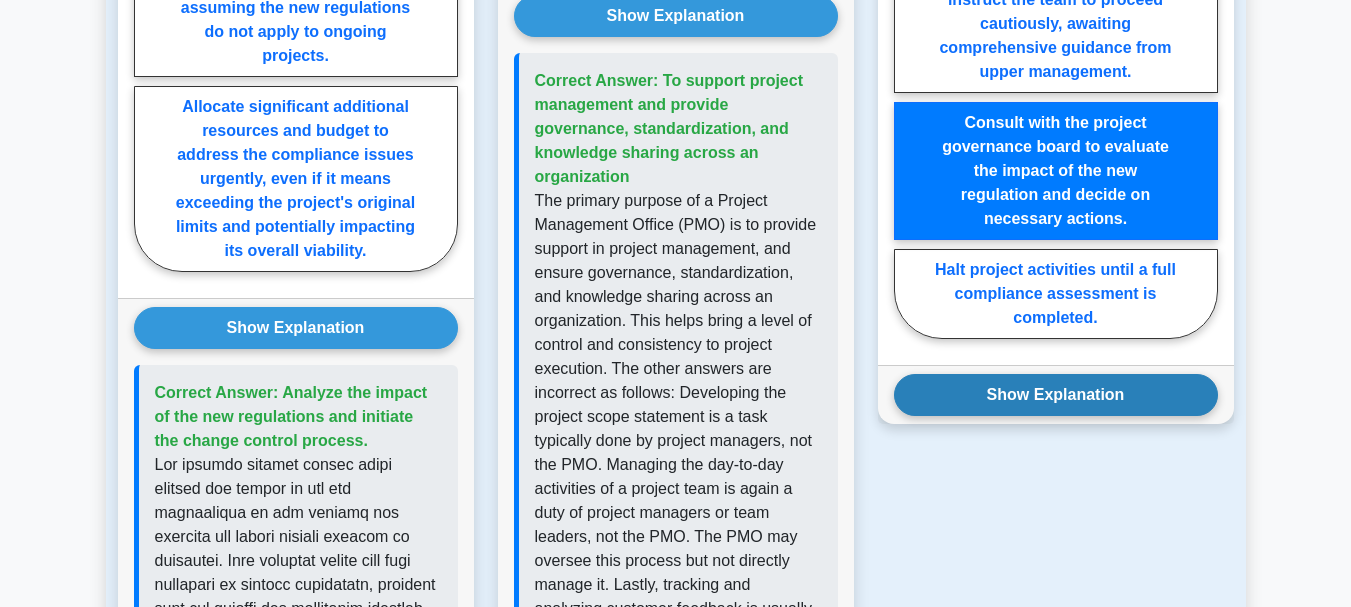 click on "Show Explanation" at bounding box center (1056, 395) 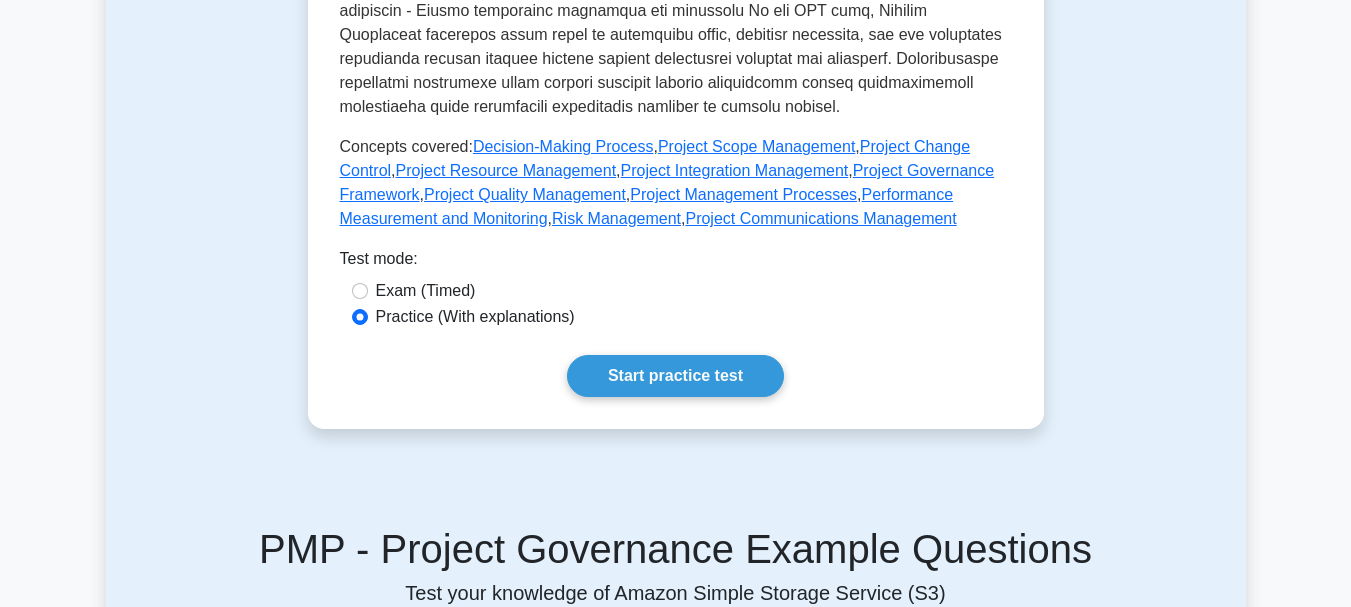 scroll, scrollTop: 921, scrollLeft: 0, axis: vertical 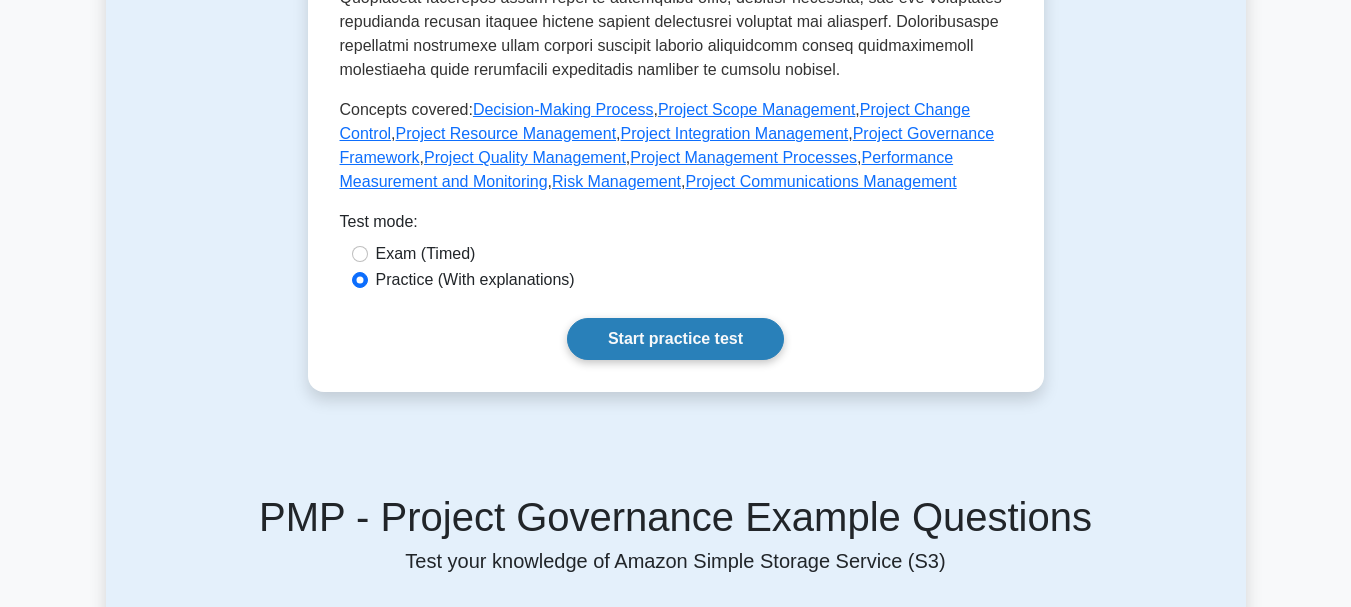 click on "Start practice test" at bounding box center (675, 339) 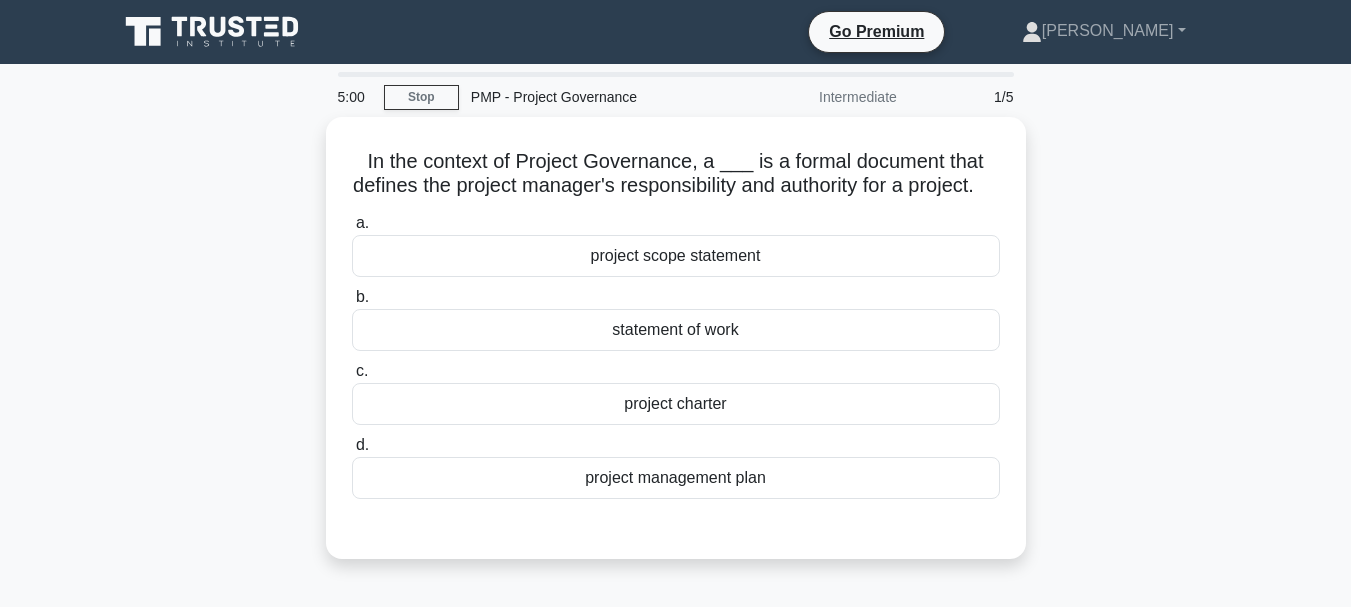 scroll, scrollTop: 0, scrollLeft: 0, axis: both 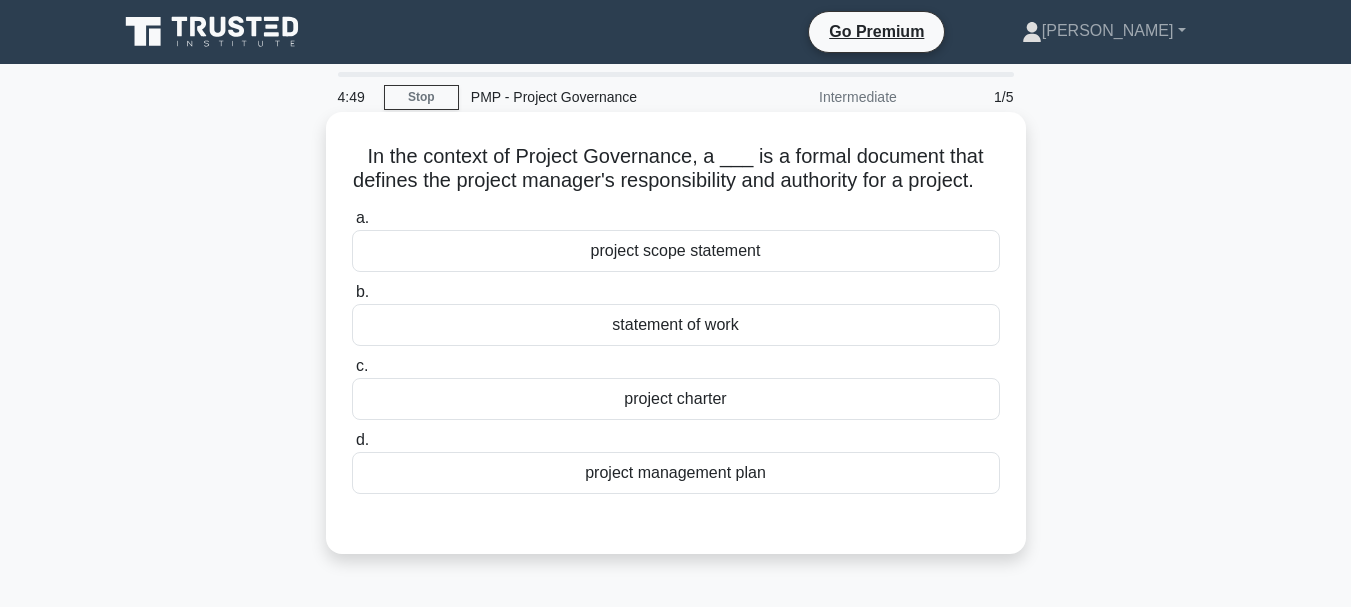 click on "project charter" at bounding box center (676, 399) 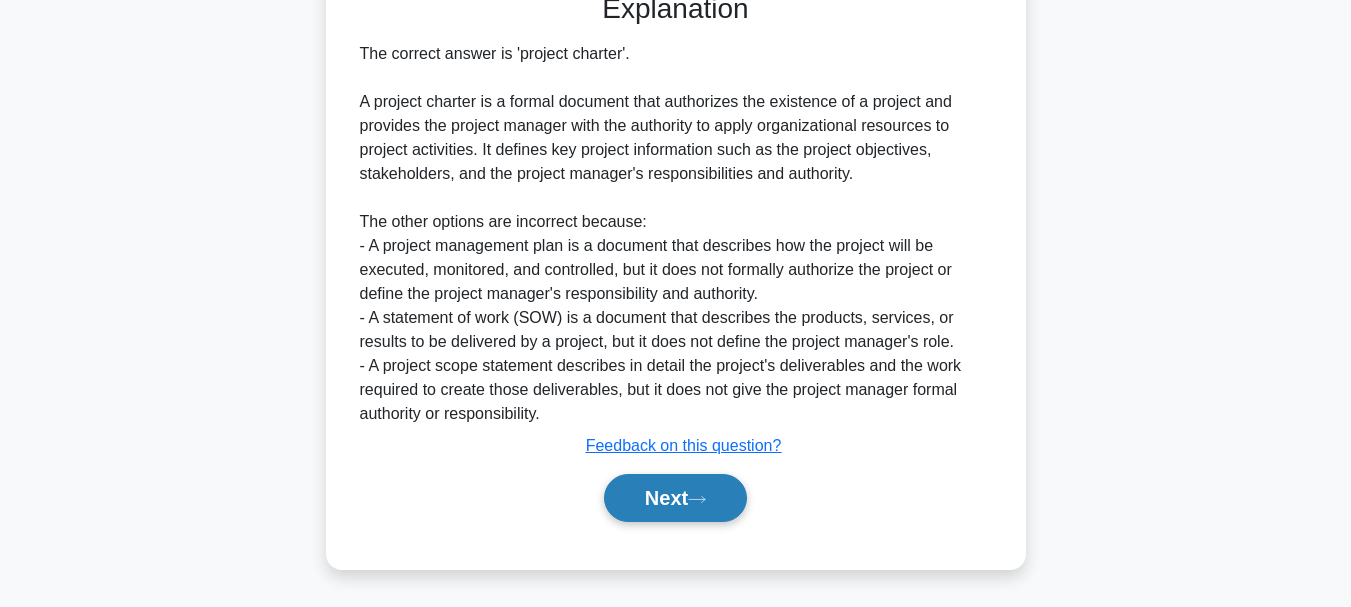 click on "Next" at bounding box center [675, 498] 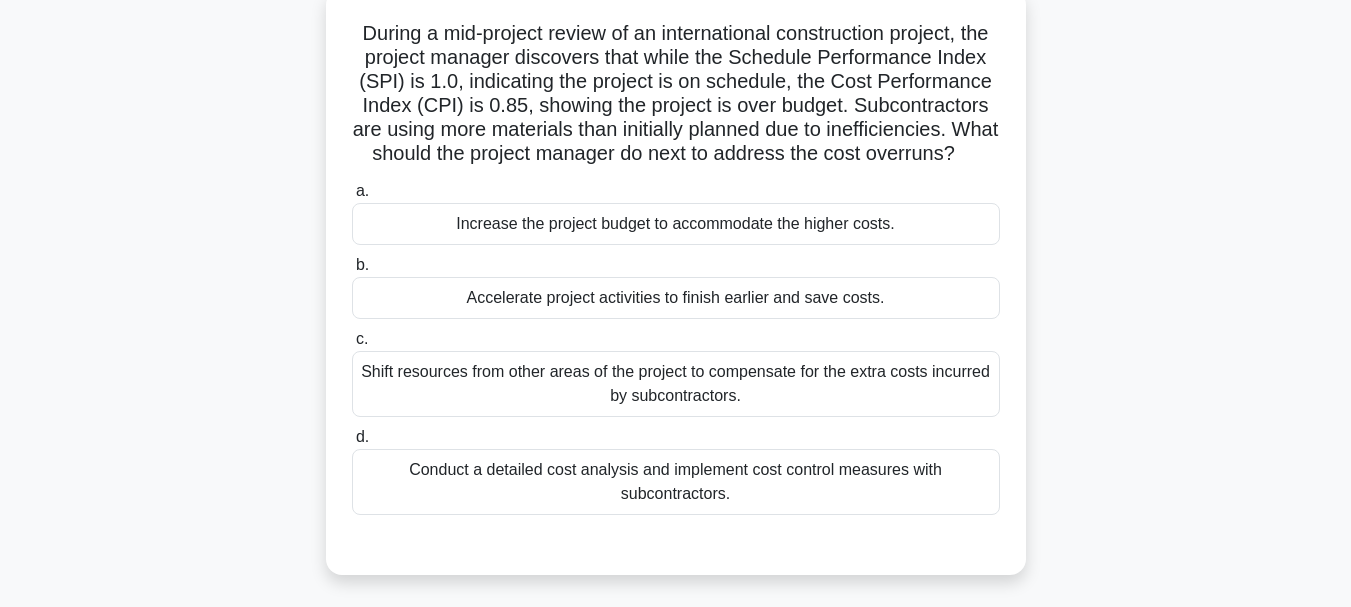 scroll, scrollTop: 137, scrollLeft: 0, axis: vertical 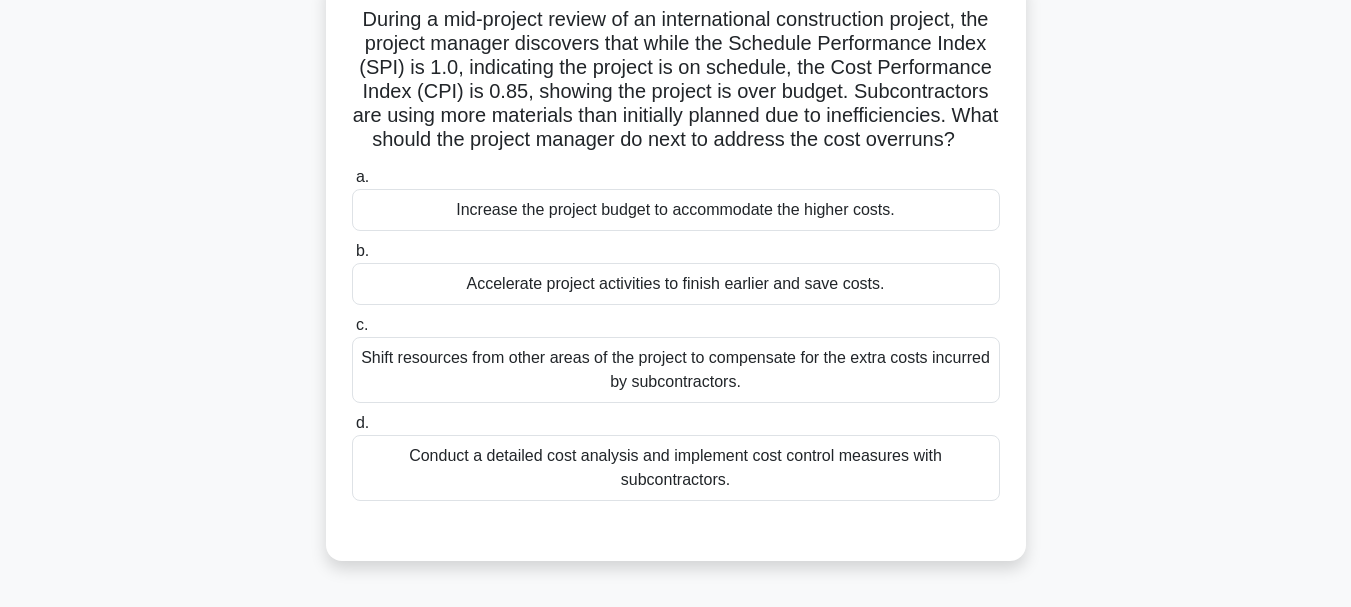 click on "Conduct a detailed cost analysis and implement cost control measures with subcontractors." at bounding box center [676, 468] 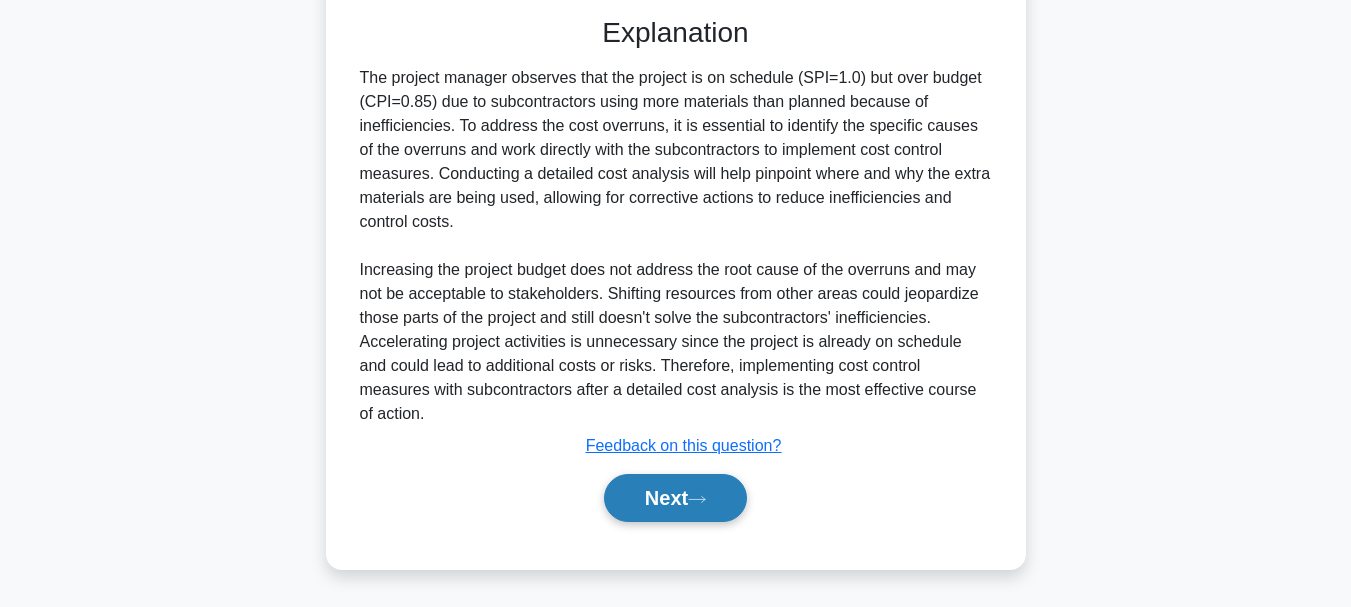 click on "Next" at bounding box center (675, 498) 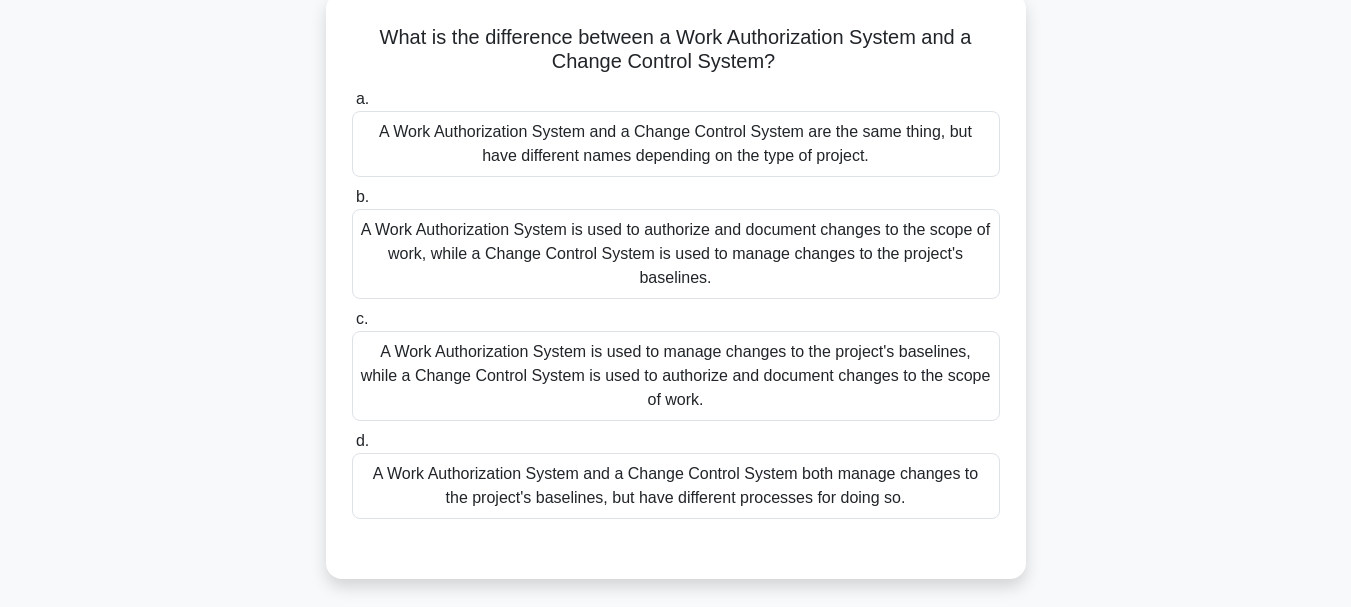 scroll, scrollTop: 188, scrollLeft: 0, axis: vertical 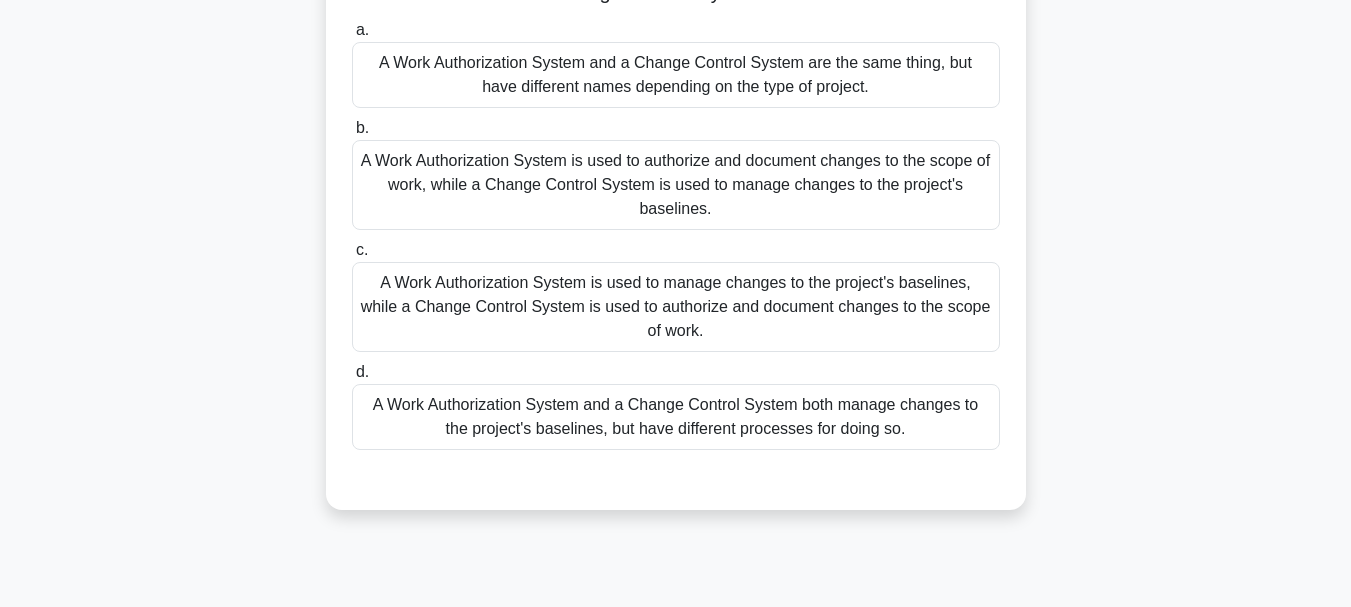 click on "A Work Authorization System is used to authorize and document changes to the scope of work, while a Change Control System is used to manage changes to the project's baselines." at bounding box center (676, 185) 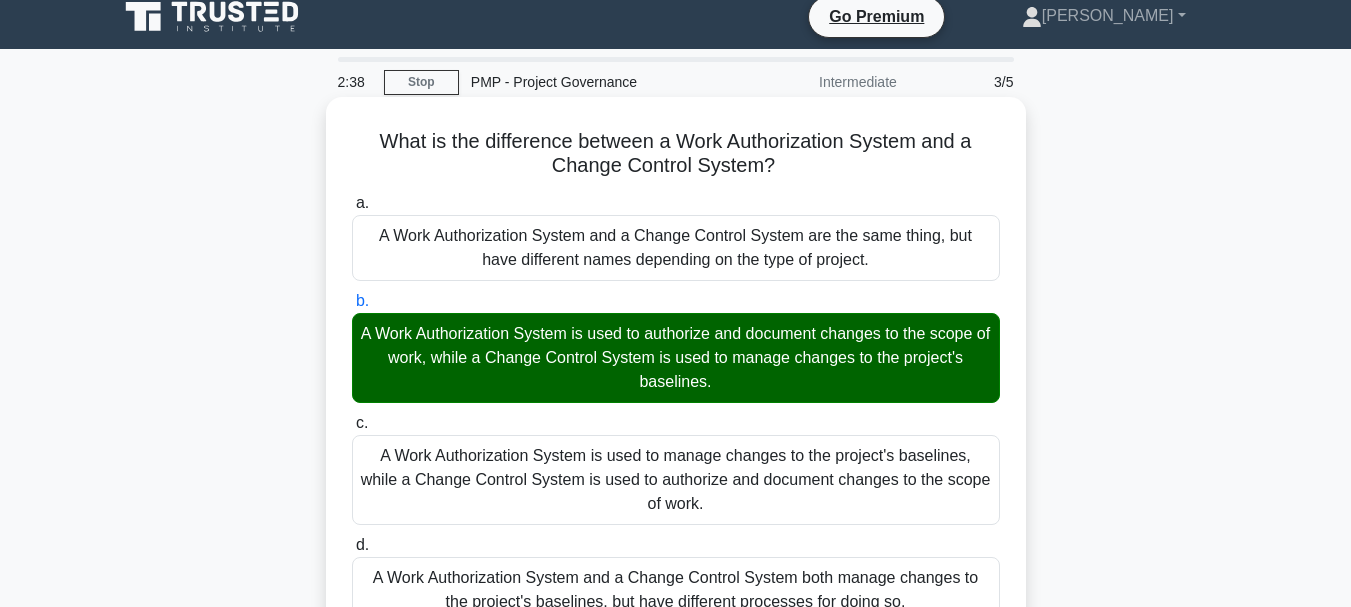 scroll, scrollTop: 0, scrollLeft: 0, axis: both 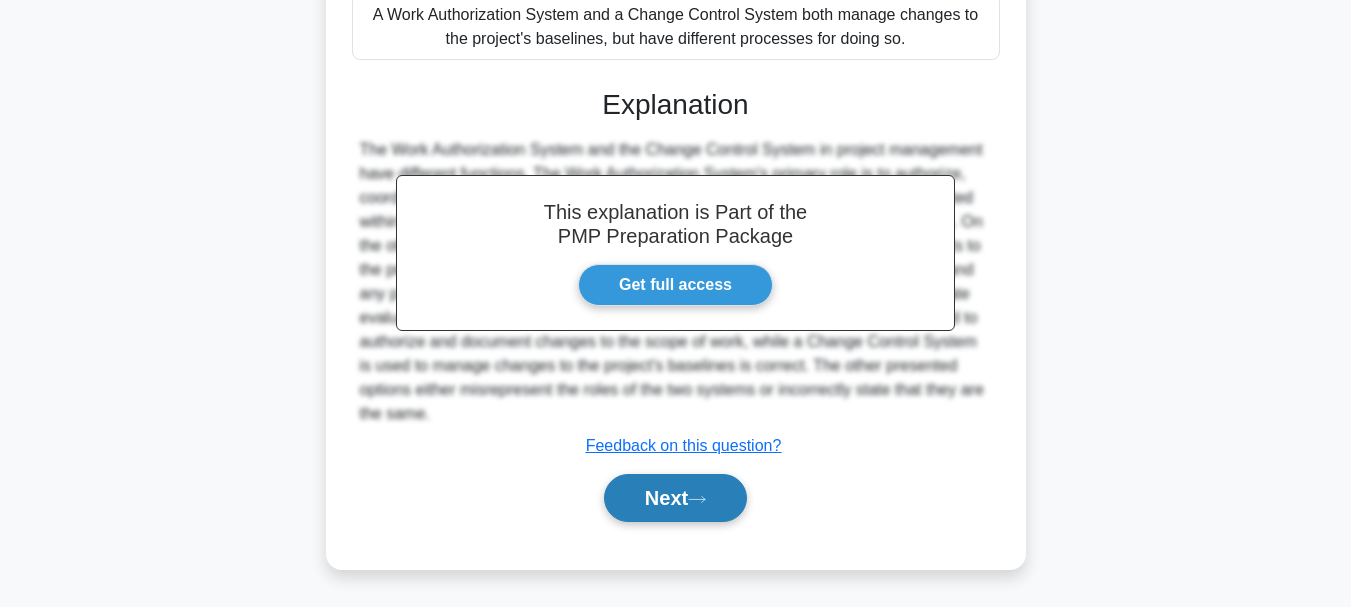 click on "Next" at bounding box center (675, 498) 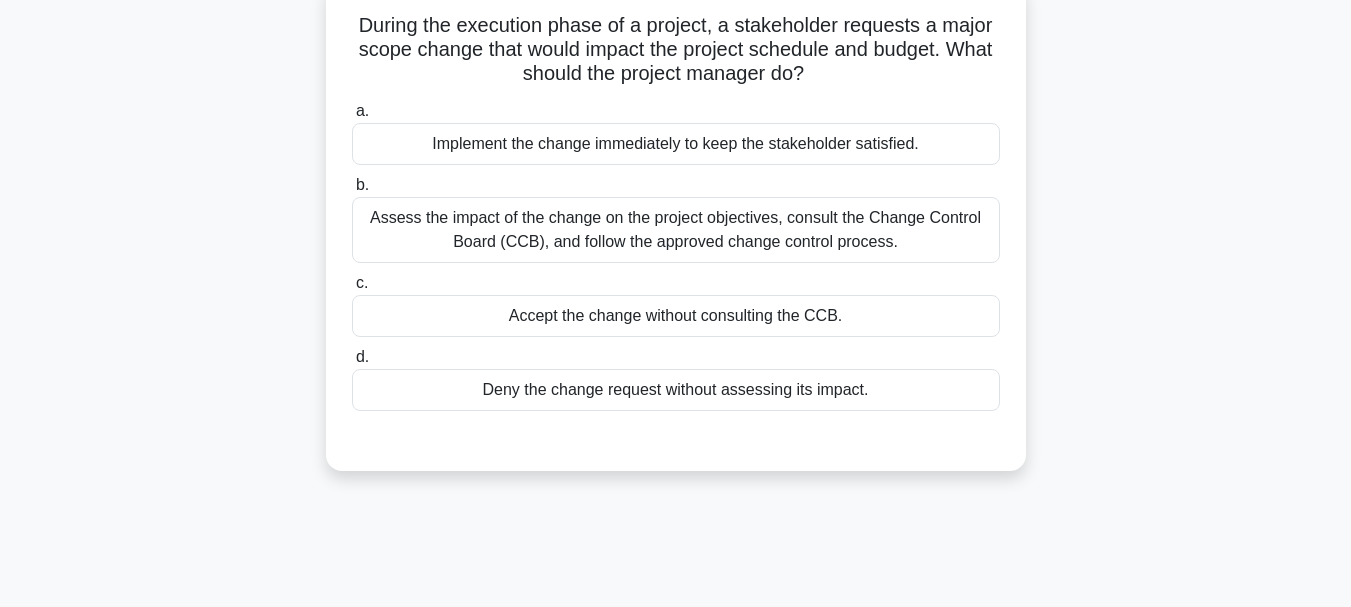 scroll, scrollTop: 148, scrollLeft: 0, axis: vertical 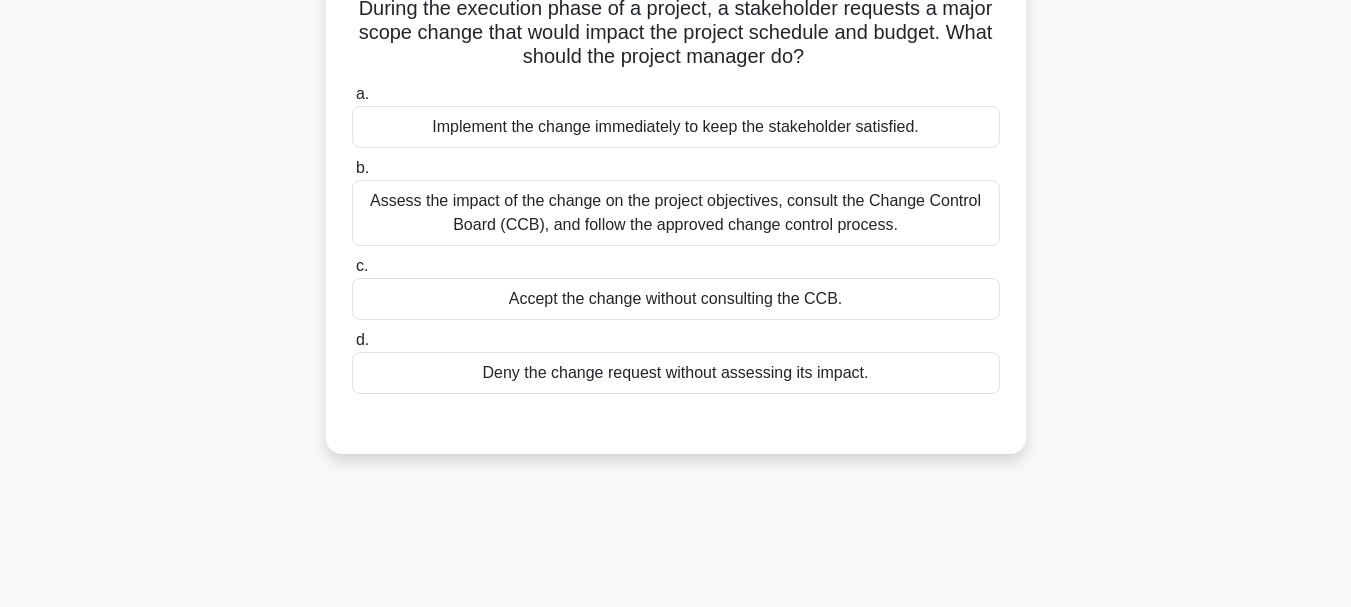 click on "Assess the impact of the change on the project objectives, consult the Change Control Board (CCB), and follow the approved change control process." at bounding box center (676, 213) 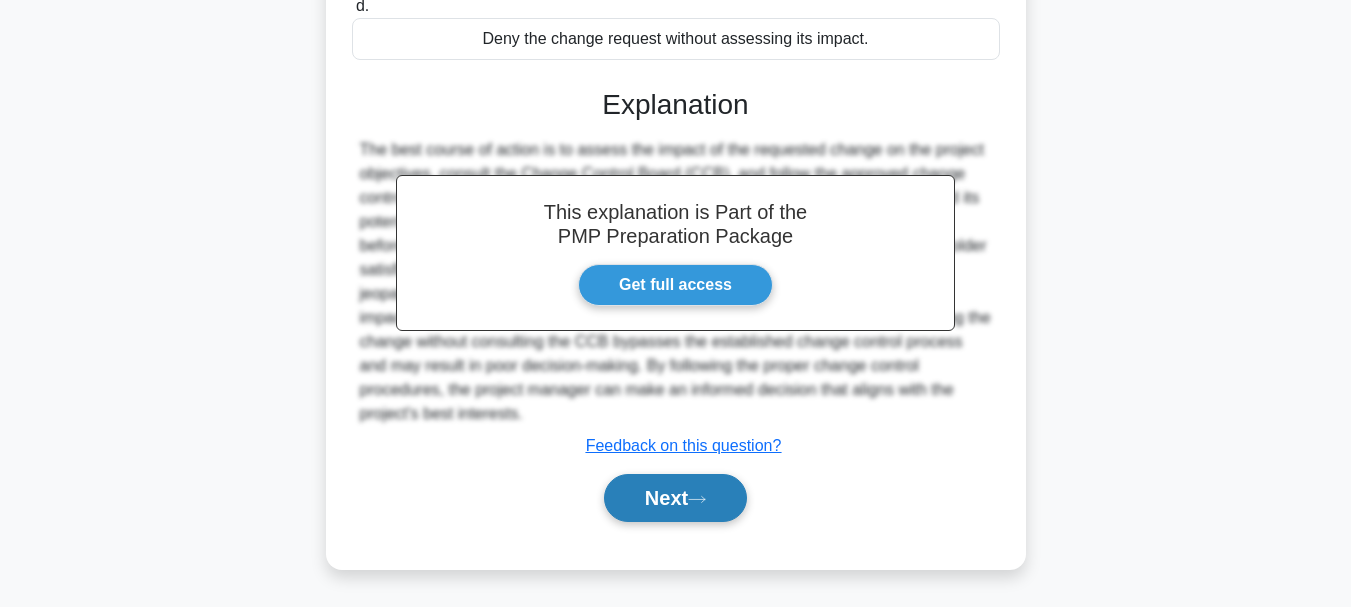 click on "Next" at bounding box center (675, 498) 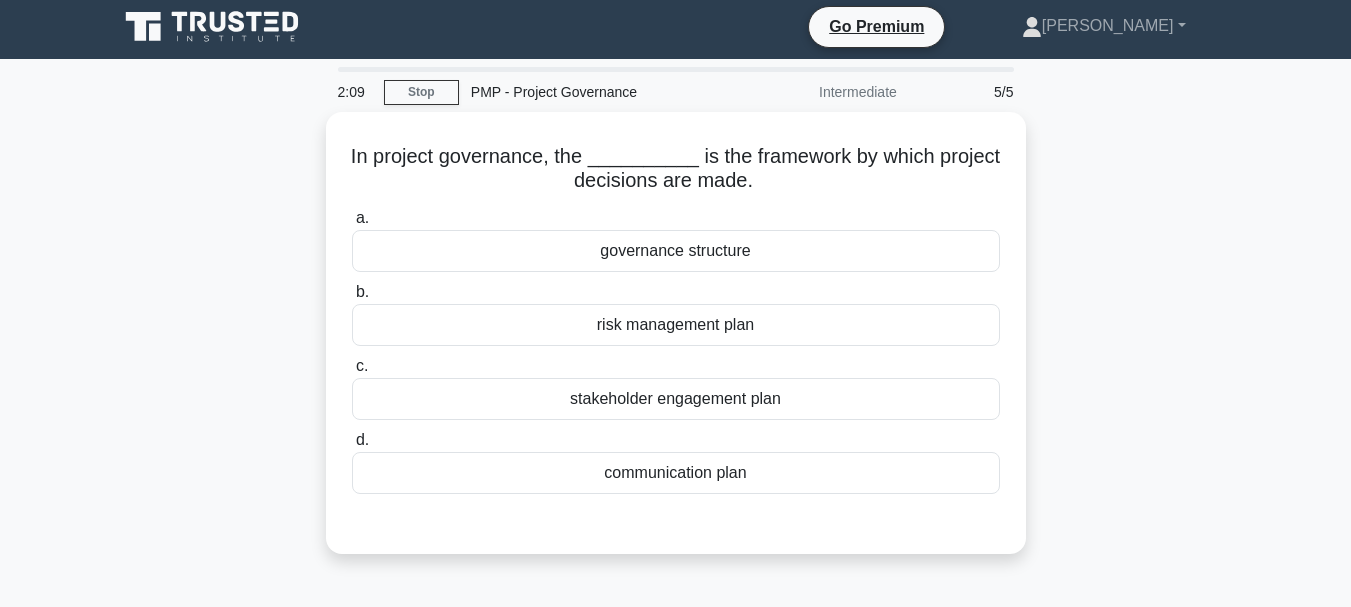 scroll, scrollTop: 0, scrollLeft: 0, axis: both 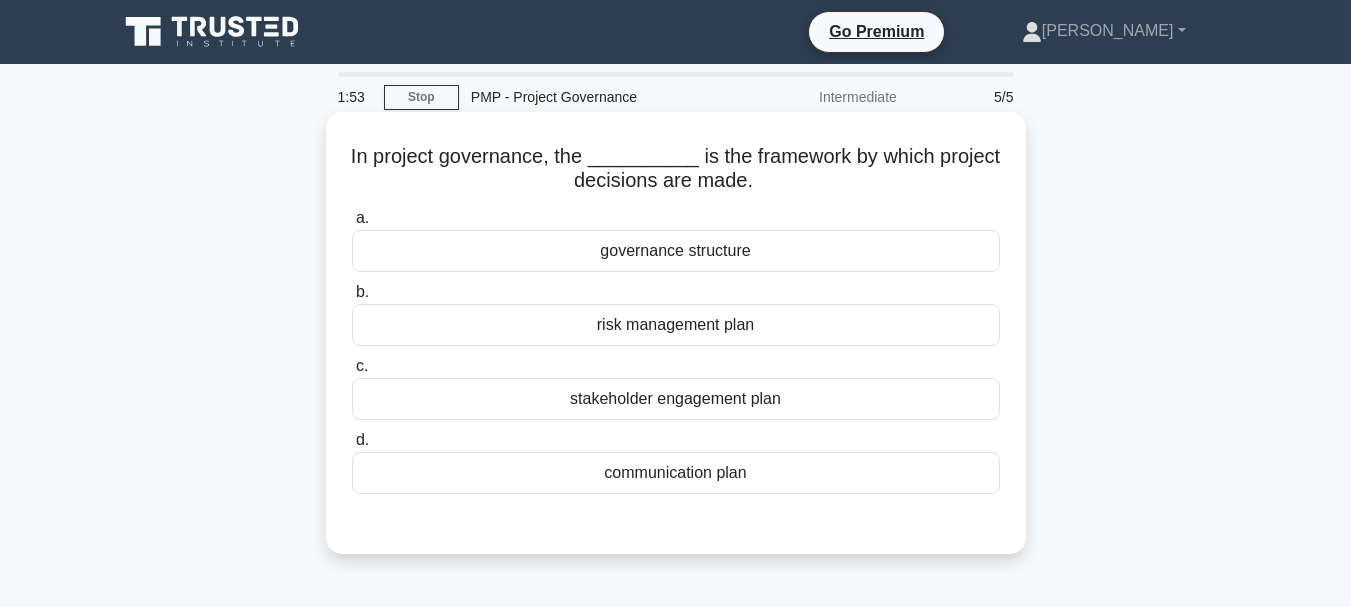 click on "governance structure" at bounding box center (676, 251) 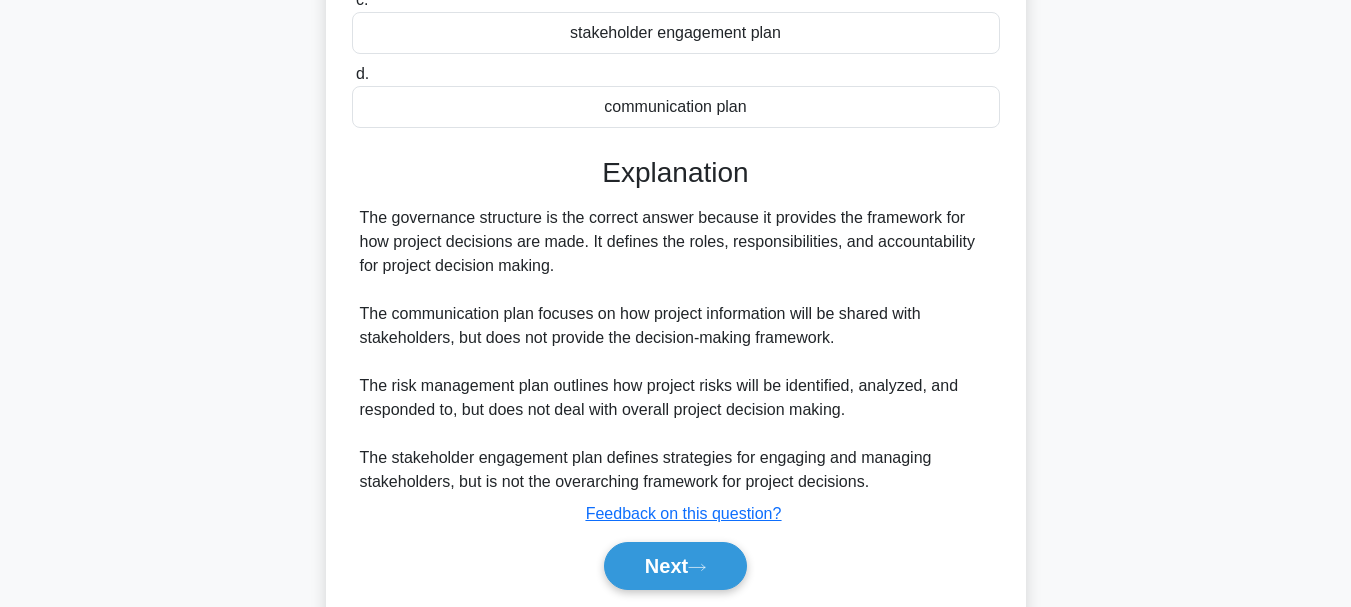 scroll, scrollTop: 473, scrollLeft: 0, axis: vertical 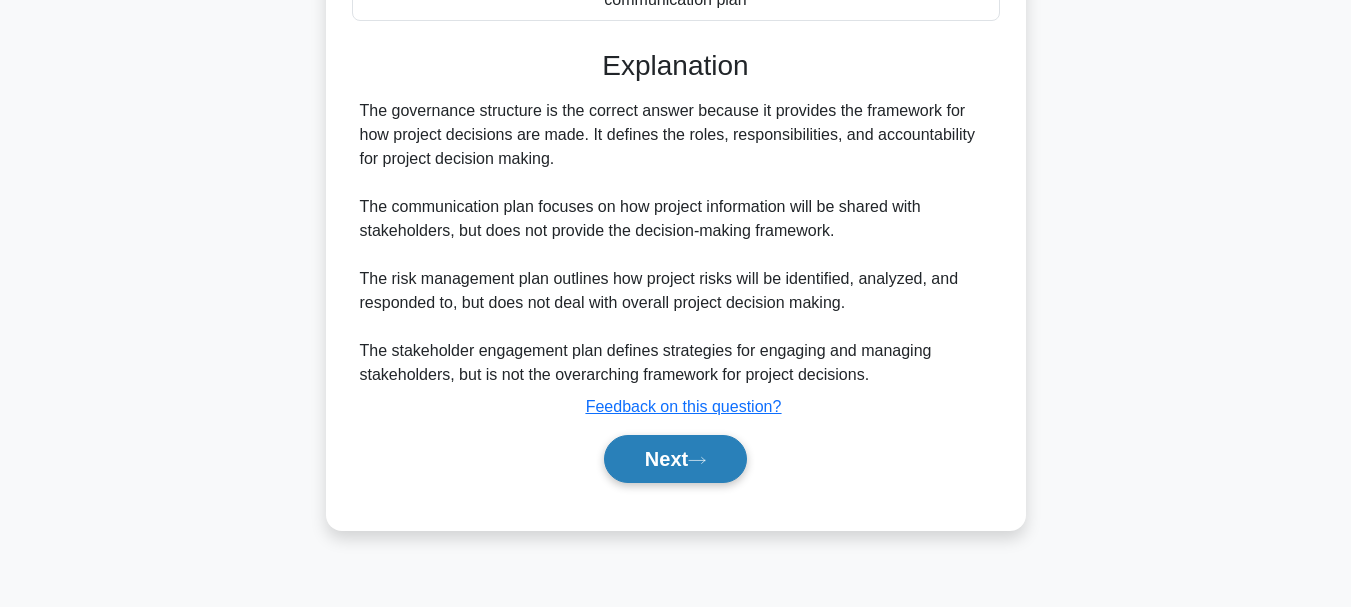 click on "Next" at bounding box center (675, 459) 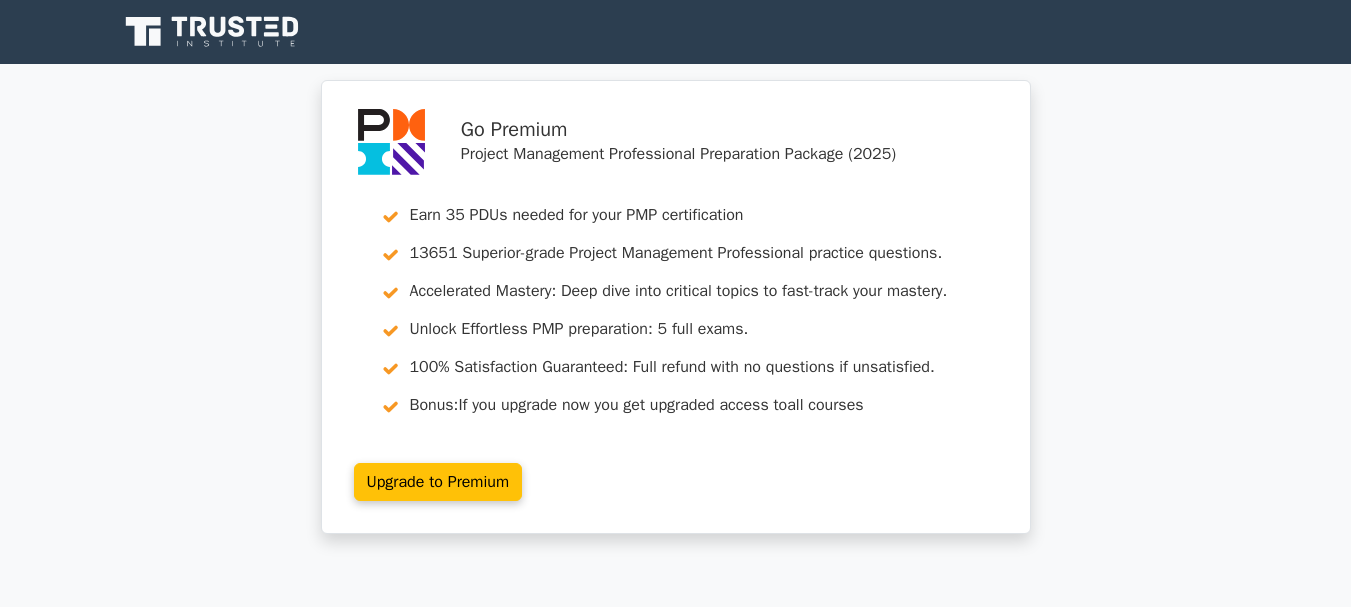 scroll, scrollTop: 0, scrollLeft: 0, axis: both 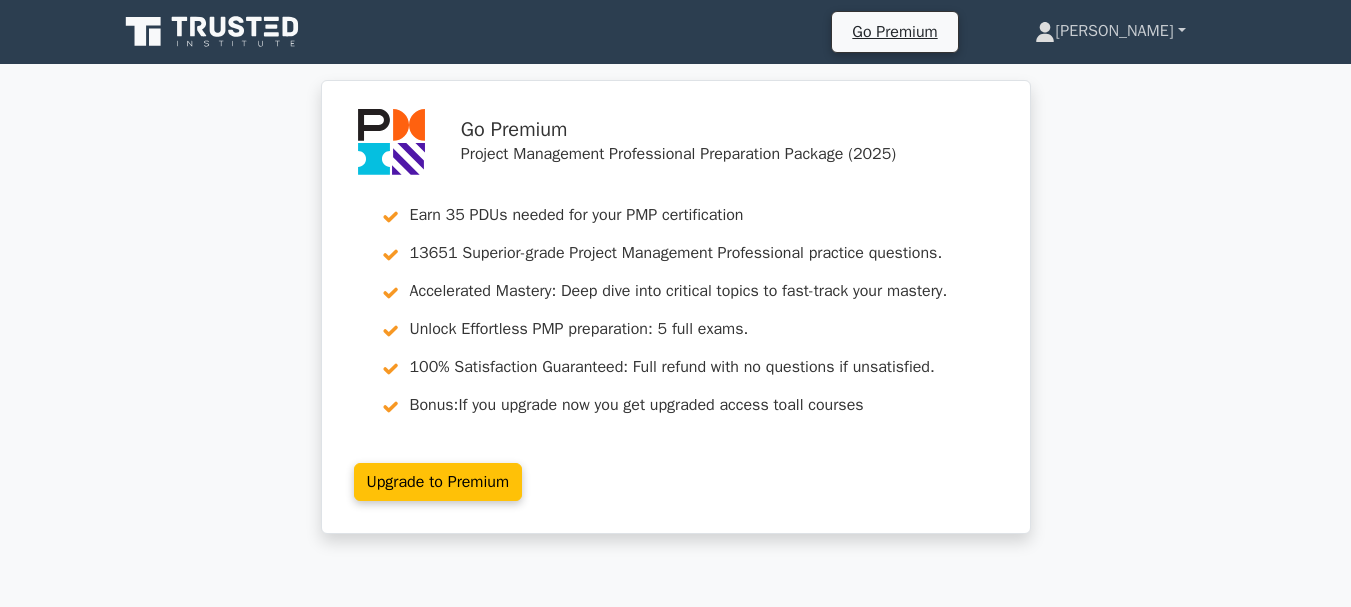 click on "[PERSON_NAME]" at bounding box center [1110, 31] 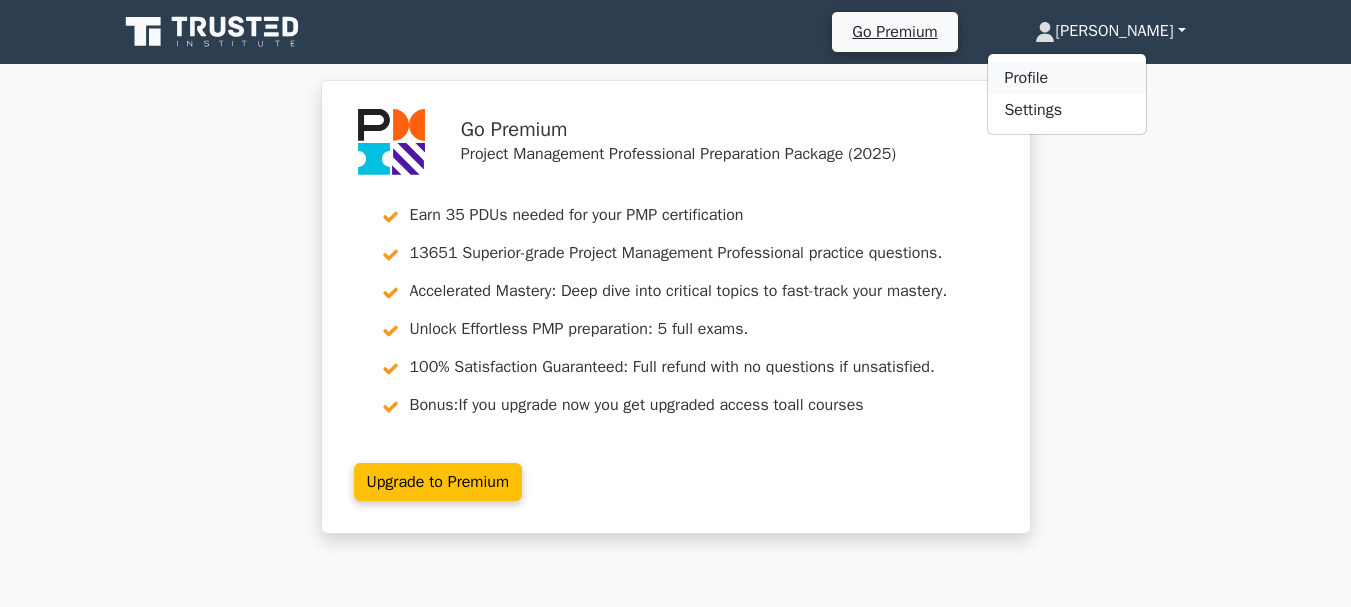 click on "Profile" at bounding box center (1067, 78) 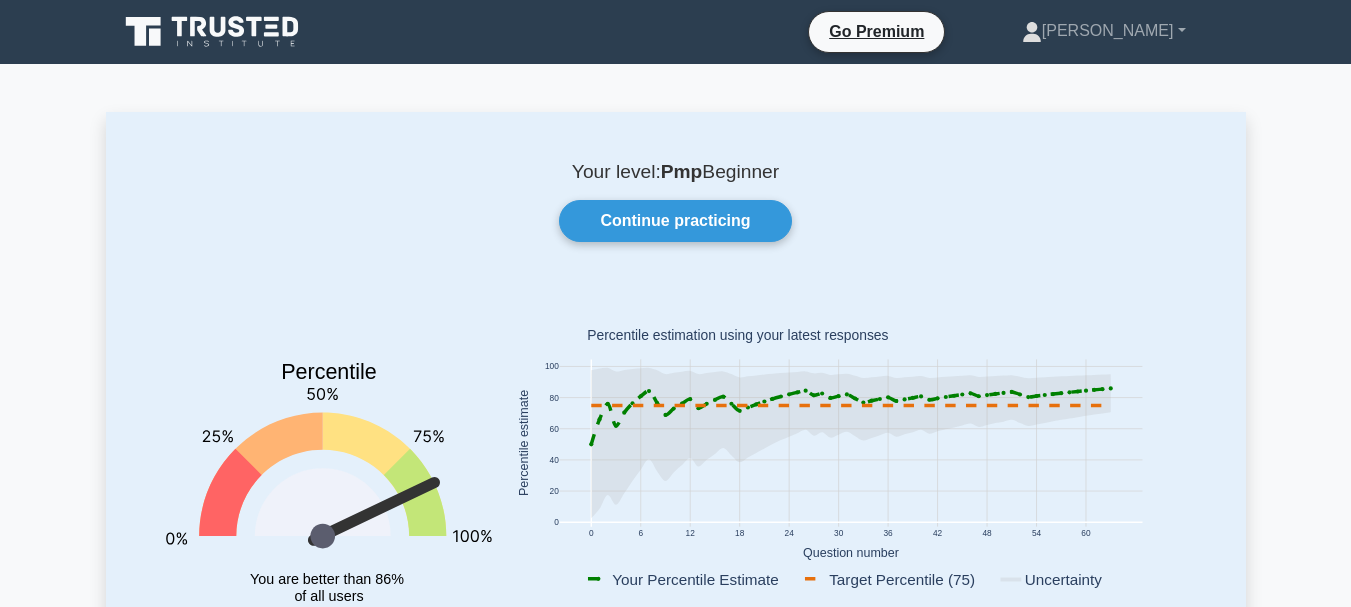 scroll, scrollTop: 0, scrollLeft: 0, axis: both 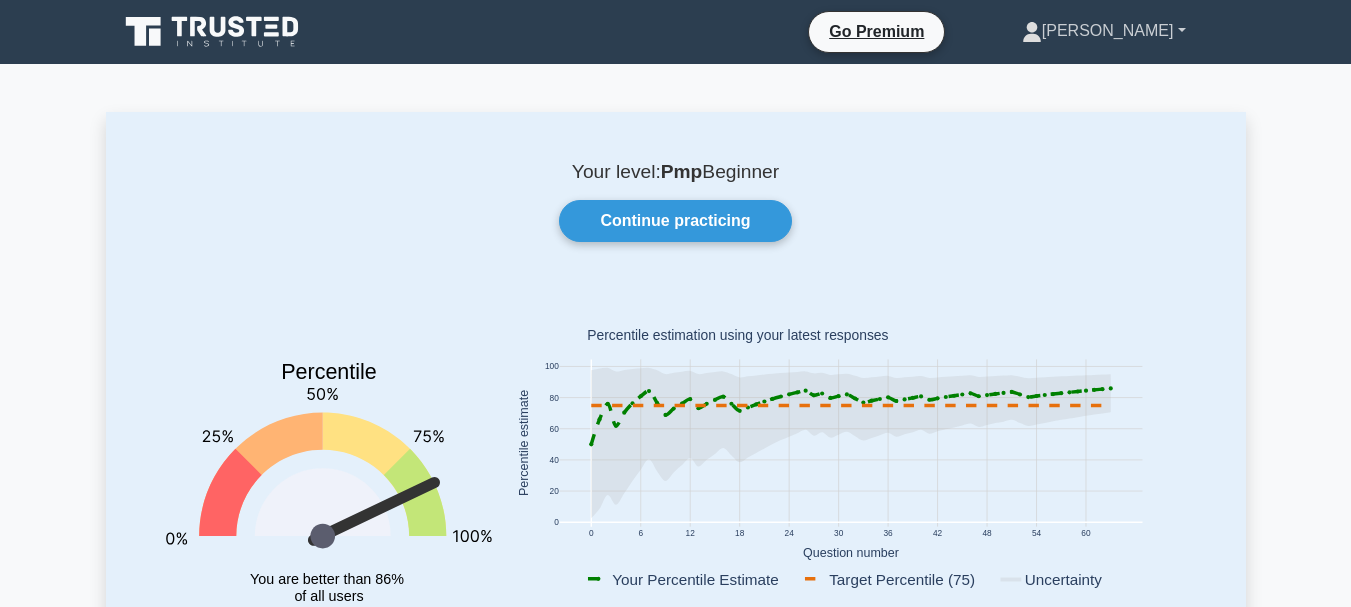 click on "[PERSON_NAME]" at bounding box center (1104, 31) 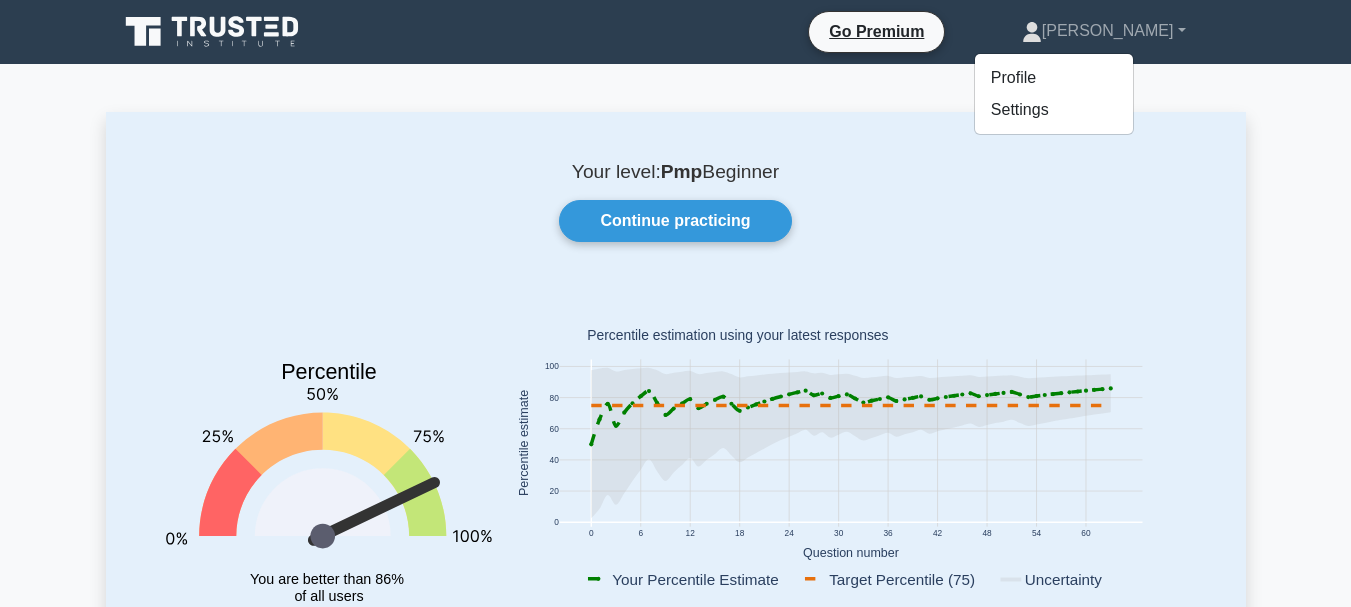 click on "Your level:
Pmp  Beginner
Continue practicing
Percentile
You are better than 86%
of all  users
0 6 12 18 24 30 36 42 48 54 60 0 20 40 60 80 100" at bounding box center [675, 5179] 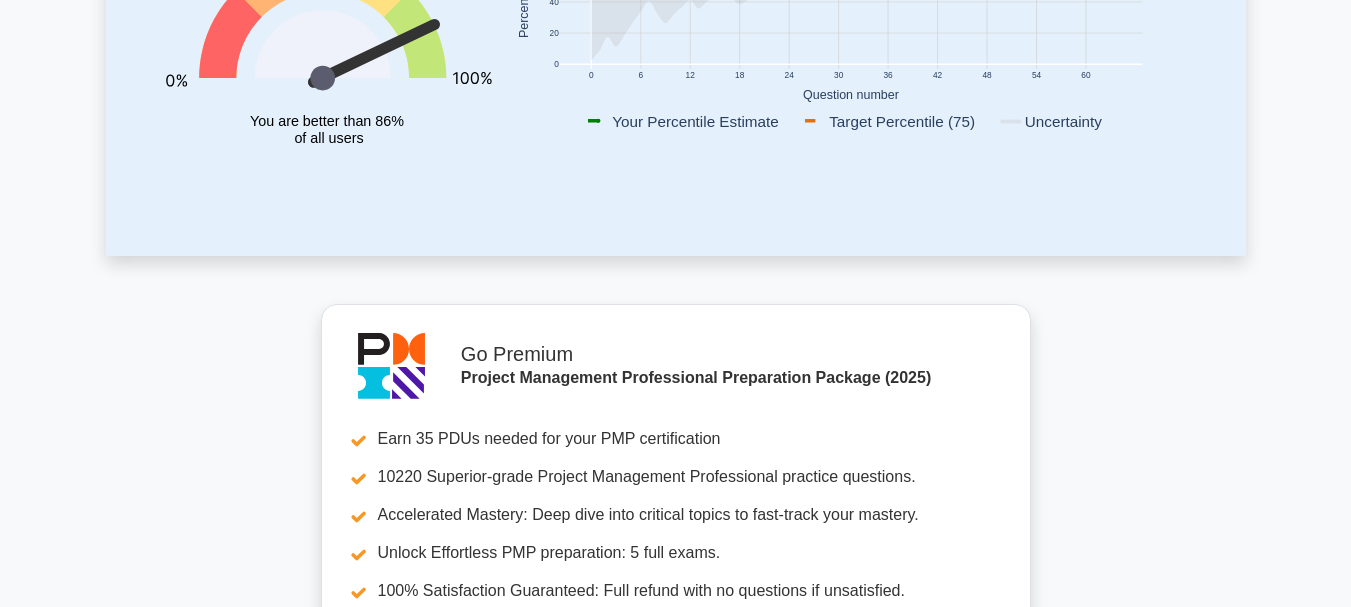scroll, scrollTop: 459, scrollLeft: 0, axis: vertical 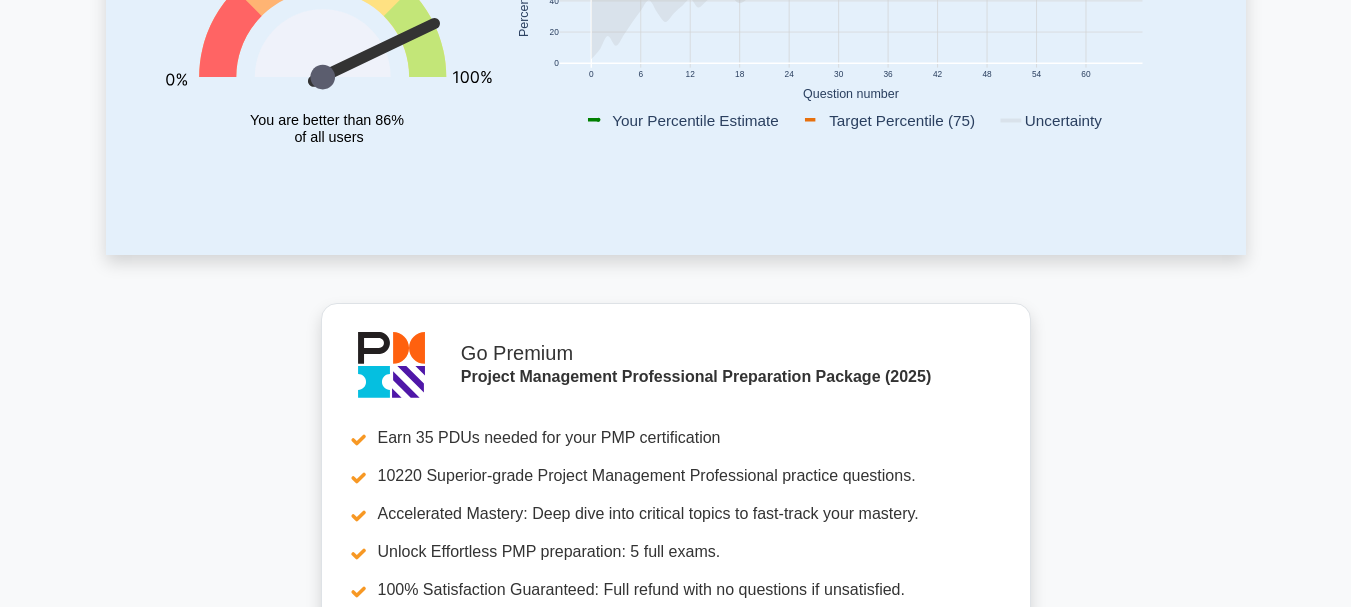 click 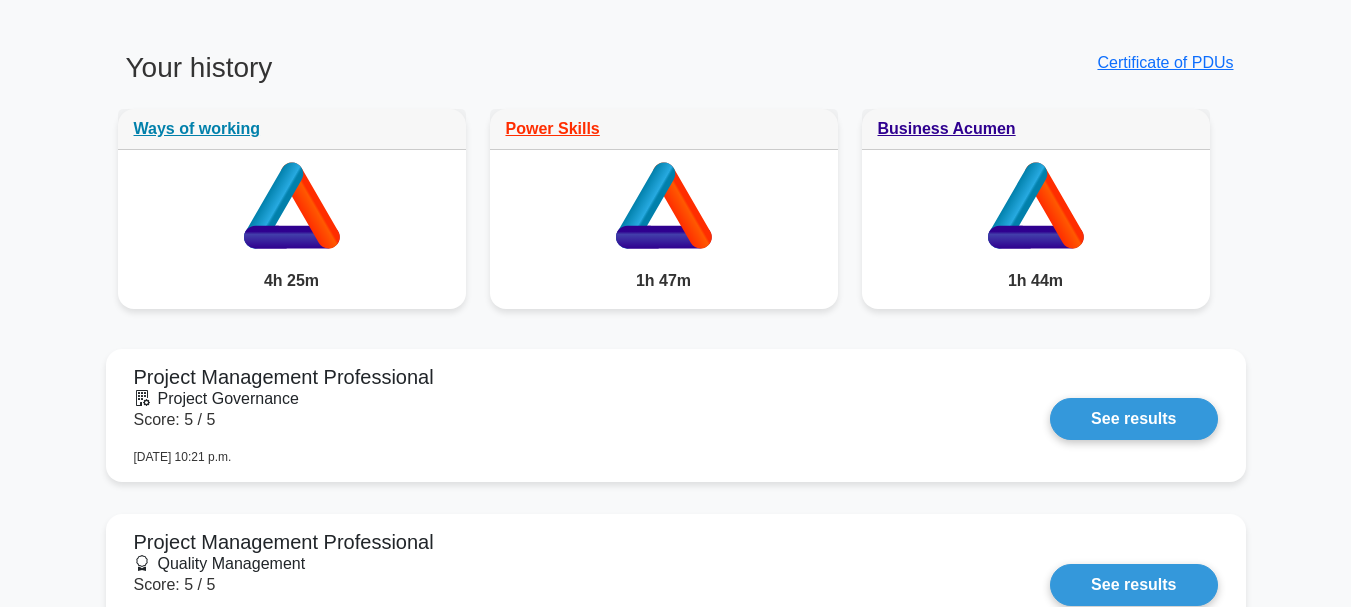 scroll, scrollTop: 1531, scrollLeft: 0, axis: vertical 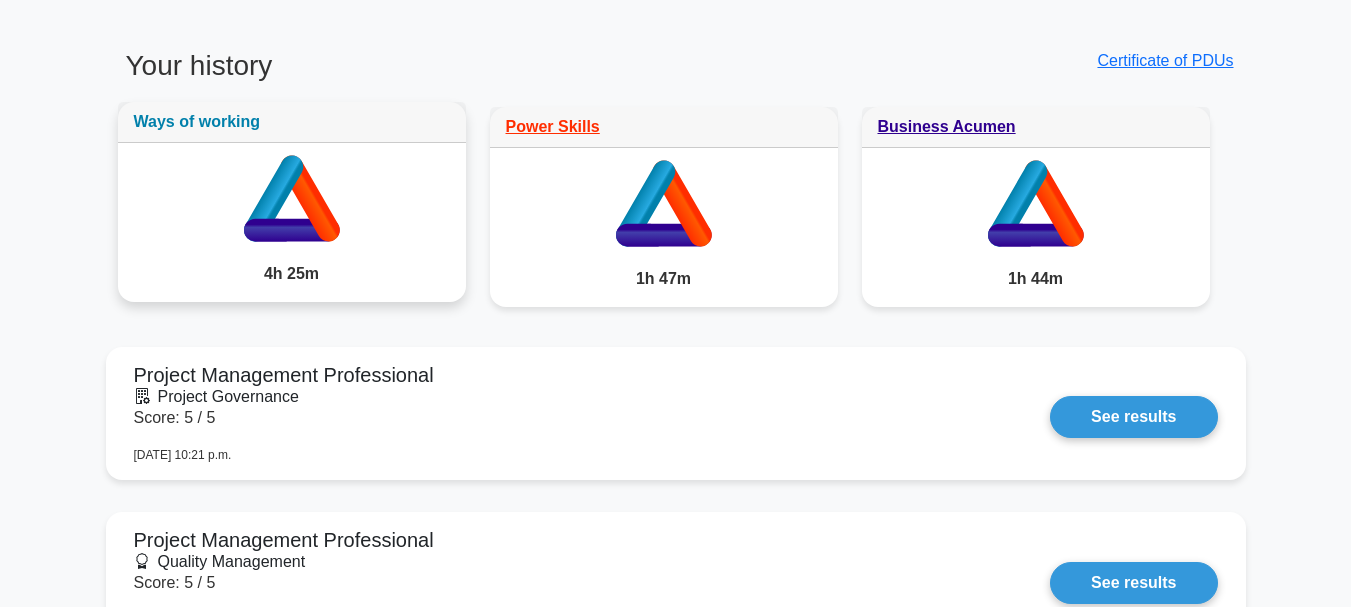 click on "Ways of working" at bounding box center [197, 121] 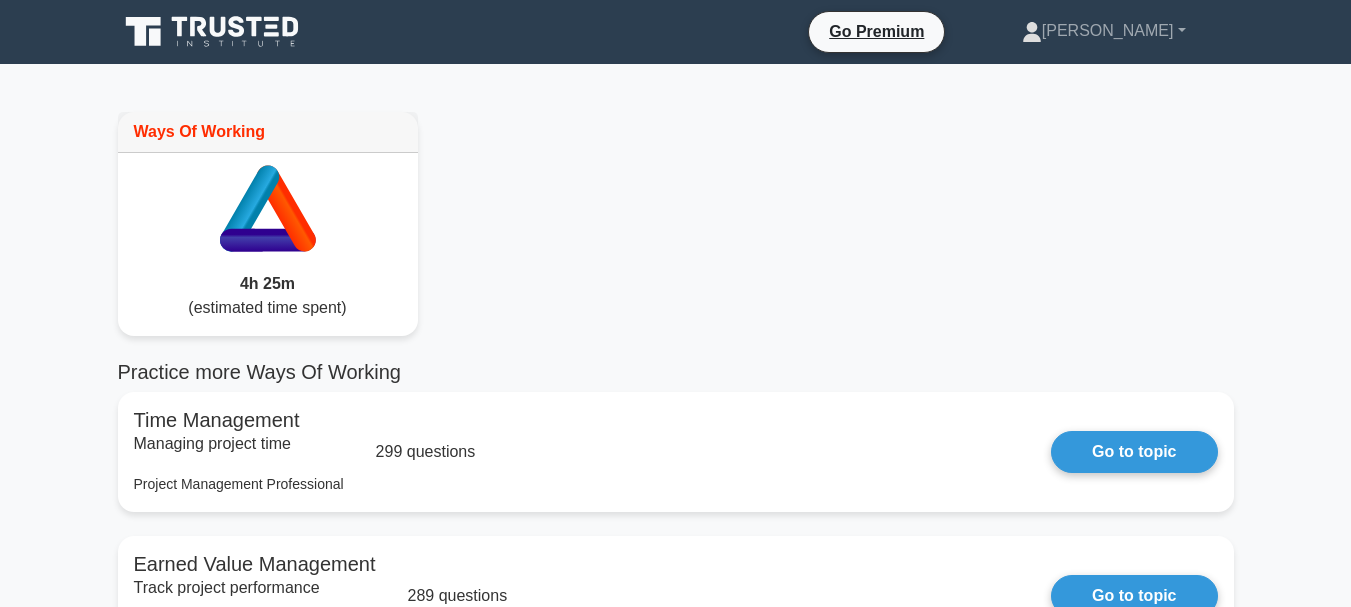 scroll, scrollTop: 0, scrollLeft: 0, axis: both 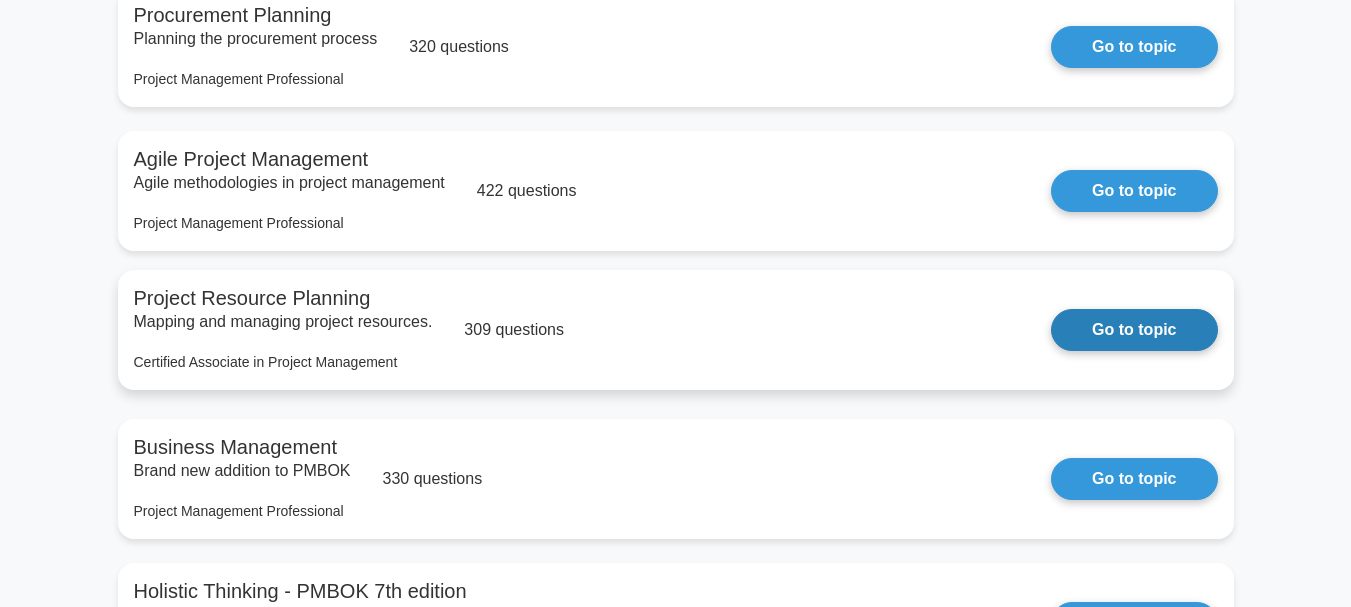 click on "Go to
topic" at bounding box center (1134, 330) 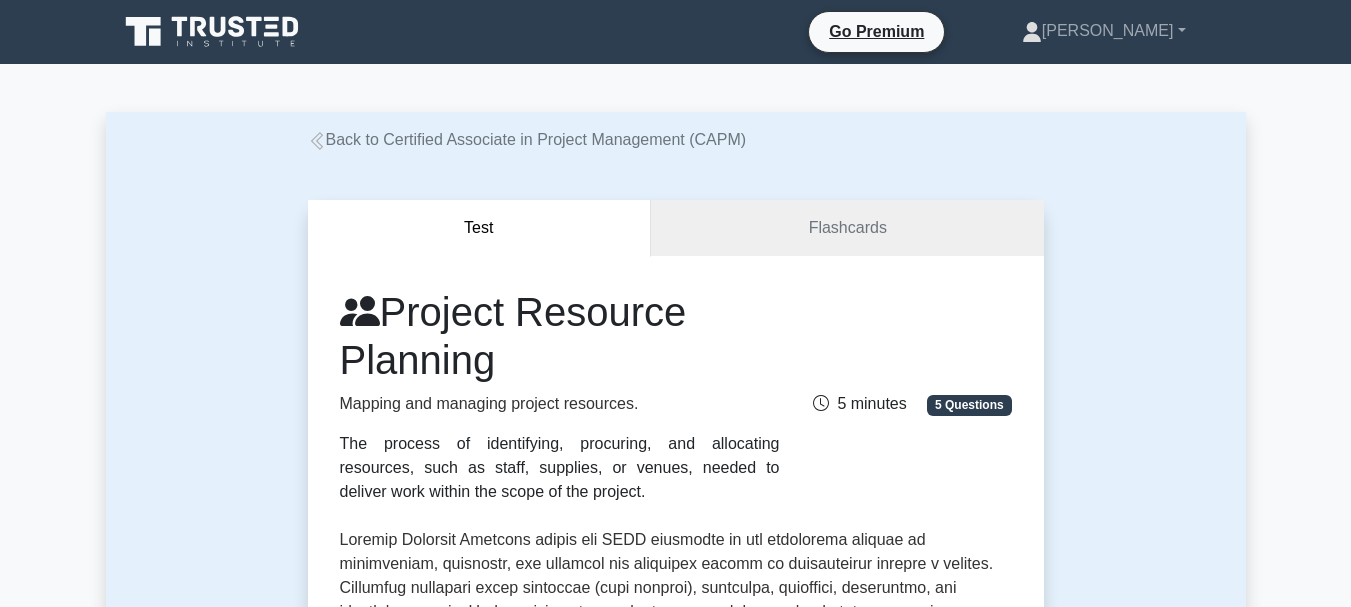 scroll, scrollTop: 0, scrollLeft: 0, axis: both 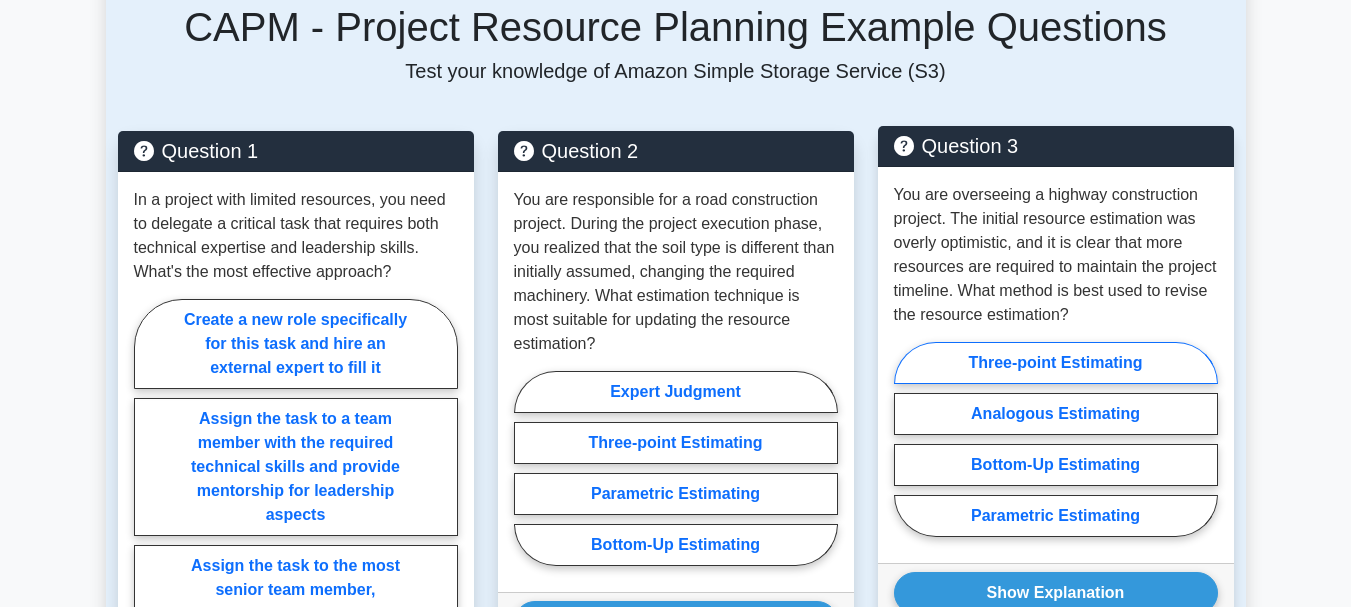 click on "Three-point Estimating" at bounding box center [1056, 363] 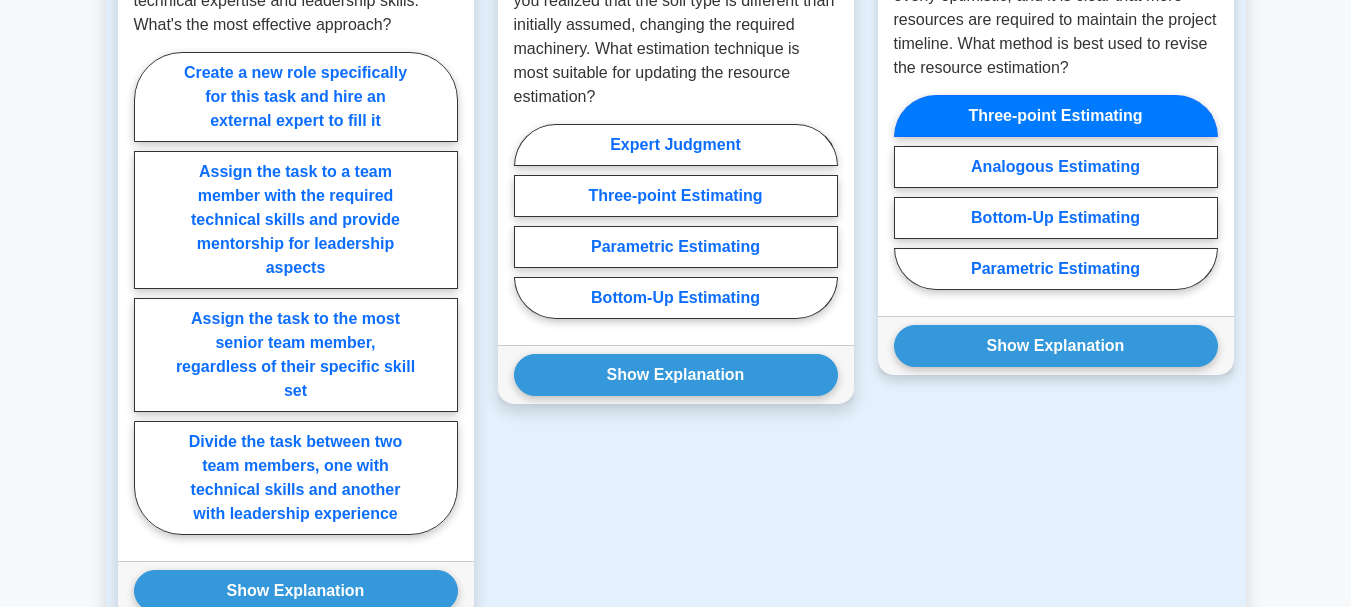 scroll, scrollTop: 1755, scrollLeft: 0, axis: vertical 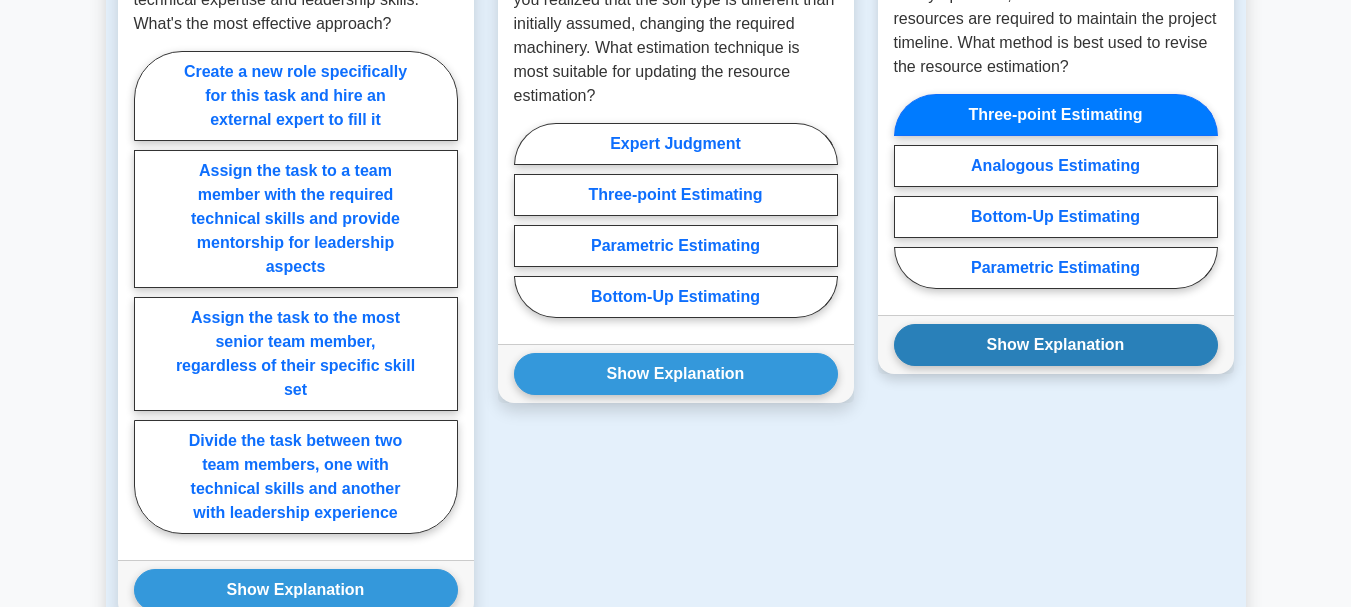 click on "Show Explanation" at bounding box center (1056, 345) 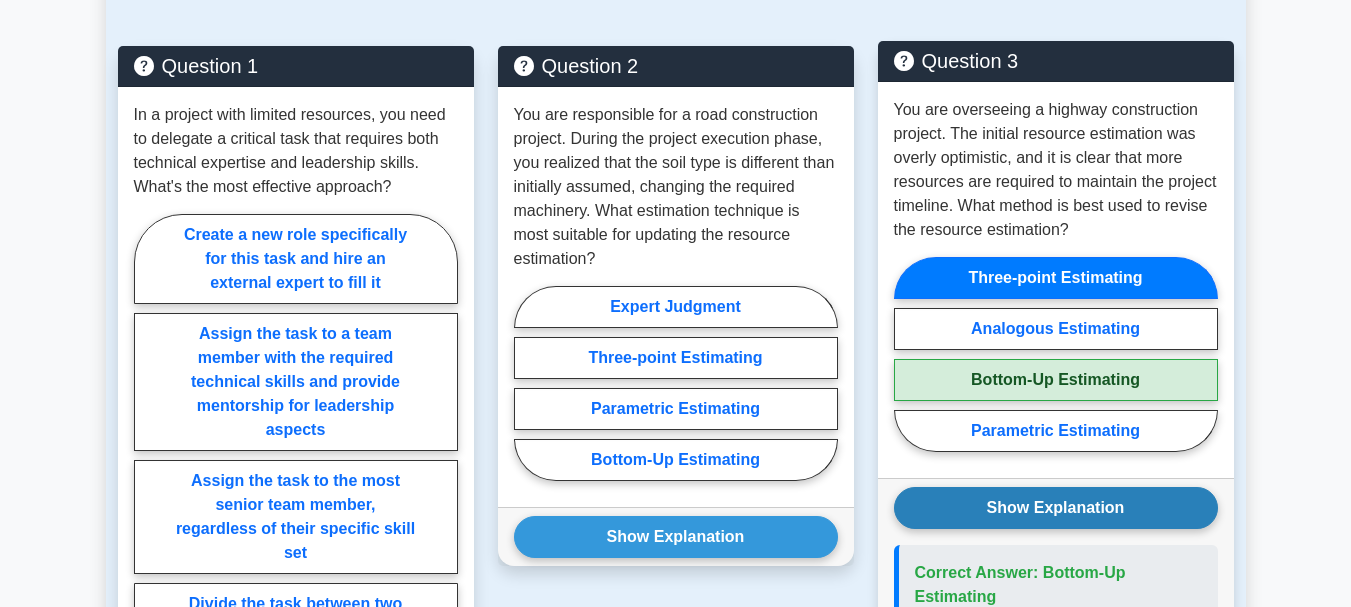 scroll, scrollTop: 1593, scrollLeft: 0, axis: vertical 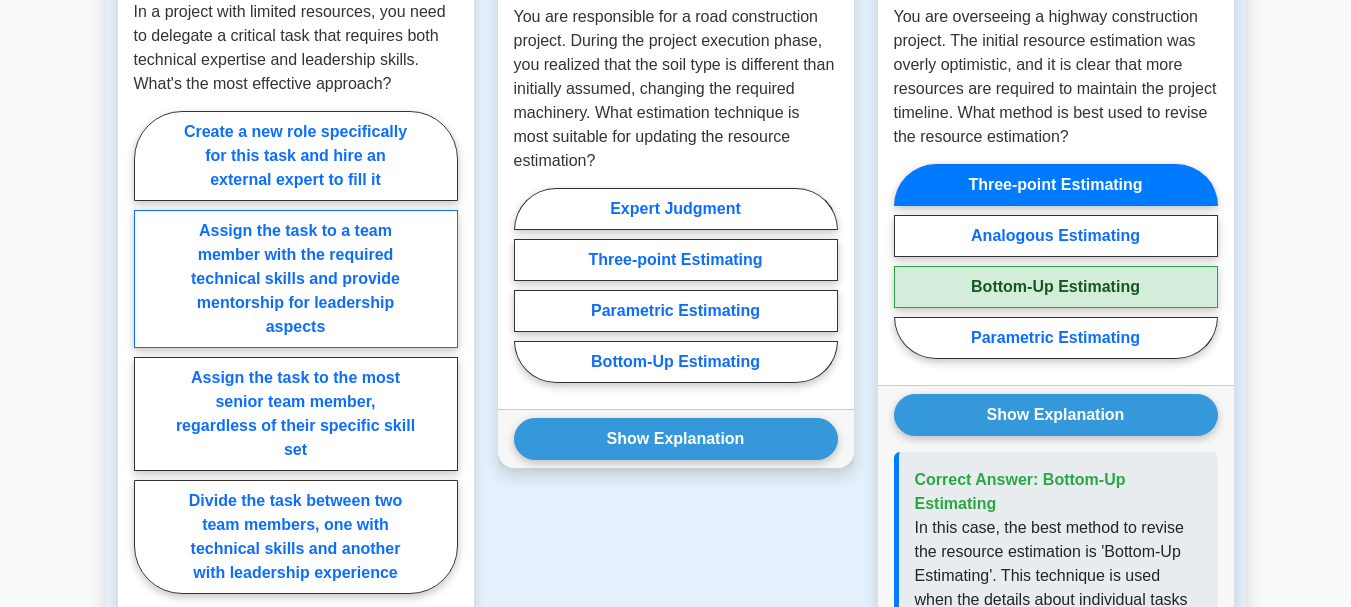 click on "Assign the task to a team member with the required technical skills and provide mentorship for leadership aspects" at bounding box center (296, 279) 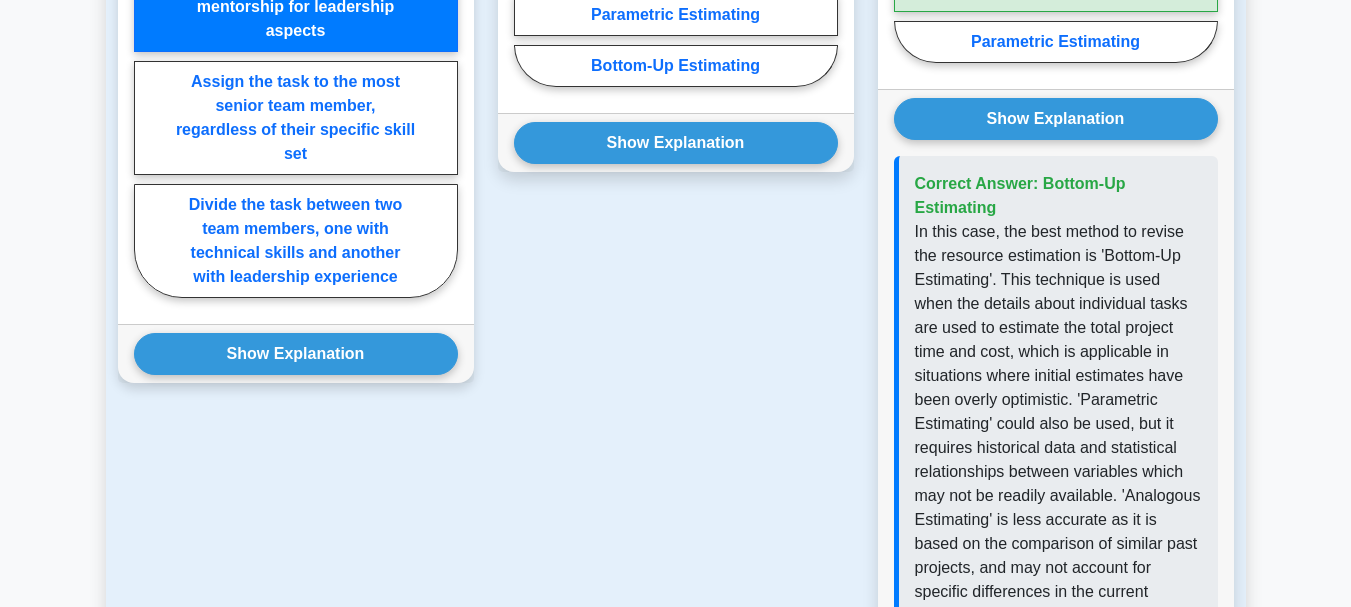 scroll, scrollTop: 1992, scrollLeft: 0, axis: vertical 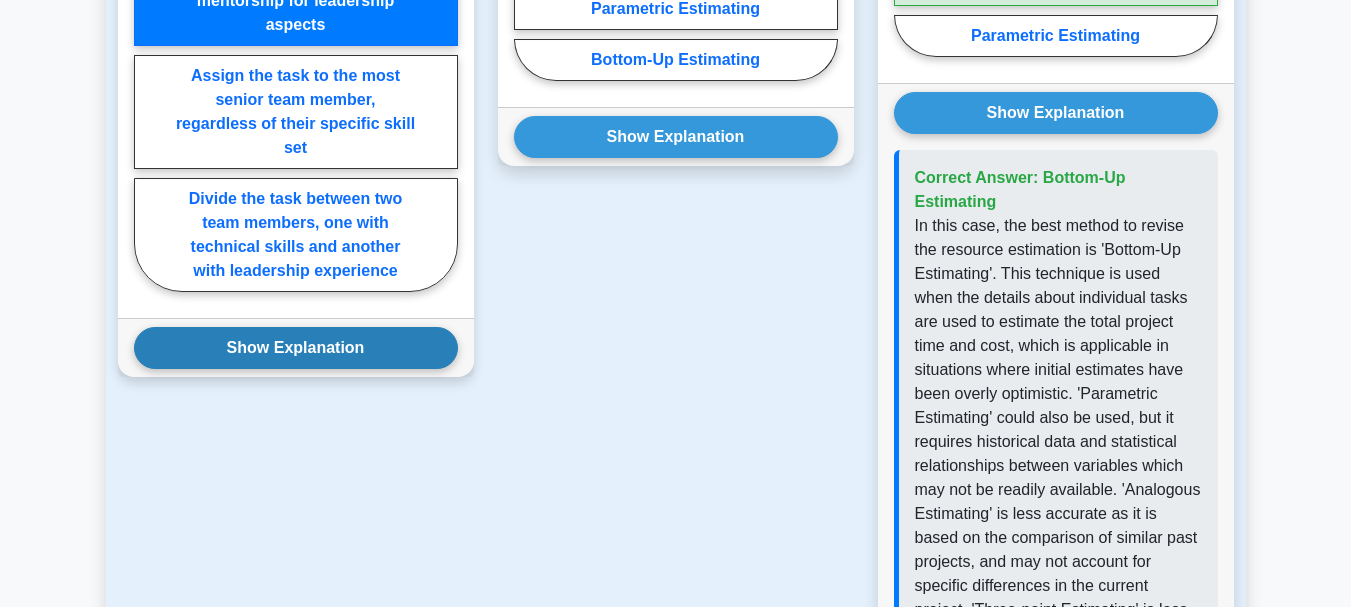 click on "Show Explanation" at bounding box center [296, 348] 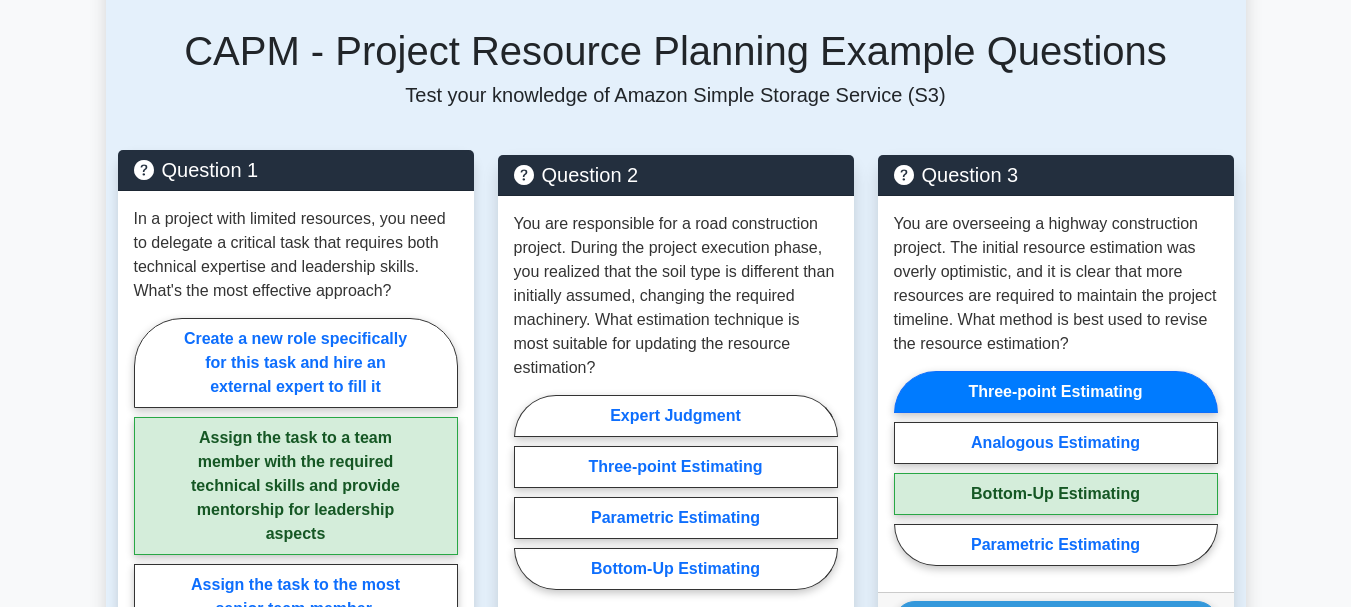 scroll, scrollTop: 1472, scrollLeft: 0, axis: vertical 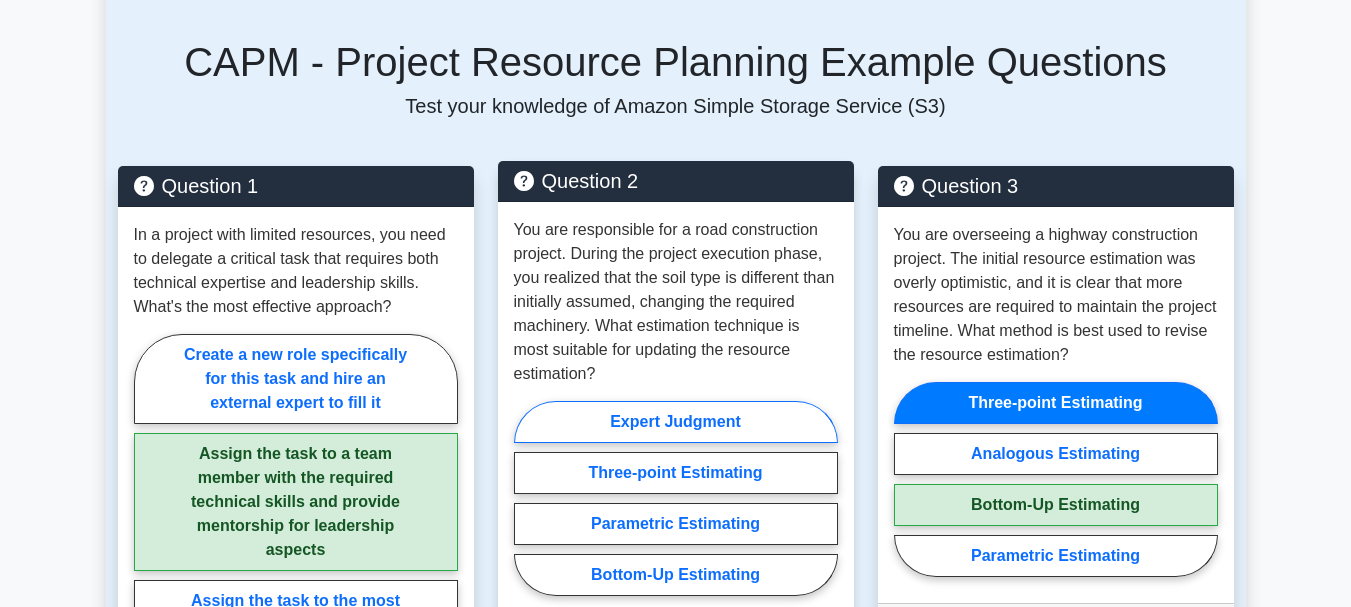 click on "Expert Judgment" at bounding box center (676, 422) 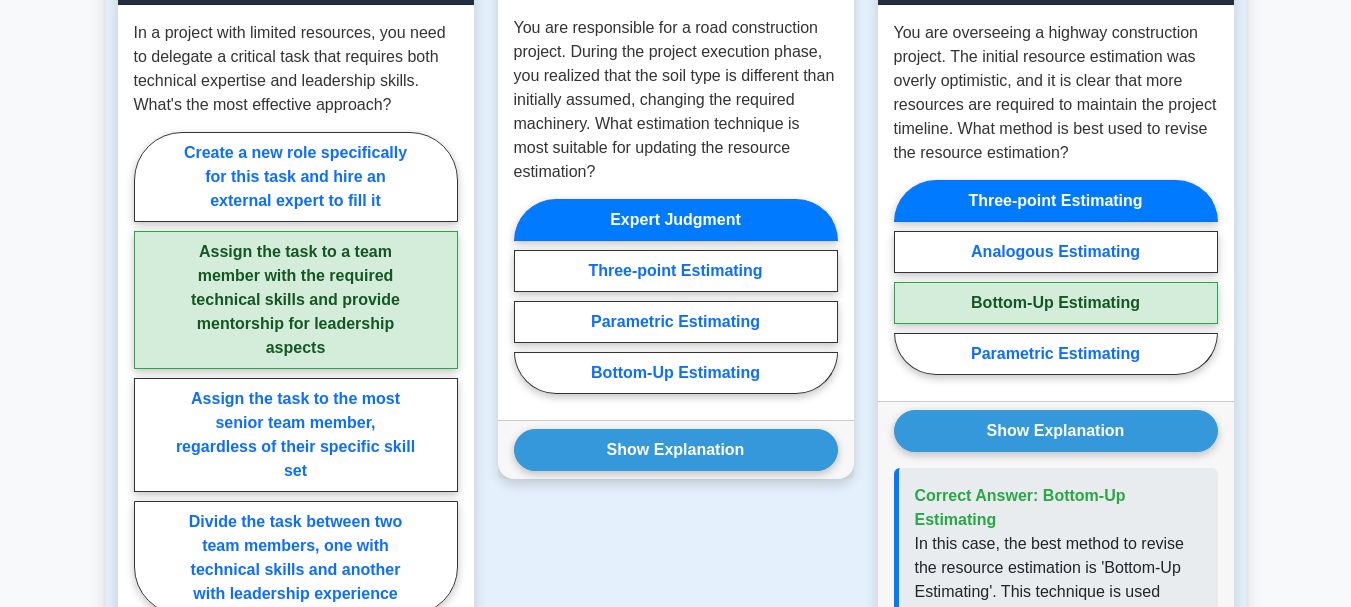 scroll, scrollTop: 1754, scrollLeft: 0, axis: vertical 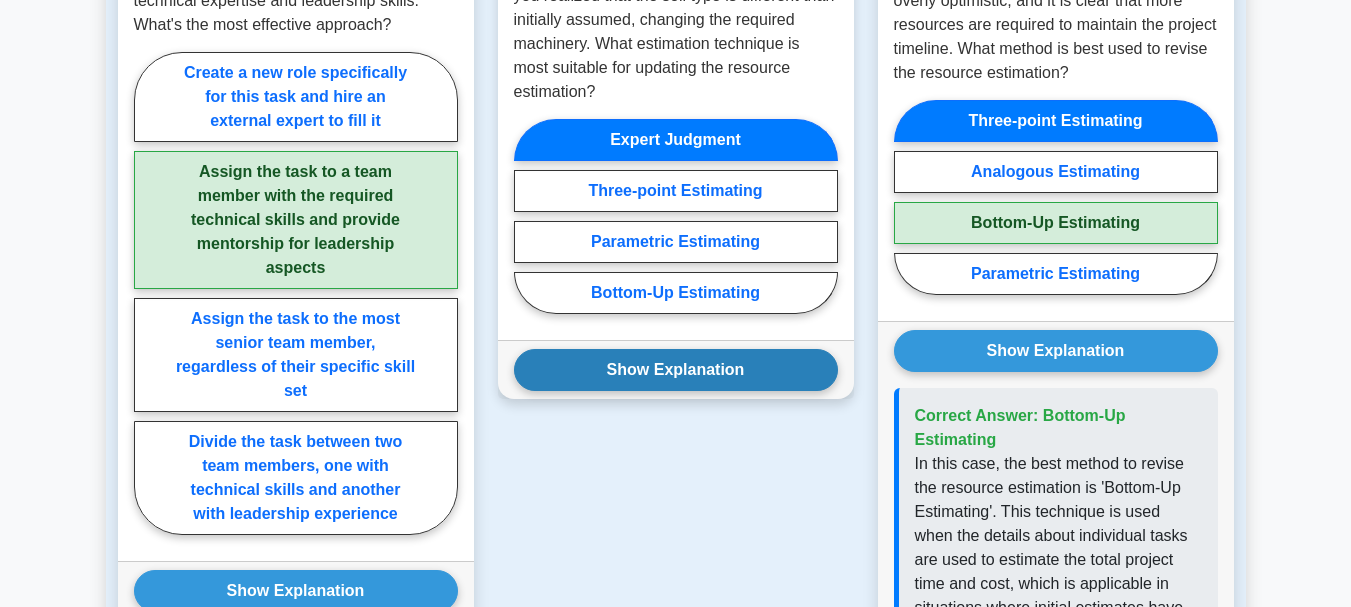 click on "Show Explanation" at bounding box center [676, 370] 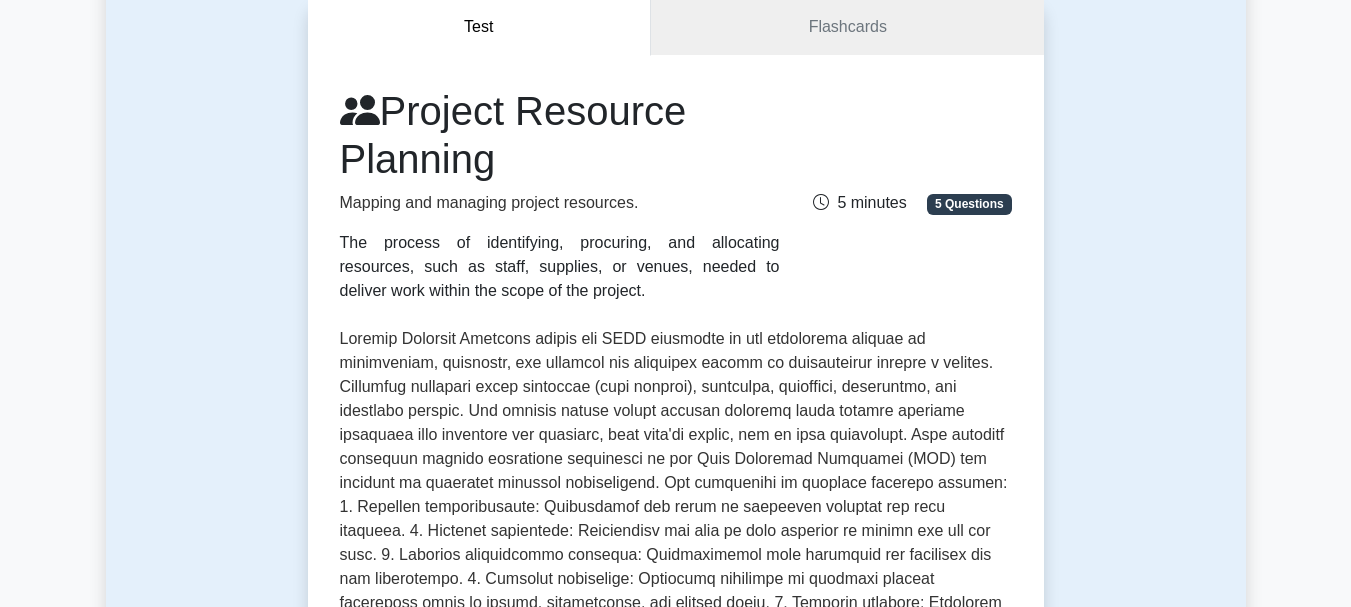 scroll, scrollTop: 209, scrollLeft: 0, axis: vertical 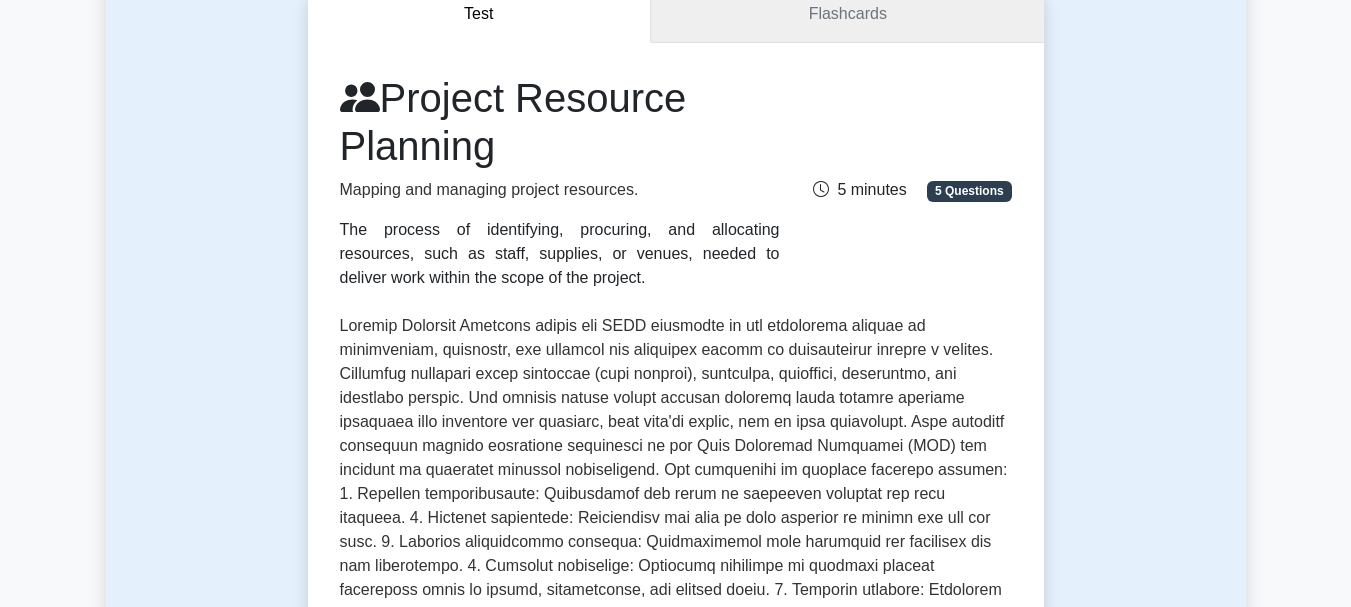 click on "Flashcards" at bounding box center (847, 14) 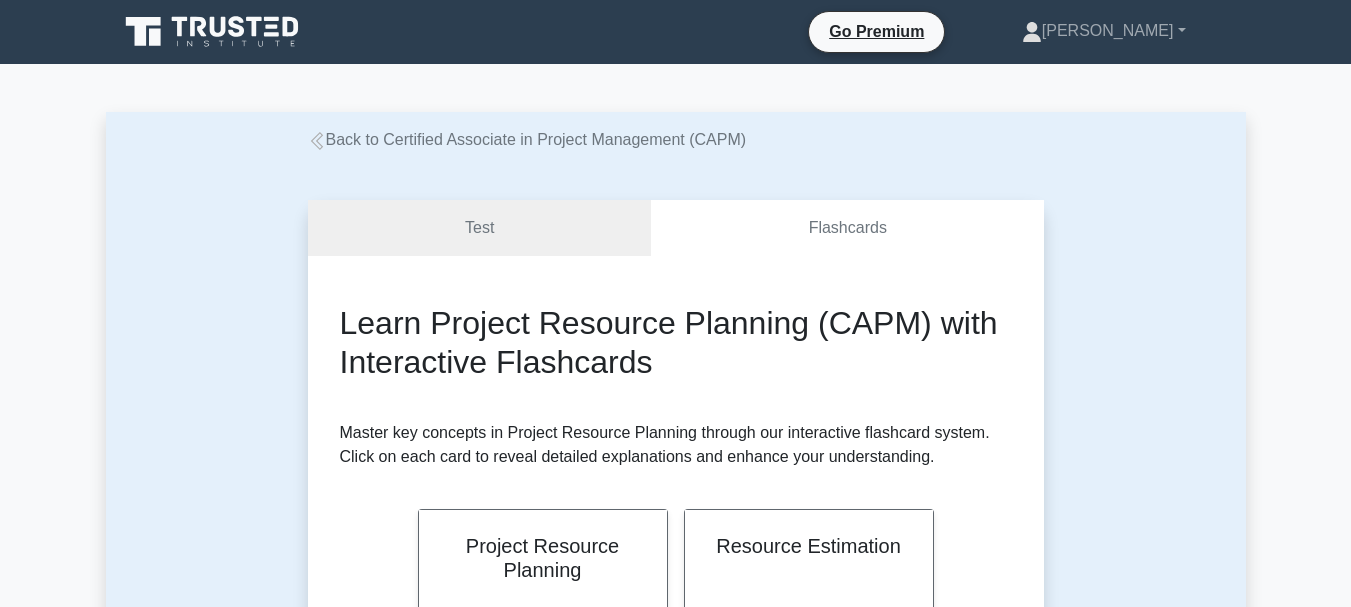 scroll, scrollTop: 0, scrollLeft: 0, axis: both 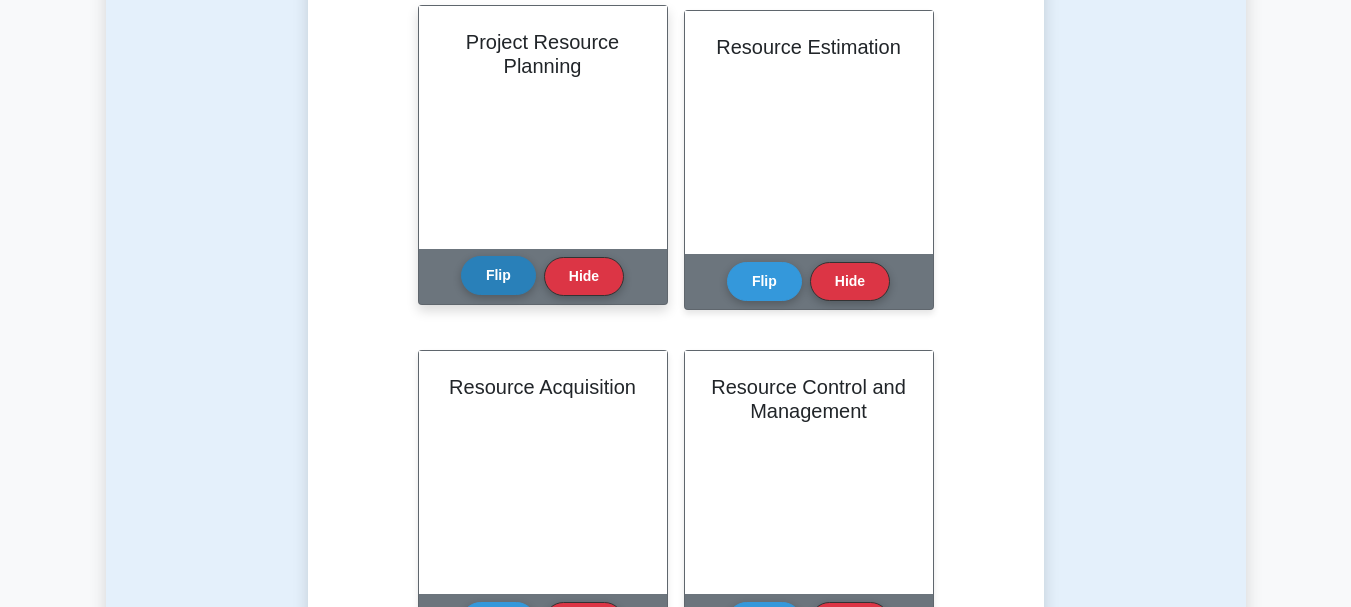 click on "Flip" at bounding box center (498, 275) 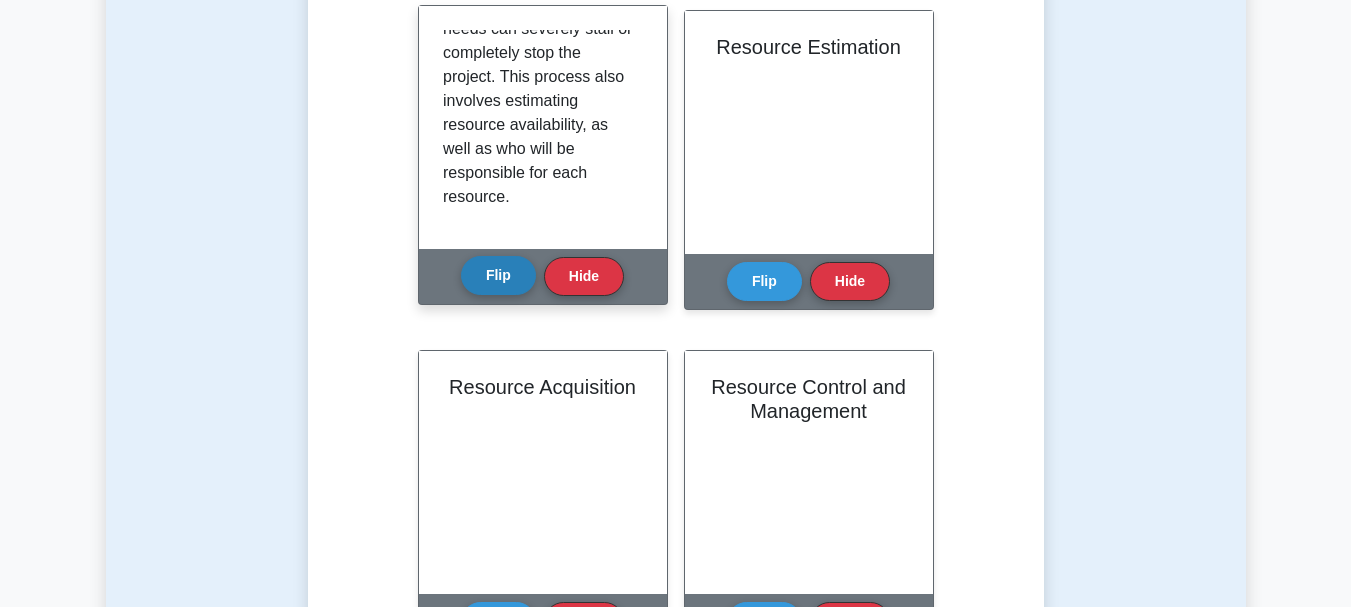 scroll, scrollTop: 325, scrollLeft: 0, axis: vertical 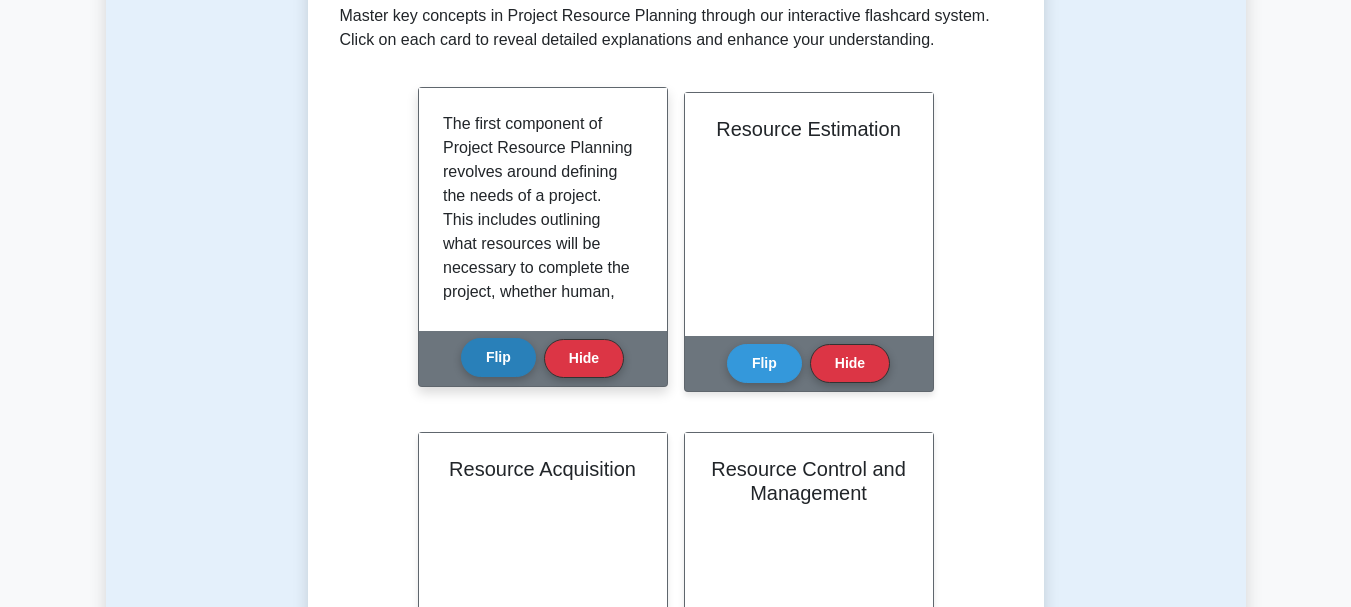 click on "Flip" at bounding box center (498, 357) 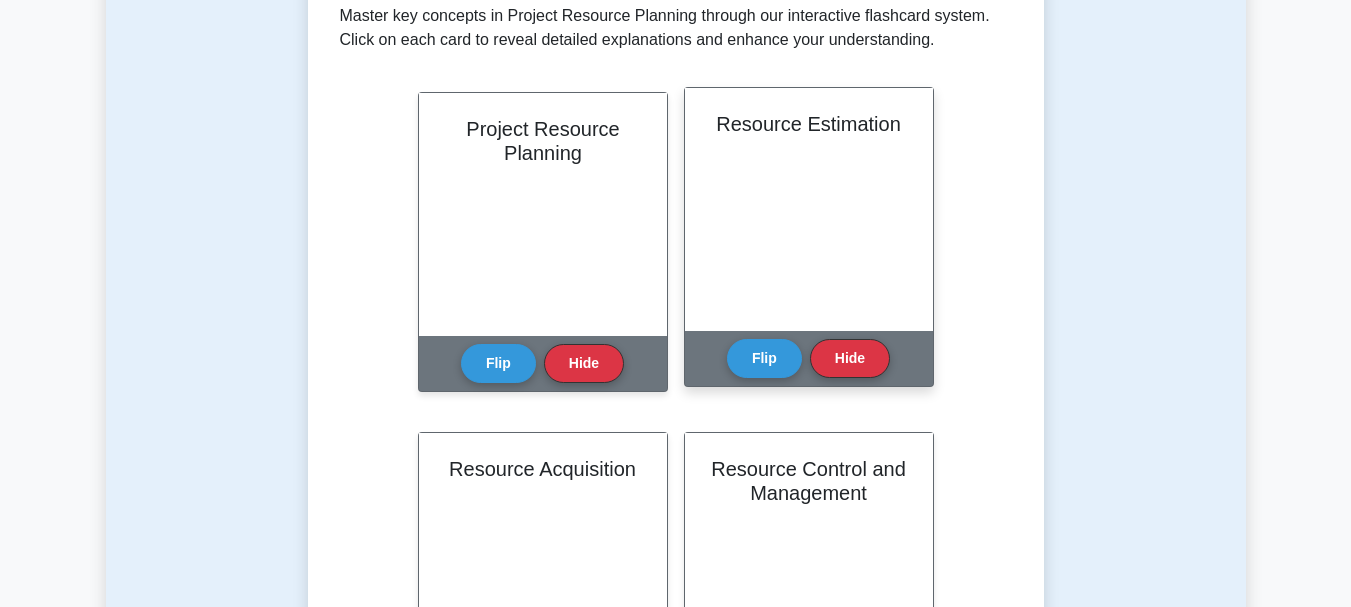 click on "Resource Estimation" at bounding box center (809, 209) 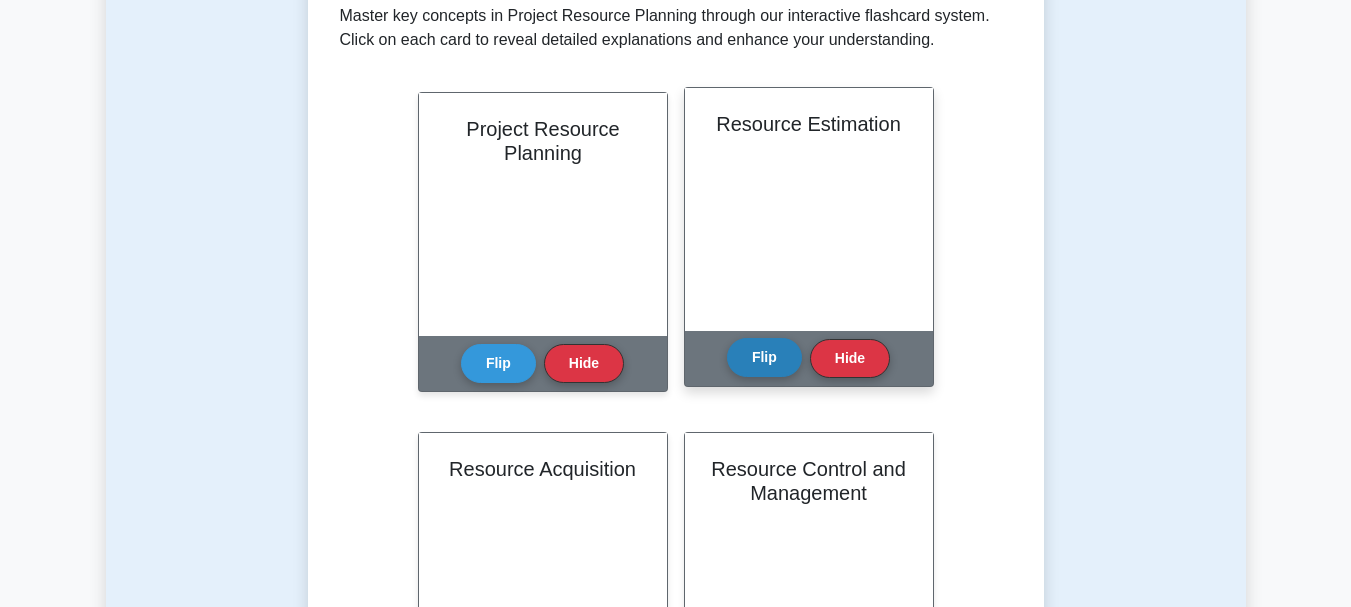 click on "Flip" at bounding box center (764, 357) 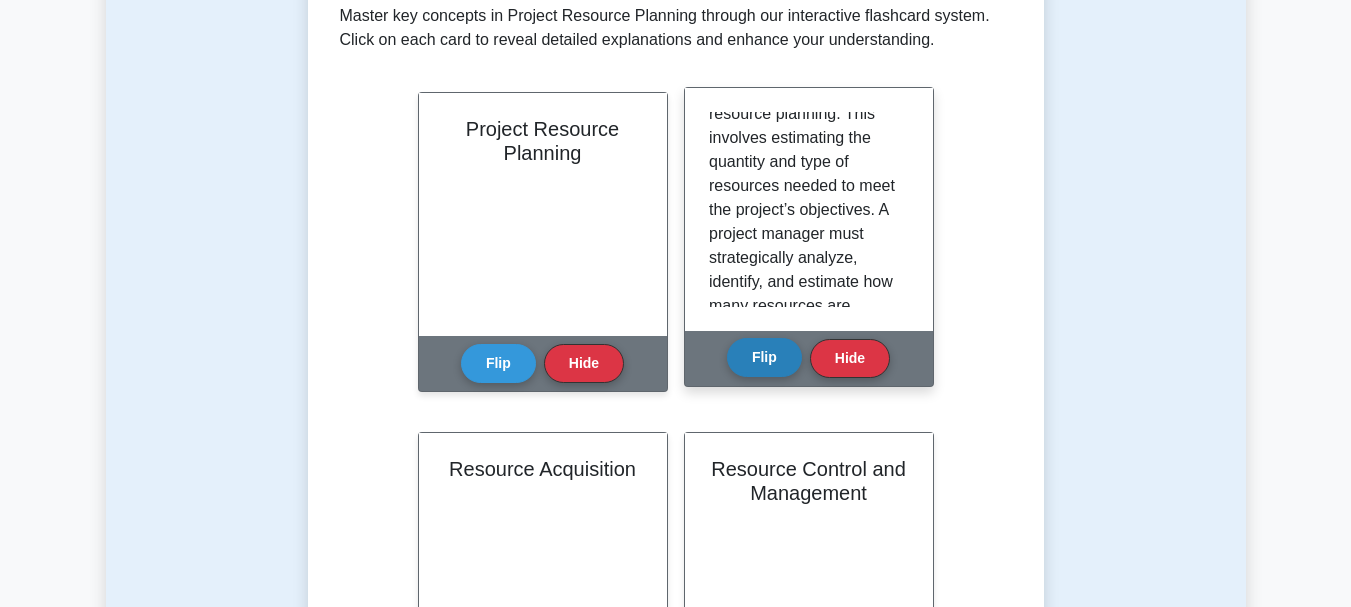 scroll, scrollTop: 61, scrollLeft: 0, axis: vertical 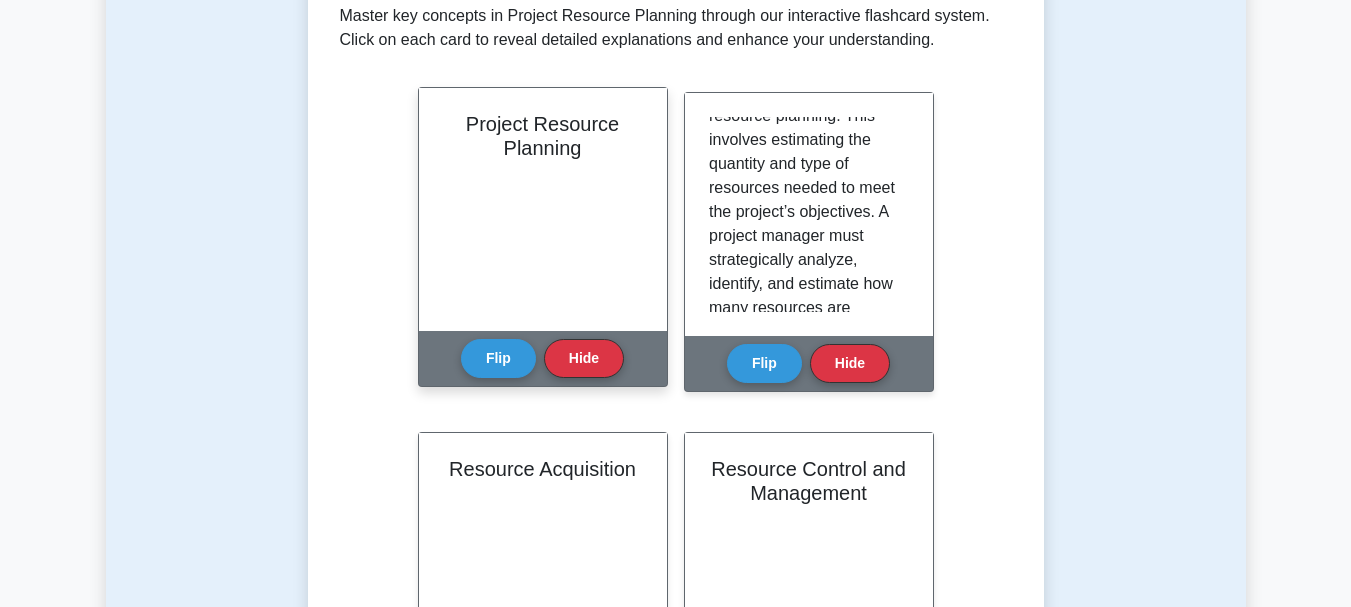click on "Project Resource Planning" at bounding box center [543, 209] 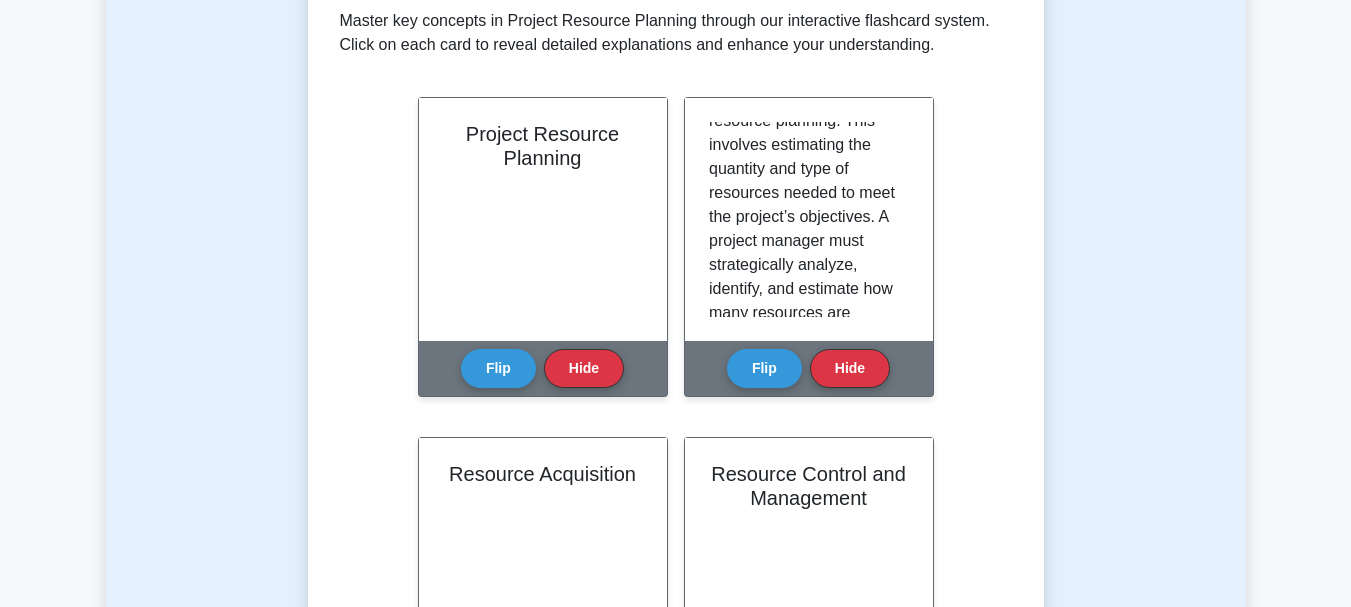 click on "Test
Flashcards
Learn Project Resource Planning (CAPM) with Interactive Flashcards
Master key concepts in Project Resource Planning through our interactive flashcard system. Click on each card to reveal detailed explanations and enhance your understanding.
Project Resource Planning
Flip Hide Flip" at bounding box center [676, 1148] 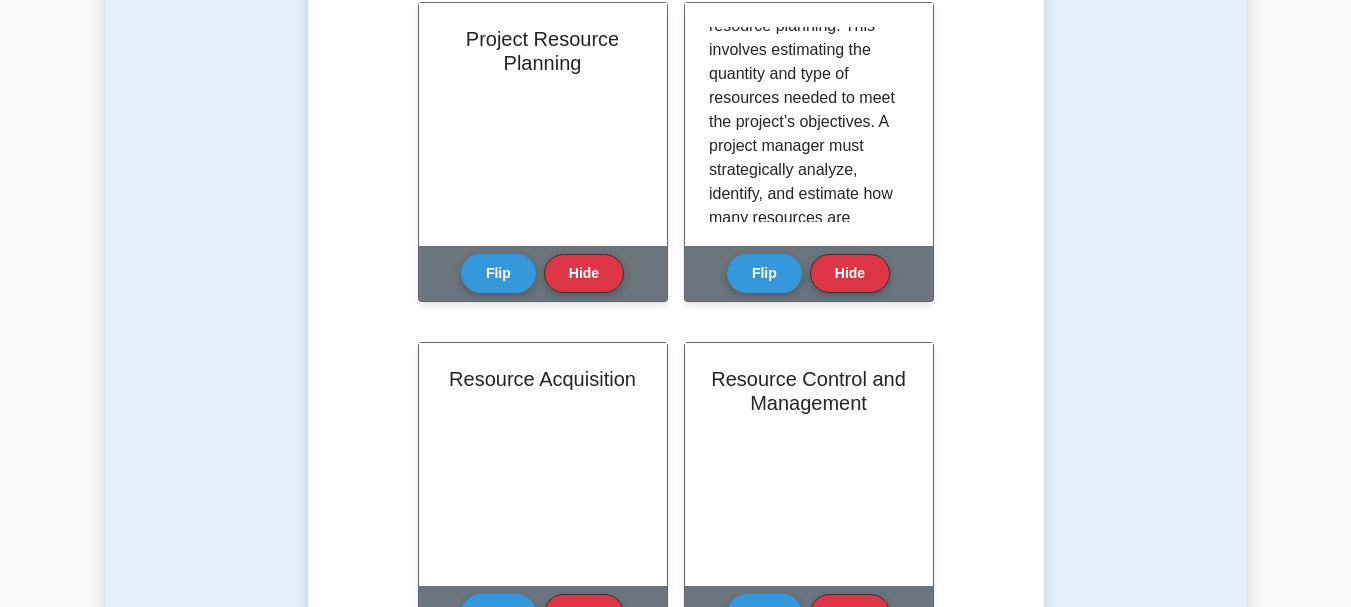 scroll, scrollTop: 505, scrollLeft: 0, axis: vertical 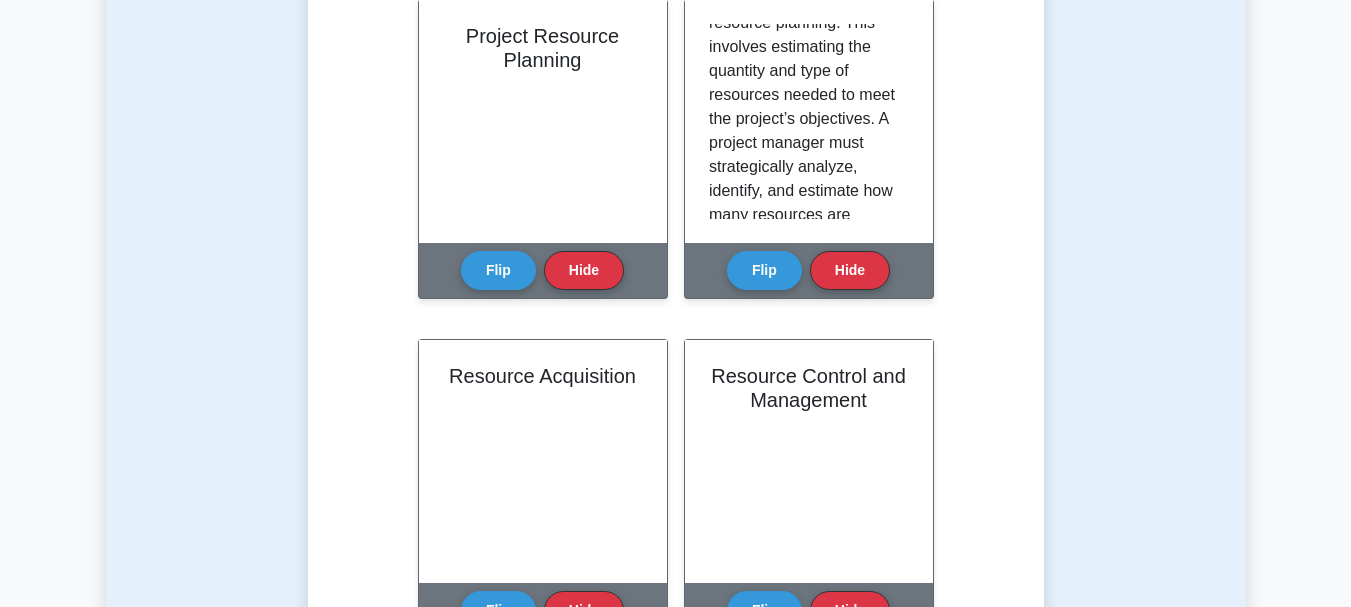 click on "Learn Project Resource Planning (CAPM) with Interactive Flashcards
Master key concepts in Project Resource Planning through our interactive flashcard system. Click on each card to reveal detailed explanations and enhance your understanding.
Project Resource Planning
Flip
Hide" at bounding box center (676, 1078) 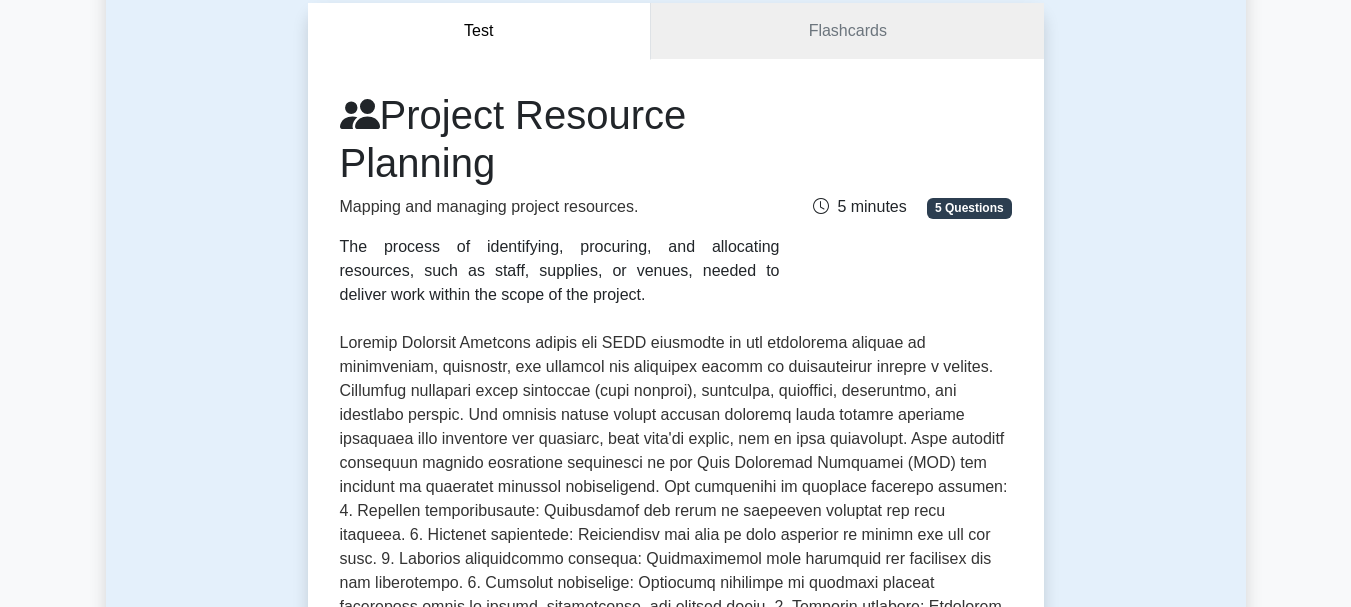 scroll, scrollTop: 197, scrollLeft: 0, axis: vertical 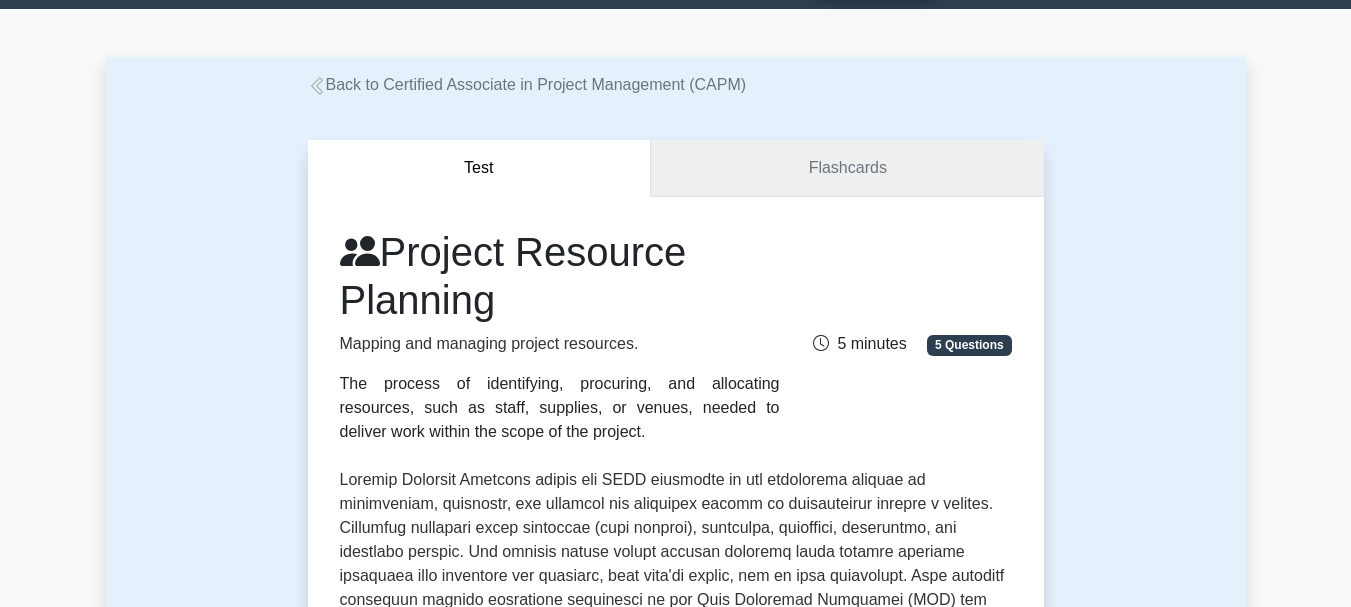 click on "Flashcards" at bounding box center (847, 168) 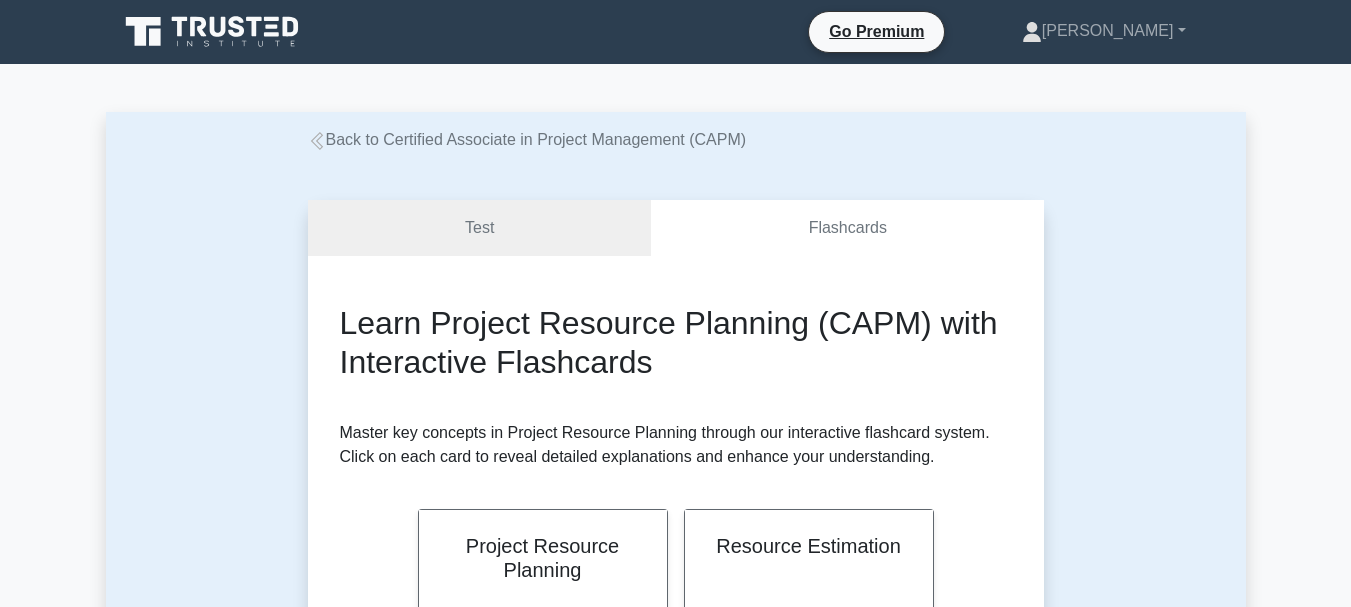 scroll, scrollTop: 0, scrollLeft: 0, axis: both 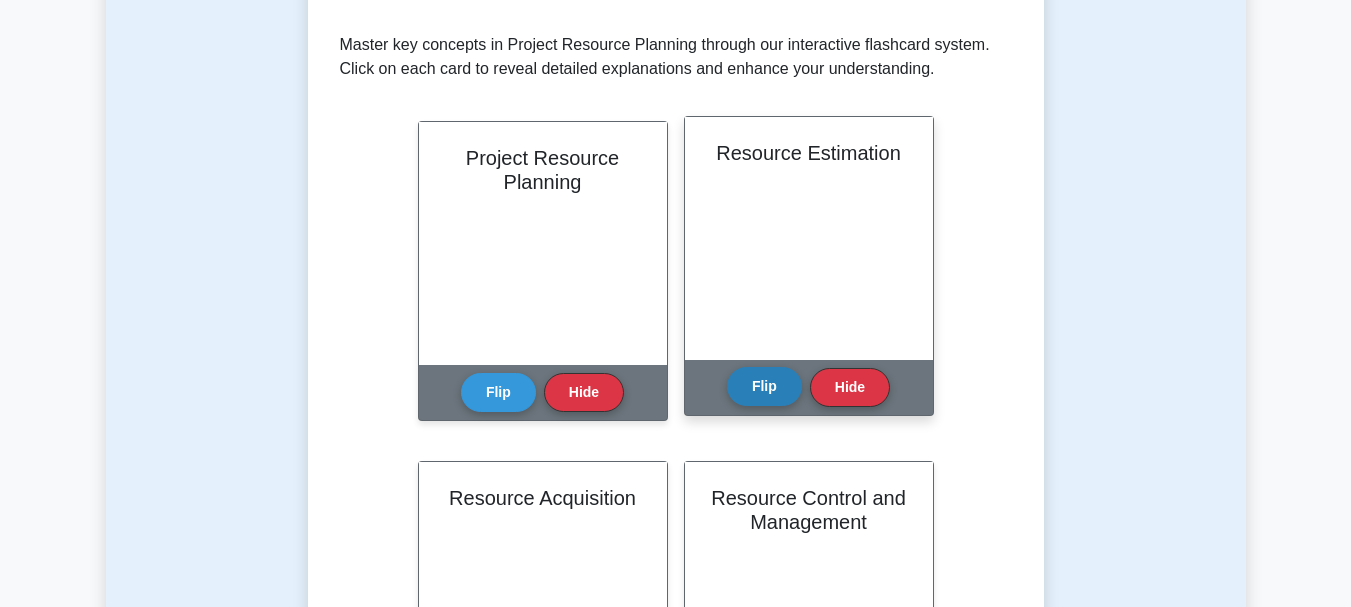 click on "Flip" at bounding box center [764, 386] 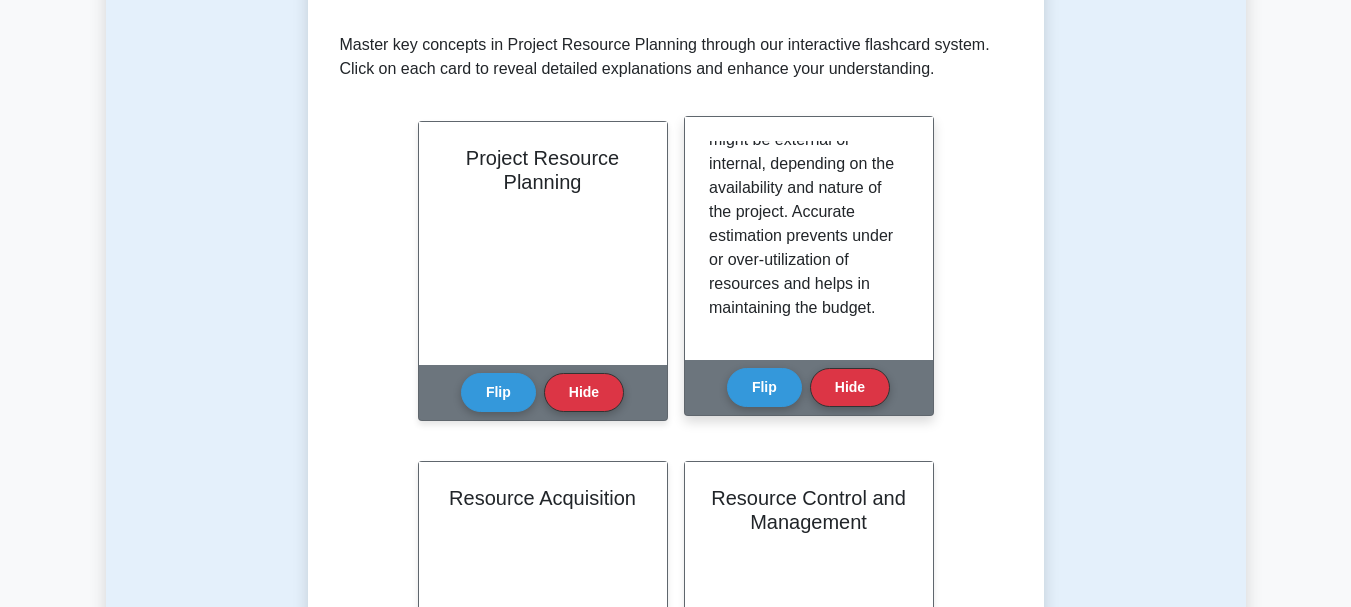 scroll, scrollTop: 469, scrollLeft: 0, axis: vertical 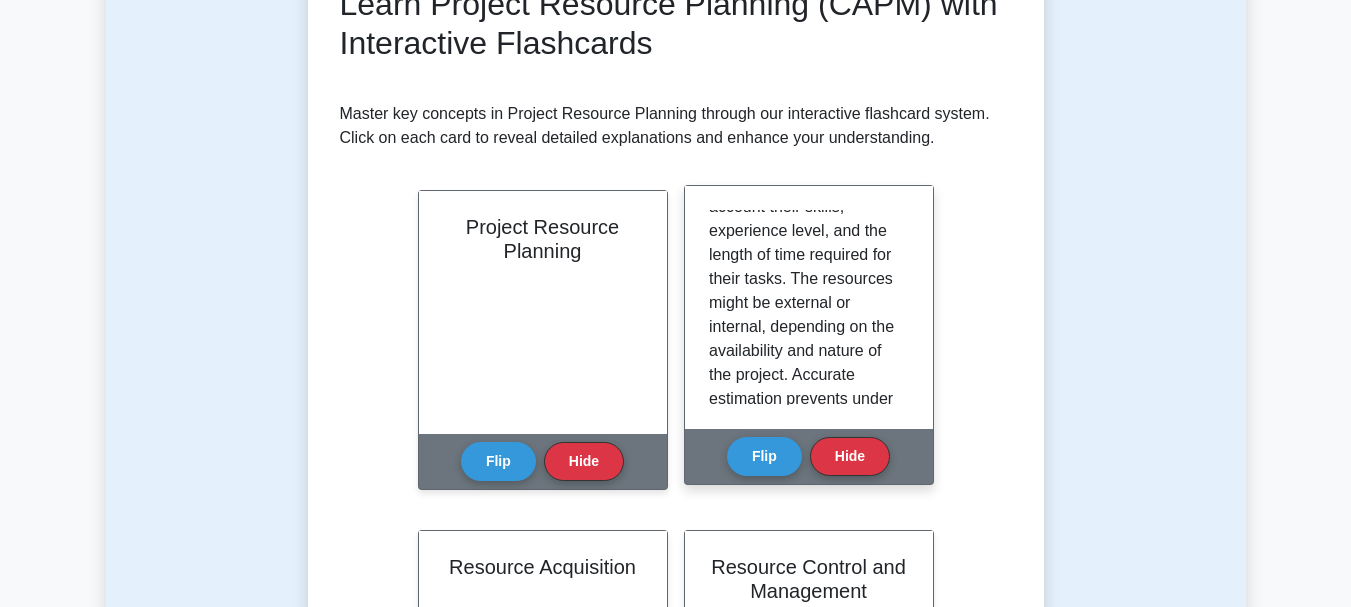 click on "Resource Estimation is the second step of project resource planning. This involves estimating the quantity and type of resources needed to meet the project’s objectives. A project manager must strategically analyze, identify, and estimate how many resources are needed and their availability, taking into account their skills, experience level, and the length of time required for their tasks. The resources might be external or internal, depending on the availability and nature of the project. Accurate estimation prevents under or over-utilization of resources and helps in maintaining the budget." at bounding box center (805, 183) 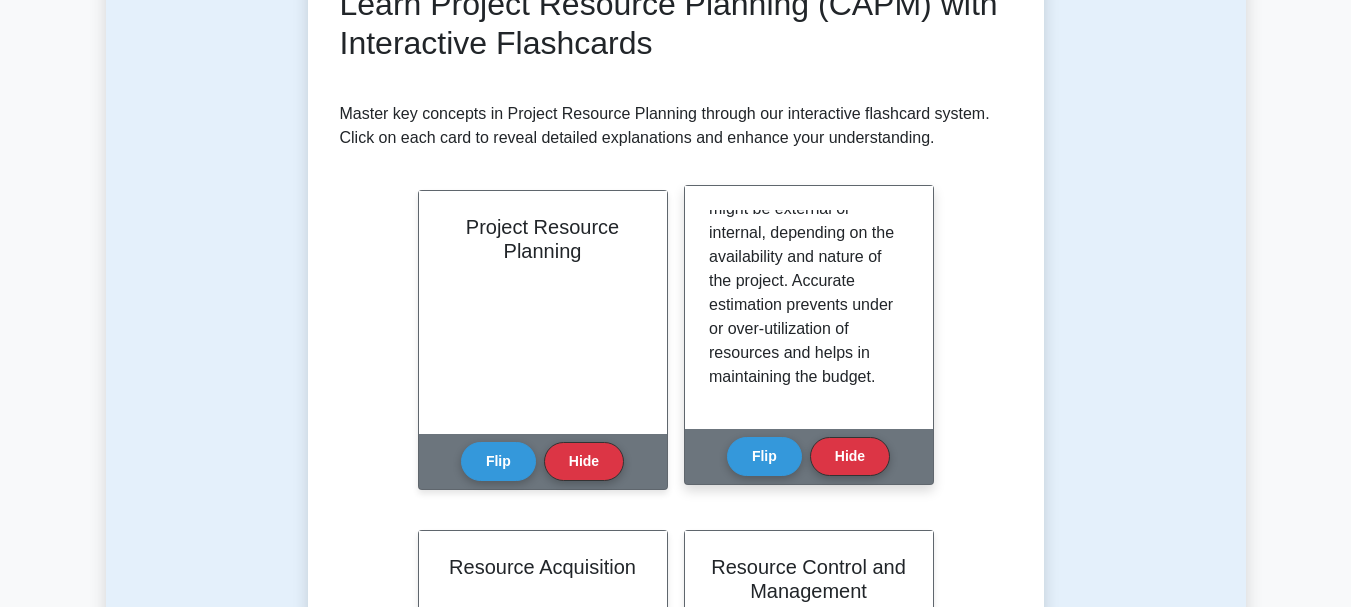 scroll, scrollTop: 469, scrollLeft: 0, axis: vertical 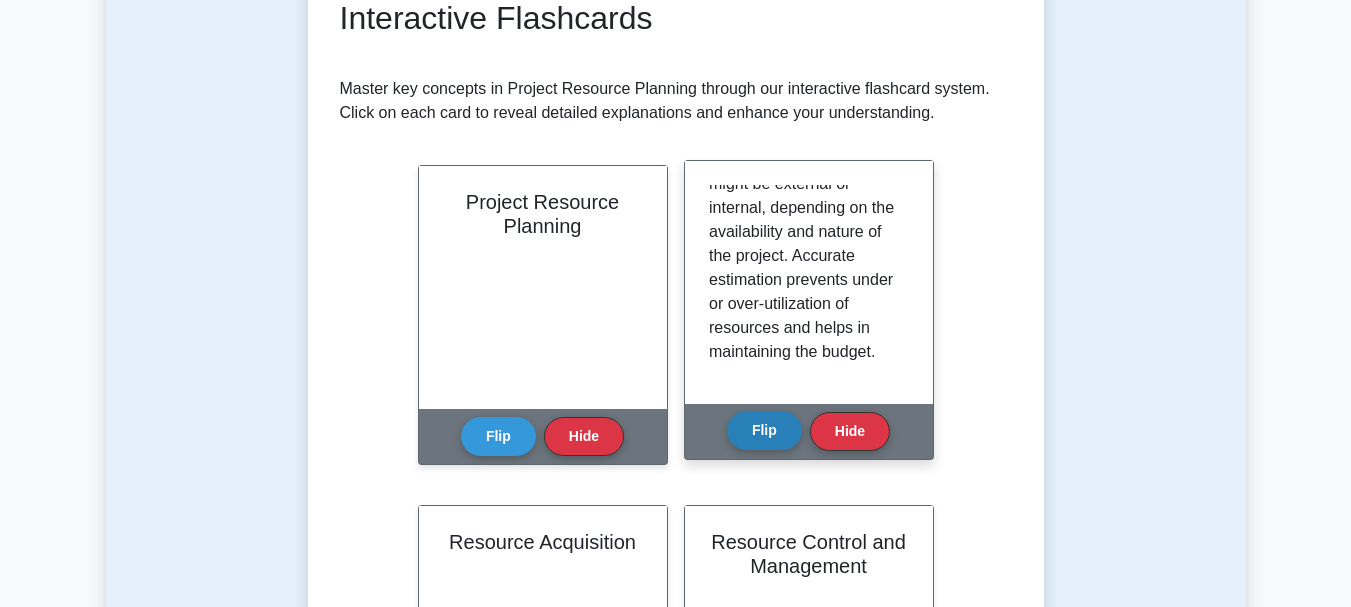 click on "Flip" at bounding box center (764, 430) 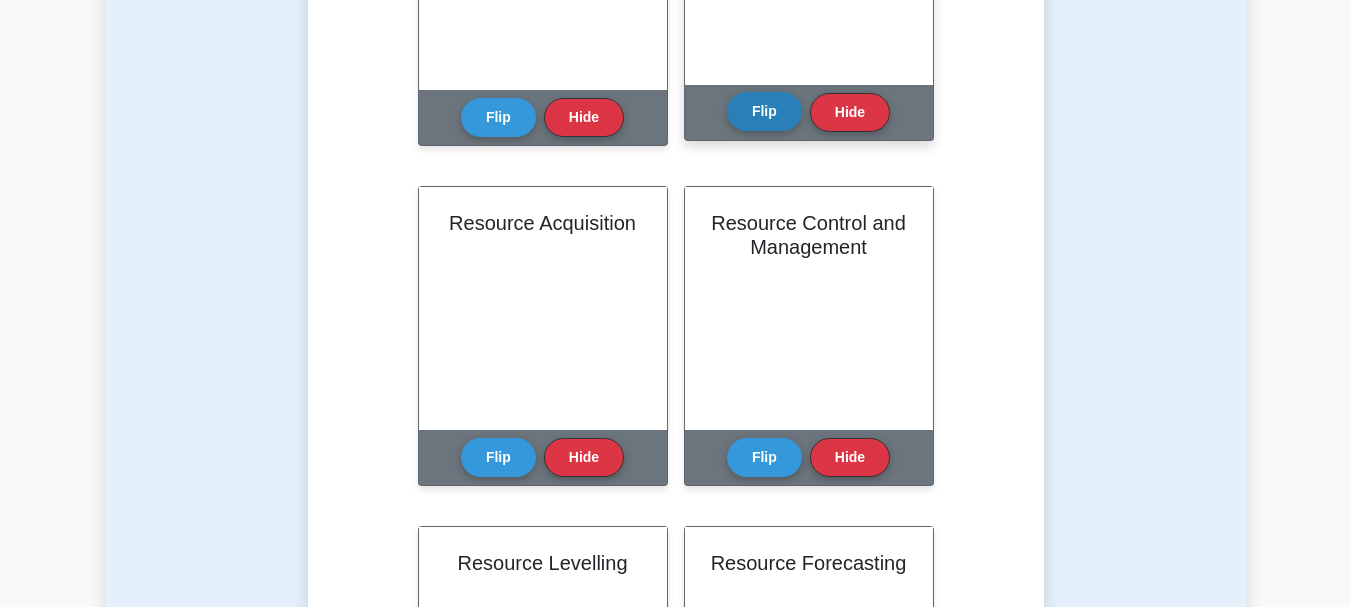 scroll, scrollTop: 664, scrollLeft: 0, axis: vertical 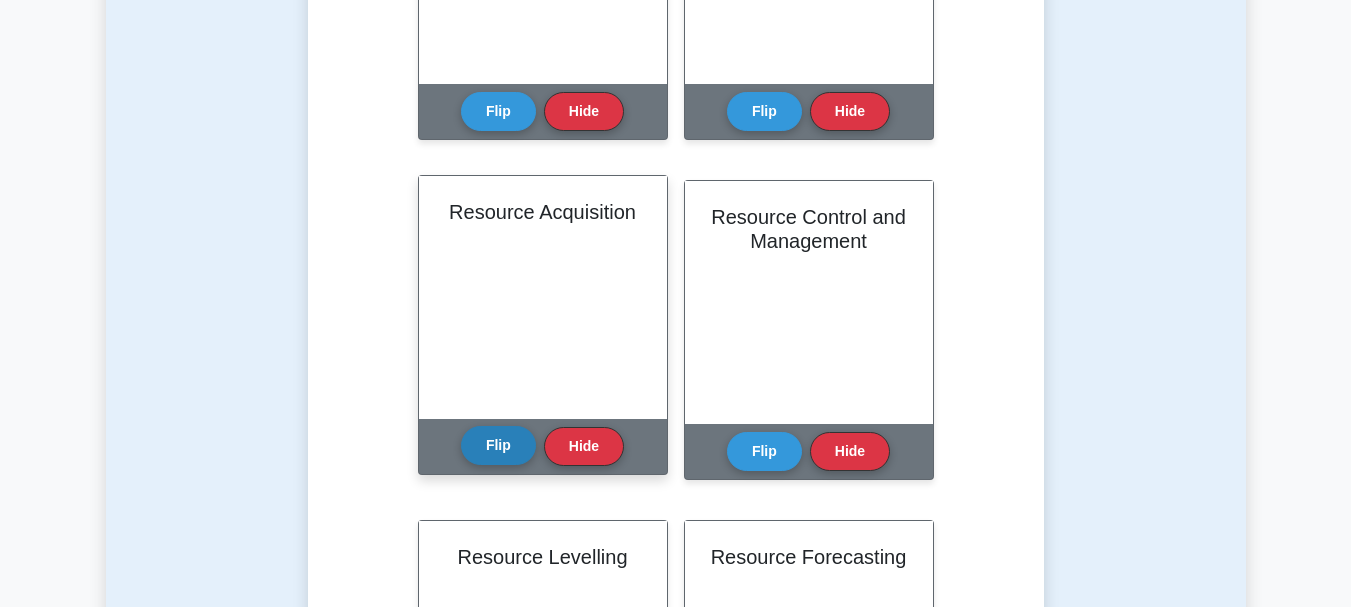 click on "Flip" at bounding box center (498, 445) 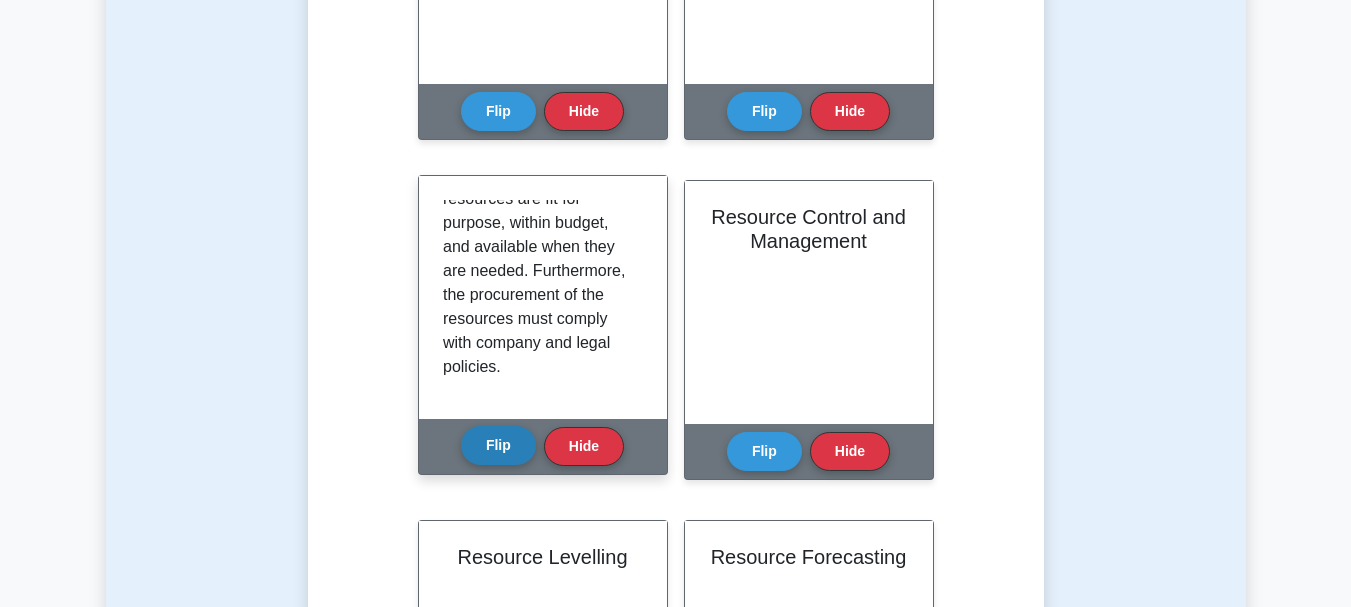 scroll, scrollTop: 397, scrollLeft: 0, axis: vertical 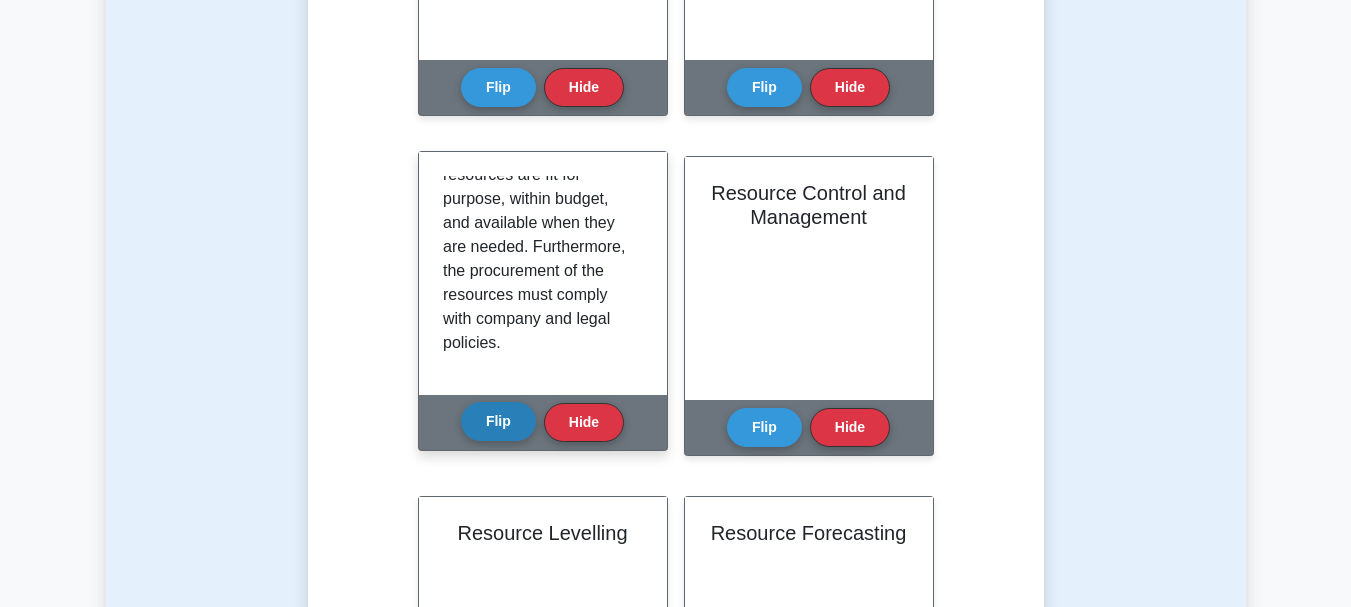 click on "Flip" at bounding box center (498, 421) 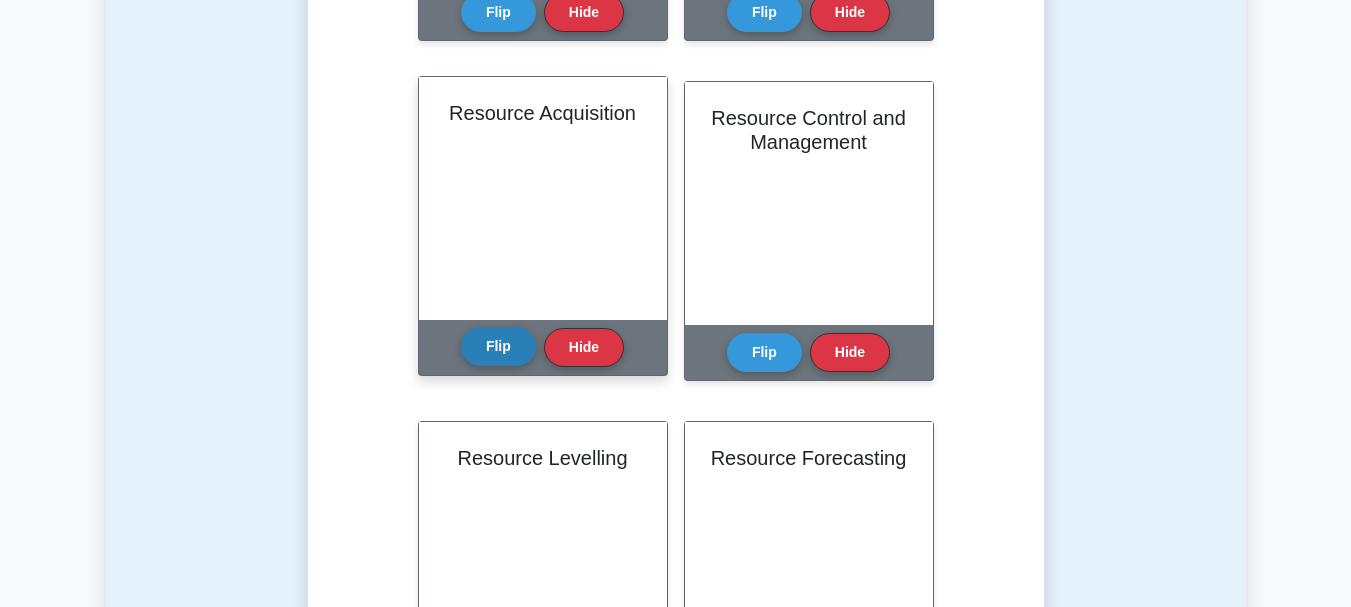 scroll, scrollTop: 764, scrollLeft: 0, axis: vertical 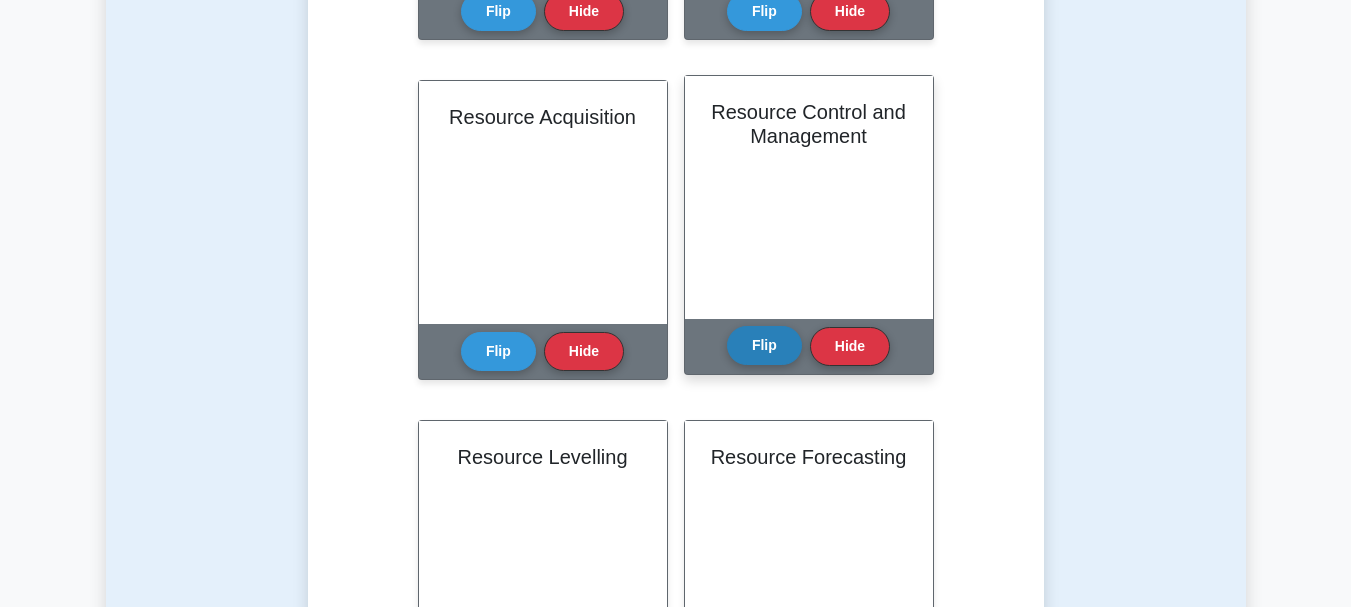 click on "Flip" at bounding box center (764, 345) 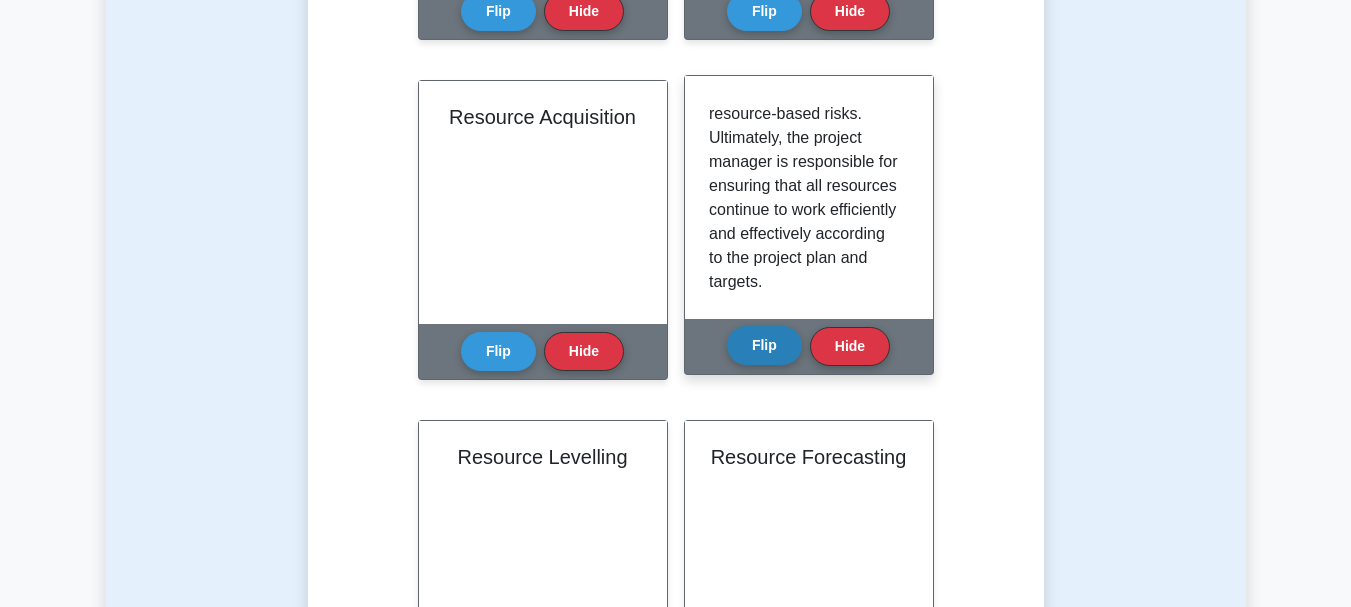 scroll, scrollTop: 421, scrollLeft: 0, axis: vertical 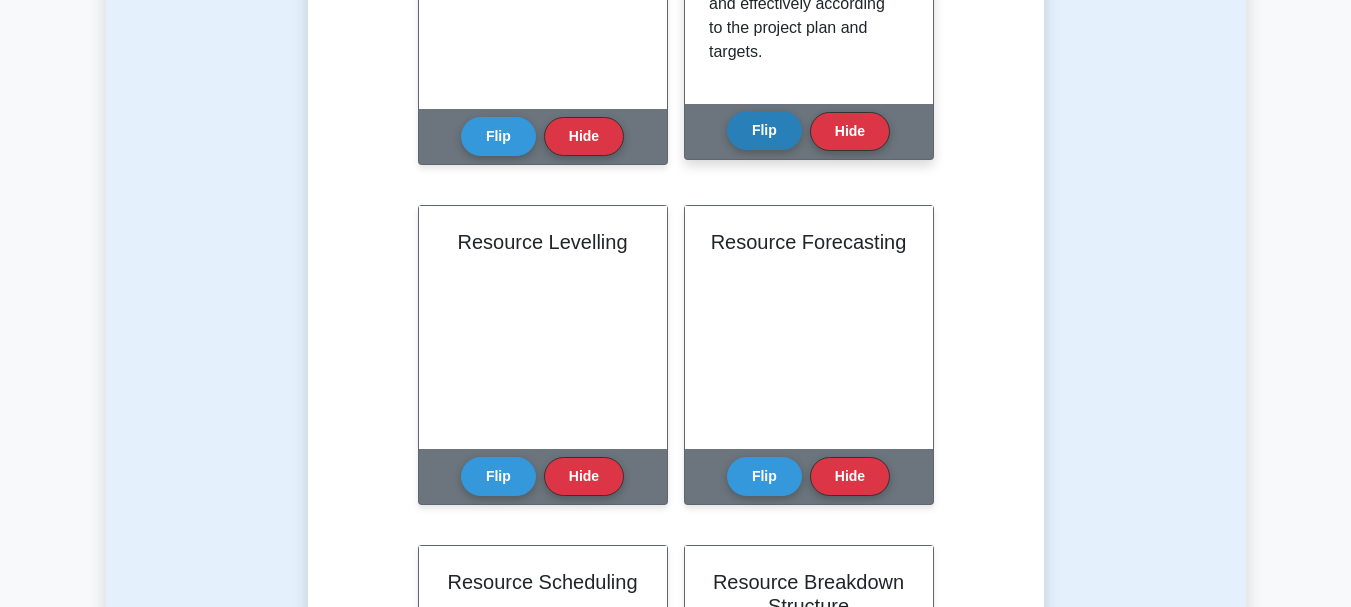 click on "Flip" at bounding box center [764, 130] 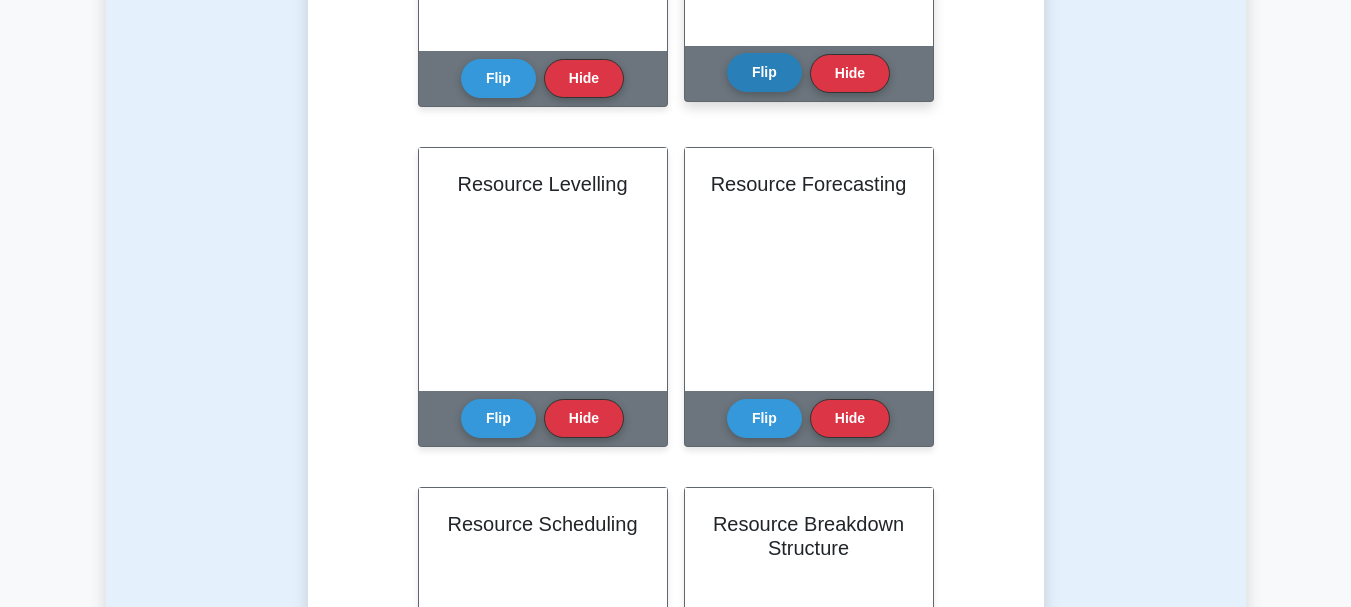 scroll, scrollTop: 1041, scrollLeft: 0, axis: vertical 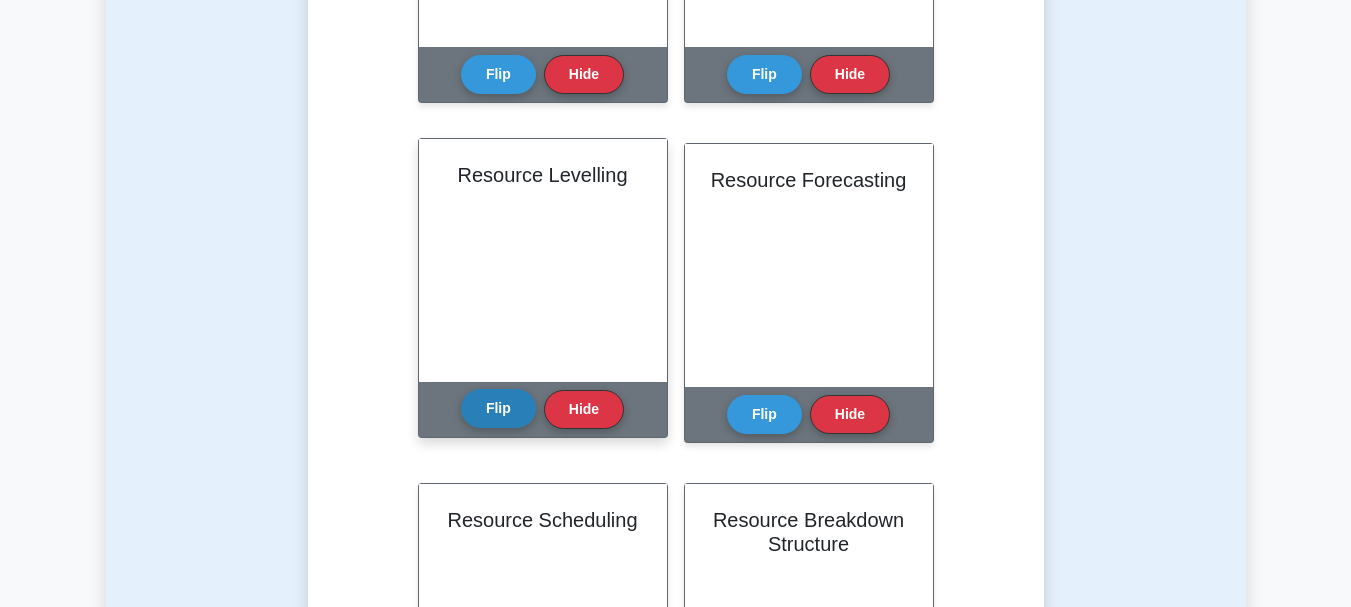 click on "Flip" at bounding box center [498, 408] 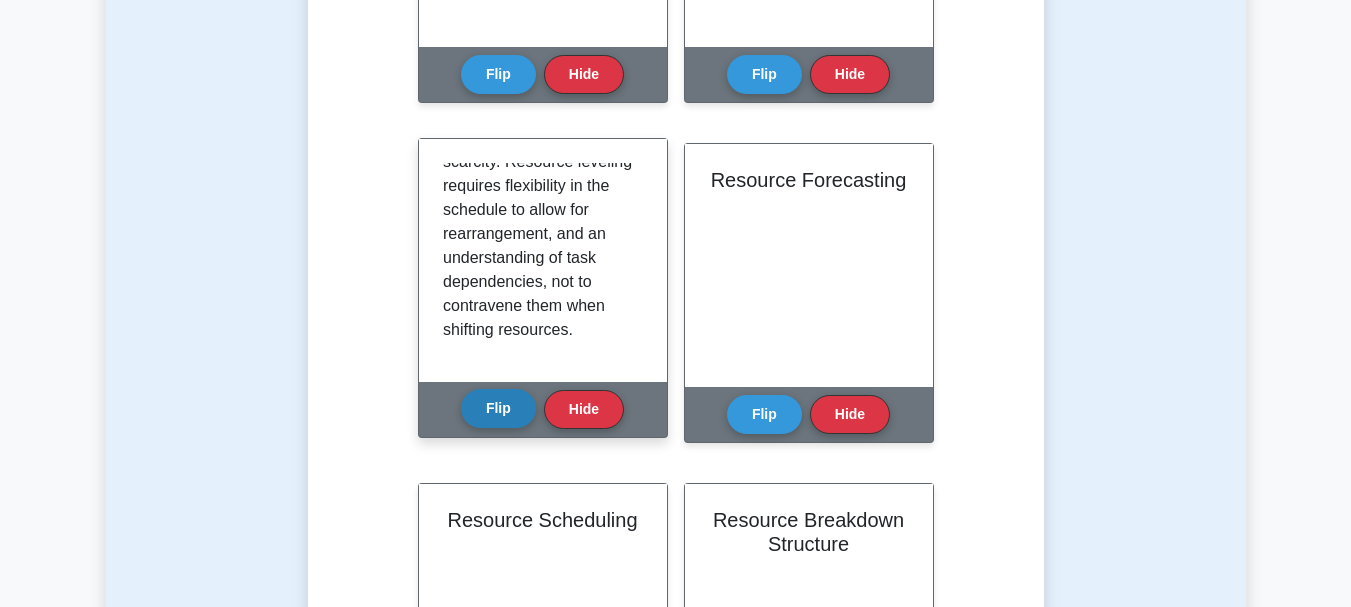 scroll, scrollTop: 301, scrollLeft: 0, axis: vertical 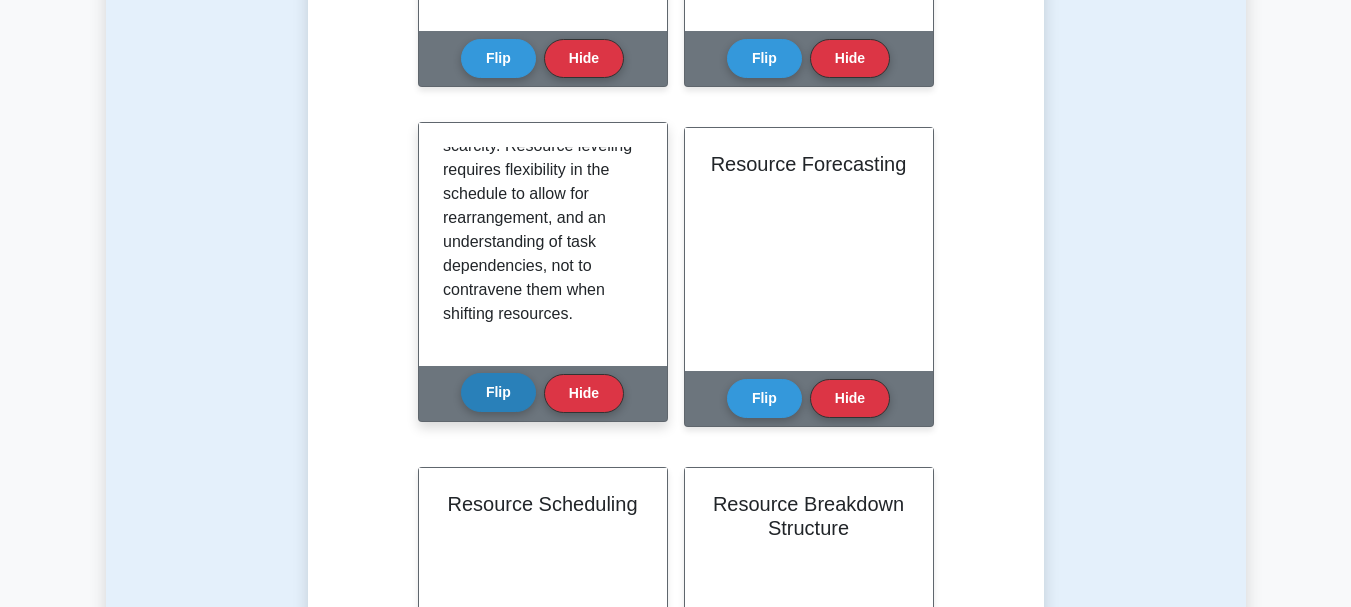 click on "Flip" at bounding box center (498, 392) 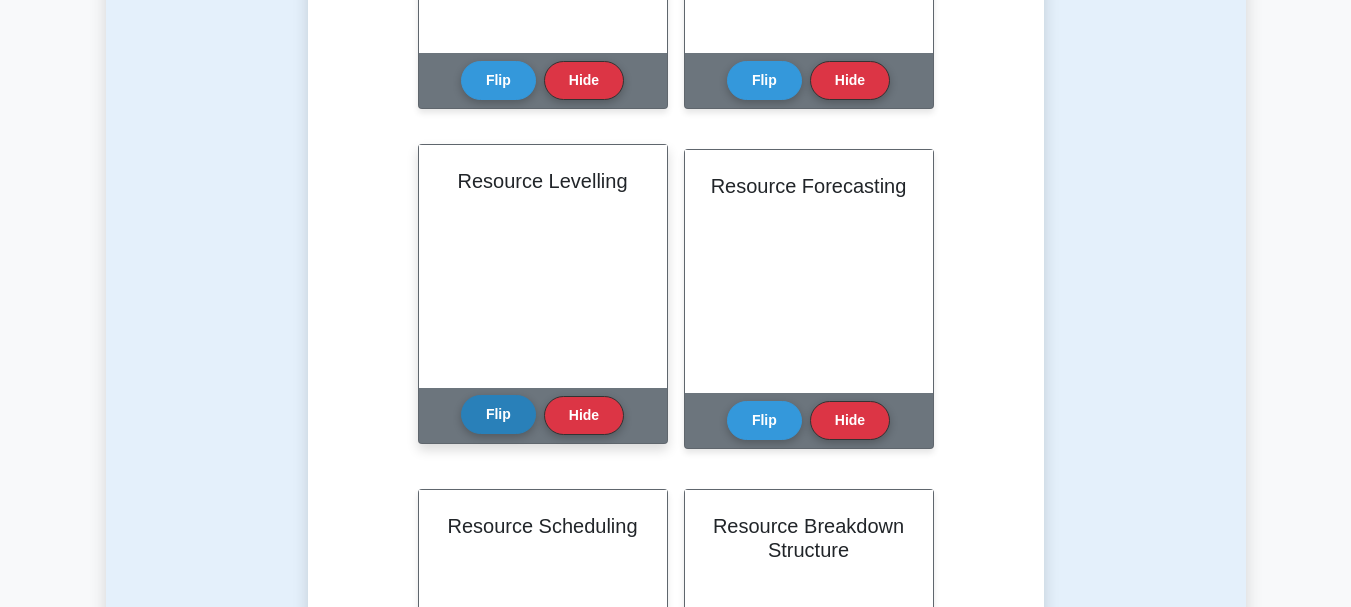 scroll, scrollTop: 1046, scrollLeft: 0, axis: vertical 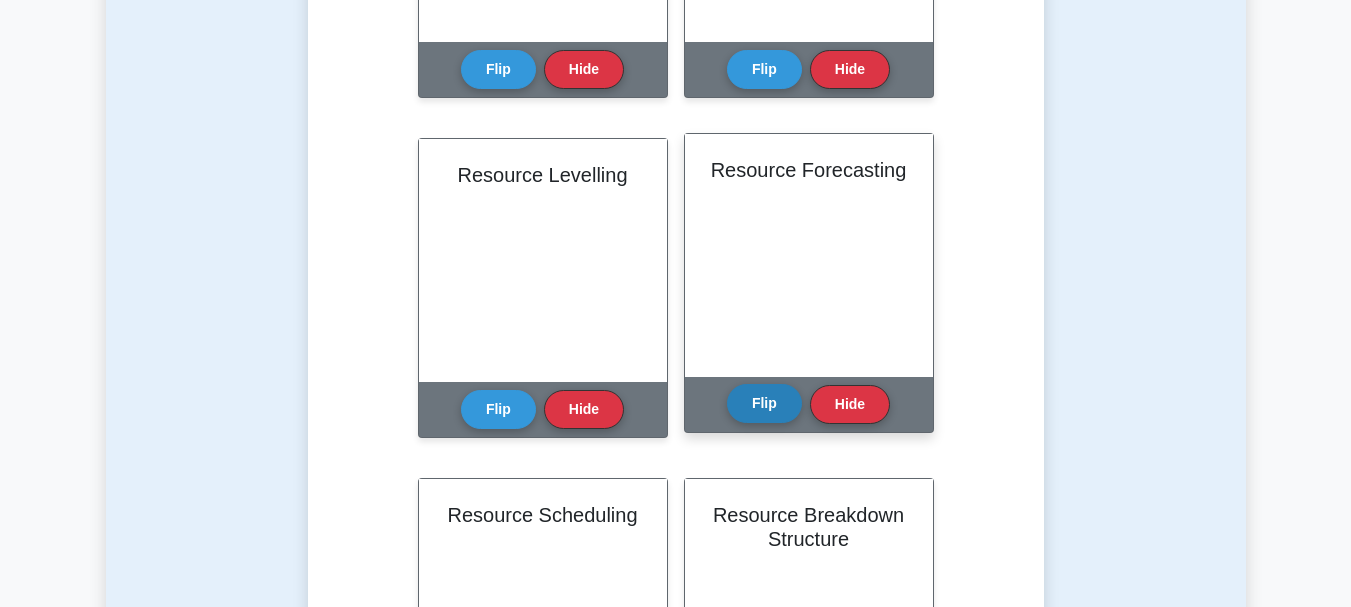 click on "Flip" at bounding box center [764, 403] 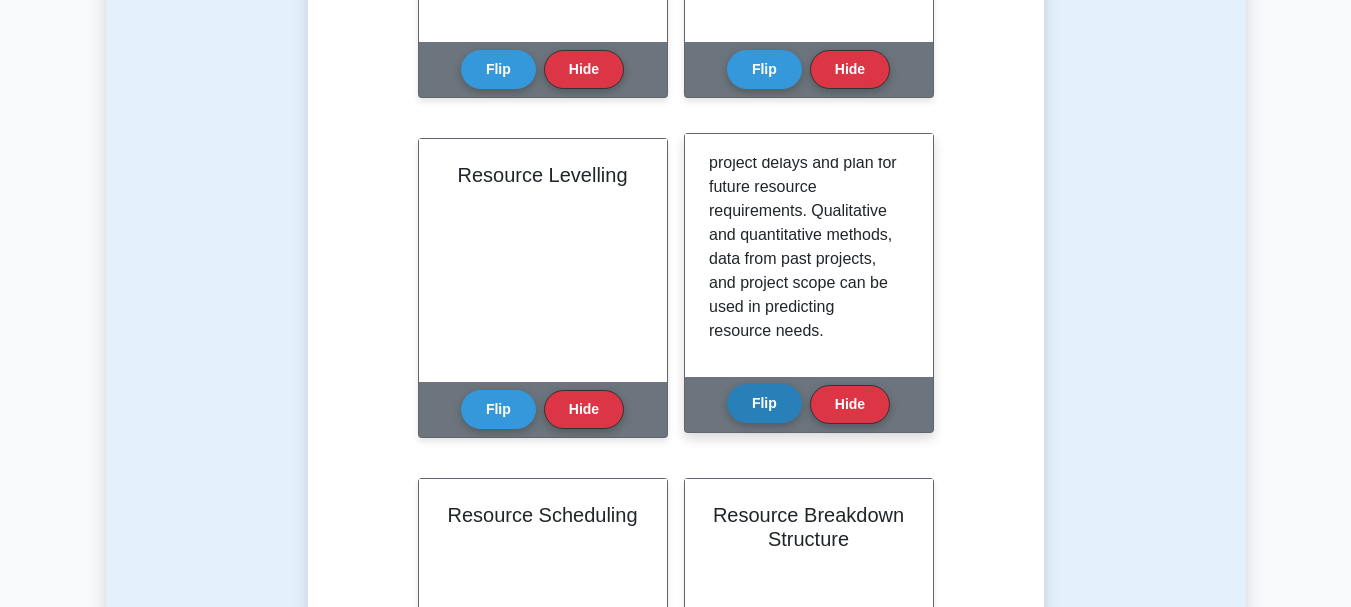 scroll, scrollTop: 277, scrollLeft: 0, axis: vertical 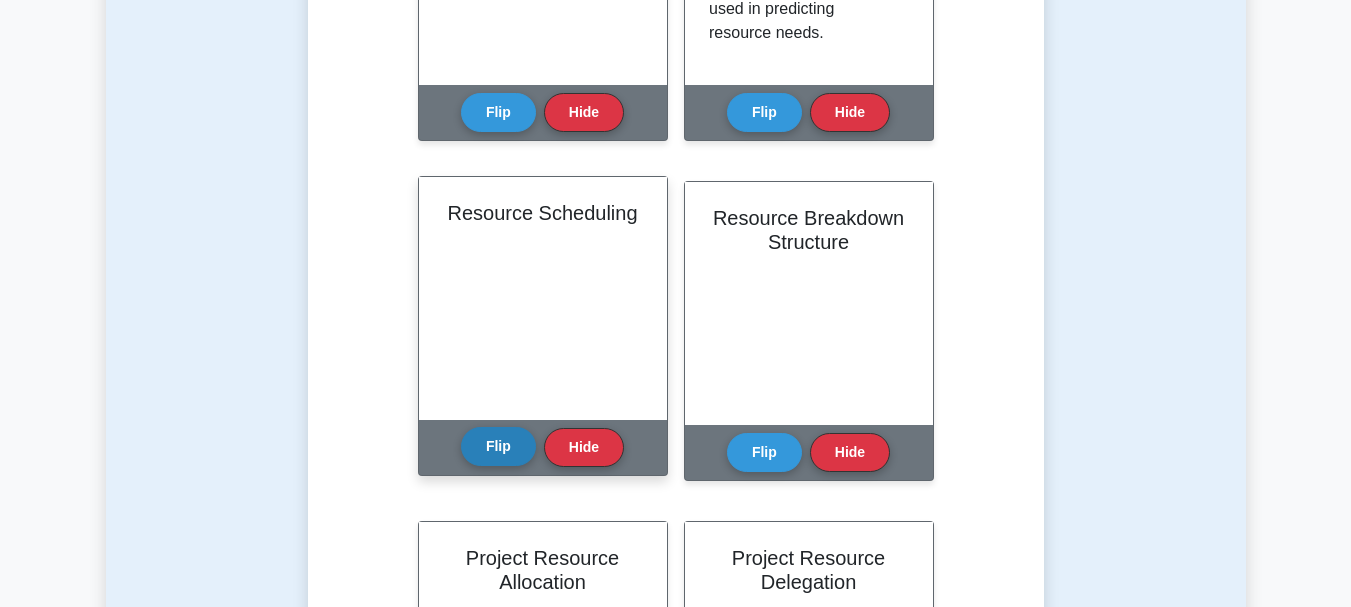 click on "Flip" at bounding box center [498, 446] 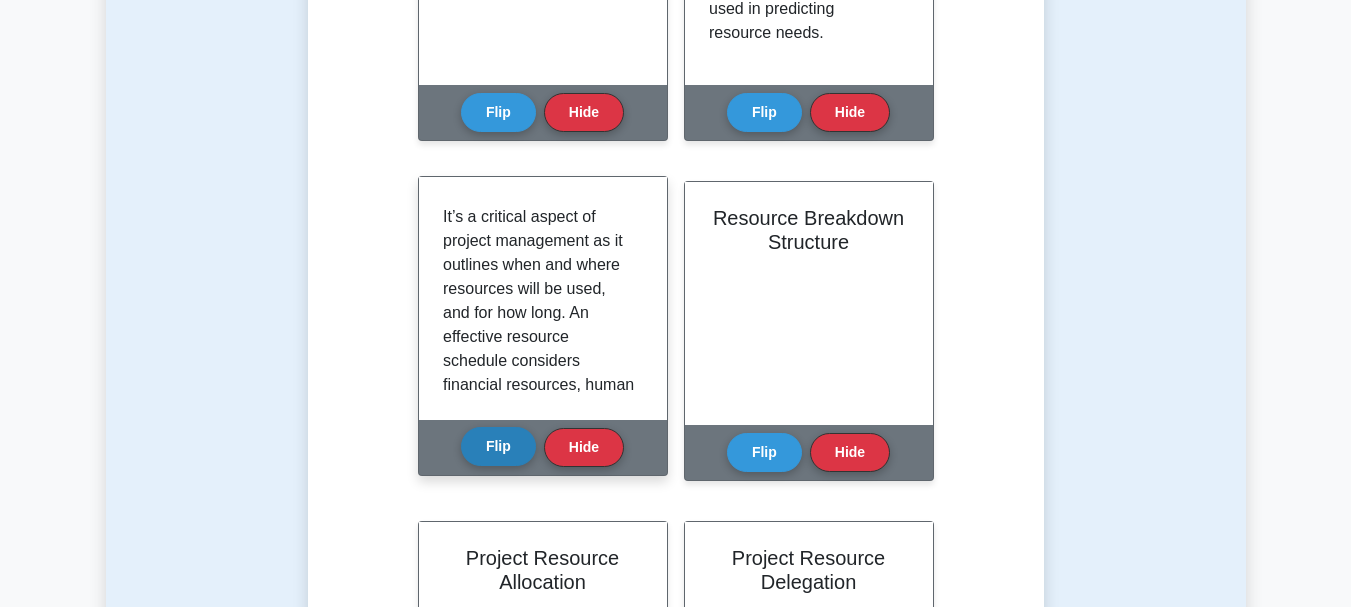 scroll, scrollTop: 106, scrollLeft: 0, axis: vertical 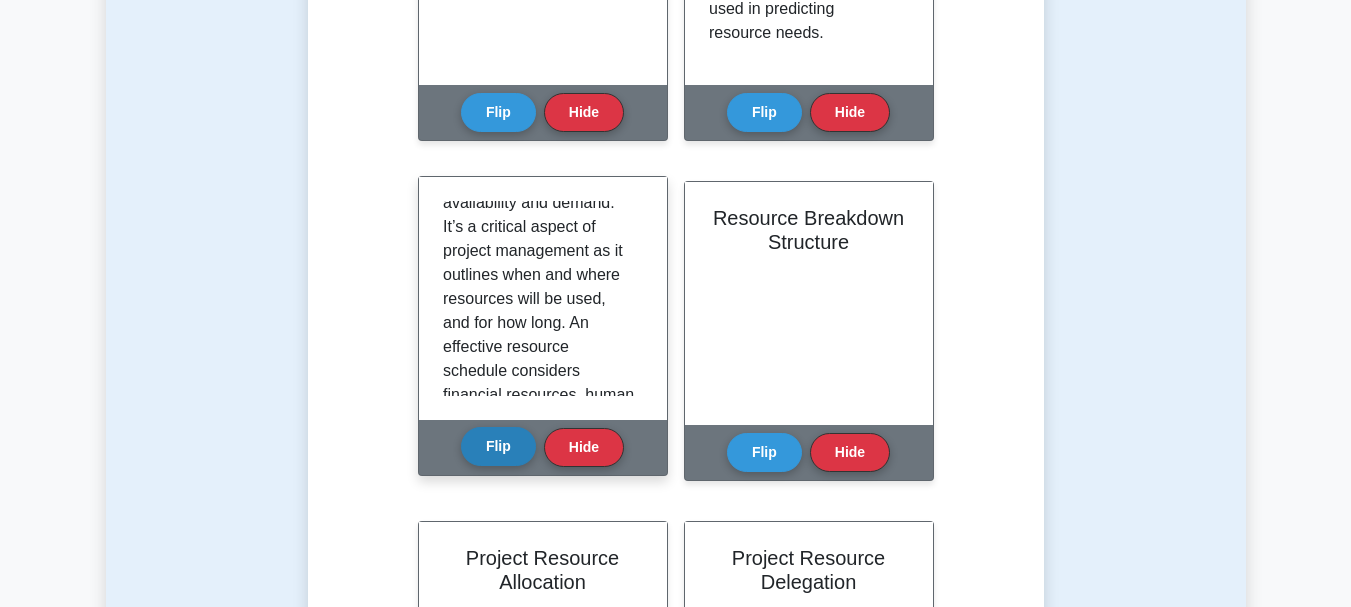 click on "Flip" at bounding box center (498, 446) 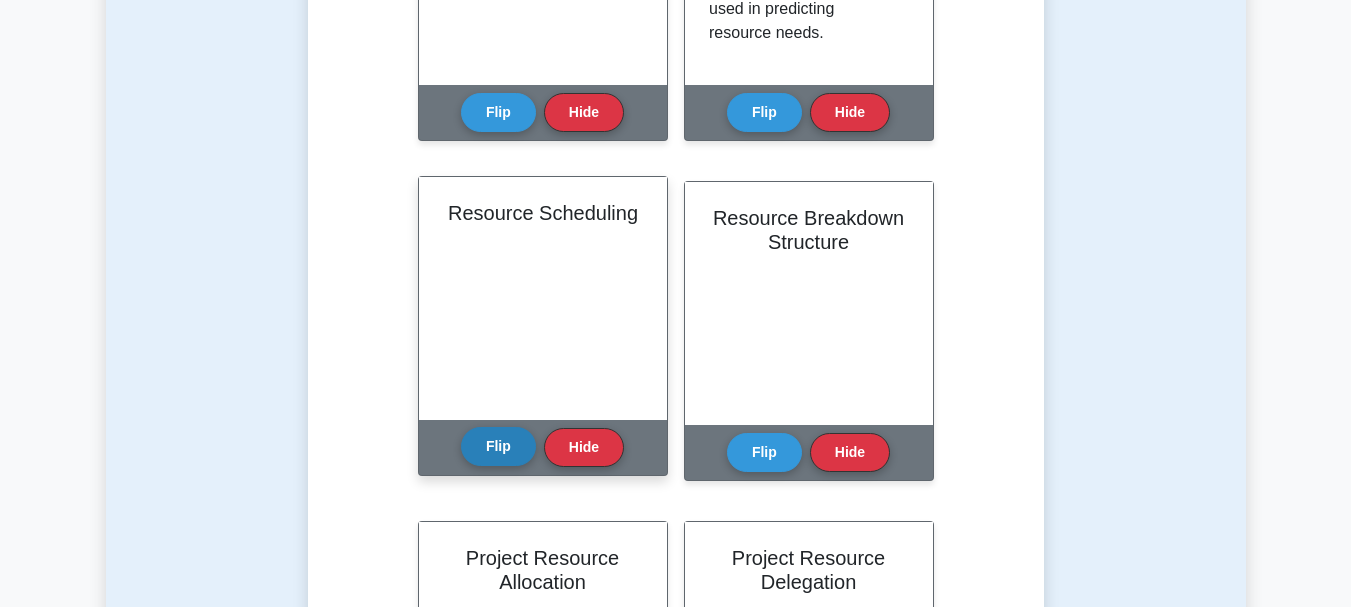 click on "Flip" at bounding box center (498, 446) 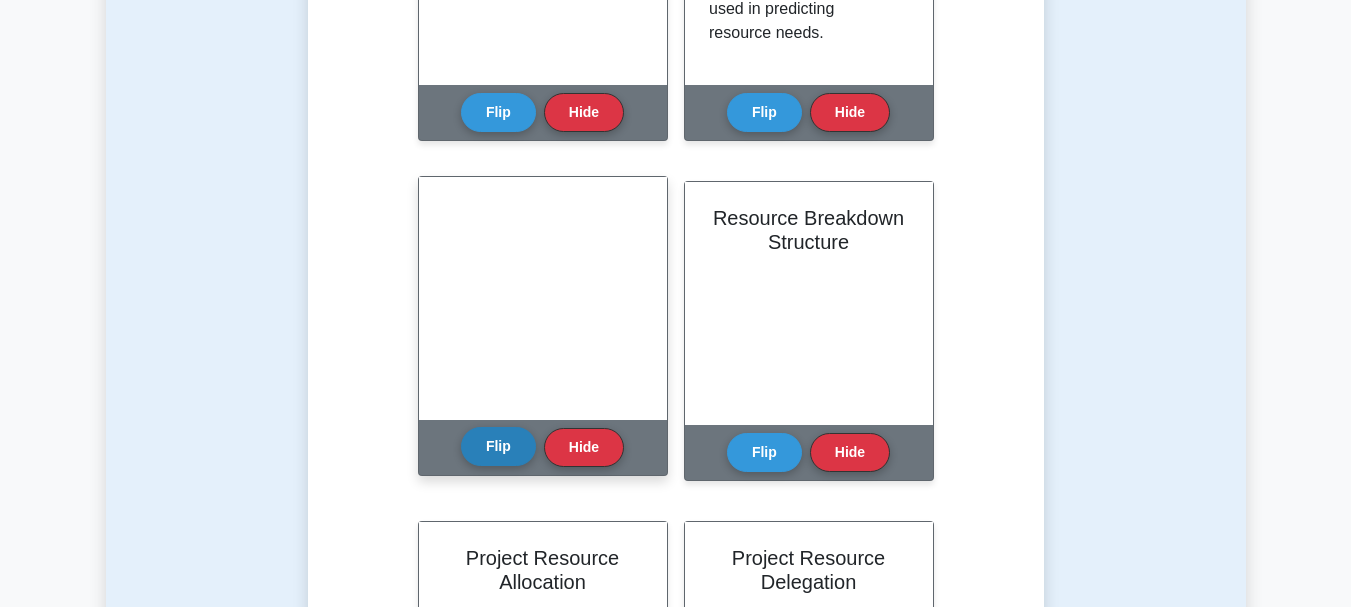 scroll, scrollTop: 325, scrollLeft: 0, axis: vertical 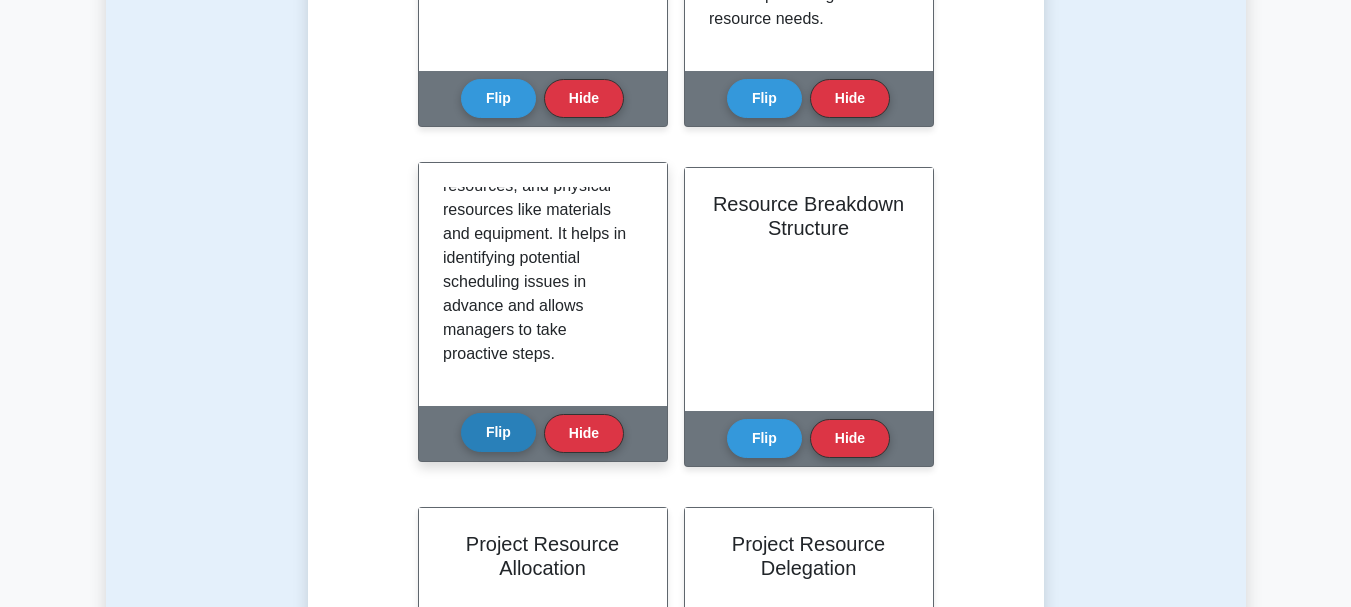 click on "Flip" at bounding box center [498, 432] 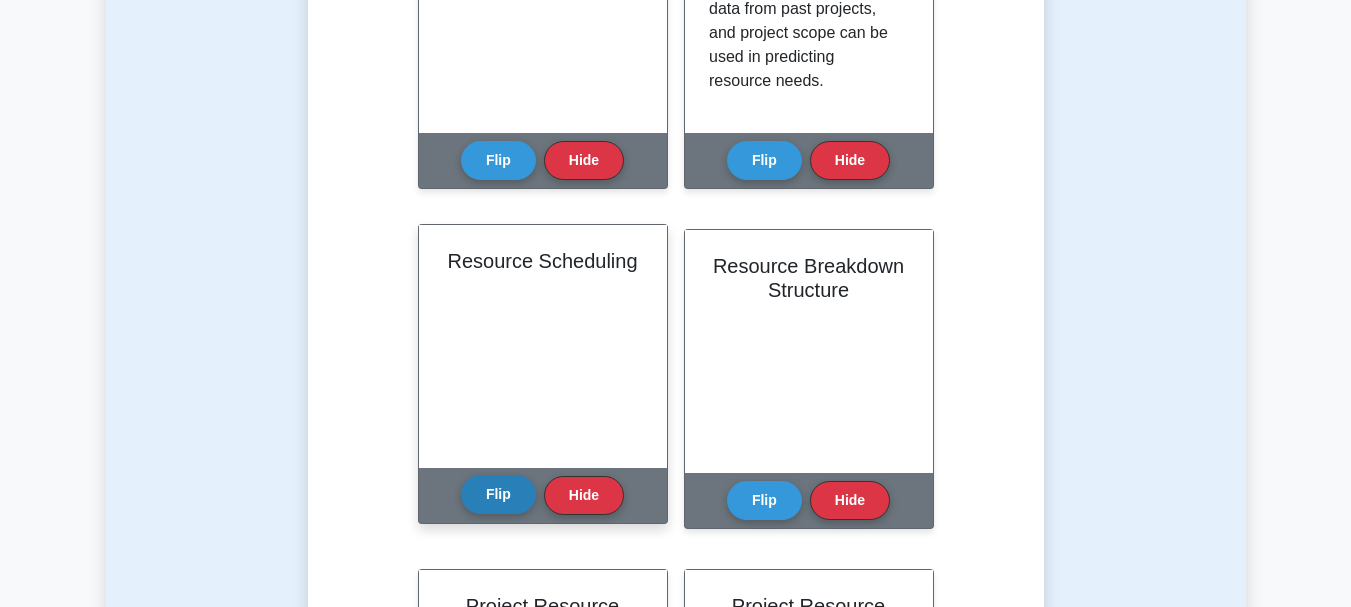 scroll, scrollTop: 1292, scrollLeft: 0, axis: vertical 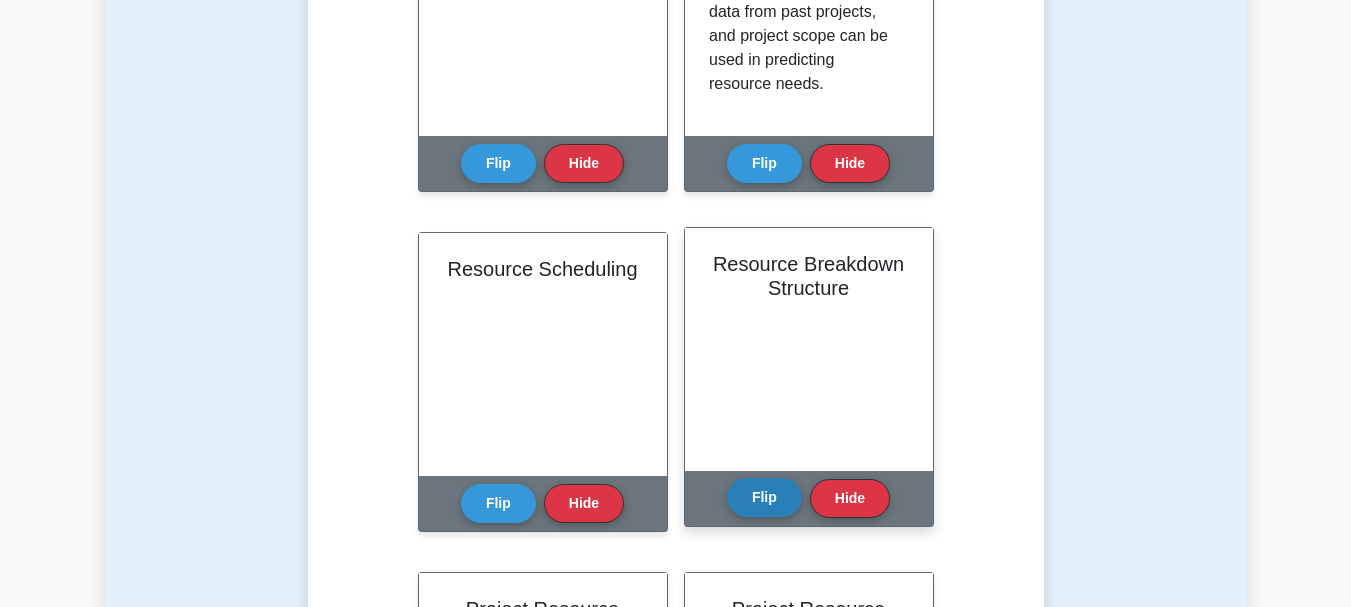 click on "Flip" at bounding box center [764, 497] 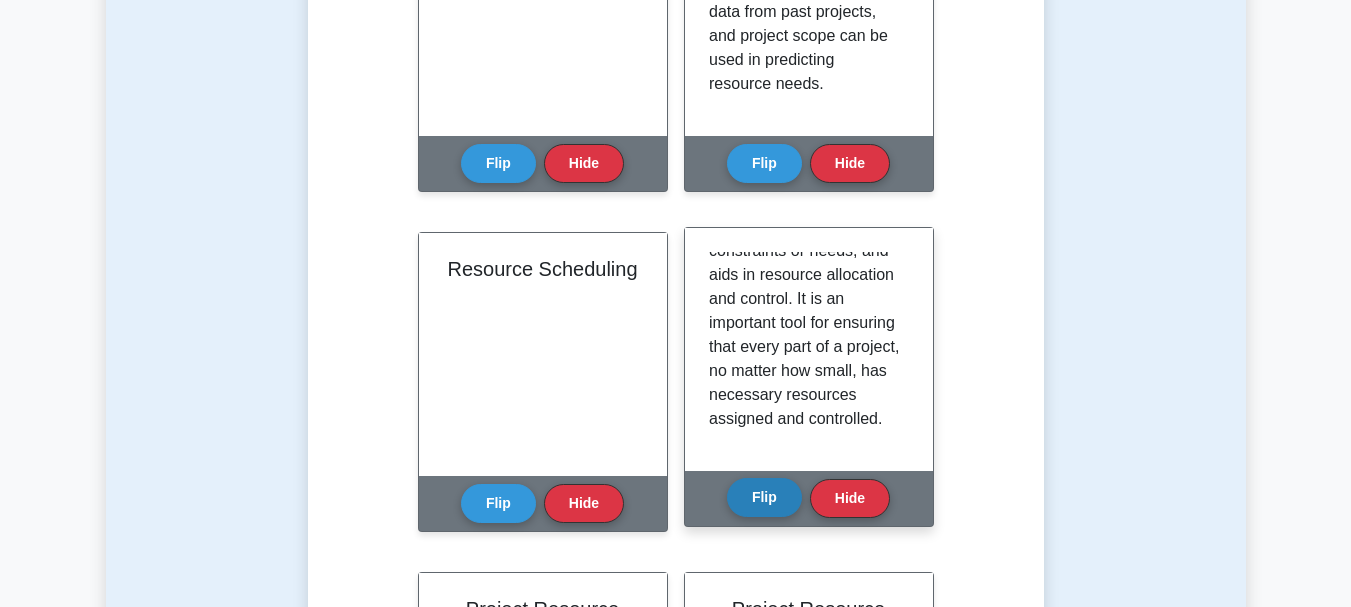 scroll, scrollTop: 277, scrollLeft: 0, axis: vertical 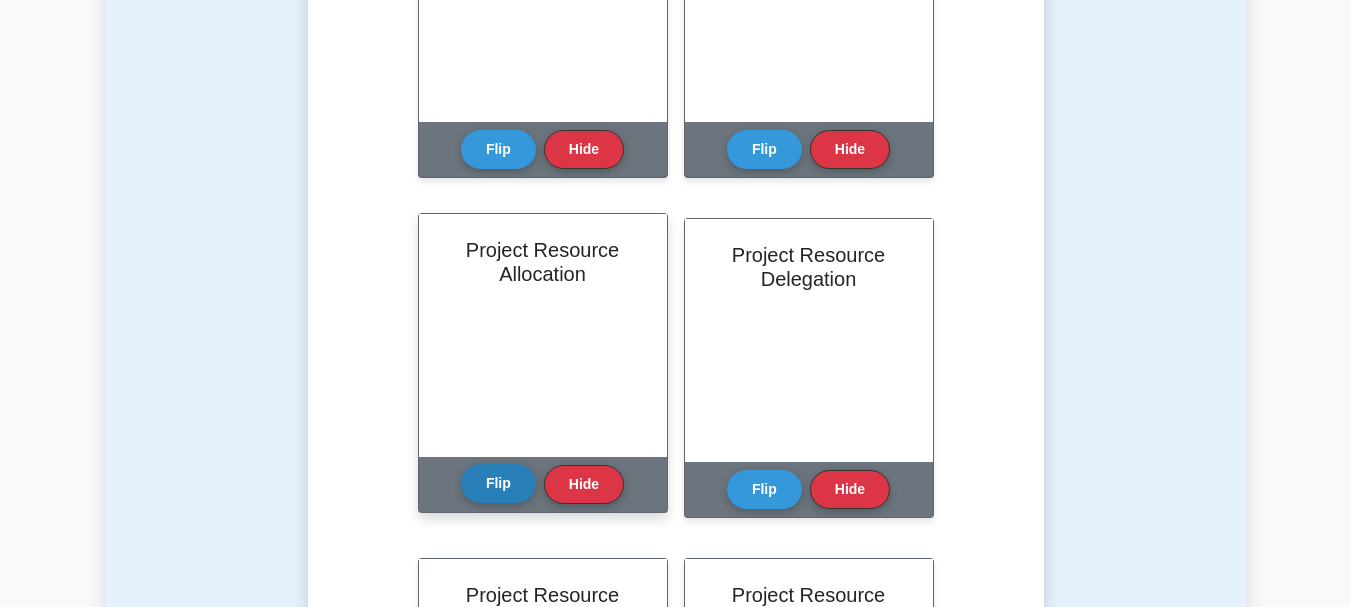 click on "Flip" at bounding box center [498, 483] 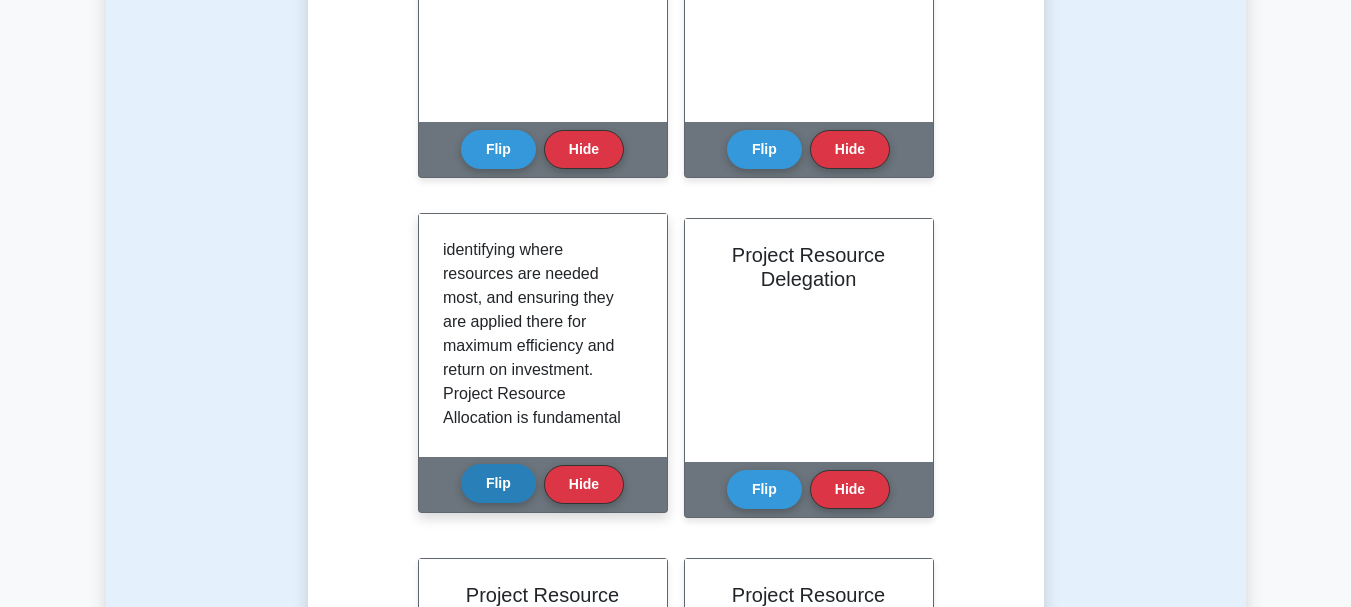 scroll, scrollTop: 145, scrollLeft: 0, axis: vertical 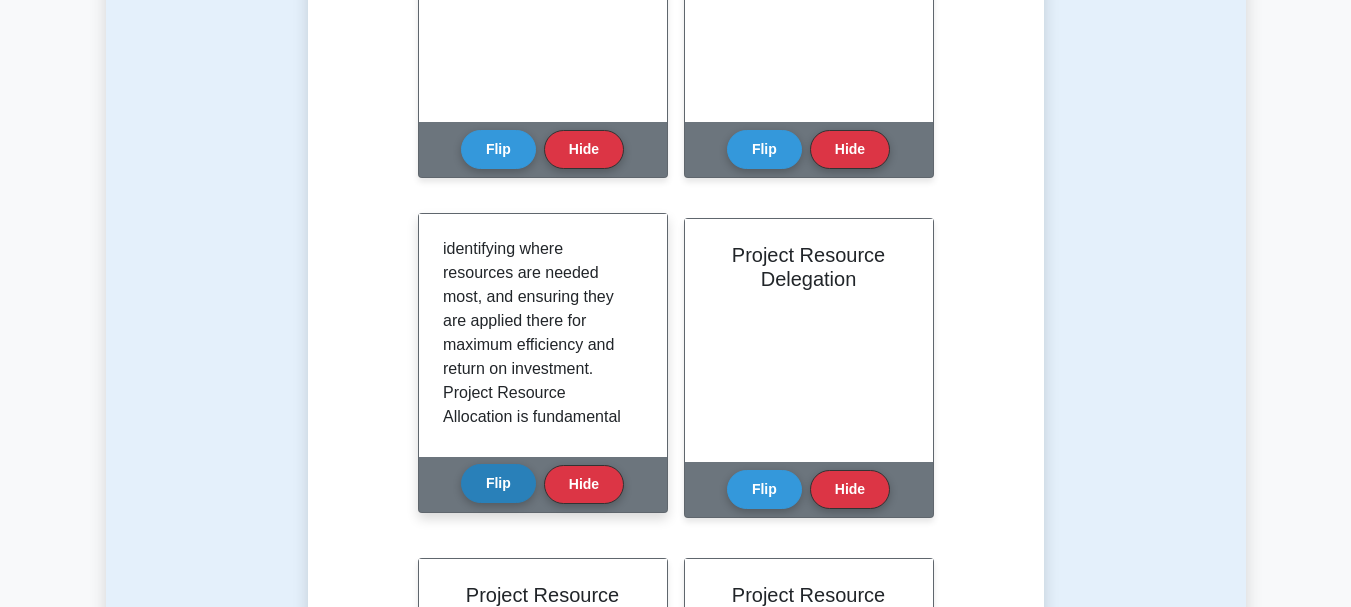 click on "Flip" at bounding box center [498, 483] 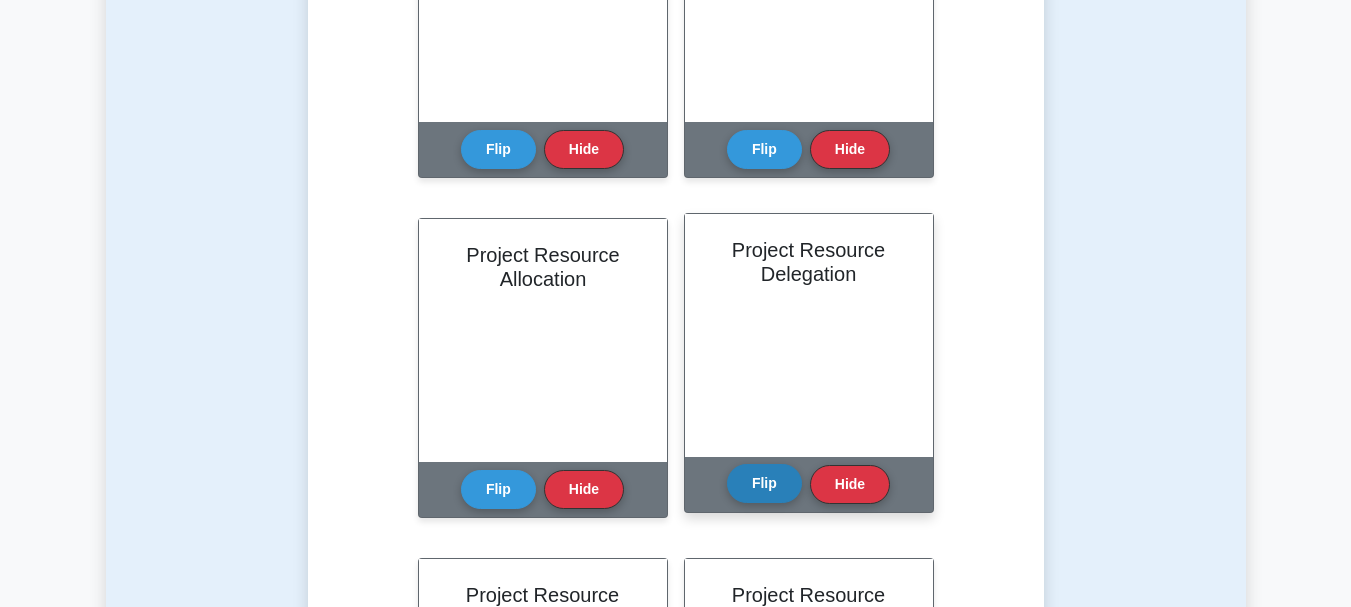 click on "Flip" at bounding box center (764, 483) 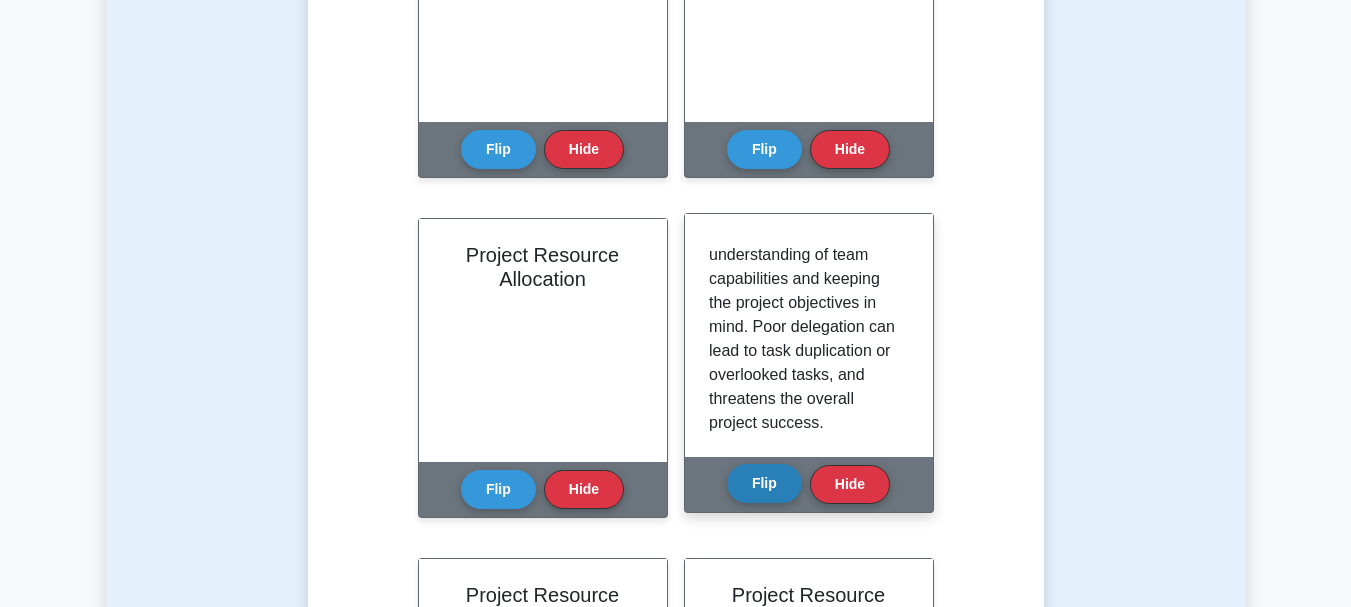 scroll, scrollTop: 493, scrollLeft: 0, axis: vertical 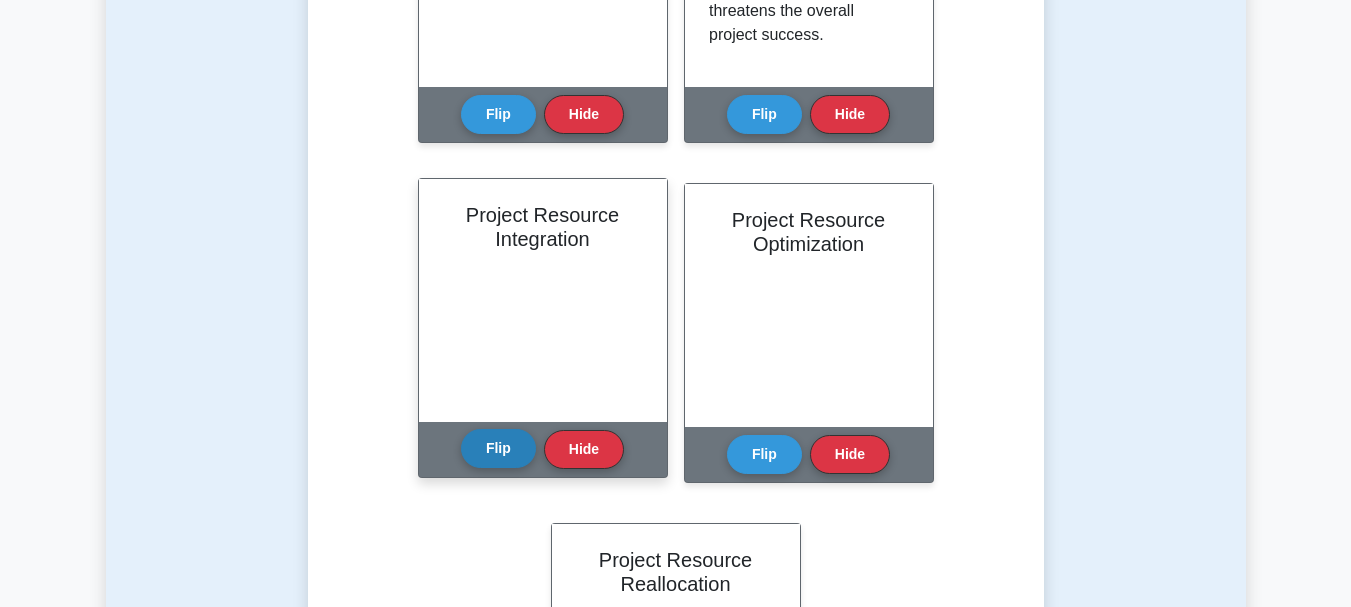 click on "Flip" at bounding box center [498, 448] 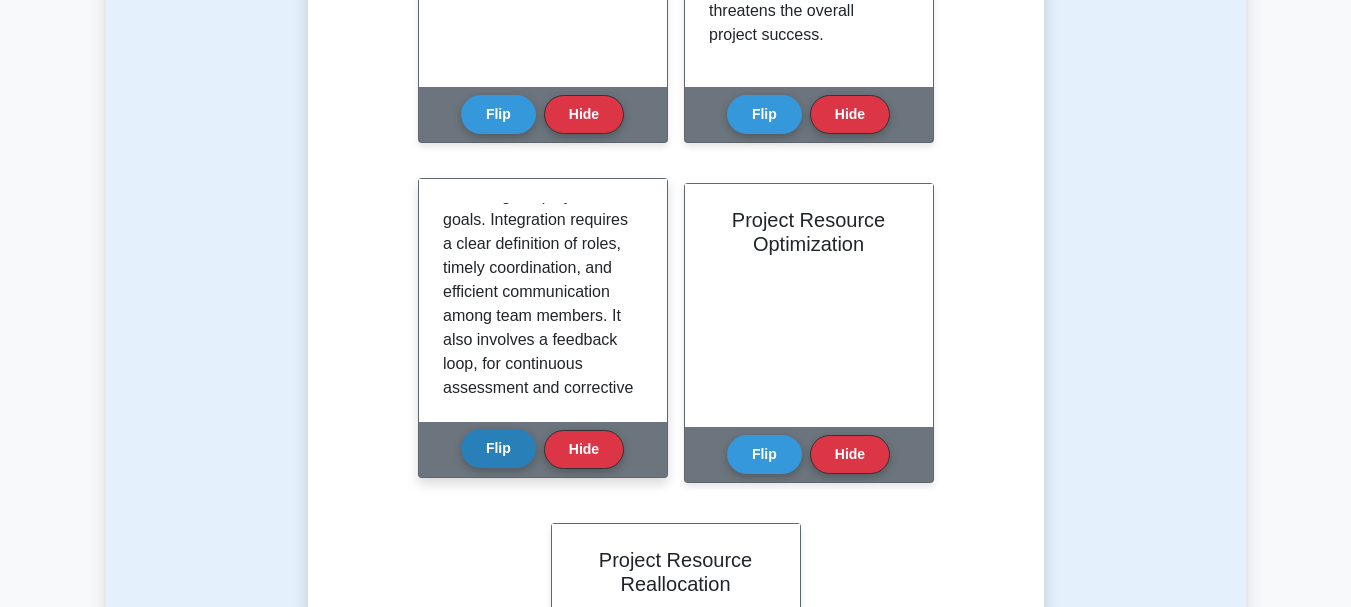 scroll, scrollTop: 285, scrollLeft: 0, axis: vertical 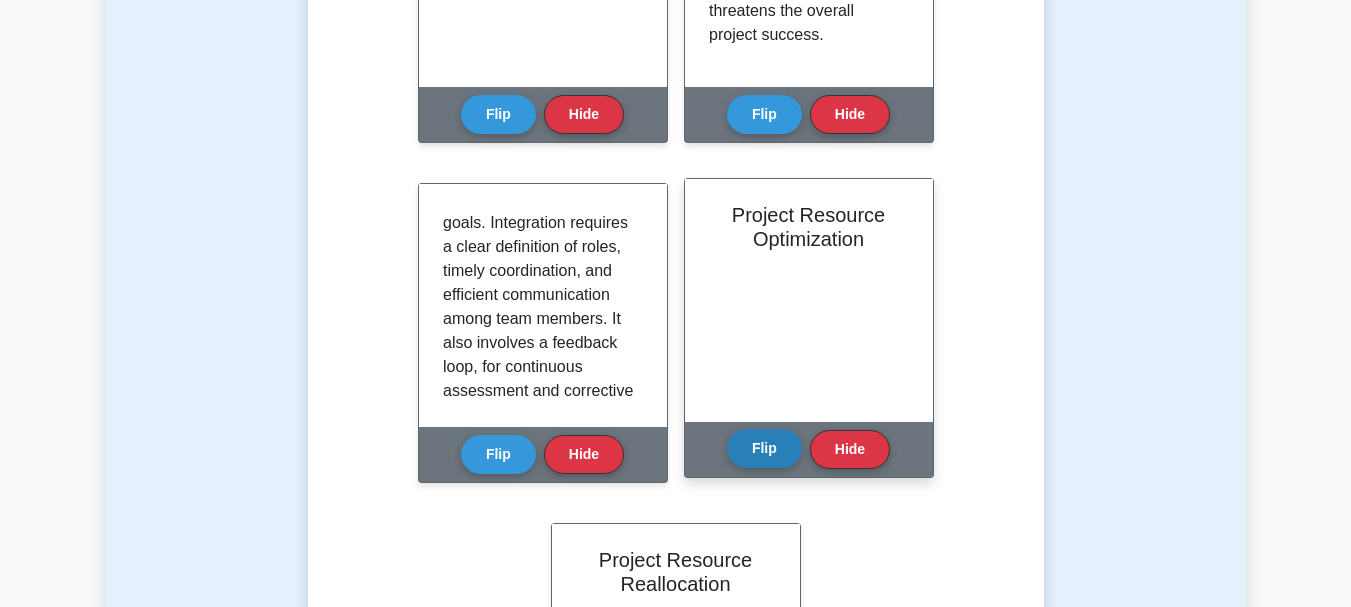 click on "Flip" at bounding box center [764, 448] 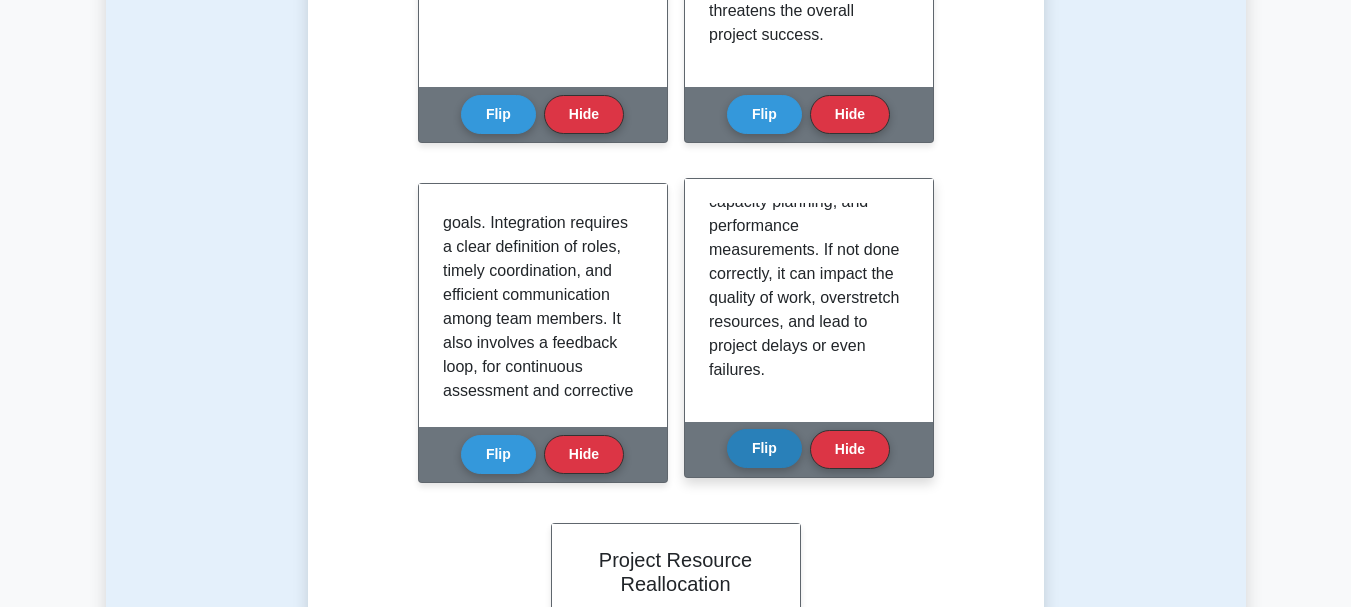 scroll, scrollTop: 541, scrollLeft: 0, axis: vertical 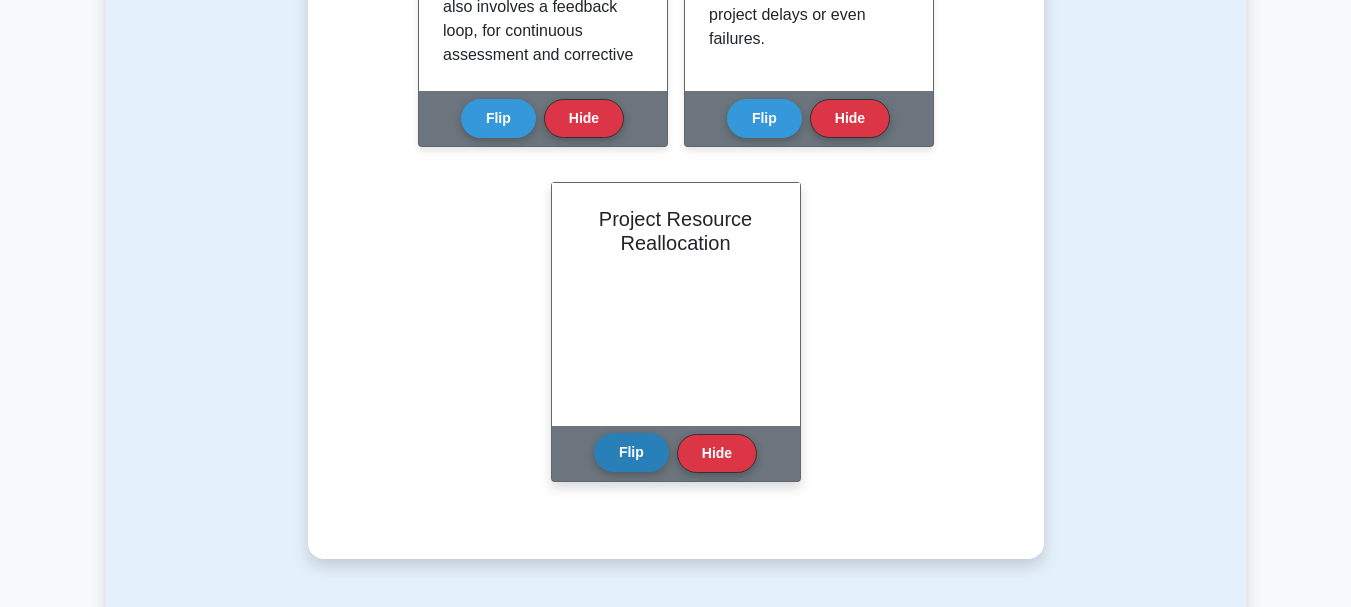 click on "Flip" at bounding box center (631, 452) 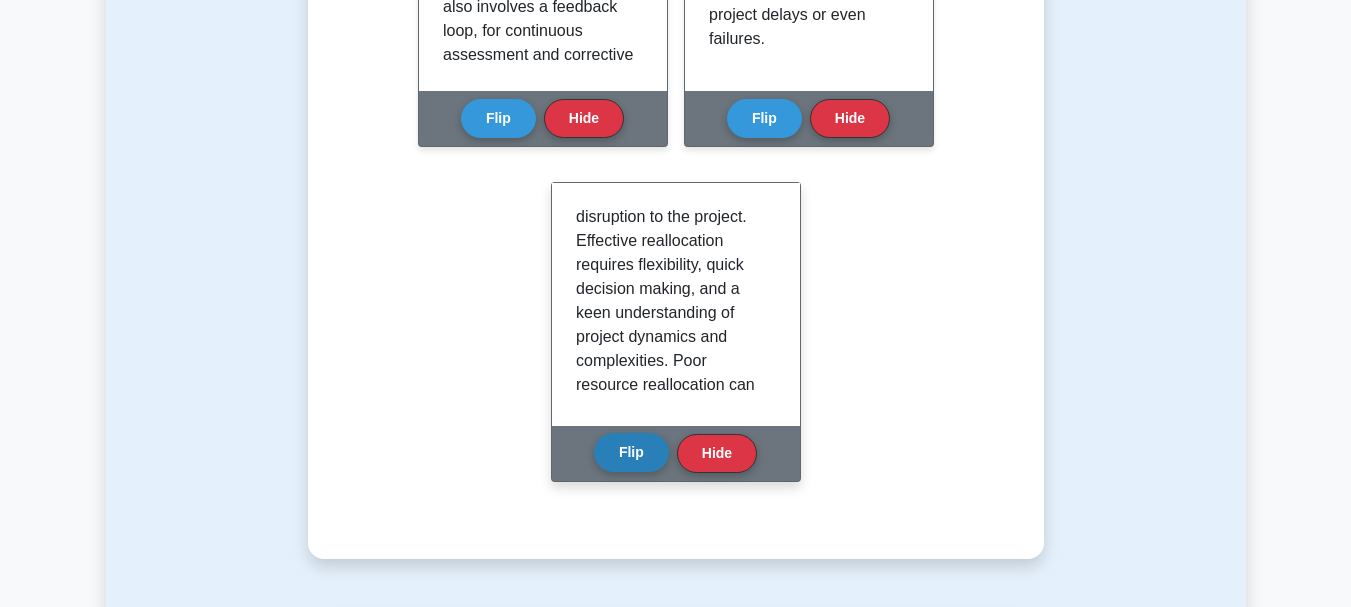 scroll, scrollTop: 427, scrollLeft: 0, axis: vertical 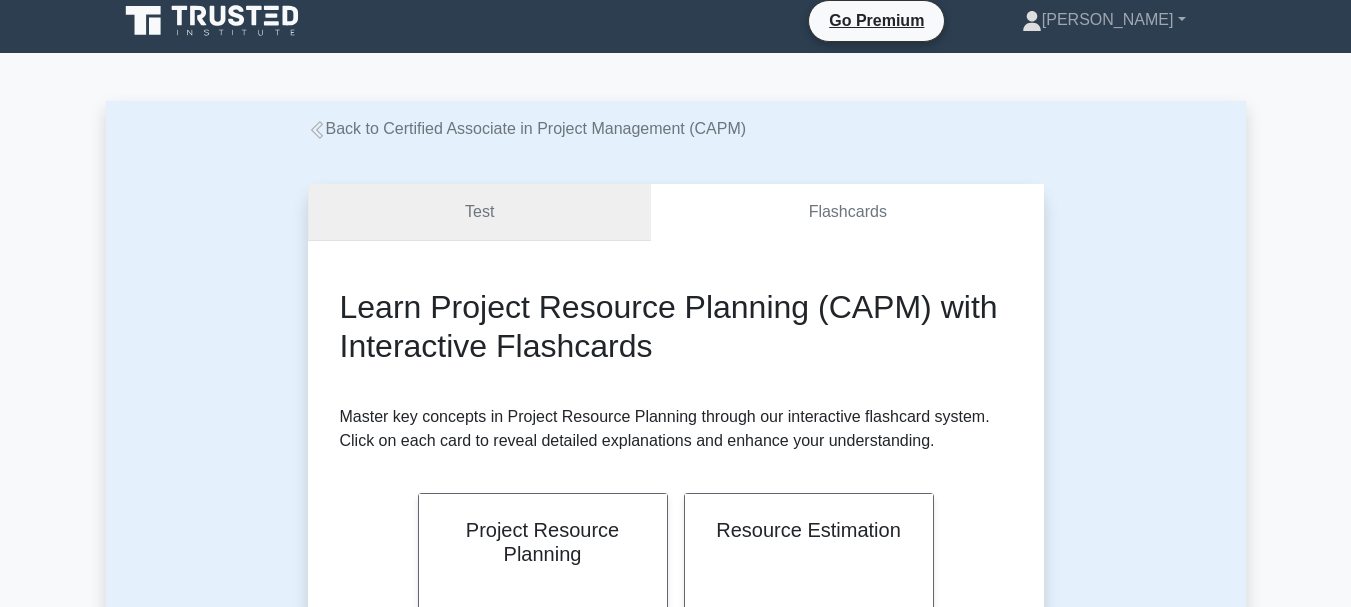 click on "Test" at bounding box center [480, 212] 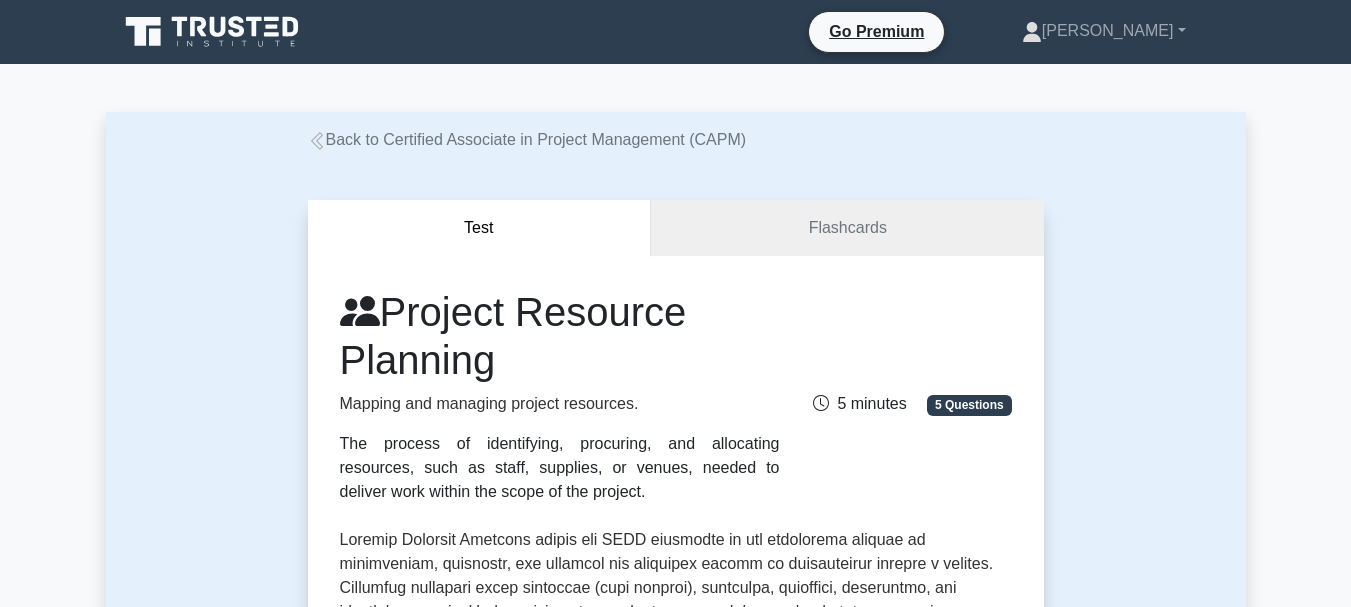 scroll, scrollTop: 322, scrollLeft: 0, axis: vertical 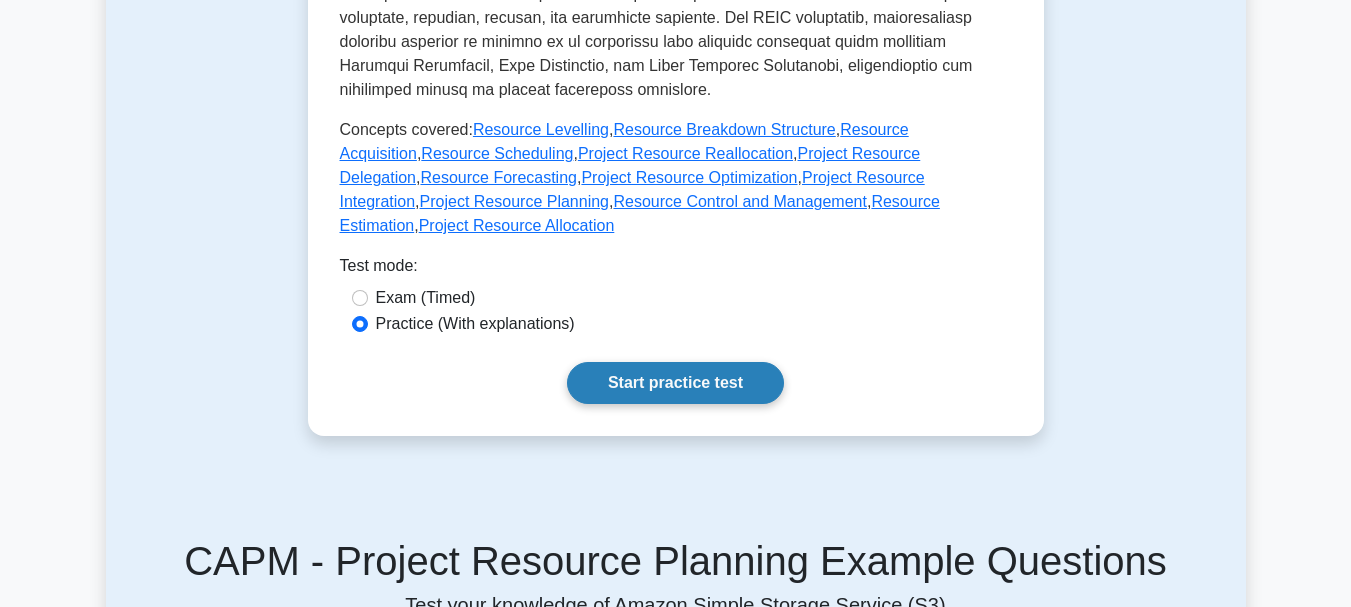 click on "Start practice test" at bounding box center (675, 383) 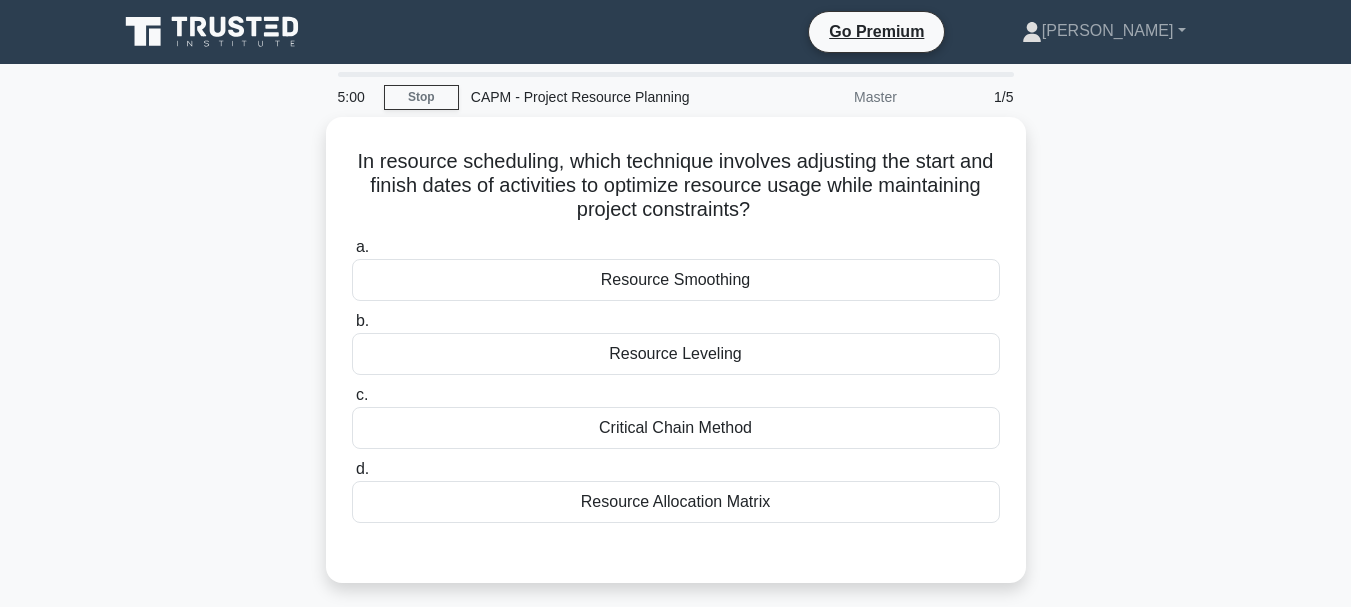 scroll, scrollTop: 0, scrollLeft: 0, axis: both 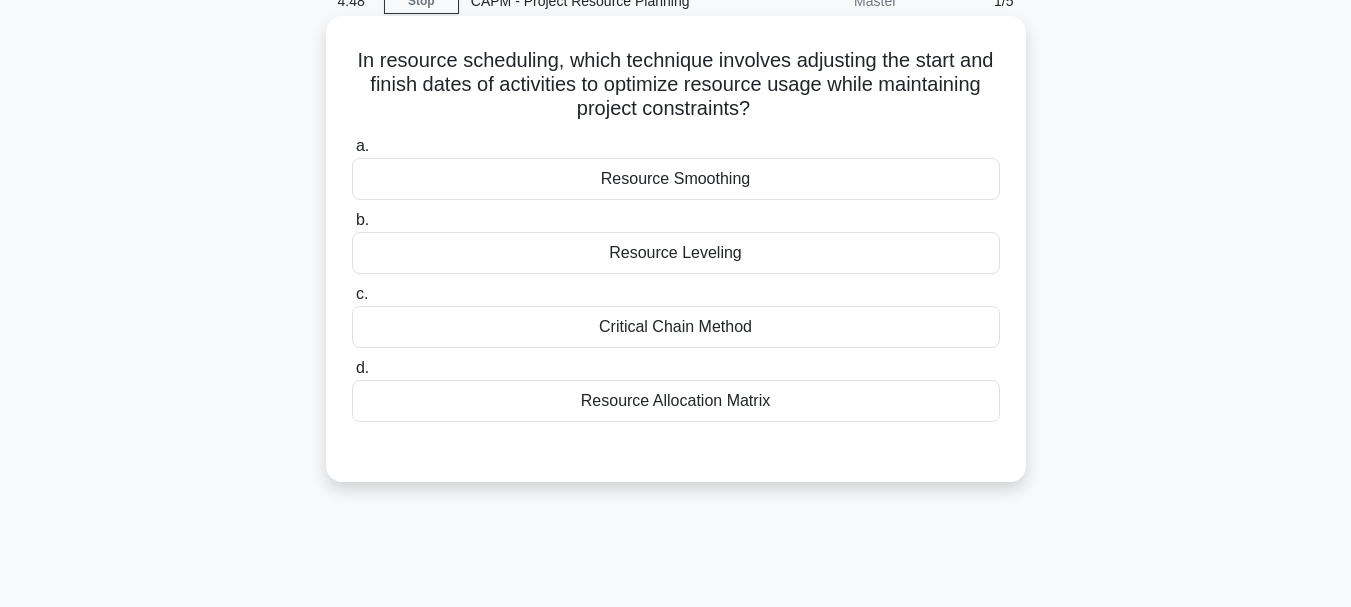 click on "Resource Leveling" at bounding box center (676, 253) 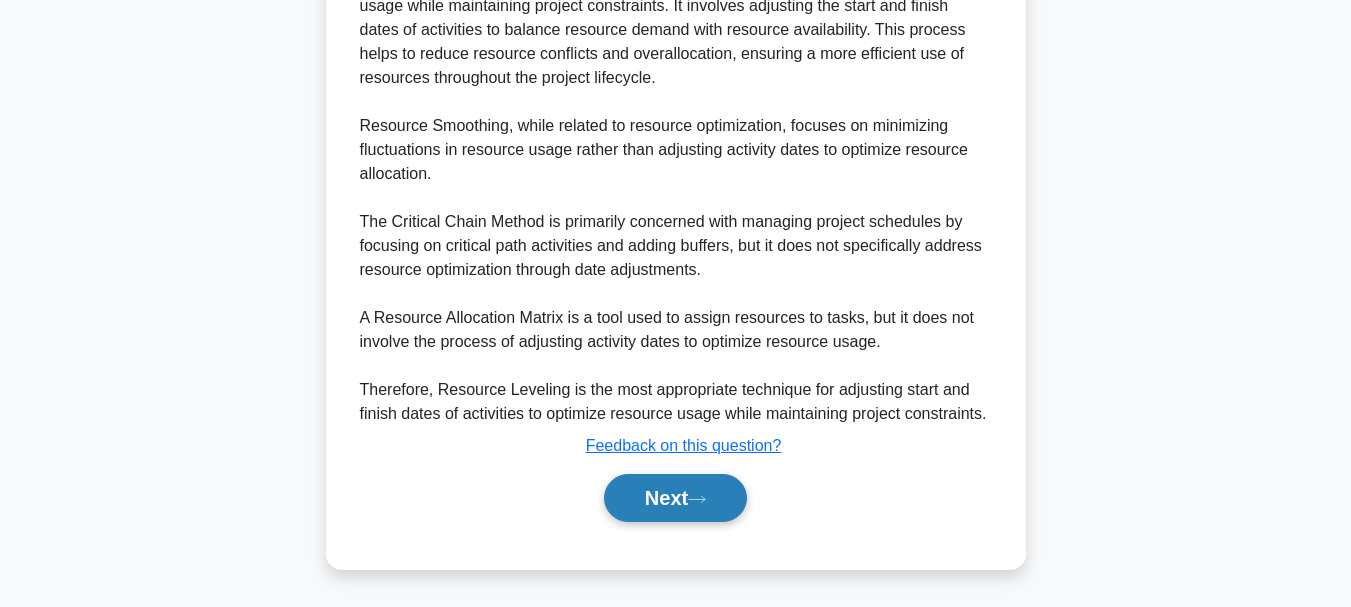 click 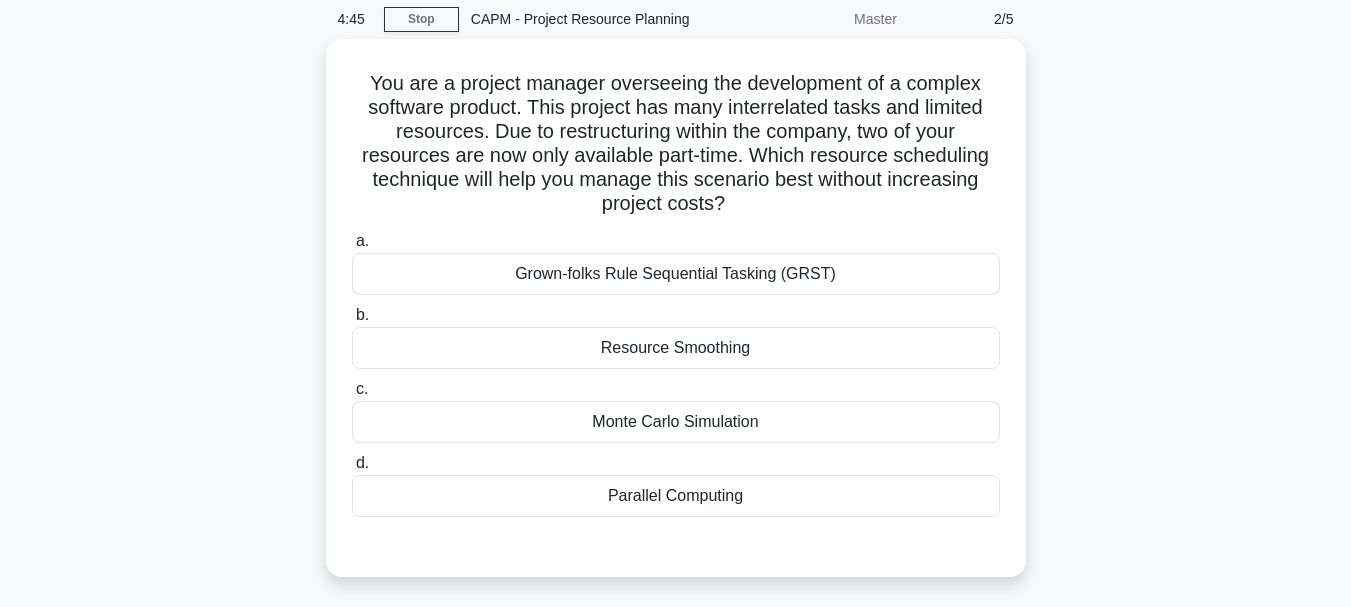 scroll, scrollTop: 76, scrollLeft: 0, axis: vertical 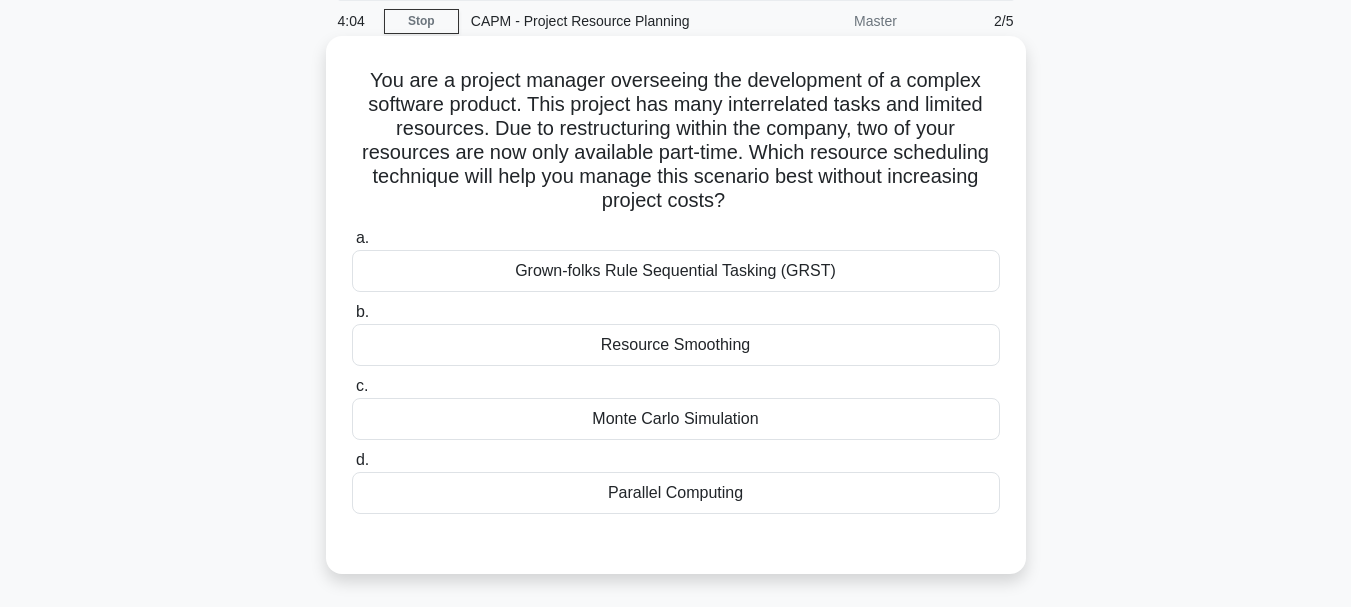 click on "Resource Smoothing" at bounding box center [676, 345] 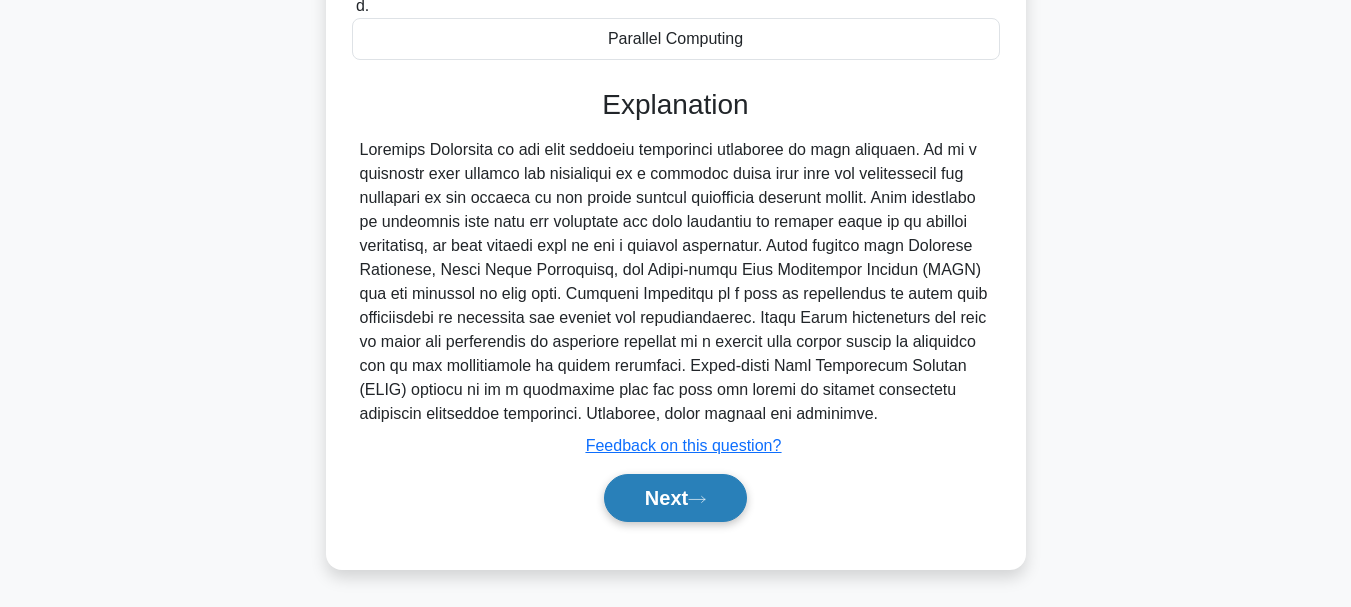 click 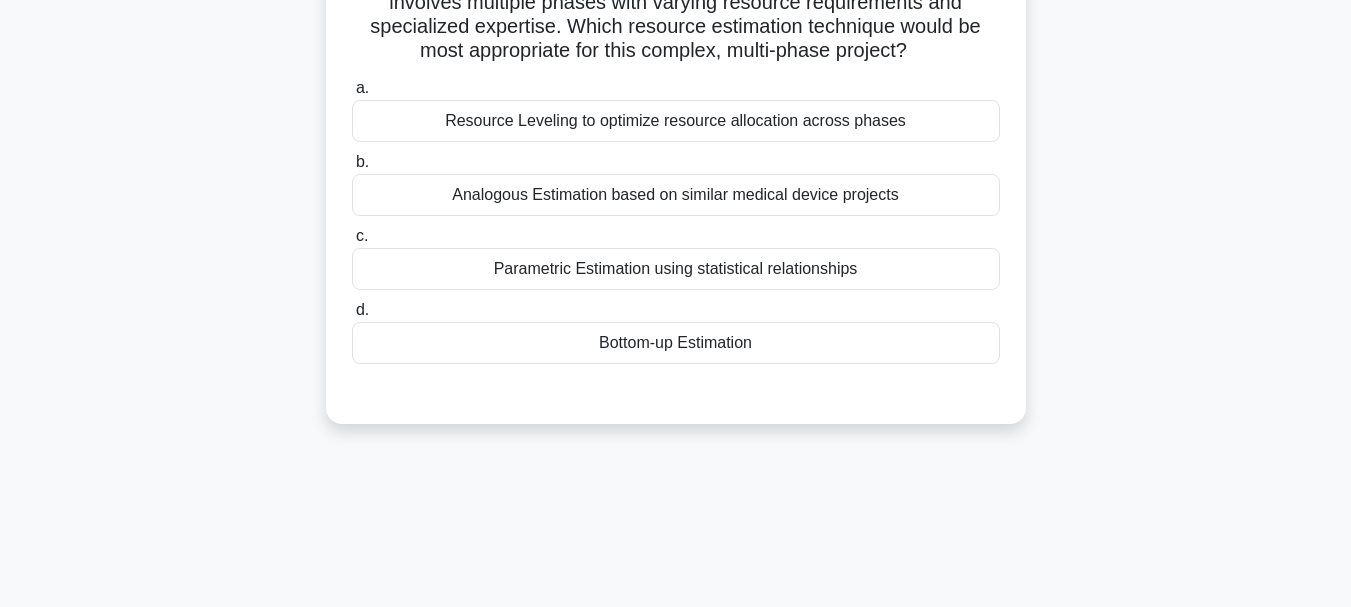 scroll, scrollTop: 197, scrollLeft: 0, axis: vertical 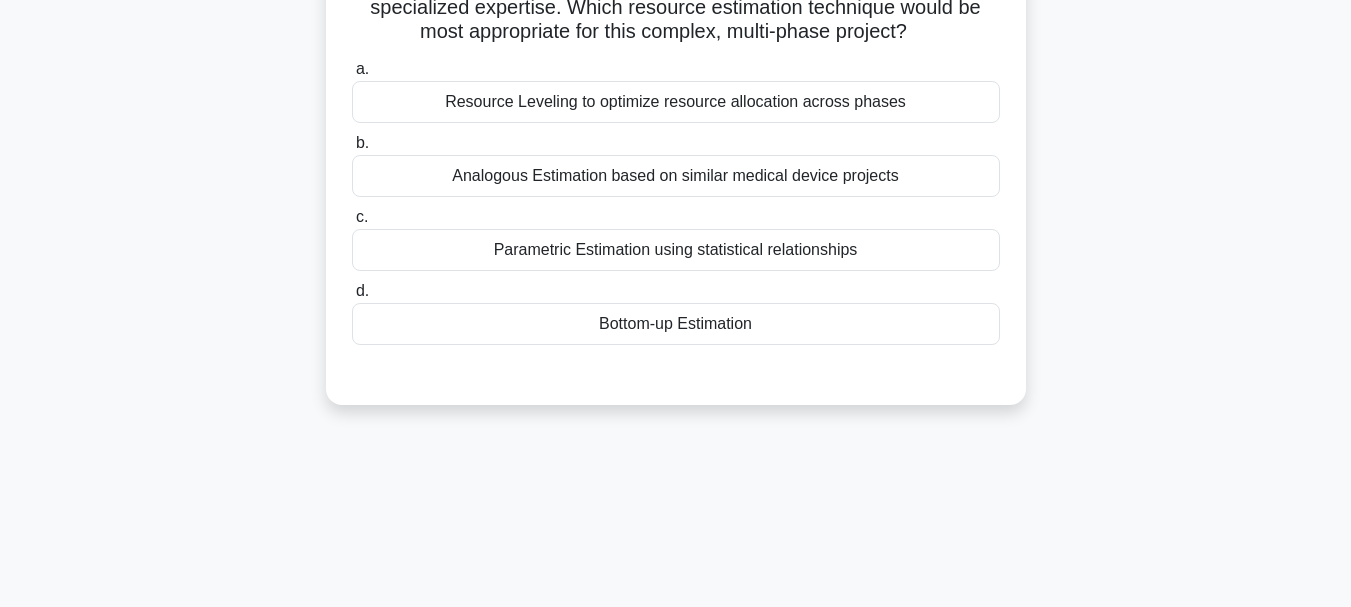 click on "Bottom-up Estimation" at bounding box center (676, 324) 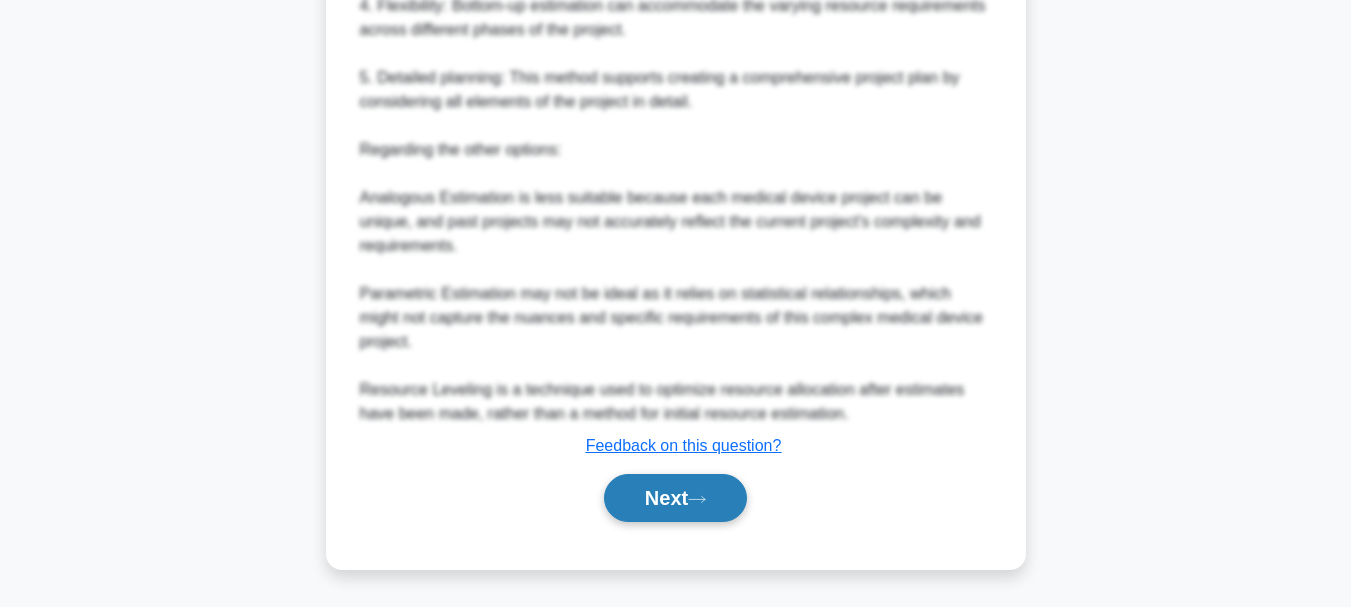 click on "Next" at bounding box center (675, 498) 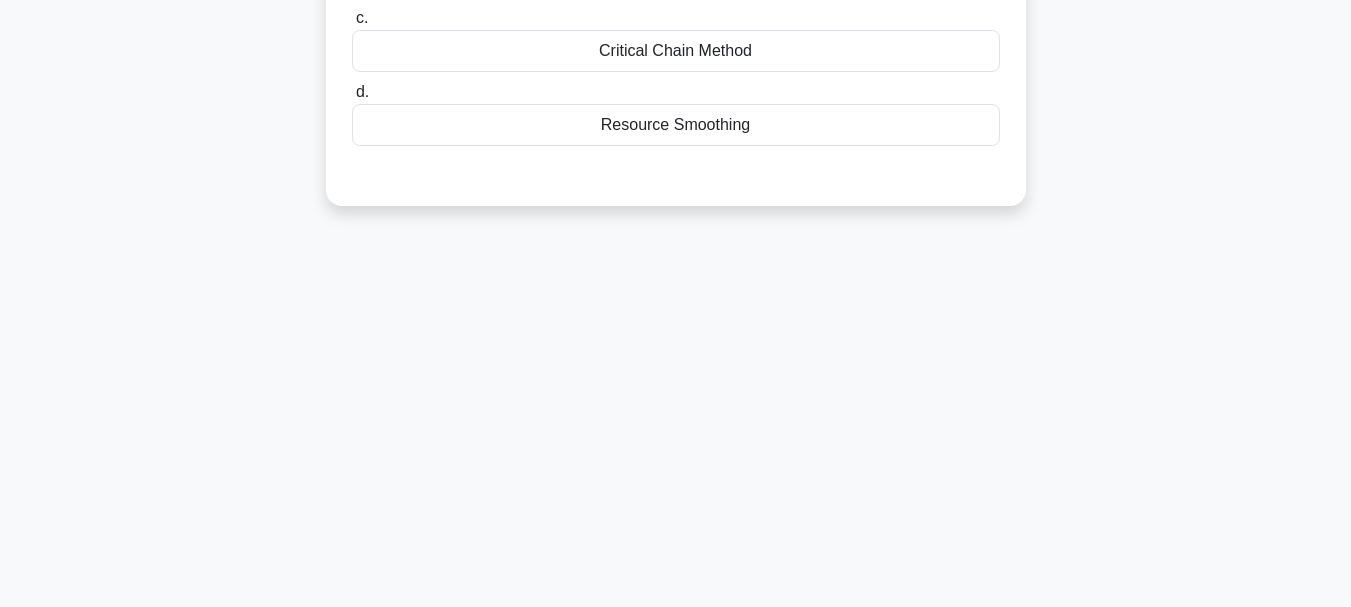 scroll, scrollTop: 77, scrollLeft: 0, axis: vertical 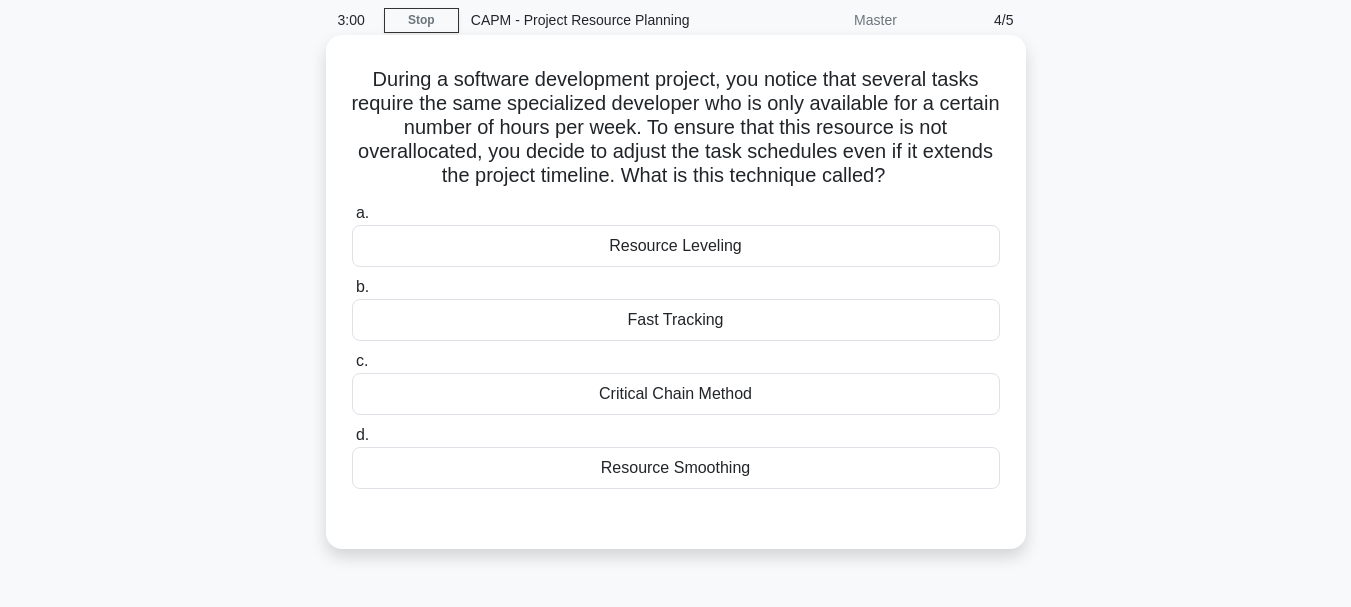 click on "Resource Leveling" at bounding box center (676, 246) 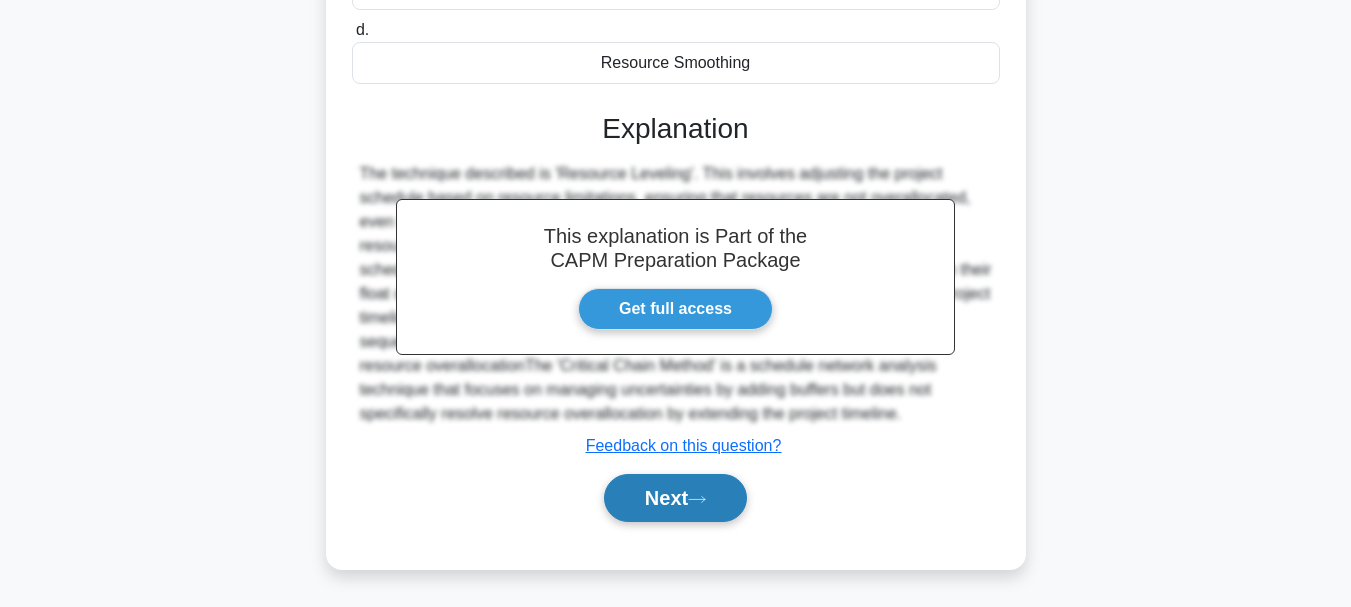 click 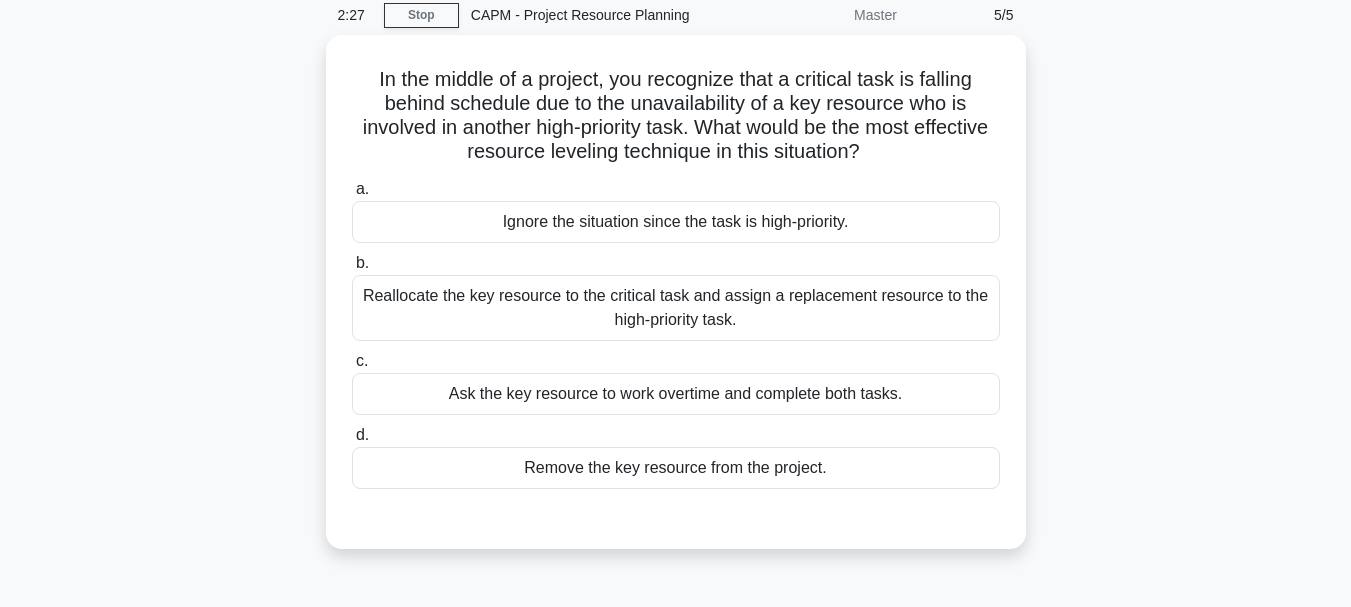 scroll, scrollTop: 150, scrollLeft: 0, axis: vertical 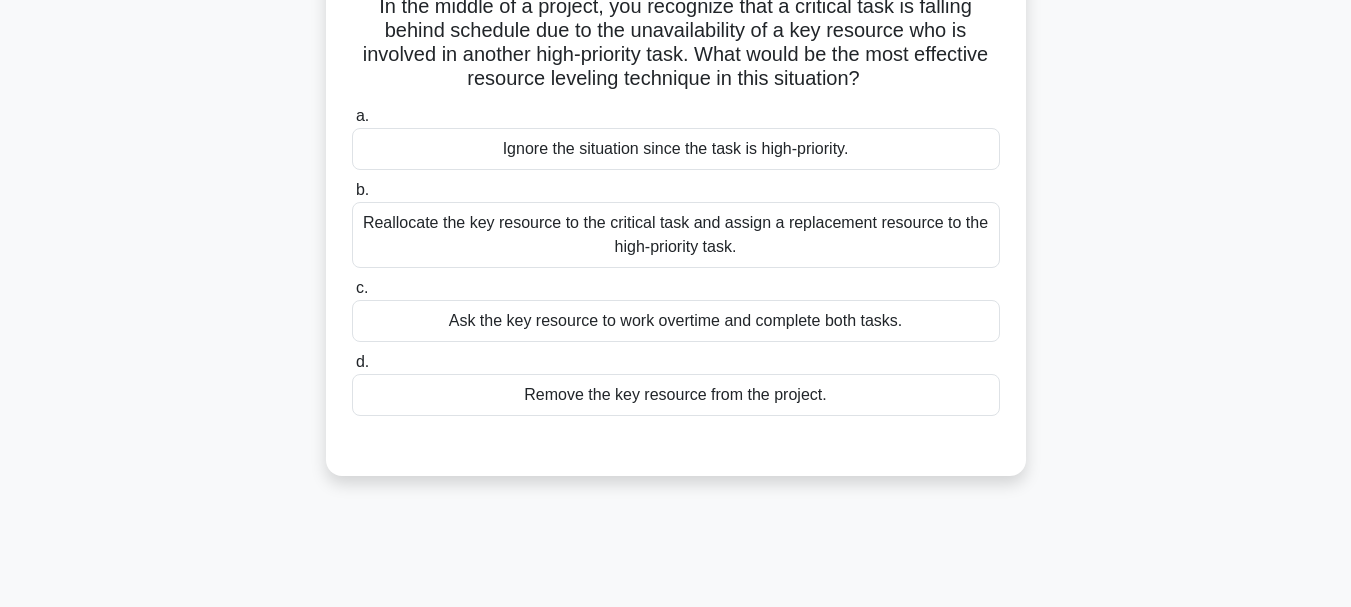 click on "Reallocate the key resource to the critical task and assign a replacement resource to the high-priority task." at bounding box center (676, 235) 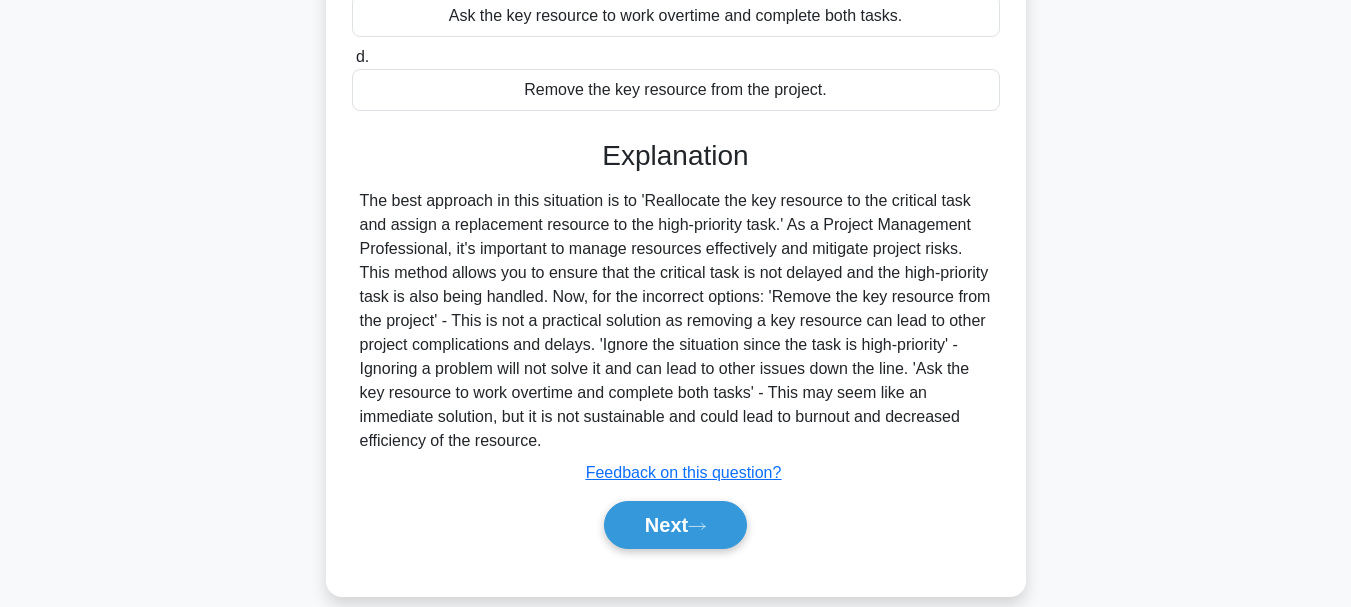 scroll, scrollTop: 483, scrollLeft: 0, axis: vertical 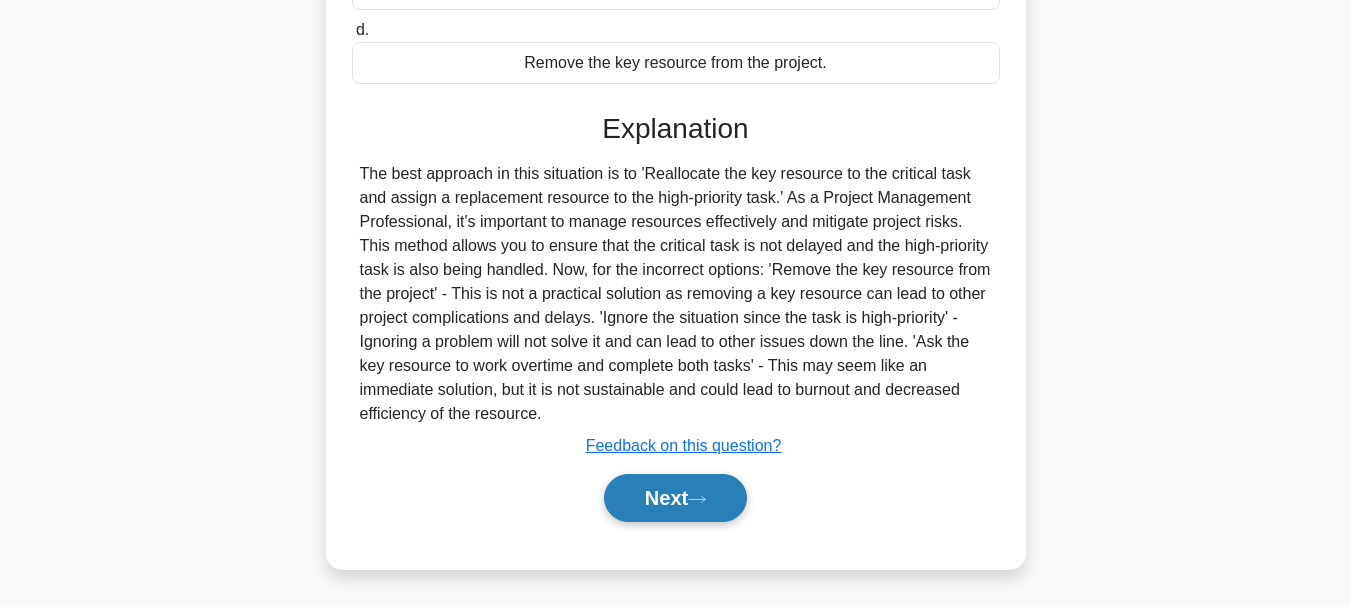 click 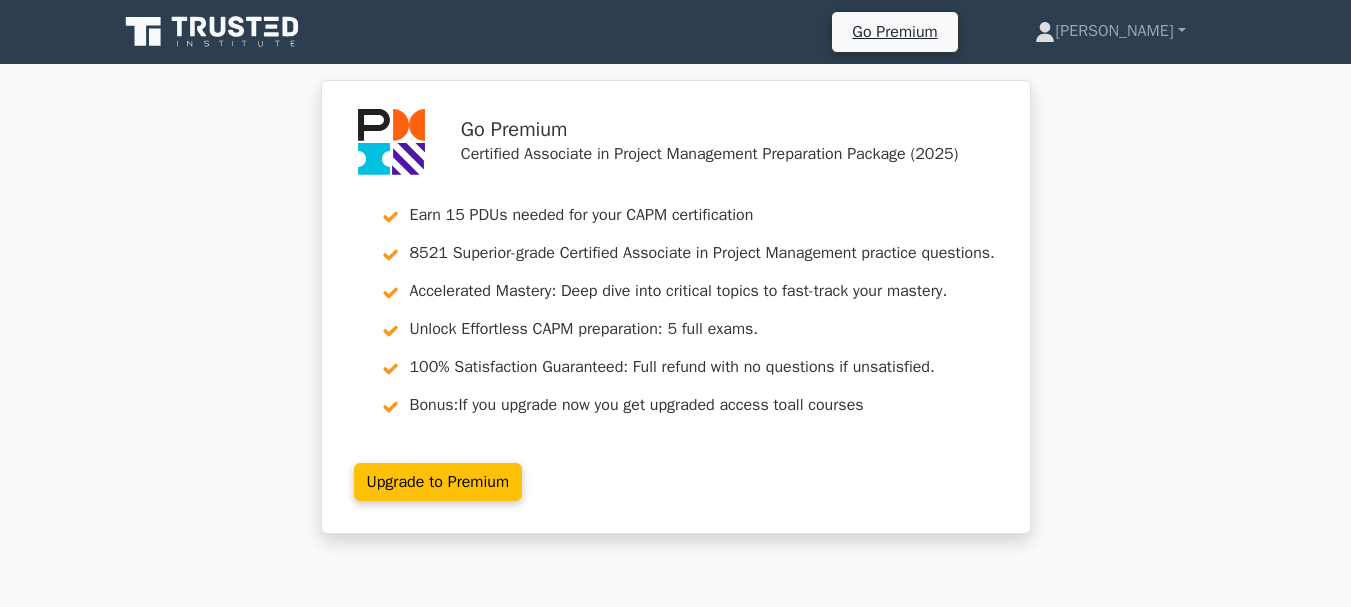 scroll, scrollTop: 0, scrollLeft: 0, axis: both 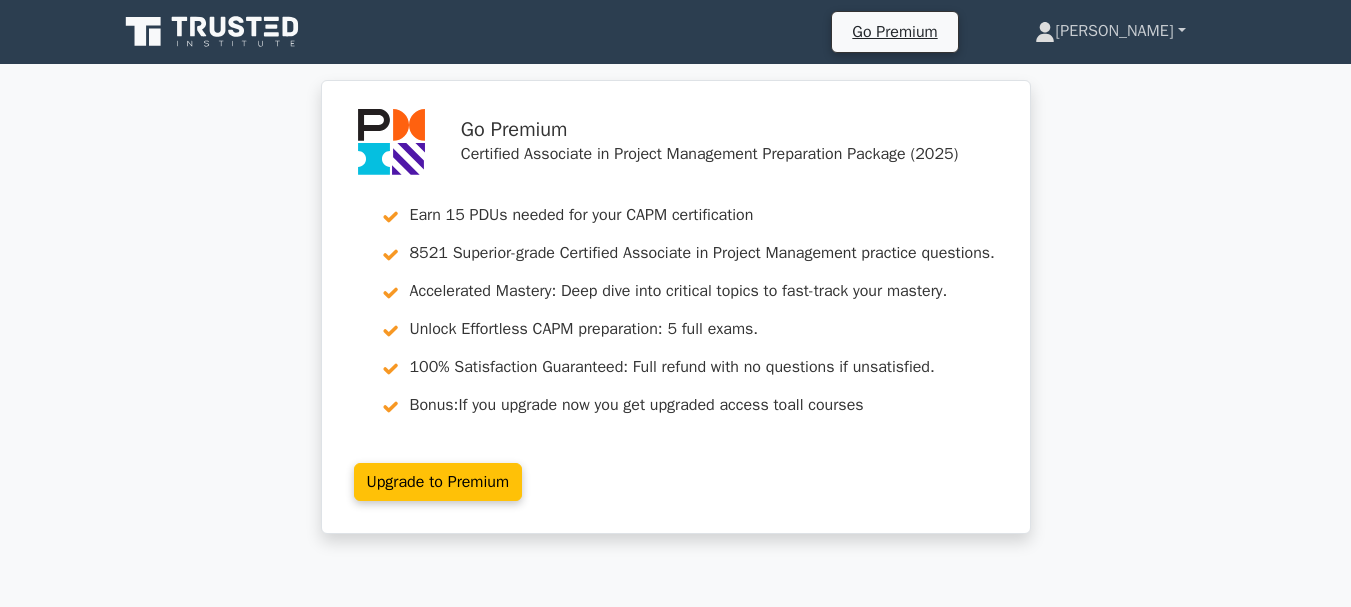 click on "[PERSON_NAME]" at bounding box center (1110, 31) 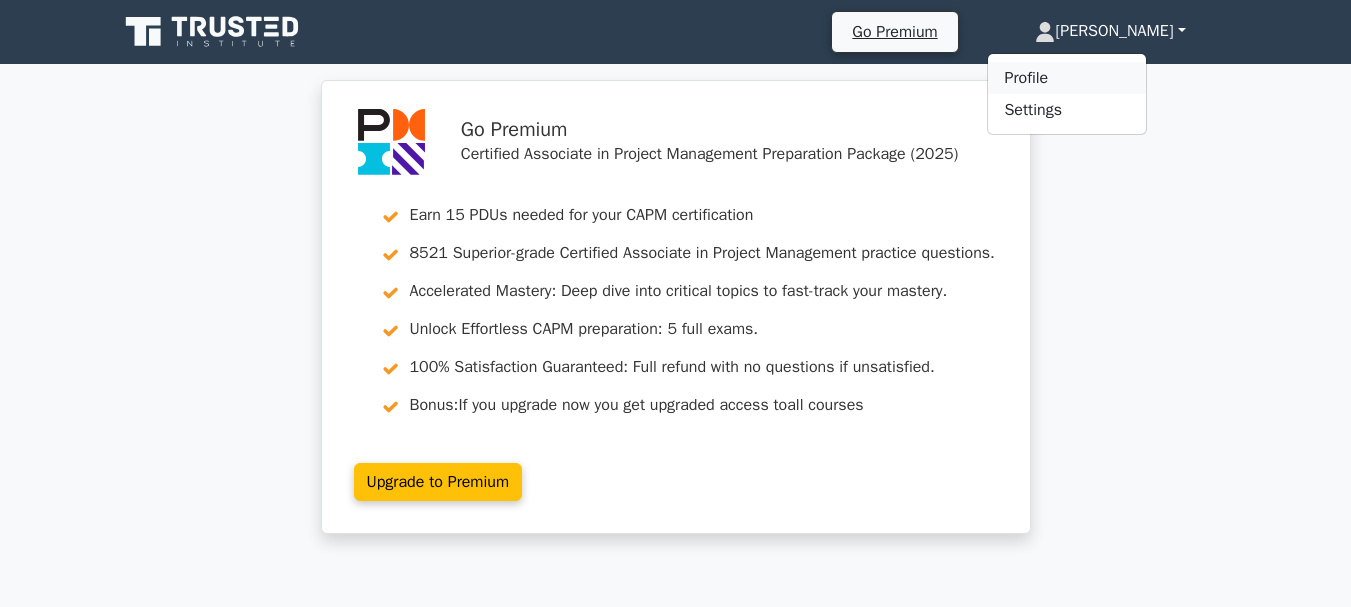 click on "Profile" at bounding box center (1067, 78) 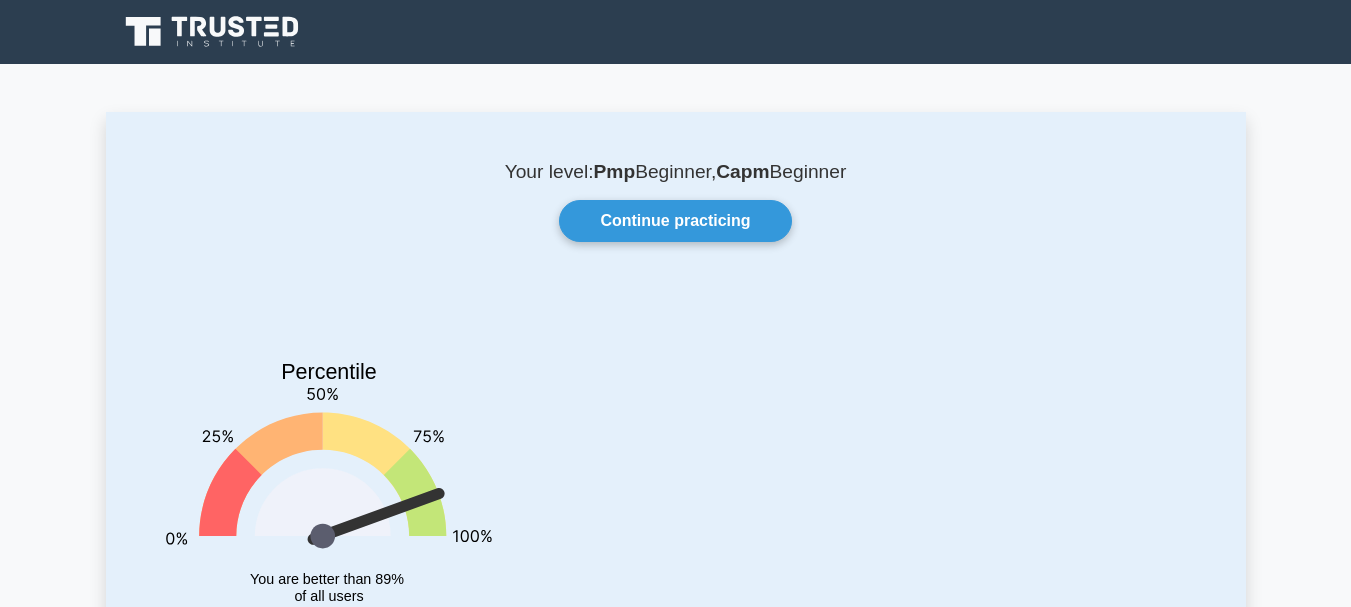 scroll, scrollTop: 0, scrollLeft: 0, axis: both 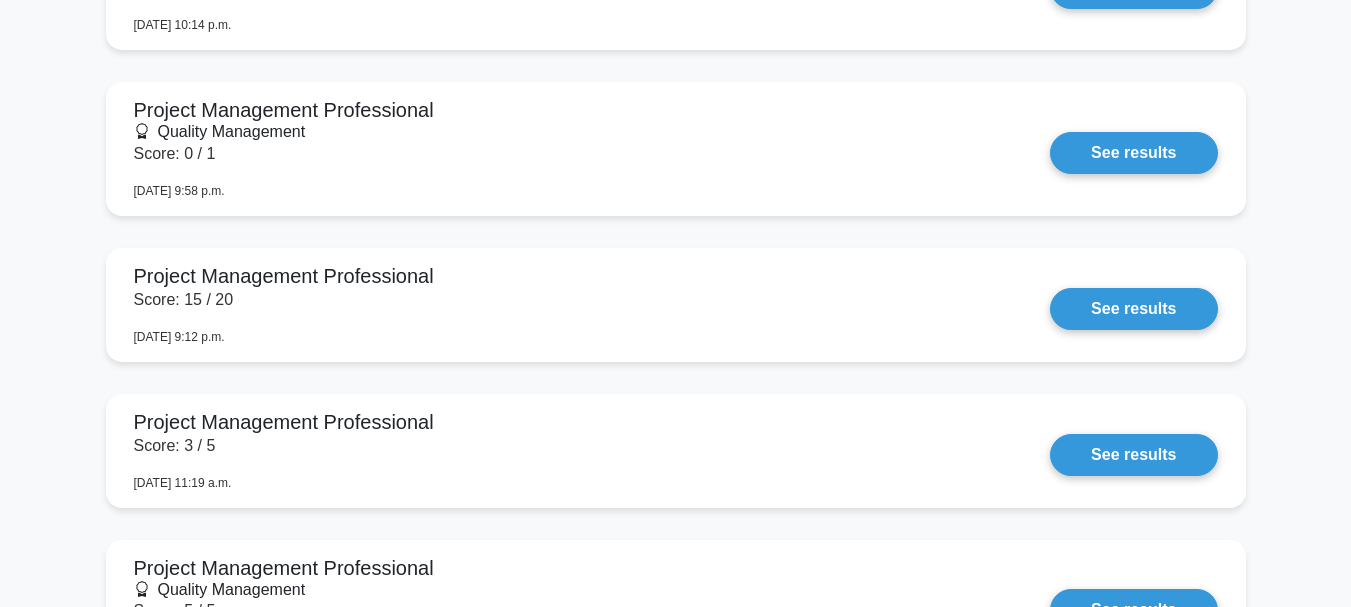 click on "Your level:
Pmp  Beginner,  Capm  Beginner
Continue practicing
Percentile
You are better than 89%
of all  users
0 5 0 20 40 60 80 100 Uncertainty" at bounding box center (675, 2918) 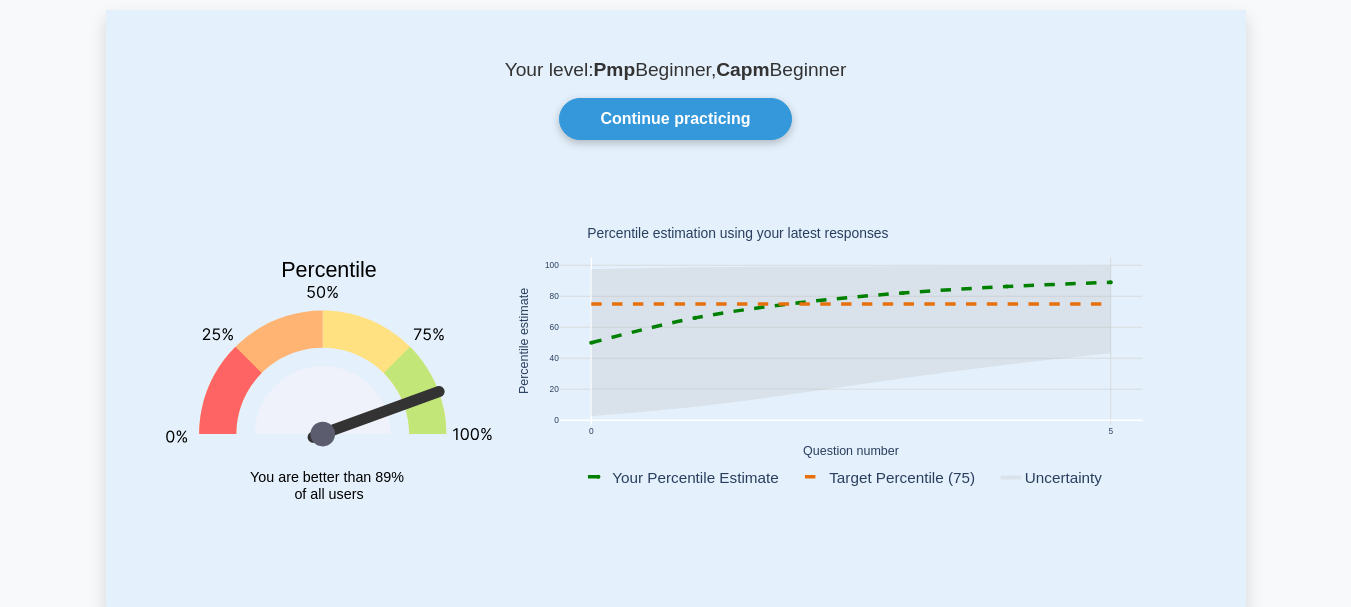 scroll, scrollTop: 0, scrollLeft: 0, axis: both 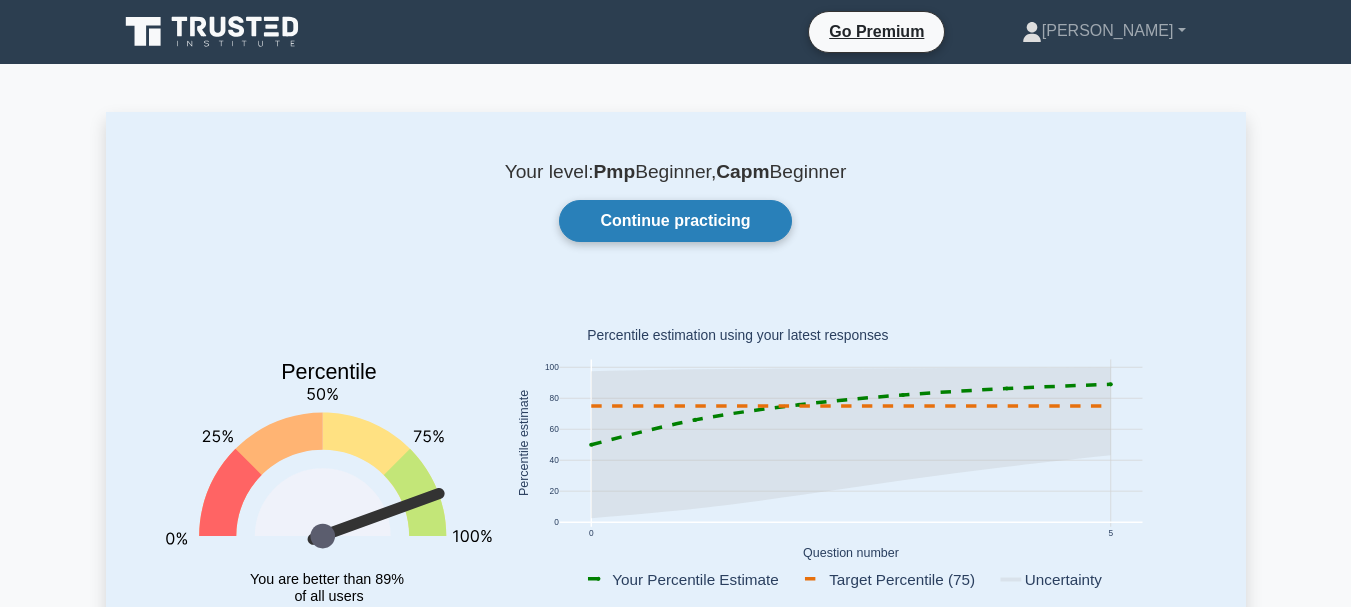 click on "Continue practicing" at bounding box center [675, 221] 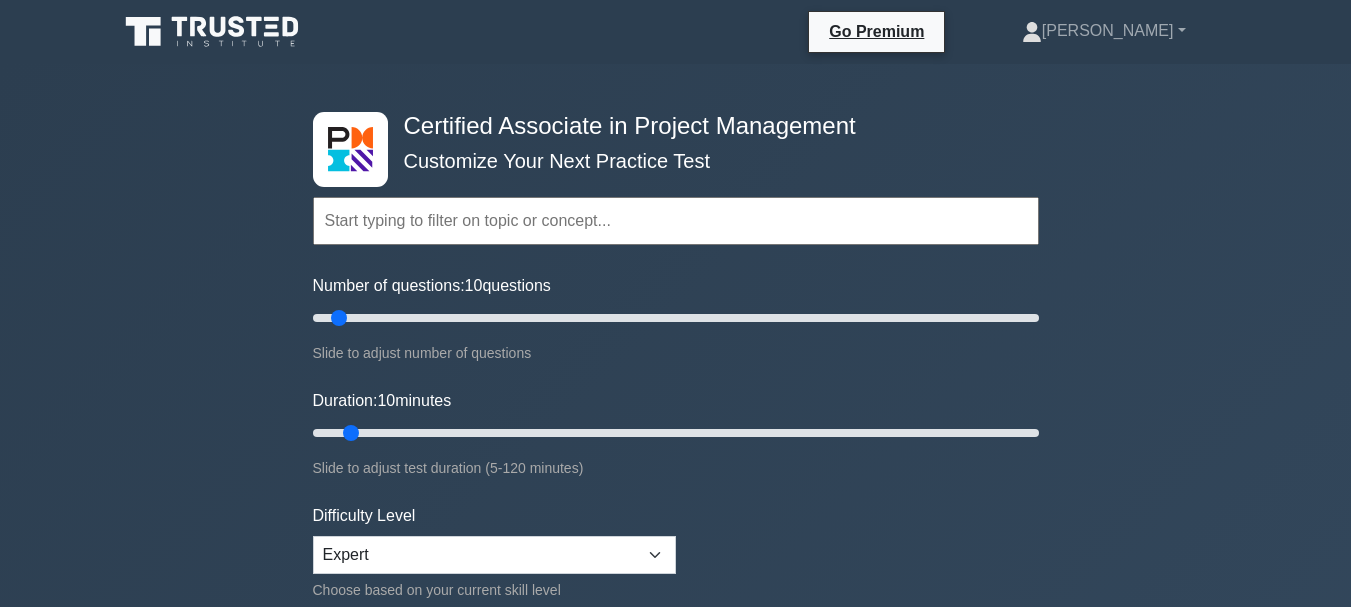 scroll, scrollTop: 0, scrollLeft: 0, axis: both 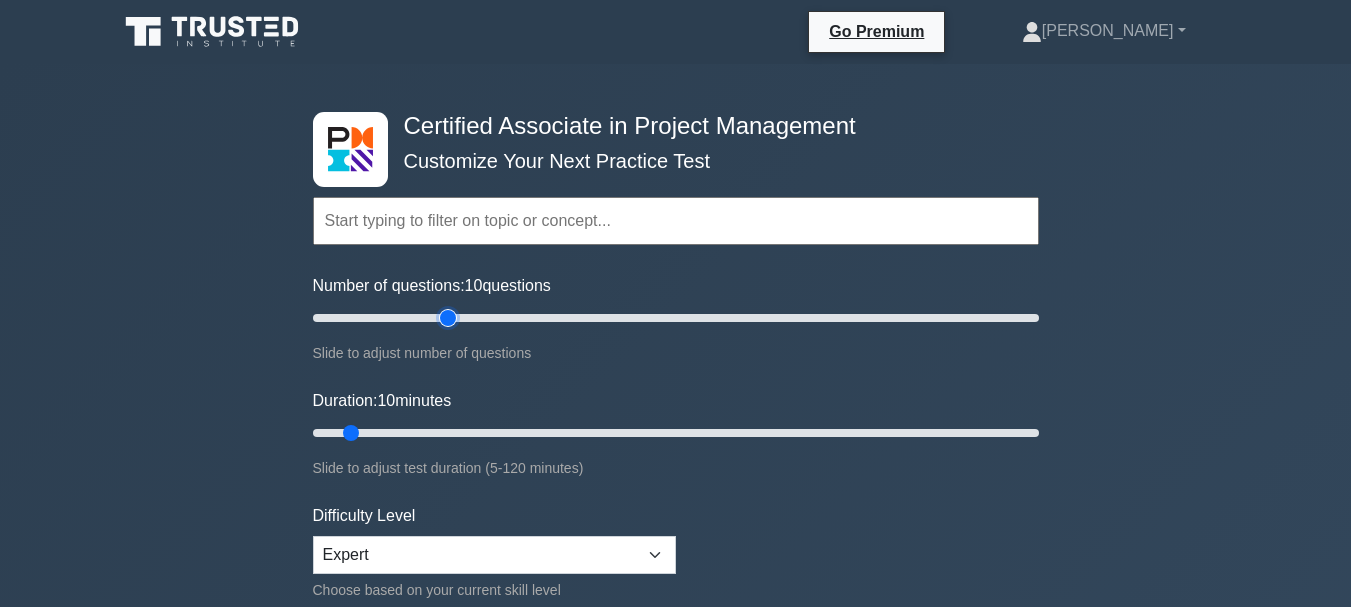 click on "Number of questions:  10  questions" at bounding box center (676, 318) 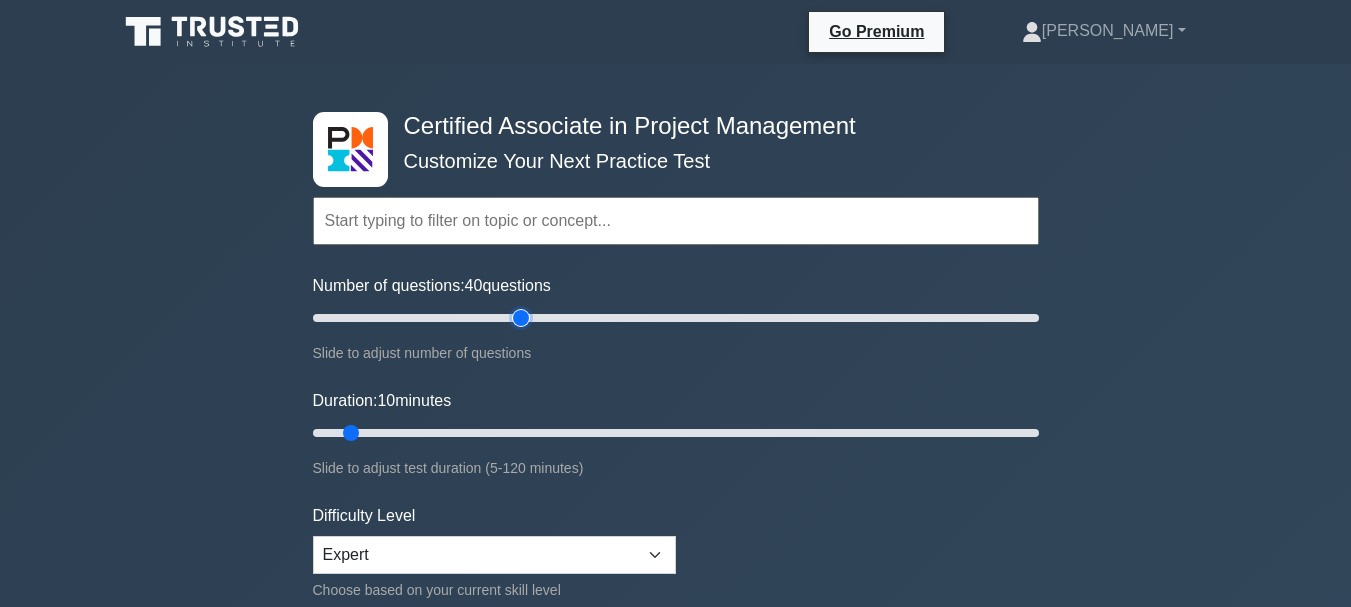 type on "60" 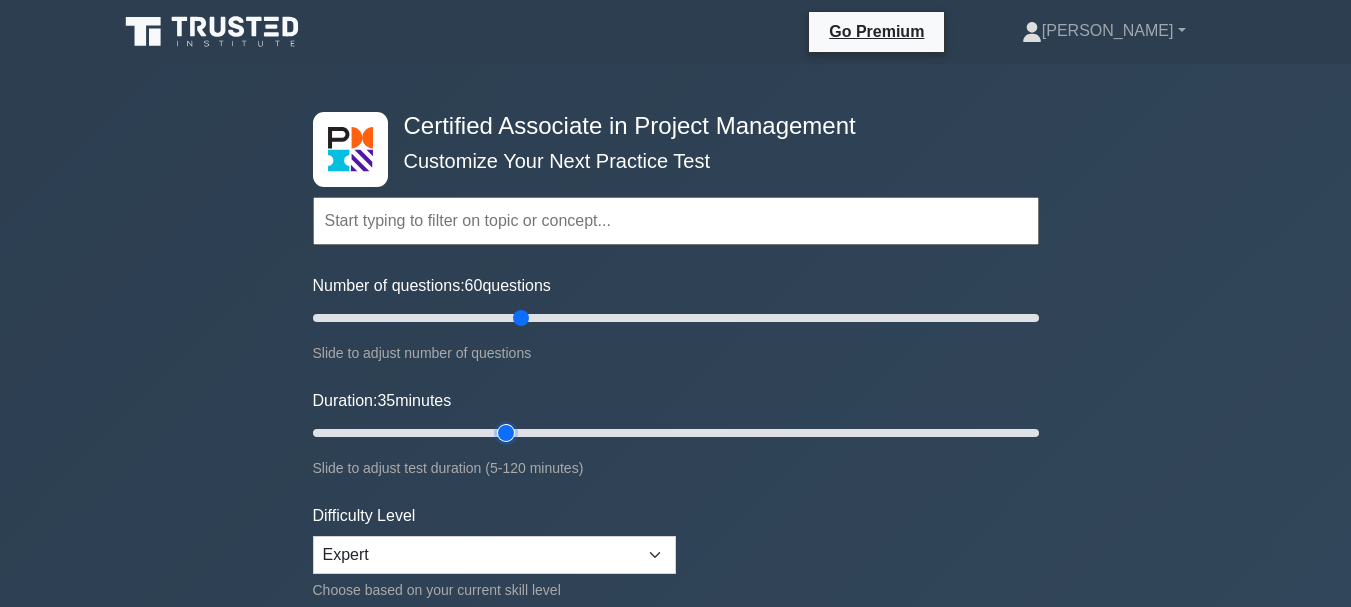 click on "Duration:  35  minutes" at bounding box center (676, 433) 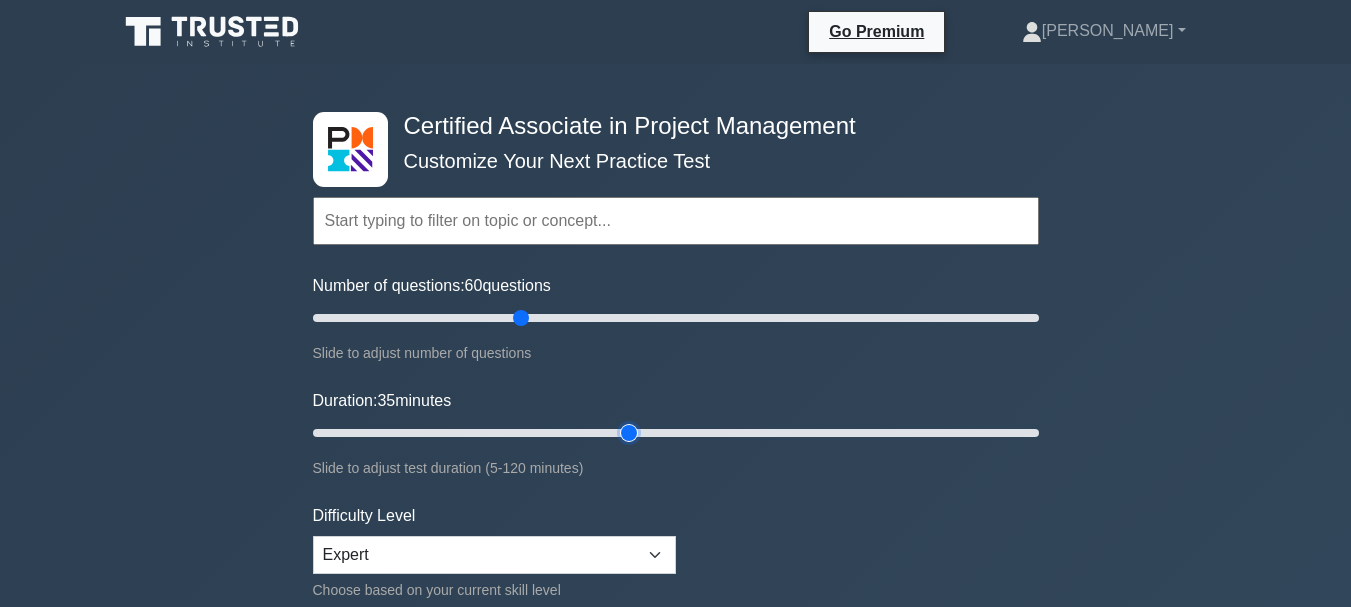 click on "Duration:  35  minutes" at bounding box center (676, 433) 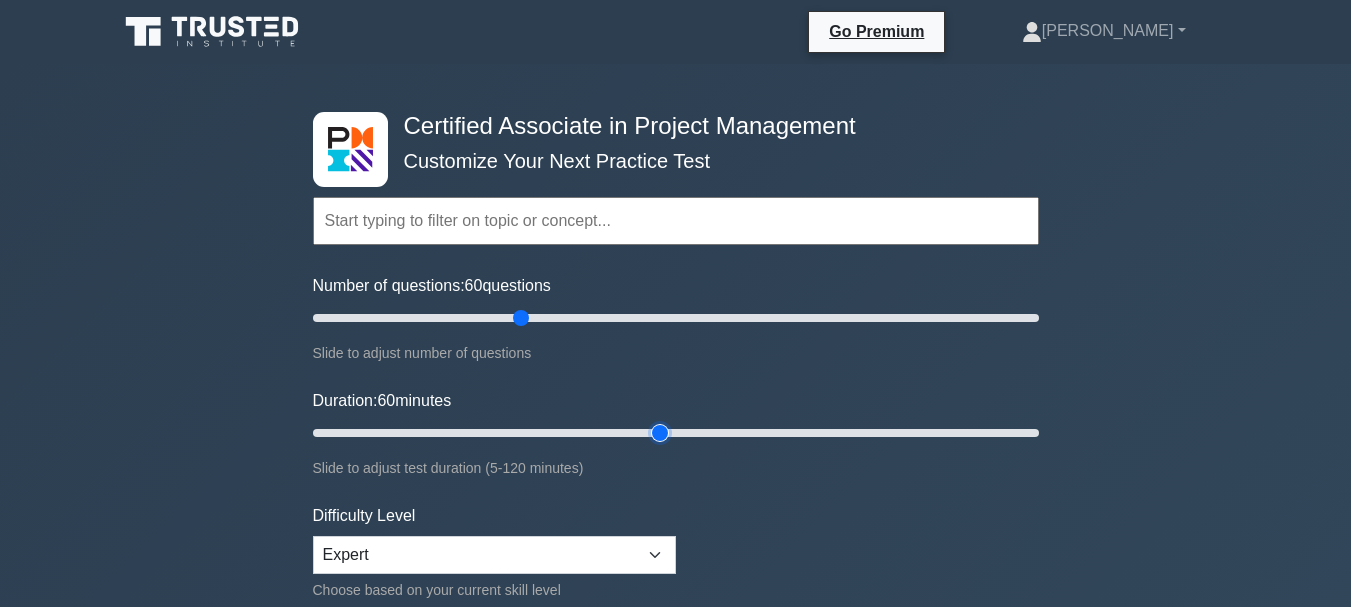 type on "60" 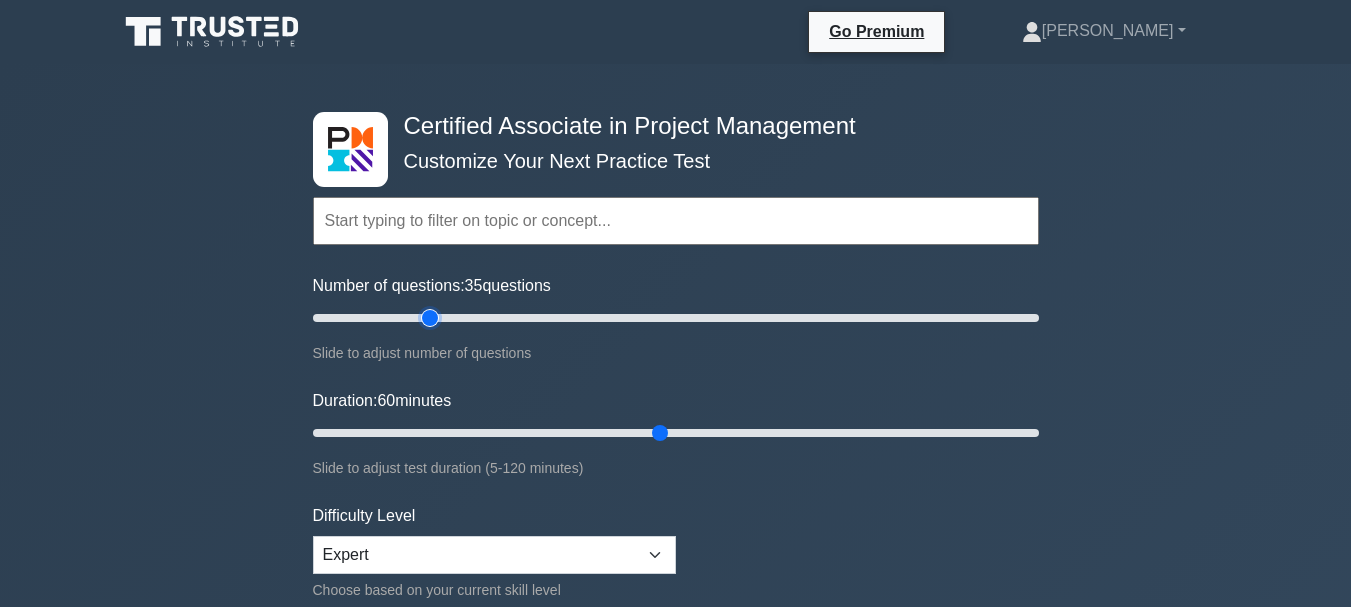 click on "Number of questions:  35  questions" at bounding box center (676, 318) 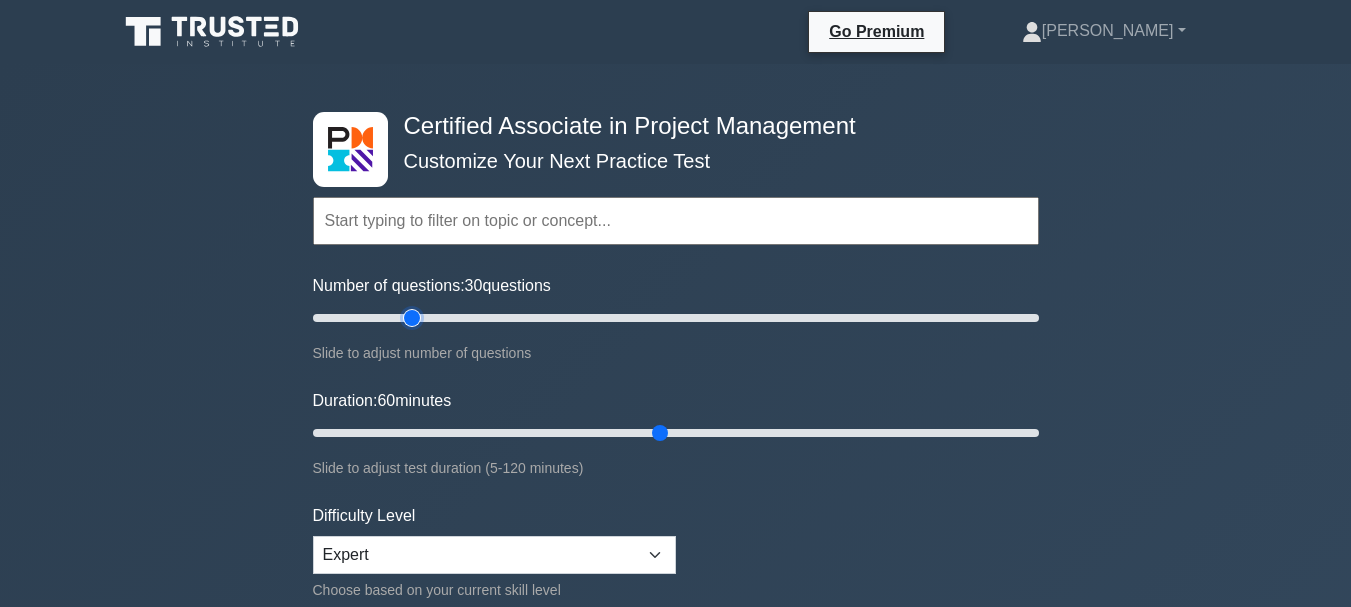 type on "30" 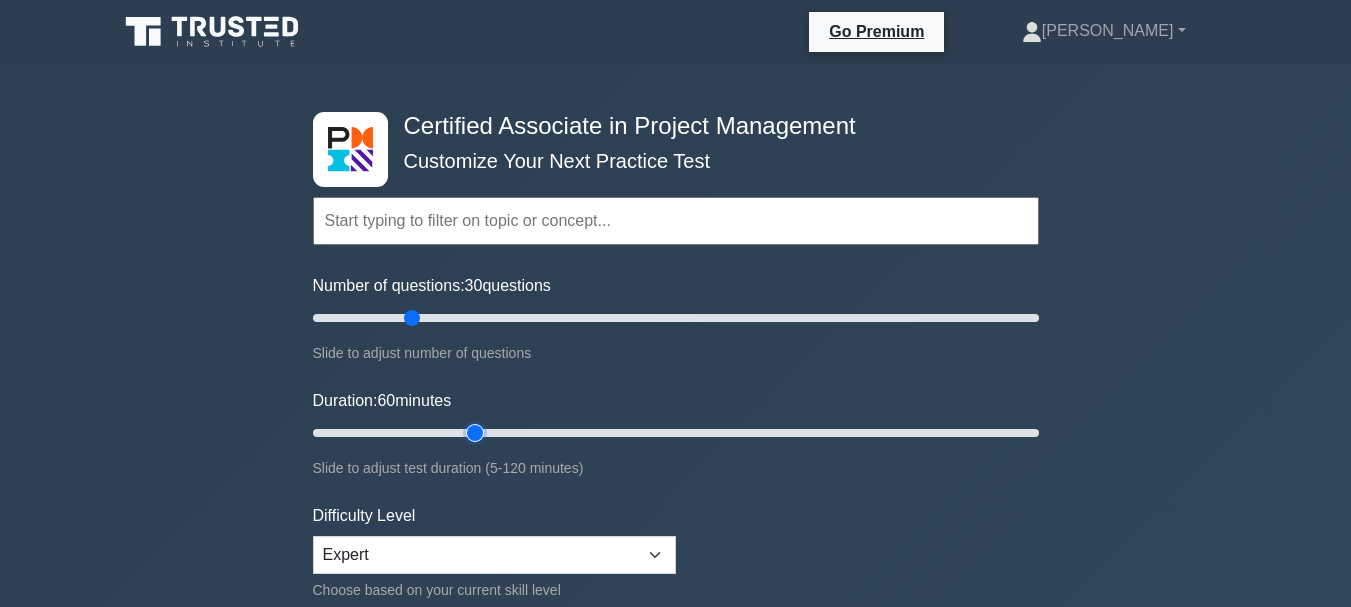 type on "30" 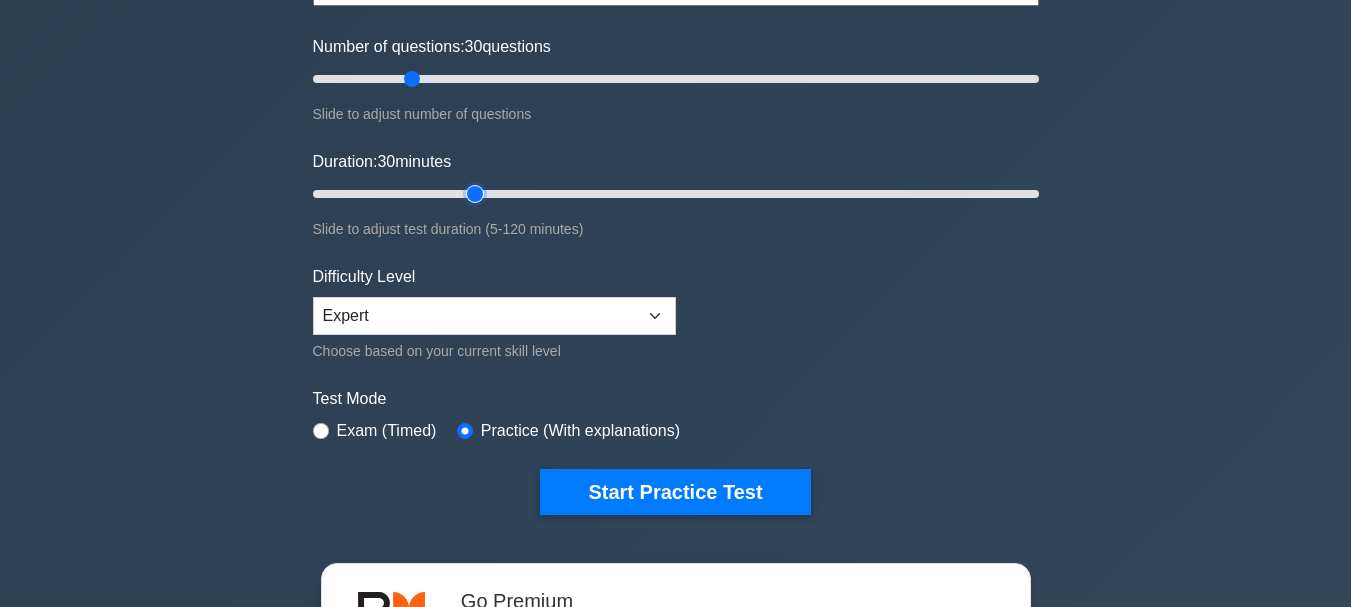 scroll, scrollTop: 369, scrollLeft: 0, axis: vertical 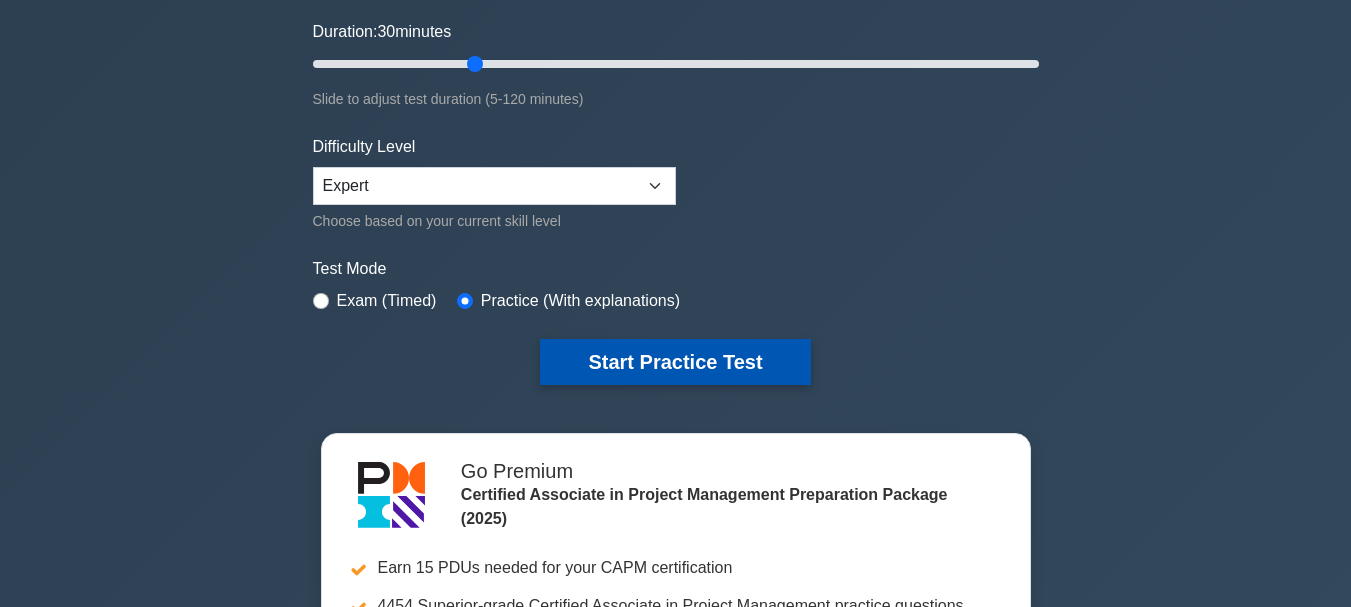 click on "Start Practice Test" at bounding box center (675, 362) 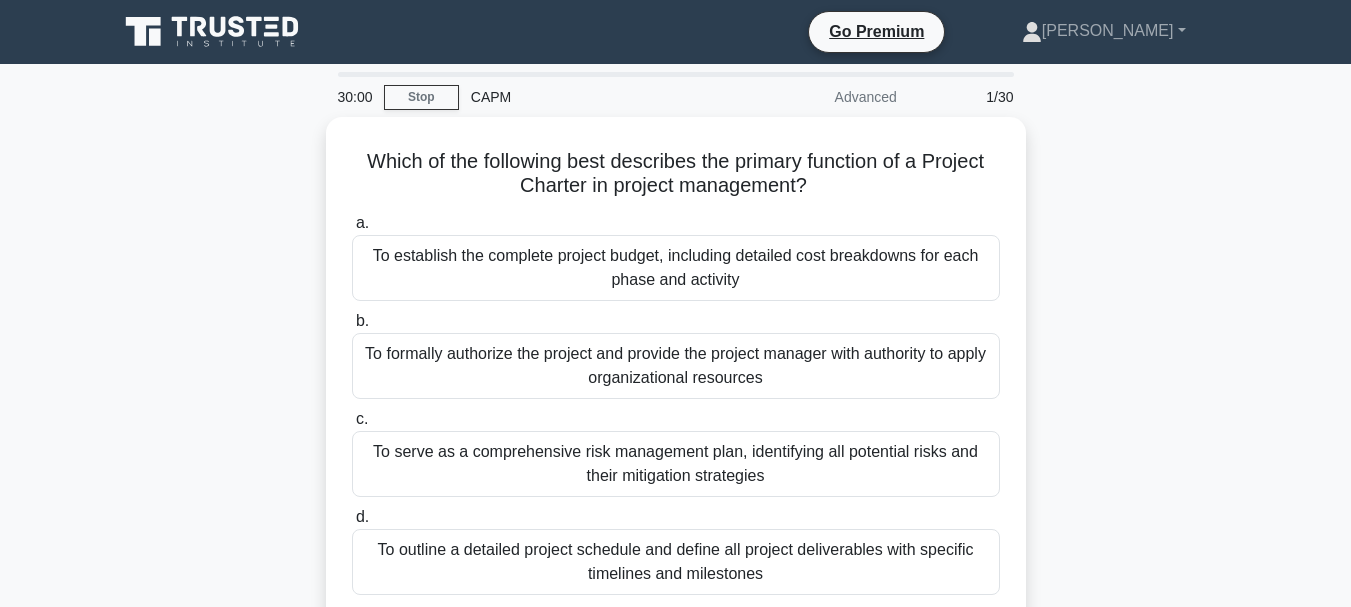 scroll, scrollTop: 0, scrollLeft: 0, axis: both 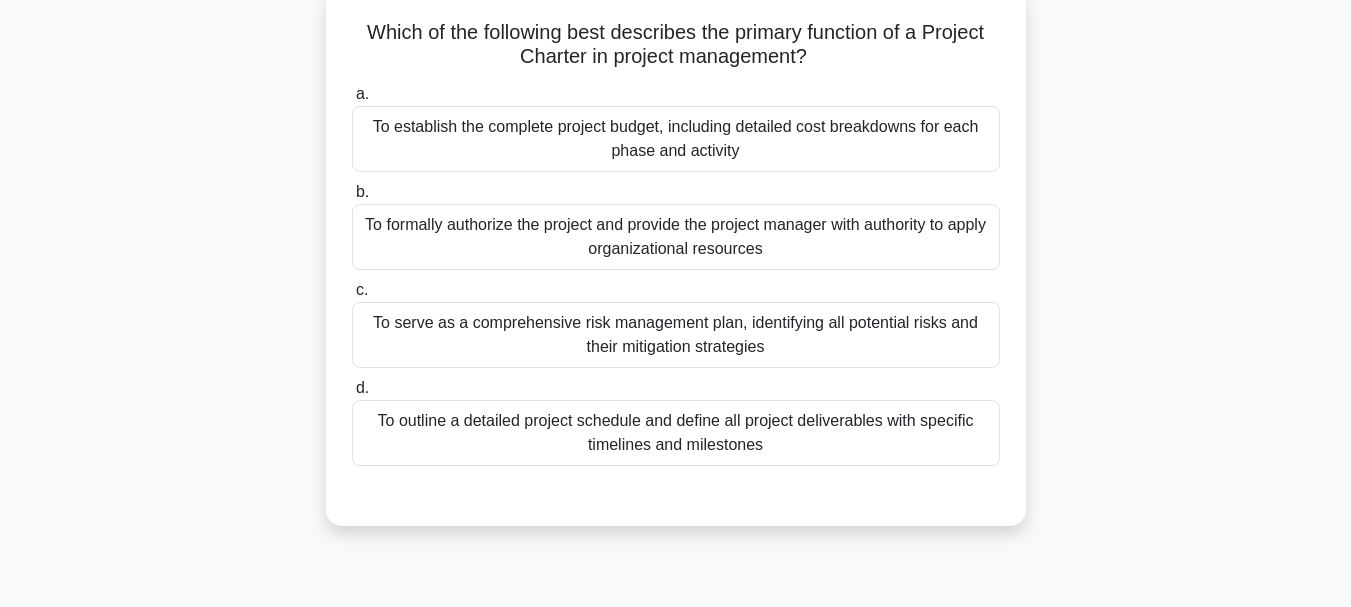 click on "To formally authorize the project and provide the project manager with authority to apply organizational resources" at bounding box center [676, 237] 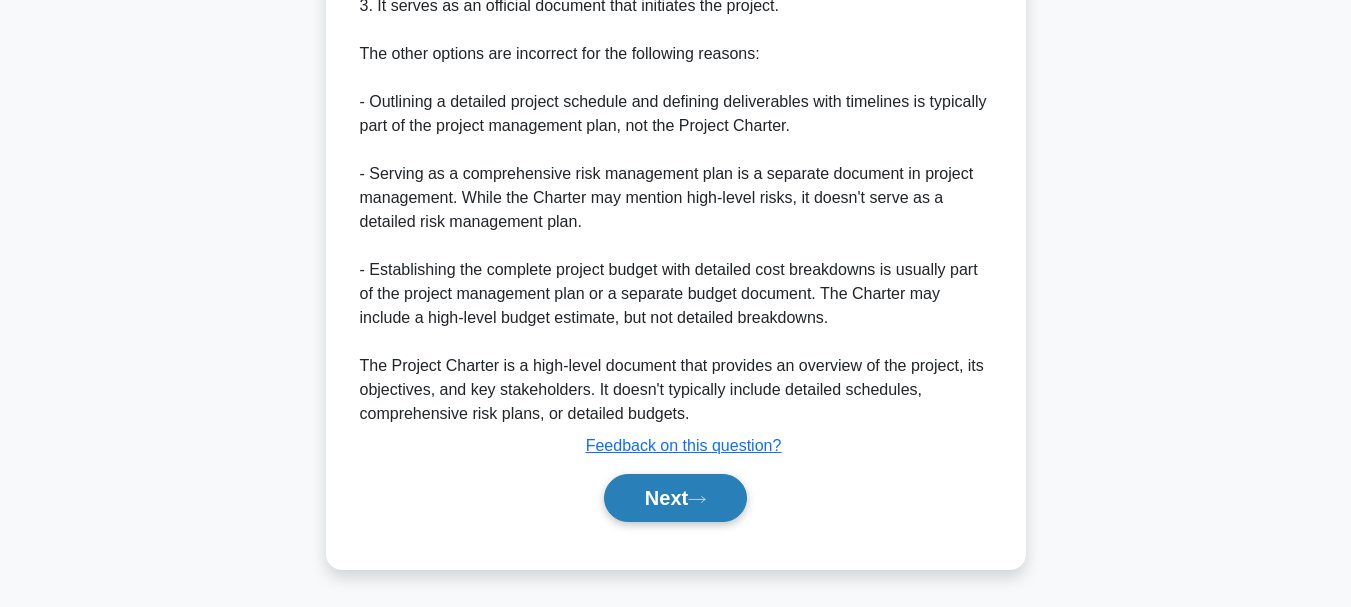 click on "Next" at bounding box center [675, 498] 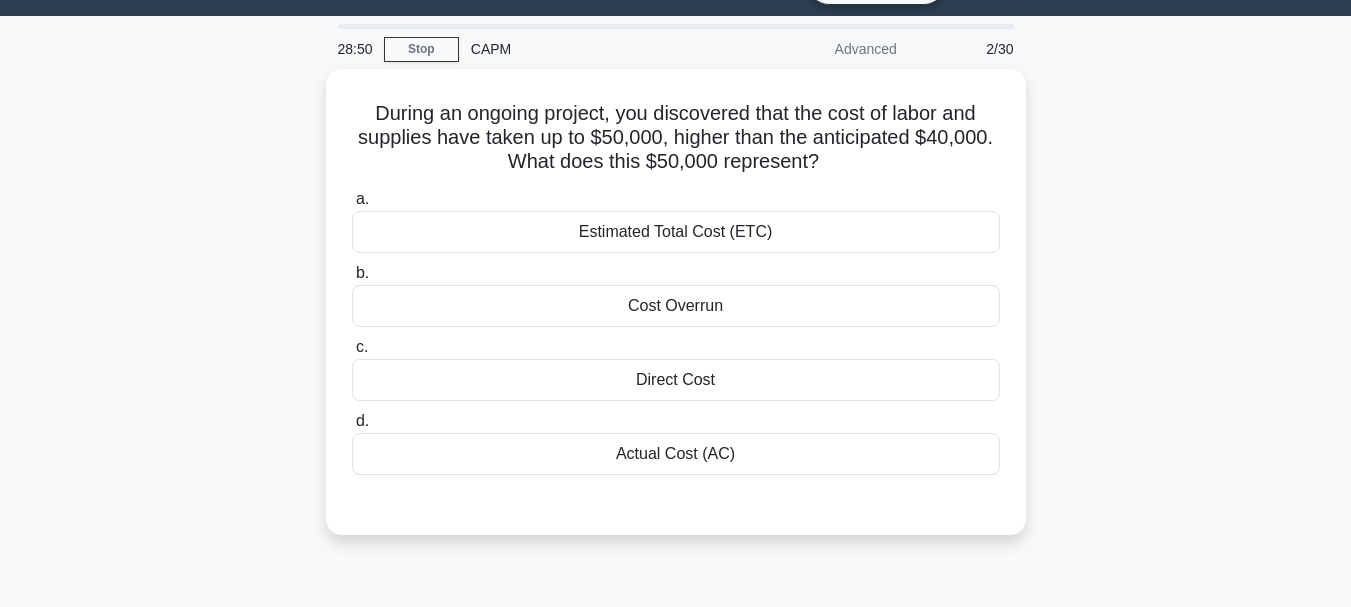 scroll, scrollTop: 52, scrollLeft: 0, axis: vertical 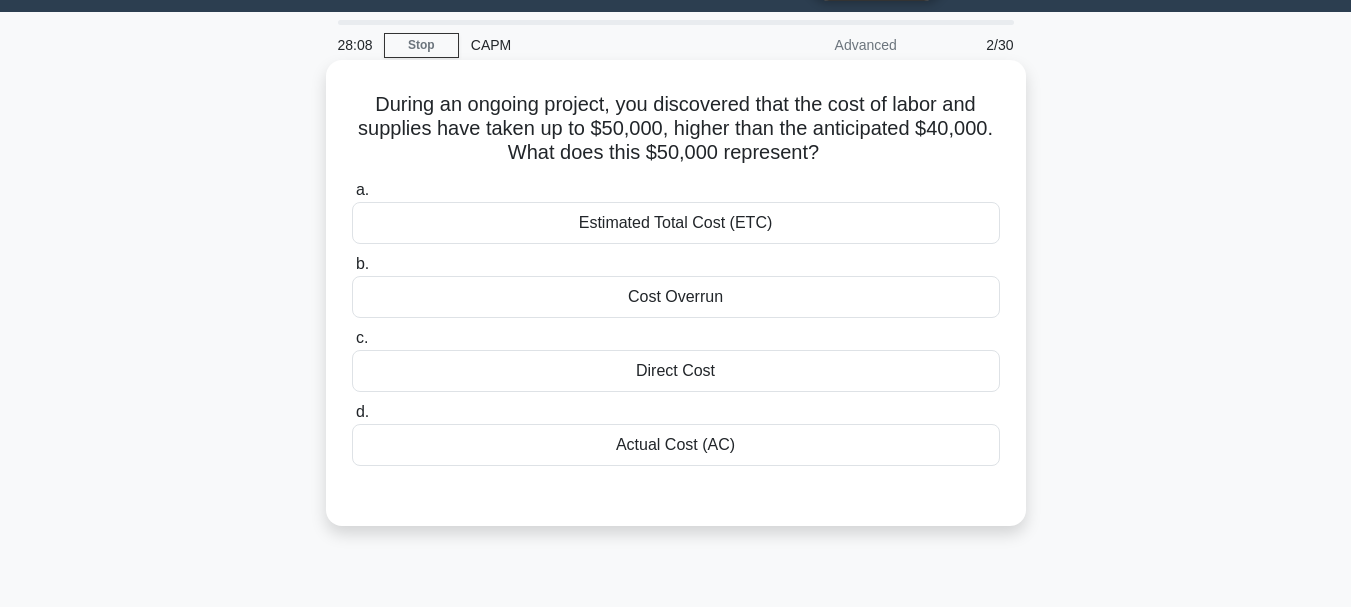 click on "Actual Cost (AC)" at bounding box center [676, 445] 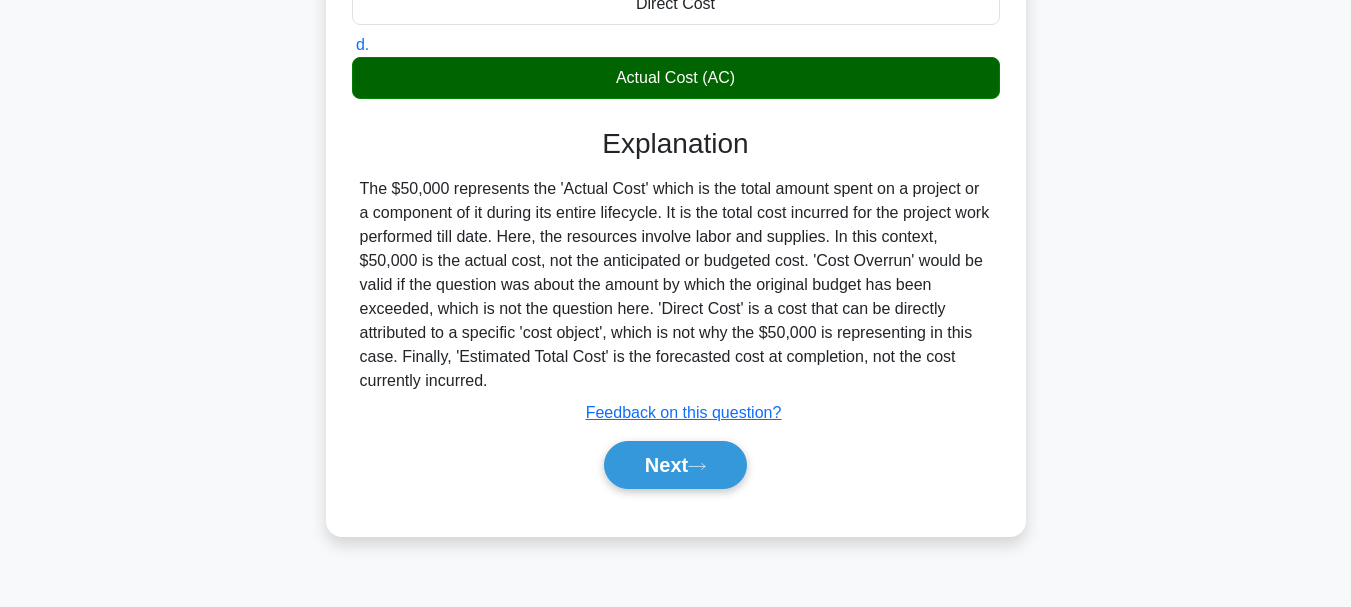 scroll, scrollTop: 473, scrollLeft: 0, axis: vertical 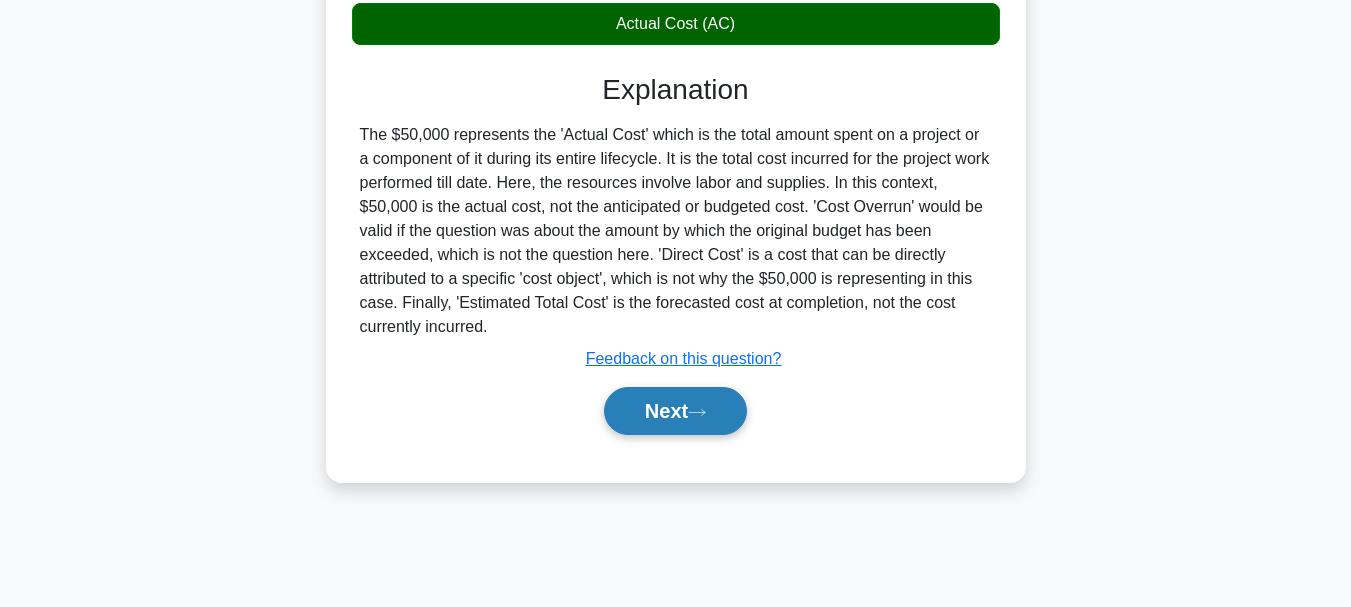 click on "Next" at bounding box center (675, 411) 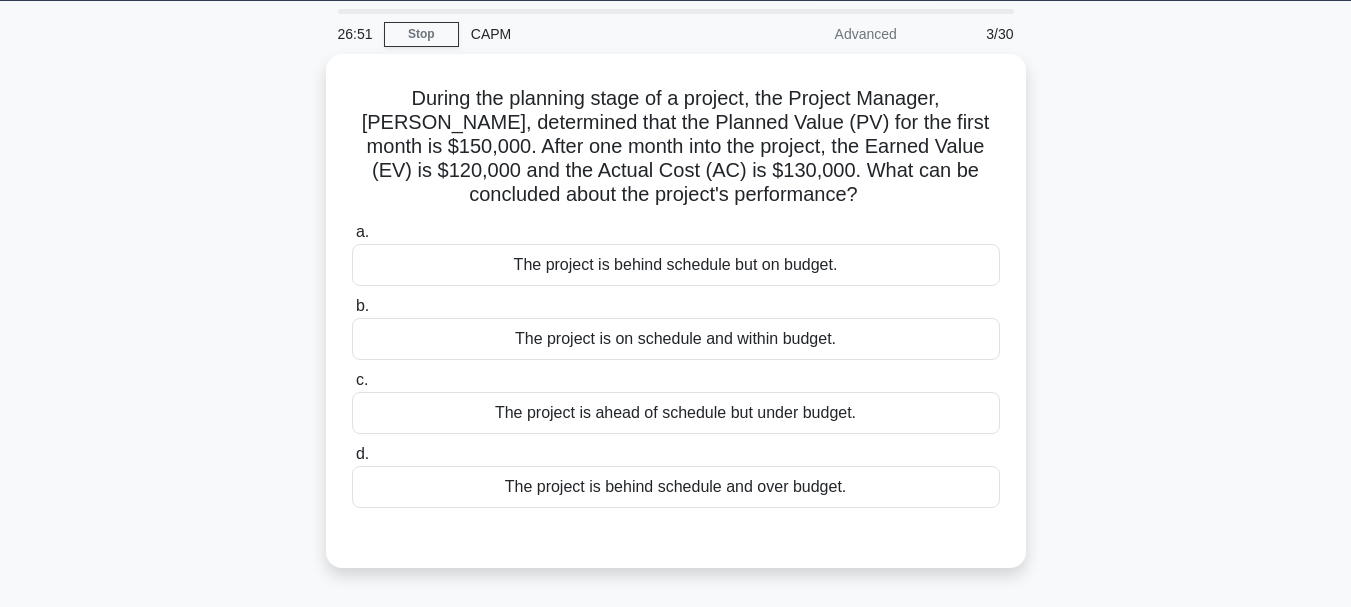 scroll, scrollTop: 70, scrollLeft: 0, axis: vertical 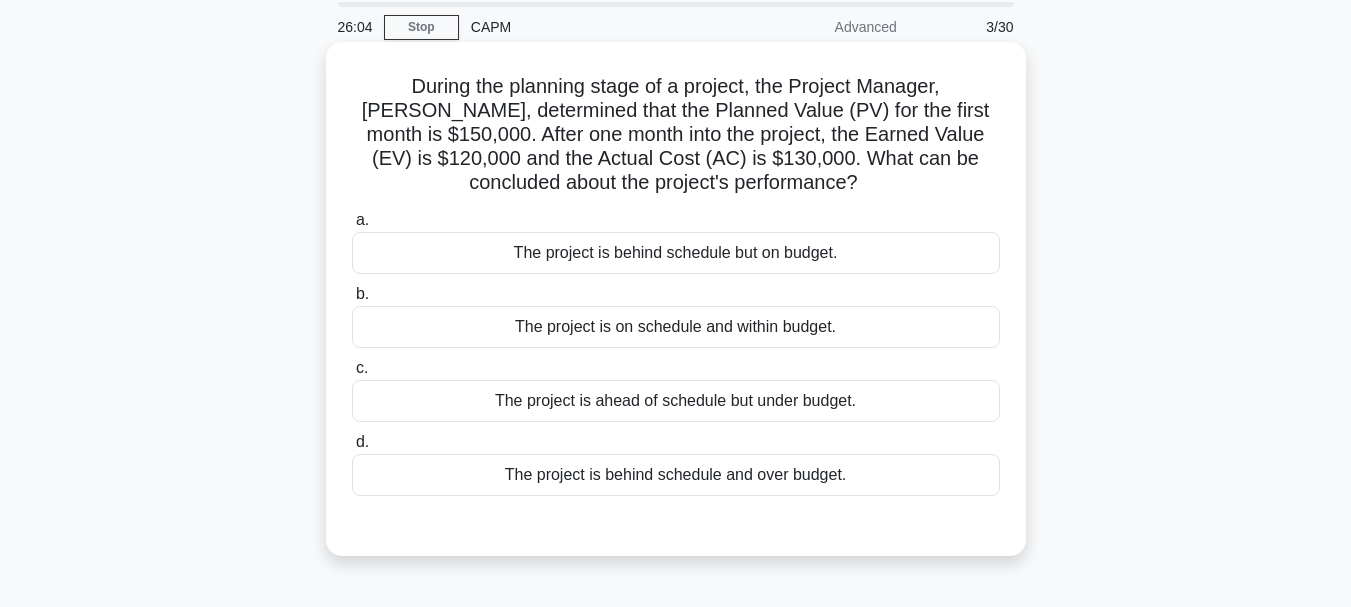 click on "The project is behind schedule and over budget." at bounding box center (676, 475) 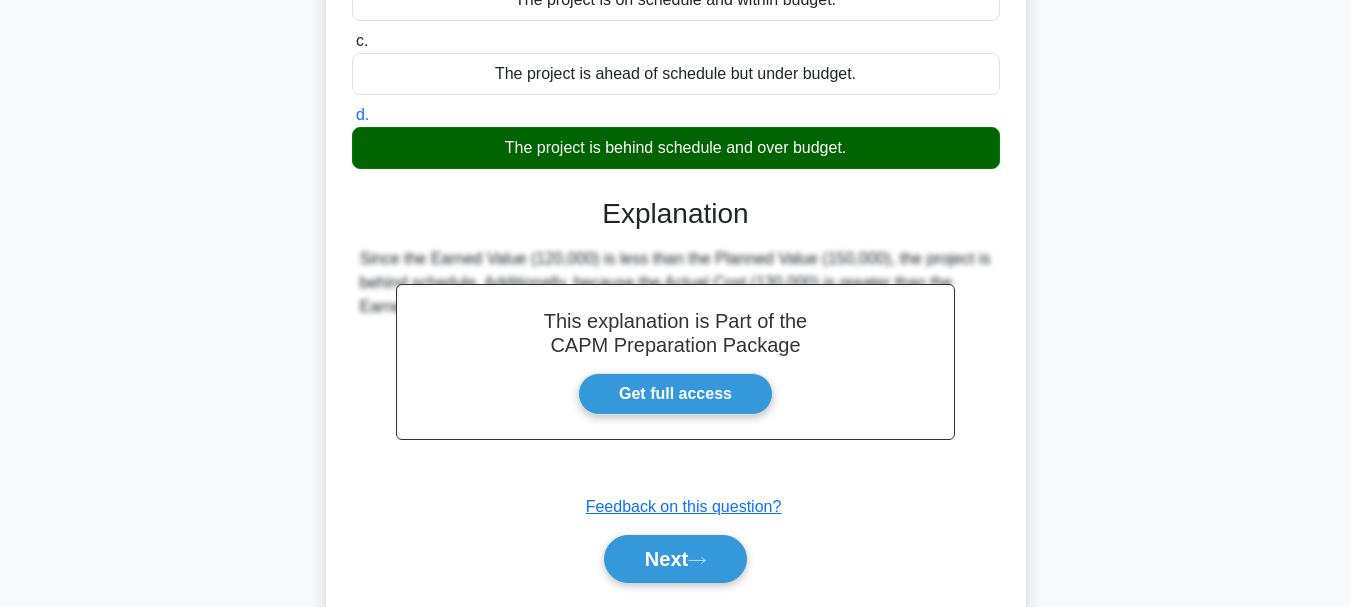 scroll, scrollTop: 473, scrollLeft: 0, axis: vertical 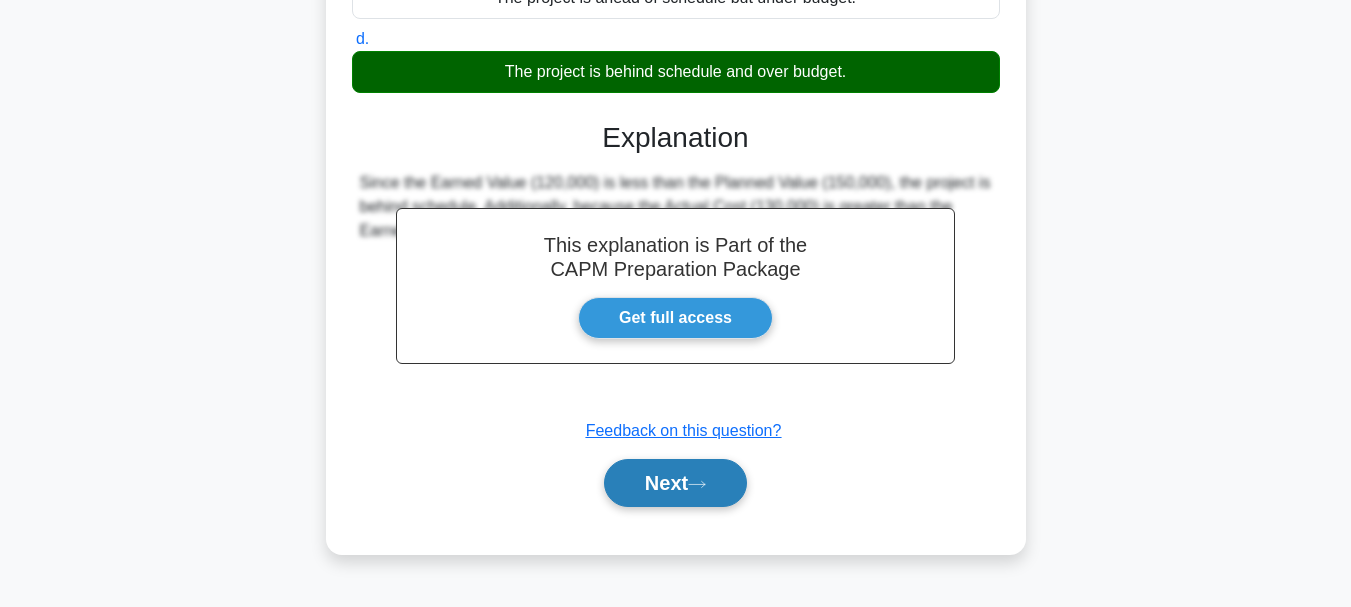 click on "Next" at bounding box center (675, 483) 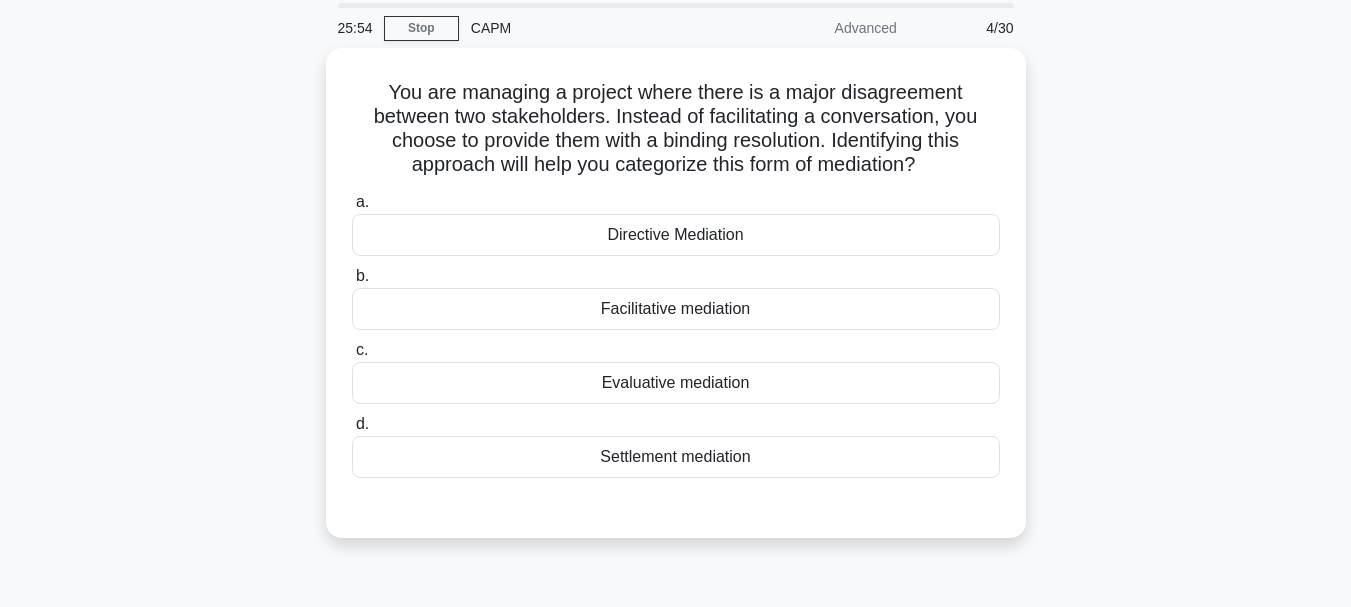 scroll, scrollTop: 74, scrollLeft: 0, axis: vertical 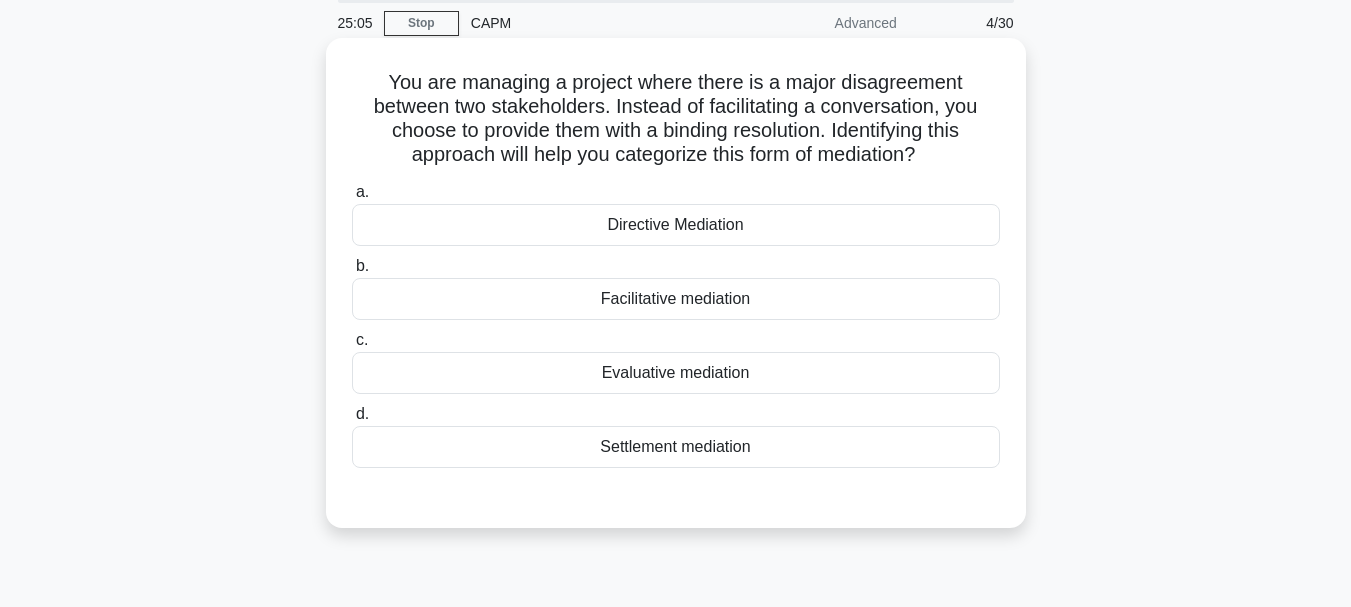 click on "Settlement mediation" at bounding box center [676, 447] 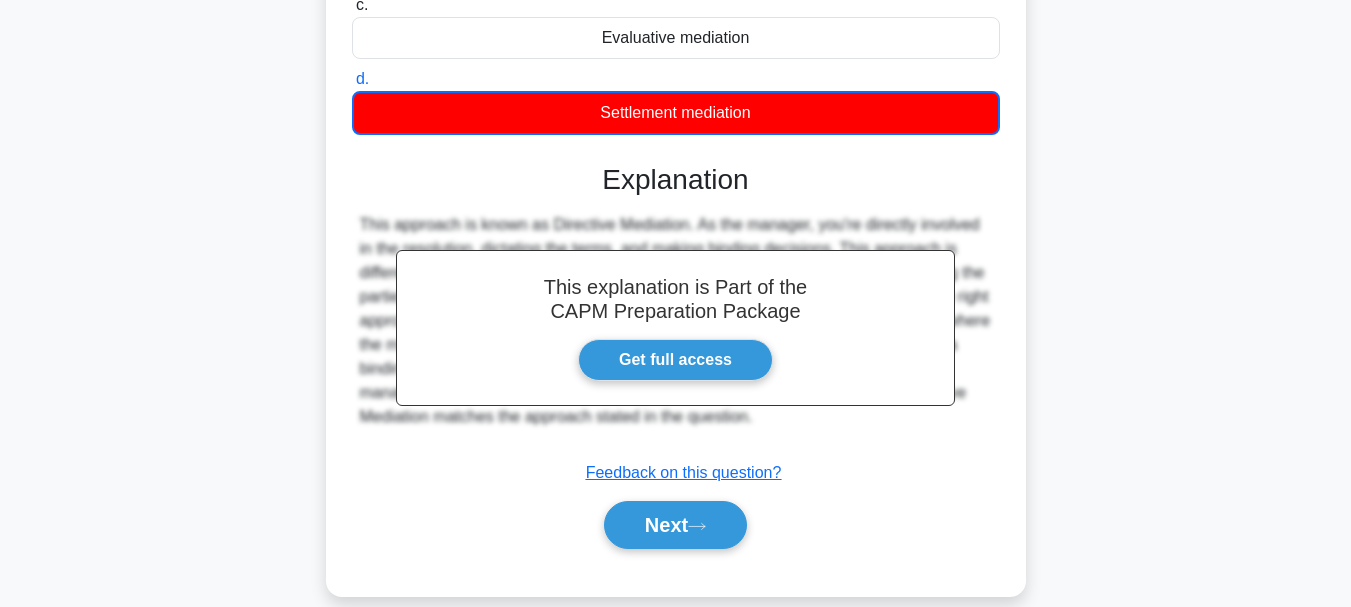 scroll, scrollTop: 473, scrollLeft: 0, axis: vertical 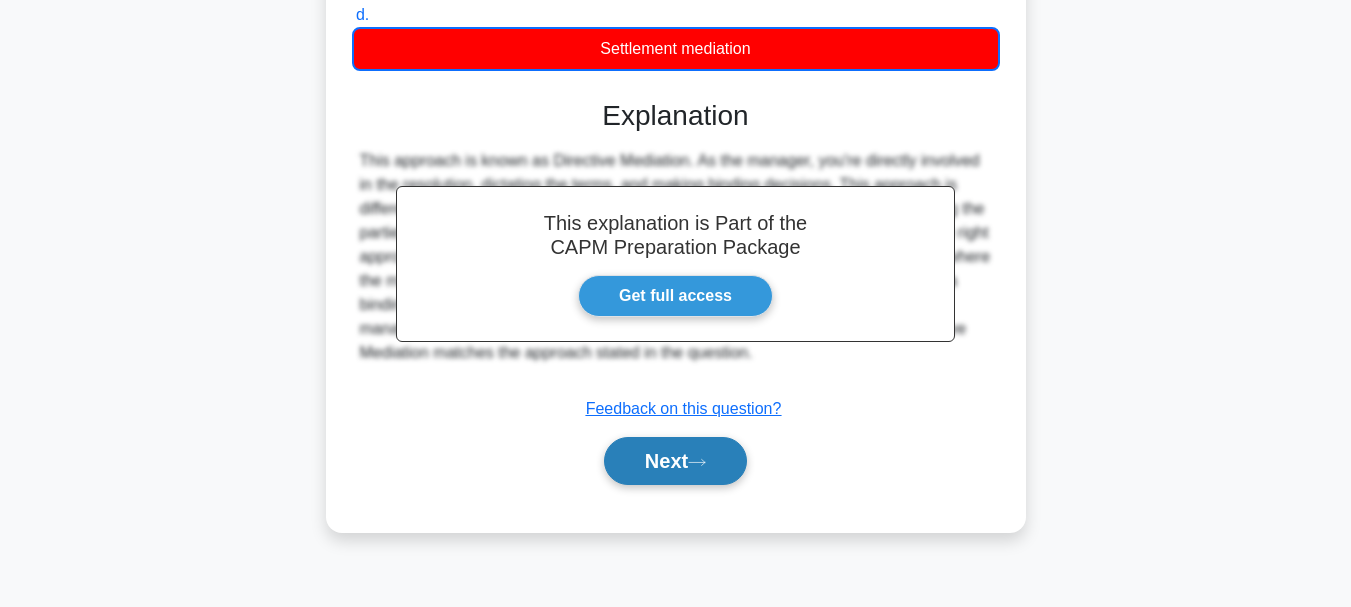 click 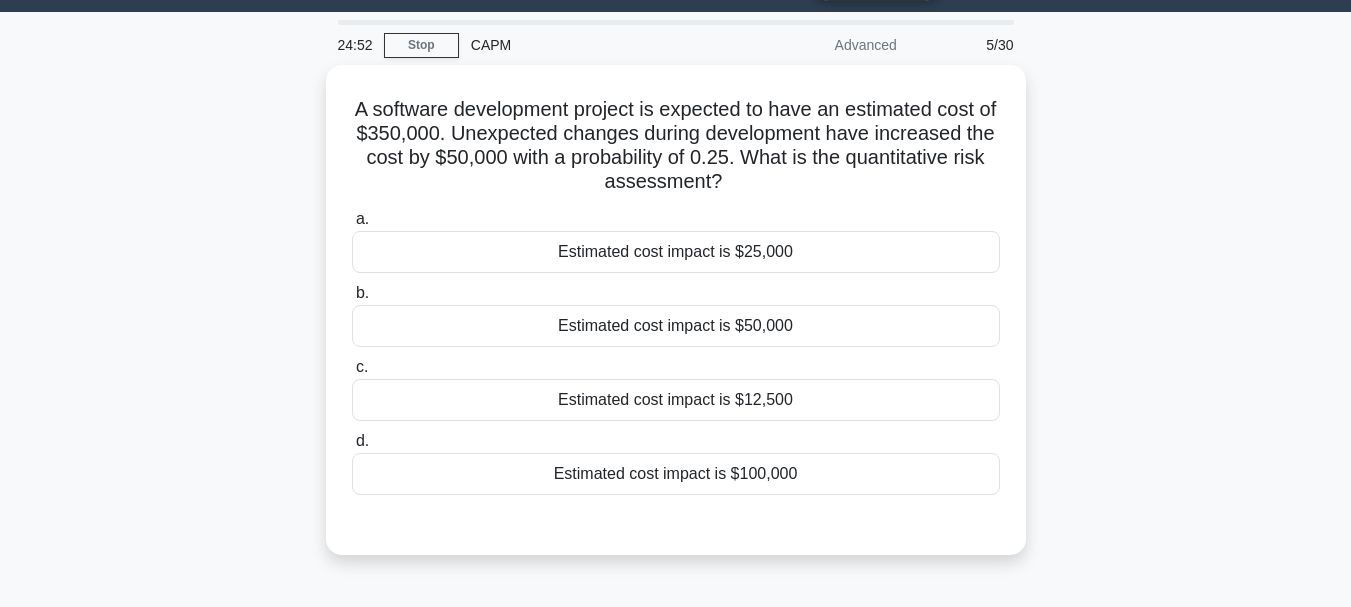 scroll, scrollTop: 53, scrollLeft: 0, axis: vertical 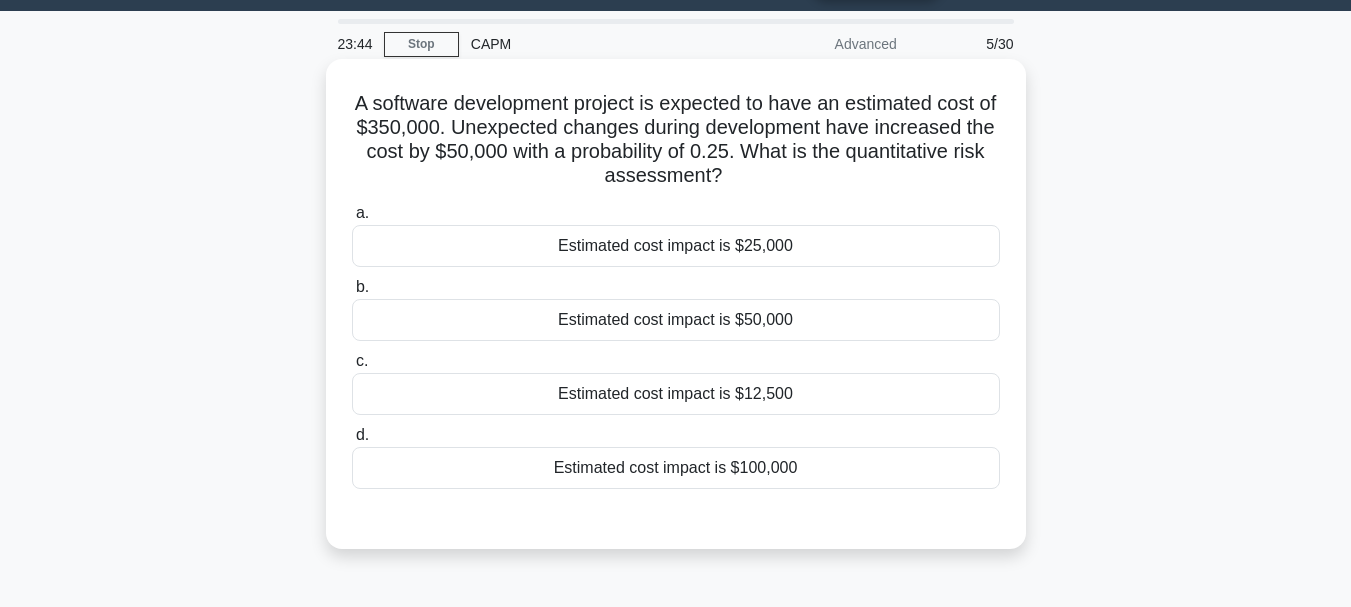 click on "Estimated cost impact is $25,000" at bounding box center [676, 246] 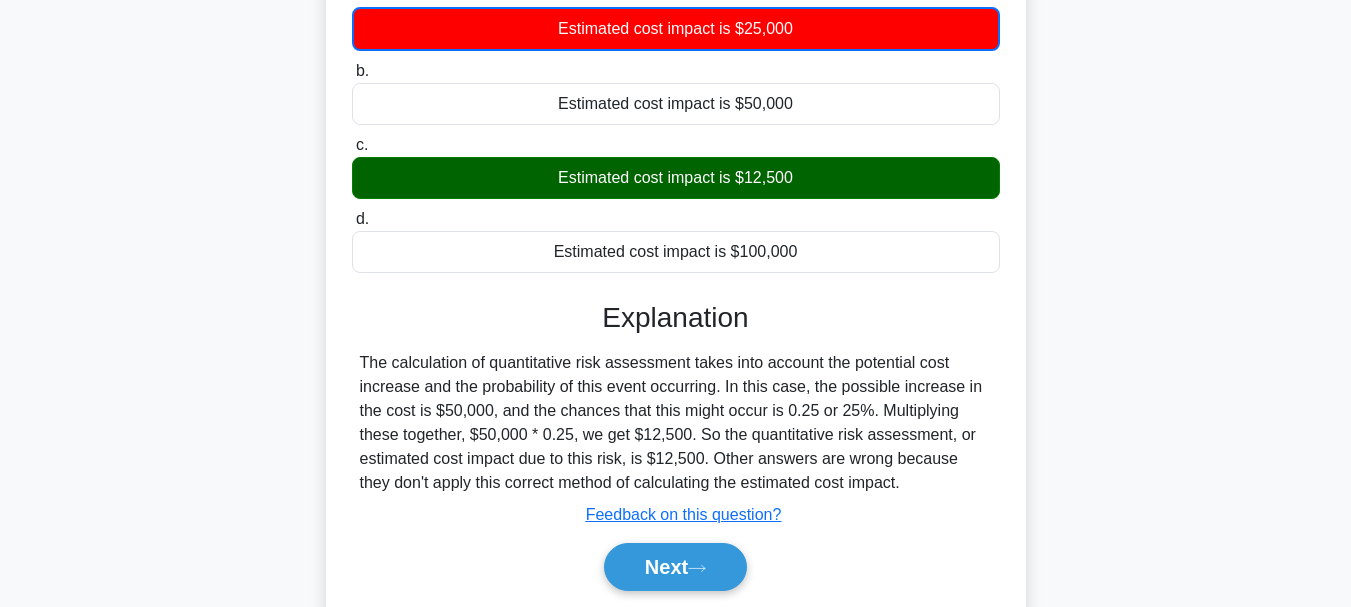 scroll, scrollTop: 407, scrollLeft: 0, axis: vertical 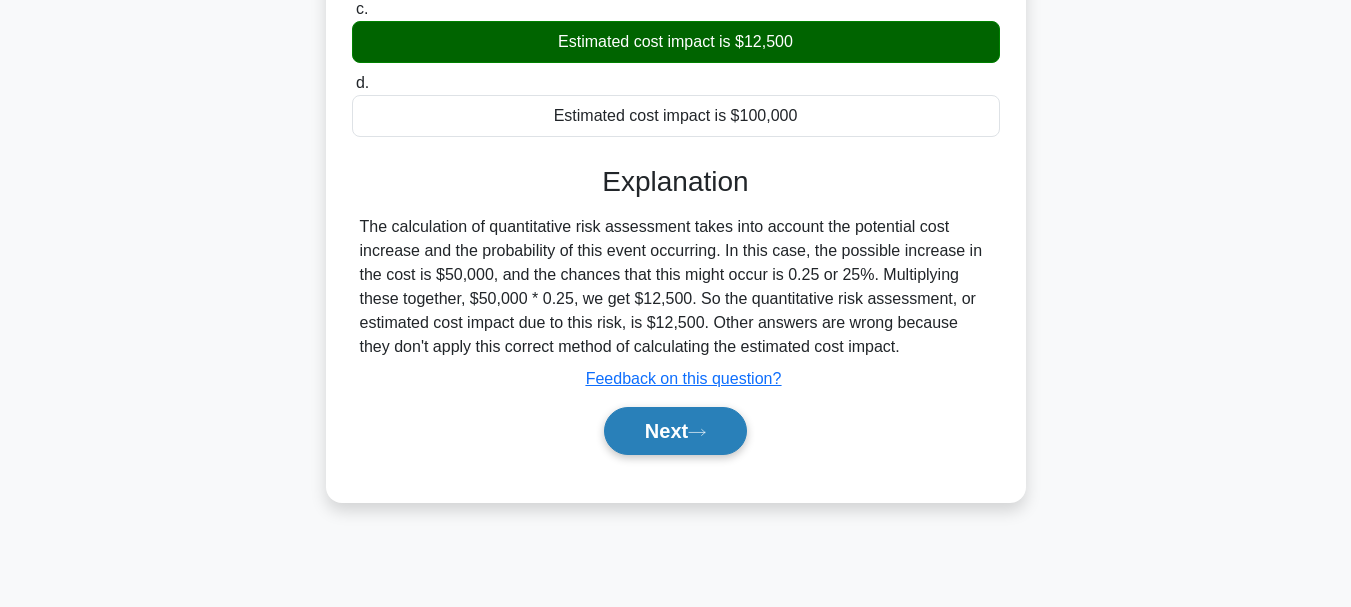click on "Next" at bounding box center (675, 431) 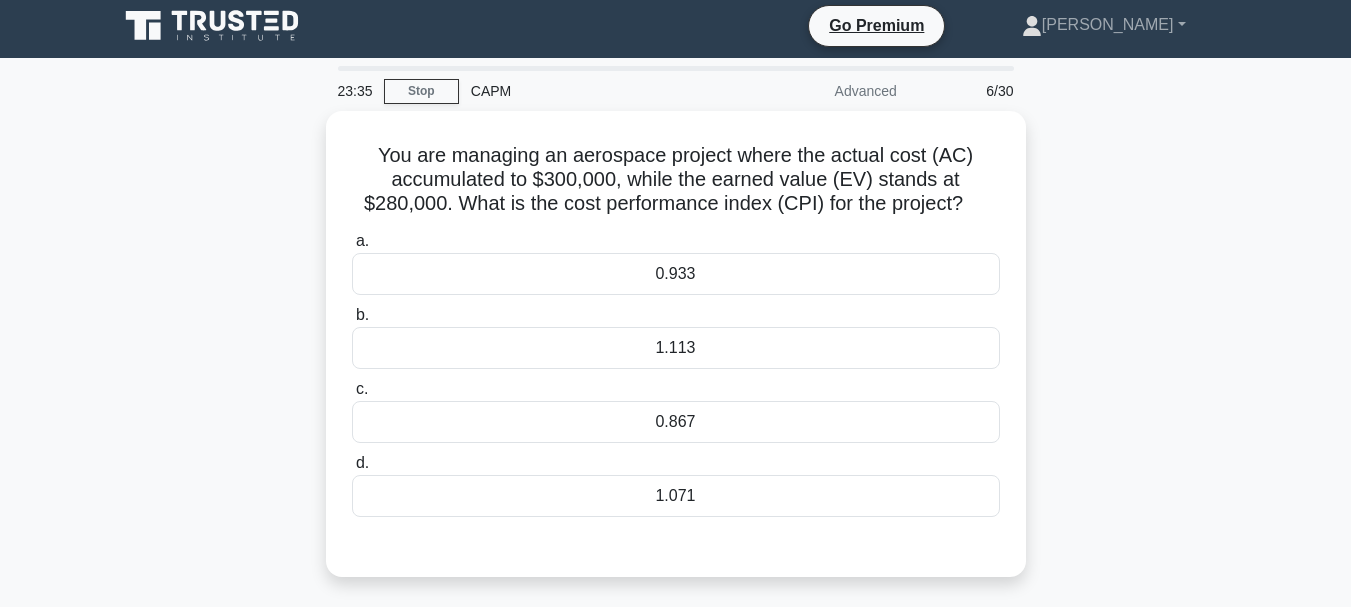 scroll, scrollTop: 0, scrollLeft: 0, axis: both 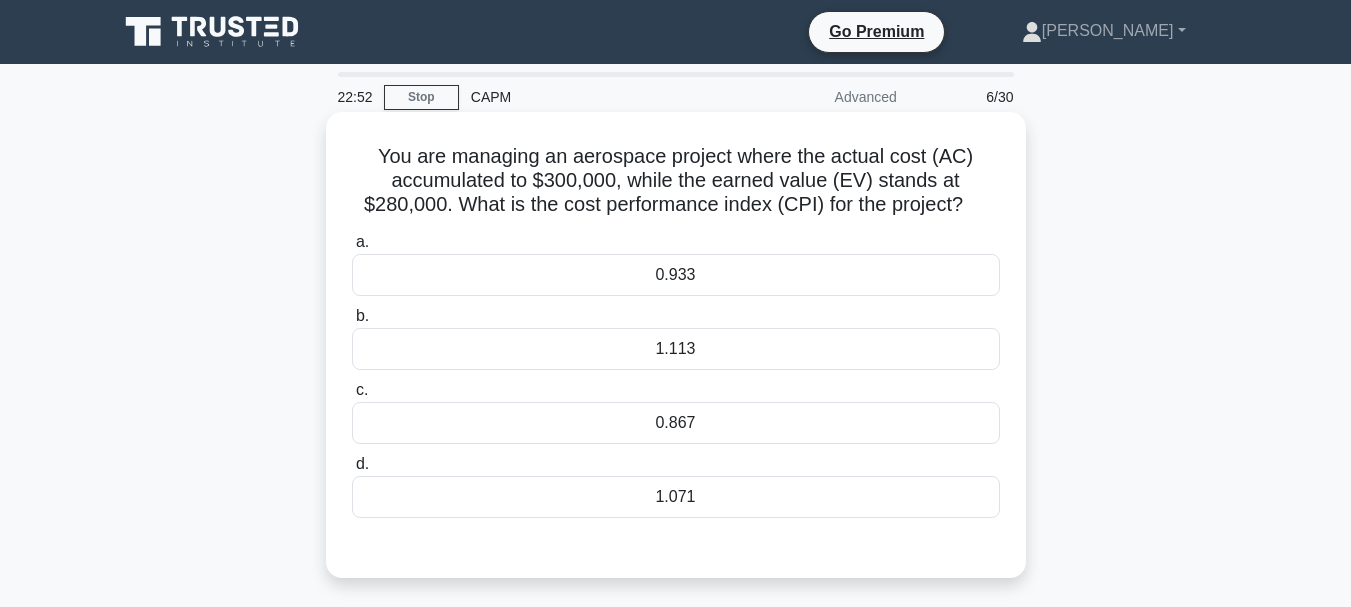 click on "0.933" at bounding box center (676, 275) 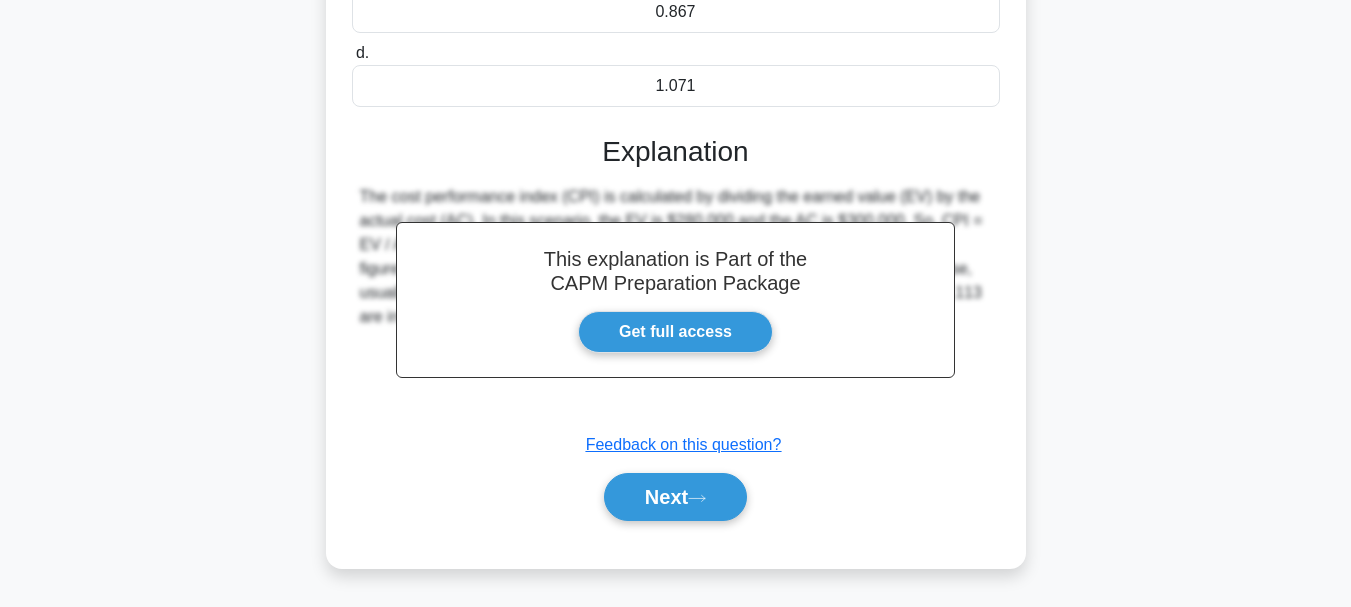 scroll, scrollTop: 473, scrollLeft: 0, axis: vertical 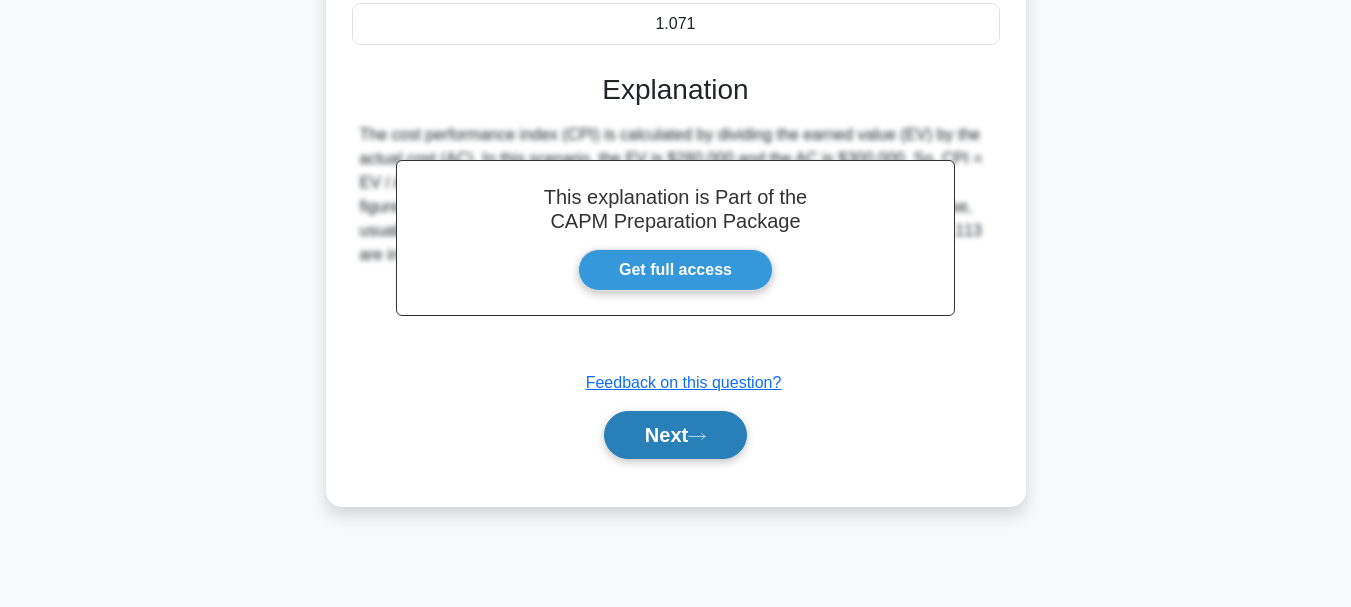 click on "Next" at bounding box center [675, 435] 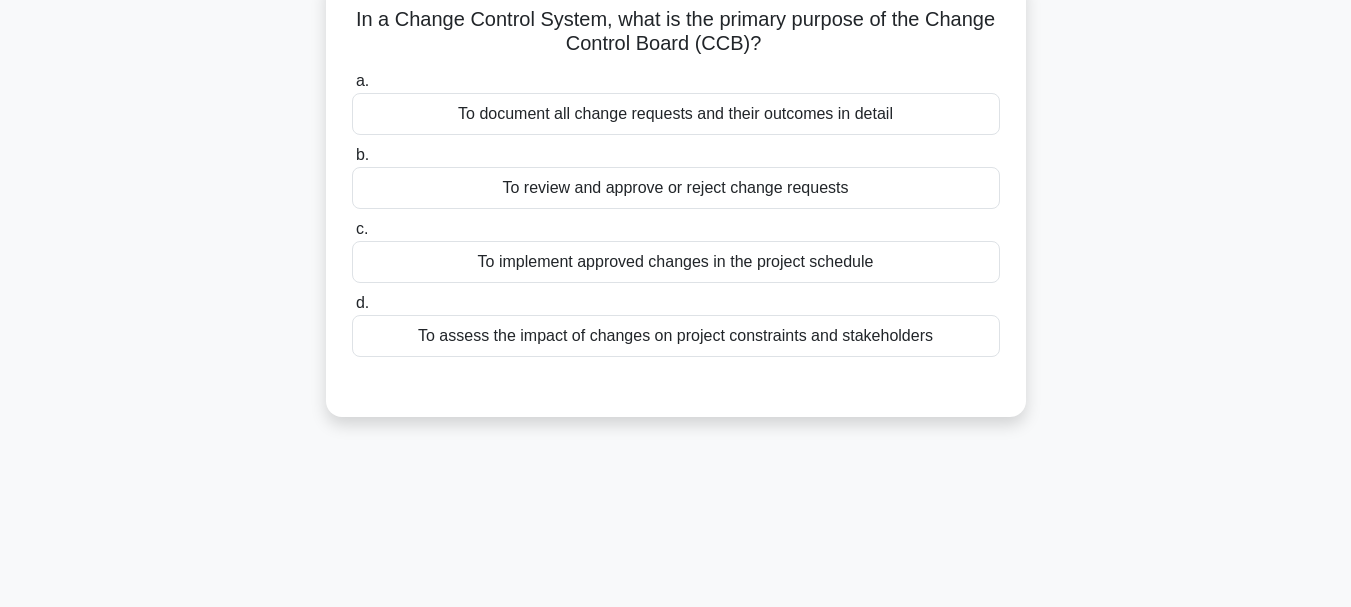 scroll, scrollTop: 145, scrollLeft: 0, axis: vertical 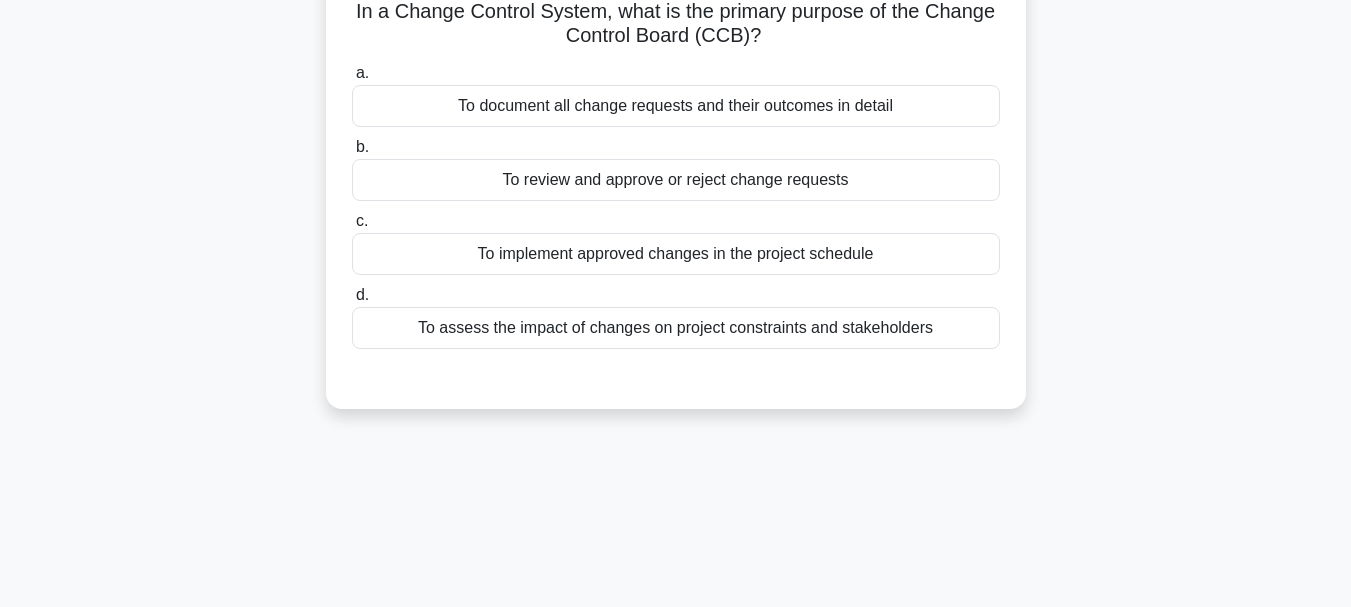 click on "To review and approve or reject change requests" at bounding box center (676, 180) 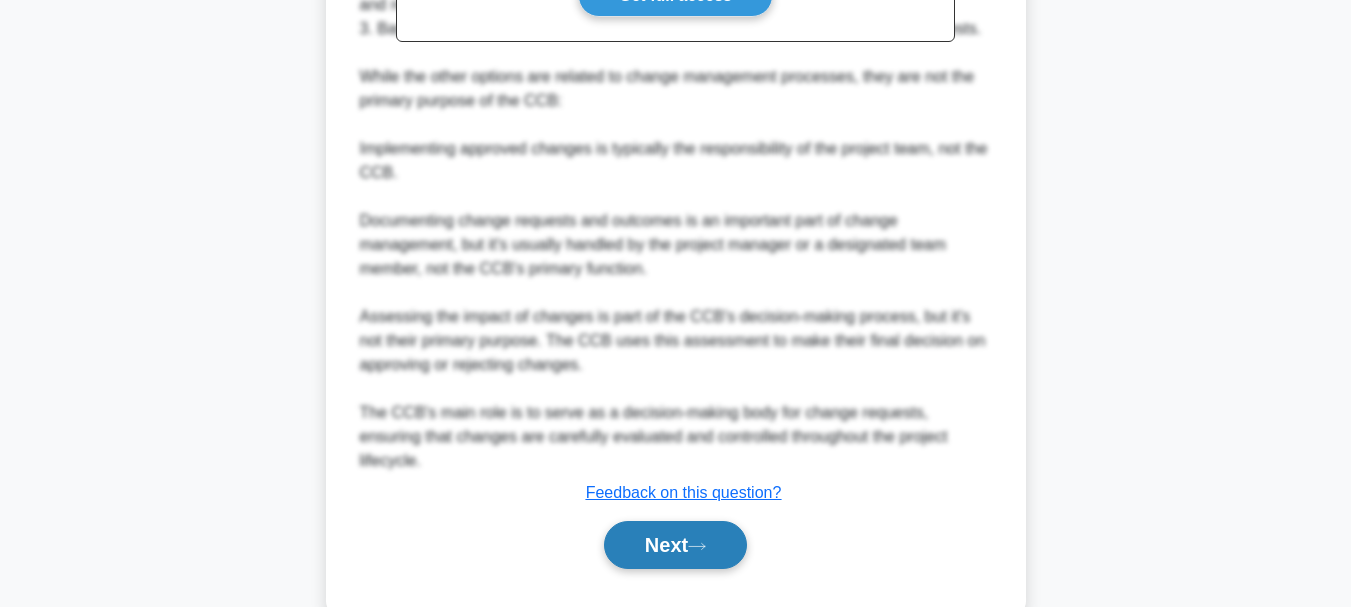 click 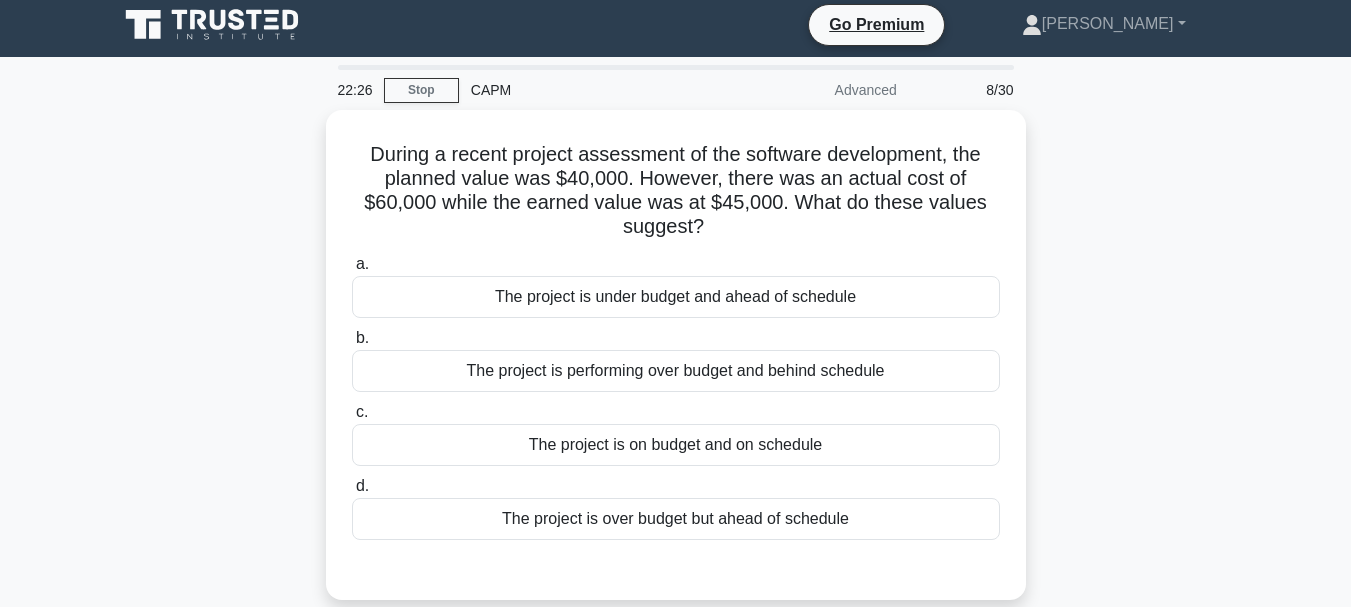 scroll, scrollTop: 0, scrollLeft: 0, axis: both 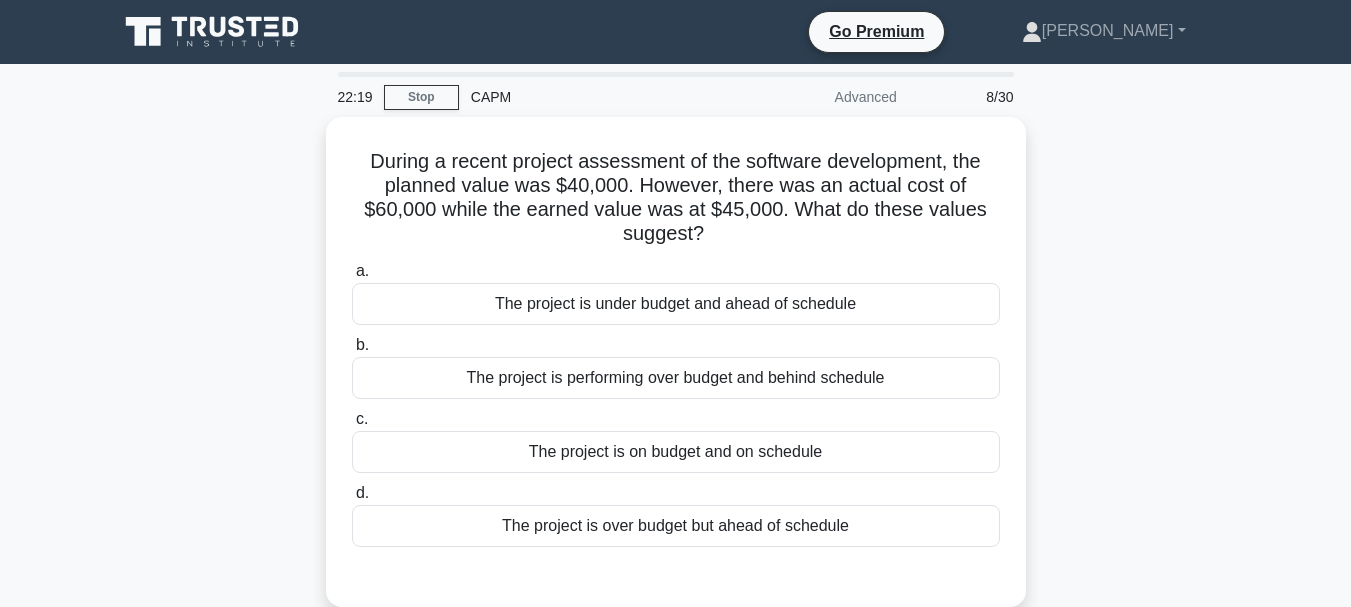 click on "CAPM" at bounding box center [596, 97] 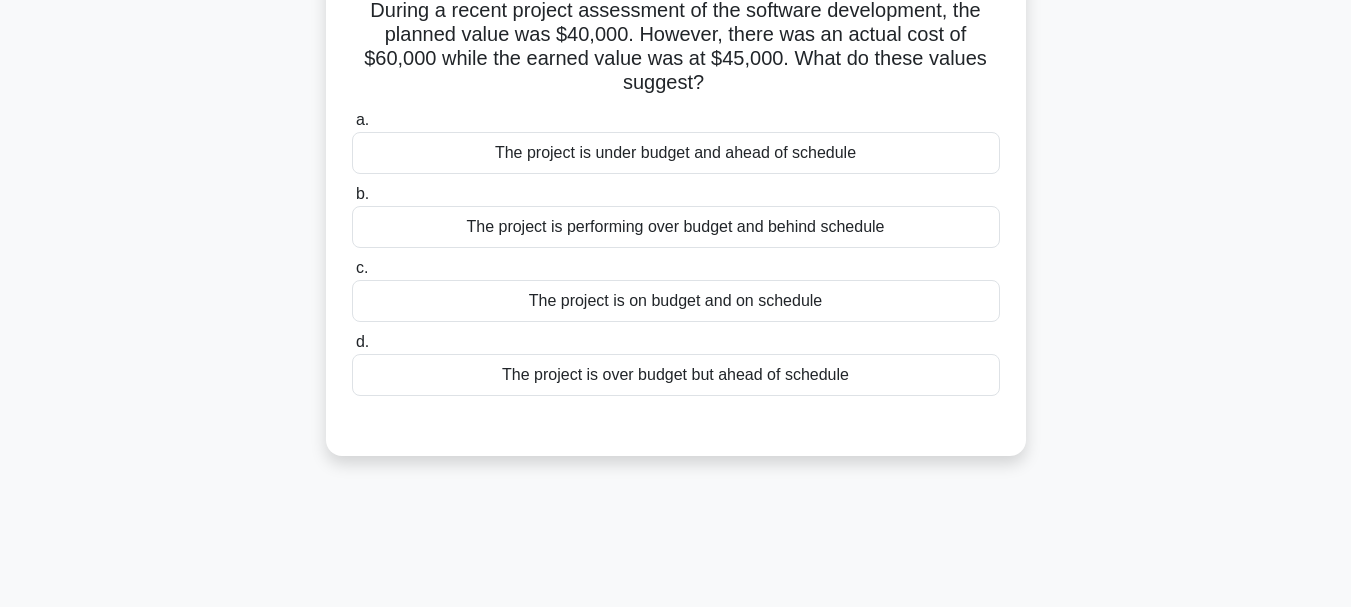 scroll, scrollTop: 153, scrollLeft: 0, axis: vertical 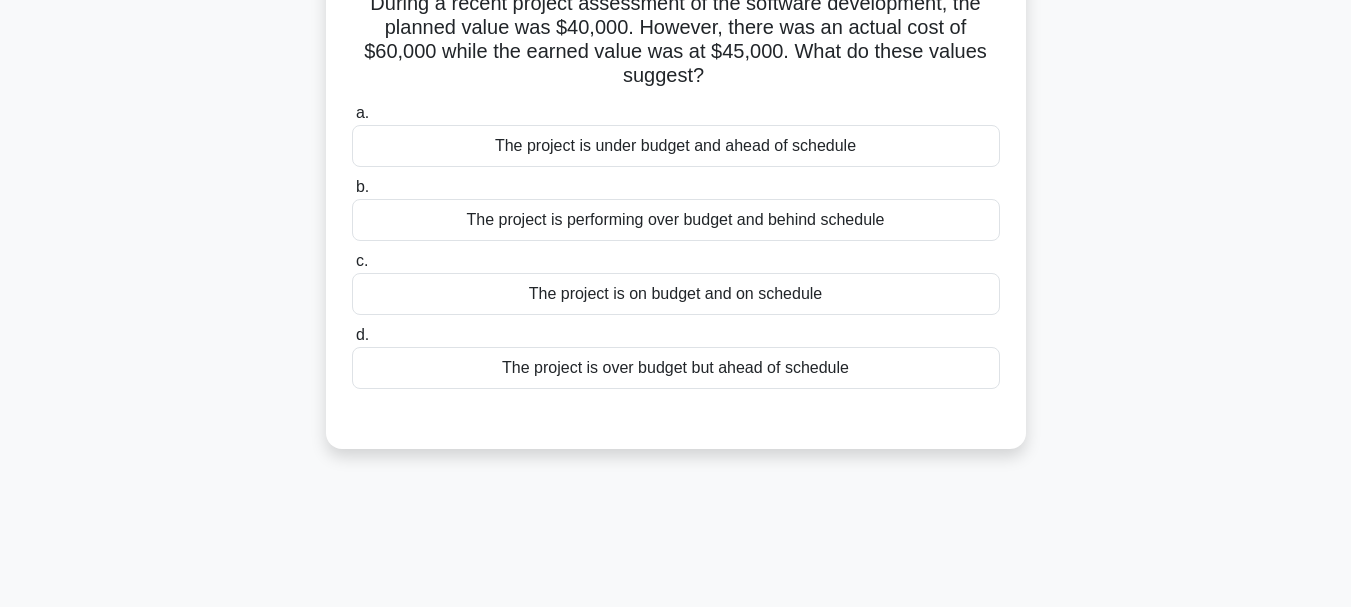 click on "The project is under budget and ahead of schedule" at bounding box center [676, 146] 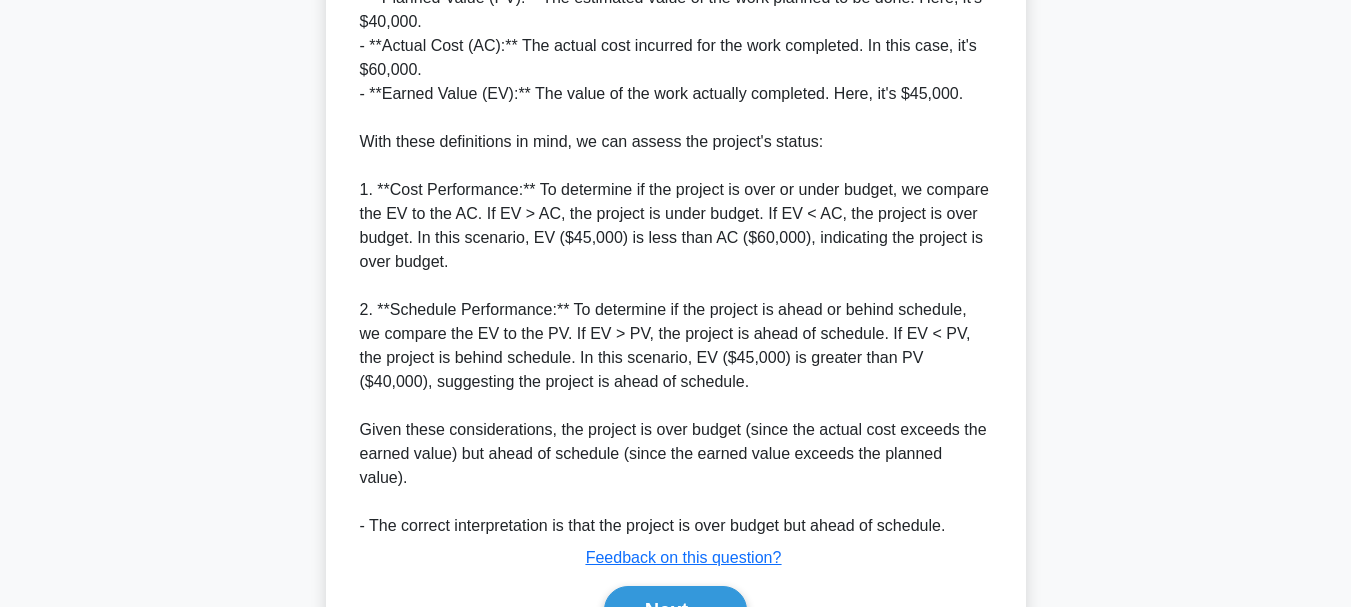 scroll, scrollTop: 773, scrollLeft: 0, axis: vertical 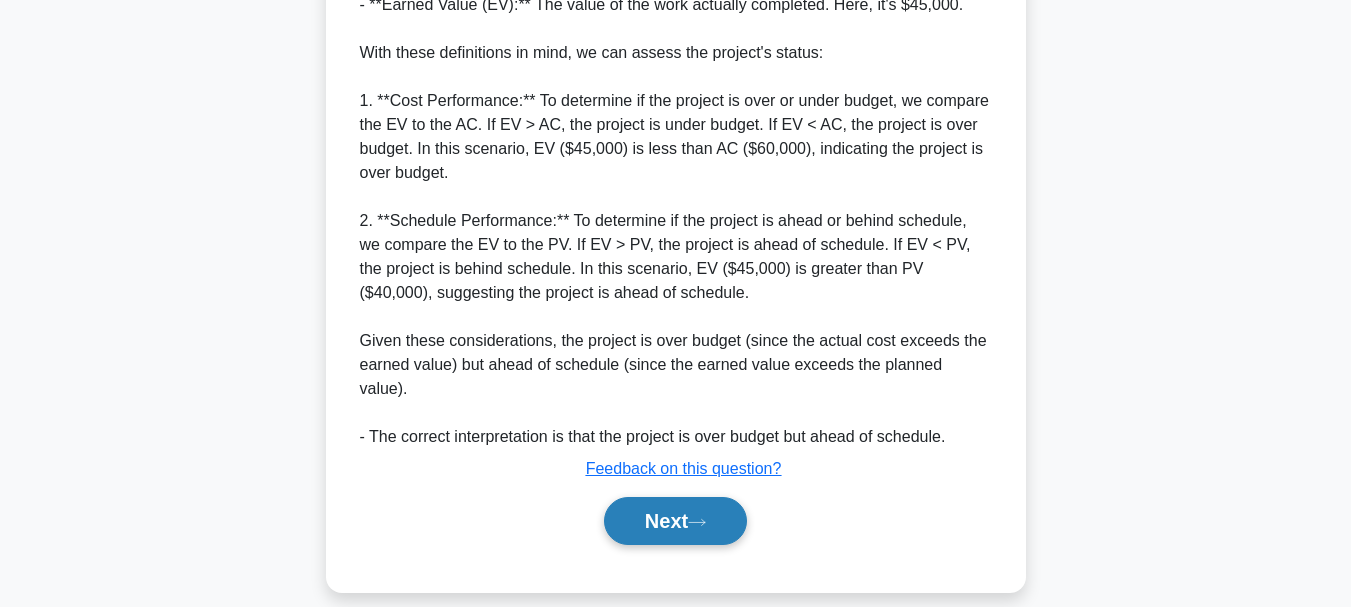 click on "Next" at bounding box center [675, 521] 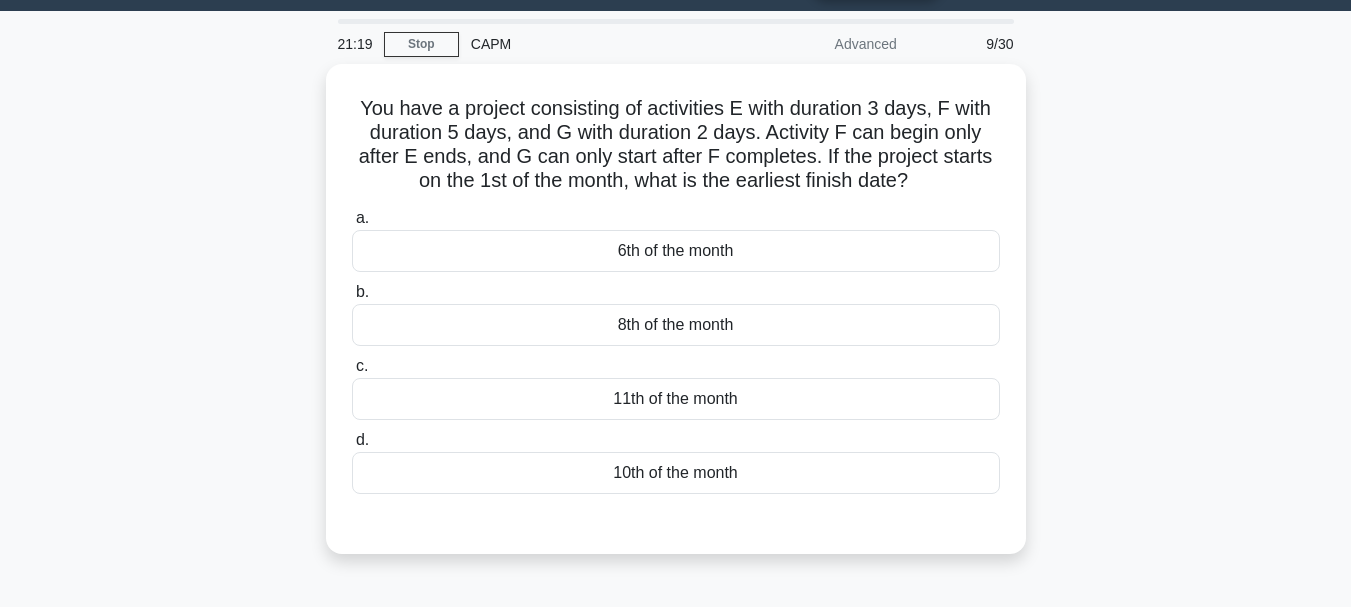 scroll, scrollTop: 54, scrollLeft: 0, axis: vertical 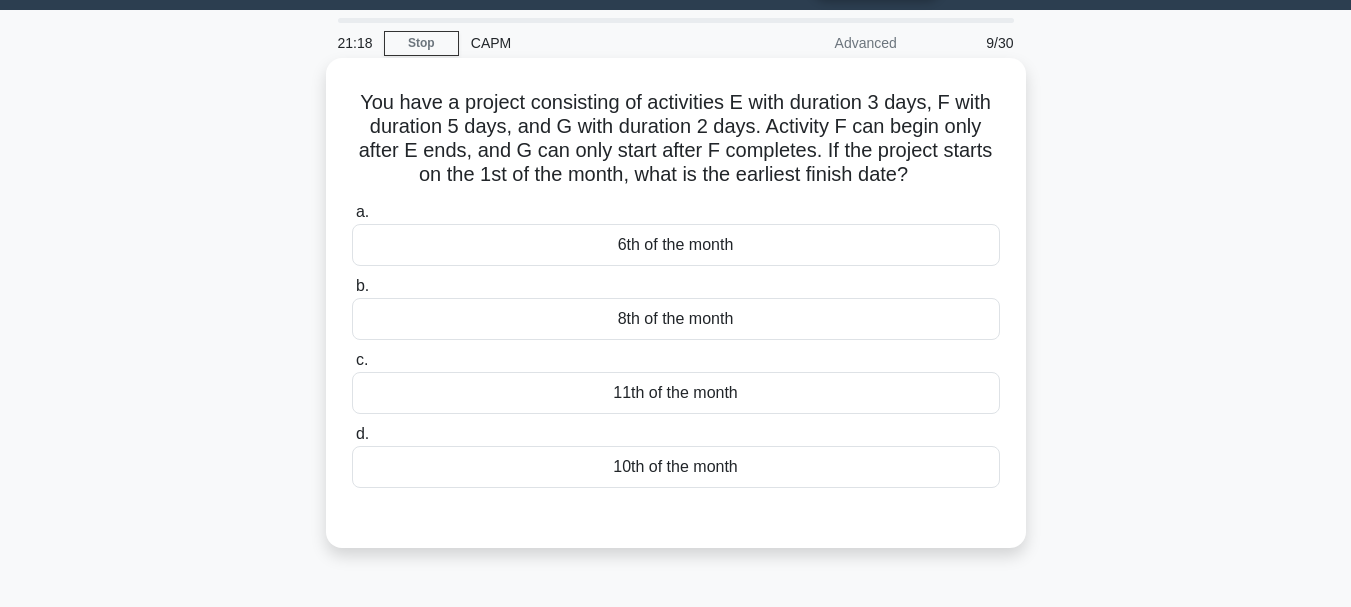 click at bounding box center (676, 508) 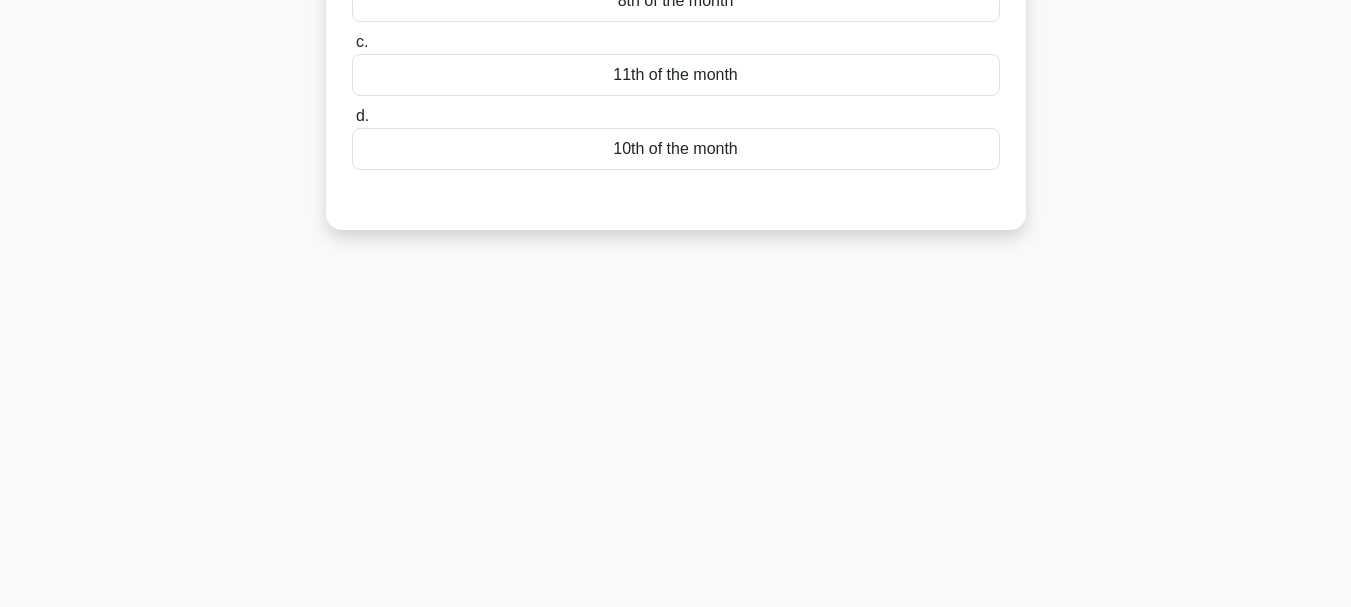 scroll, scrollTop: 0, scrollLeft: 0, axis: both 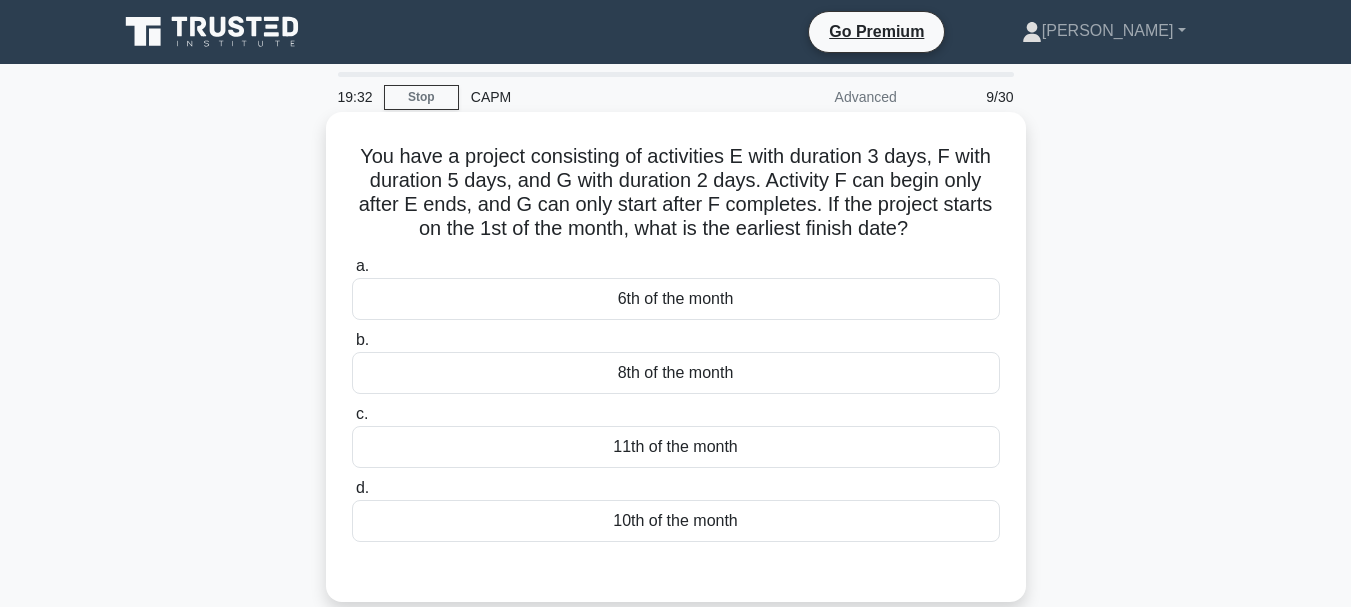 click on "8th of the month" at bounding box center (676, 373) 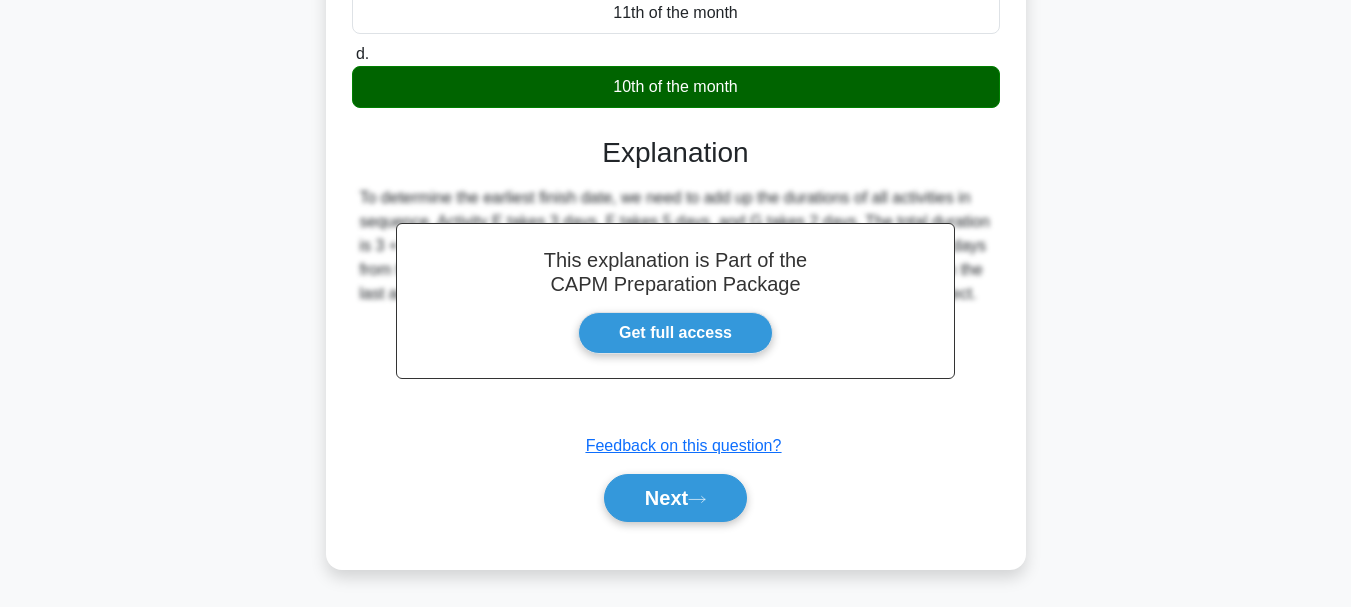 scroll, scrollTop: 473, scrollLeft: 0, axis: vertical 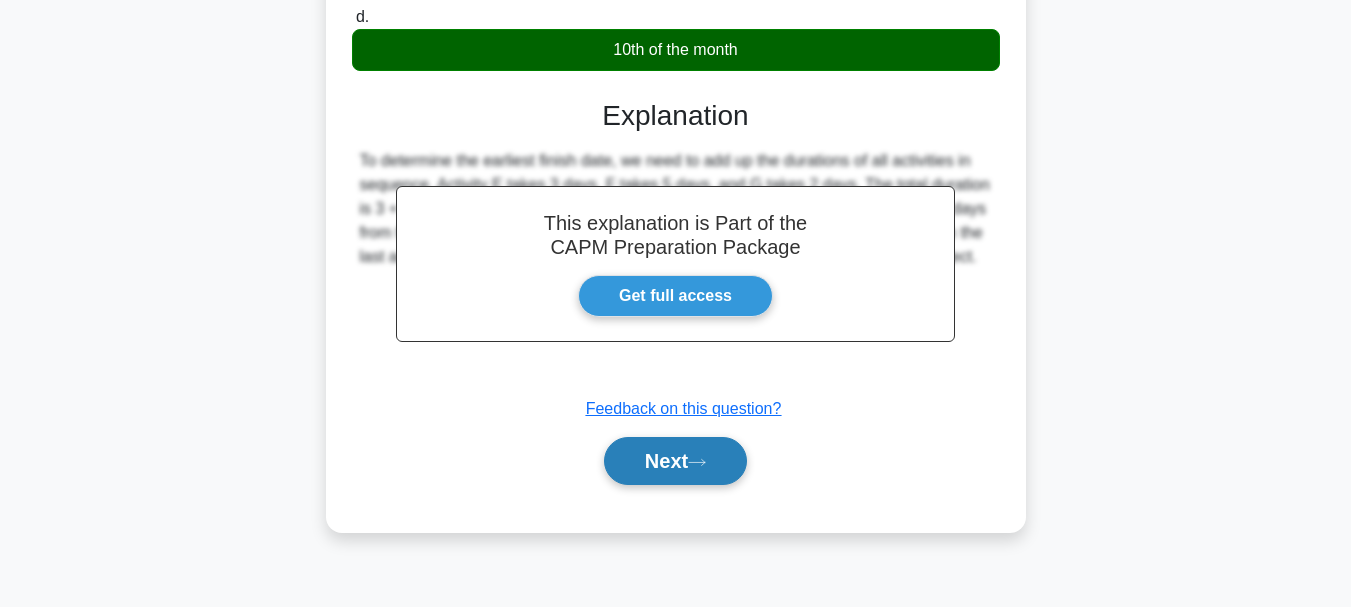 click on "Next" at bounding box center [675, 461] 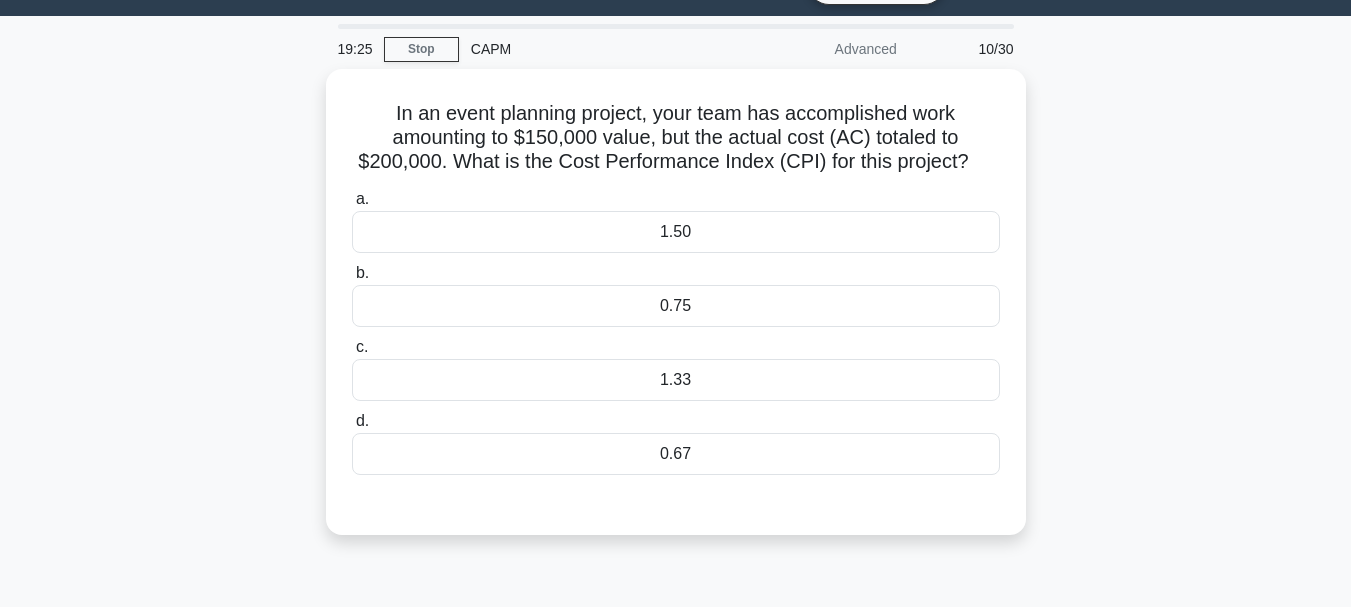 scroll, scrollTop: 0, scrollLeft: 0, axis: both 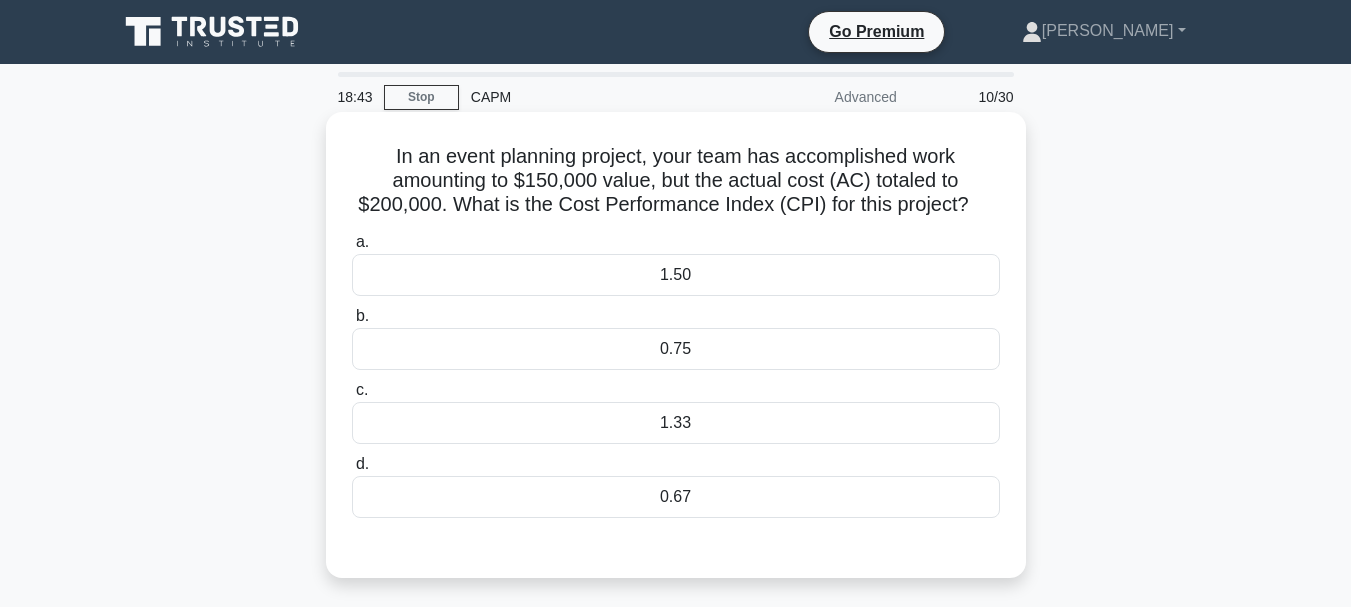 click on "0.75" at bounding box center [676, 349] 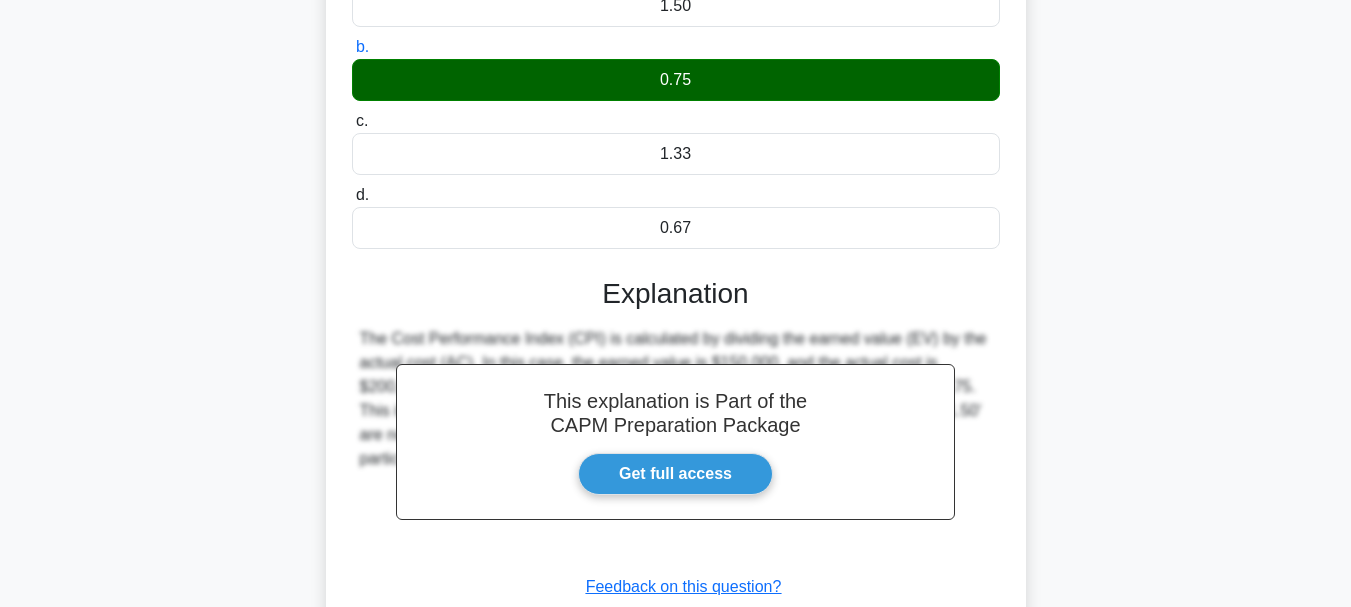 scroll, scrollTop: 473, scrollLeft: 0, axis: vertical 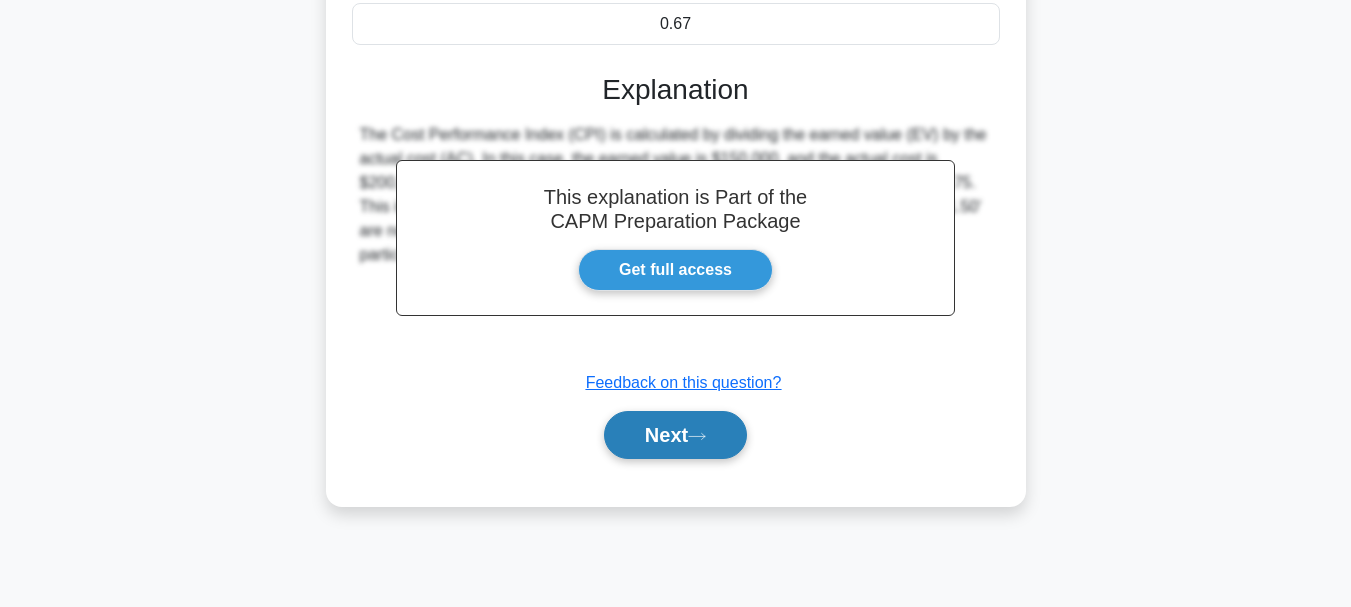 click on "Next" at bounding box center (675, 435) 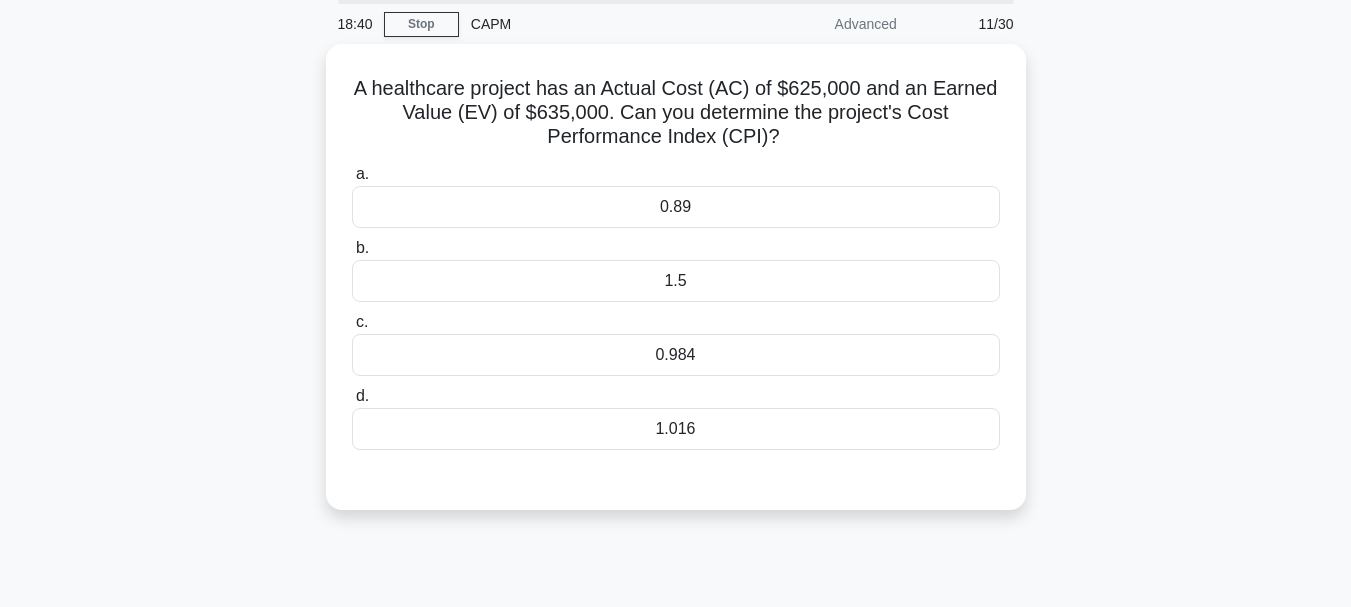 scroll, scrollTop: 0, scrollLeft: 0, axis: both 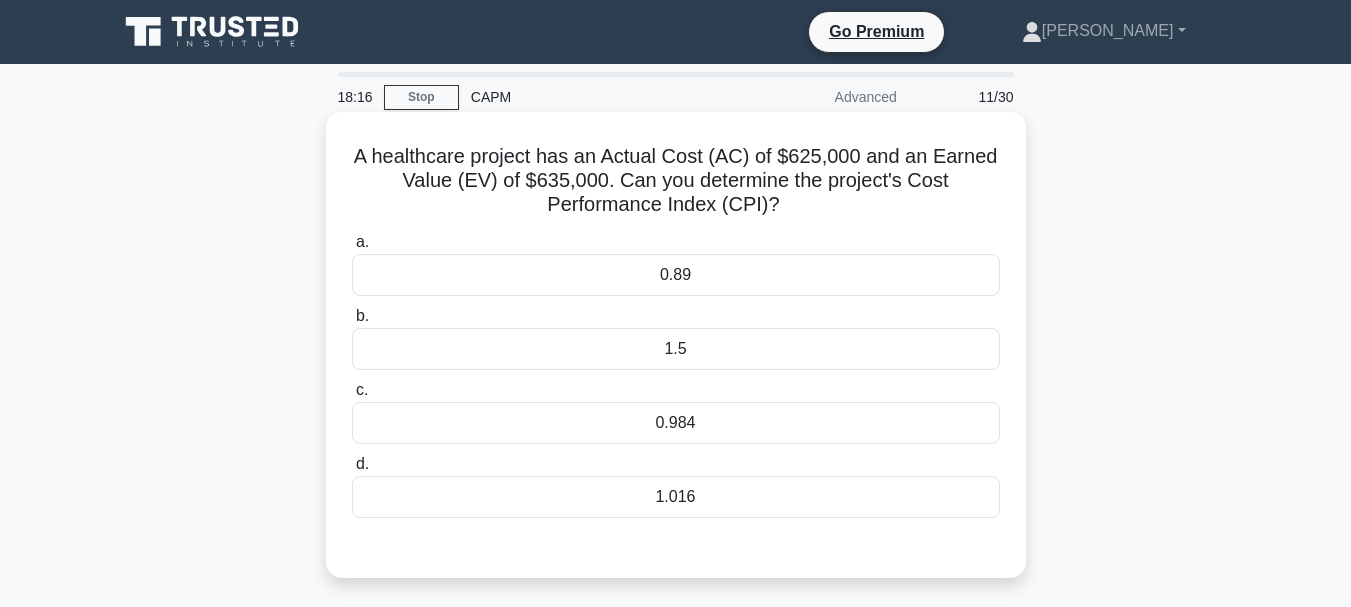click on "1.016" at bounding box center [676, 497] 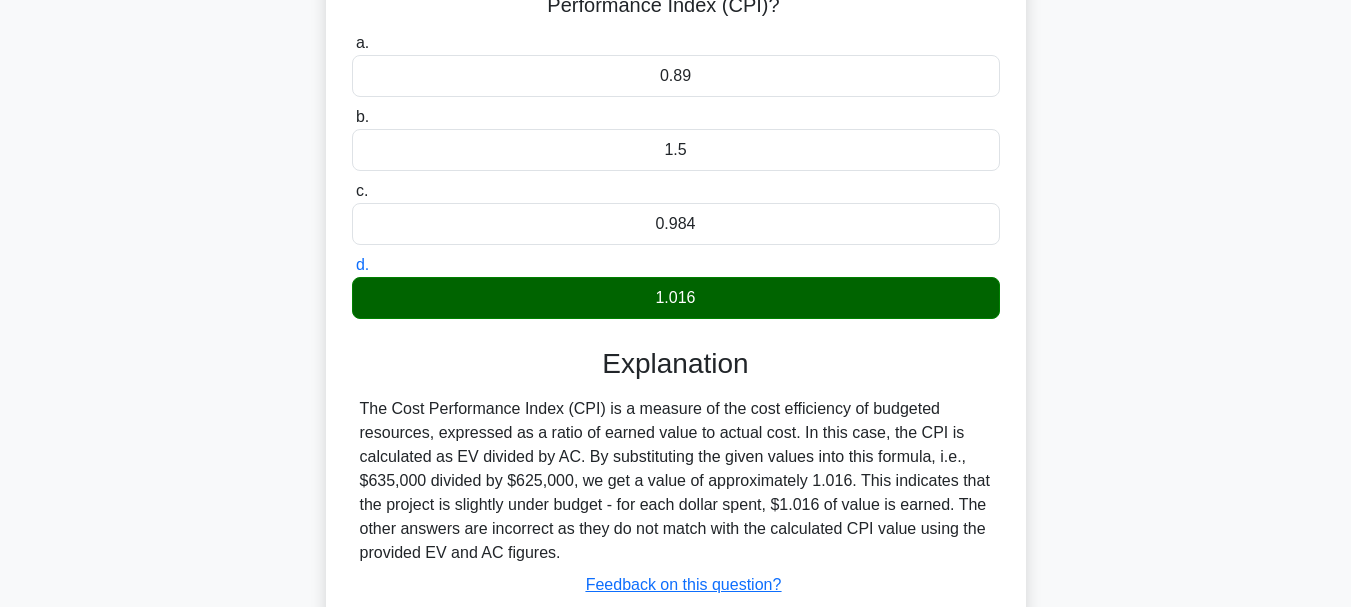 scroll, scrollTop: 473, scrollLeft: 0, axis: vertical 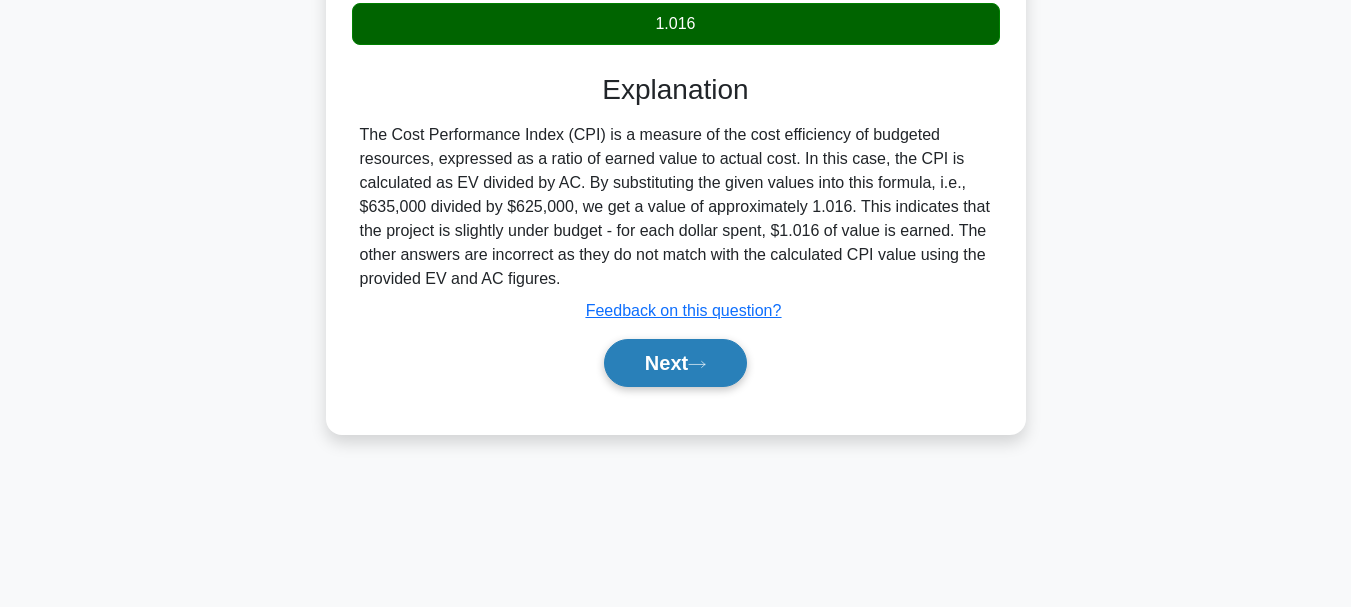 click on "Next" at bounding box center (675, 363) 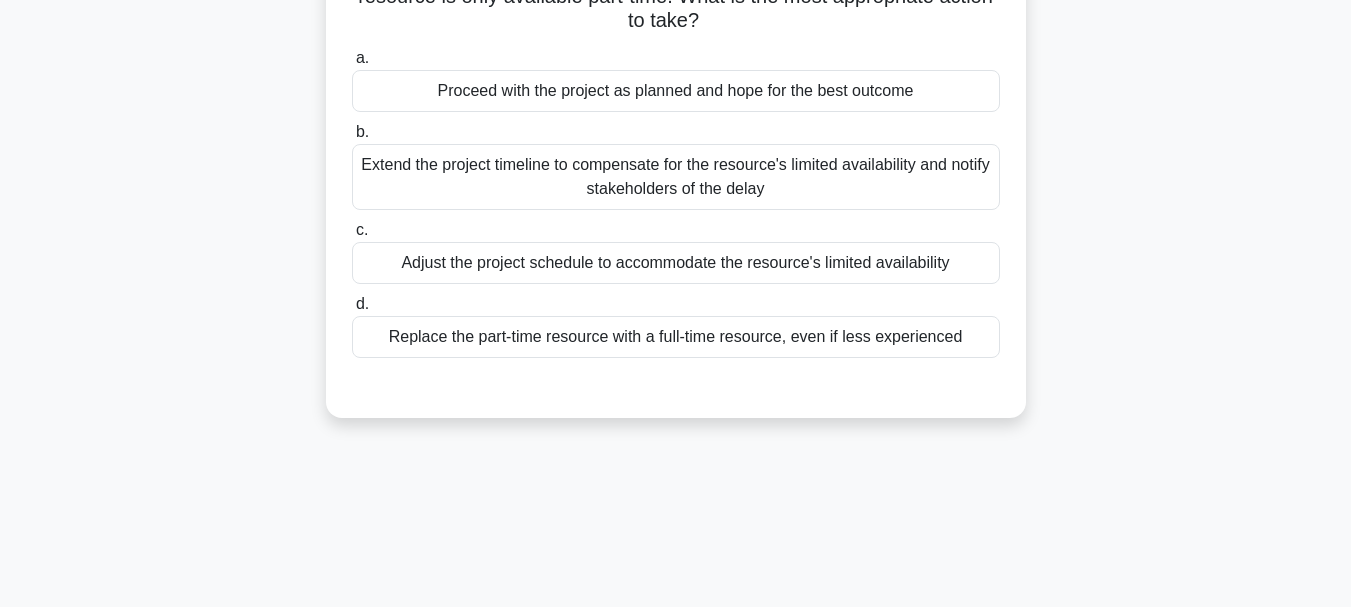 scroll, scrollTop: 188, scrollLeft: 0, axis: vertical 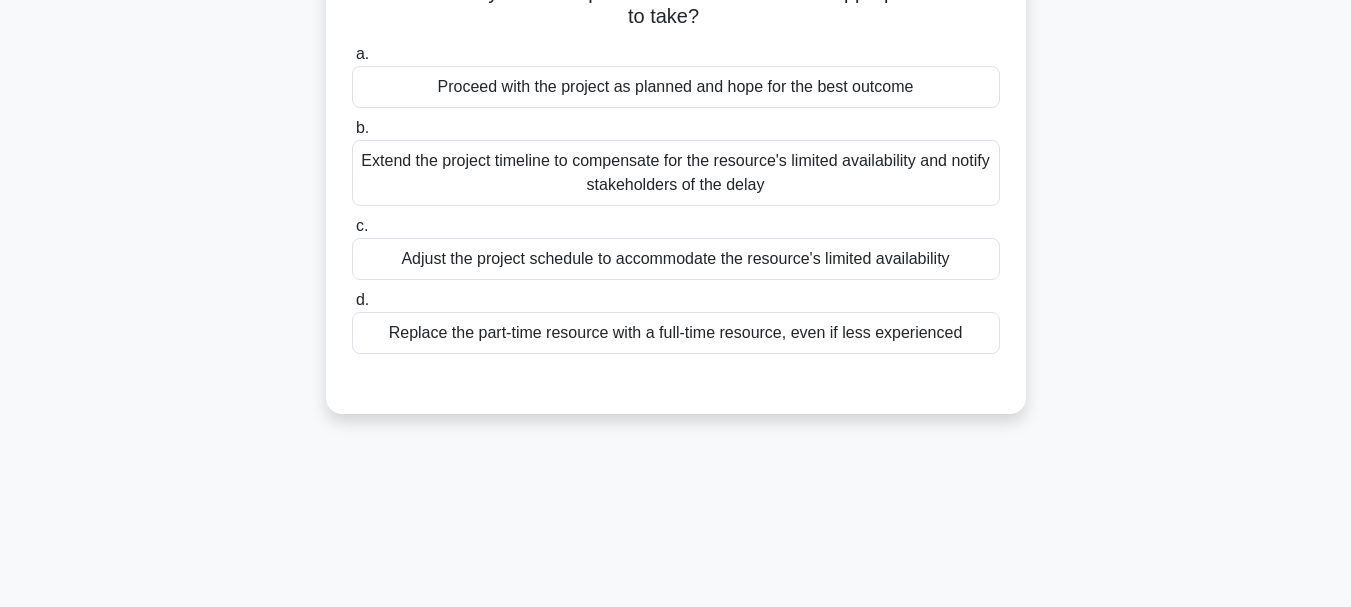 click on "Adjust the project schedule to accommodate the resource's limited availability" at bounding box center [676, 259] 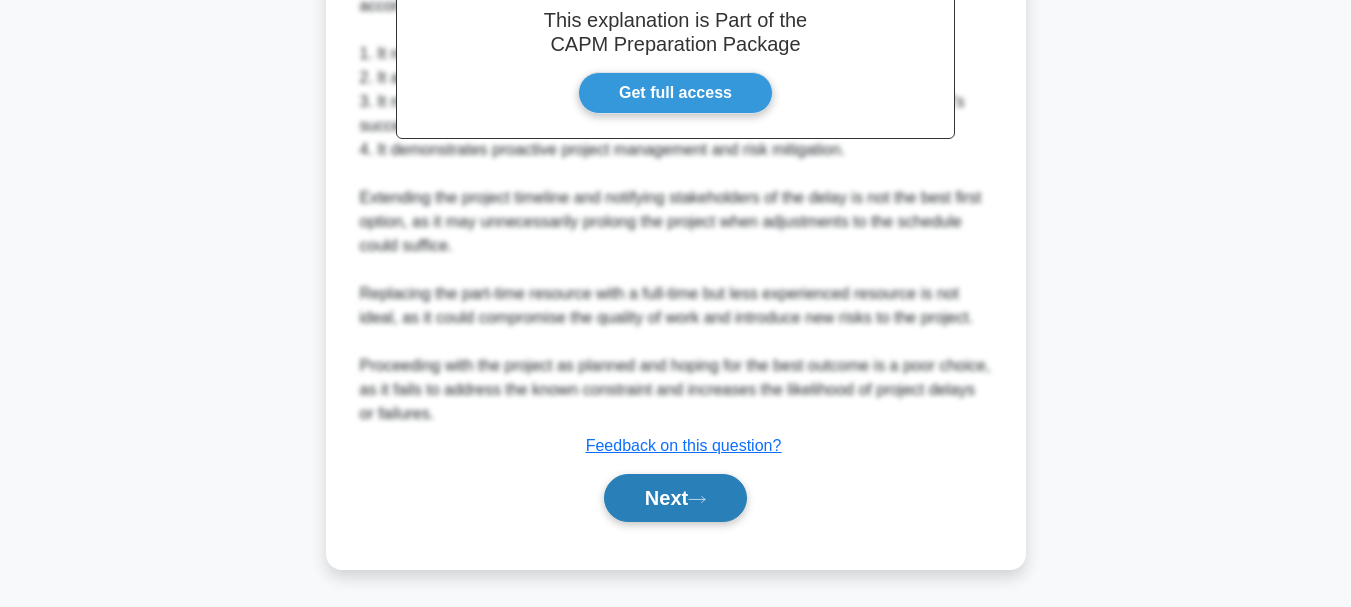 click on "Next" at bounding box center (675, 498) 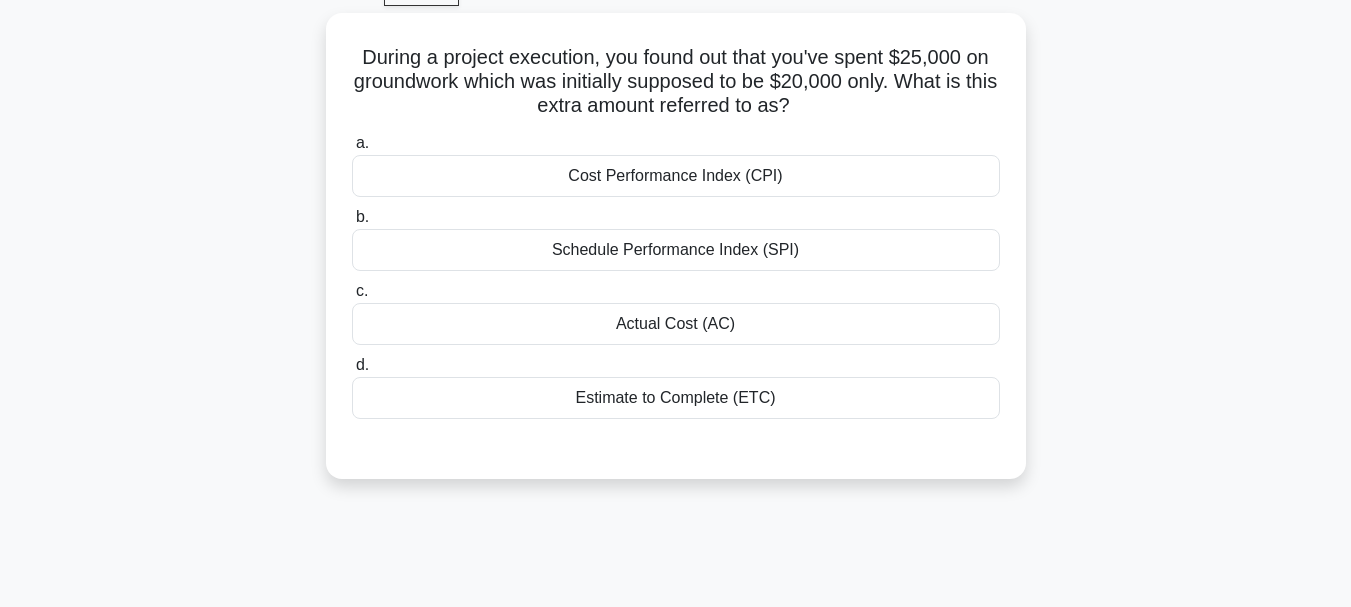 scroll, scrollTop: 133, scrollLeft: 0, axis: vertical 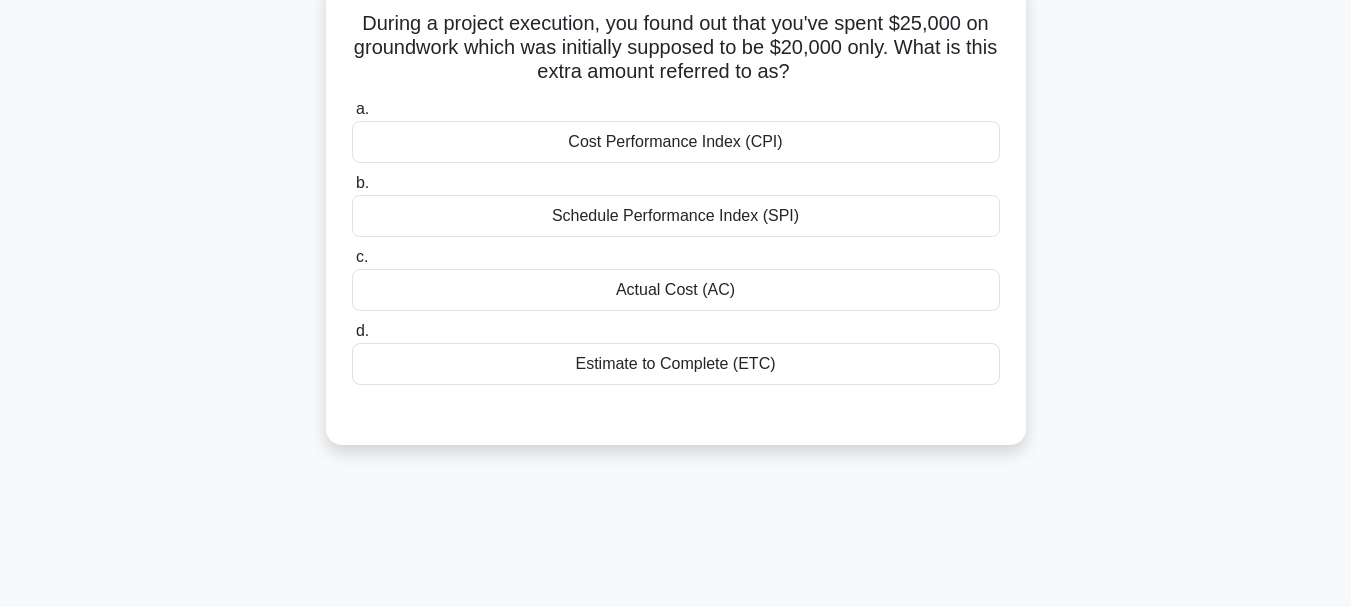 click on "Actual Cost (AC)" at bounding box center (676, 290) 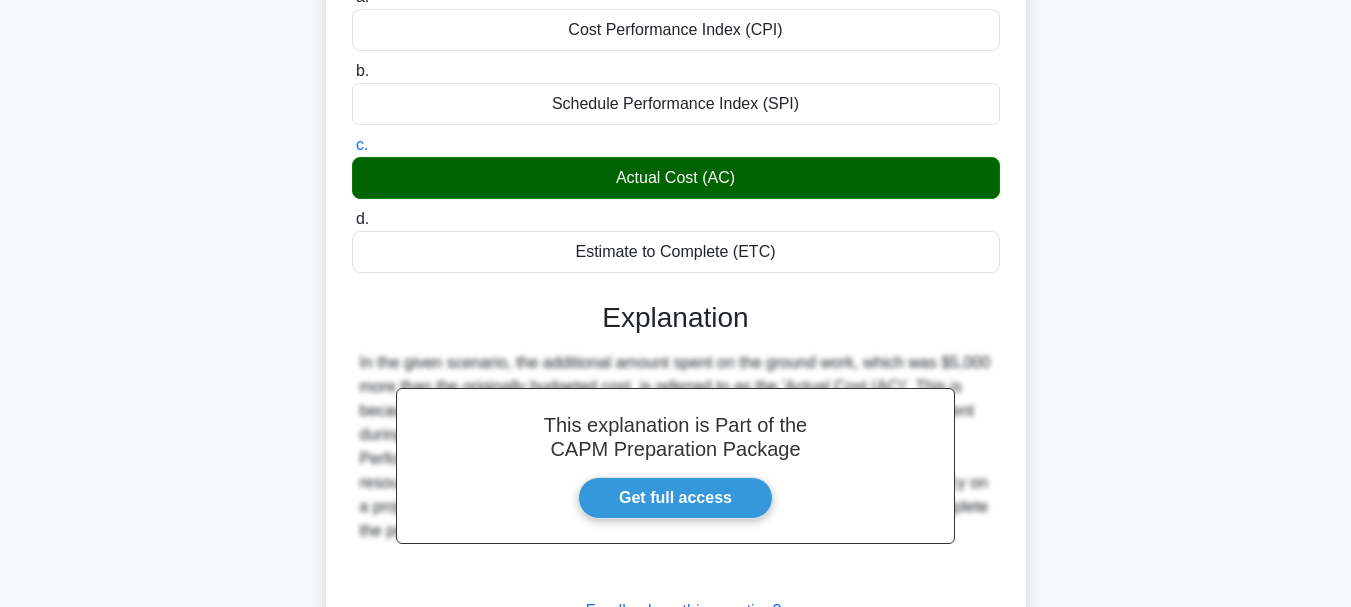scroll, scrollTop: 473, scrollLeft: 0, axis: vertical 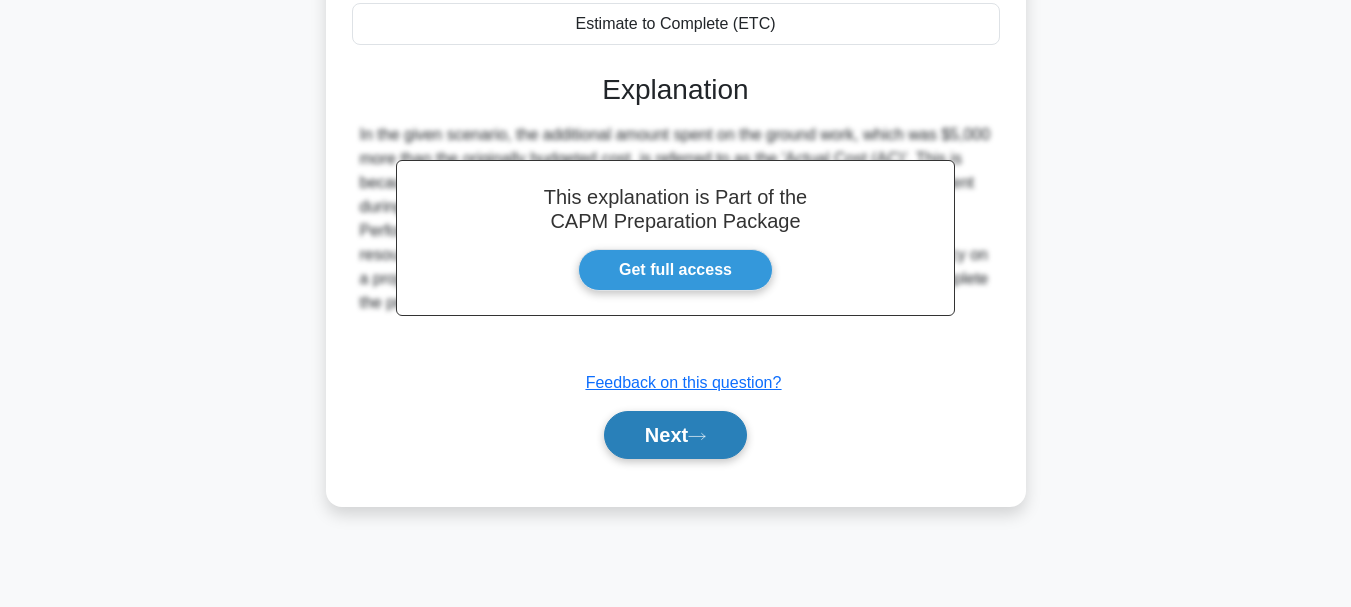 click 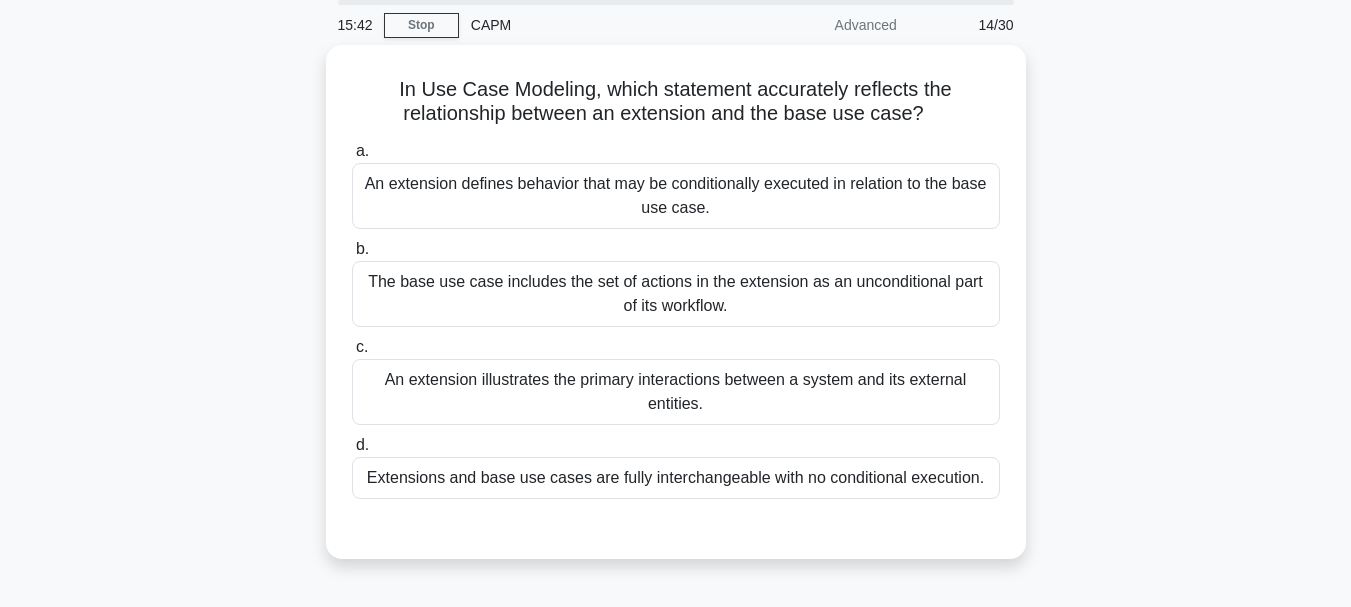 scroll, scrollTop: 75, scrollLeft: 0, axis: vertical 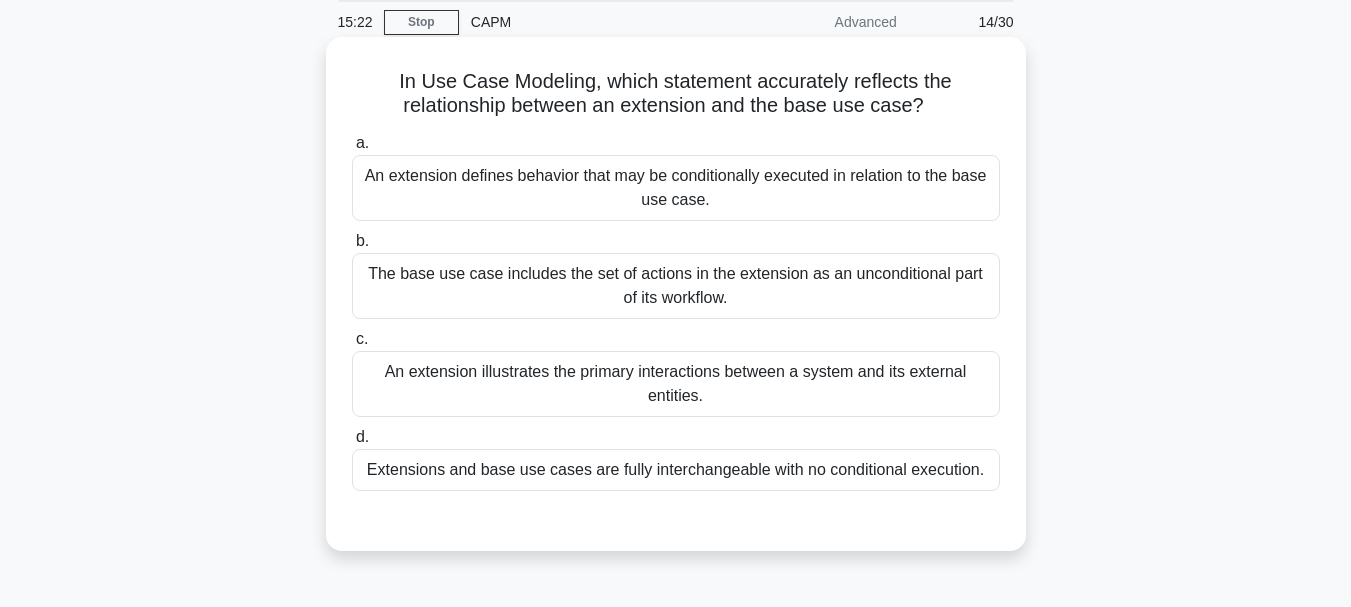 click on "The base use case includes the set of actions in the extension as an unconditional part of its workflow." at bounding box center [676, 286] 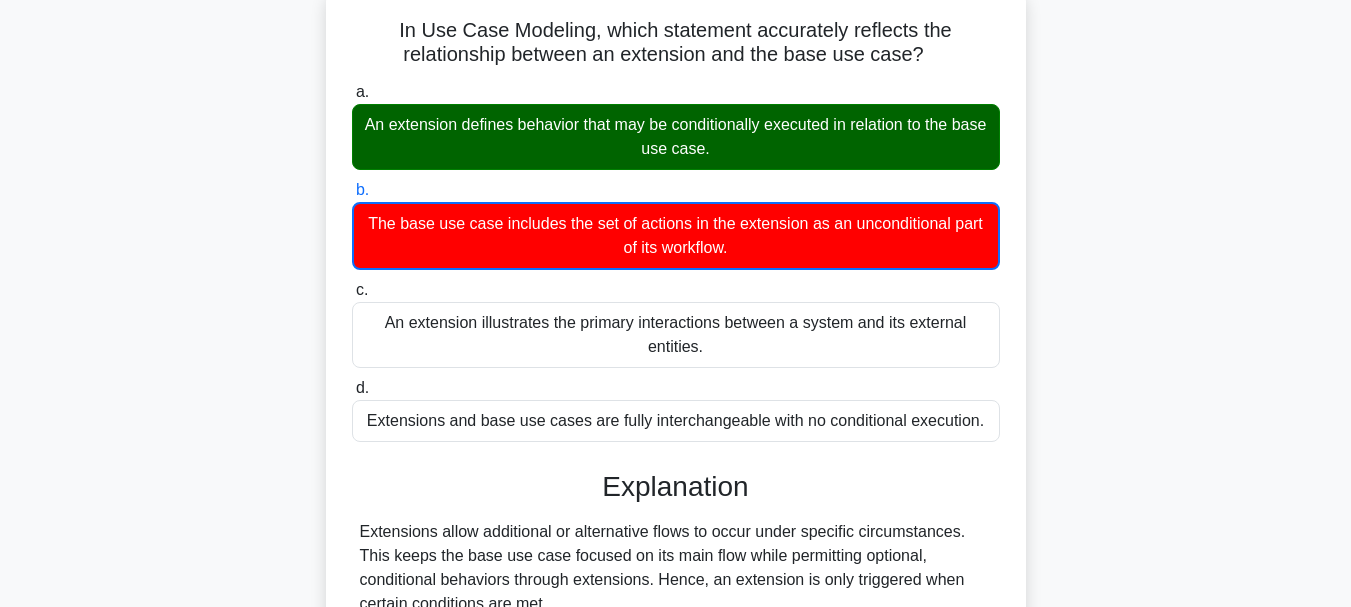 scroll, scrollTop: 473, scrollLeft: 0, axis: vertical 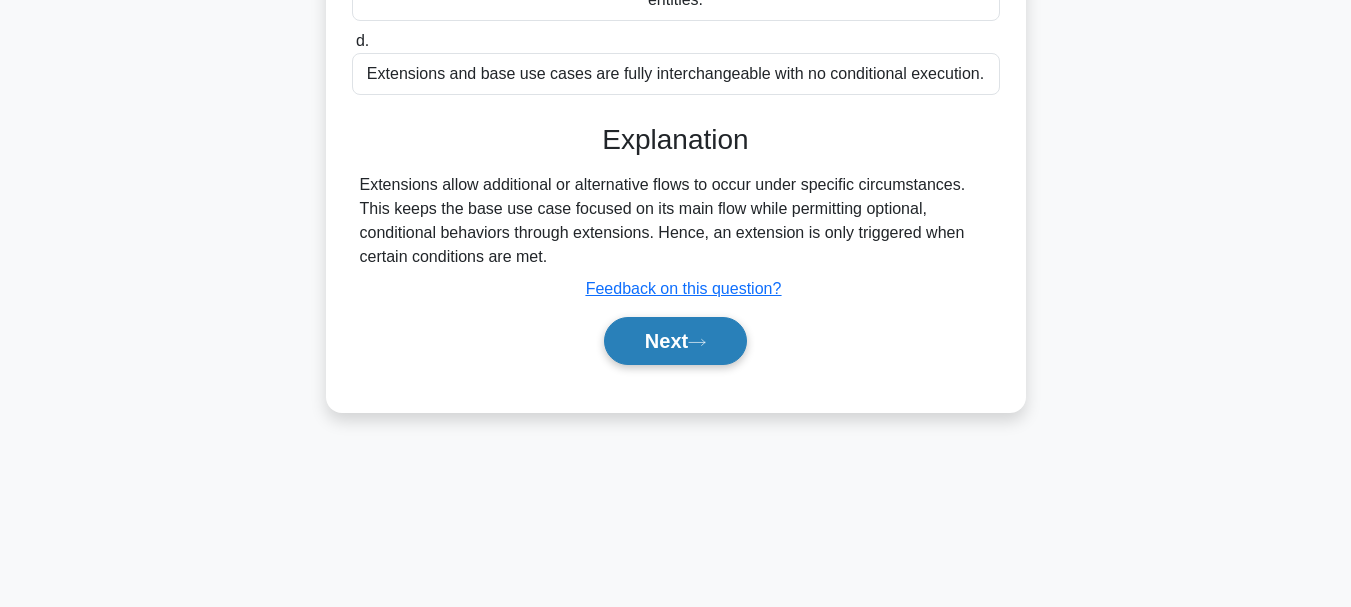click on "Next" at bounding box center (675, 341) 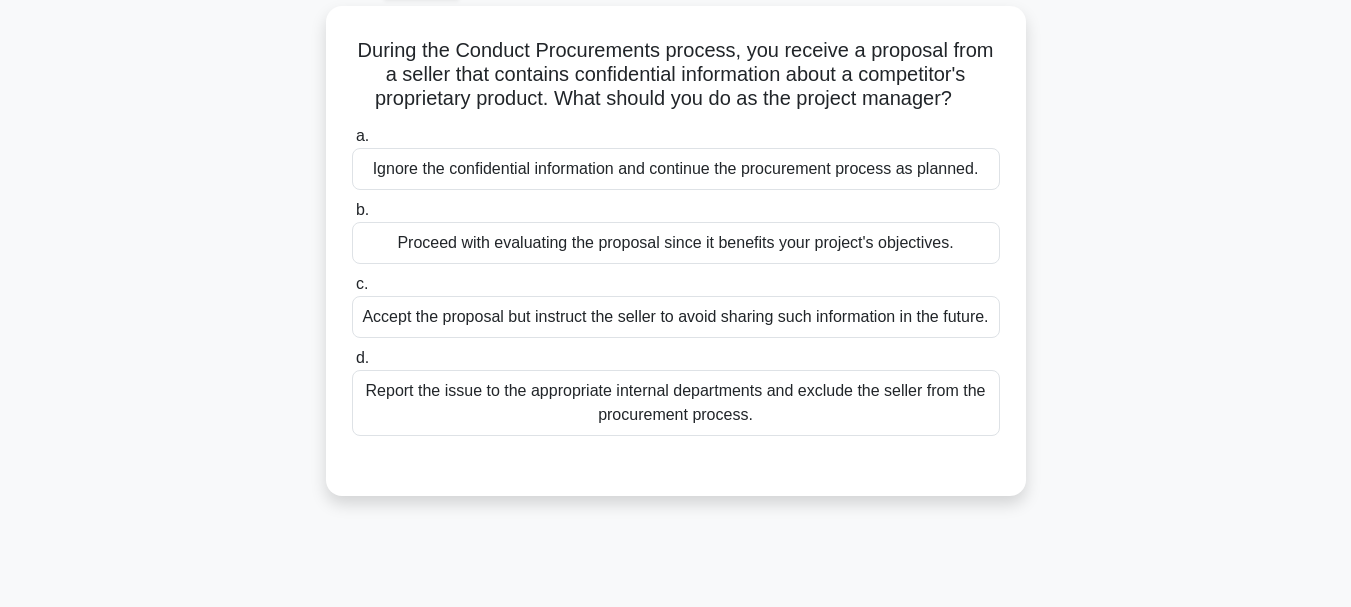 scroll, scrollTop: 113, scrollLeft: 0, axis: vertical 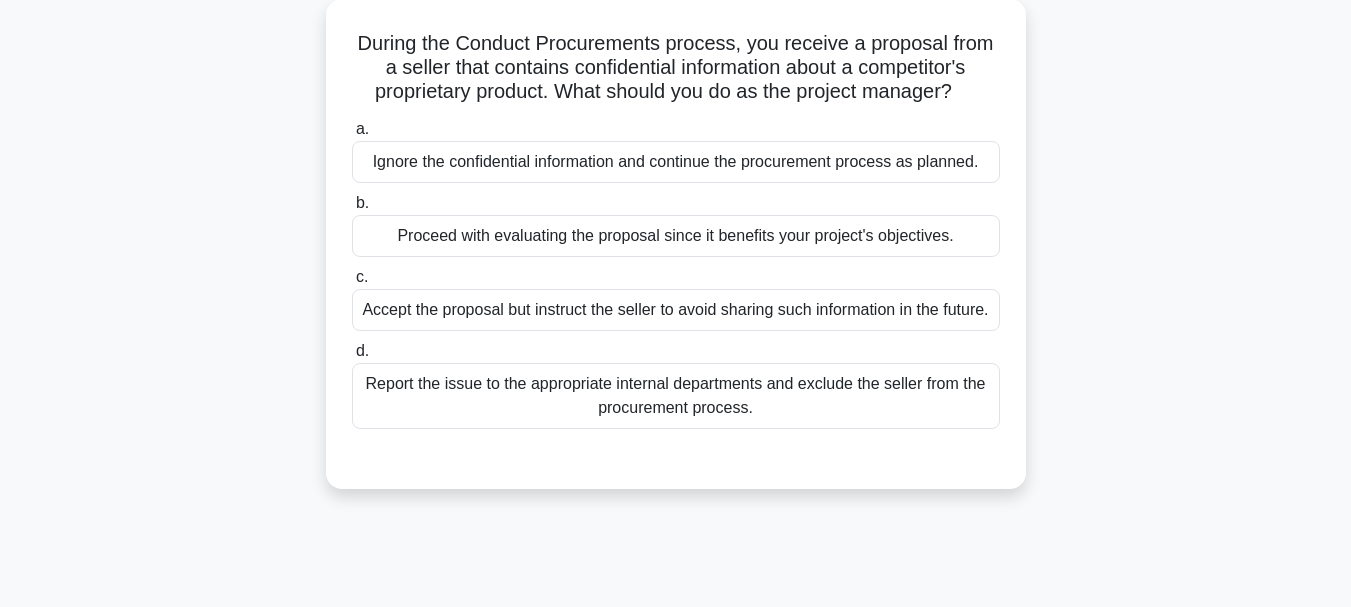 click on "Report the issue to the appropriate internal departments and exclude the seller from the procurement process." at bounding box center [676, 396] 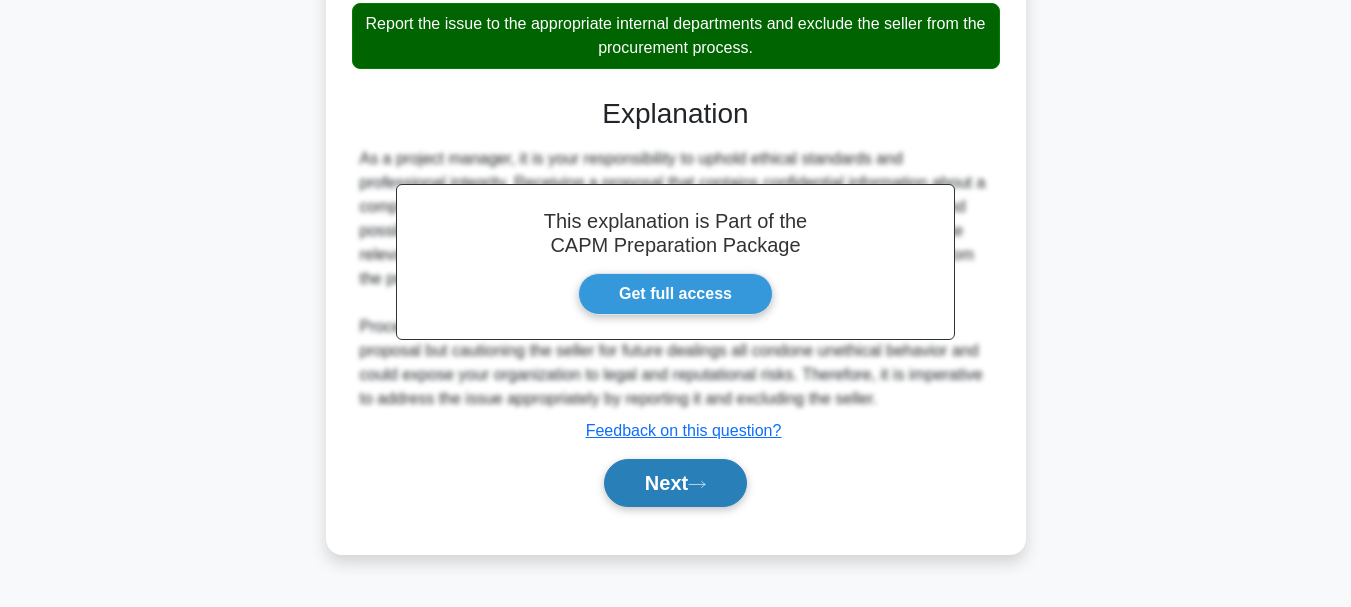 click on "Next" at bounding box center (675, 483) 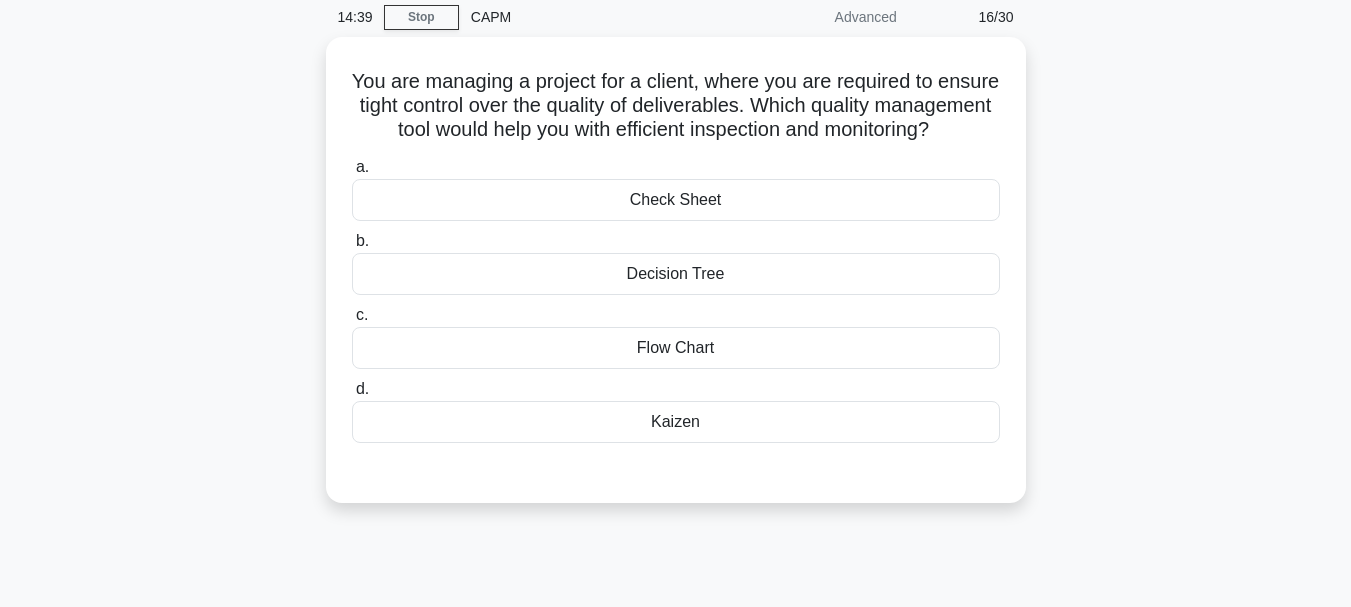 scroll, scrollTop: 77, scrollLeft: 0, axis: vertical 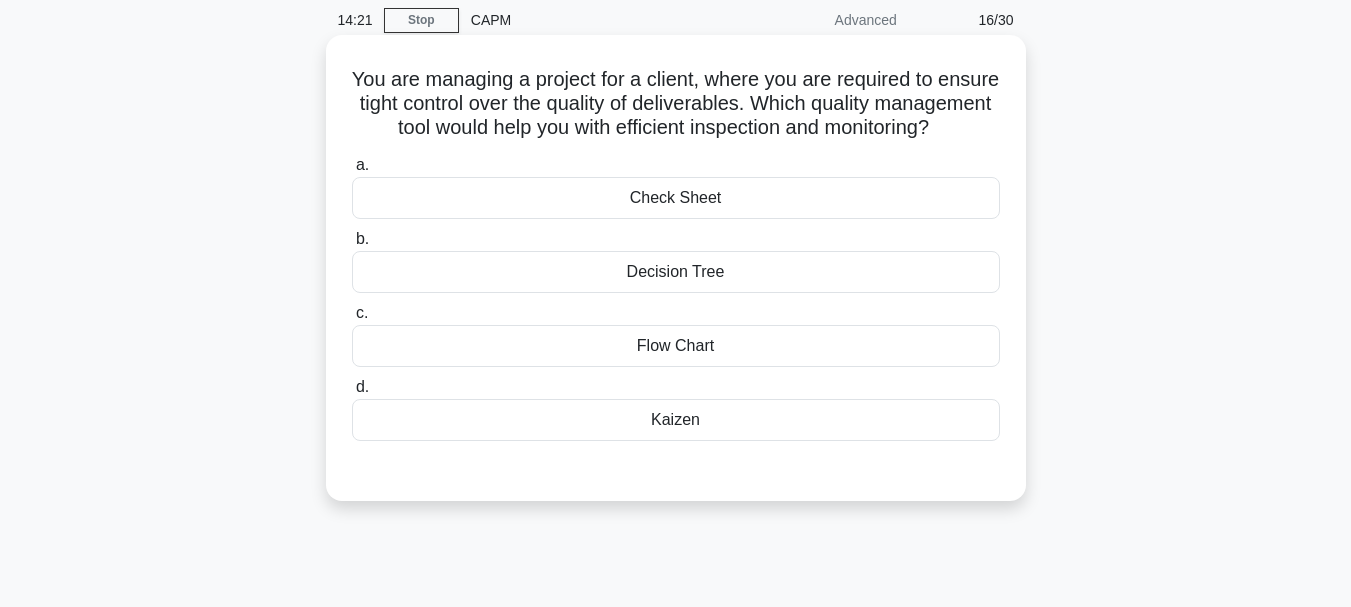 click on "Check Sheet" at bounding box center (676, 198) 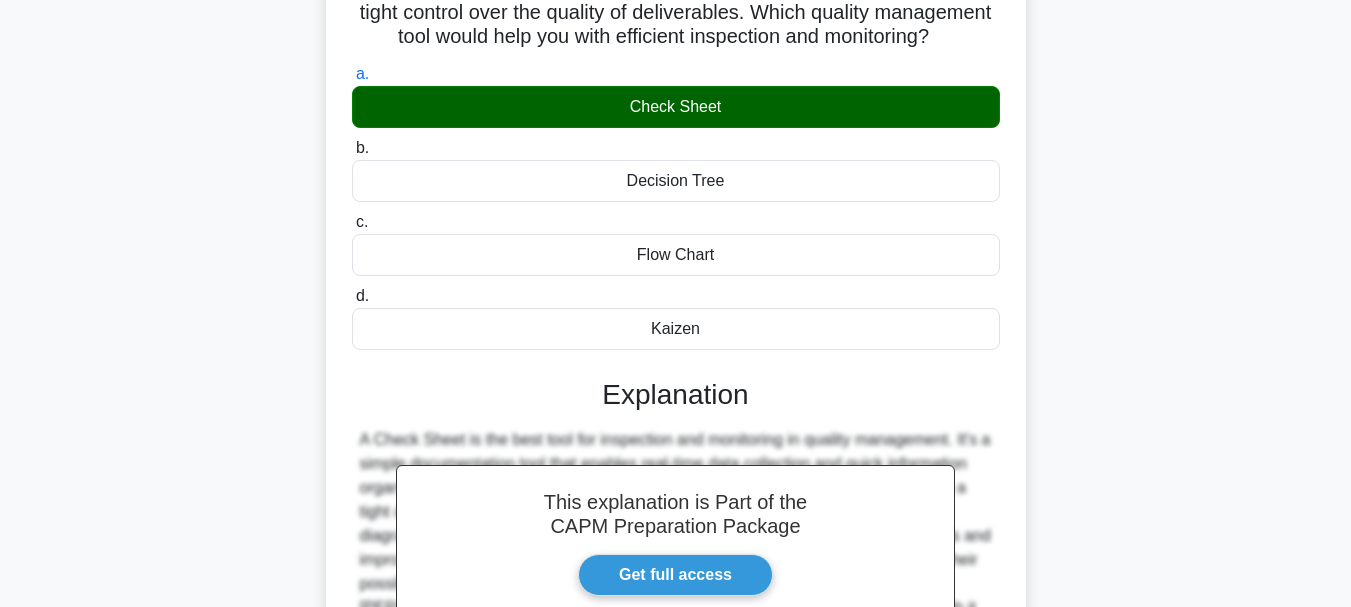 scroll, scrollTop: 473, scrollLeft: 0, axis: vertical 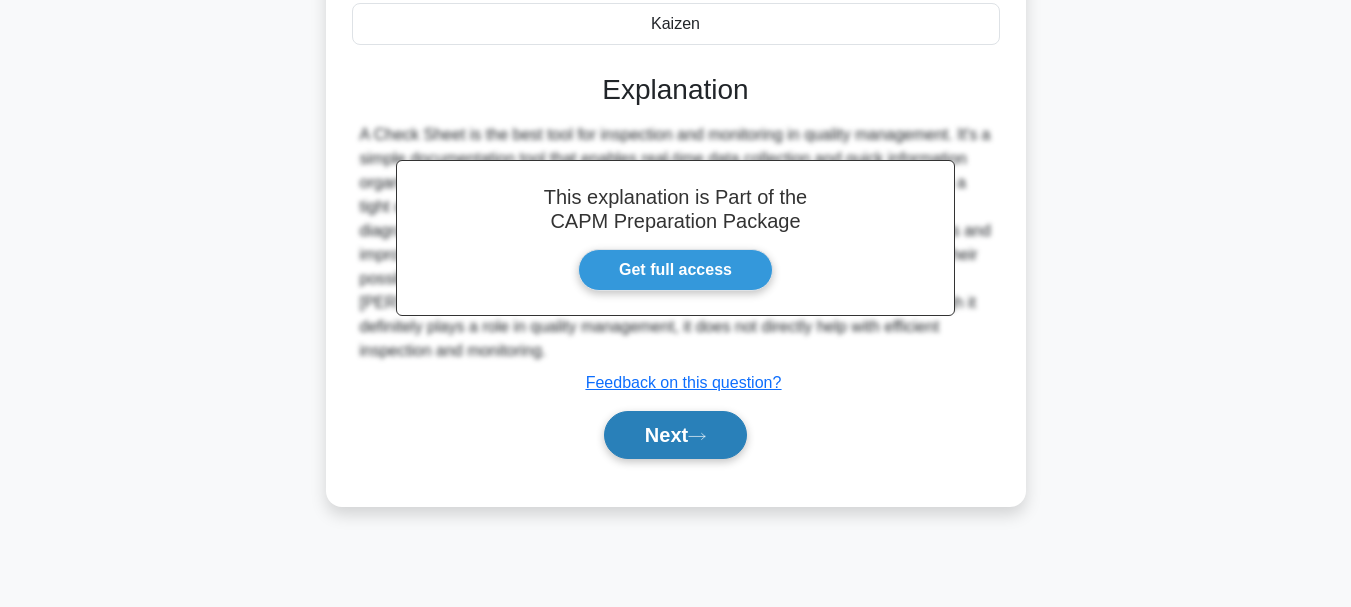 click on "Next" at bounding box center [675, 435] 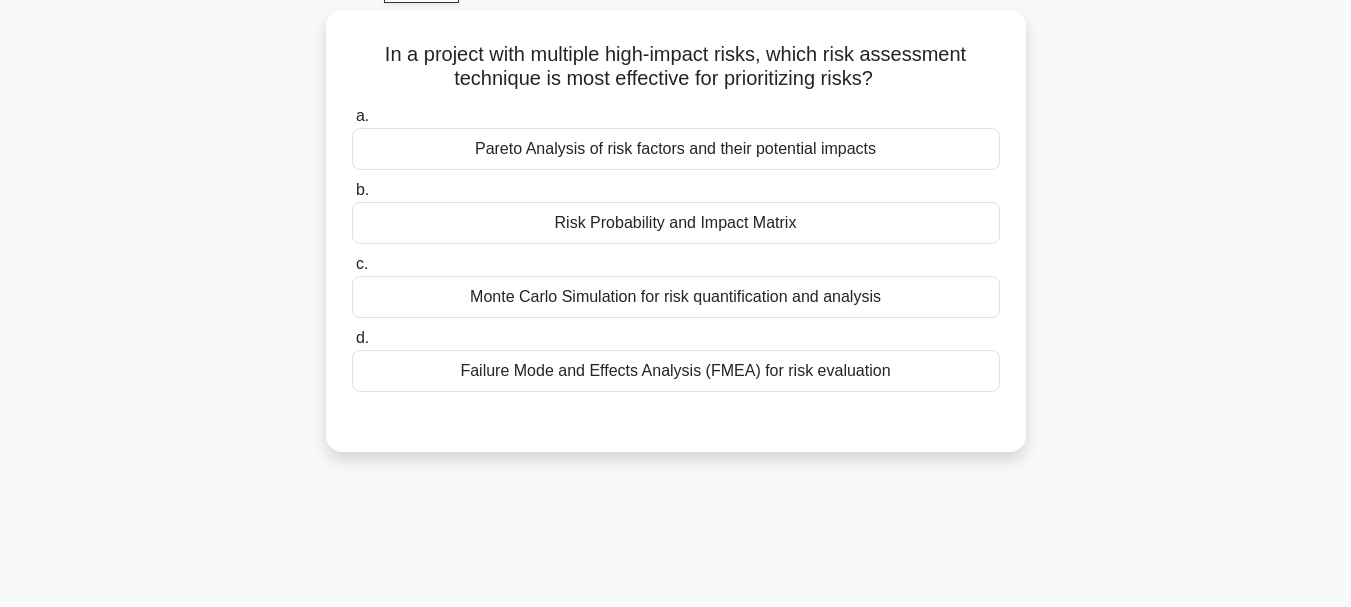 scroll, scrollTop: 0, scrollLeft: 0, axis: both 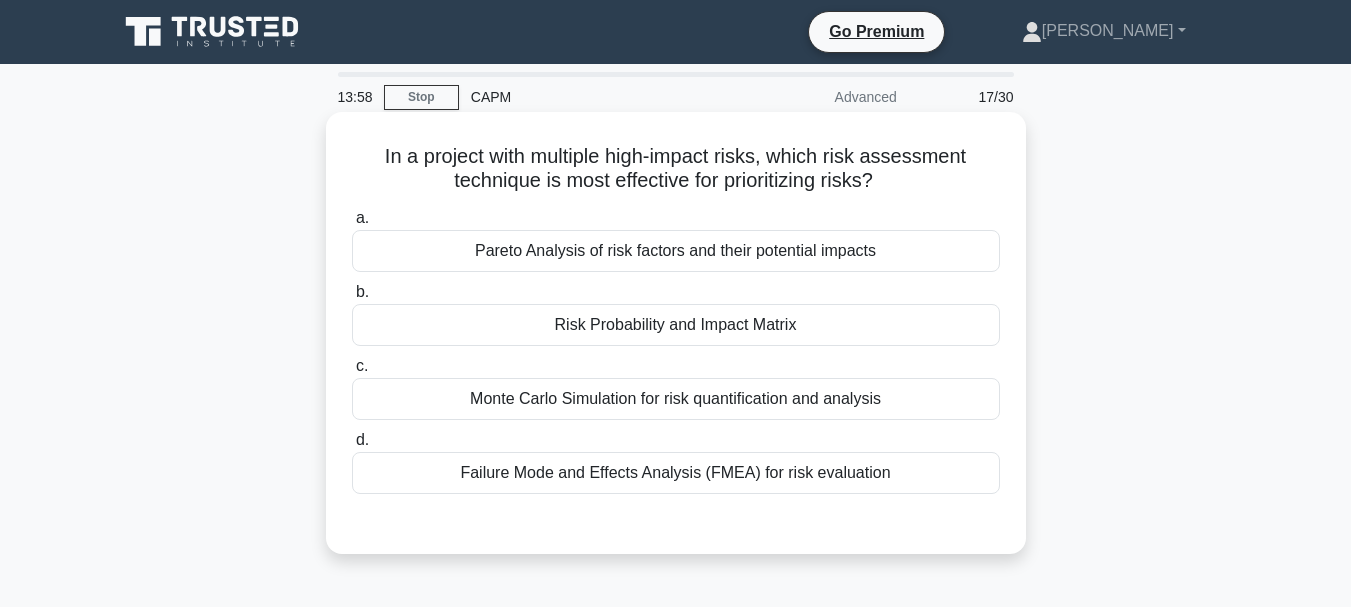 click on "Risk Probability and Impact Matrix" at bounding box center (676, 325) 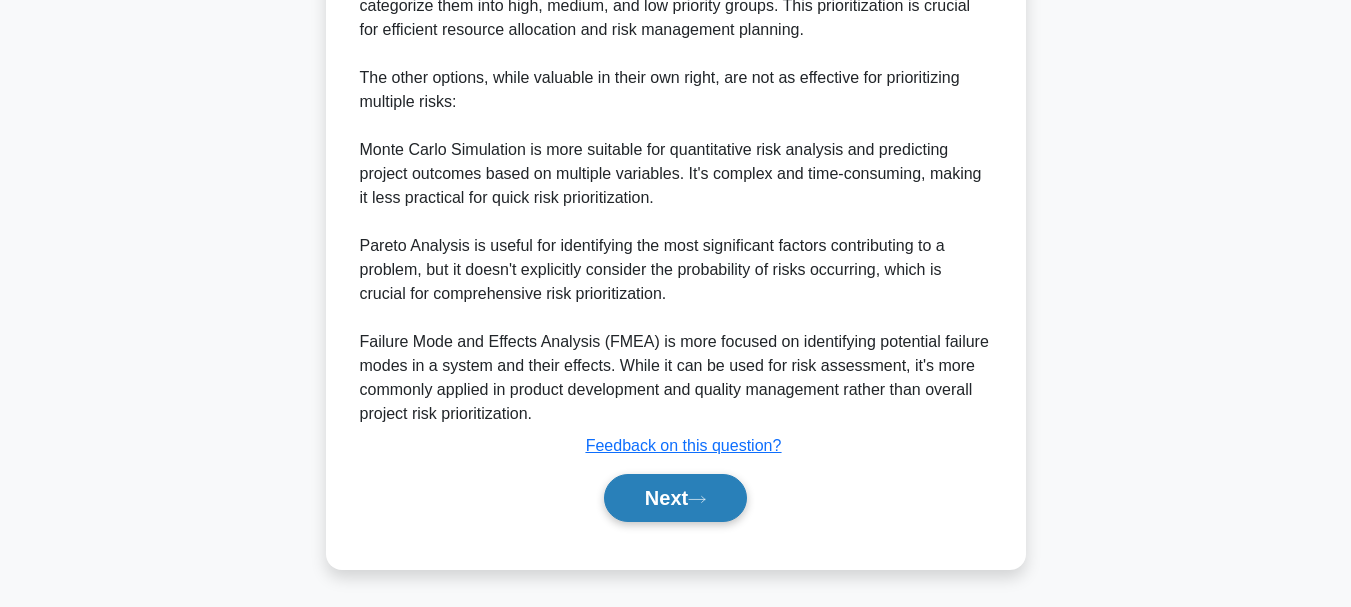 click on "Next" at bounding box center [675, 498] 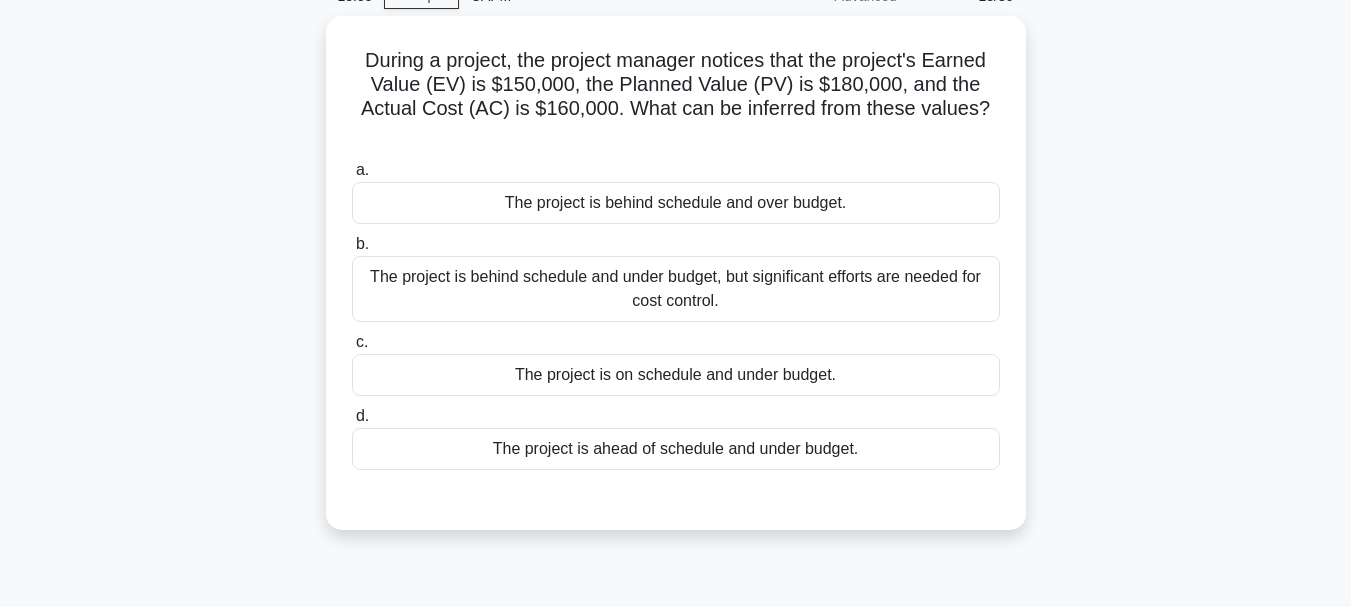 scroll, scrollTop: 17, scrollLeft: 0, axis: vertical 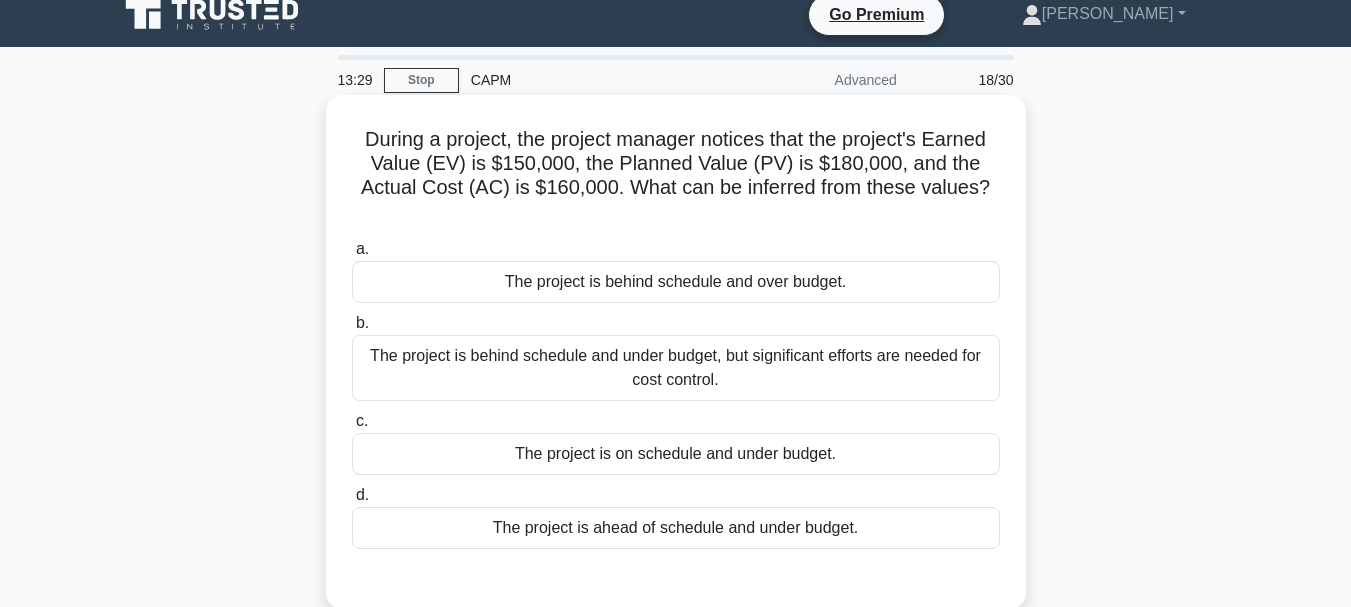 click on "The project is behind schedule and over budget." at bounding box center [676, 282] 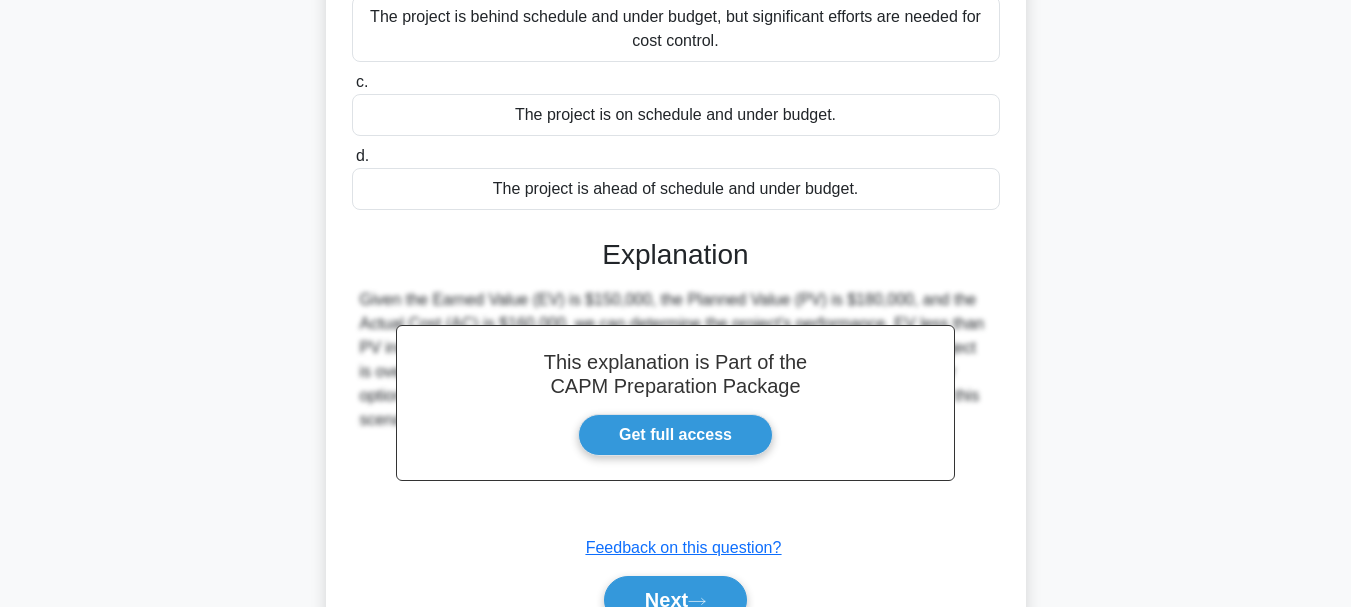 scroll, scrollTop: 473, scrollLeft: 0, axis: vertical 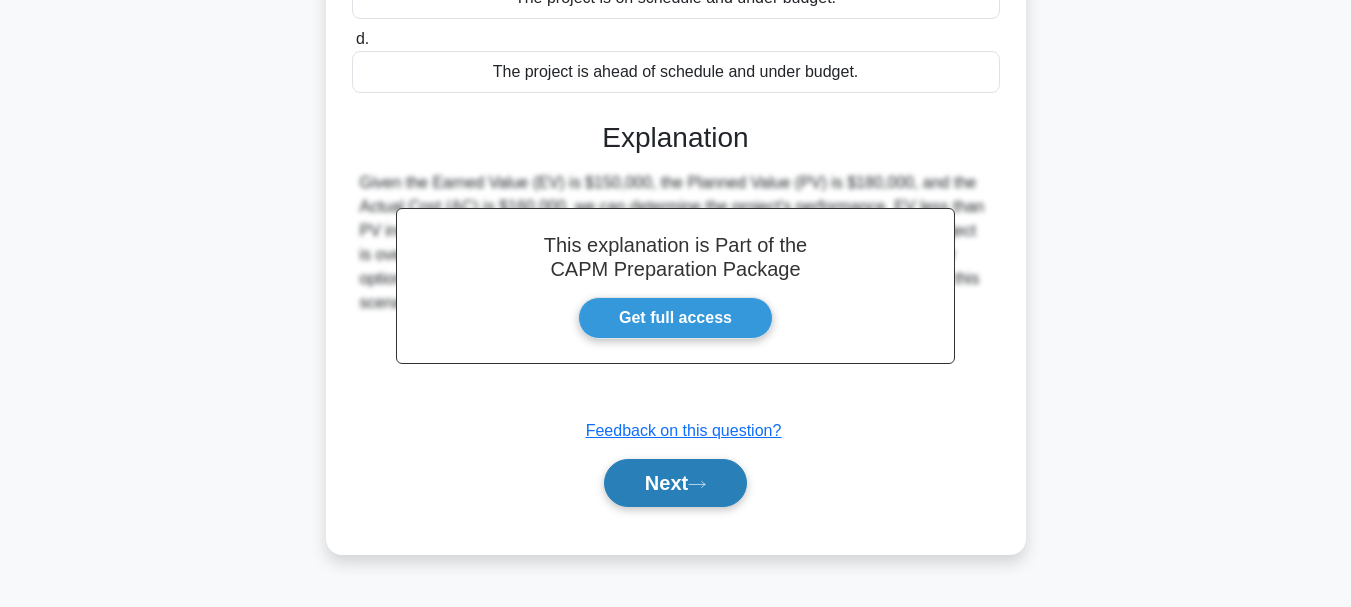 click on "Next" at bounding box center (675, 483) 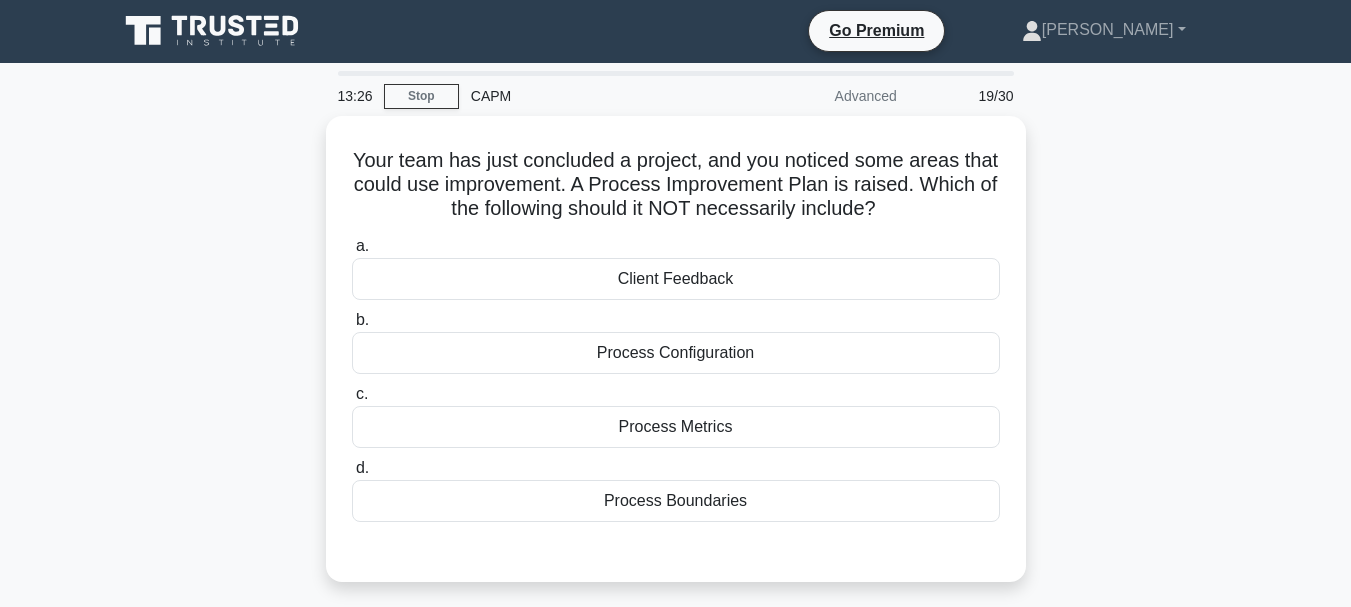 scroll, scrollTop: 0, scrollLeft: 0, axis: both 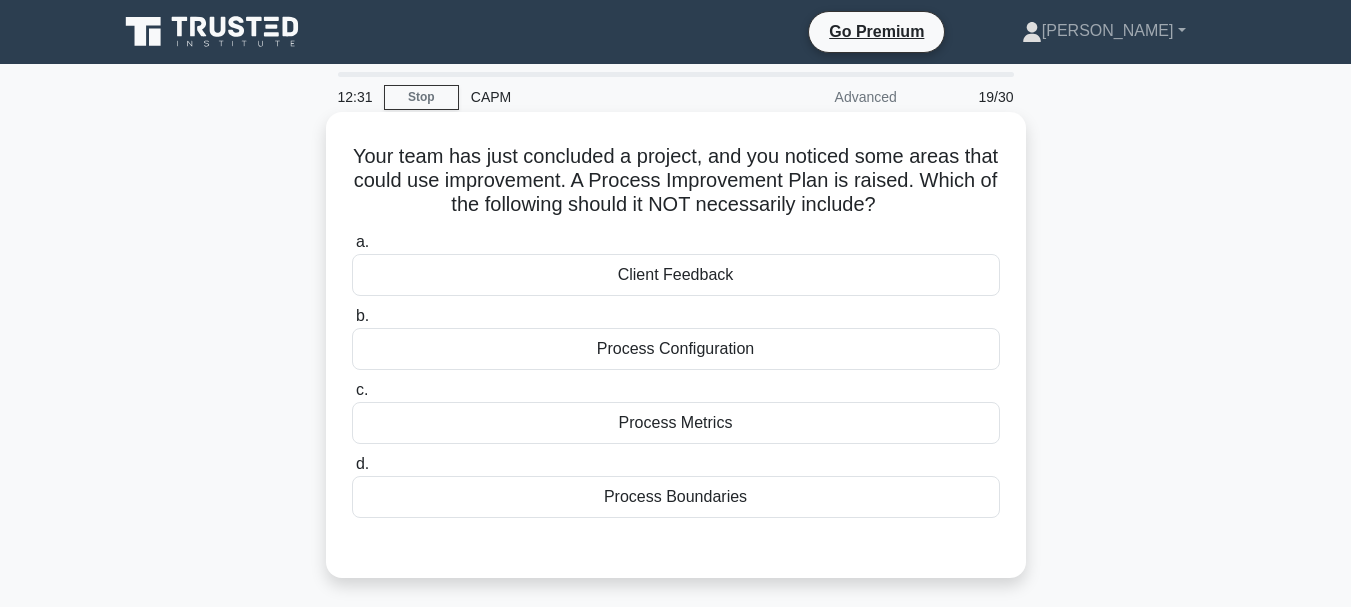 click on "Client Feedback" at bounding box center (676, 275) 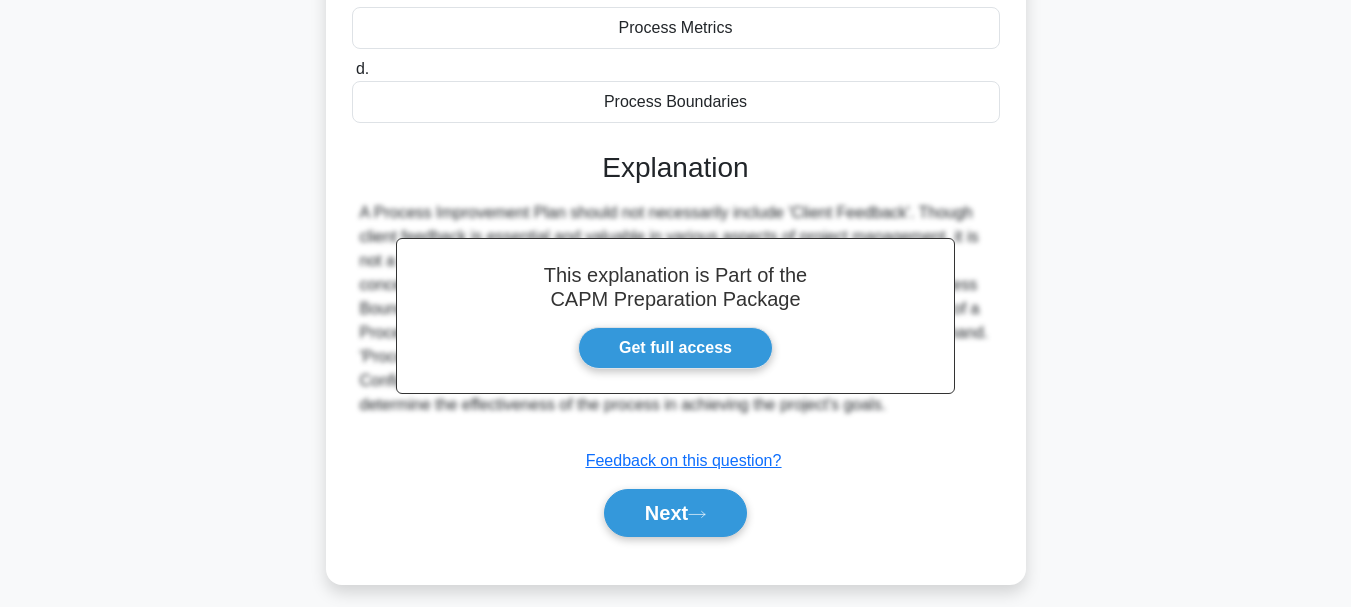 scroll, scrollTop: 473, scrollLeft: 0, axis: vertical 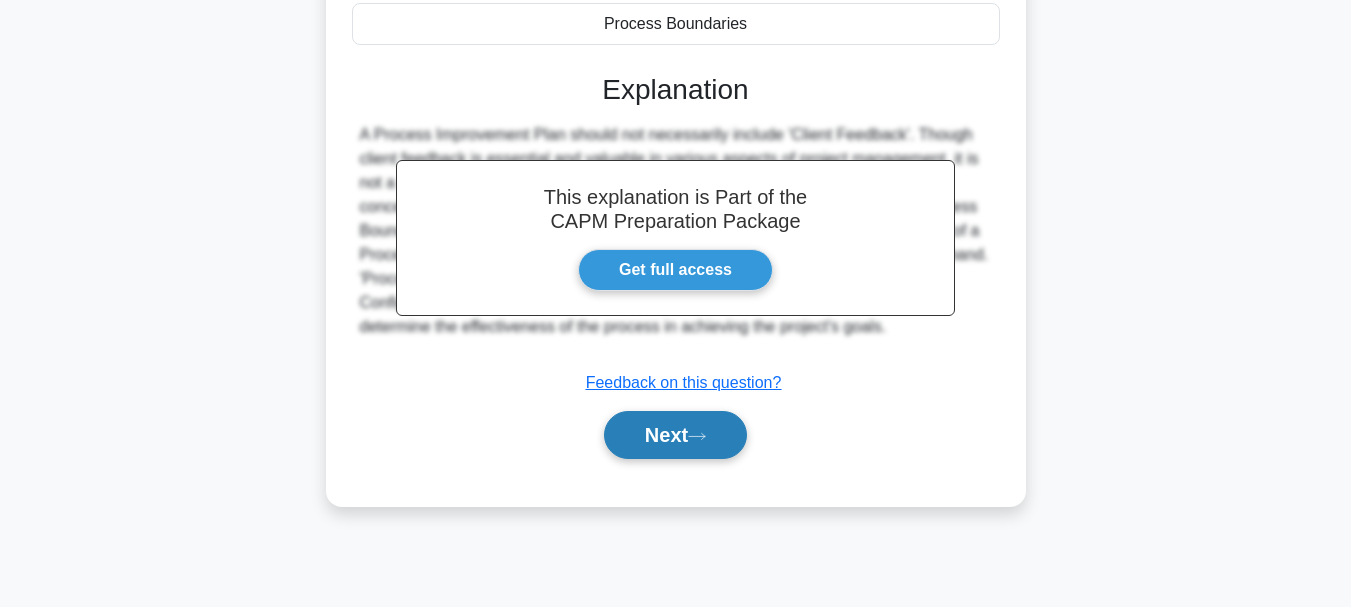 click on "Next" at bounding box center (675, 435) 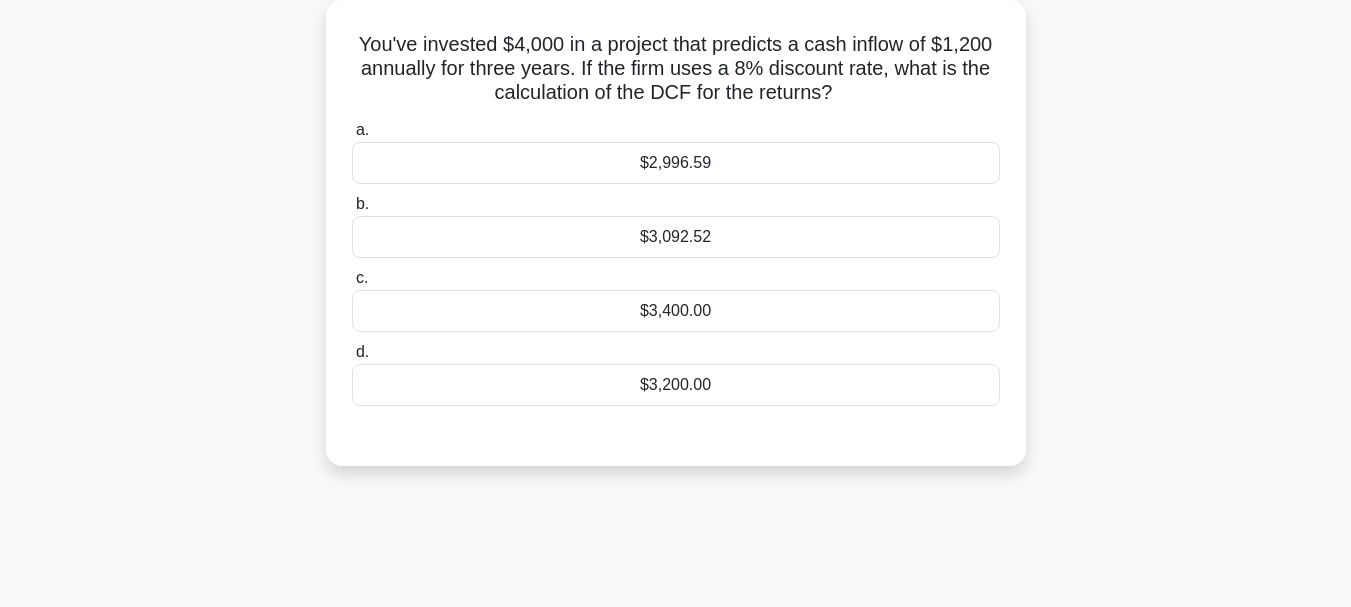 scroll, scrollTop: 0, scrollLeft: 0, axis: both 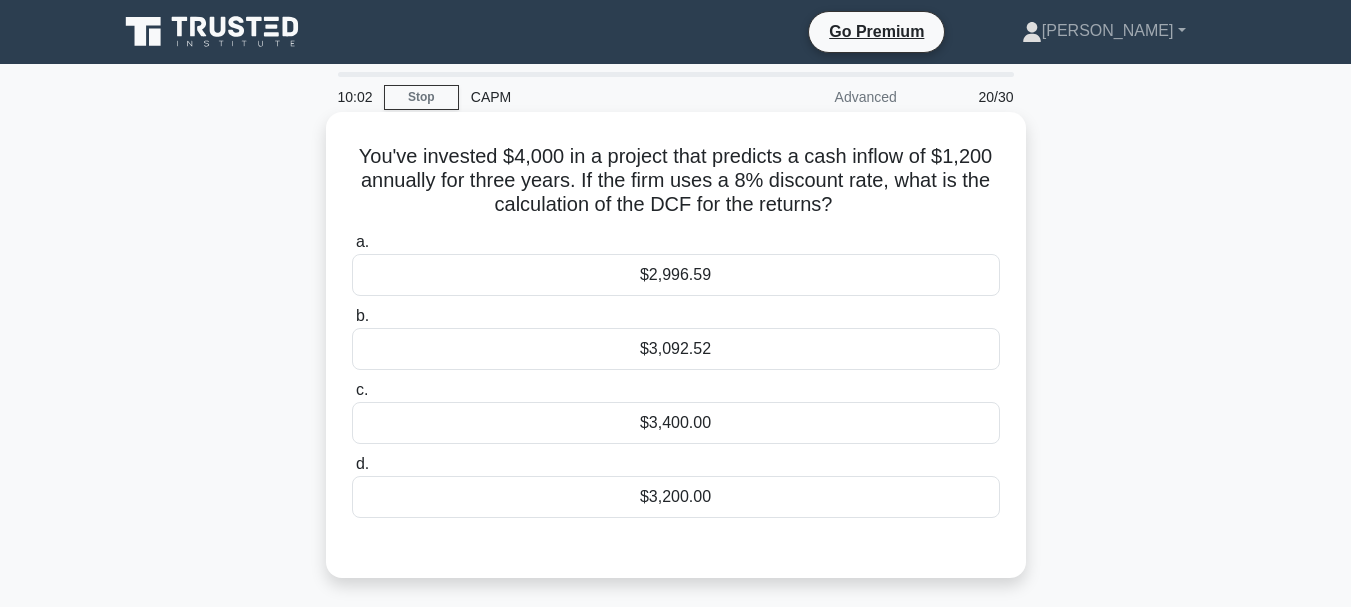 click on "$3,400.00" at bounding box center [676, 423] 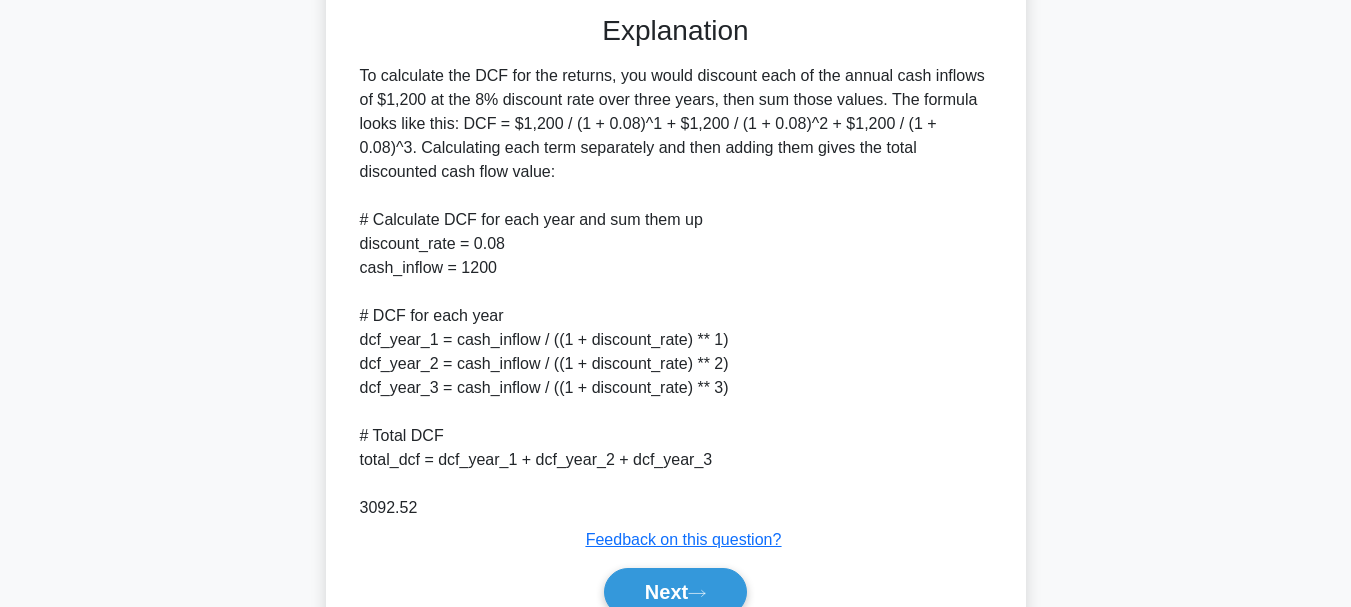 scroll, scrollTop: 629, scrollLeft: 0, axis: vertical 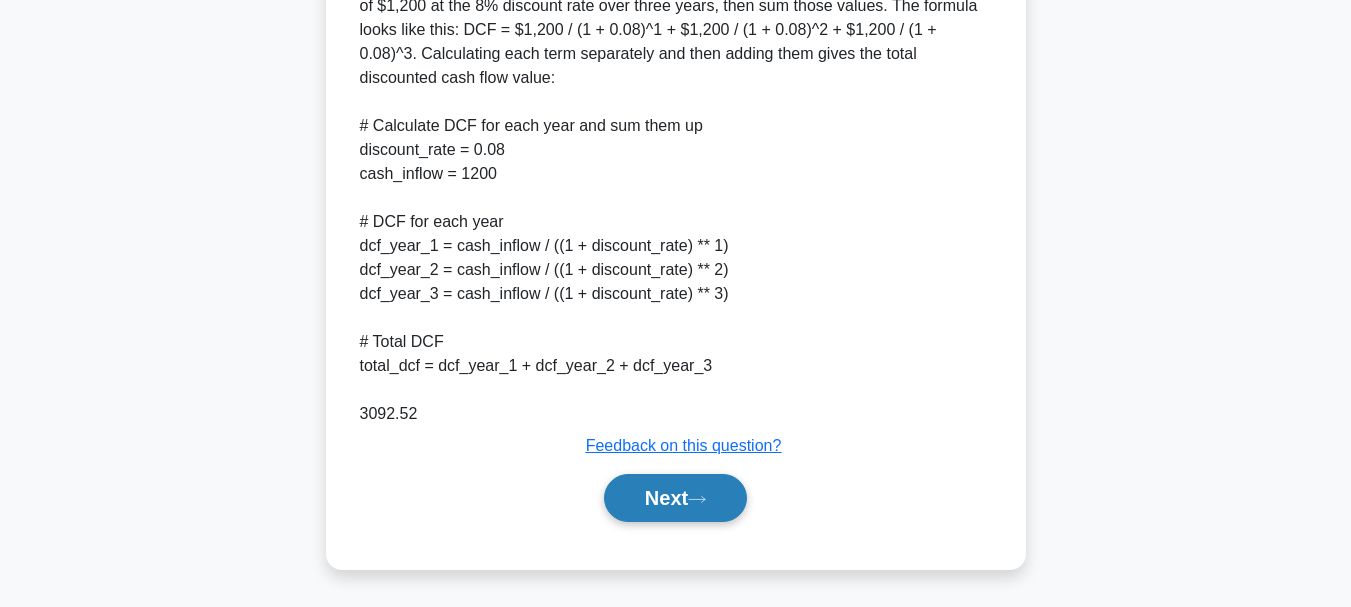 click on "Next" at bounding box center [675, 498] 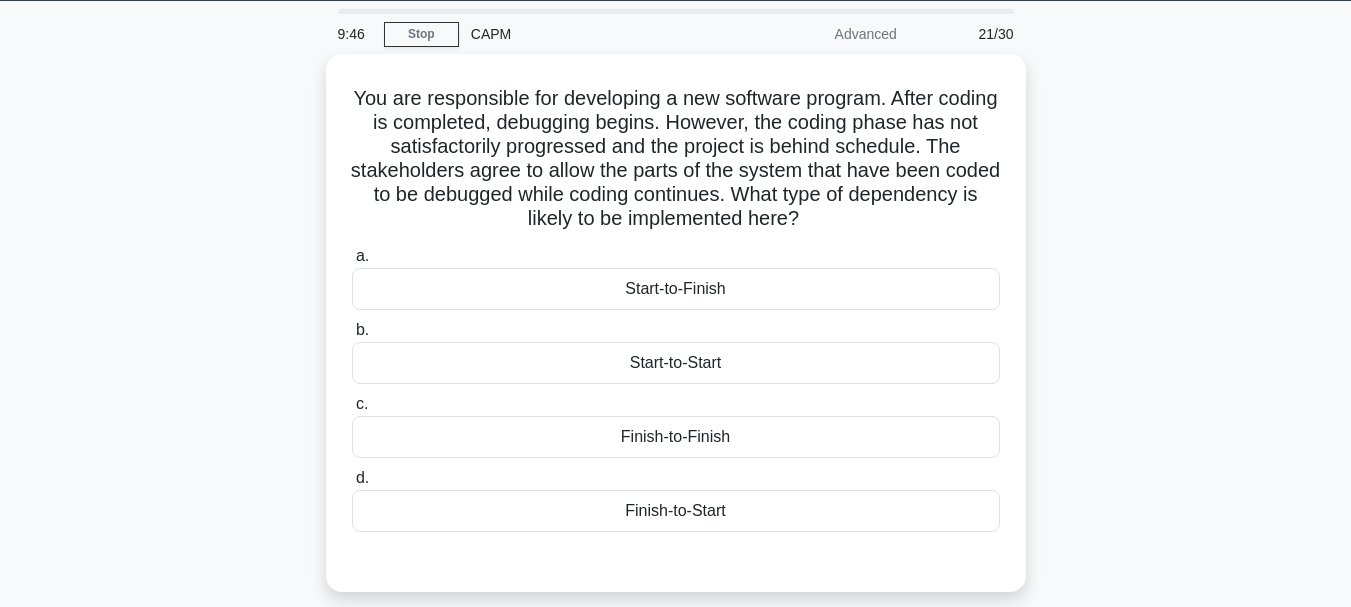 scroll, scrollTop: 76, scrollLeft: 0, axis: vertical 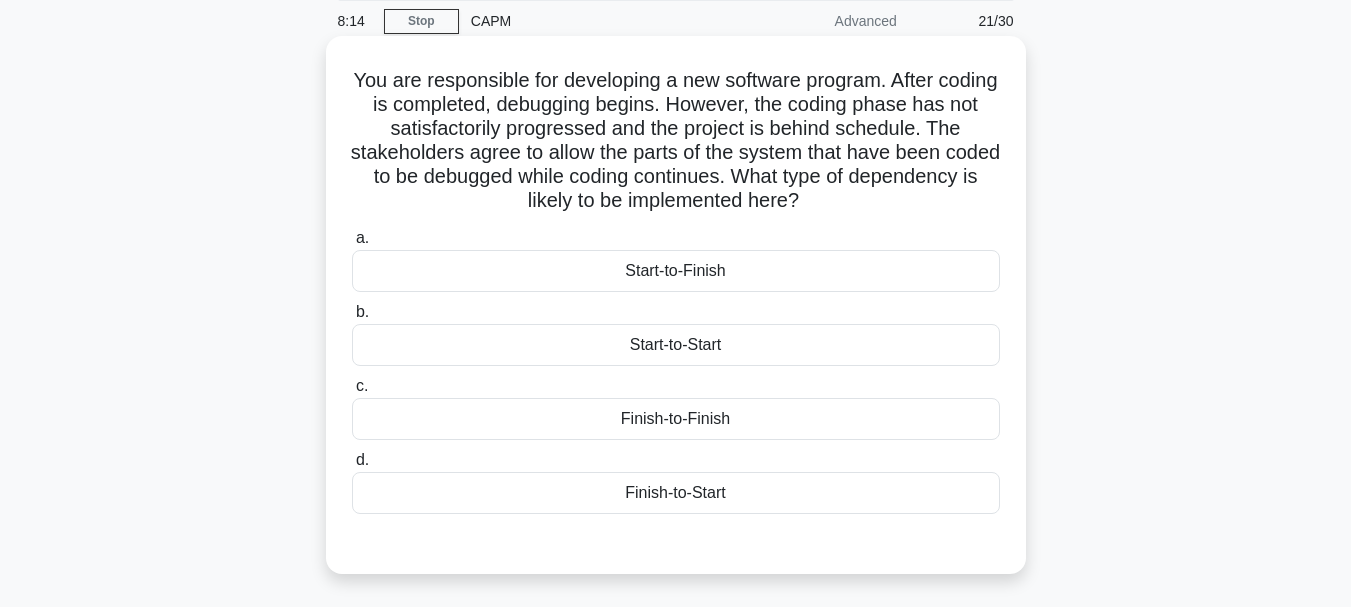 click on "Start-to-Start" at bounding box center (676, 345) 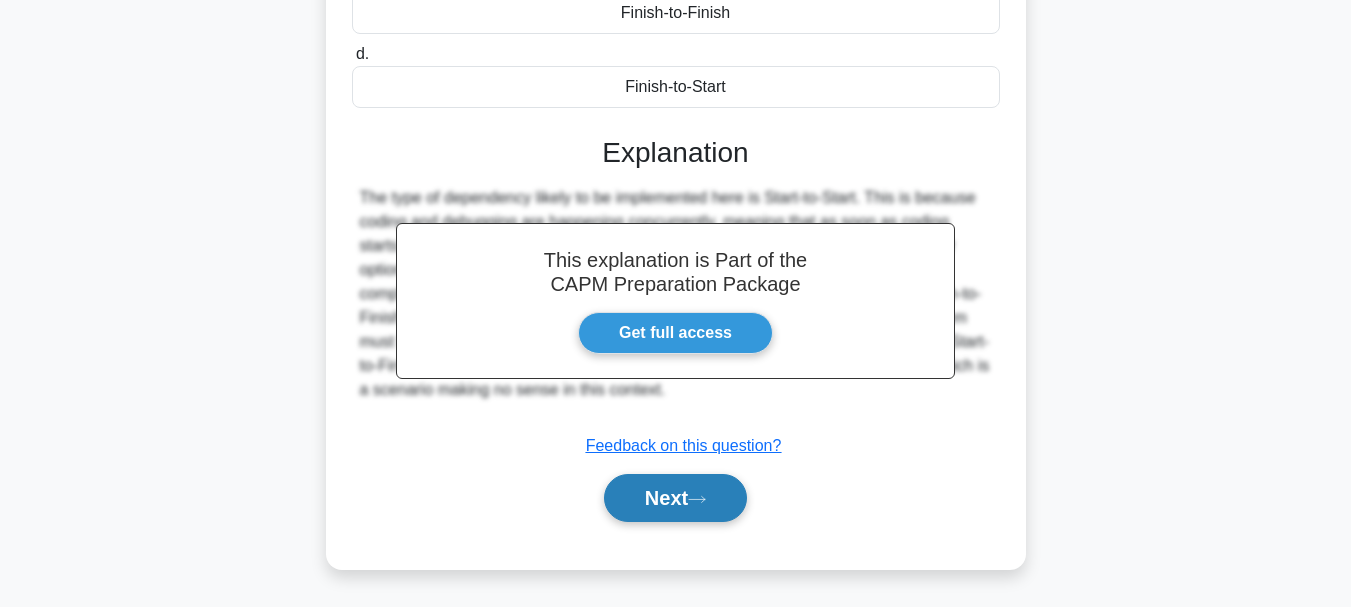 click on "Next" at bounding box center [675, 498] 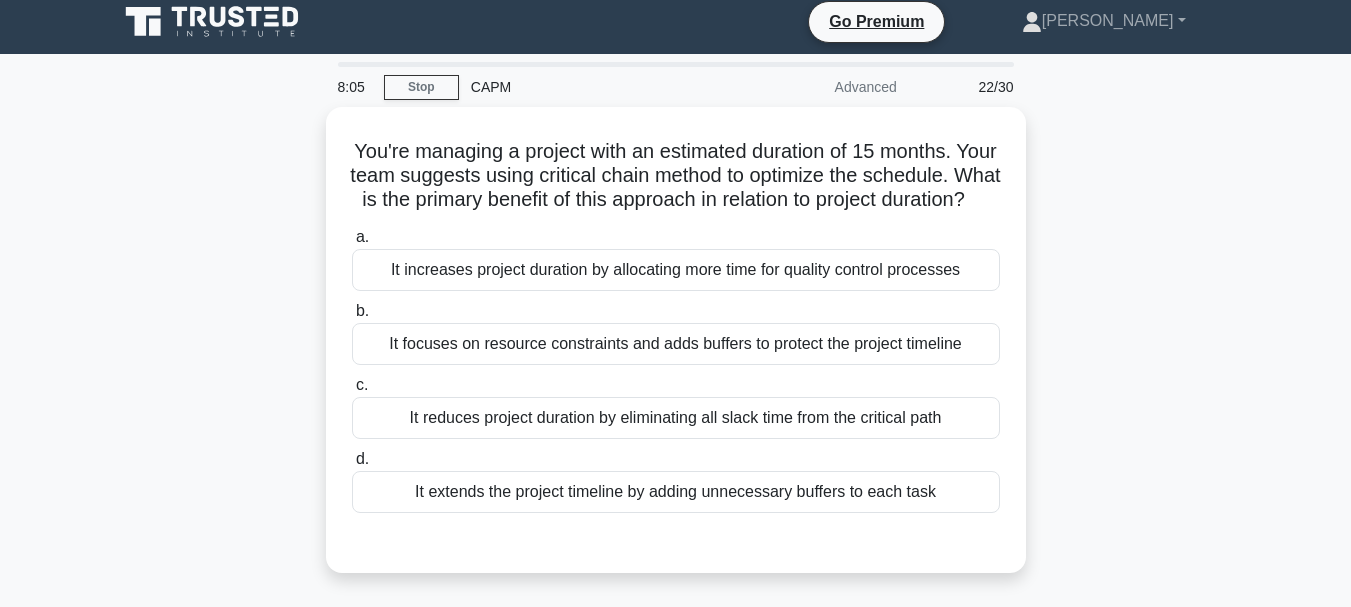 scroll, scrollTop: 3, scrollLeft: 0, axis: vertical 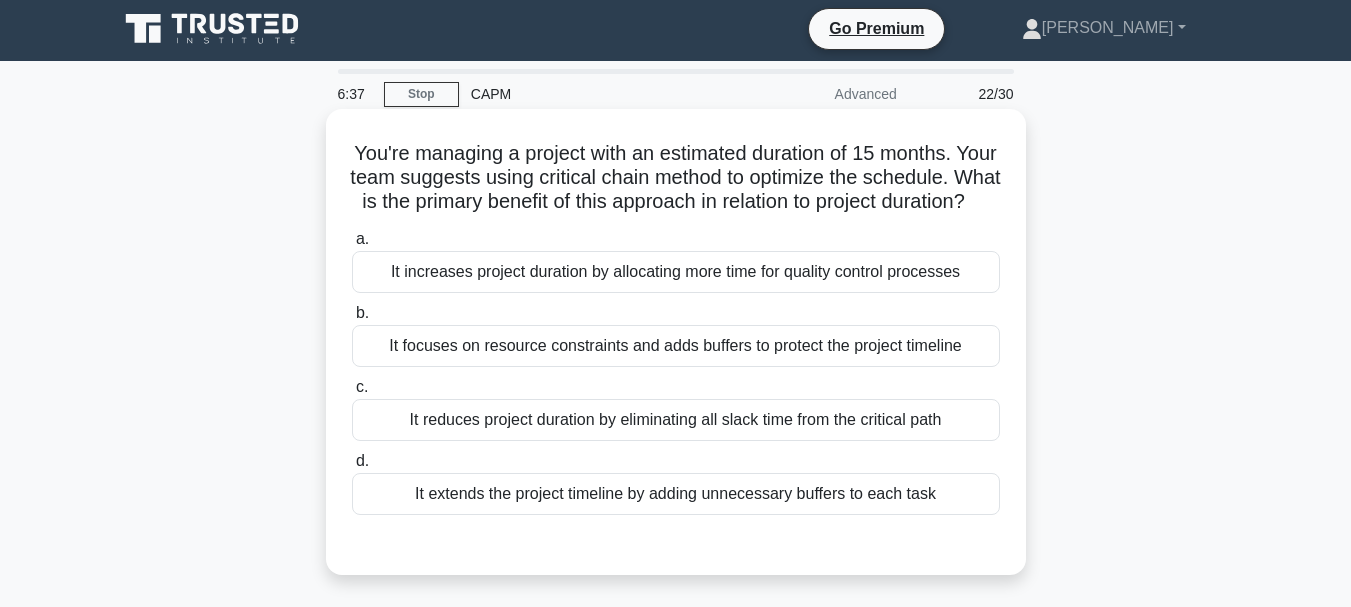 click on "It extends the project timeline by adding unnecessary buffers to each task" at bounding box center (676, 494) 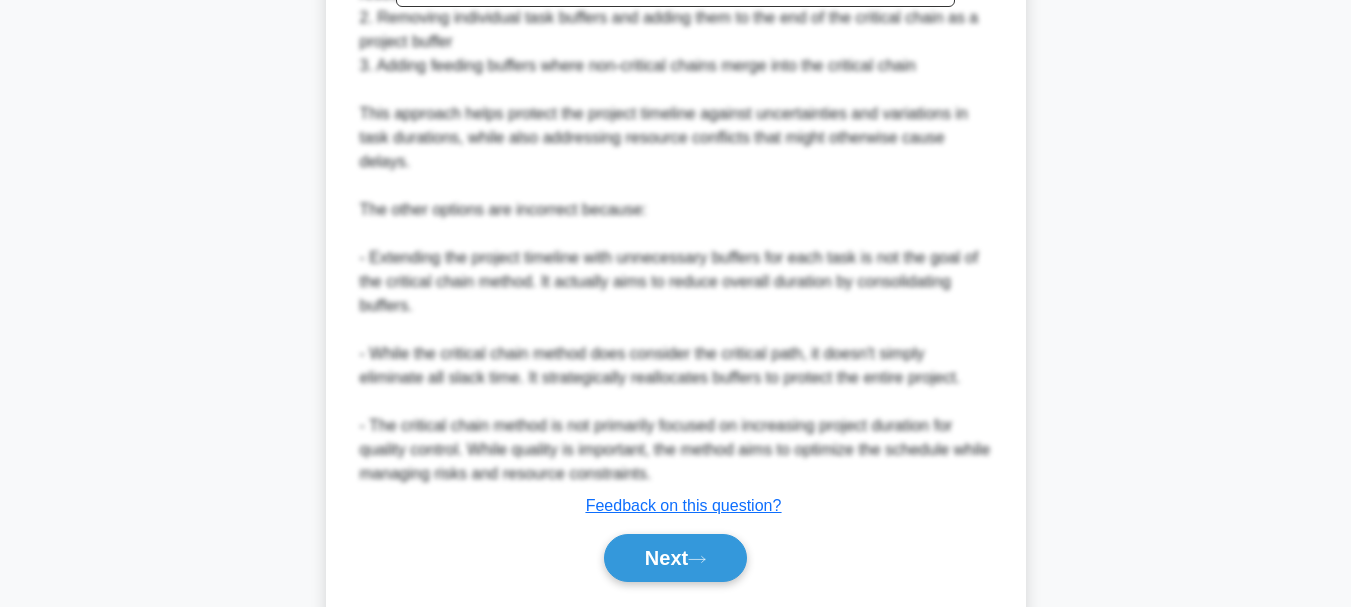 scroll, scrollTop: 869, scrollLeft: 0, axis: vertical 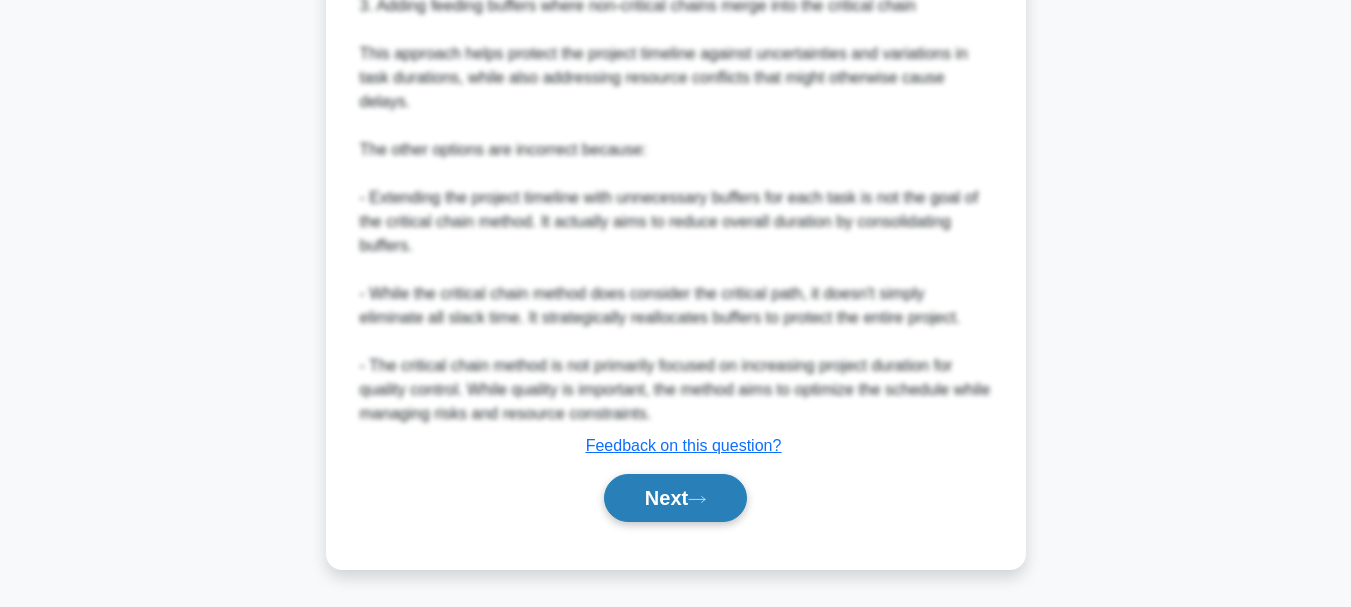 click on "Next" at bounding box center [675, 498] 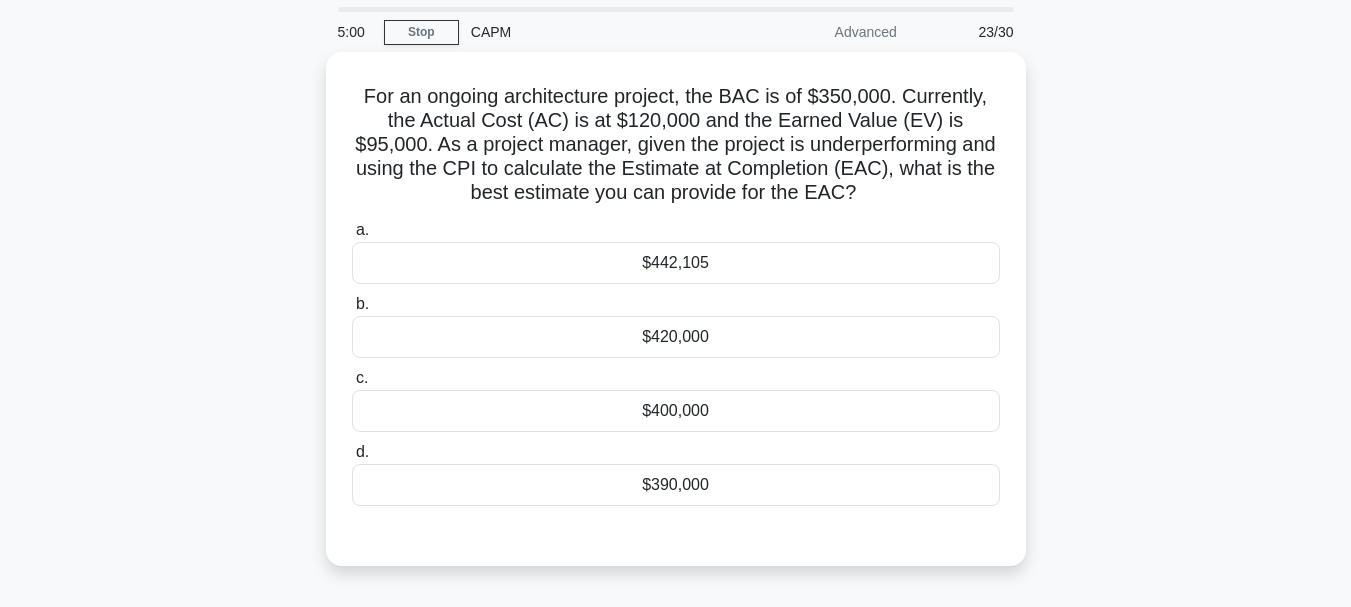 scroll, scrollTop: 54, scrollLeft: 0, axis: vertical 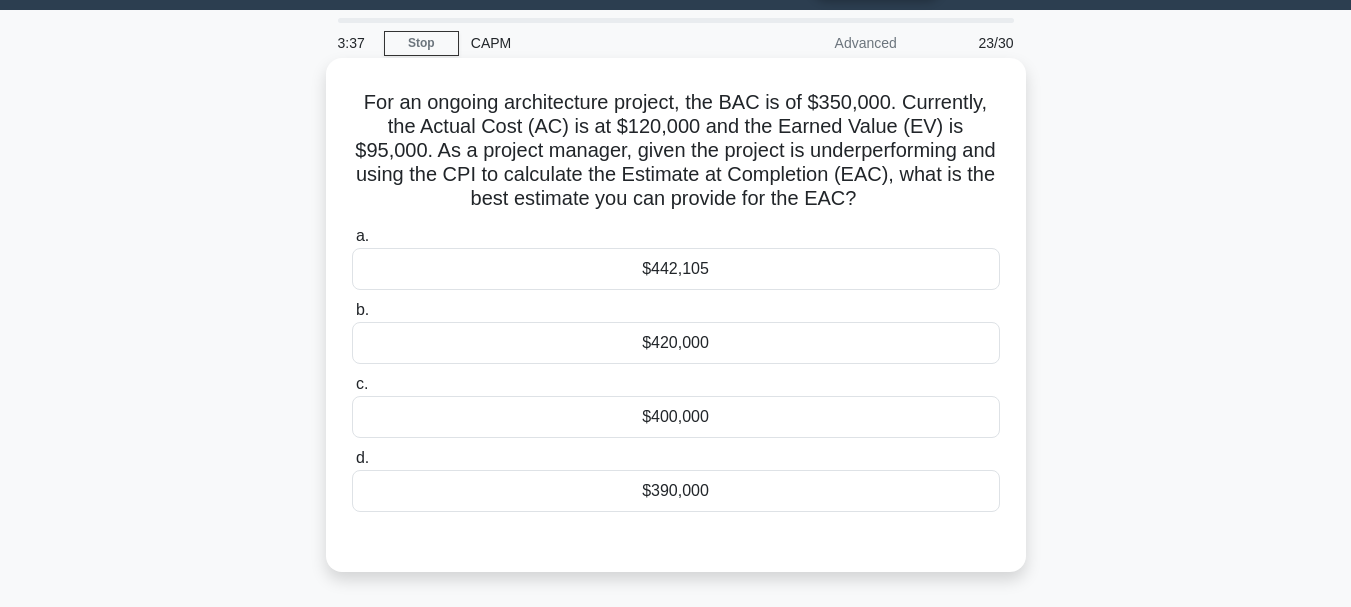 click on "$390,000" at bounding box center [676, 491] 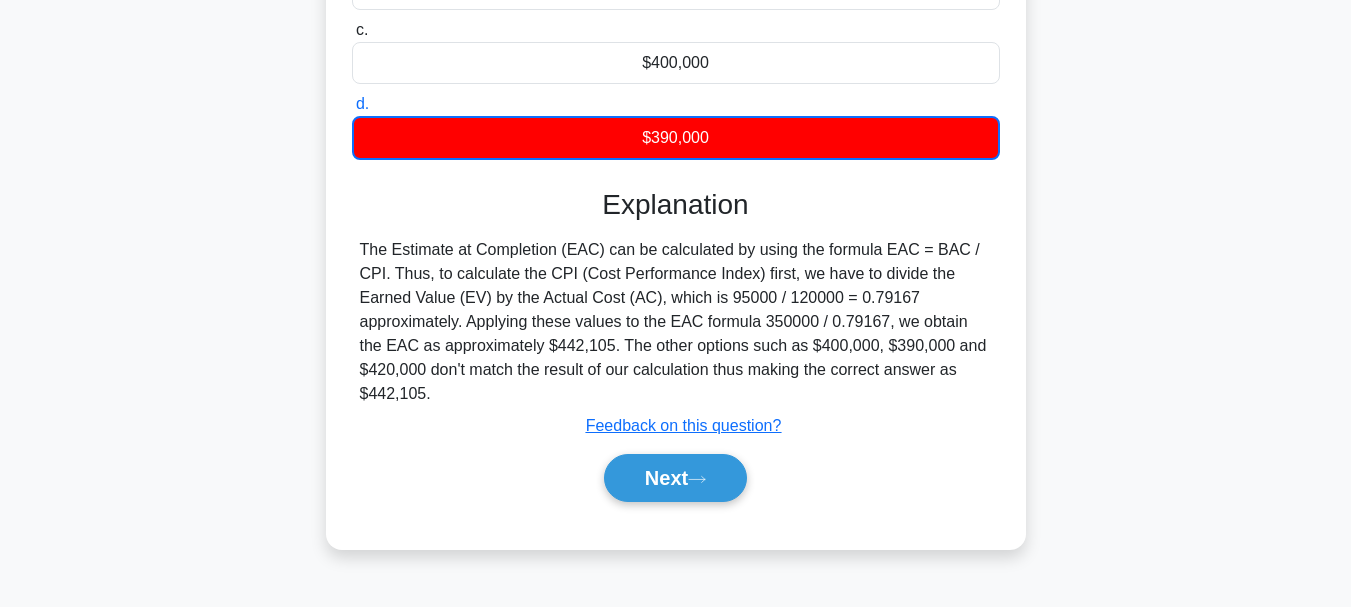 scroll, scrollTop: 473, scrollLeft: 0, axis: vertical 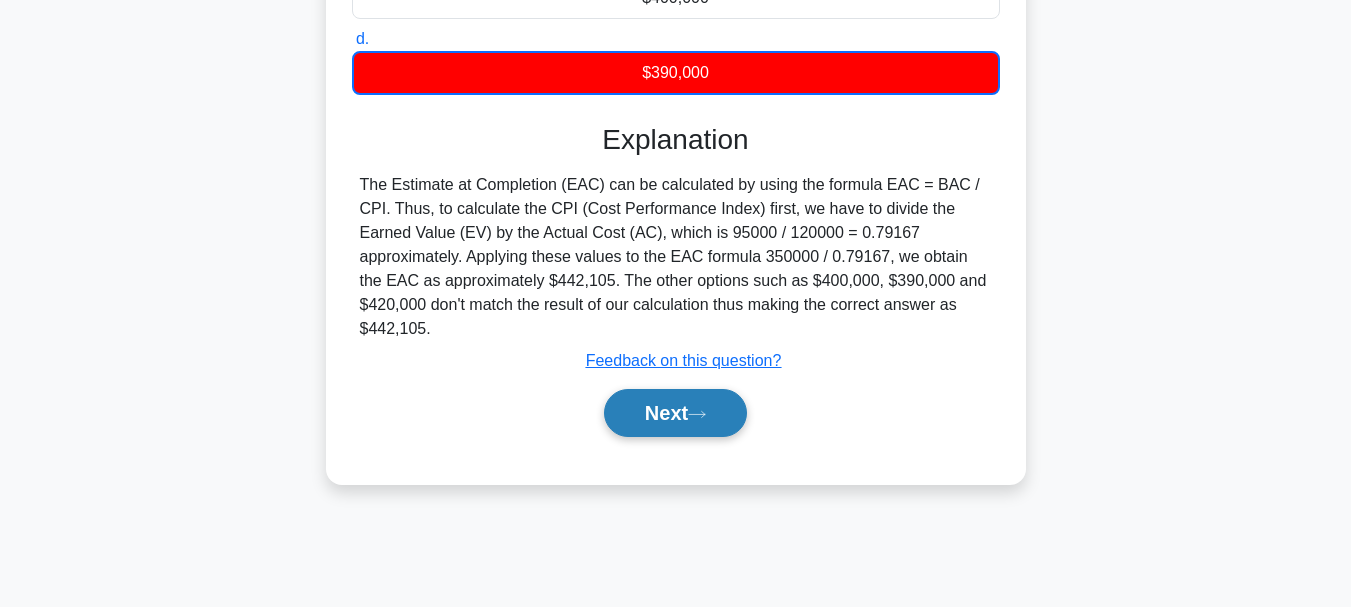 click on "Next" at bounding box center [675, 413] 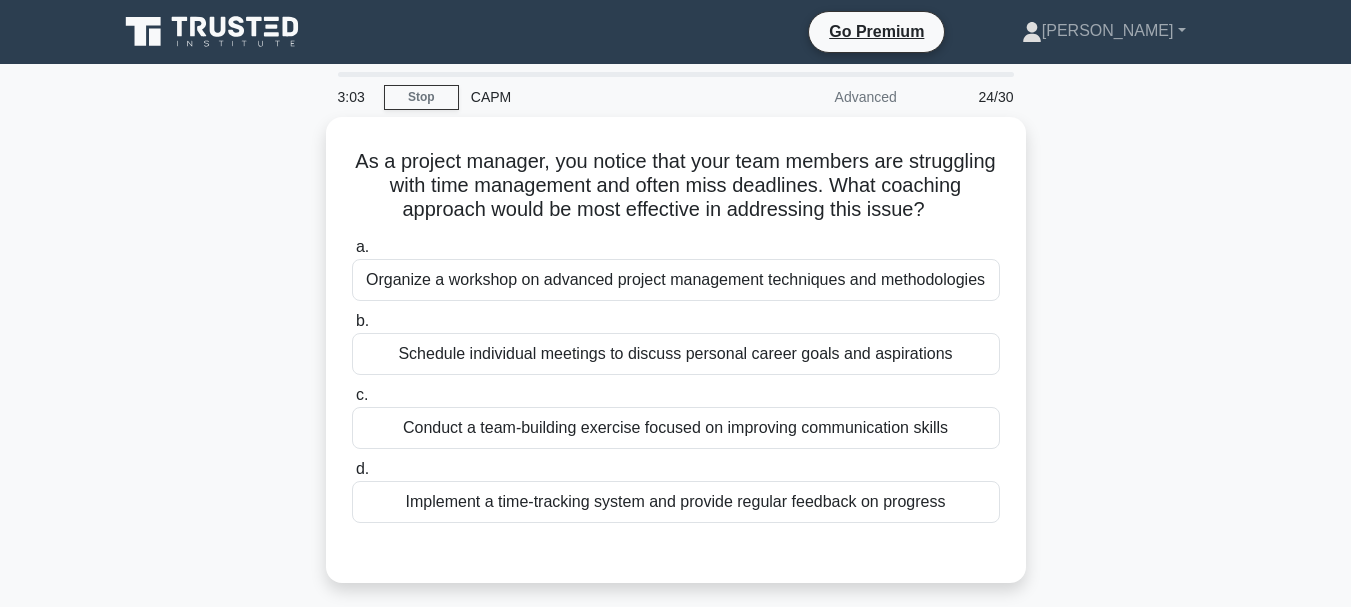 scroll, scrollTop: 1, scrollLeft: 0, axis: vertical 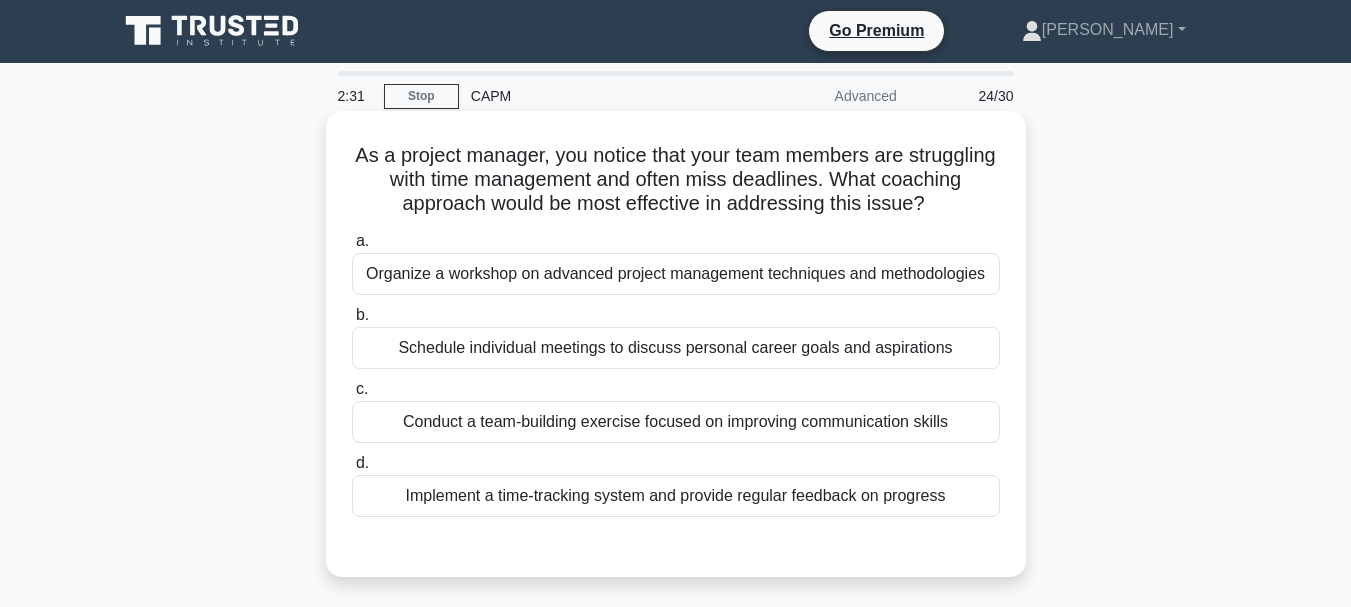 click on "Conduct a team-building exercise focused on improving communication skills" at bounding box center (676, 422) 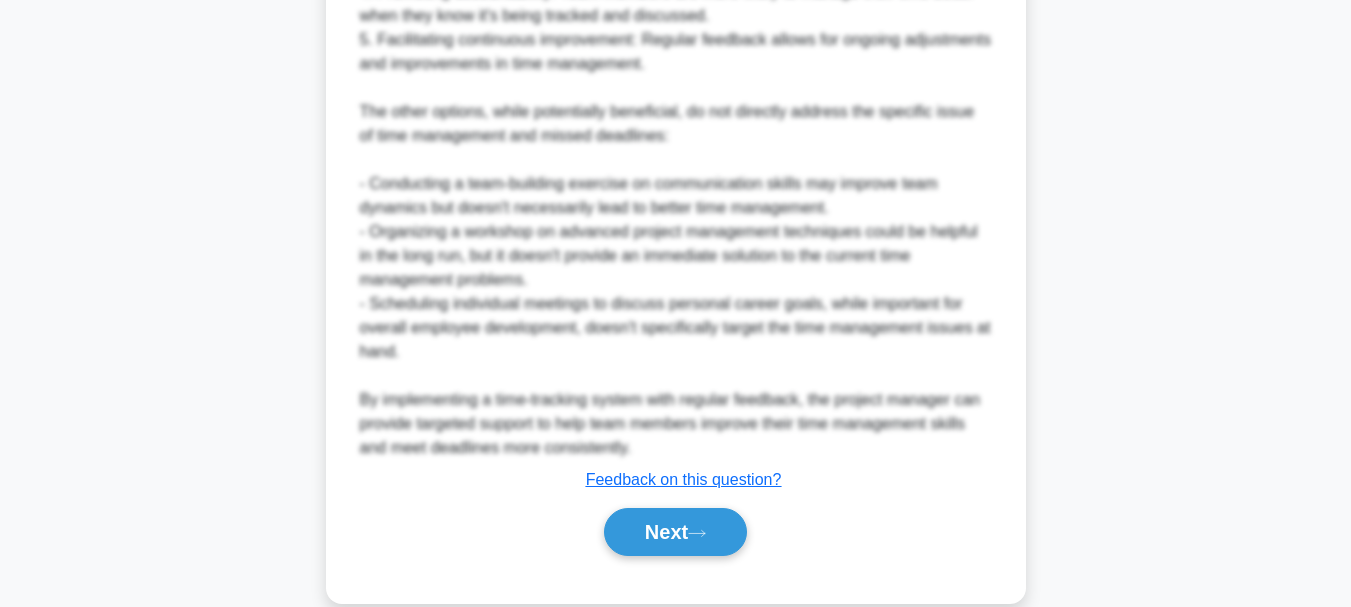 scroll, scrollTop: 893, scrollLeft: 0, axis: vertical 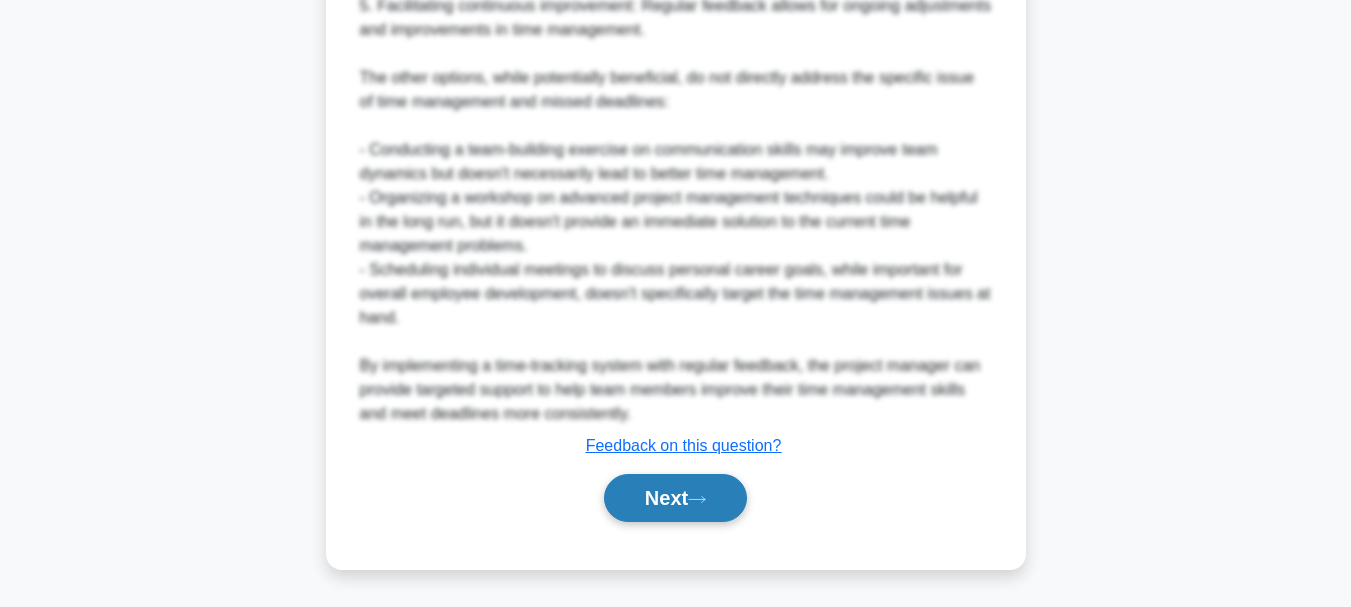 click on "Next" at bounding box center [675, 498] 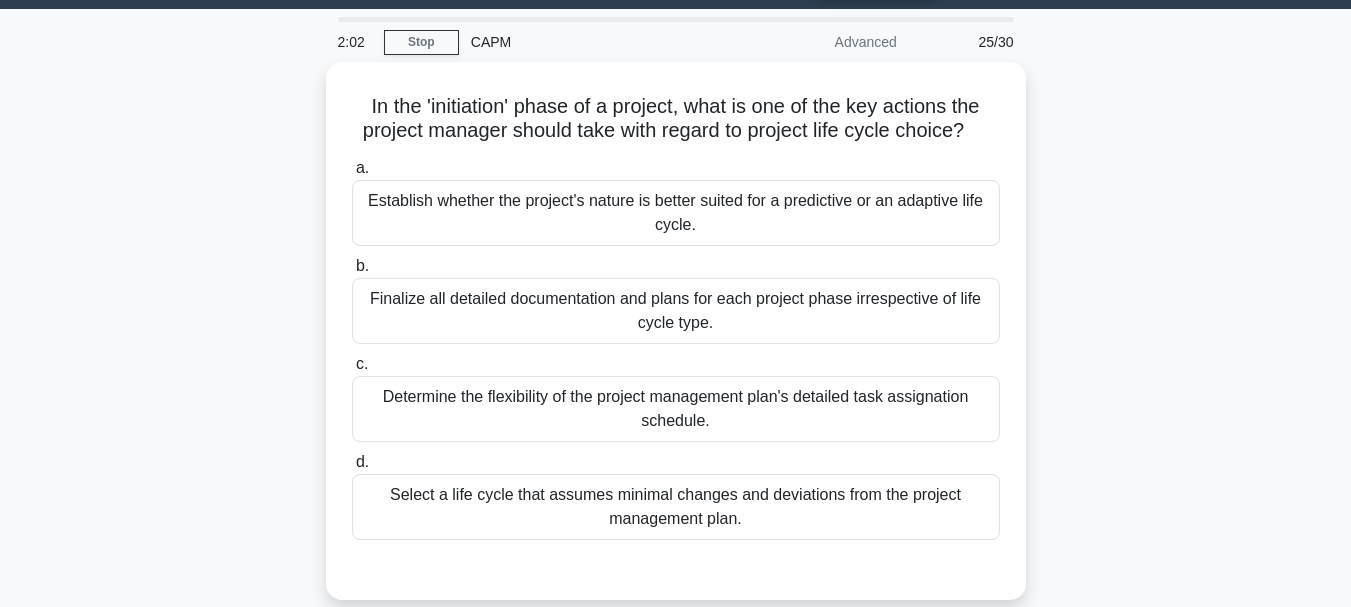 scroll, scrollTop: 54, scrollLeft: 0, axis: vertical 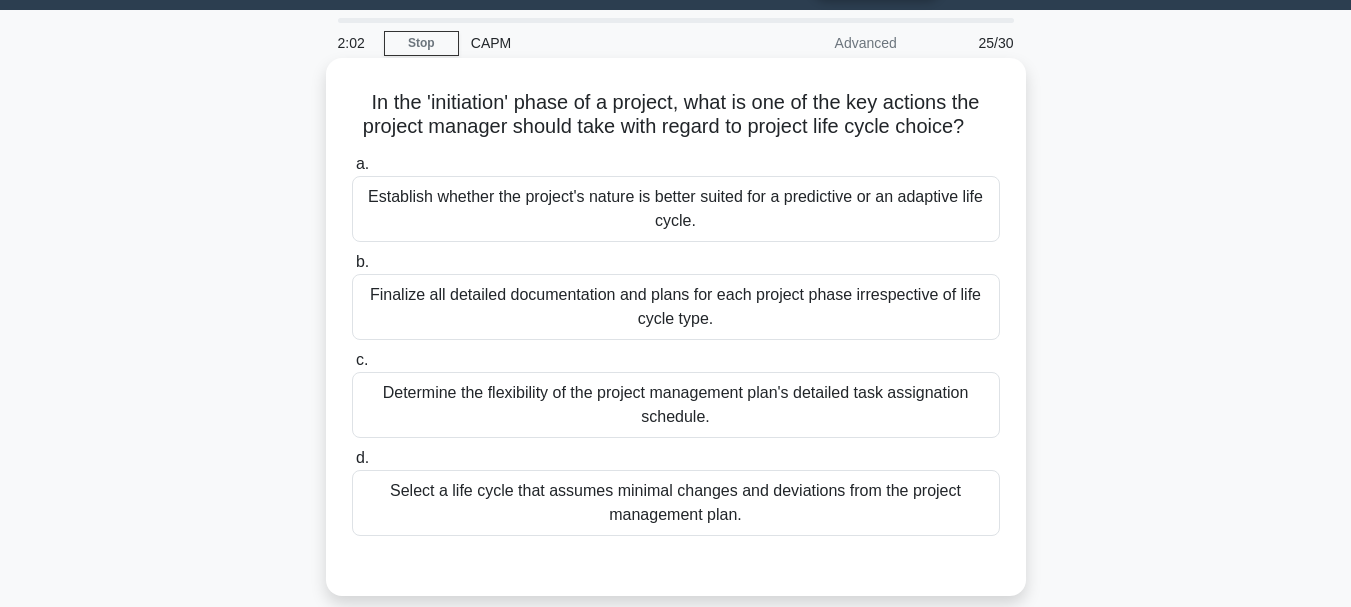 click on "Establish whether the project's nature is better suited for a predictive or an adaptive life cycle." at bounding box center (676, 209) 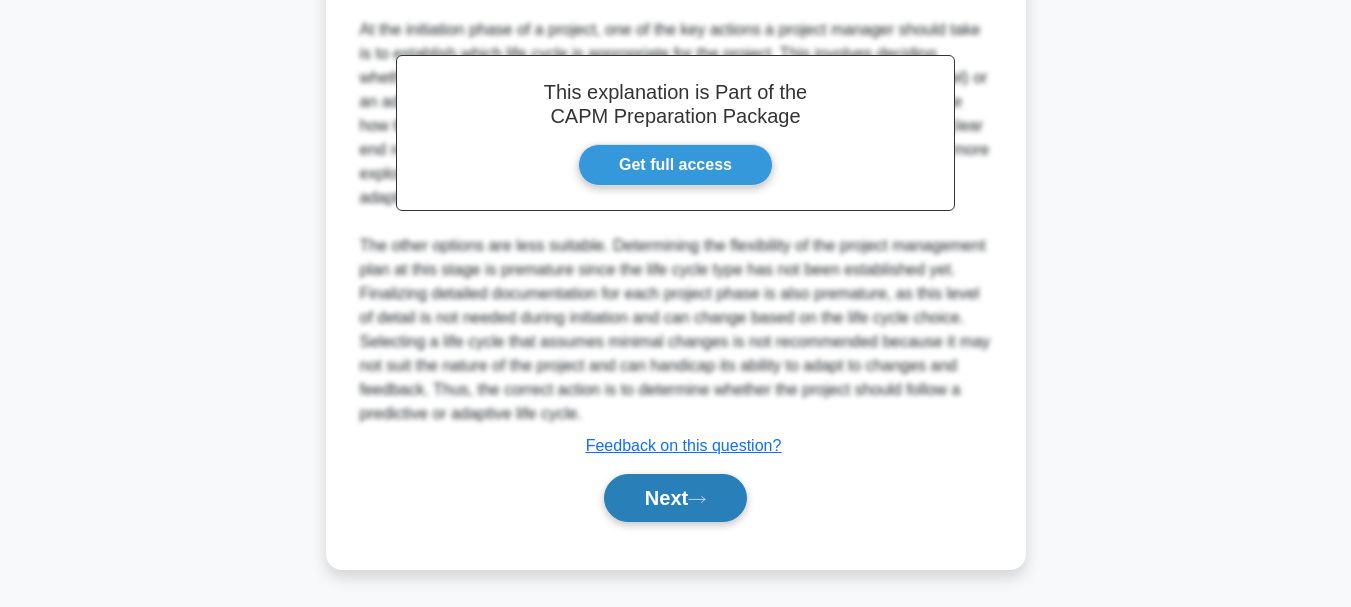 click on "Next" at bounding box center [675, 498] 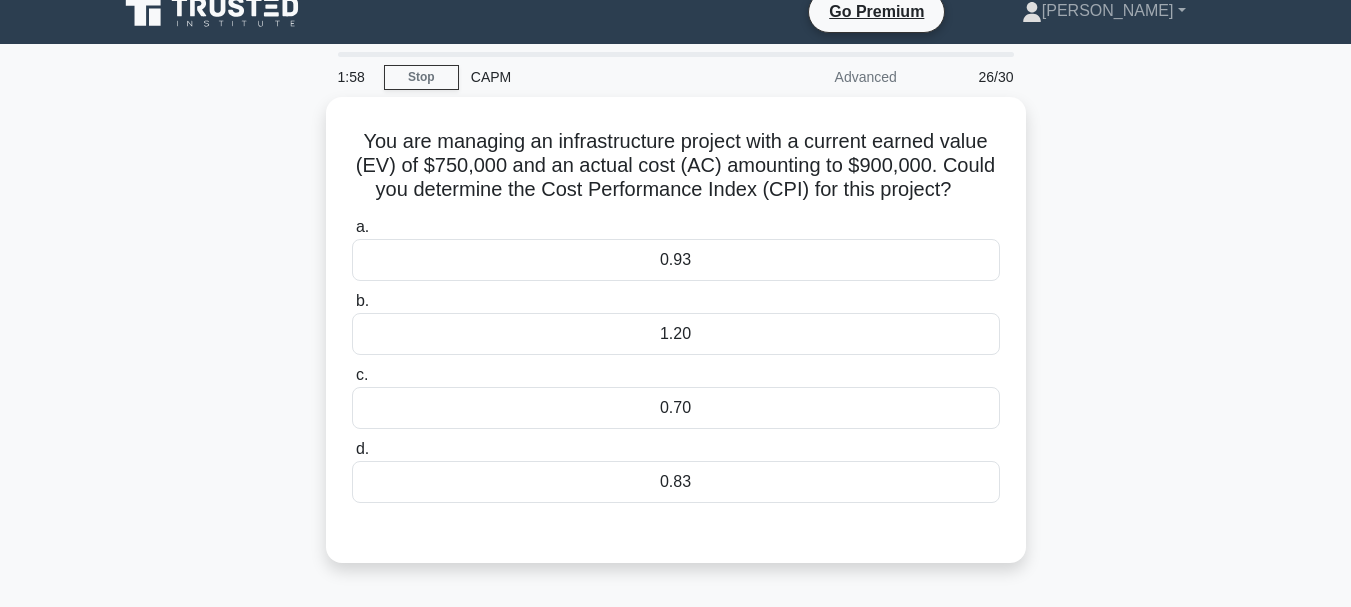 scroll, scrollTop: 0, scrollLeft: 0, axis: both 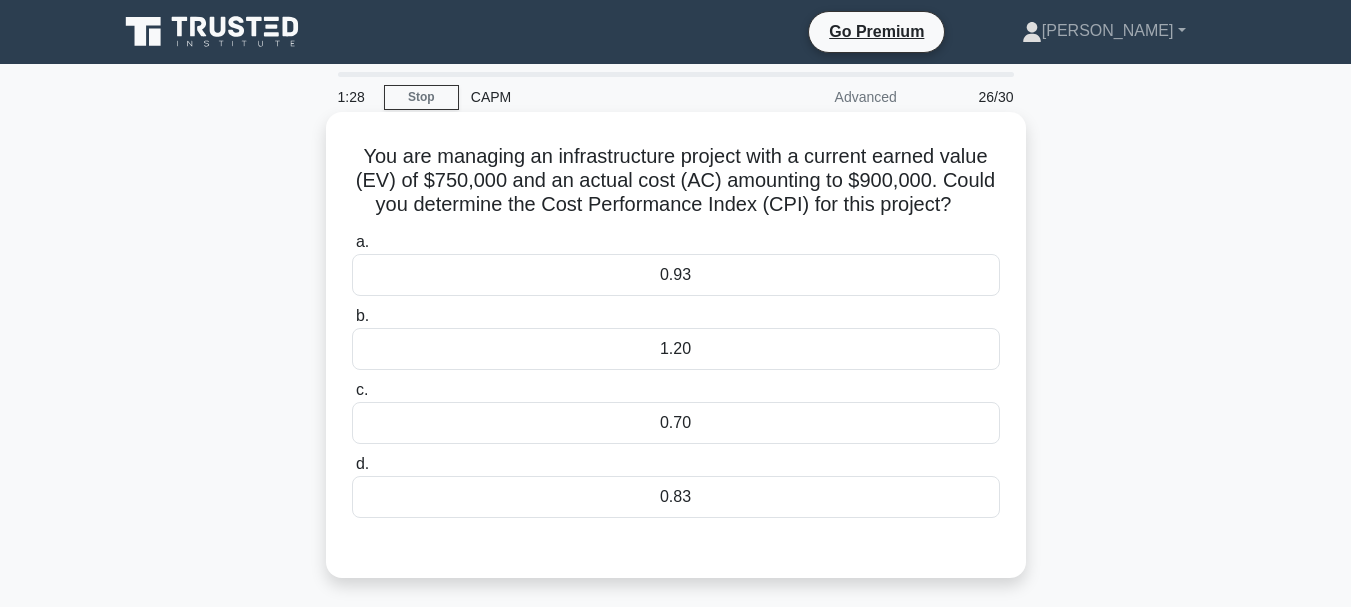 click on "0.83" at bounding box center (676, 497) 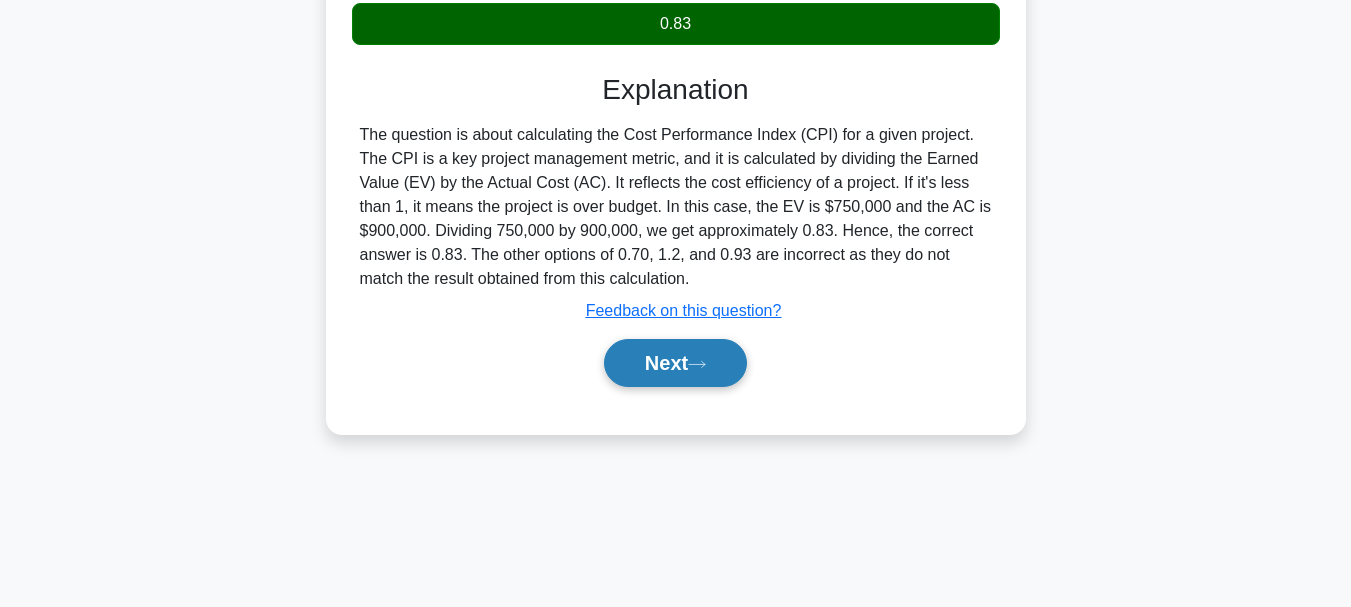 click on "Next" at bounding box center [675, 363] 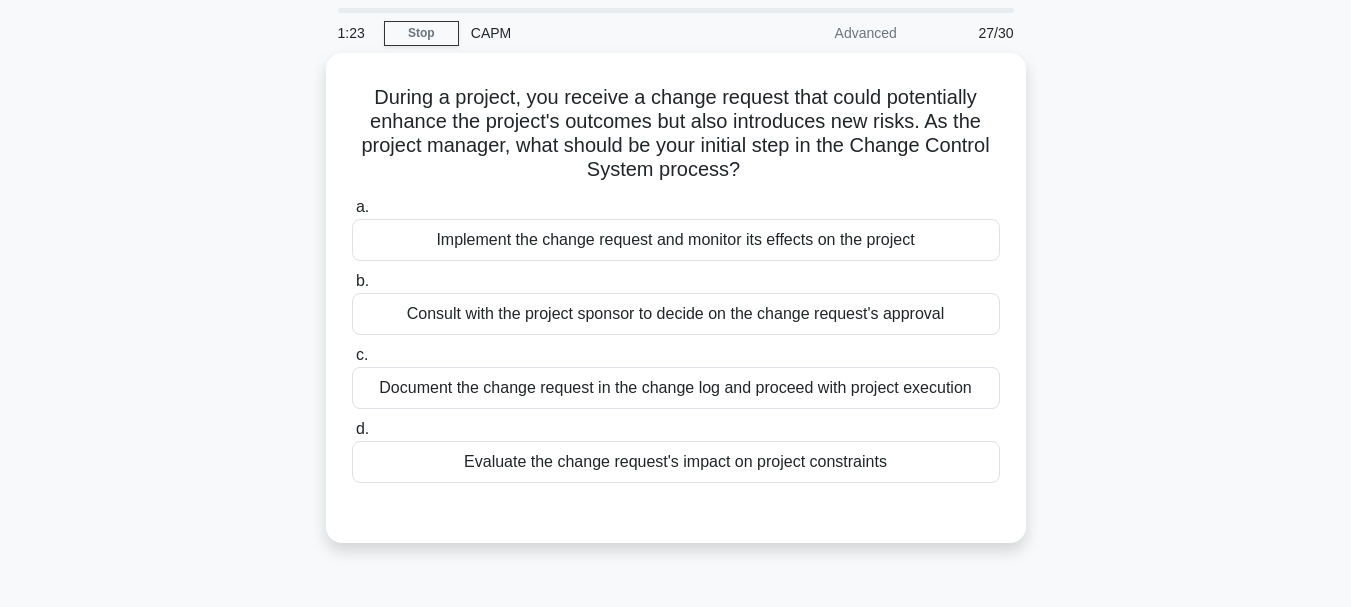scroll, scrollTop: 66, scrollLeft: 0, axis: vertical 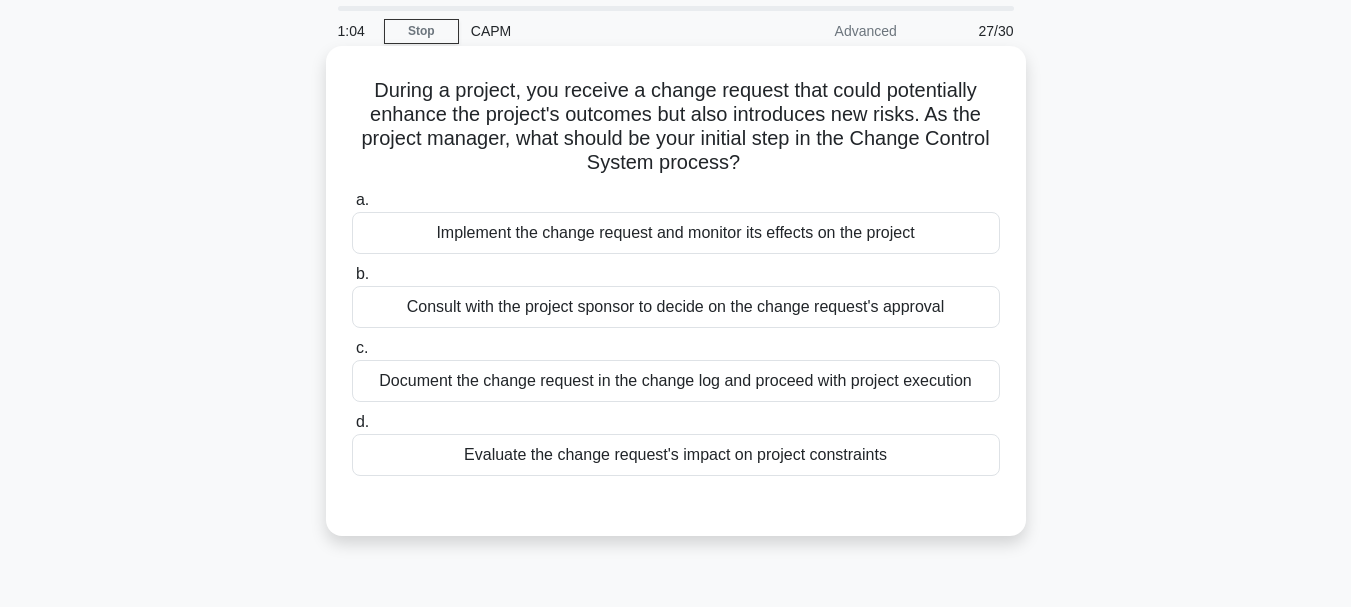 click on "Evaluate the change request's impact on project constraints" at bounding box center (676, 455) 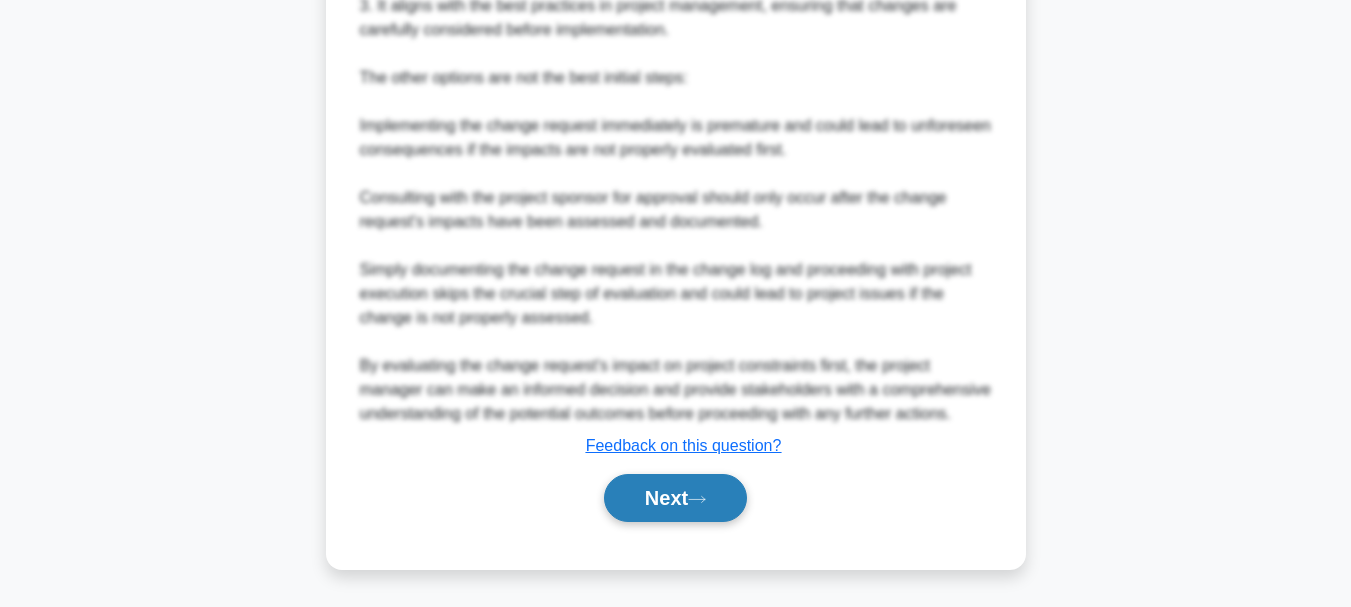 click on "Next" at bounding box center (675, 498) 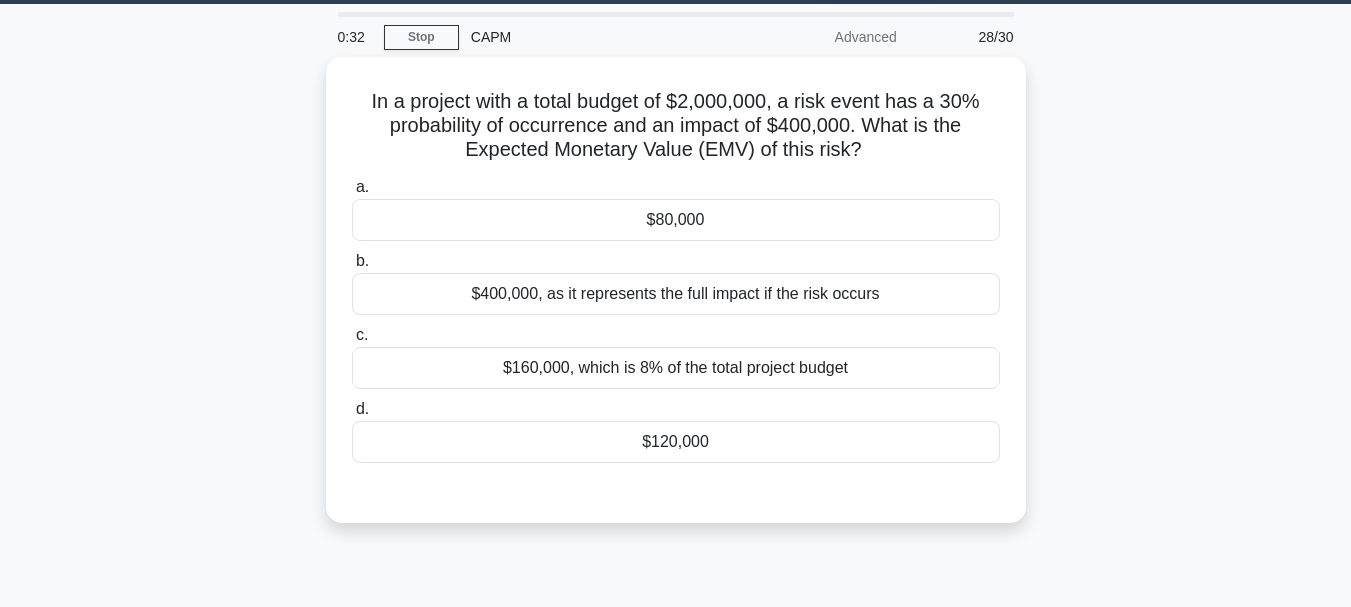 scroll, scrollTop: 65, scrollLeft: 0, axis: vertical 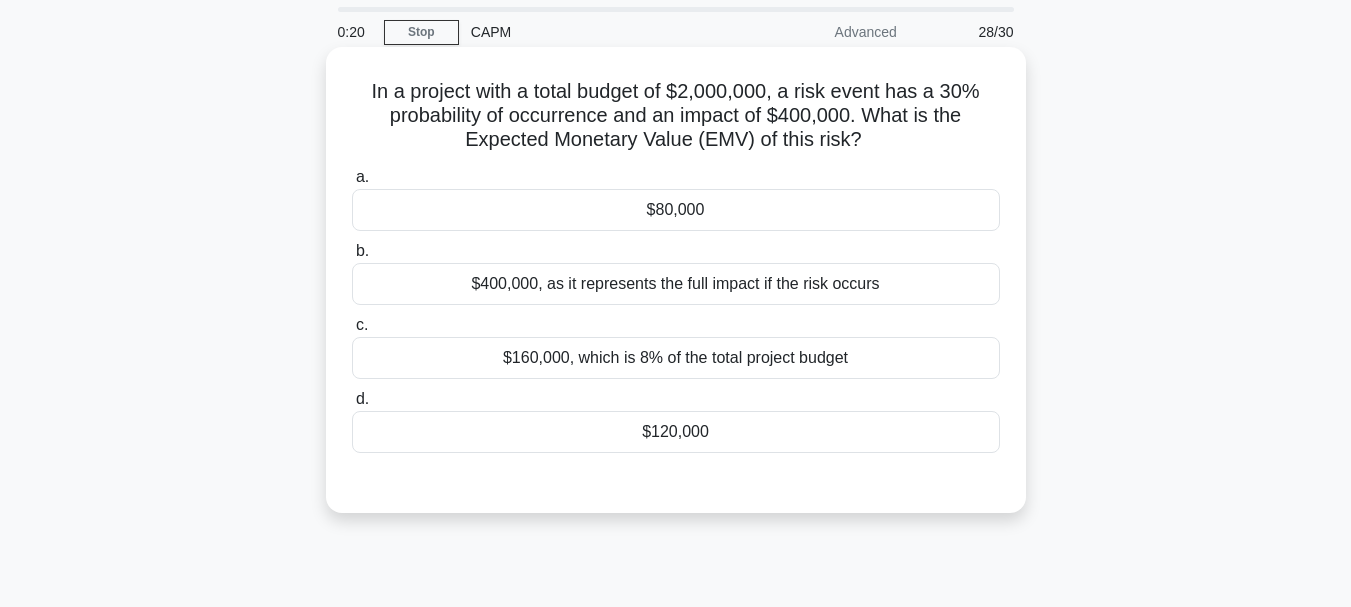 click on "a.
$80,000" at bounding box center (676, 198) 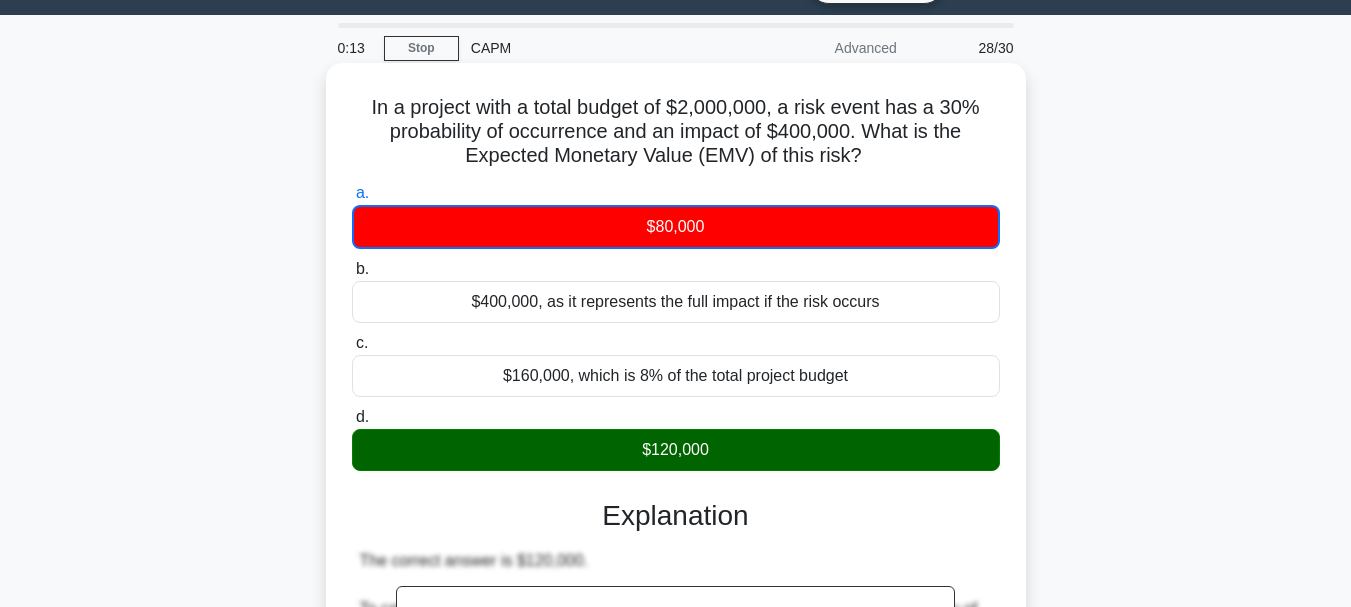 scroll, scrollTop: 51, scrollLeft: 0, axis: vertical 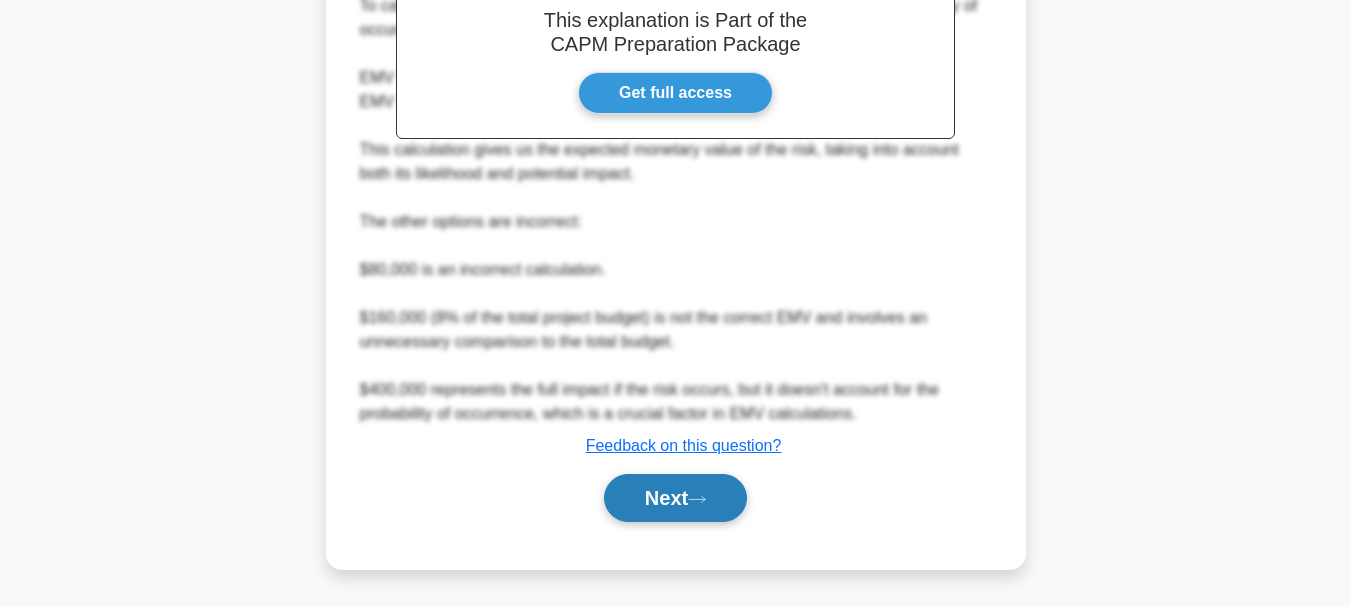 click on "Next" at bounding box center (675, 498) 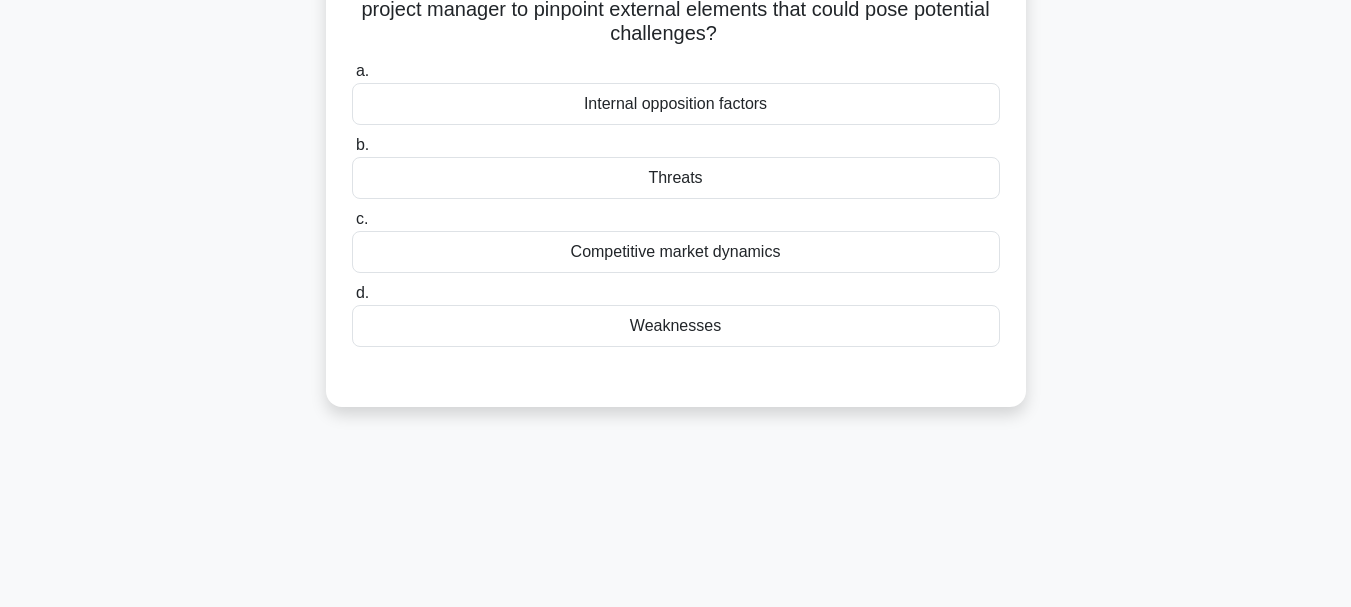 scroll, scrollTop: 0, scrollLeft: 0, axis: both 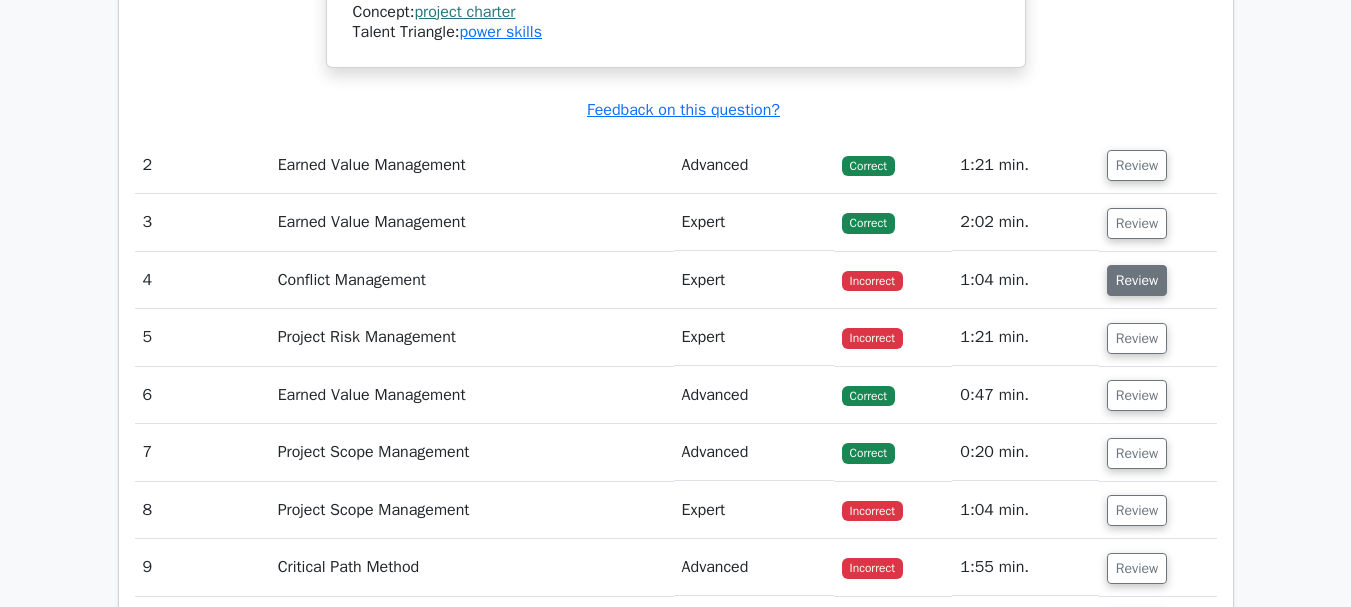 click on "Review" at bounding box center (1137, 280) 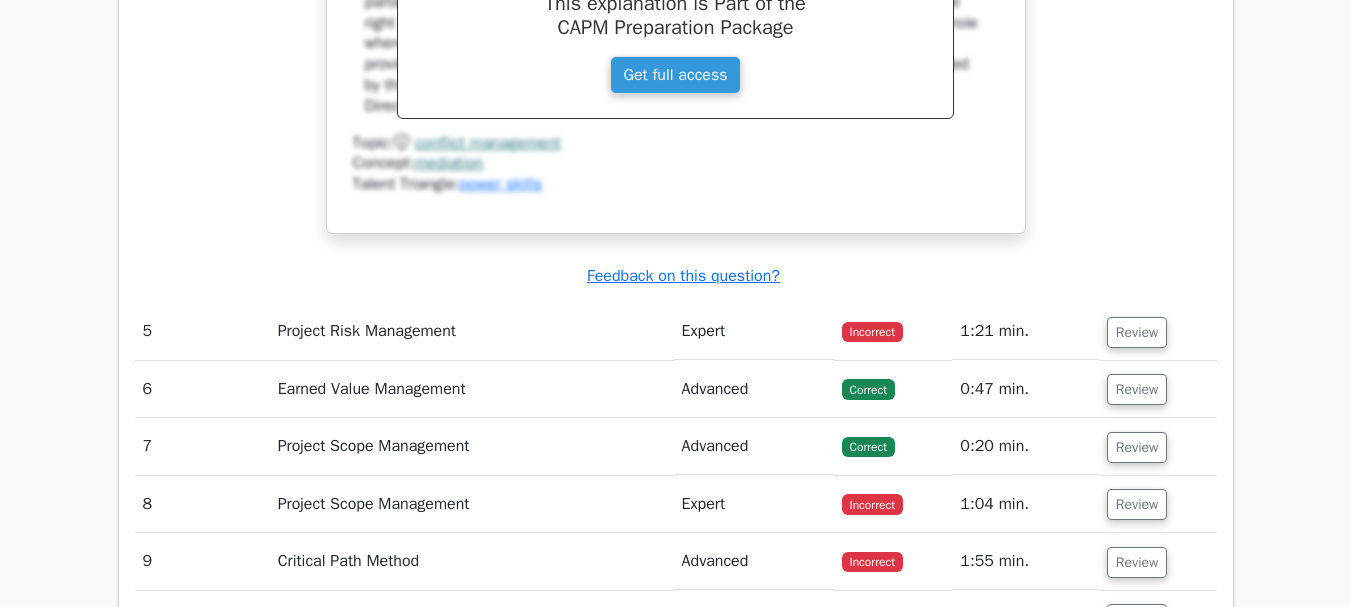 scroll, scrollTop: 3949, scrollLeft: 0, axis: vertical 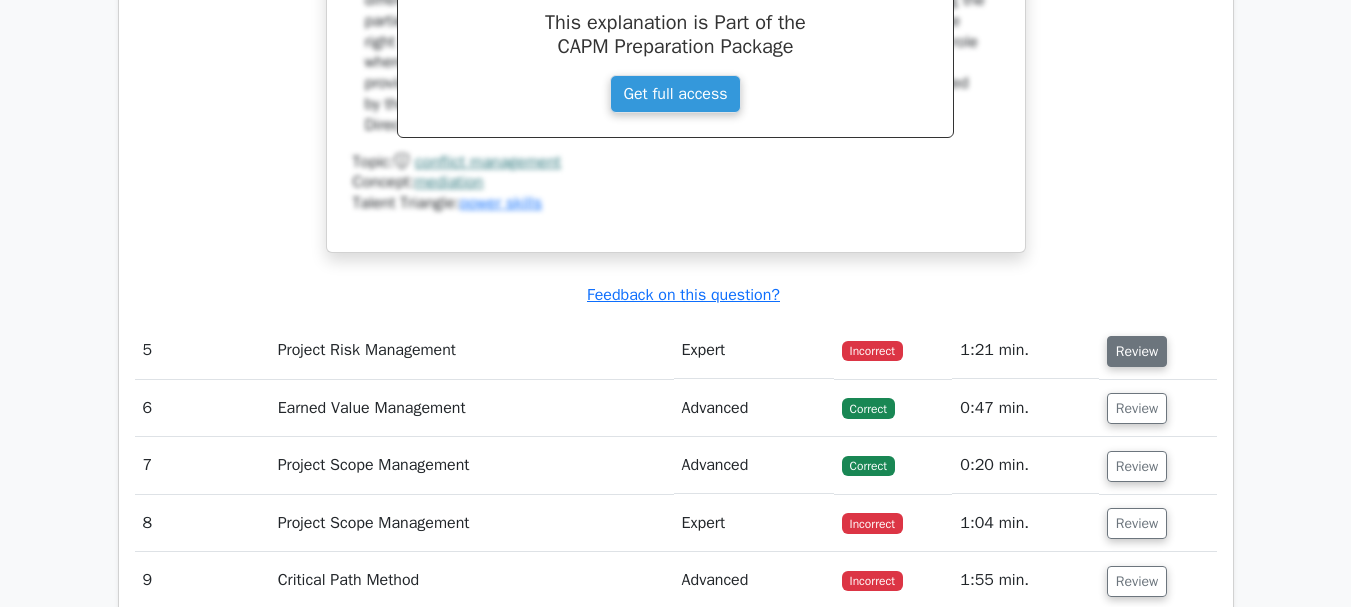 click on "Review" at bounding box center (1137, 351) 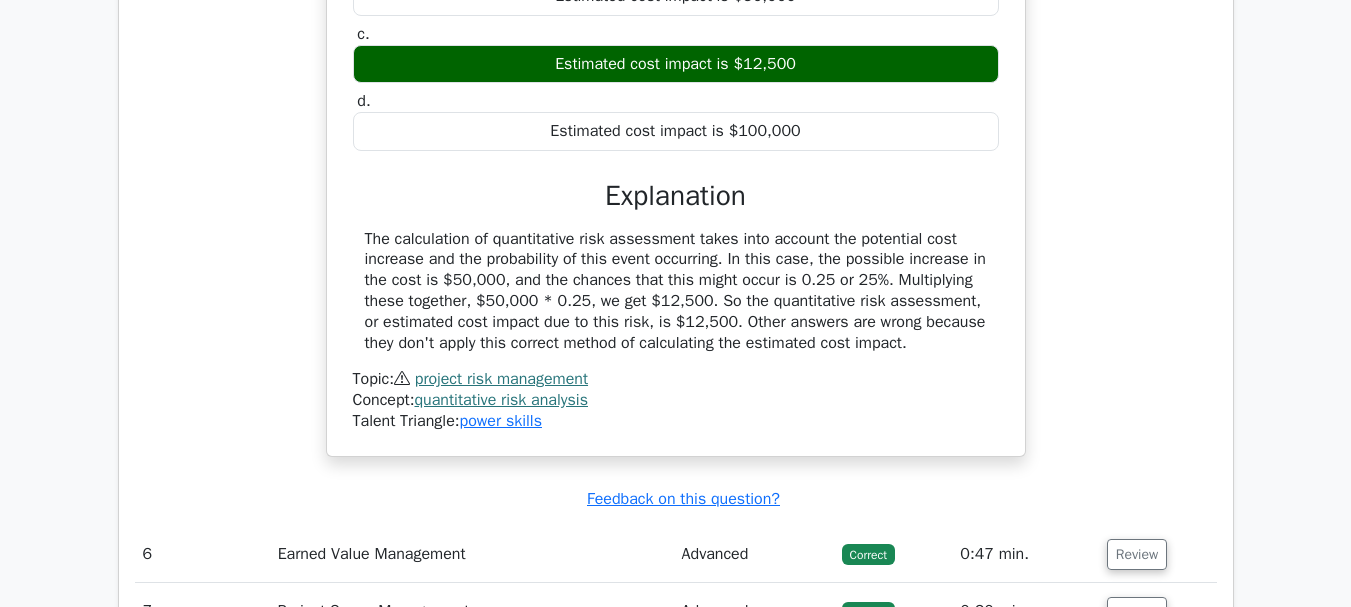 scroll, scrollTop: 4606, scrollLeft: 0, axis: vertical 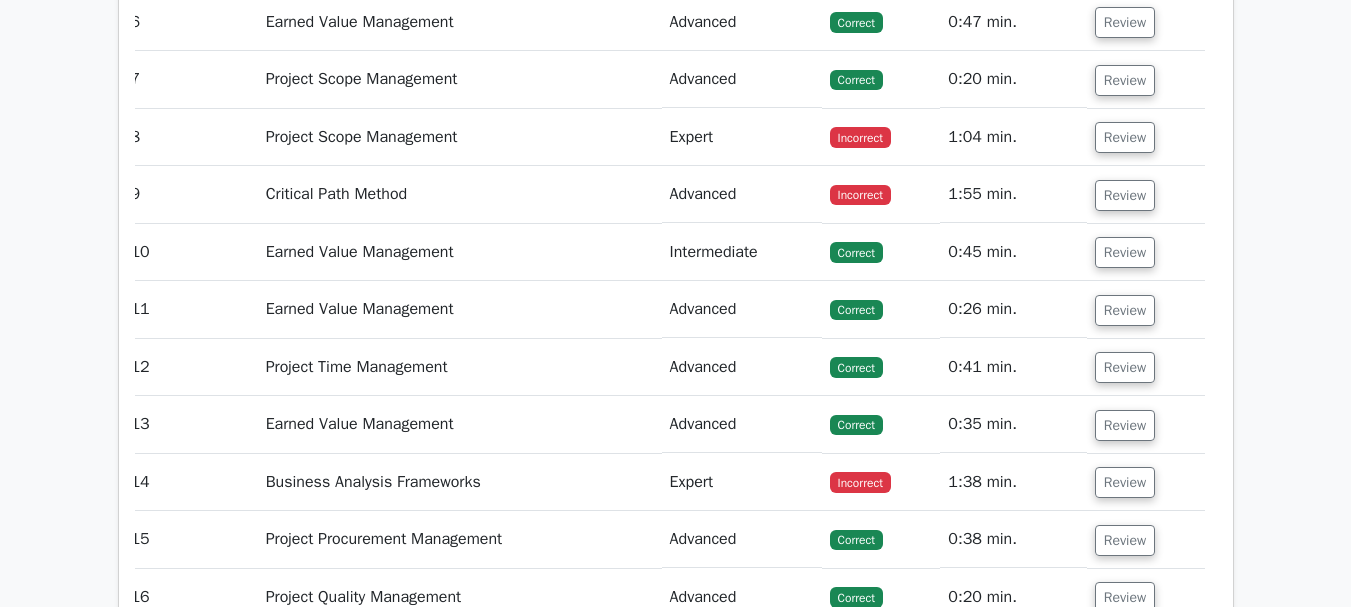 click on "Correct" at bounding box center [881, 424] 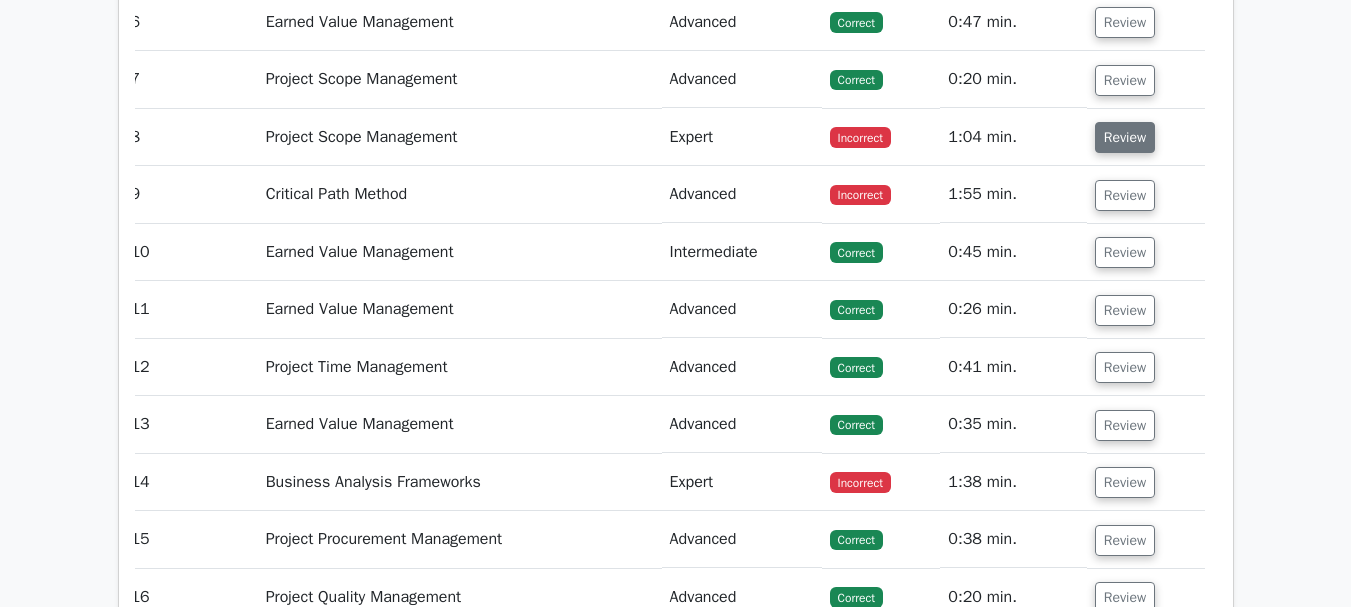 click on "Review" at bounding box center (1125, 137) 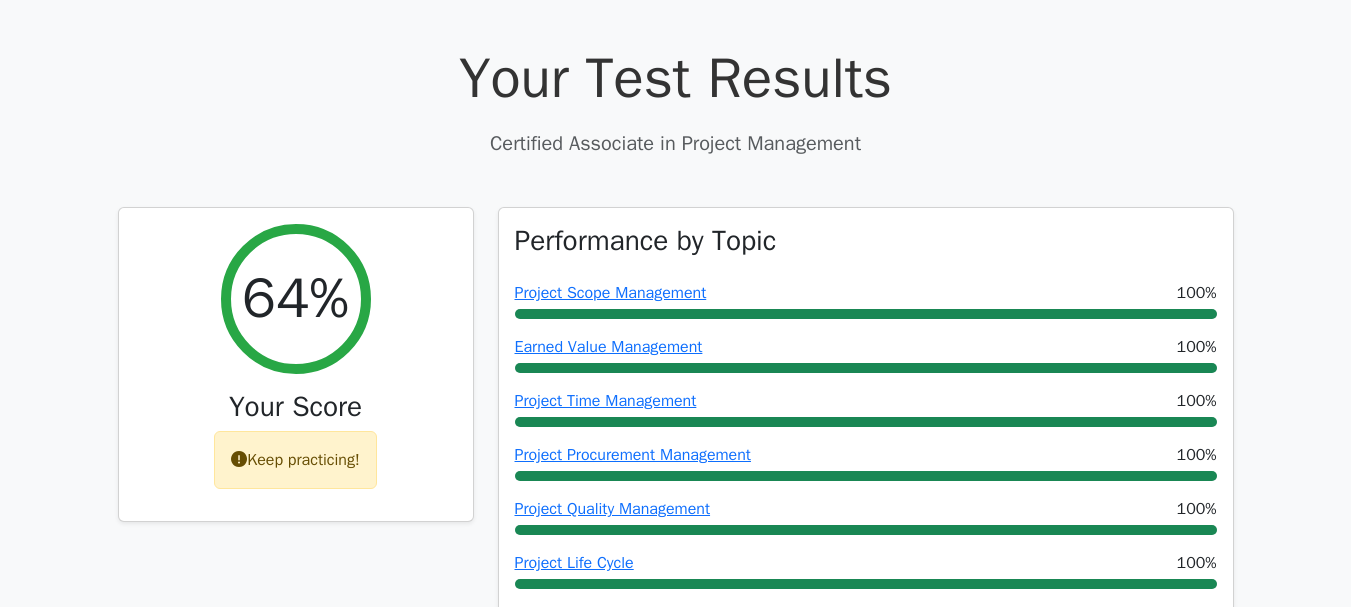 scroll, scrollTop: 0, scrollLeft: 0, axis: both 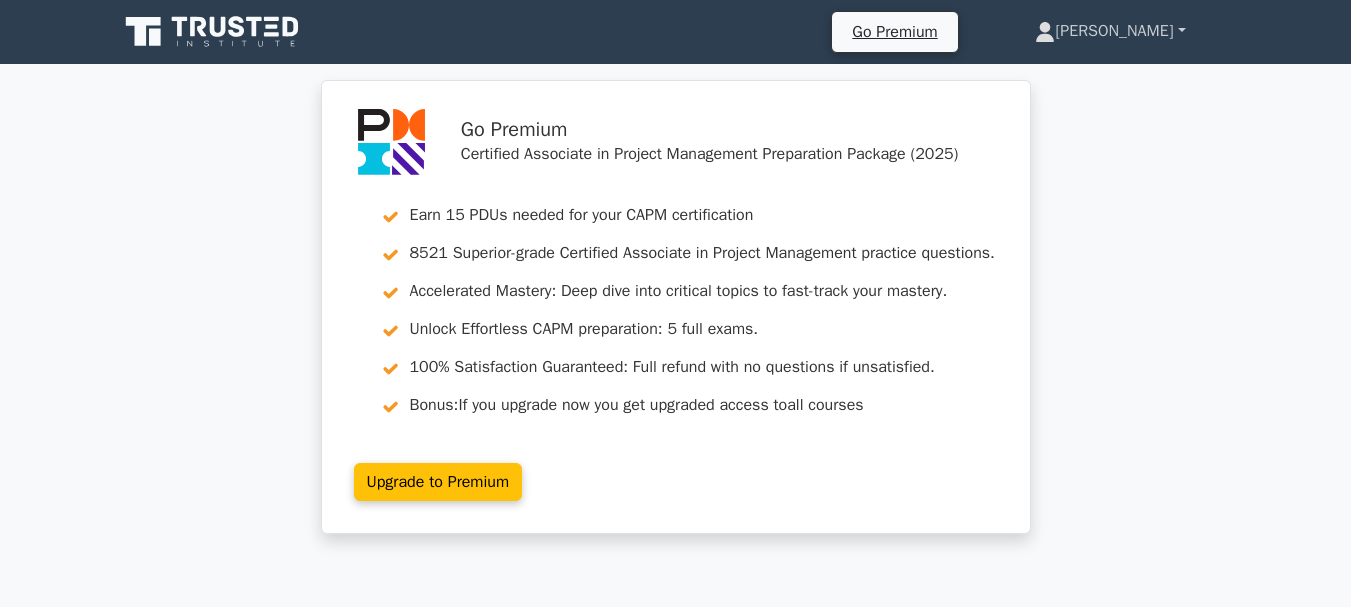 click on "[PERSON_NAME]" at bounding box center (1110, 31) 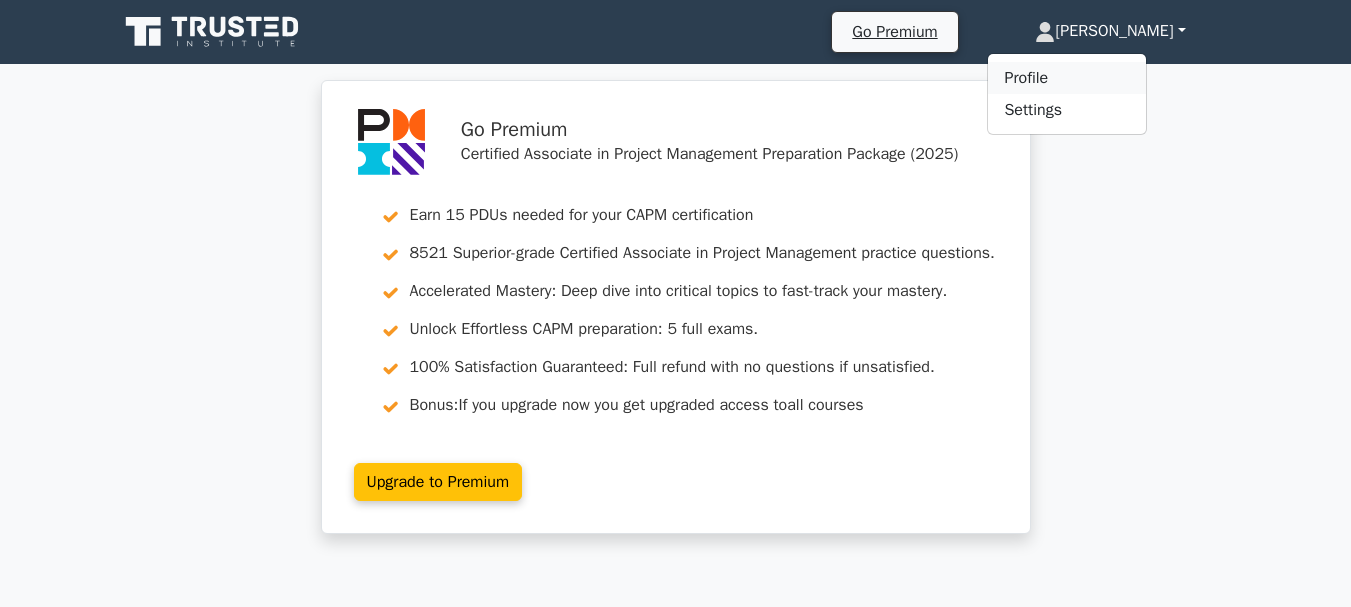 click on "Profile" at bounding box center (1067, 78) 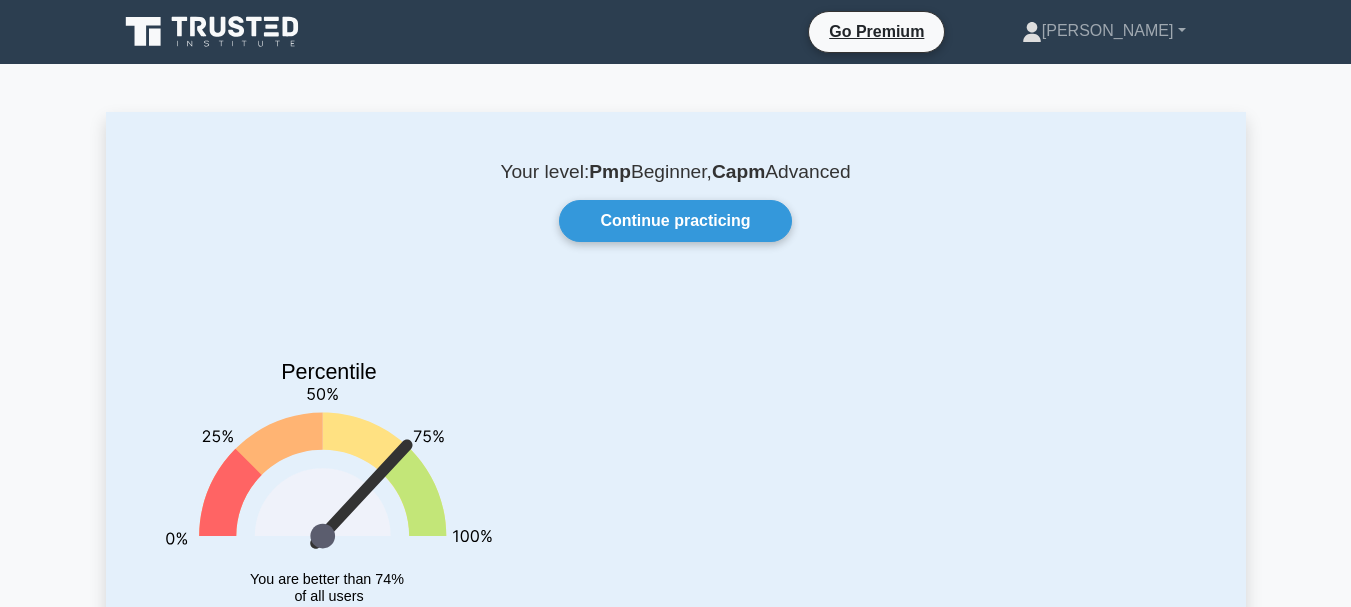 scroll, scrollTop: 0, scrollLeft: 0, axis: both 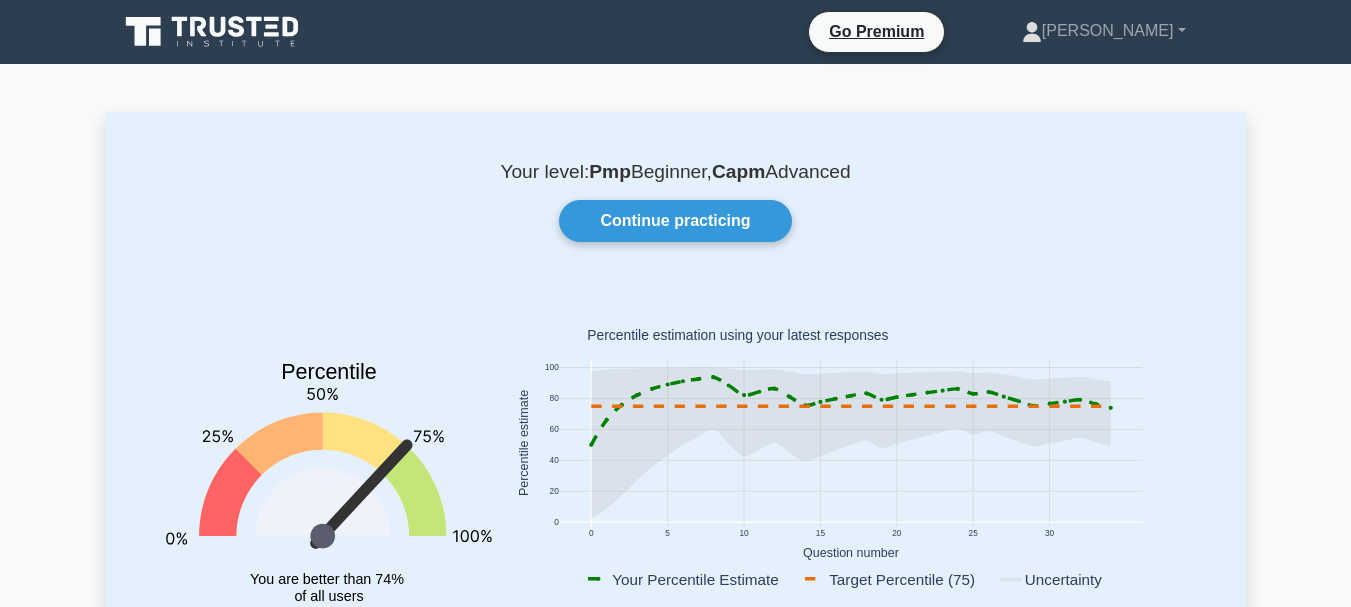 click on "Pmp" at bounding box center [610, 171] 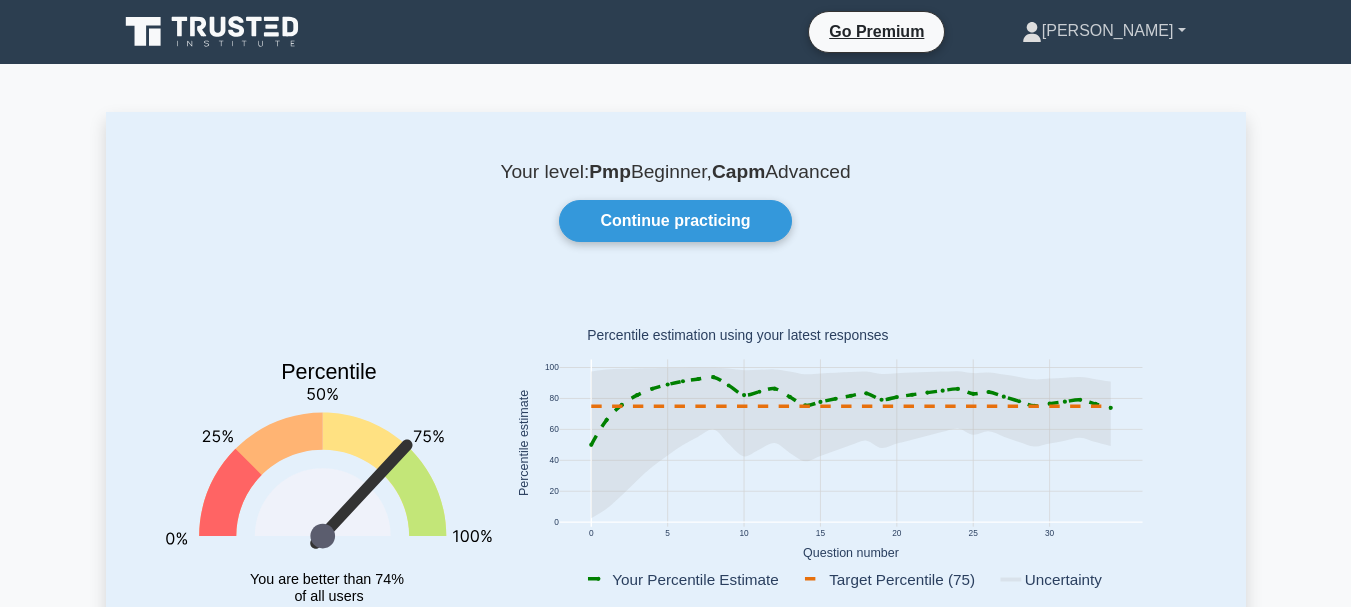click on "[PERSON_NAME]" at bounding box center (1104, 31) 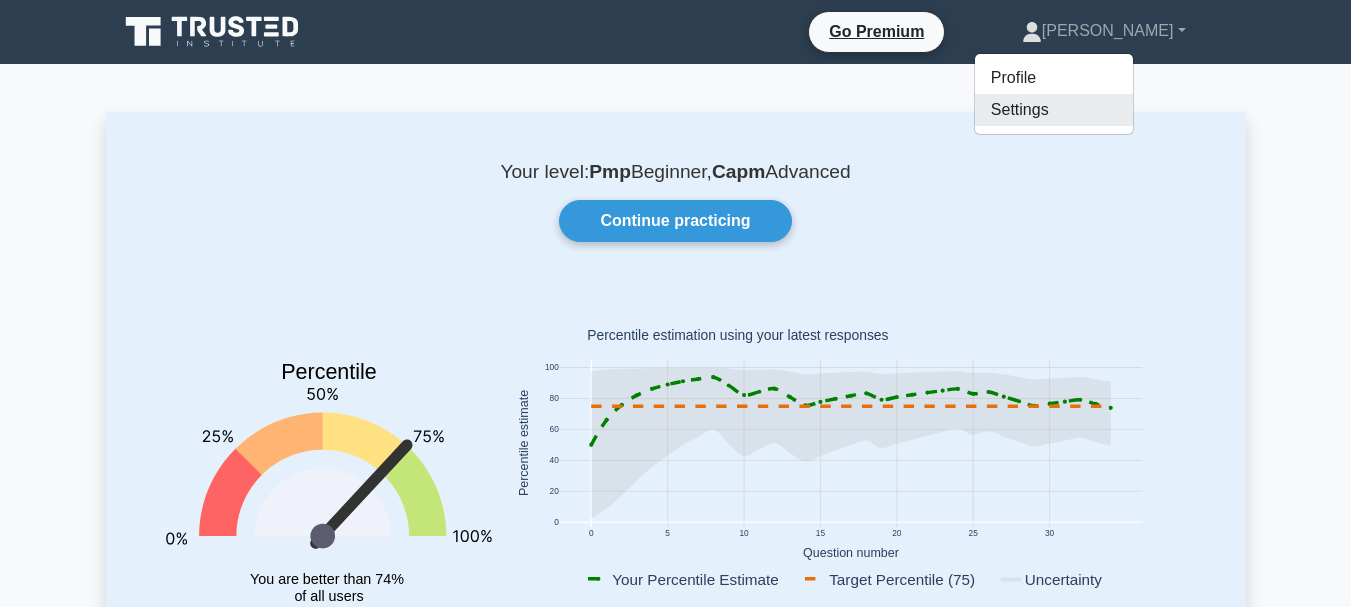 click on "Settings" at bounding box center (1054, 110) 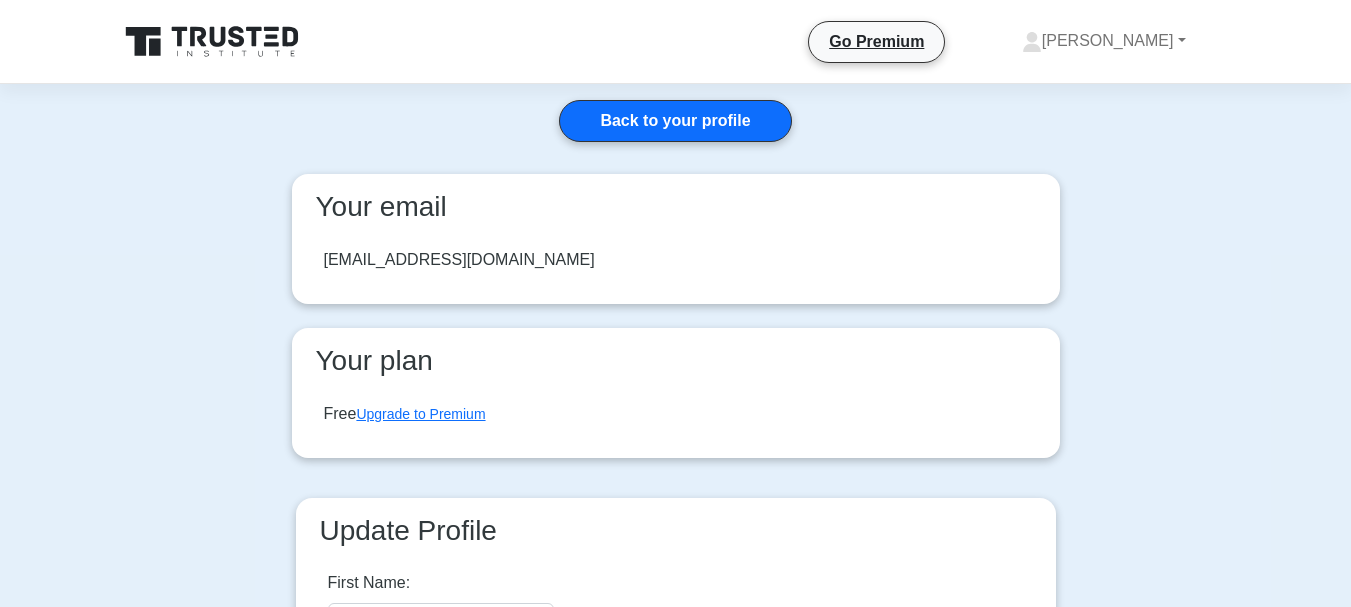 scroll, scrollTop: 0, scrollLeft: 0, axis: both 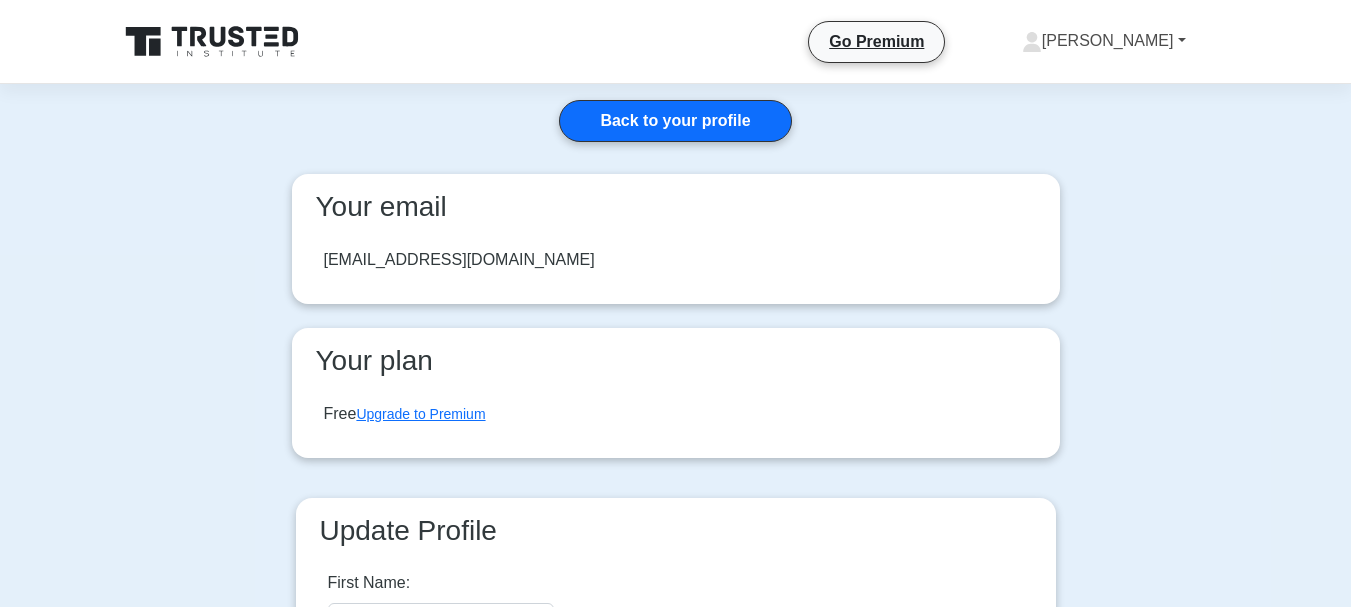 click on "[PERSON_NAME]" at bounding box center (1104, 41) 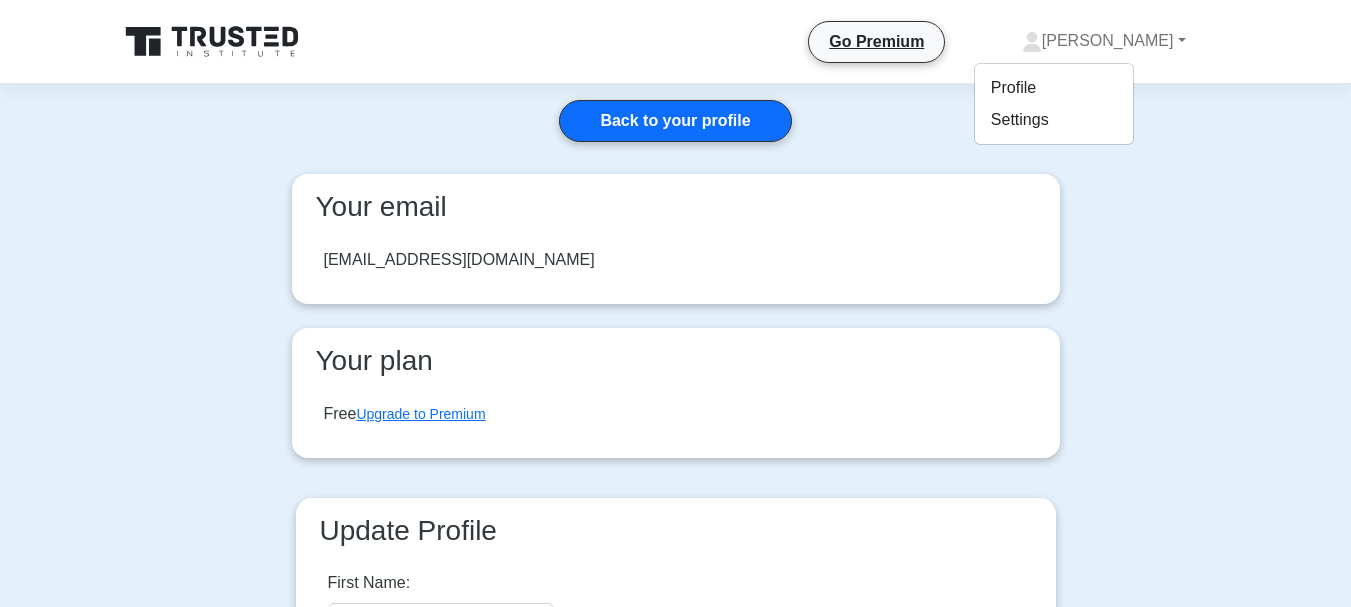 click on "Back to your profile
Your email
ceomkh2020@gmail.com
Your plan
Free     Upgrade to Premium
Update Profile
First Name:
Mohammed
Last Name:" at bounding box center (675, 470) 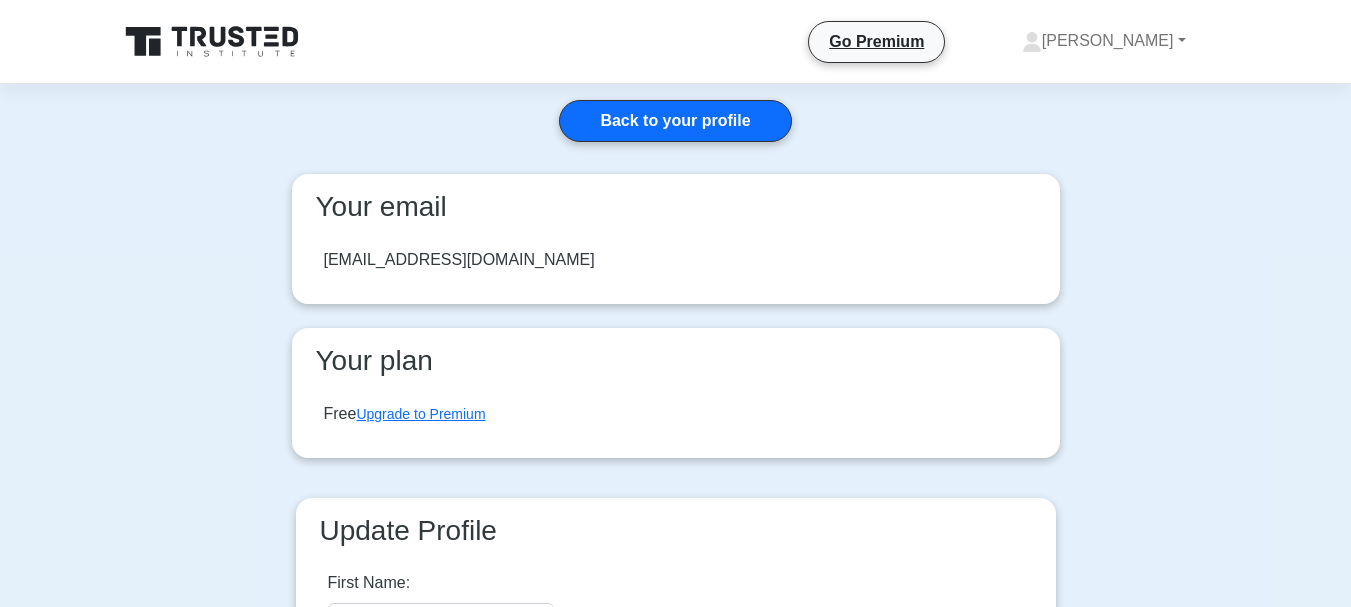click 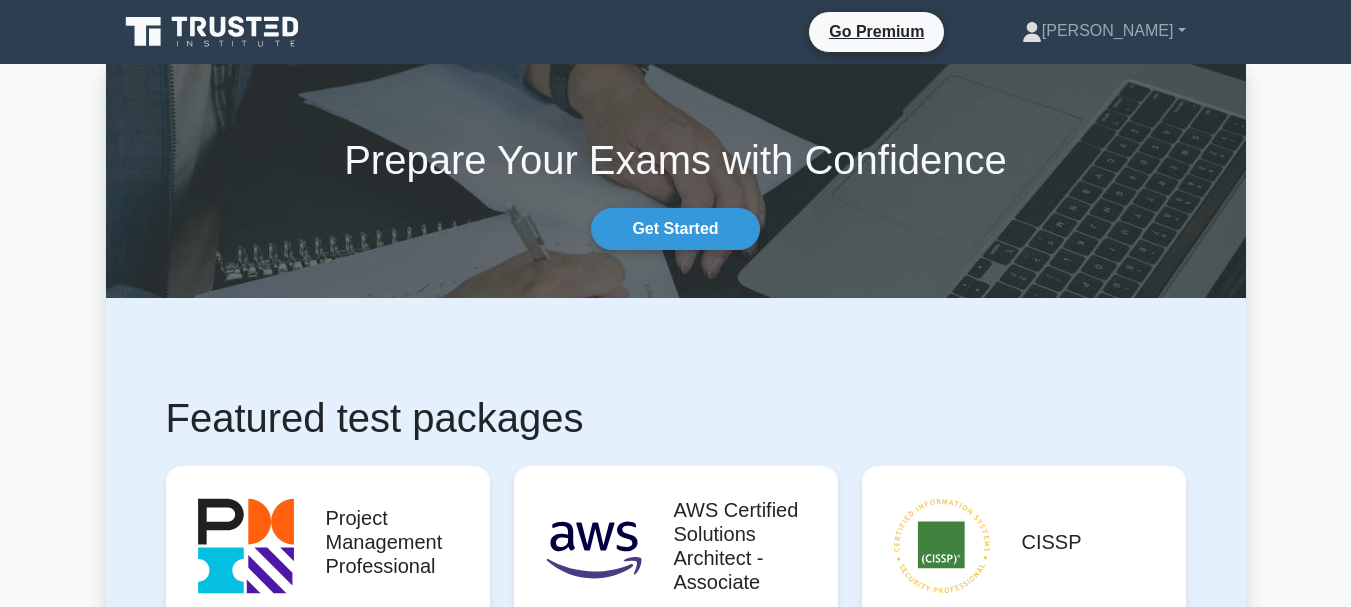 scroll, scrollTop: 0, scrollLeft: 0, axis: both 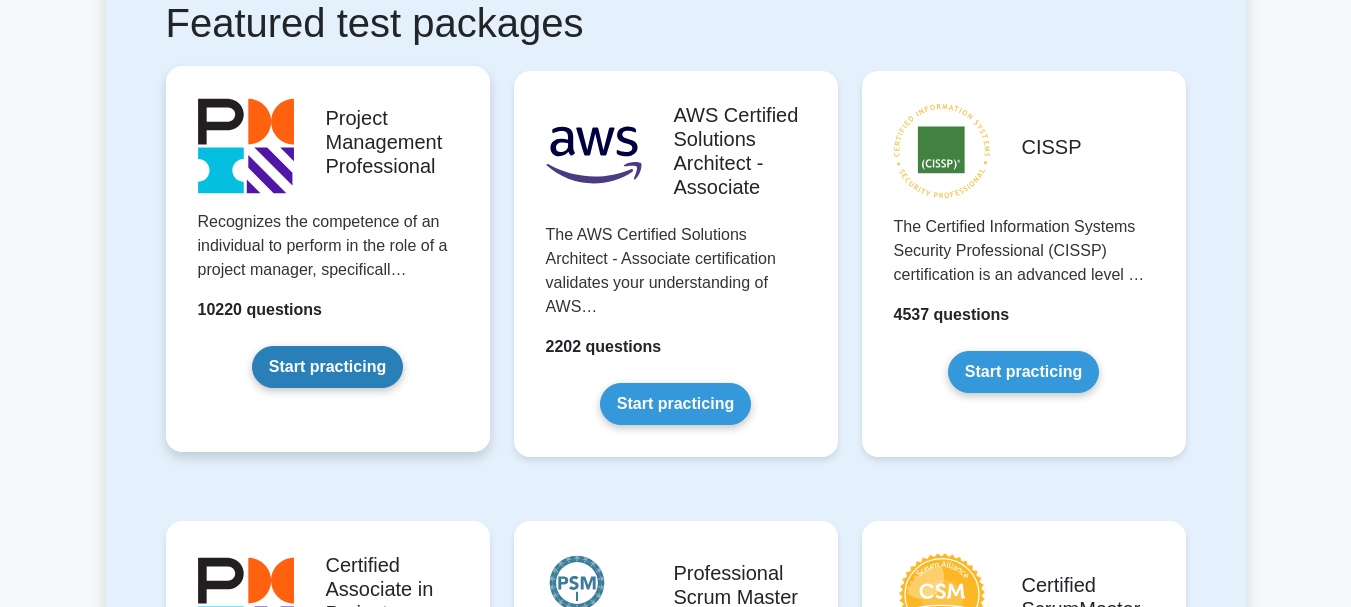 click on "Start practicing" at bounding box center [327, 367] 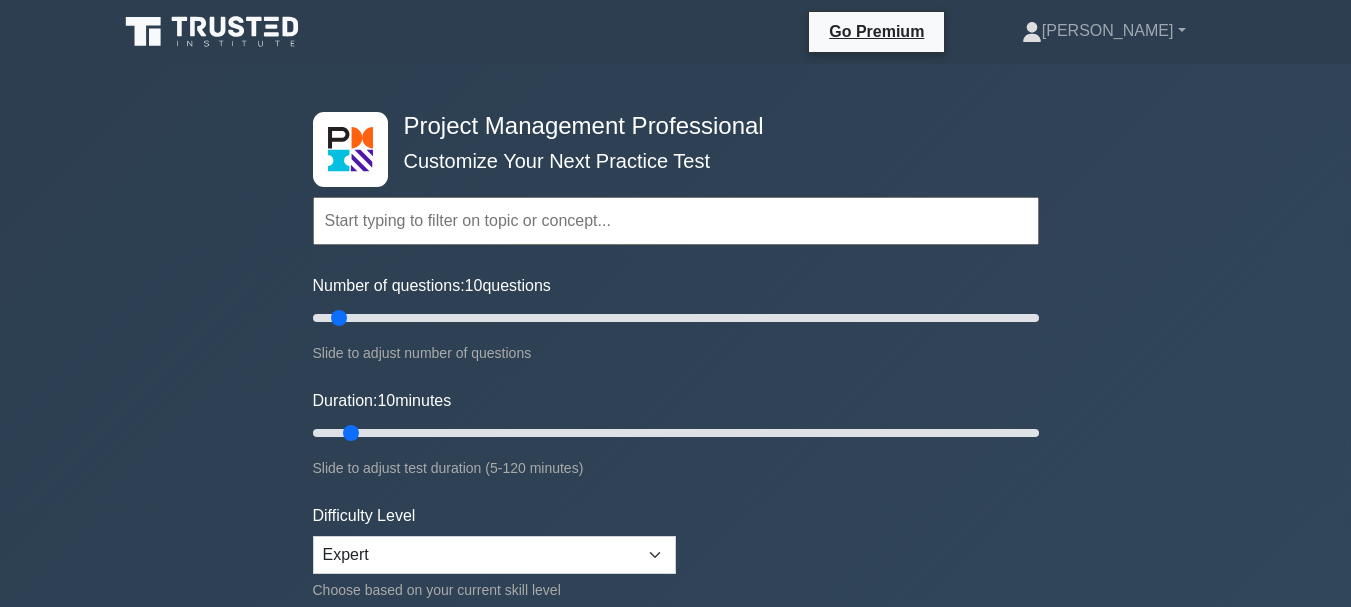 scroll, scrollTop: 0, scrollLeft: 0, axis: both 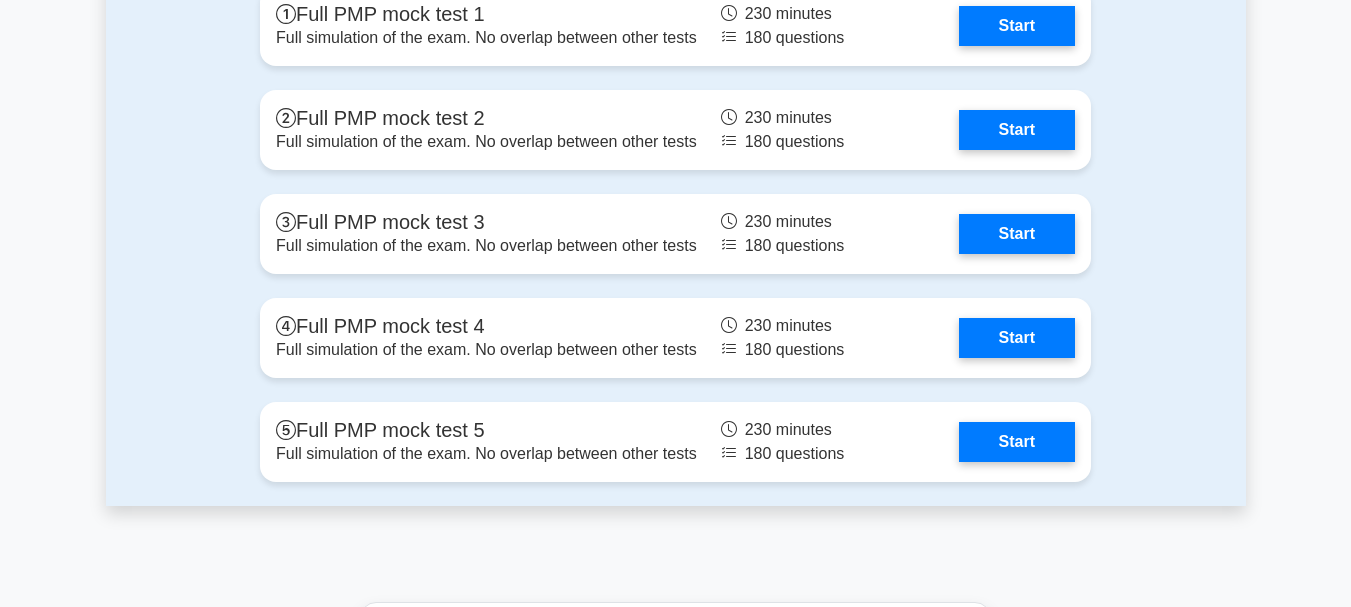 click on "Project Management Professional
Customize Your Next Practice Test
Topics
Scope Management
Time Management
Cost Management
Quality Management
Risk Management
Integration Management
Human Resource Management" at bounding box center [675, -3147] 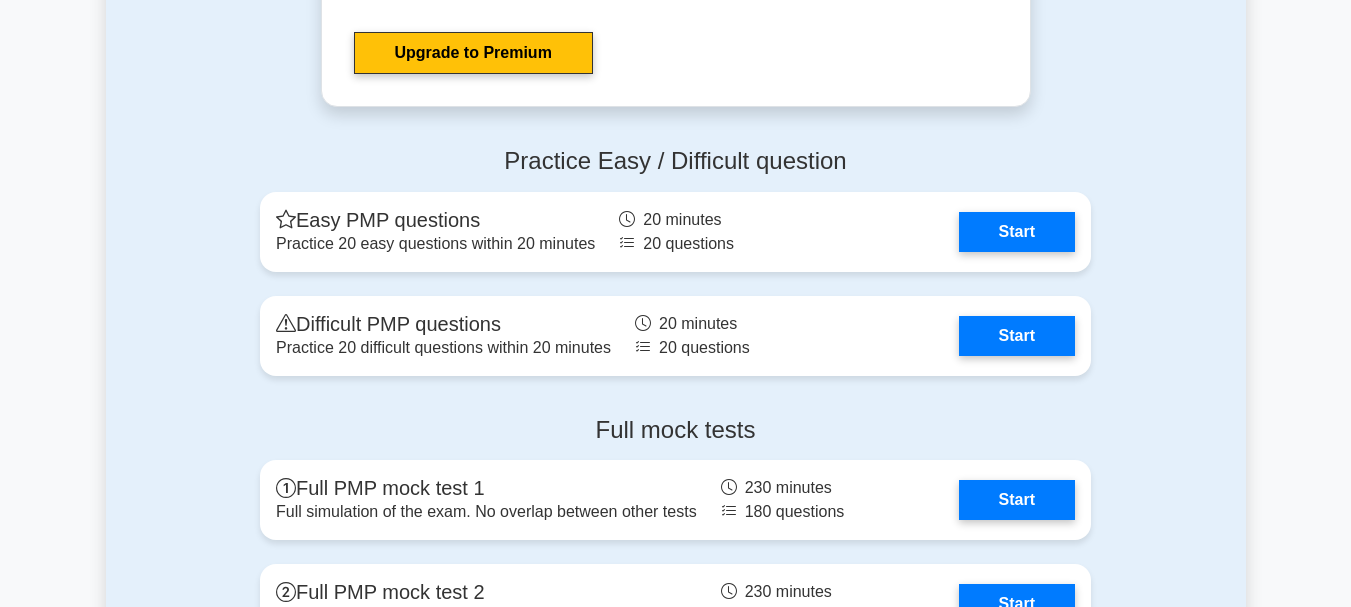 scroll, scrollTop: 7421, scrollLeft: 0, axis: vertical 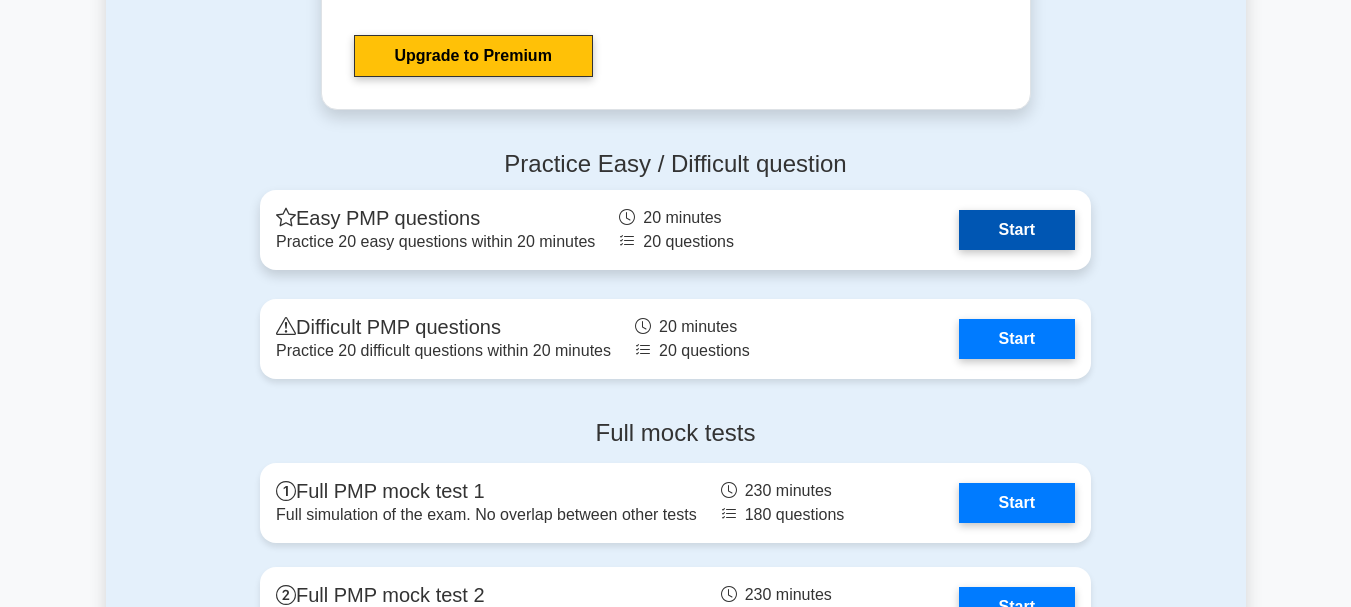 click on "Start" at bounding box center [1017, 230] 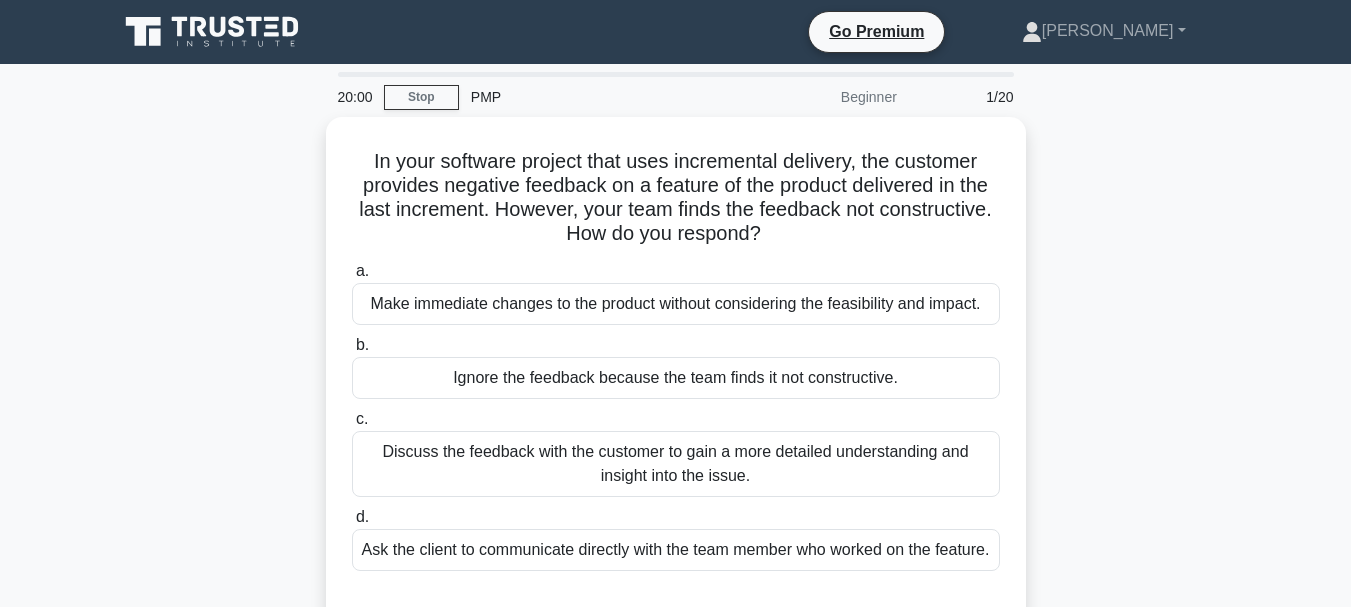 scroll, scrollTop: 0, scrollLeft: 0, axis: both 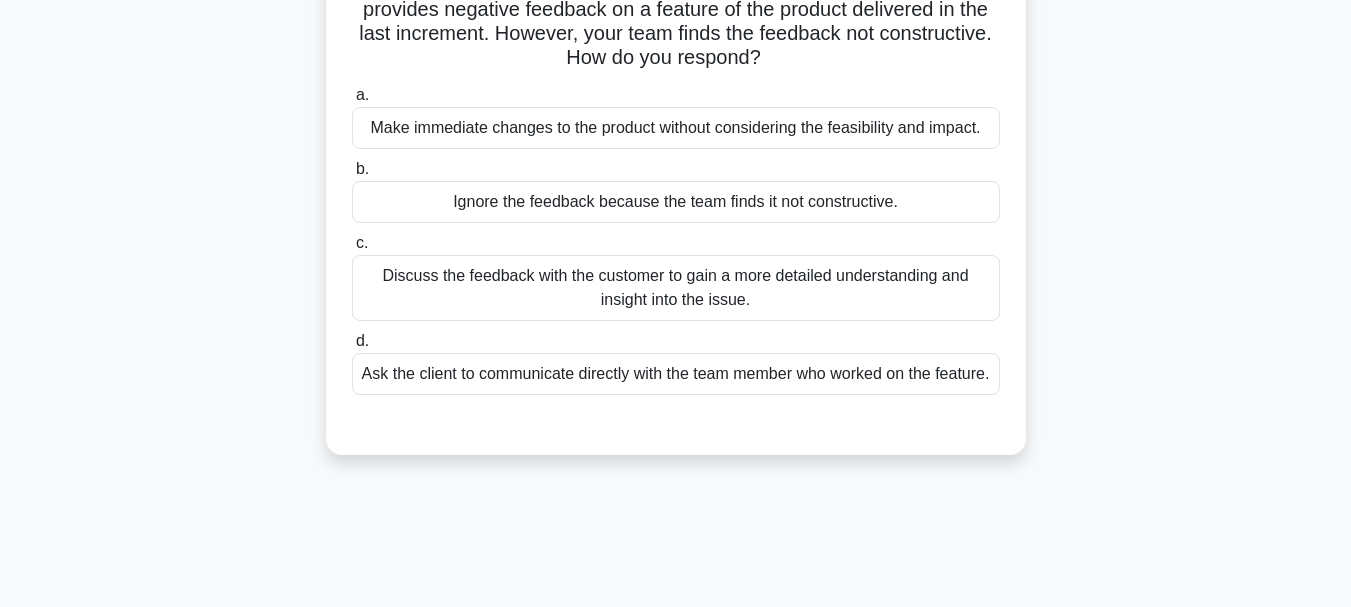 click on "Discuss the feedback with the customer to gain a more detailed understanding and insight into the issue." at bounding box center (676, 288) 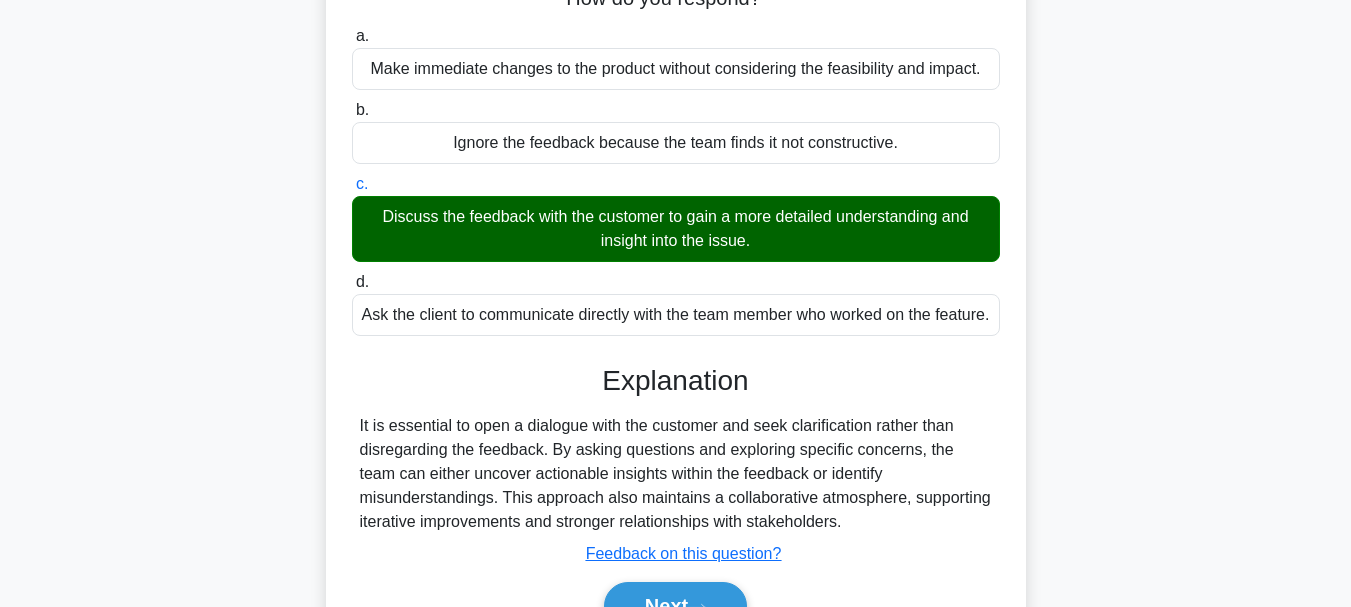 scroll, scrollTop: 473, scrollLeft: 0, axis: vertical 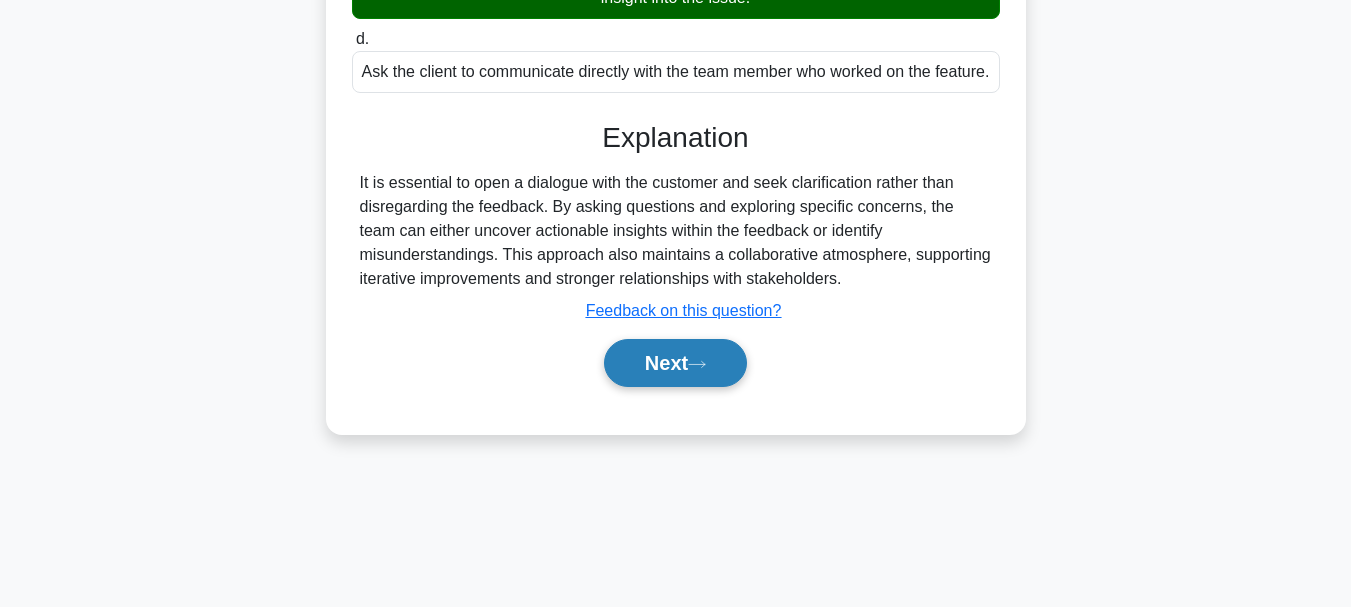 click on "Next" at bounding box center (675, 363) 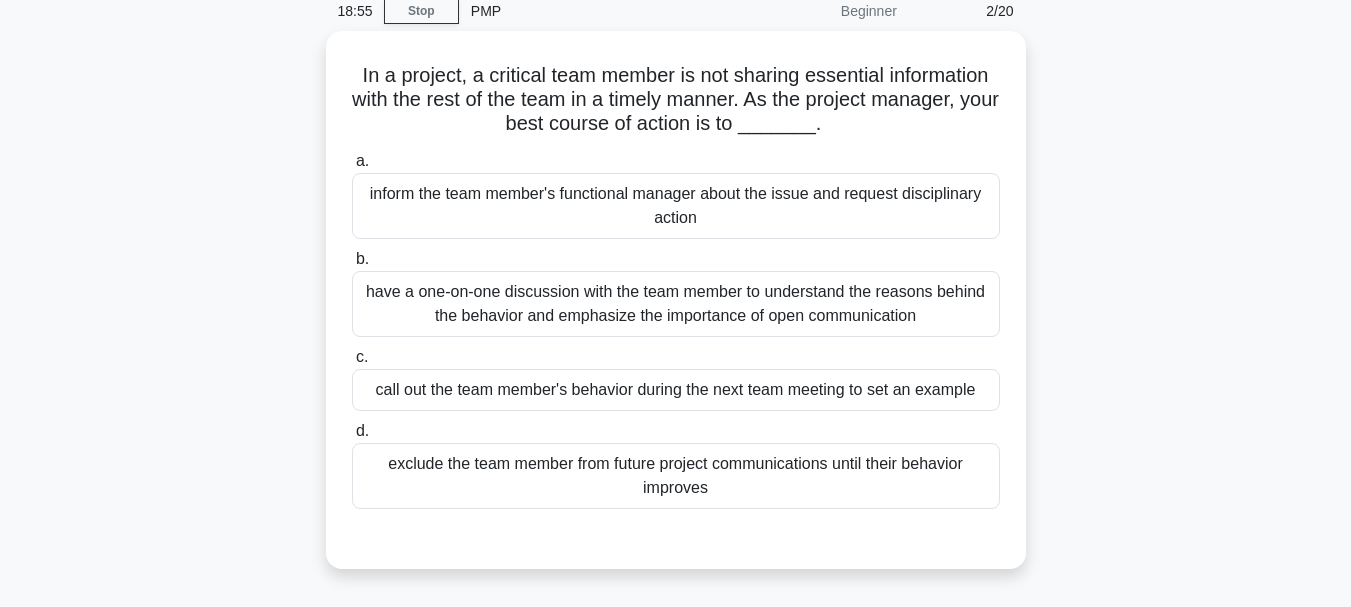 scroll, scrollTop: 89, scrollLeft: 0, axis: vertical 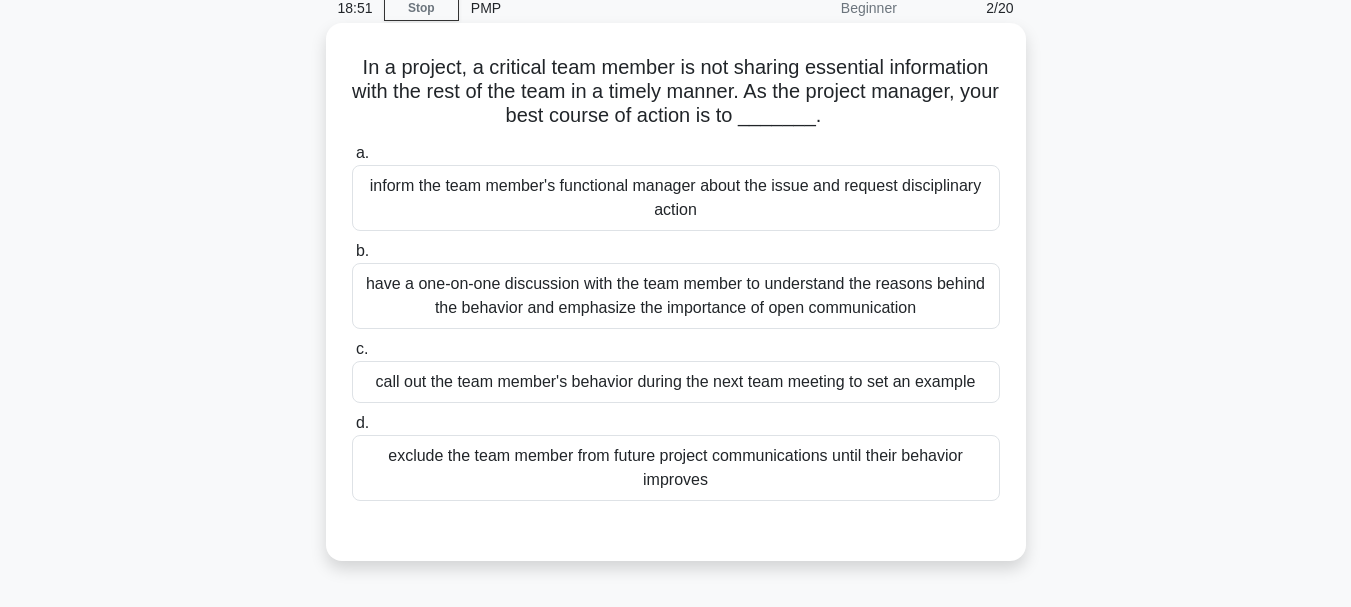 click on "have a one-on-one discussion with the team member to understand the reasons behind the behavior and emphasize the importance of open communication" at bounding box center [676, 296] 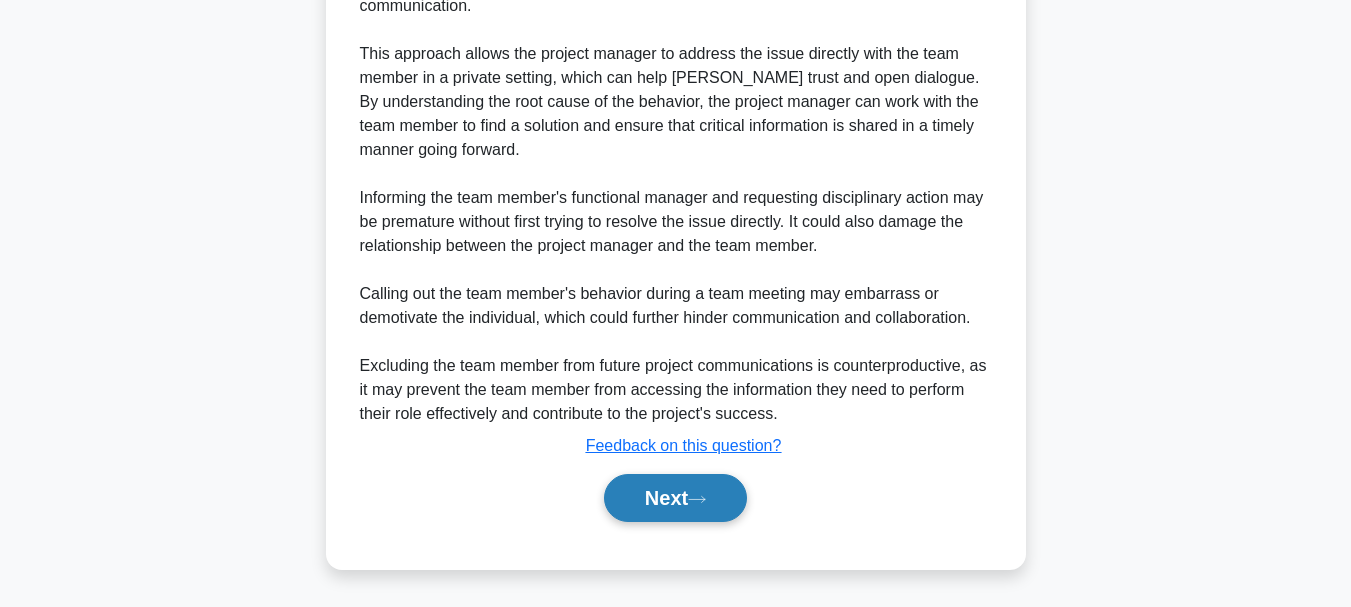 click 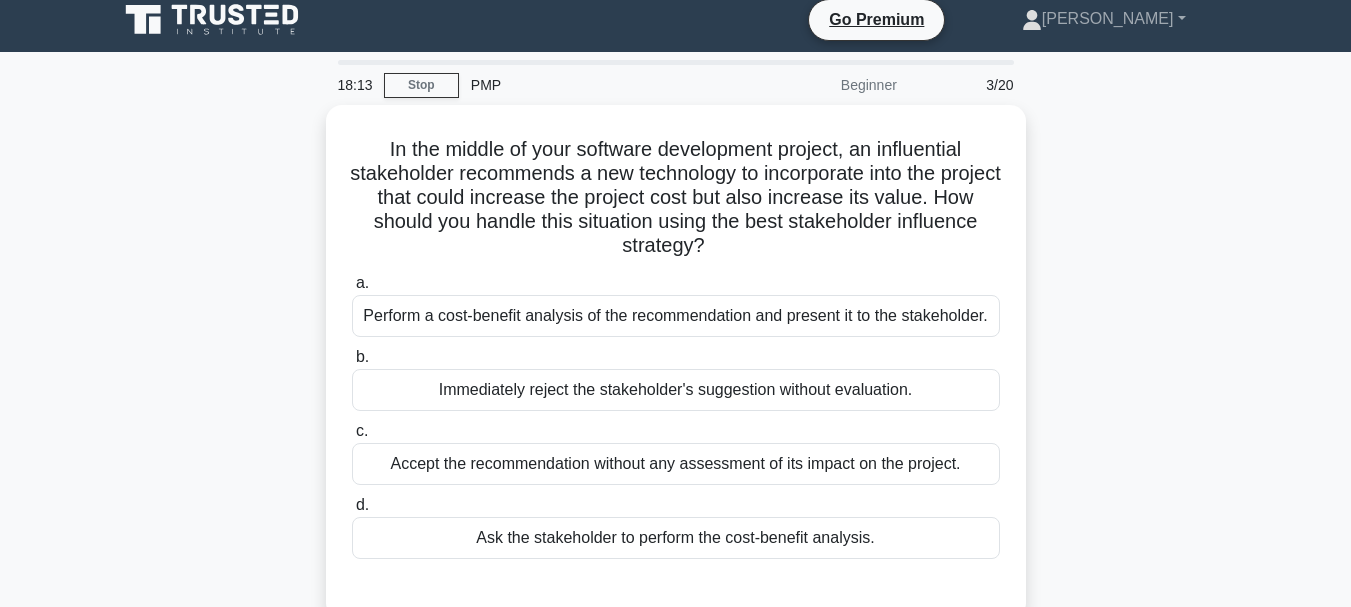 scroll, scrollTop: 0, scrollLeft: 0, axis: both 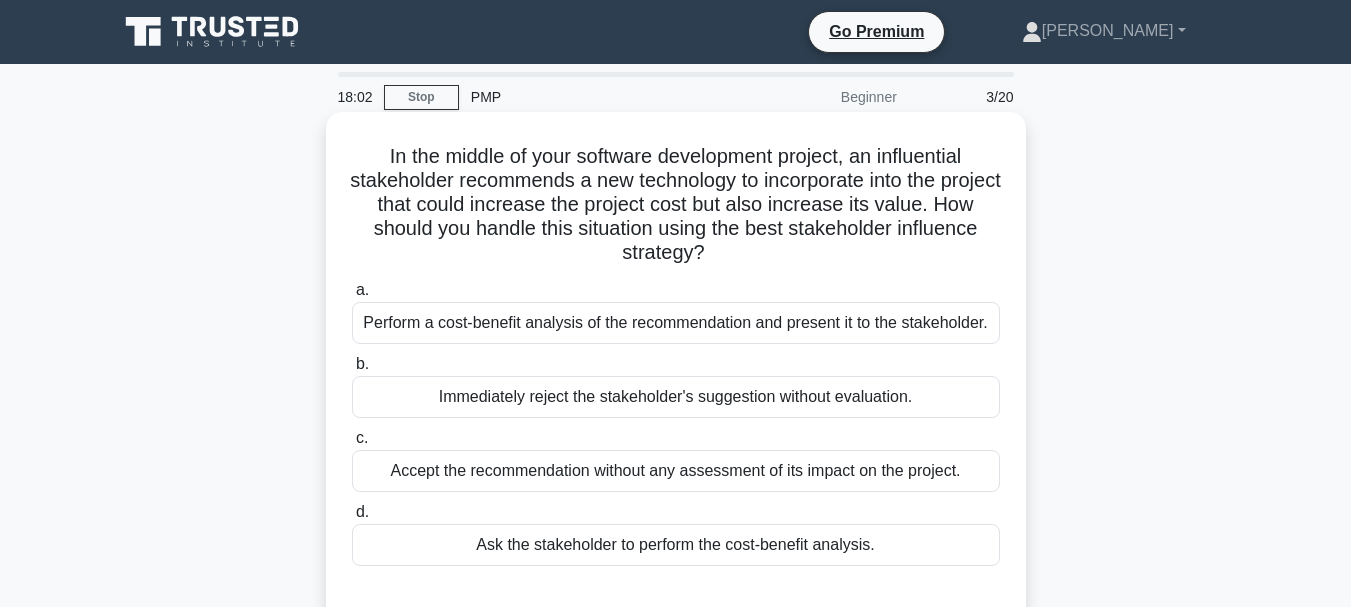 click on "Perform a cost-benefit analysis of the recommendation and present it to the stakeholder." at bounding box center (676, 323) 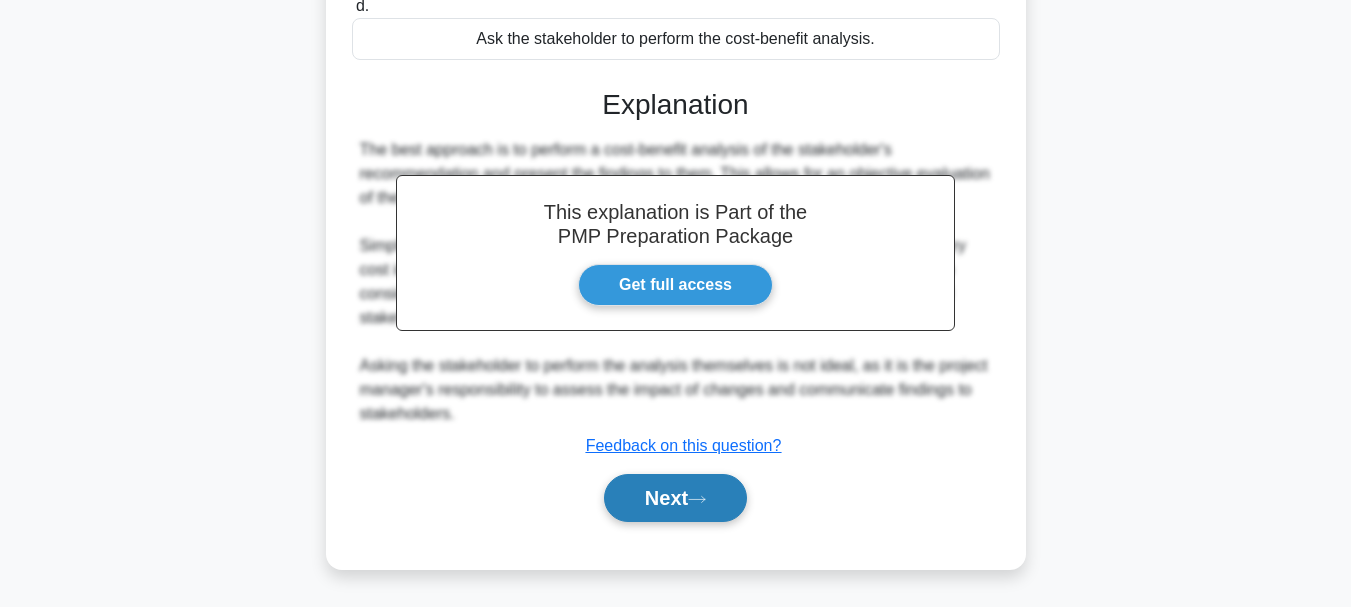 click on "Next" at bounding box center [675, 498] 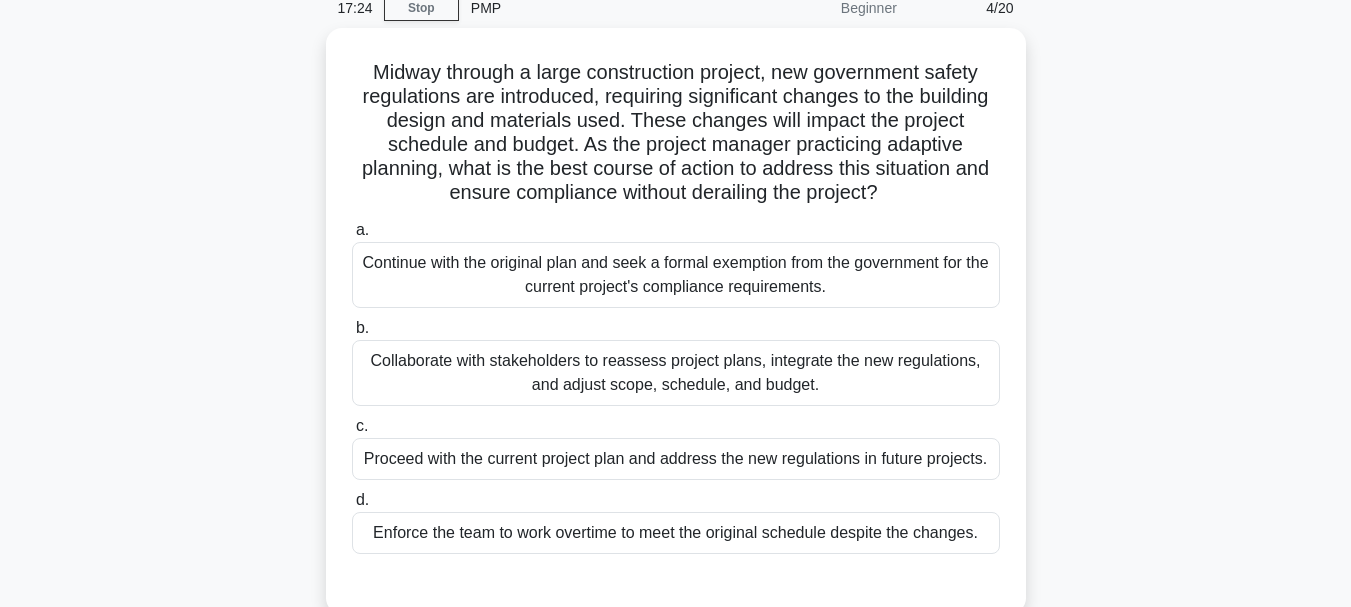 scroll, scrollTop: 94, scrollLeft: 0, axis: vertical 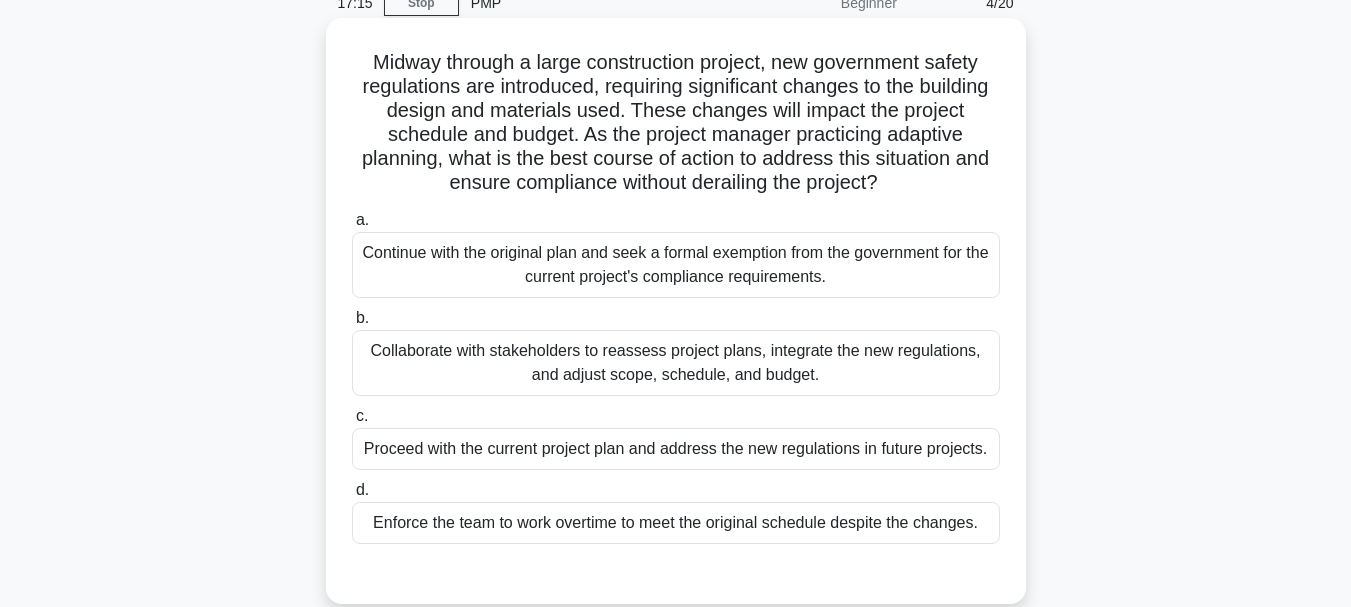 click on "Collaborate with stakeholders to reassess project plans, integrate the new regulations, and adjust scope, schedule, and budget." at bounding box center [676, 363] 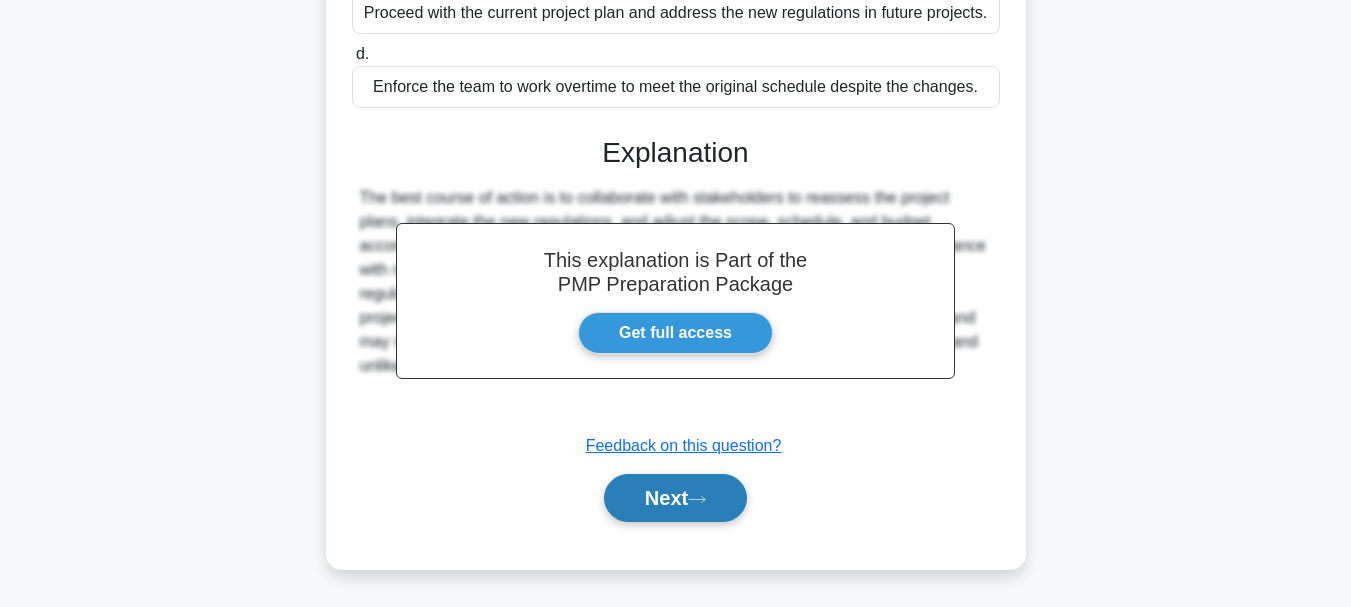 click on "Next" at bounding box center (675, 498) 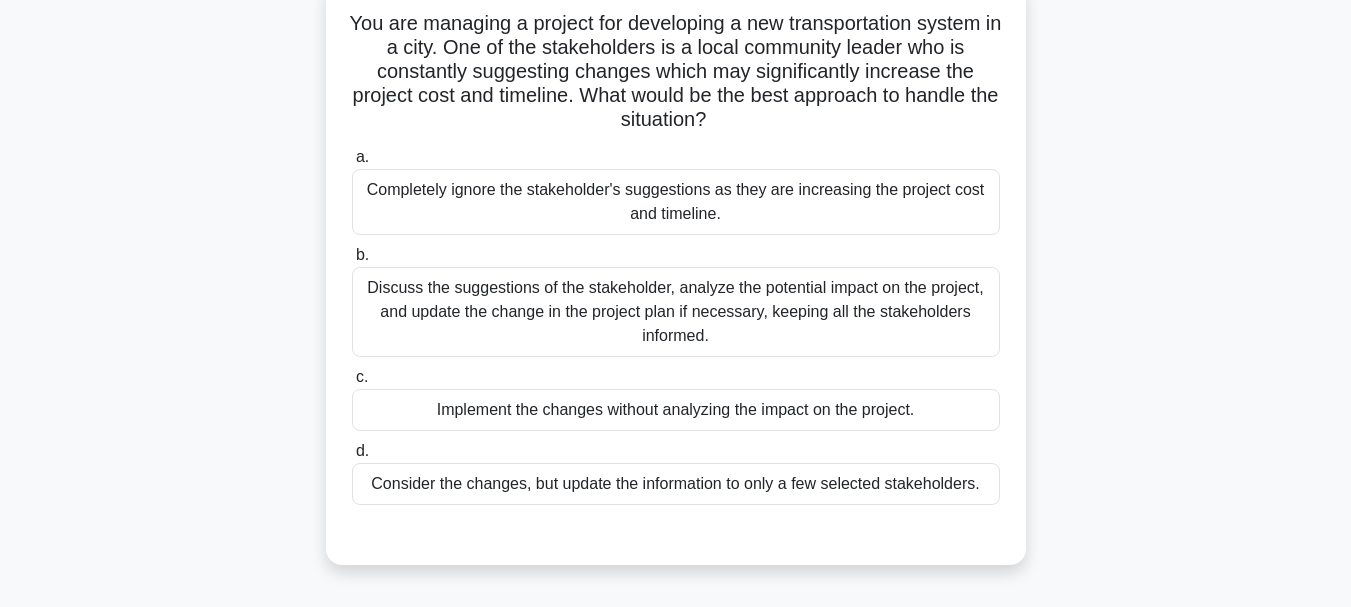 scroll, scrollTop: 147, scrollLeft: 0, axis: vertical 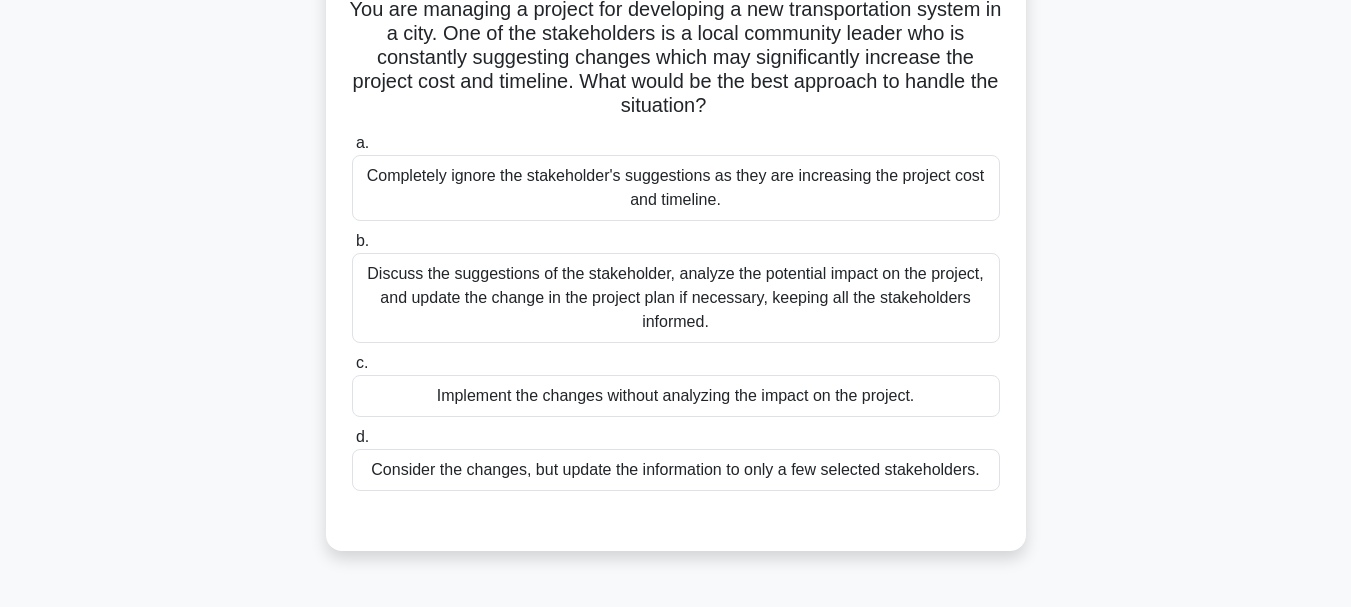 click on "Discuss the suggestions of the stakeholder, analyze the potential impact on the project, and update the change in the project plan if necessary, keeping all the stakeholders informed." at bounding box center [676, 298] 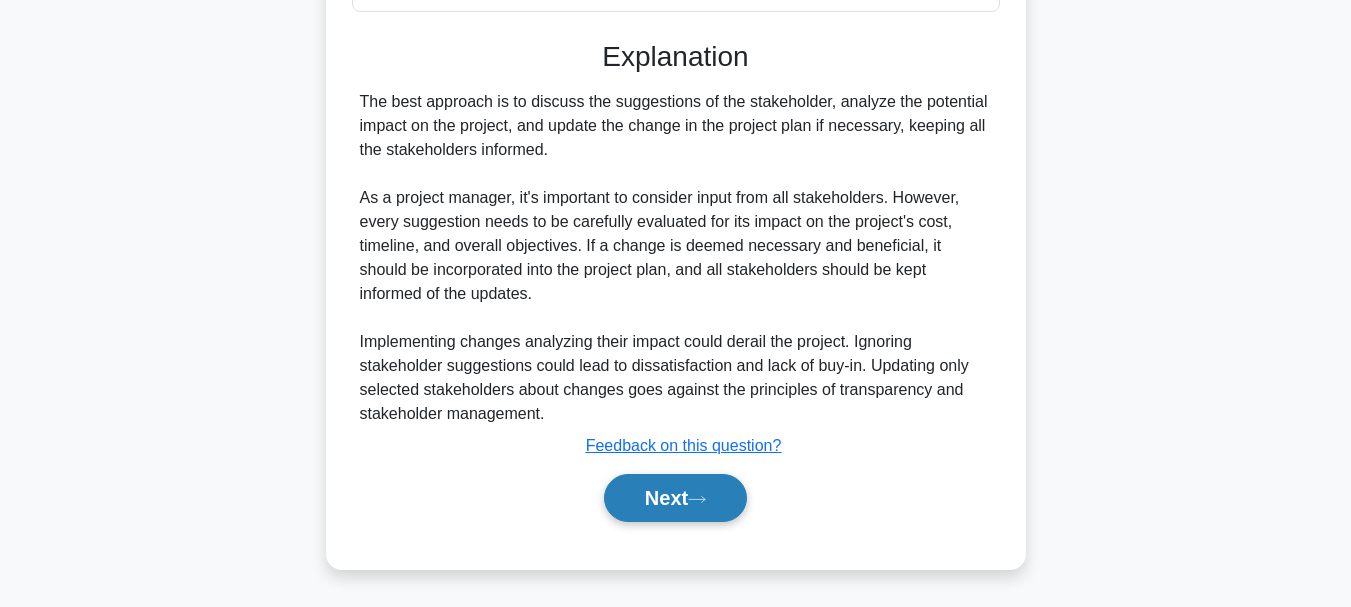 click on "Next" at bounding box center [675, 498] 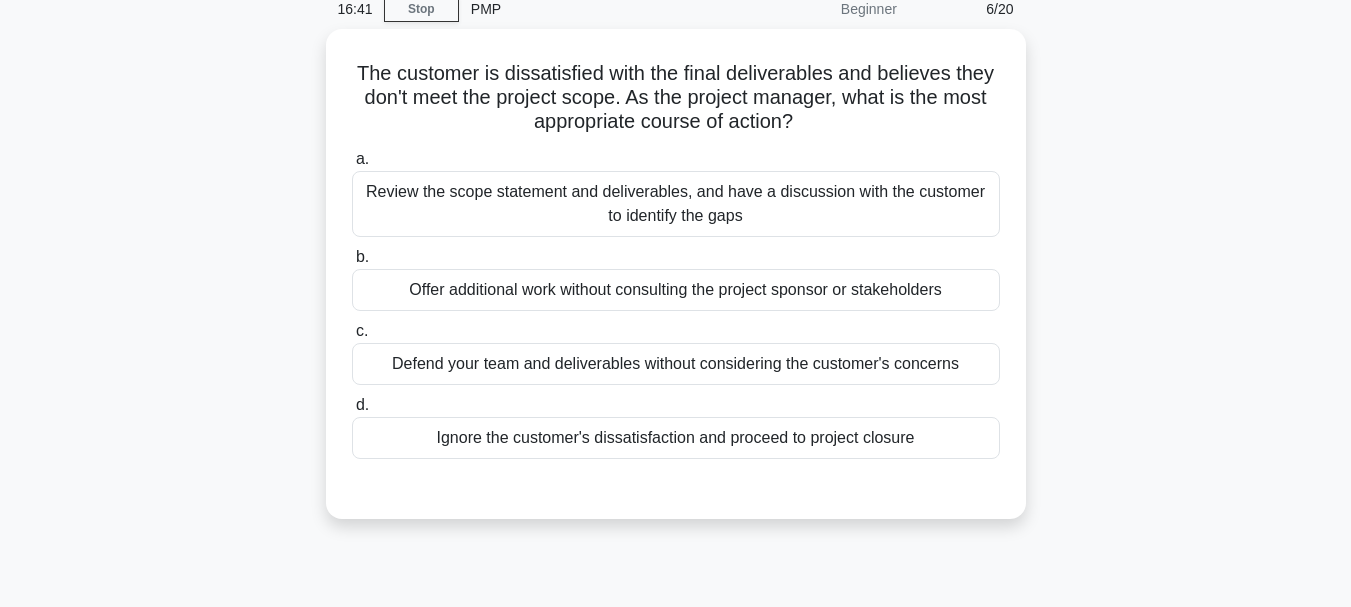 scroll, scrollTop: 0, scrollLeft: 0, axis: both 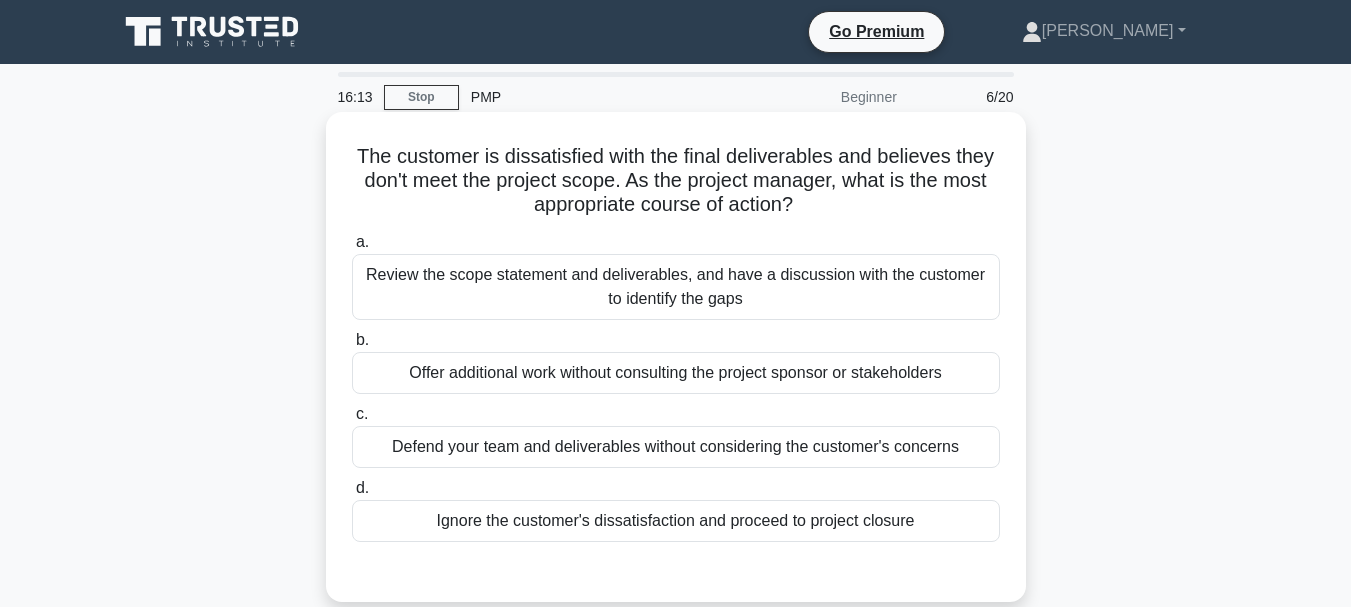 click on "Review the scope statement and deliverables, and have a discussion with the customer to identify the gaps" at bounding box center [676, 287] 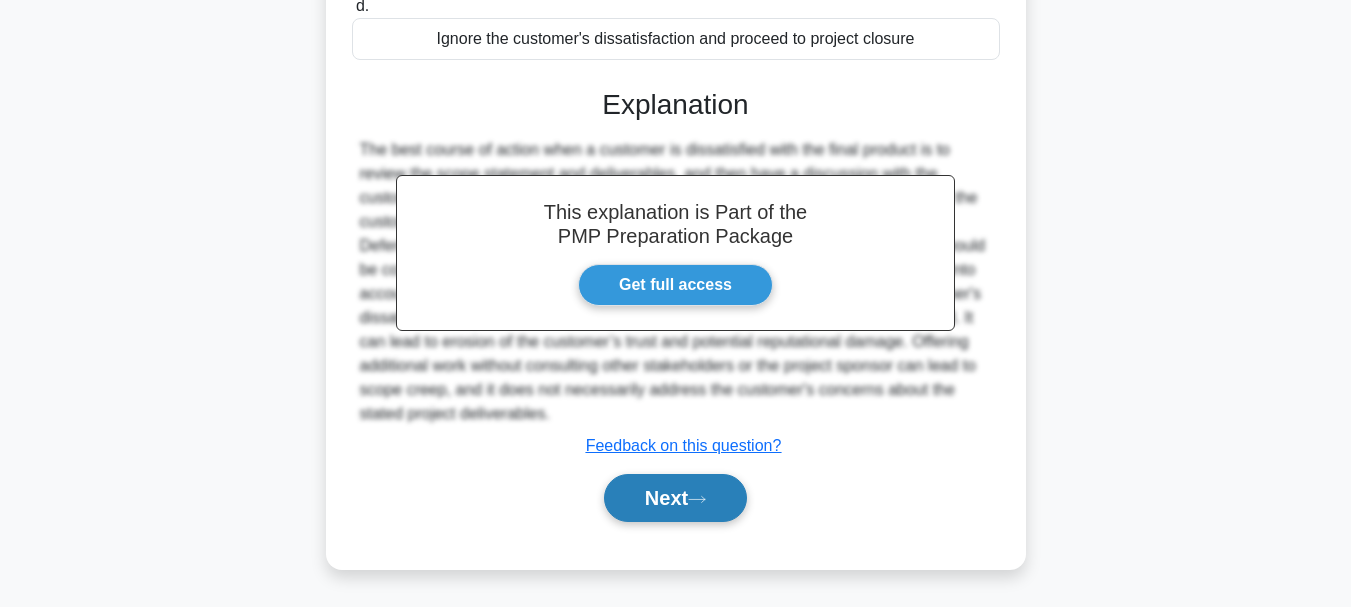 click on "Next" at bounding box center [675, 498] 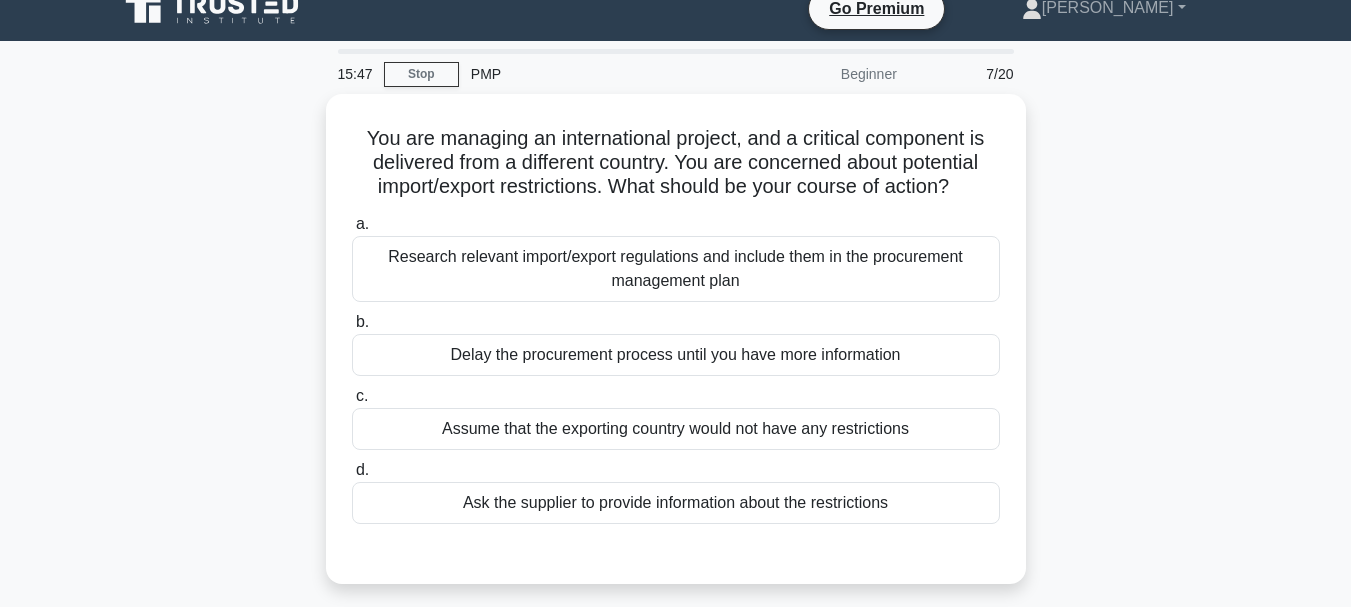 scroll, scrollTop: 77, scrollLeft: 0, axis: vertical 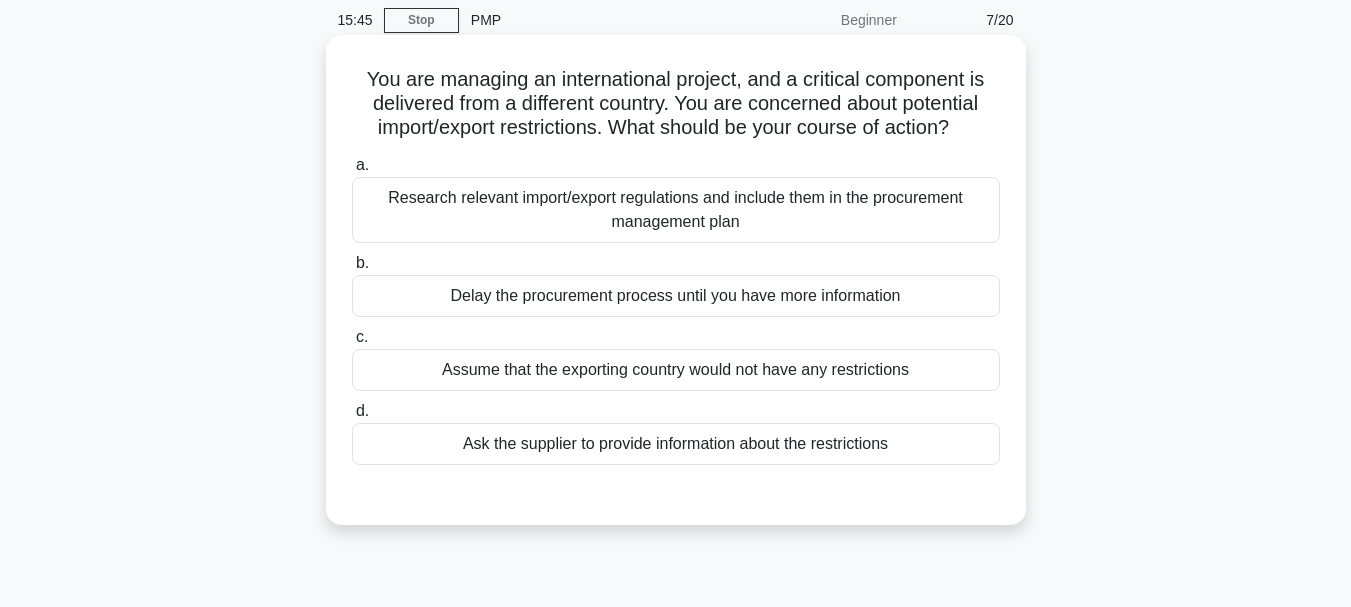 click on "Research relevant import/export regulations and include them in the procurement management plan" at bounding box center (676, 210) 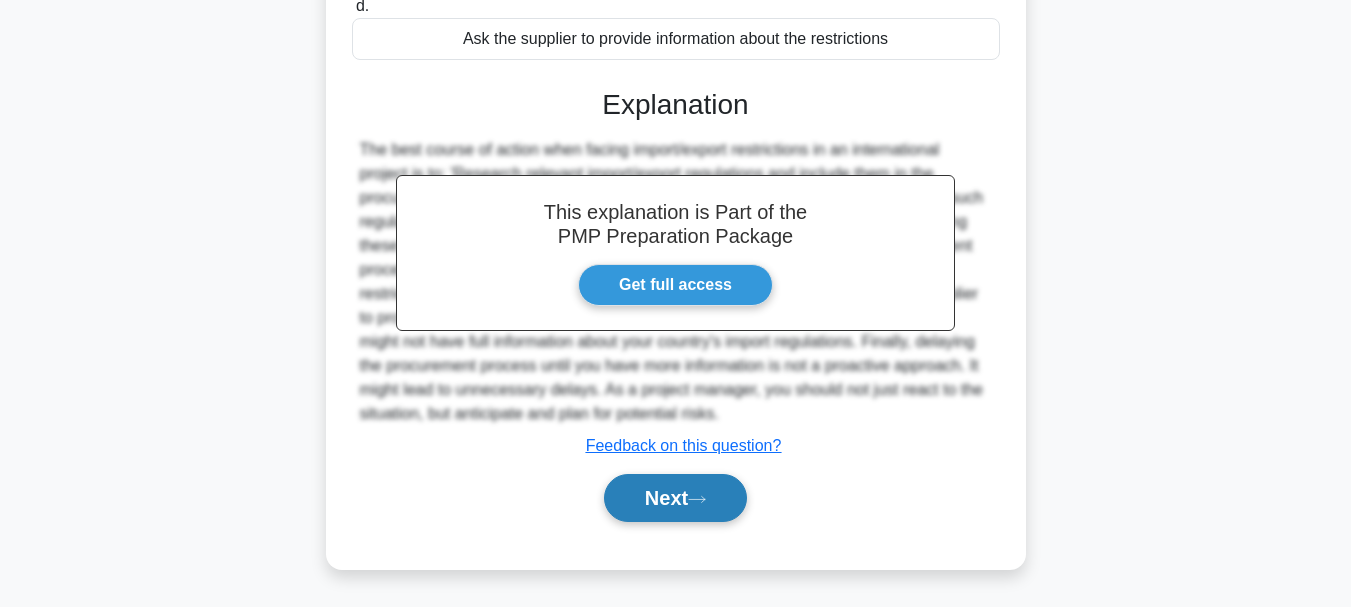 click on "Next" at bounding box center [675, 498] 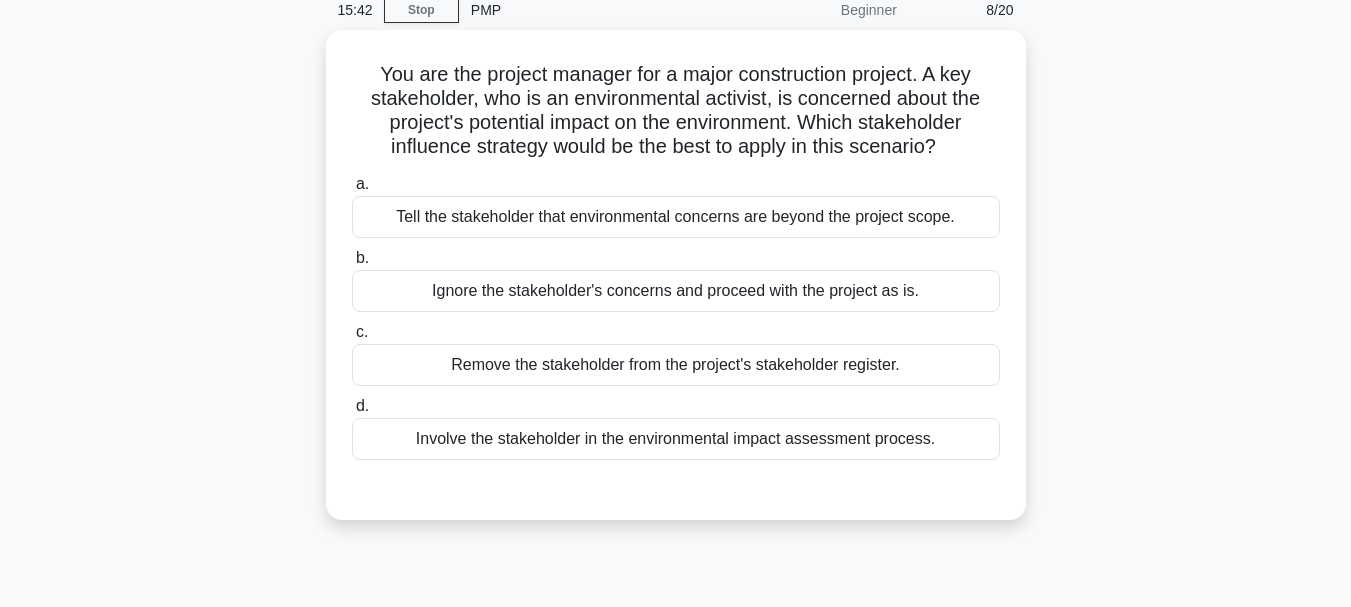scroll, scrollTop: 0, scrollLeft: 0, axis: both 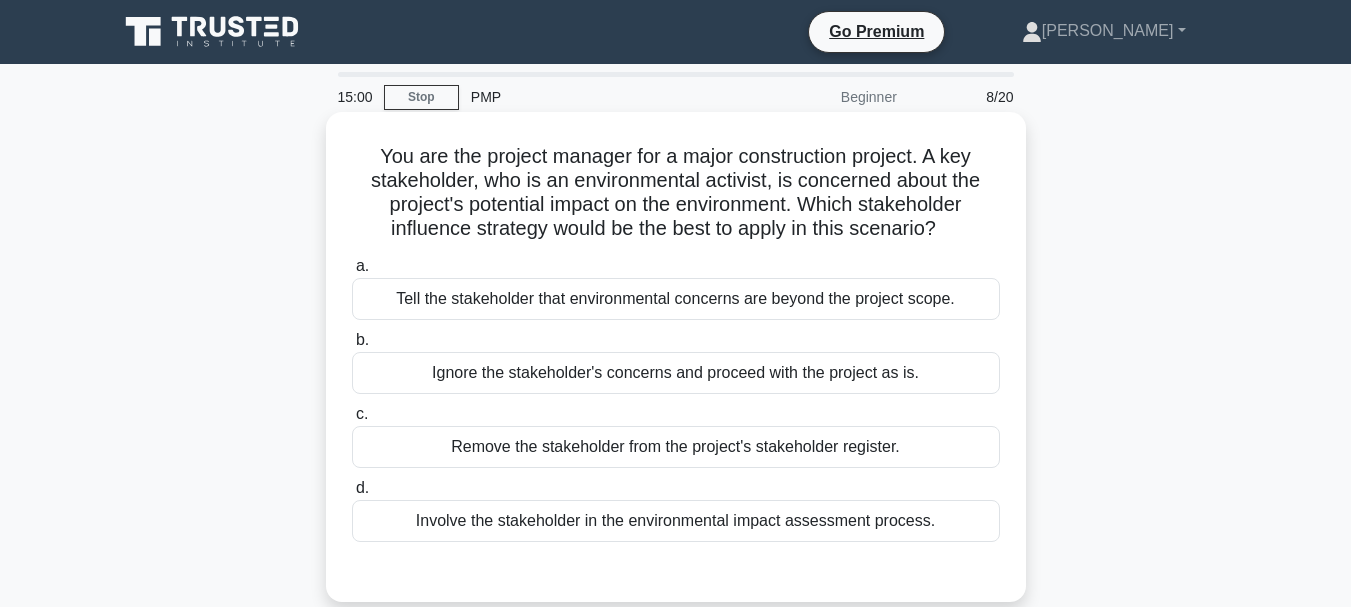click on "Involve the stakeholder in the environmental impact assessment process." at bounding box center [676, 521] 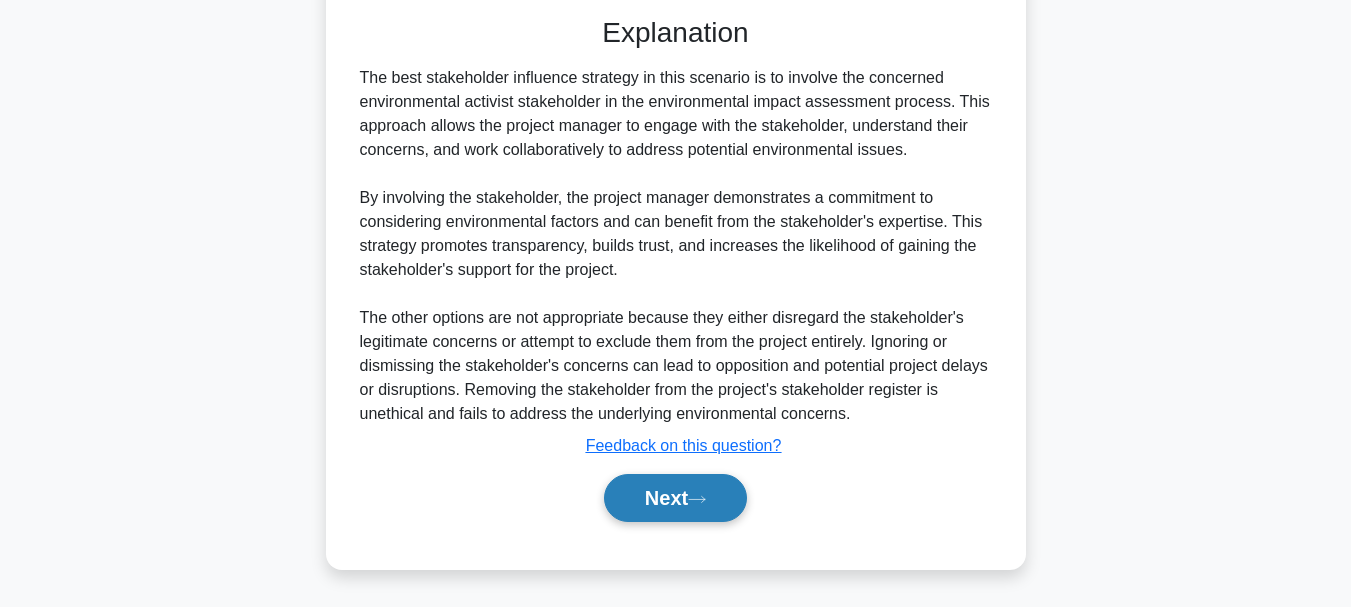 click on "Next" at bounding box center (675, 498) 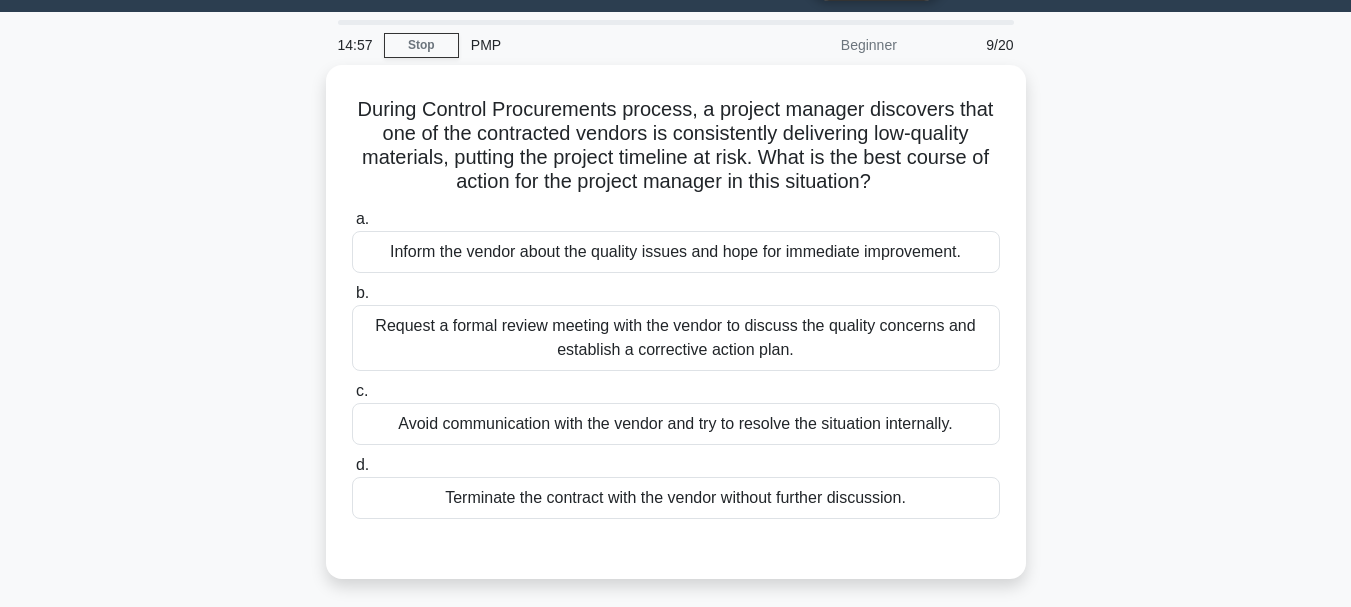 scroll, scrollTop: 0, scrollLeft: 0, axis: both 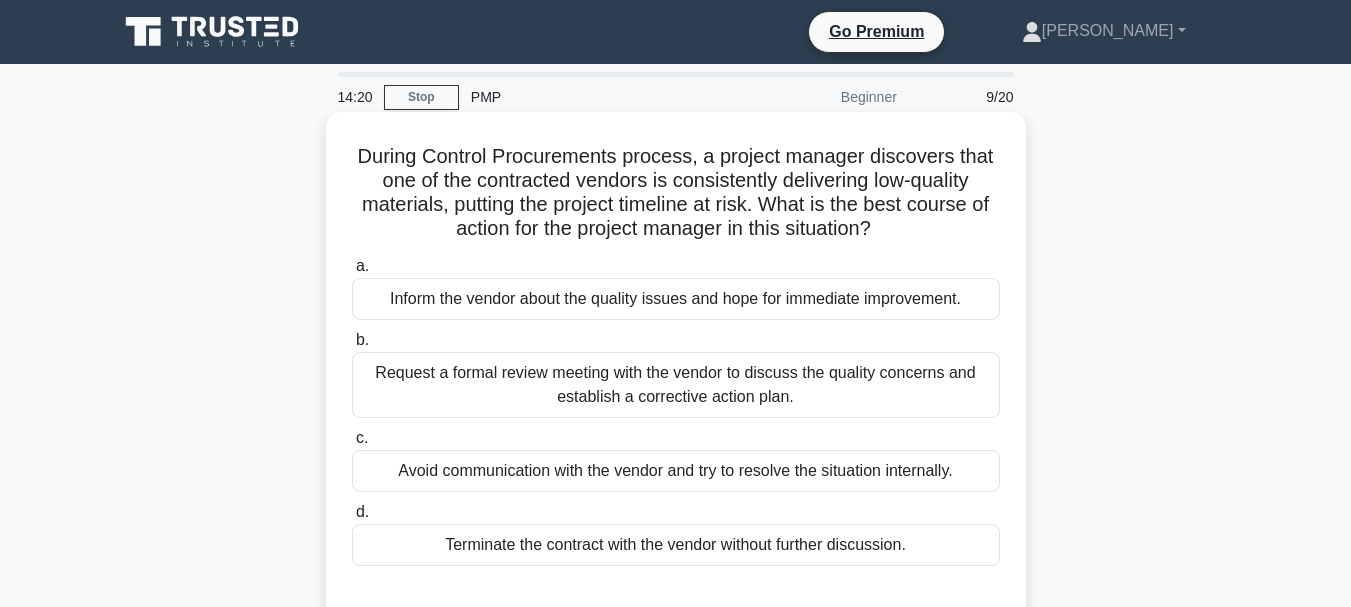 click on "Request a formal review meeting with the vendor to discuss the quality concerns and establish a corrective action plan." at bounding box center [676, 385] 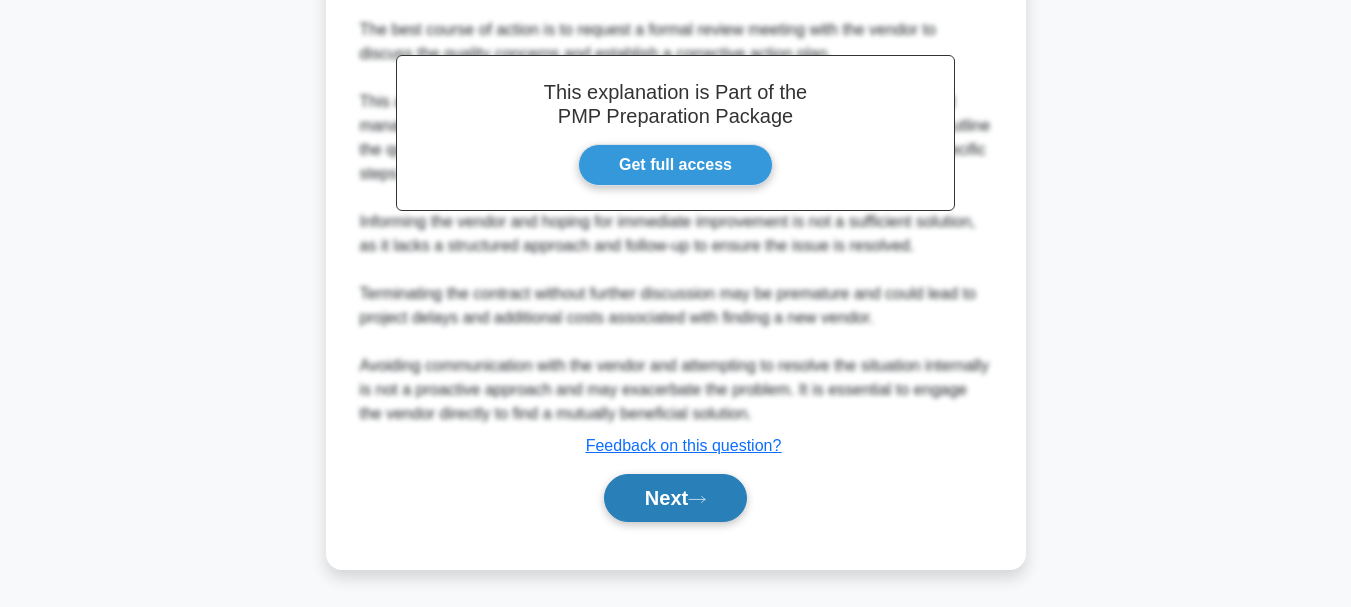 click on "Next" at bounding box center [675, 498] 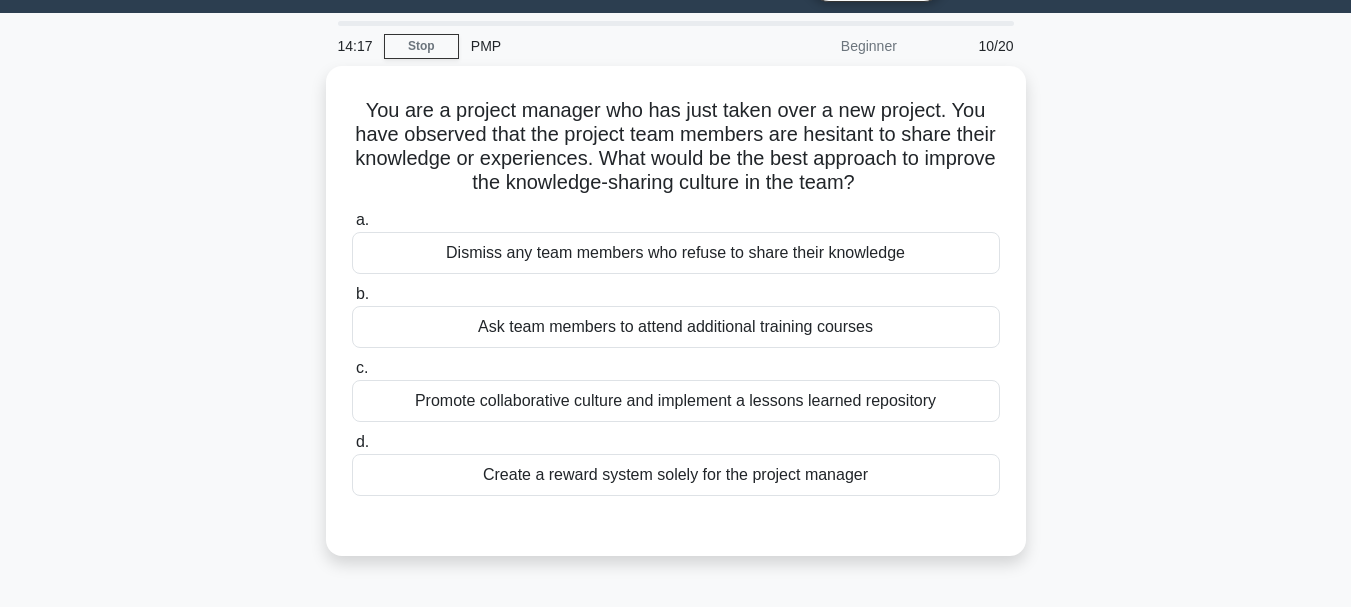 scroll, scrollTop: 0, scrollLeft: 0, axis: both 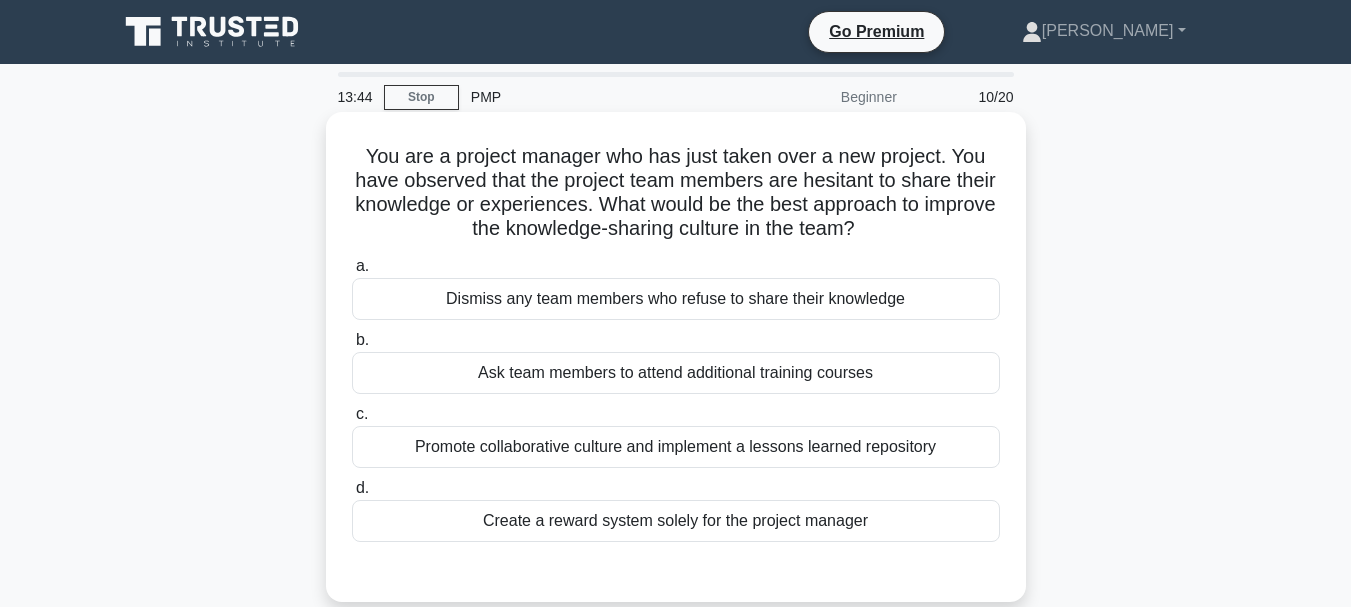 click on "Promote collaborative culture and implement a lessons learned repository" at bounding box center (676, 447) 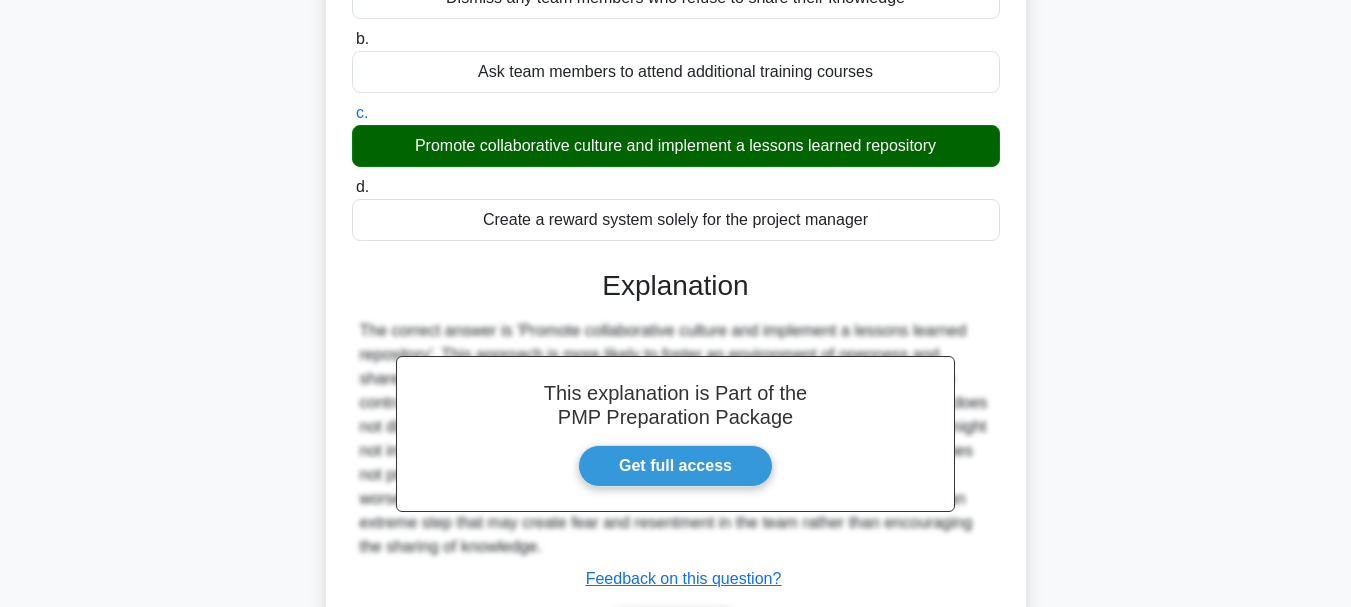 scroll, scrollTop: 473, scrollLeft: 0, axis: vertical 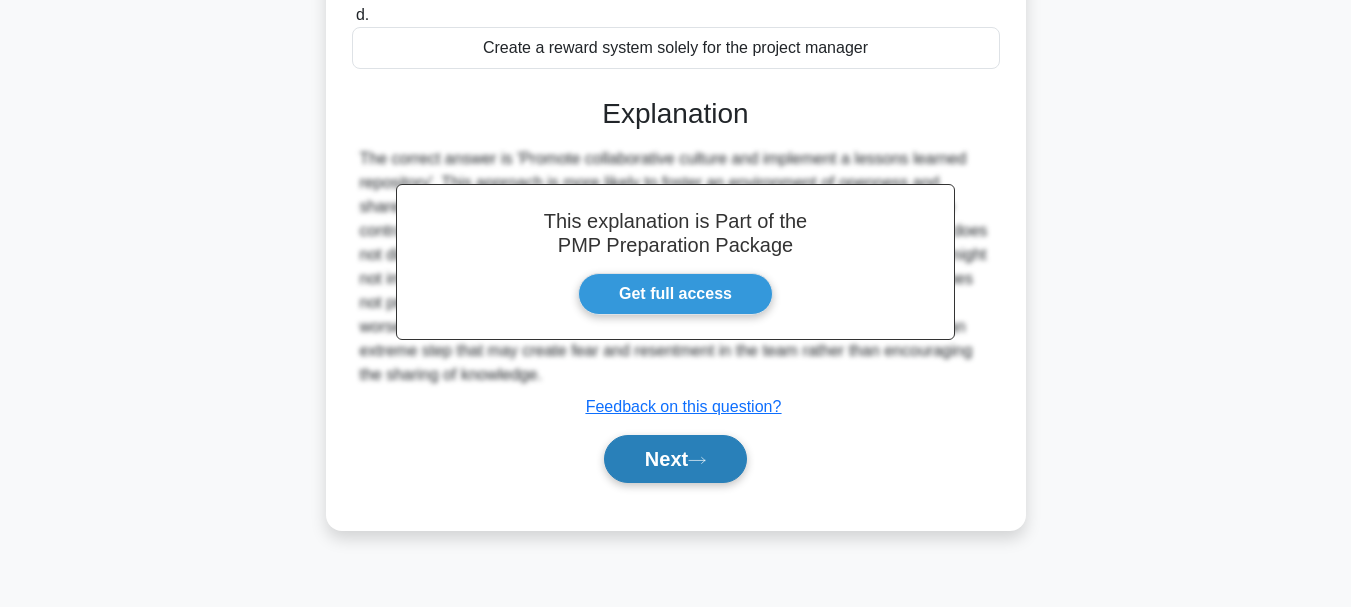 click on "Next" at bounding box center (675, 459) 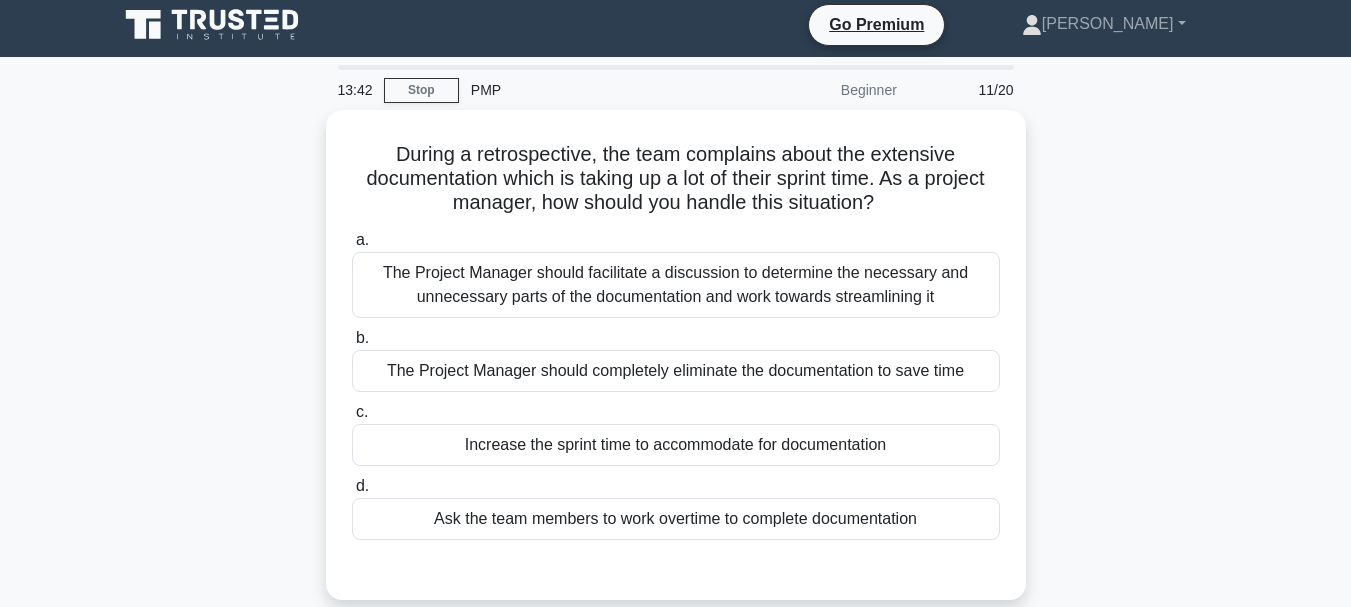 scroll, scrollTop: 0, scrollLeft: 0, axis: both 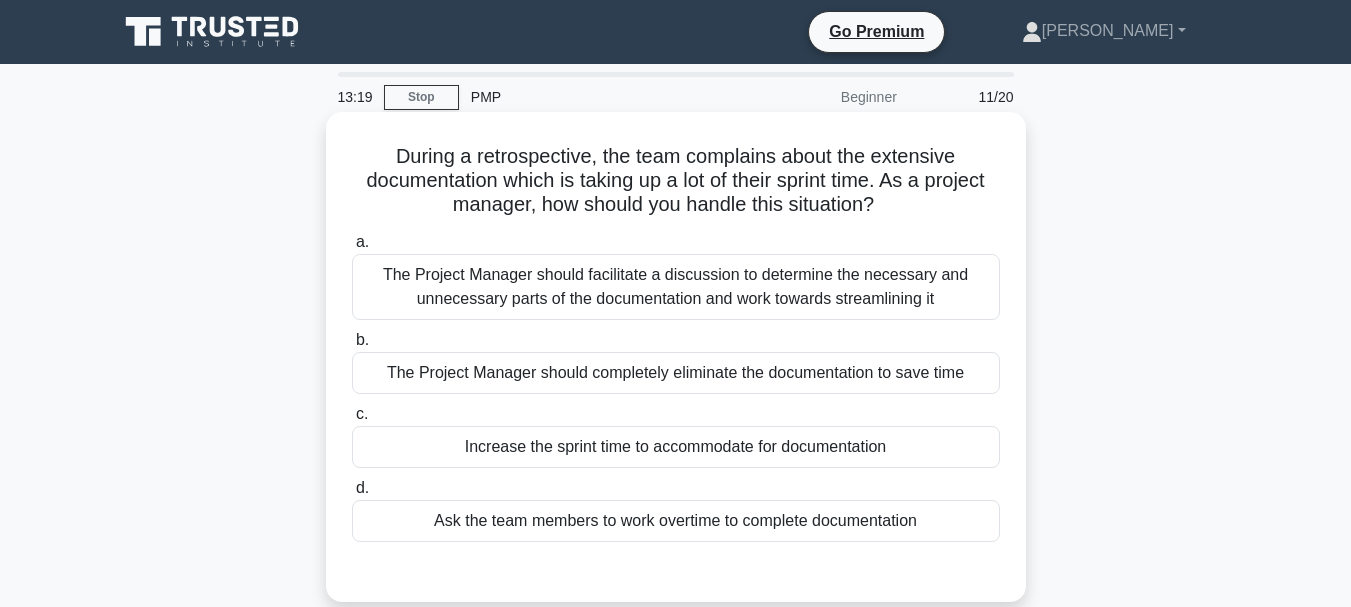 click on "The Project Manager should facilitate a discussion to determine the necessary and unnecessary parts of the documentation and work towards streamlining it" at bounding box center (676, 287) 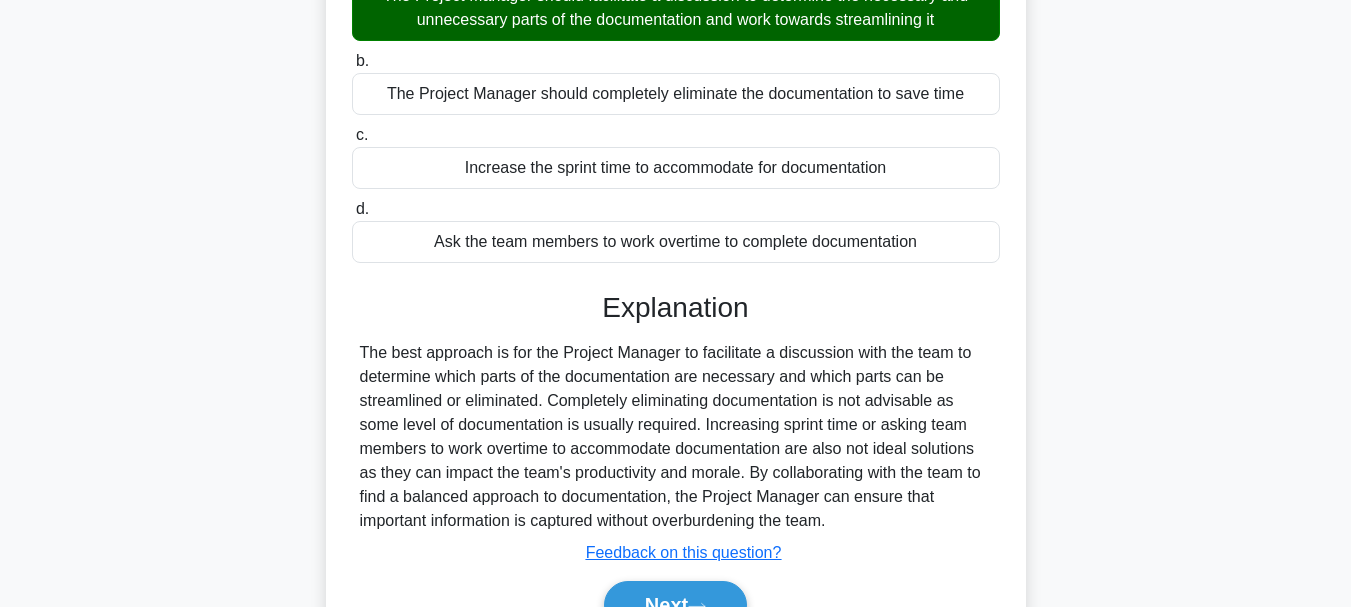 scroll, scrollTop: 473, scrollLeft: 0, axis: vertical 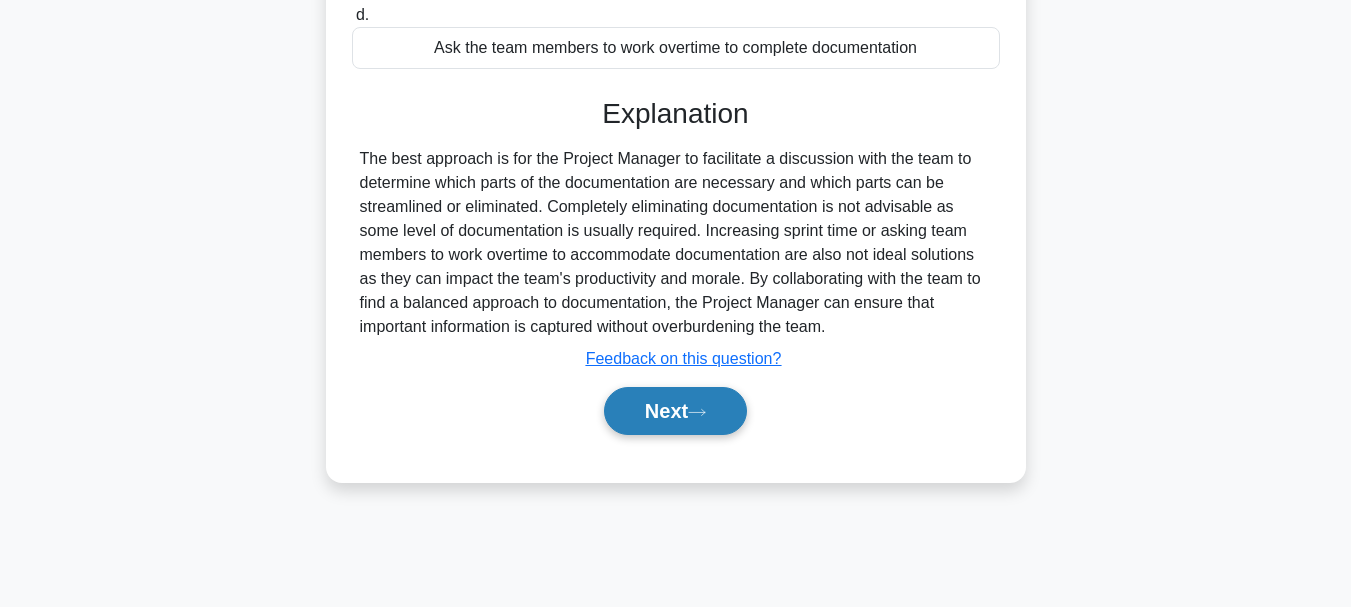 click 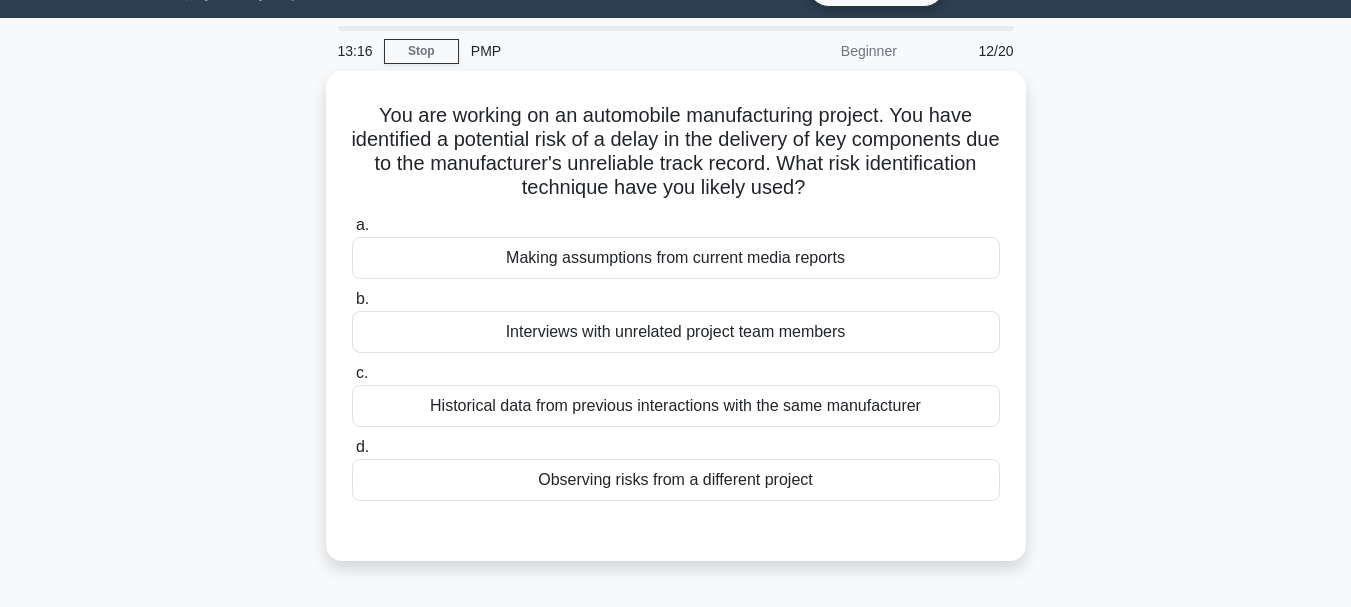 scroll, scrollTop: 30, scrollLeft: 0, axis: vertical 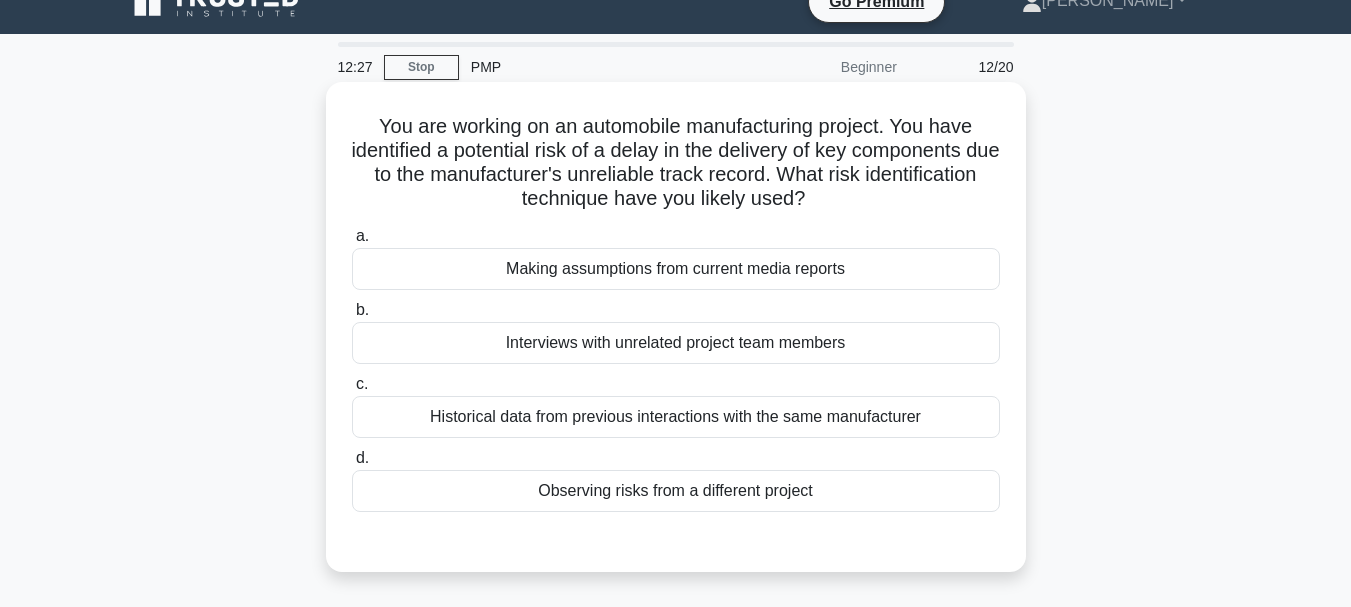 click on "Historical data from previous interactions with the same manufacturer" at bounding box center (676, 417) 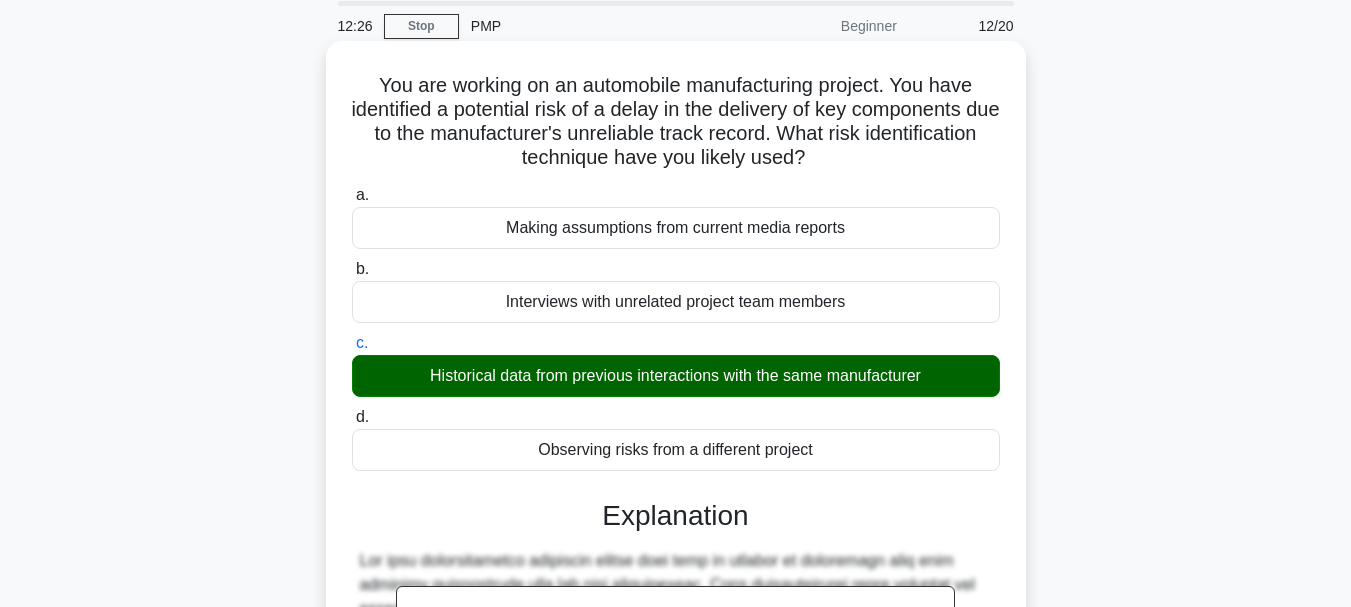 scroll, scrollTop: 483, scrollLeft: 0, axis: vertical 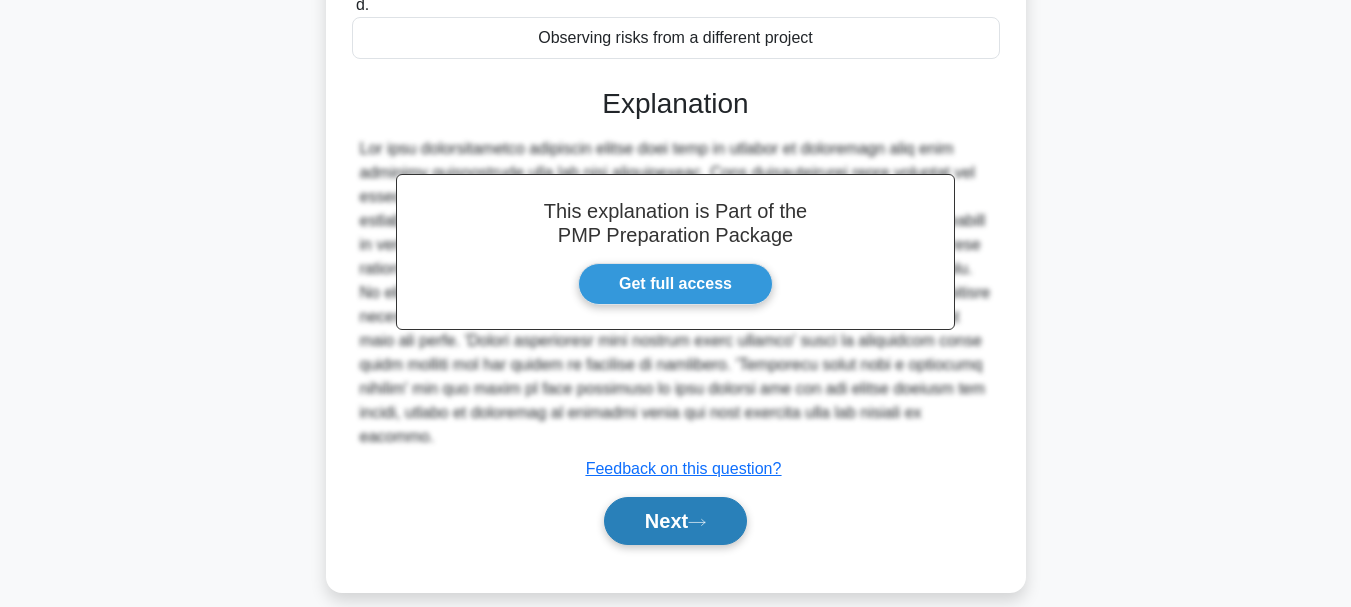 click 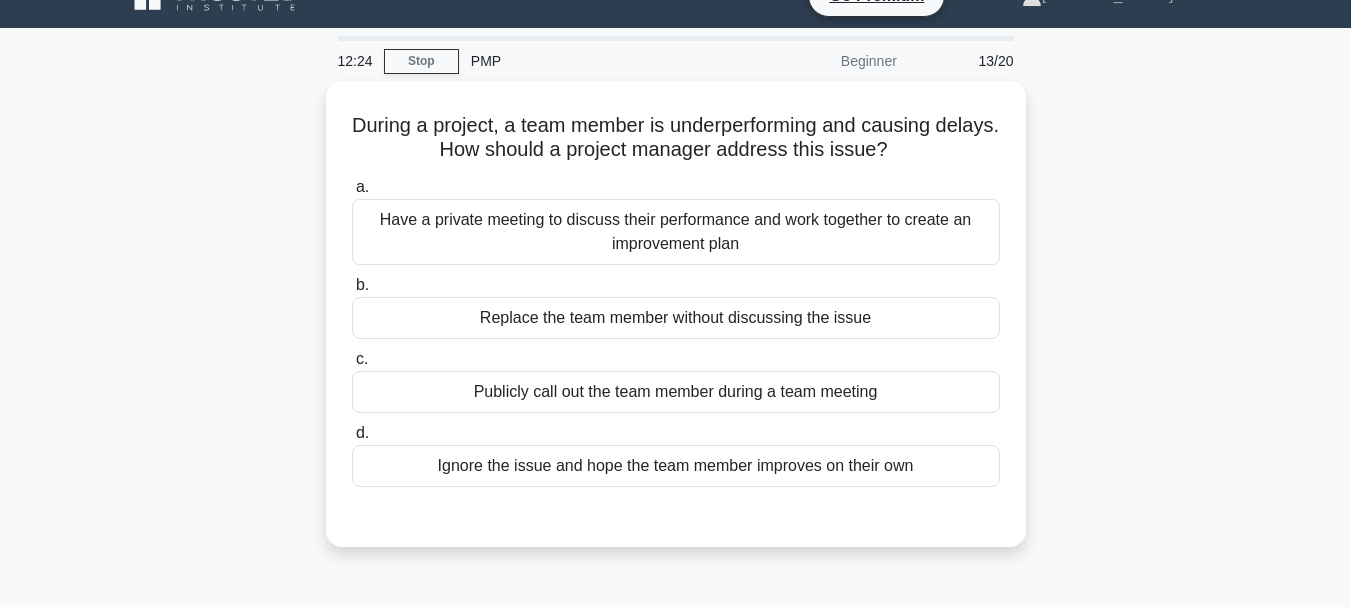 scroll, scrollTop: 11, scrollLeft: 0, axis: vertical 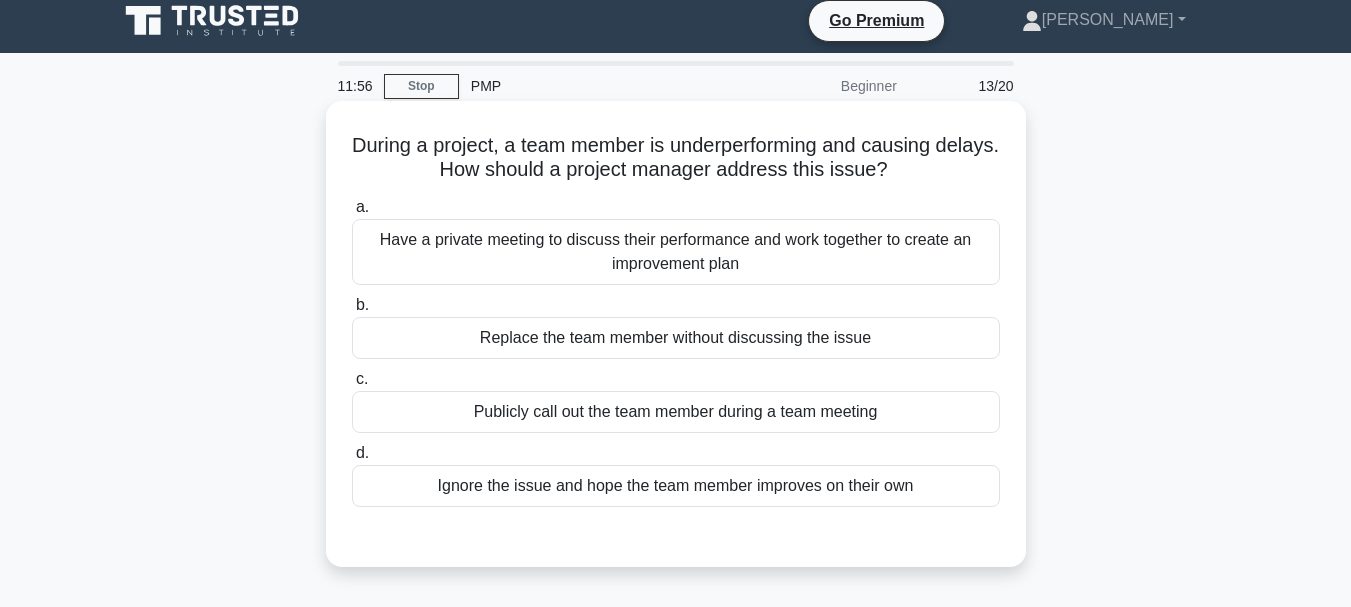 click on "Have a private meeting to discuss their performance and work together to create an improvement plan" at bounding box center (676, 252) 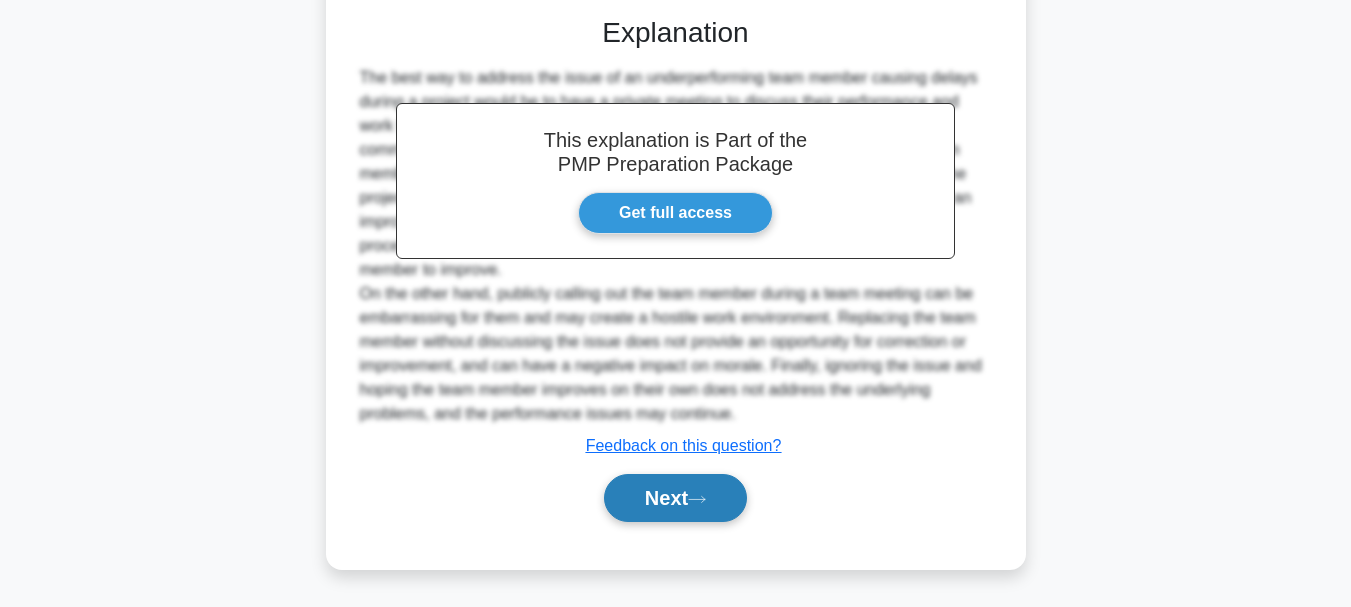 click on "Next" at bounding box center (675, 498) 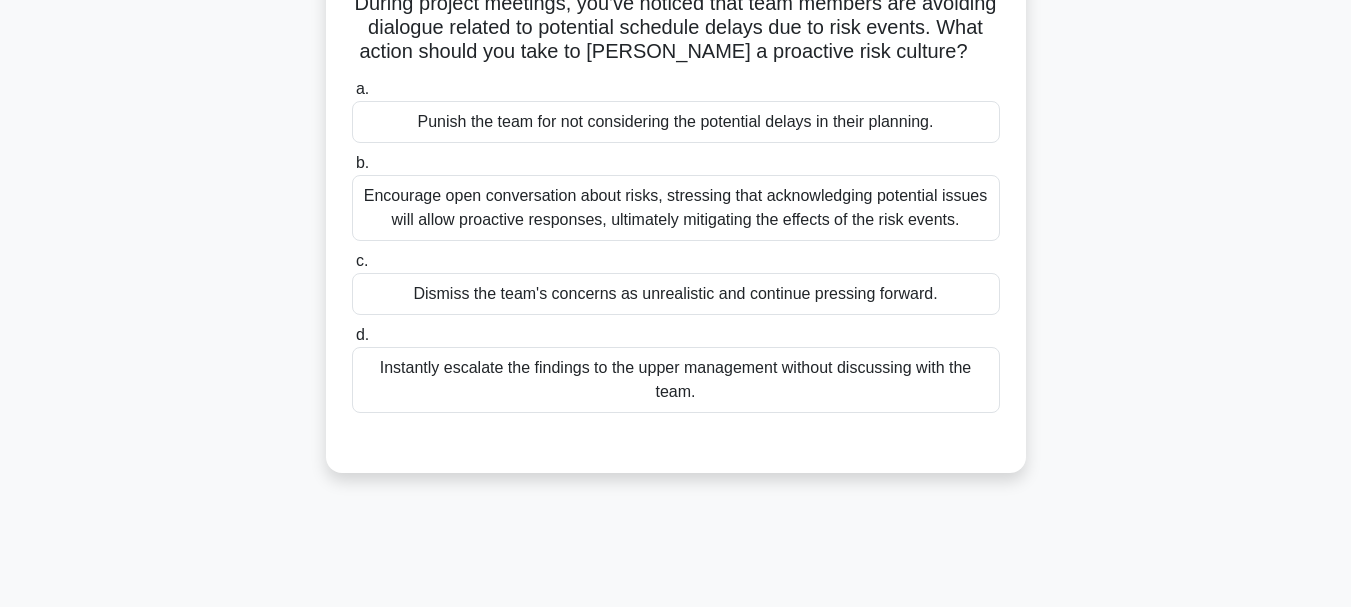 scroll, scrollTop: 157, scrollLeft: 0, axis: vertical 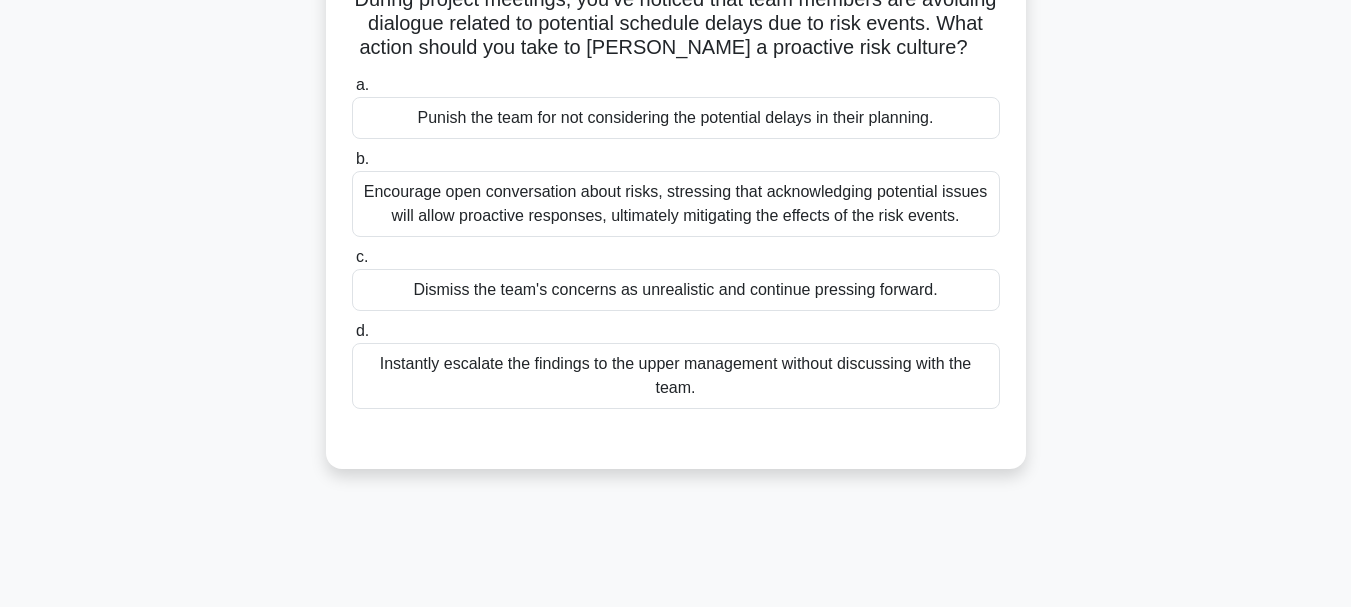 click on "Encourage open conversation about risks, stressing that acknowledging potential issues will allow proactive responses, ultimately mitigating the effects of the risk events." at bounding box center (676, 204) 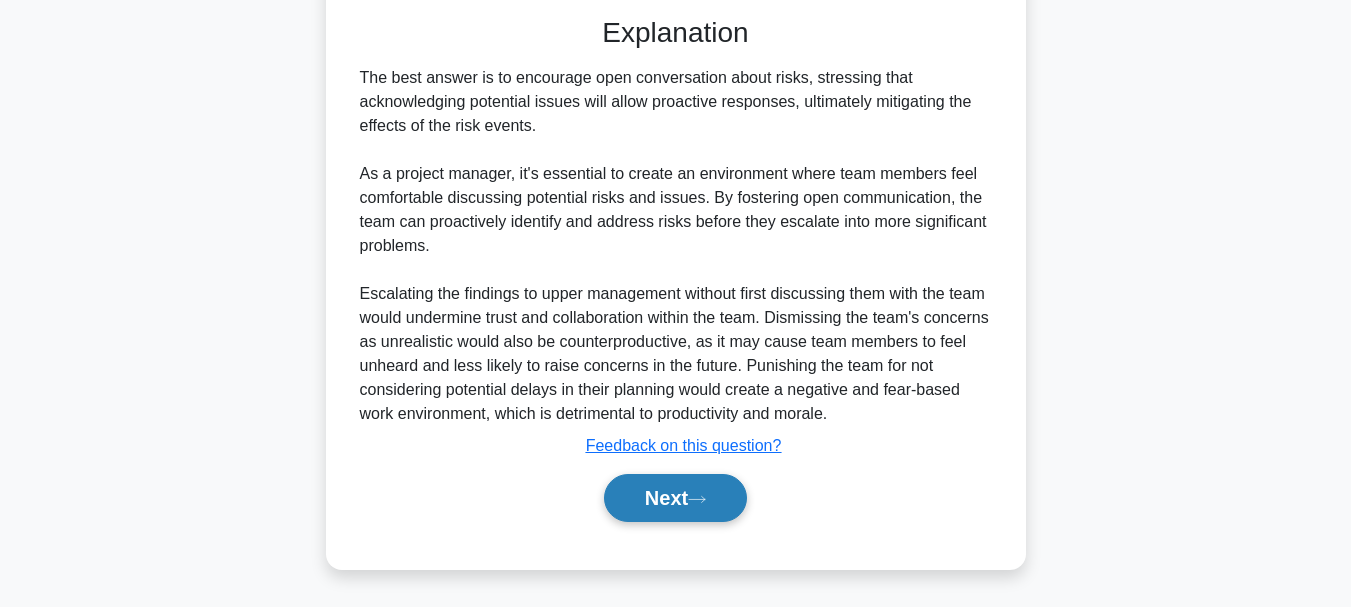 click 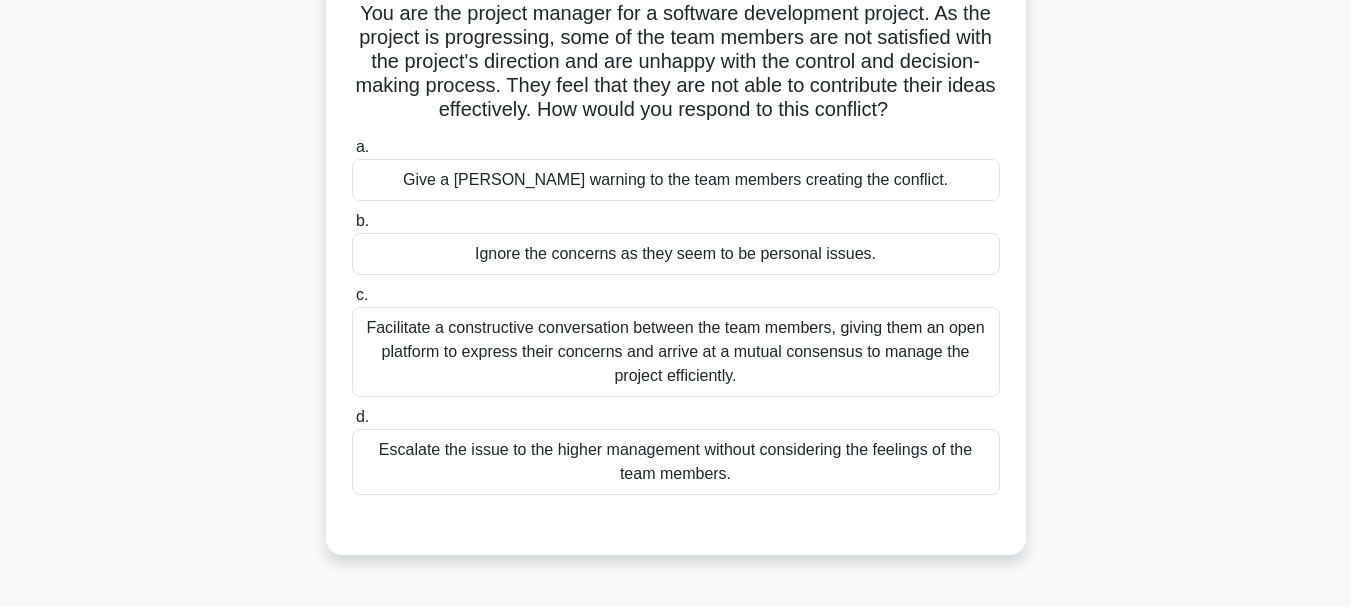 scroll, scrollTop: 168, scrollLeft: 0, axis: vertical 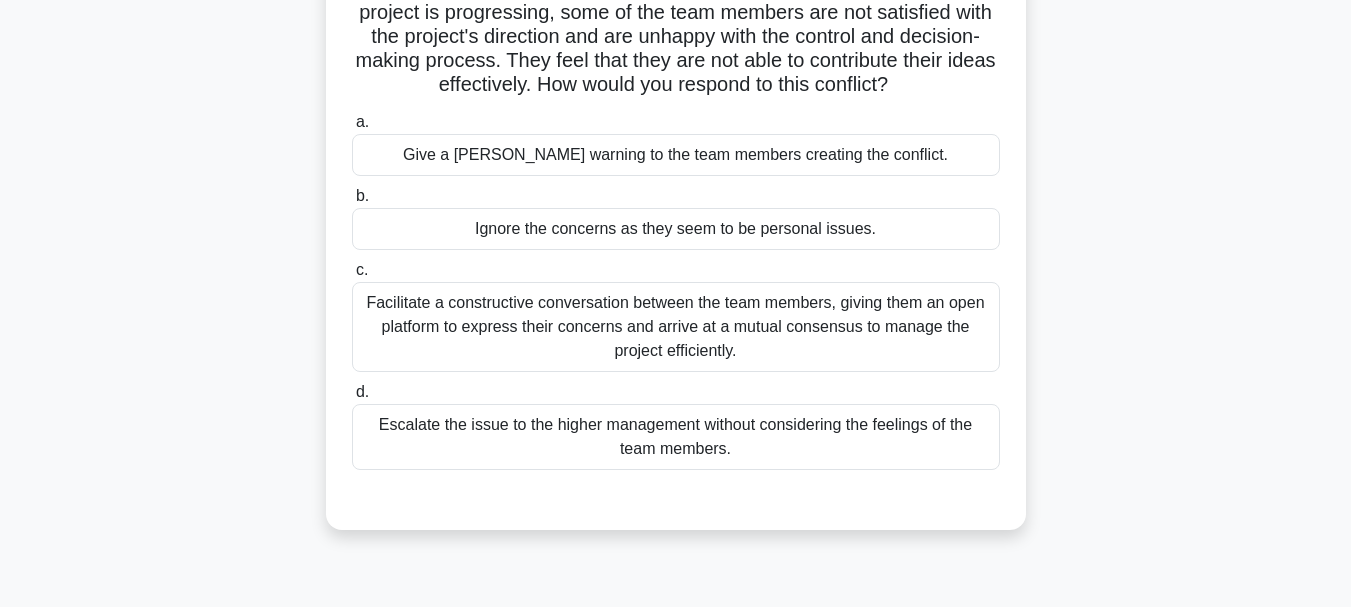 click on "Facilitate a constructive conversation between the team members, giving them an open platform to express their concerns and arrive at a mutual consensus to manage the project efficiently." at bounding box center (676, 327) 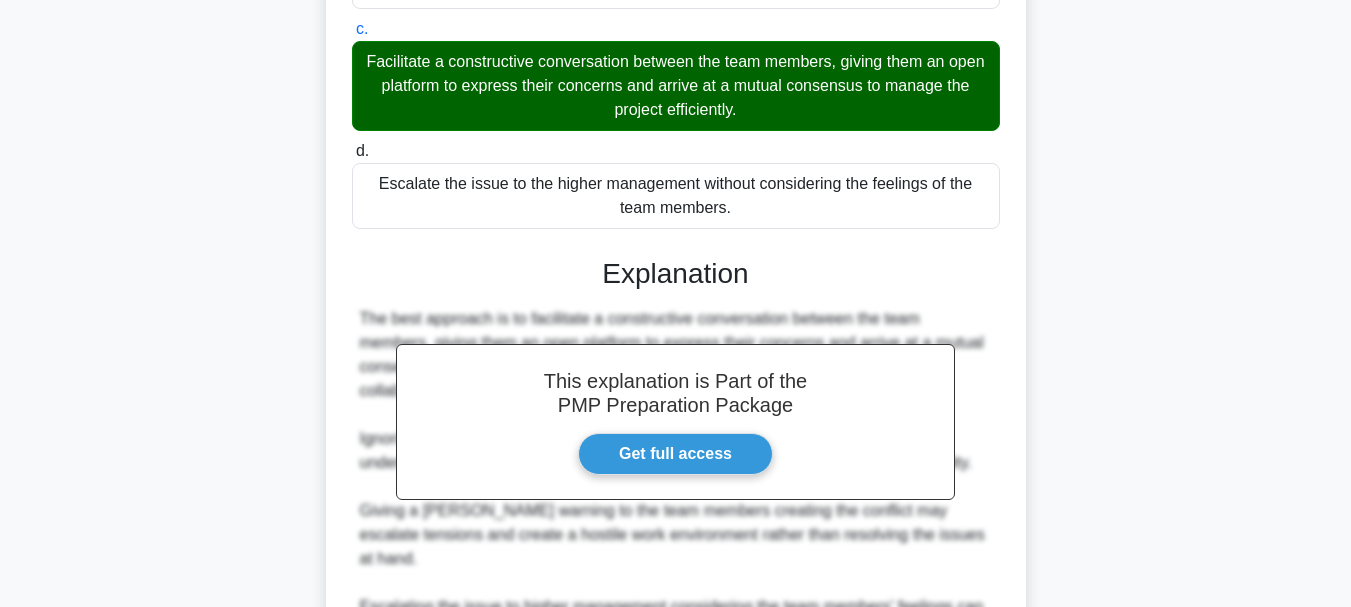 scroll, scrollTop: 450, scrollLeft: 0, axis: vertical 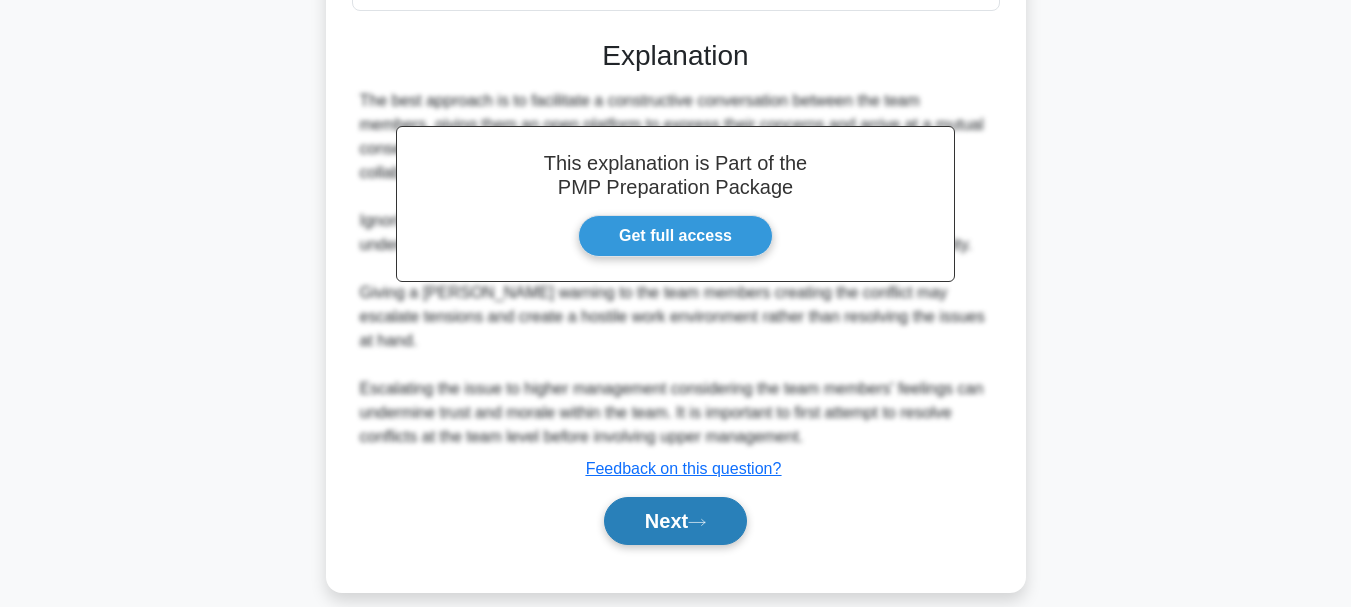 click on "Next" at bounding box center [675, 521] 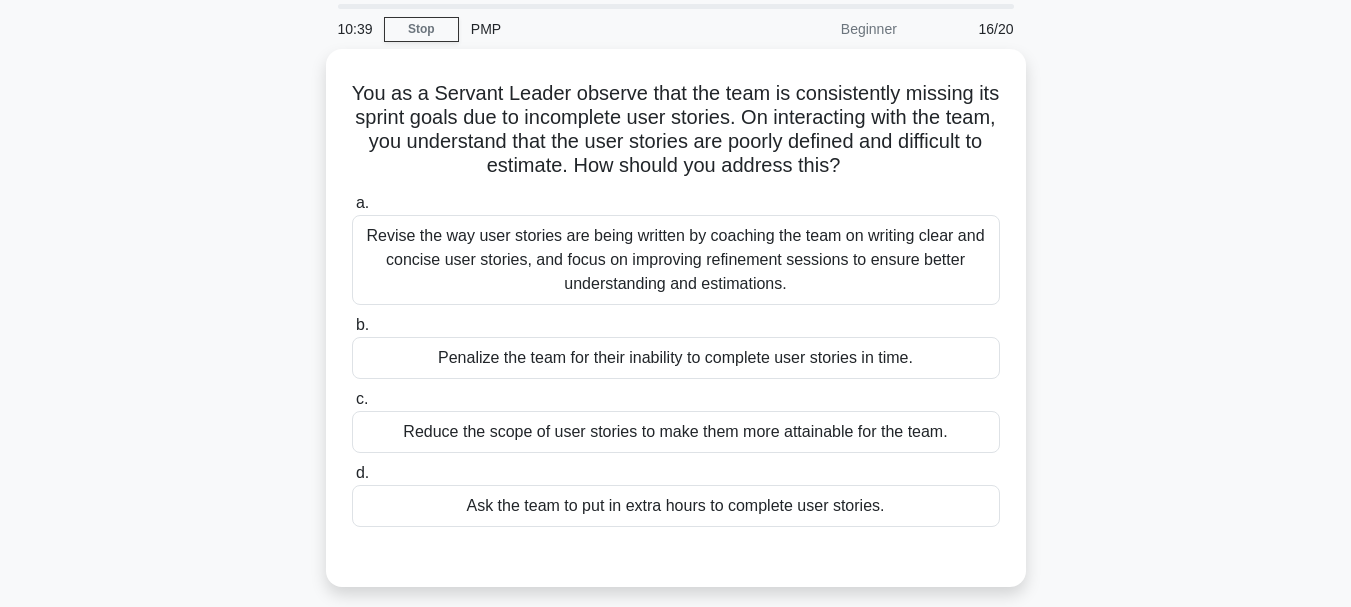 scroll, scrollTop: 66, scrollLeft: 0, axis: vertical 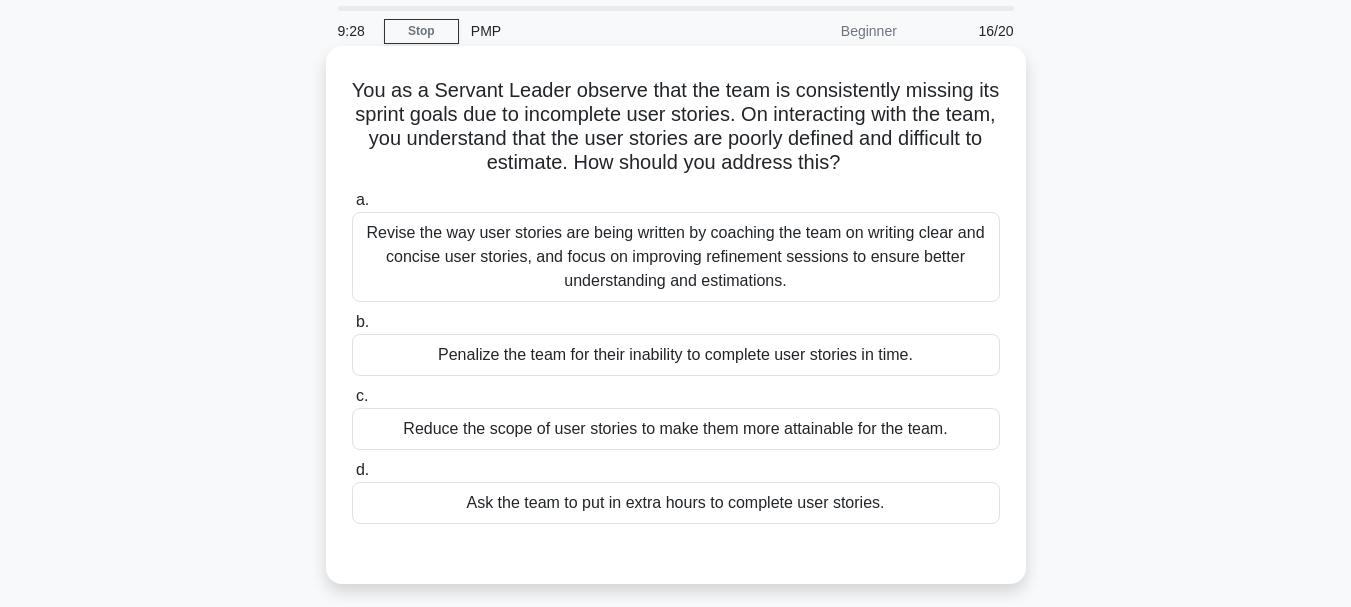 click on "Revise the way user stories are being written by coaching the team on writing clear and concise user stories, and focus on improving refinement sessions to ensure better understanding and estimations." at bounding box center [676, 257] 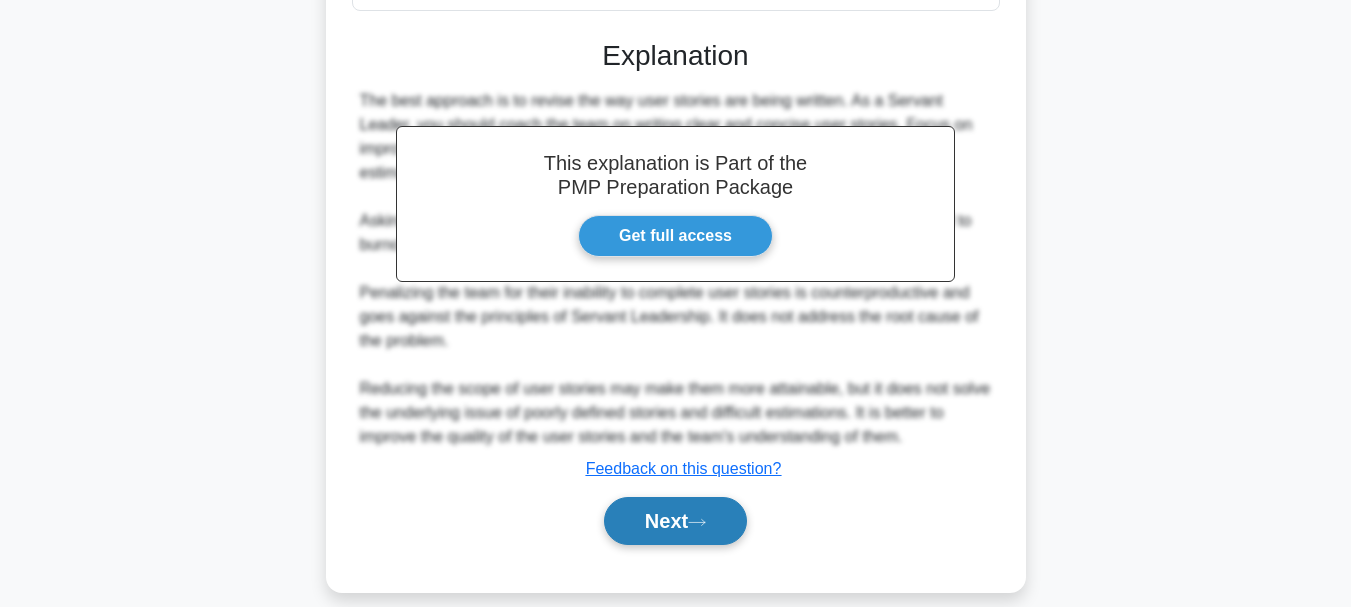 click on "Next" at bounding box center (675, 521) 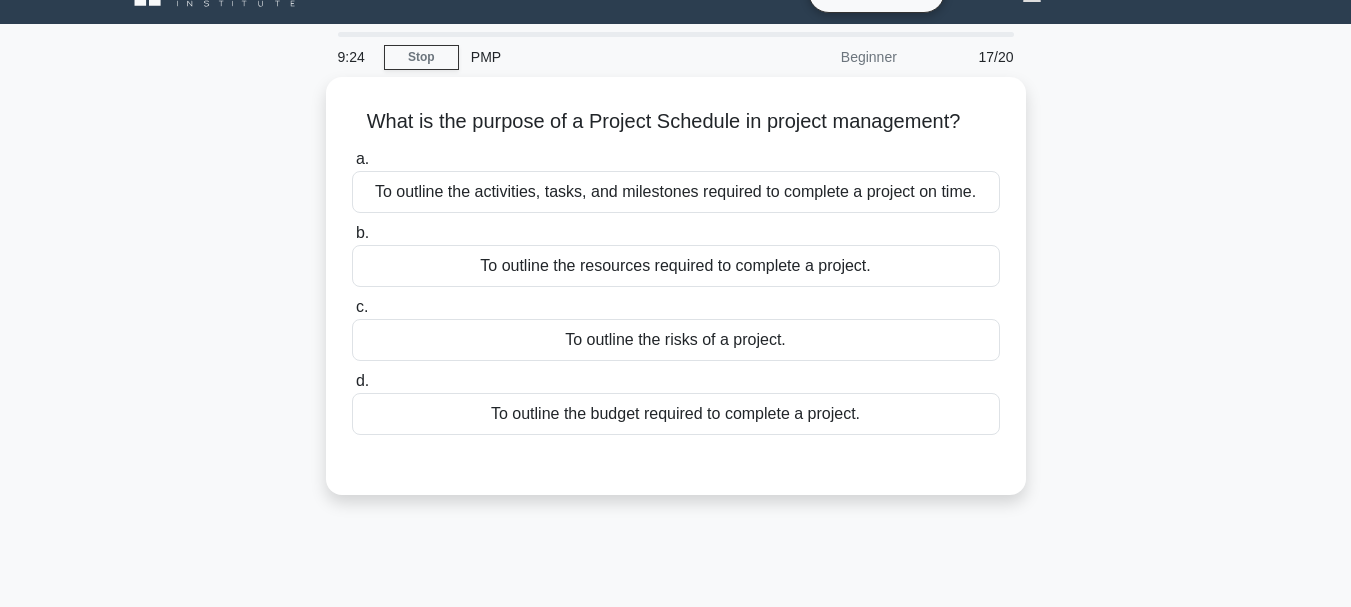 scroll, scrollTop: 0, scrollLeft: 0, axis: both 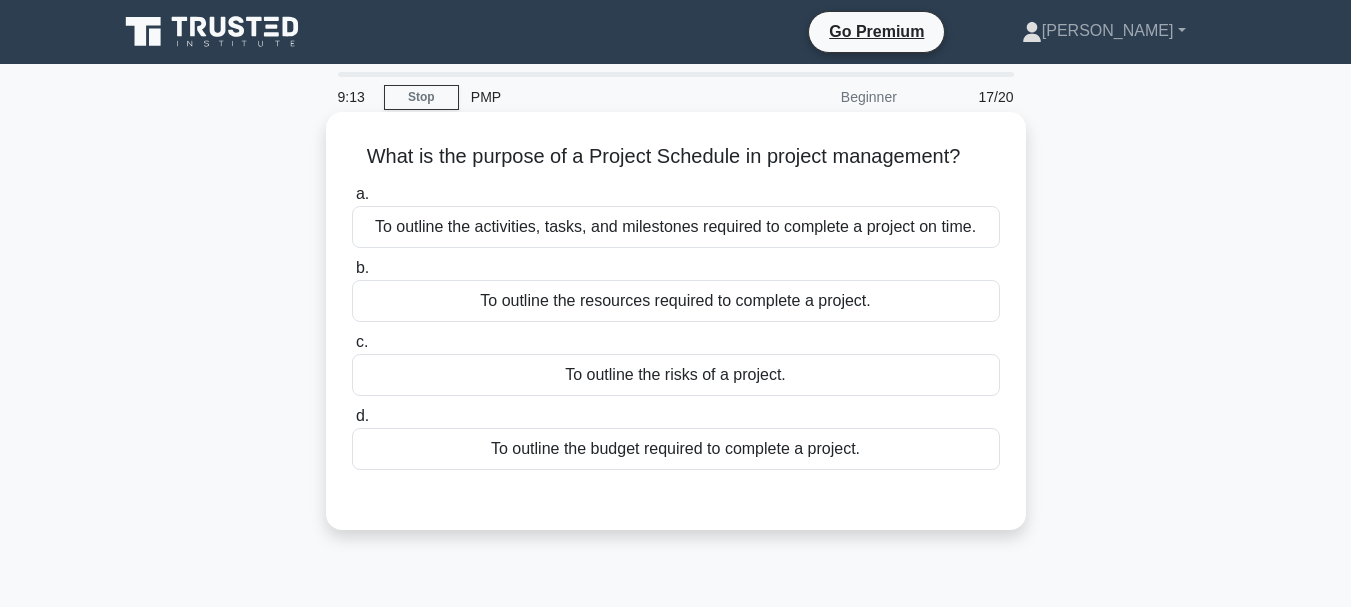 click on "To outline the activities, tasks, and milestones required to complete a project on time." at bounding box center (676, 227) 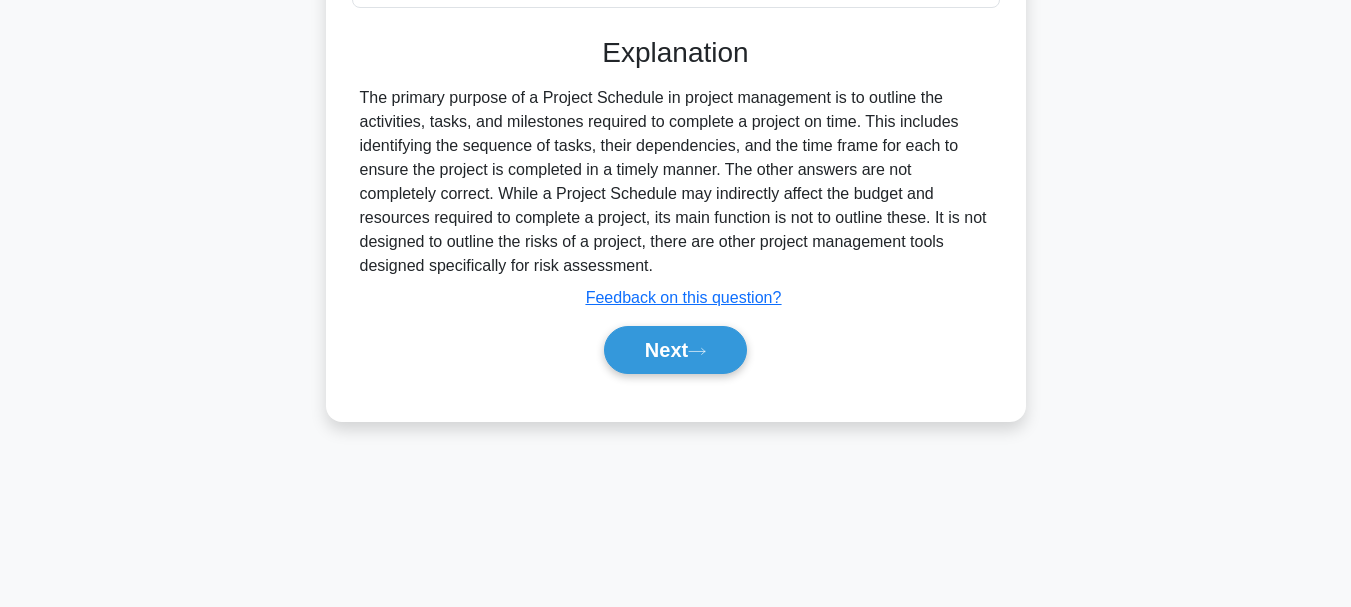 scroll, scrollTop: 473, scrollLeft: 0, axis: vertical 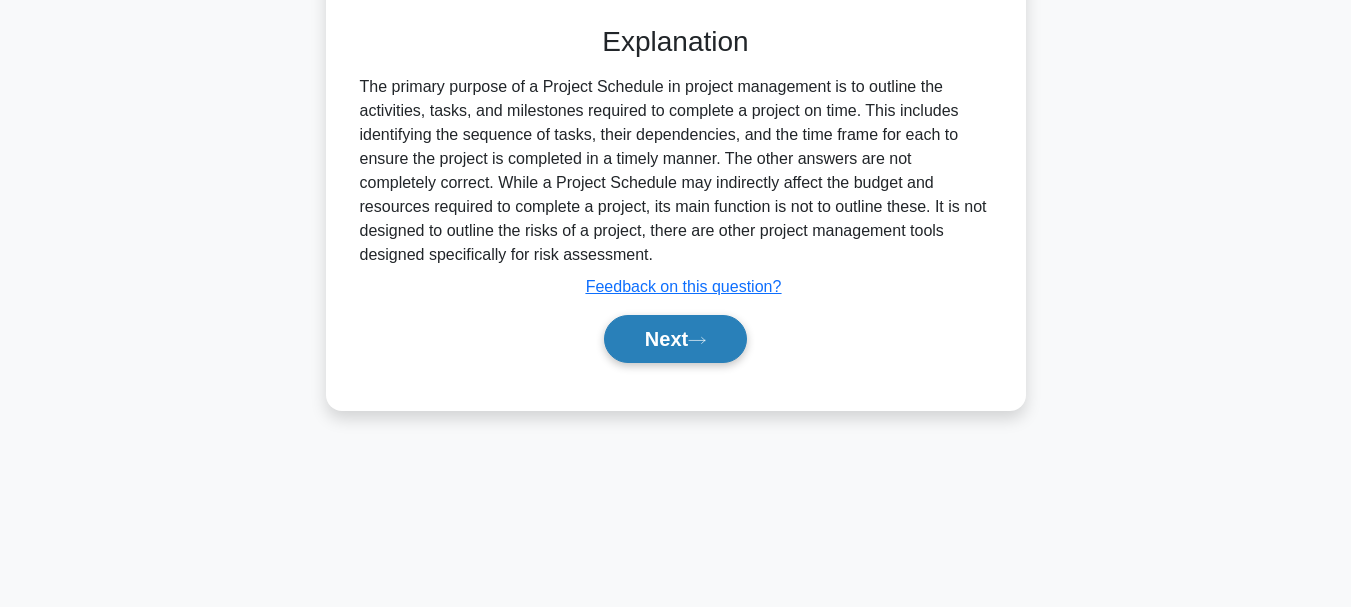 click on "Next" at bounding box center [675, 339] 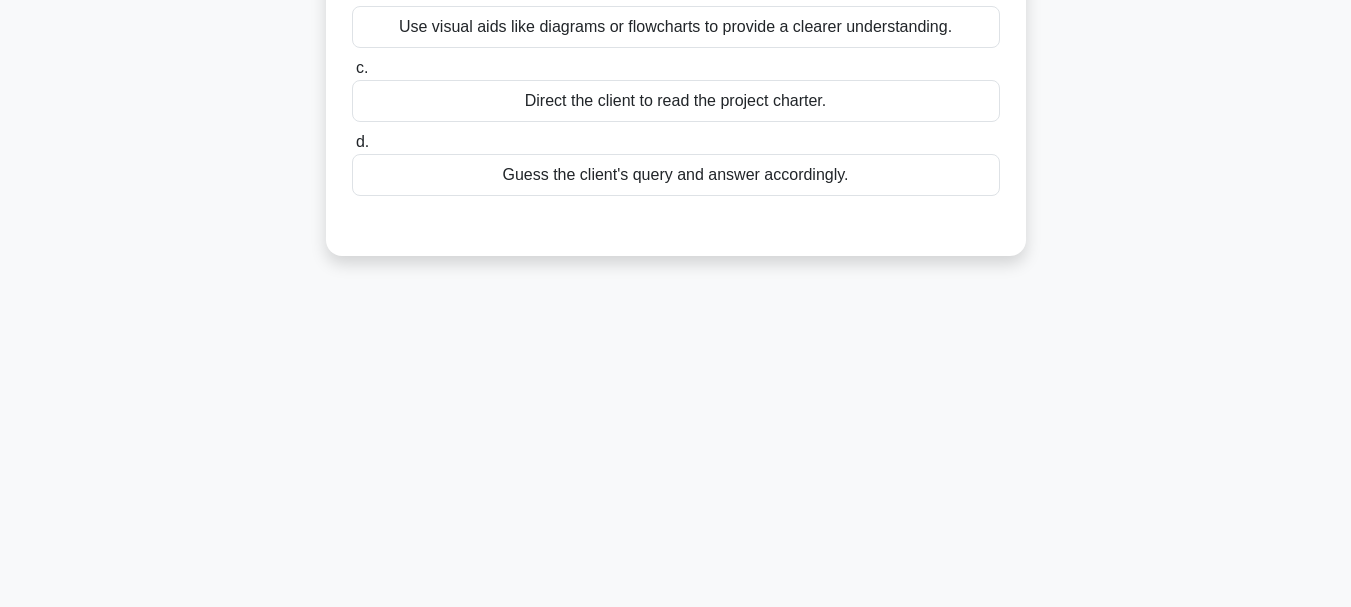 scroll, scrollTop: 0, scrollLeft: 0, axis: both 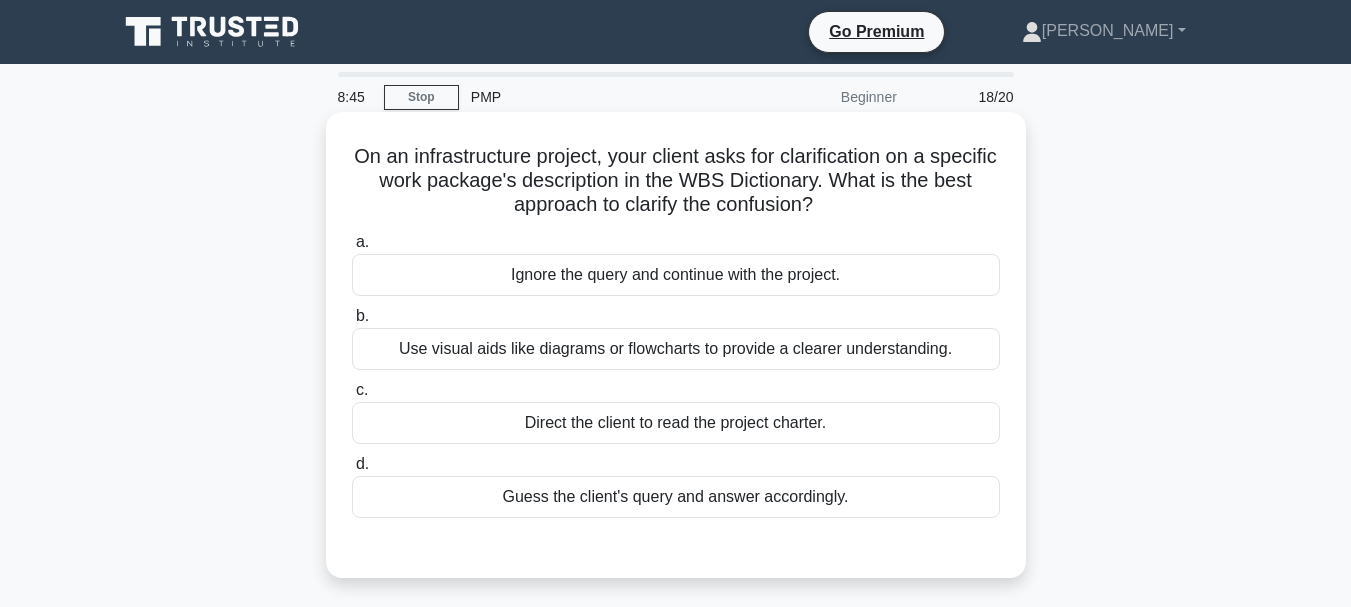 click on "c.
Direct the client to read the project charter." at bounding box center (676, 411) 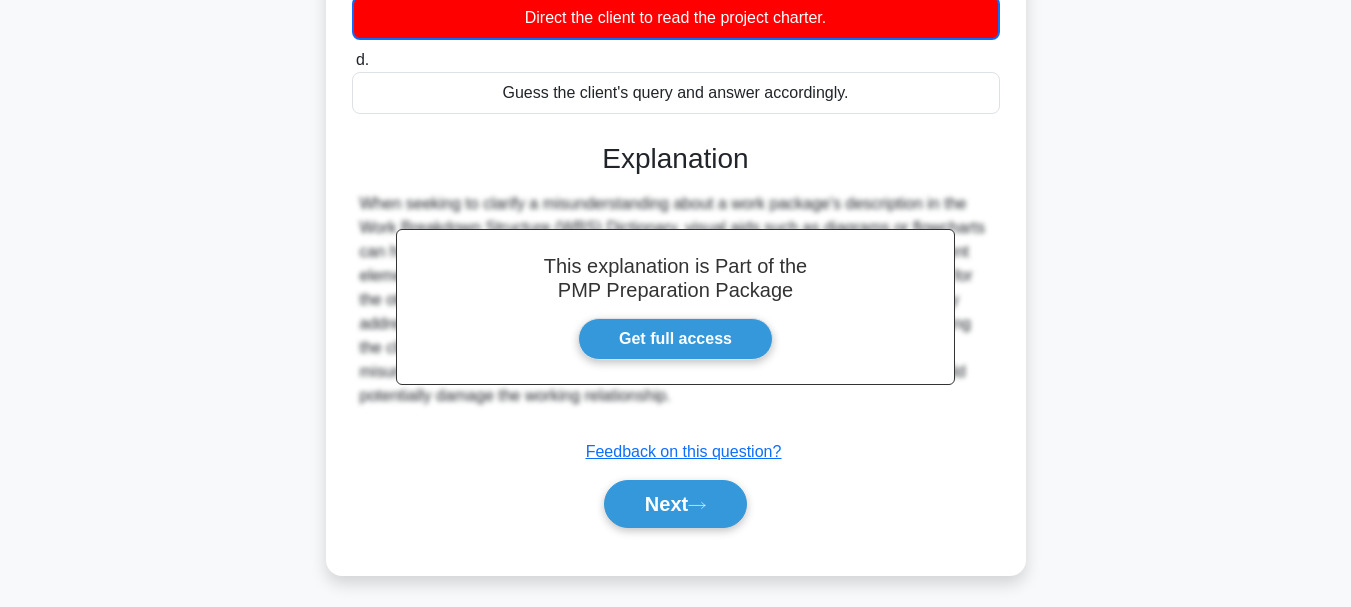 scroll, scrollTop: 473, scrollLeft: 0, axis: vertical 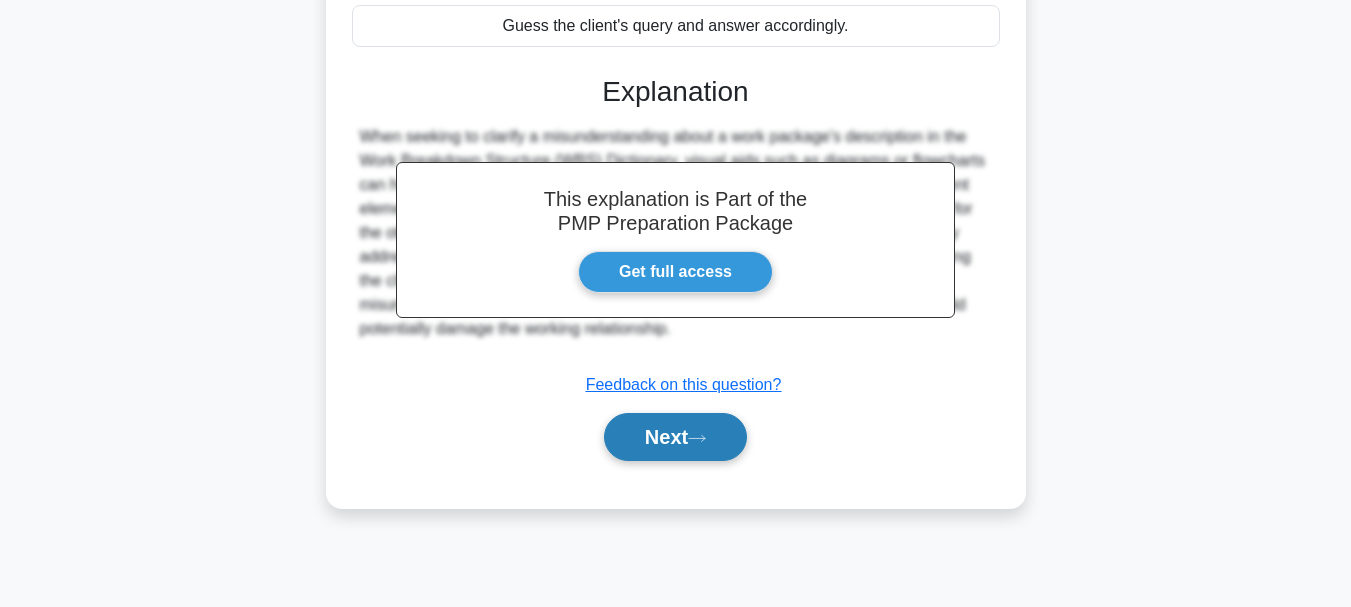 click on "Next" at bounding box center (675, 437) 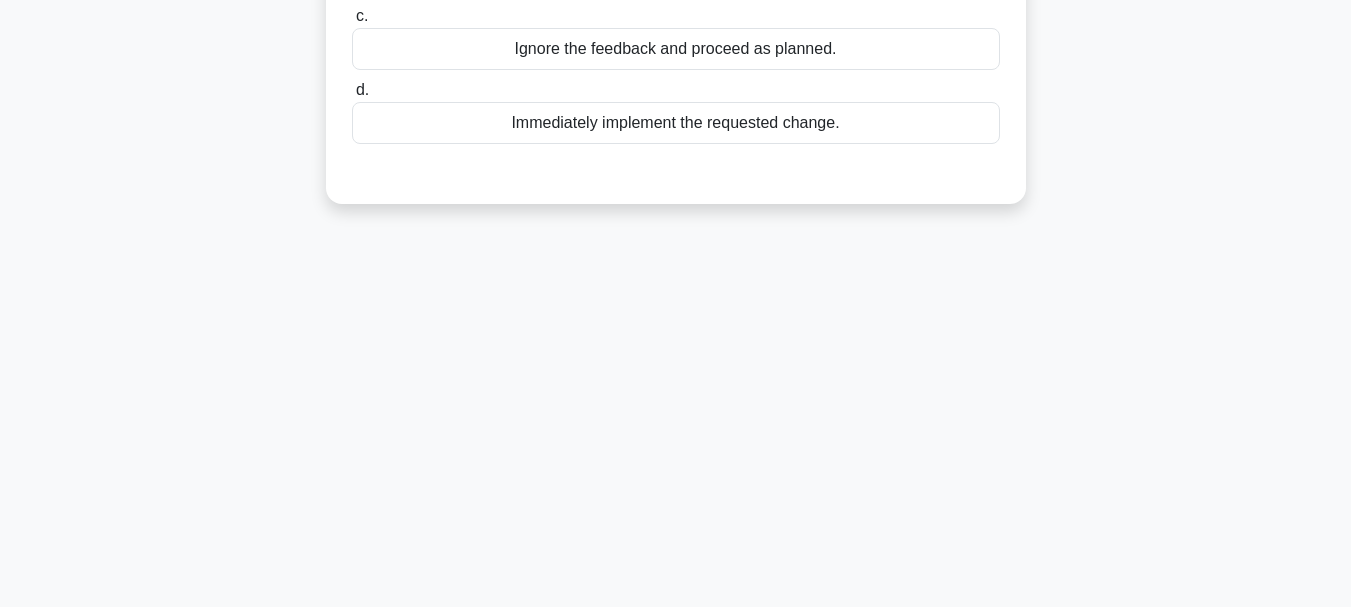 scroll, scrollTop: 0, scrollLeft: 0, axis: both 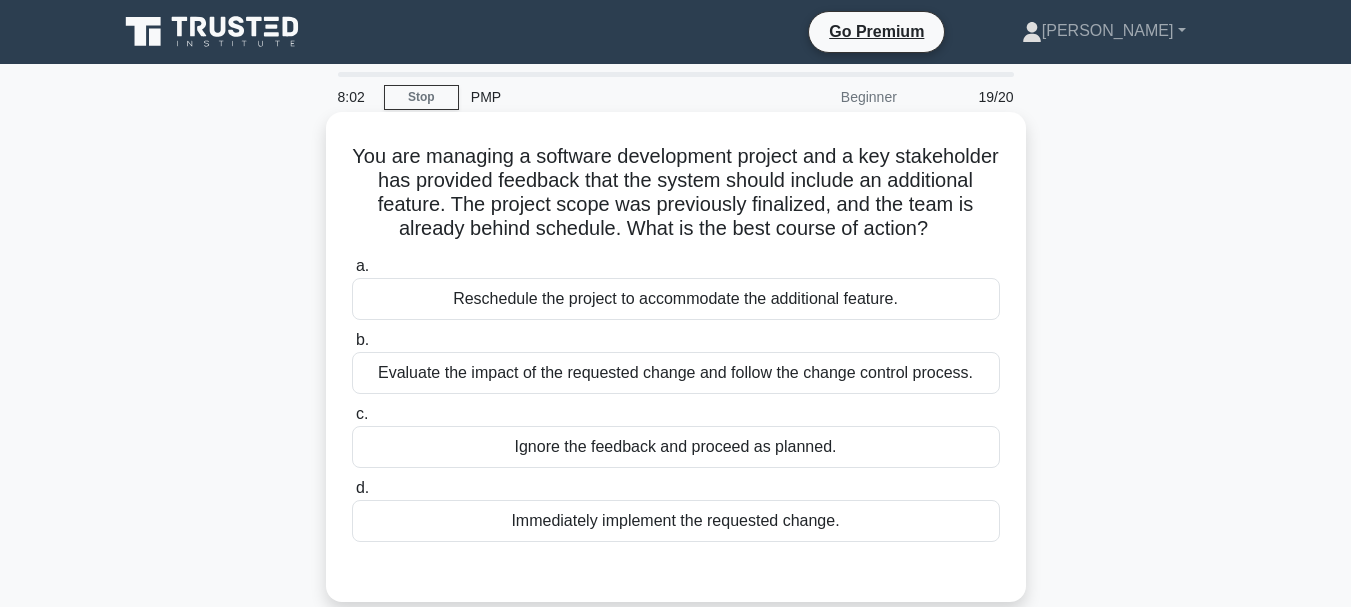 click on "Evaluate the impact of the requested change and follow the change control process." at bounding box center [676, 373] 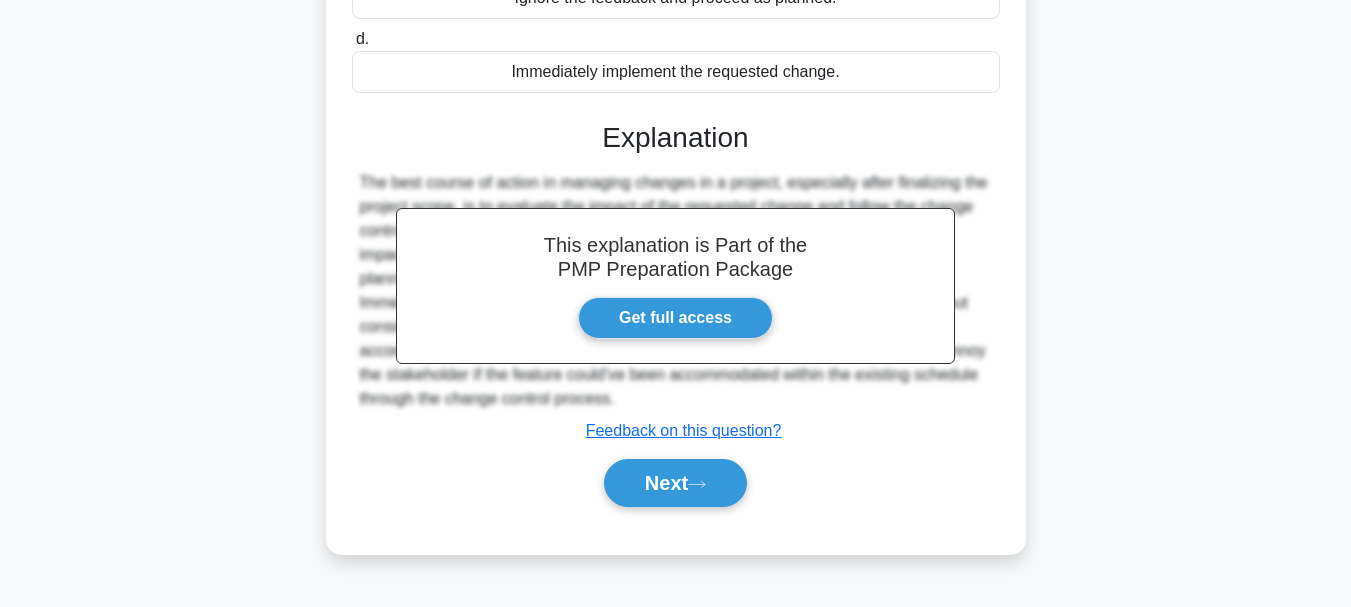 scroll, scrollTop: 457, scrollLeft: 0, axis: vertical 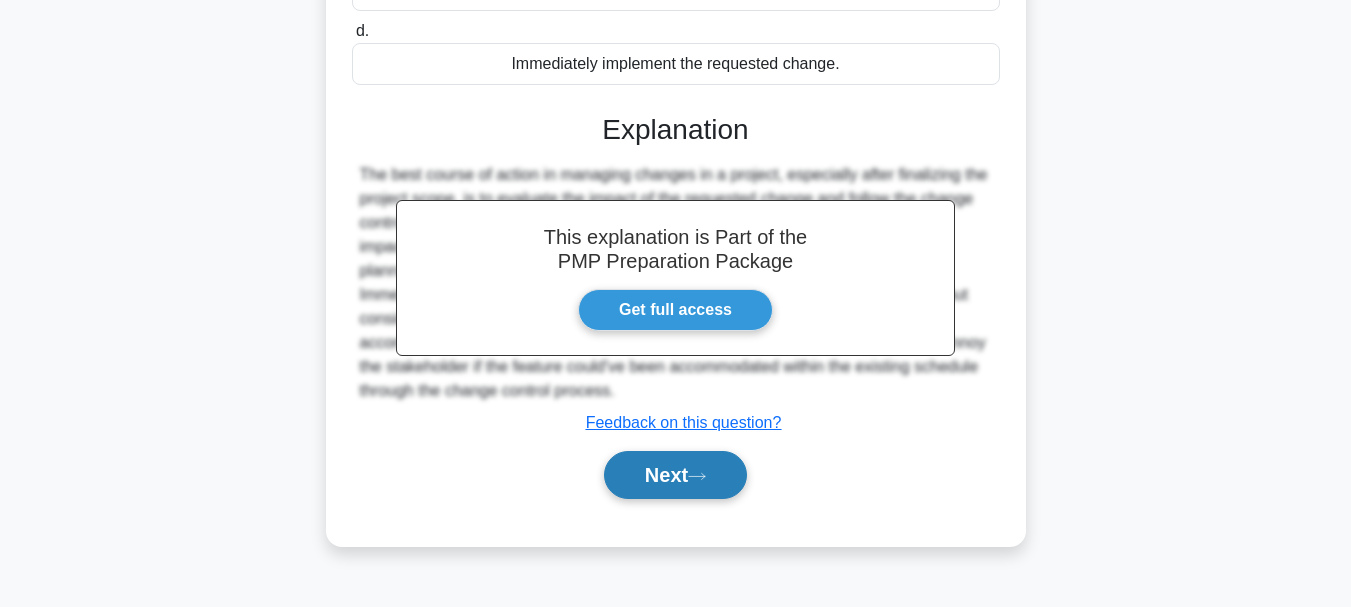 click 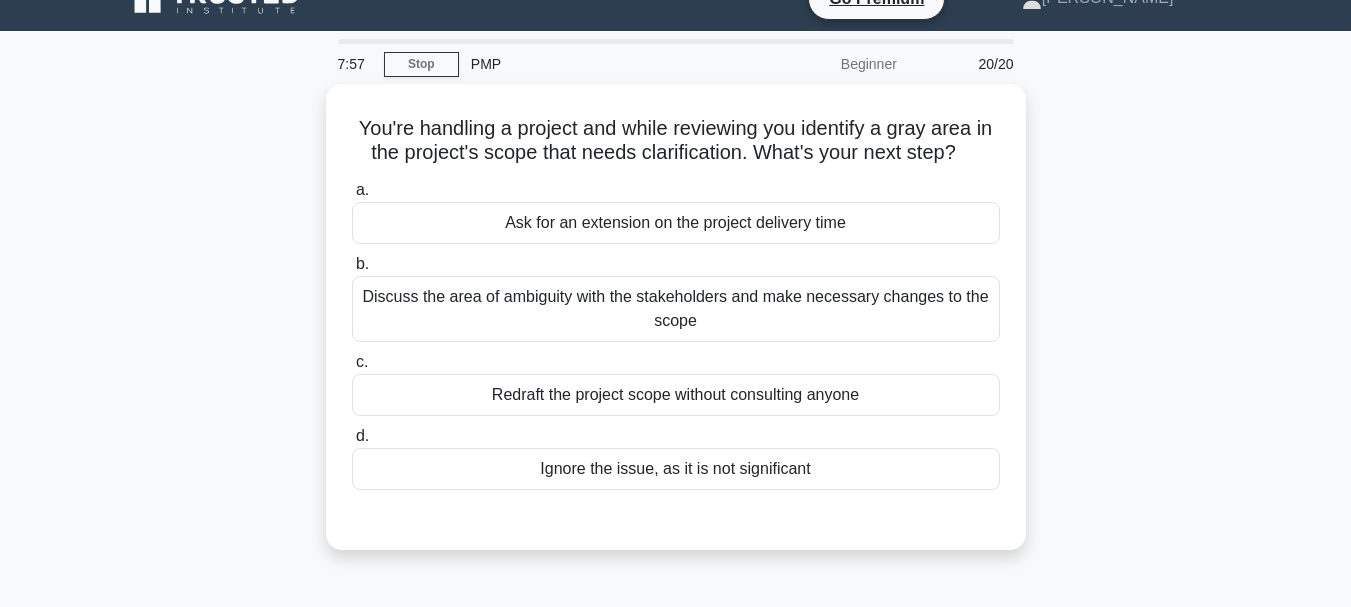 scroll, scrollTop: 0, scrollLeft: 0, axis: both 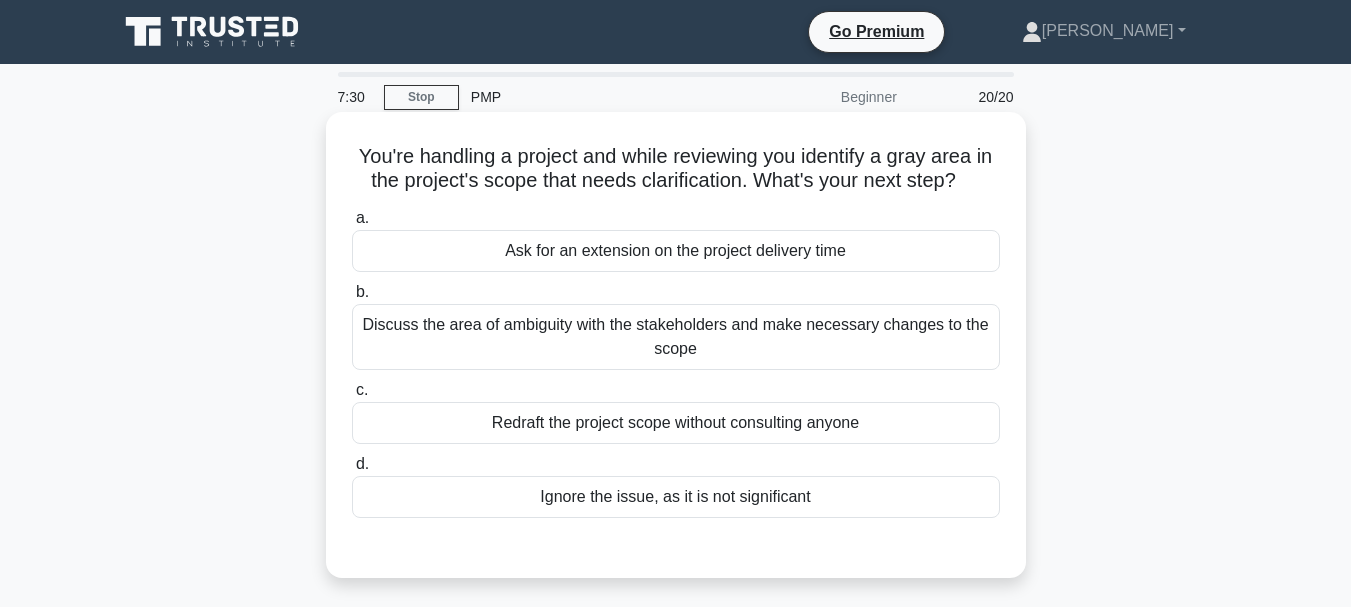click on "Discuss the area of ambiguity with the stakeholders and make necessary changes to the scope" at bounding box center [676, 337] 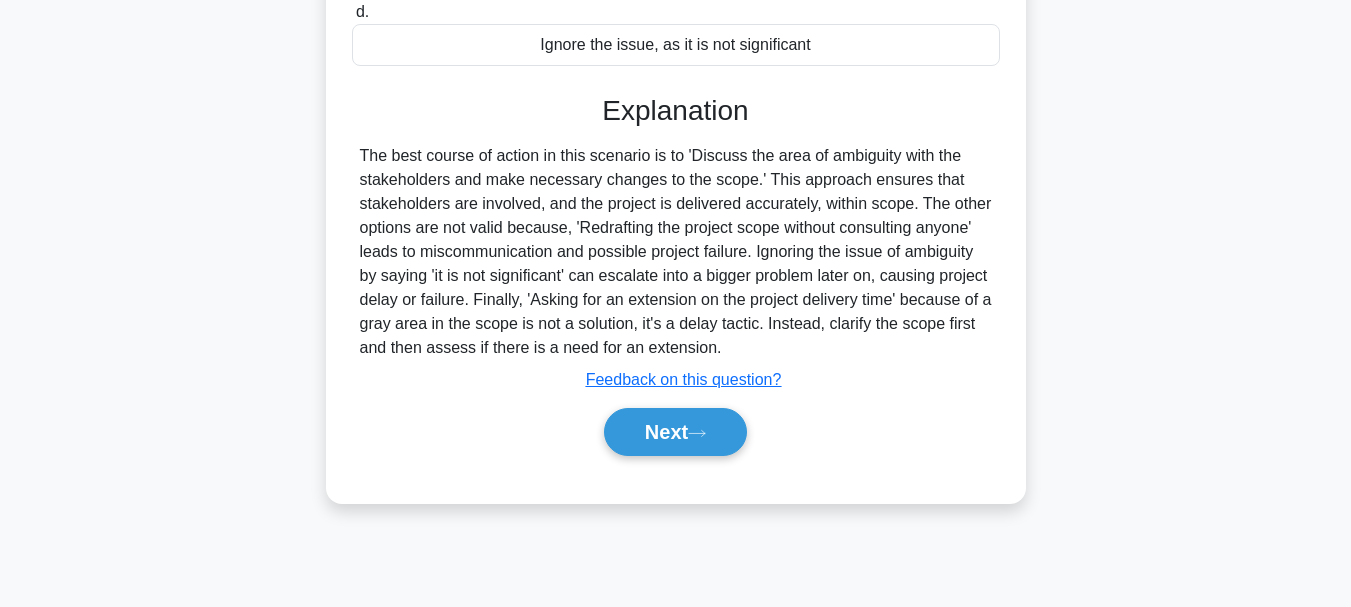 scroll, scrollTop: 473, scrollLeft: 0, axis: vertical 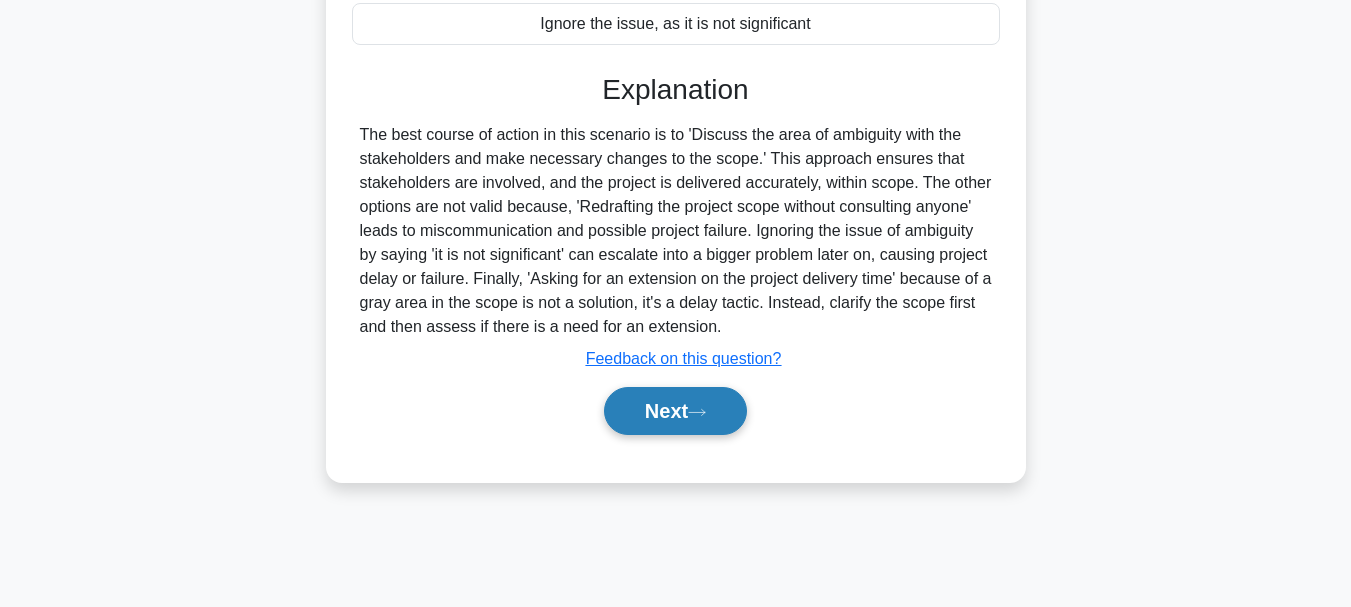 click on "Next" at bounding box center (675, 411) 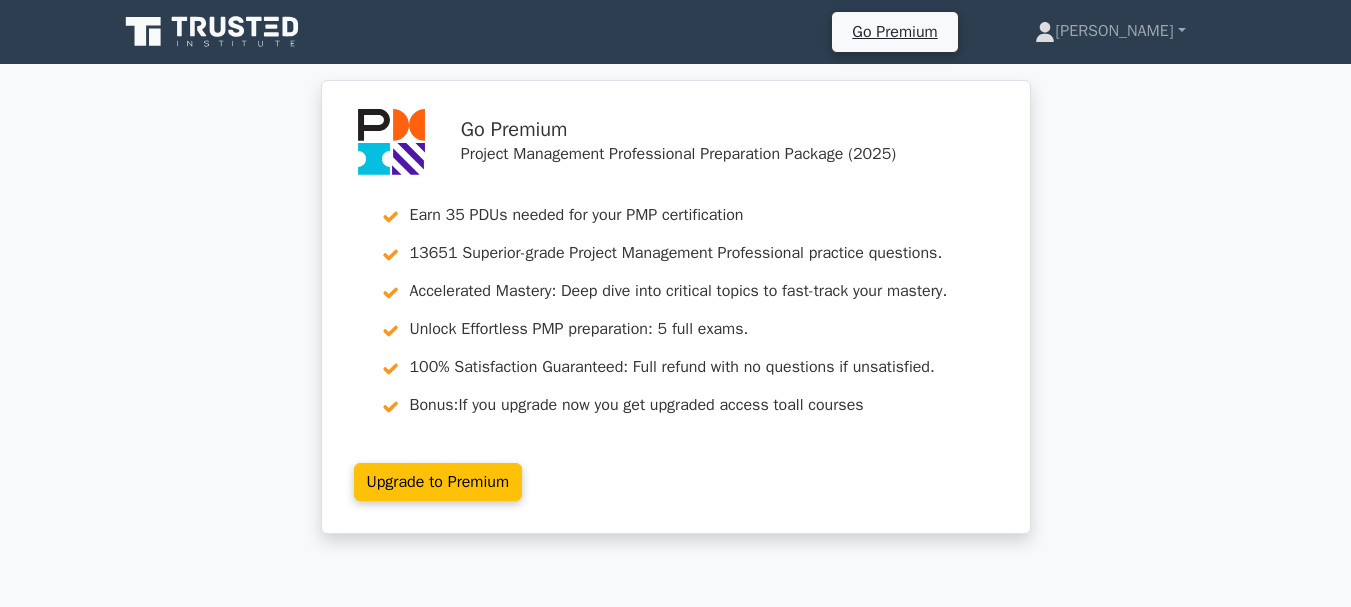 scroll, scrollTop: 0, scrollLeft: 0, axis: both 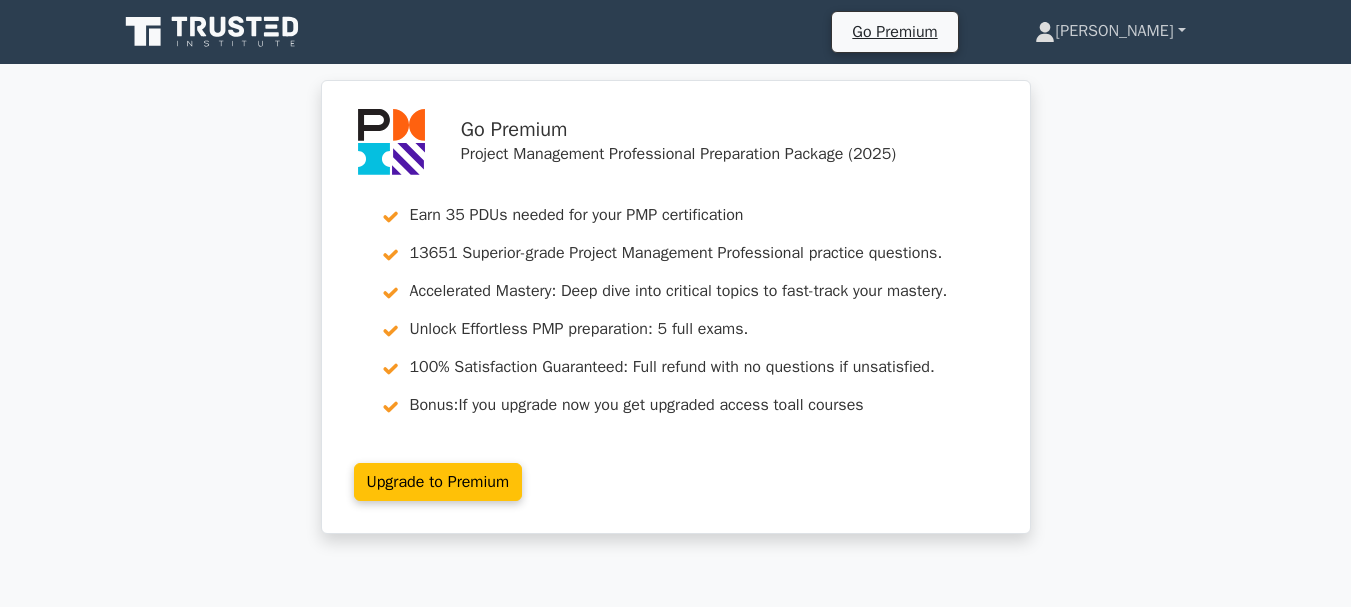 click on "[PERSON_NAME]" at bounding box center (1110, 31) 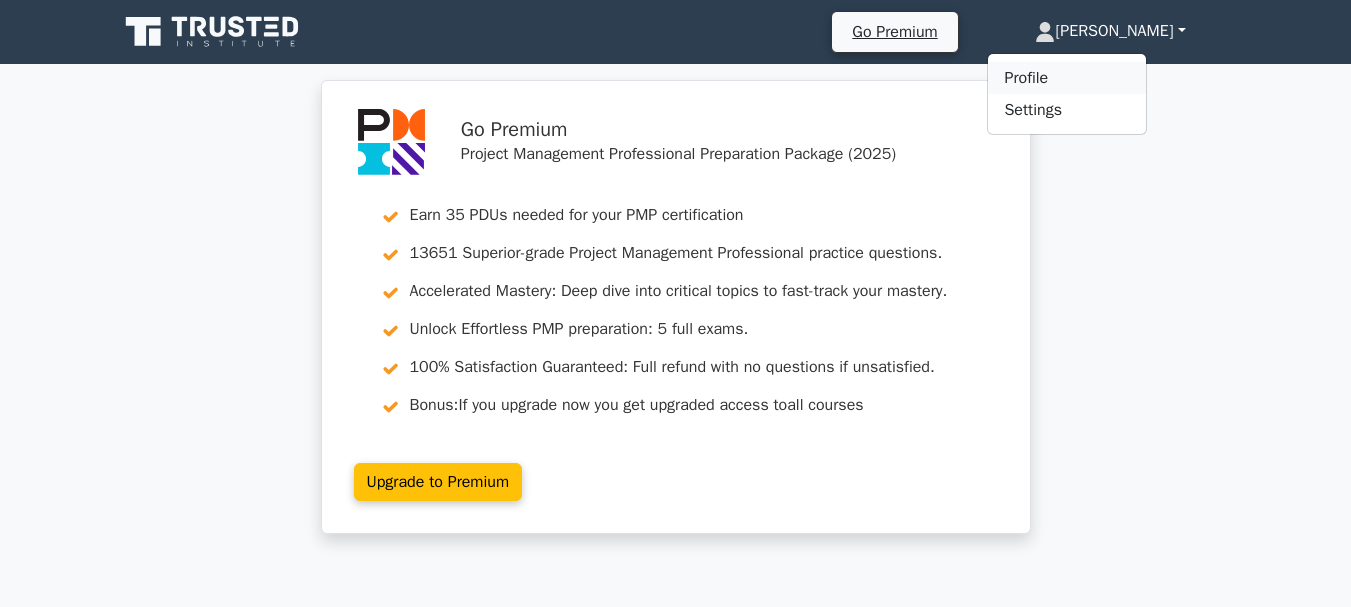 click on "Profile" at bounding box center [1067, 78] 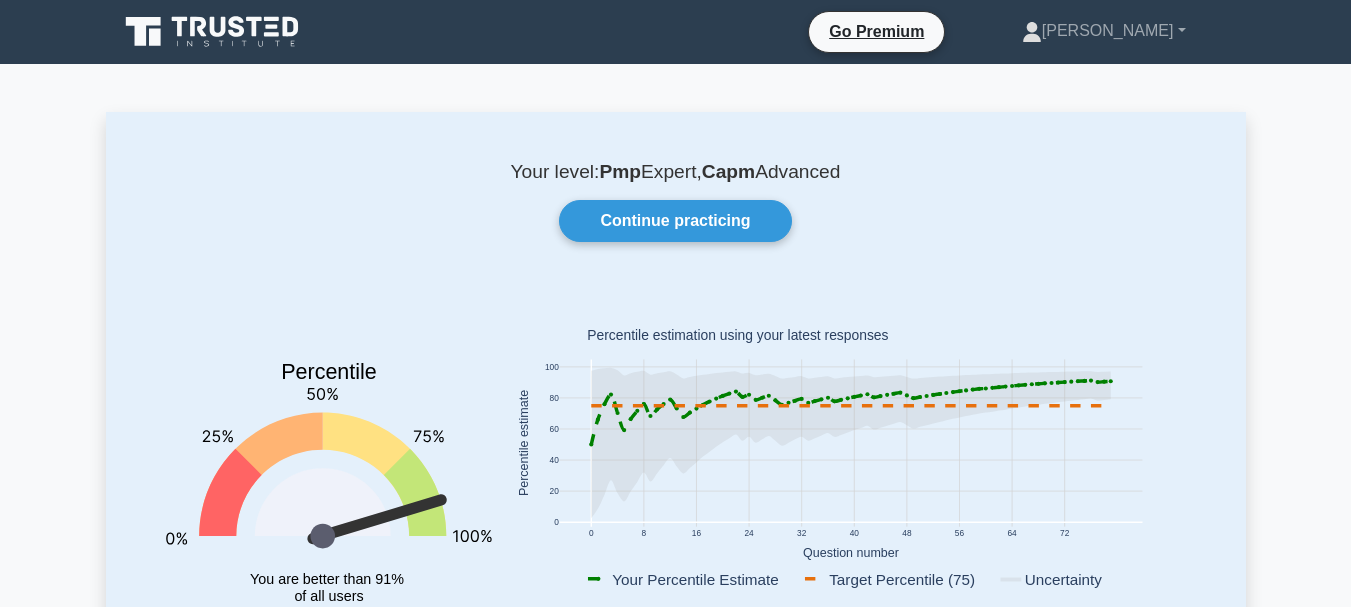 scroll, scrollTop: 0, scrollLeft: 0, axis: both 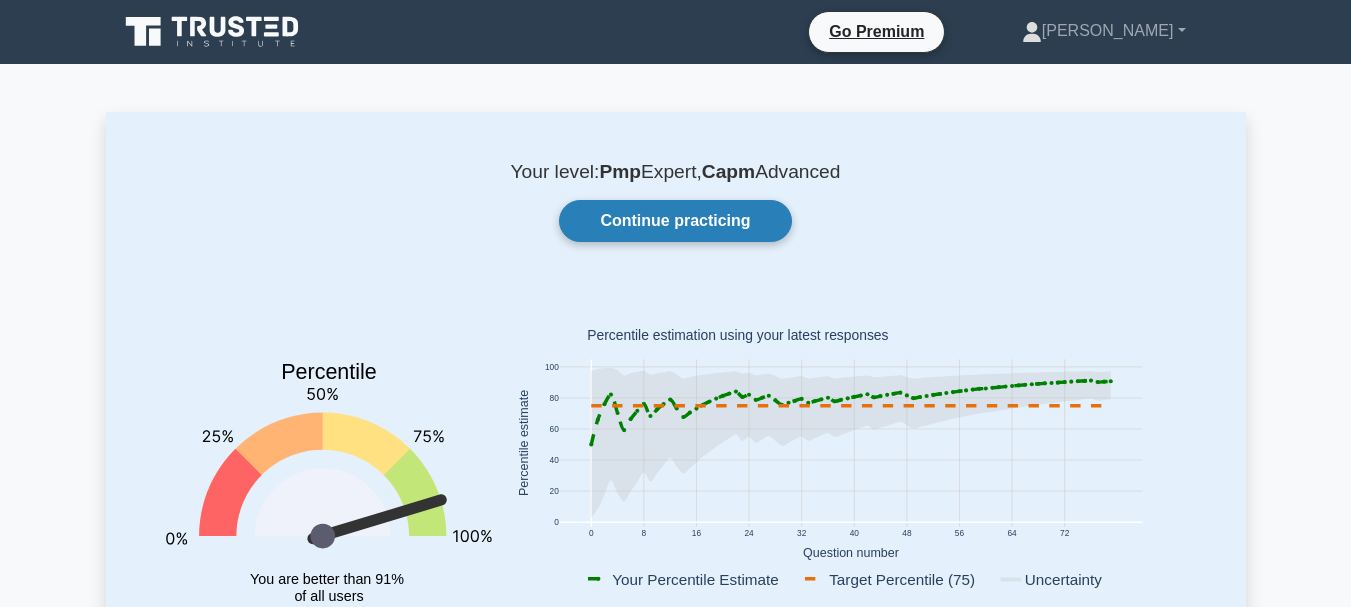 click on "Continue practicing" at bounding box center [675, 221] 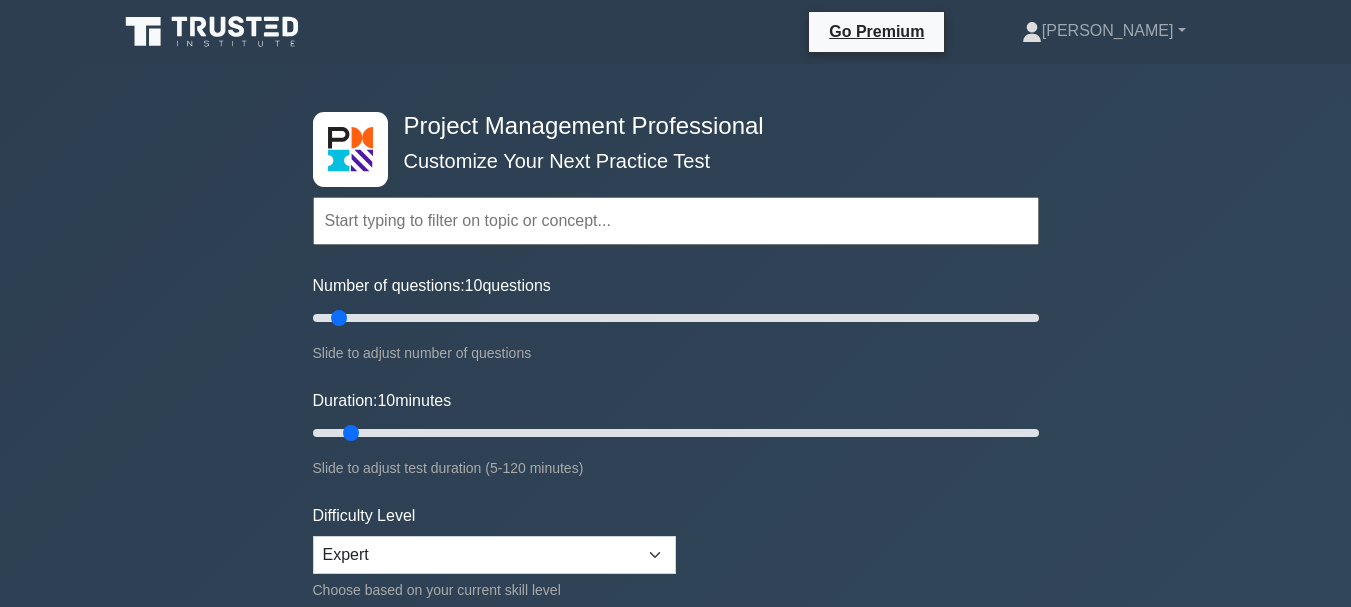 scroll, scrollTop: 0, scrollLeft: 0, axis: both 